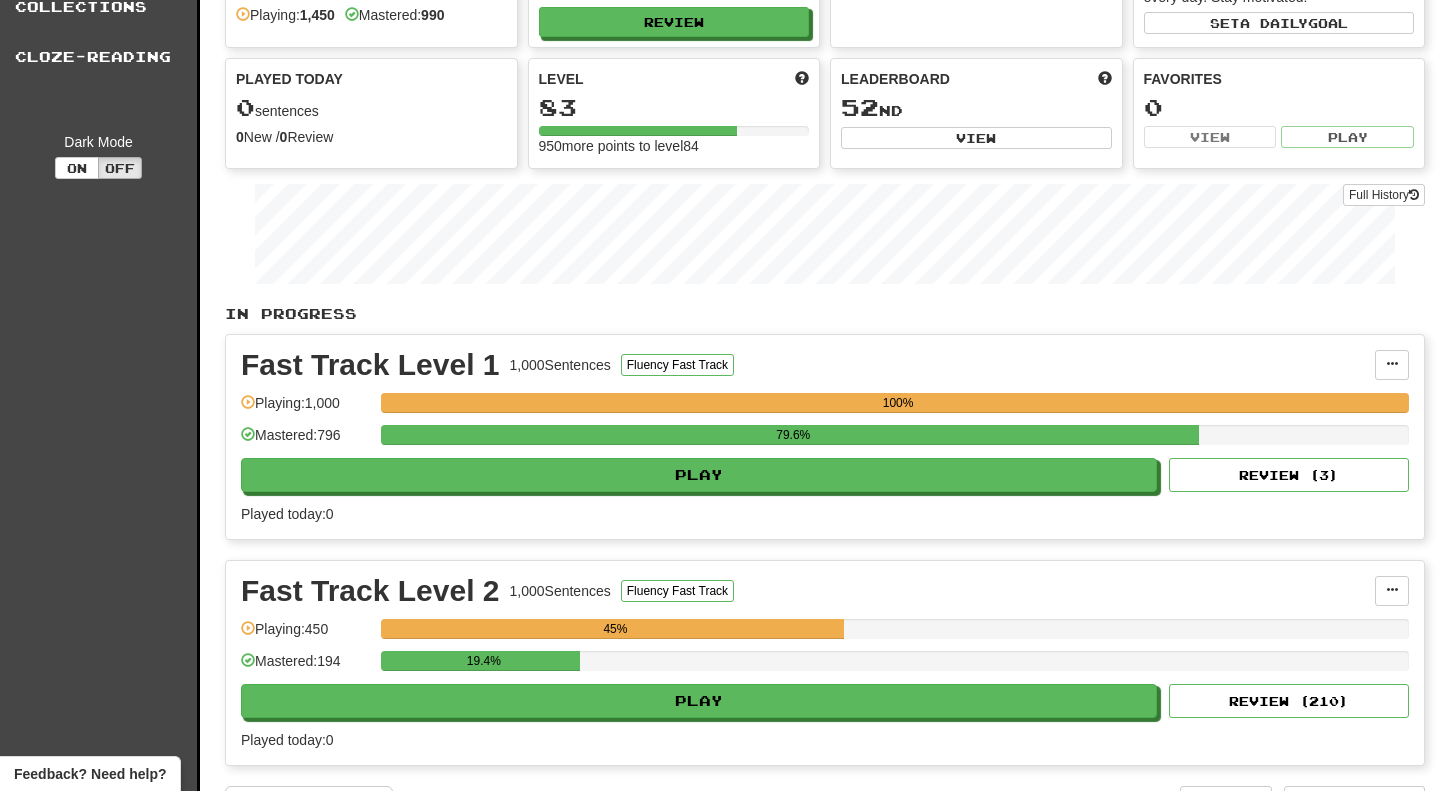 scroll, scrollTop: 0, scrollLeft: 0, axis: both 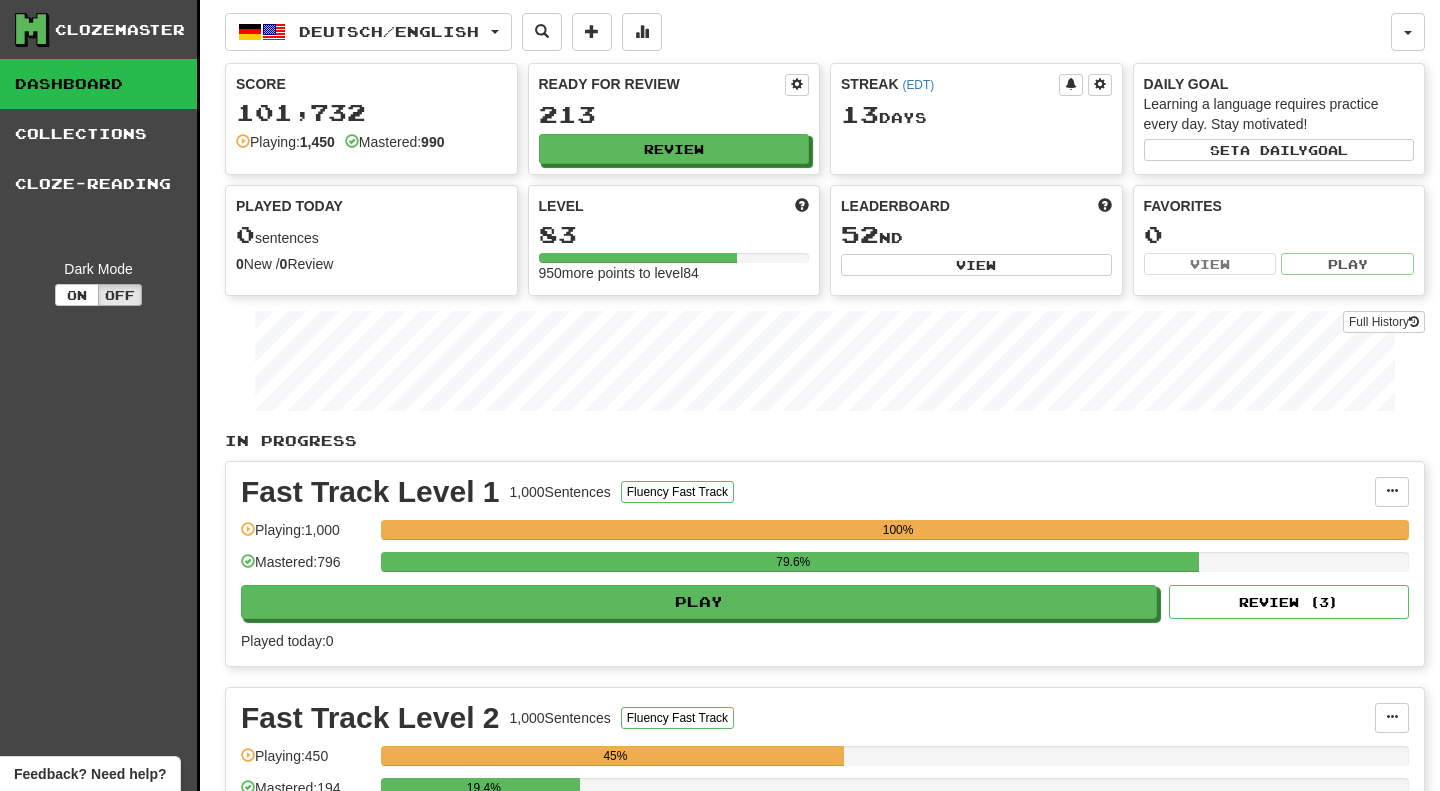 click on "Ready for Review" at bounding box center (662, 84) 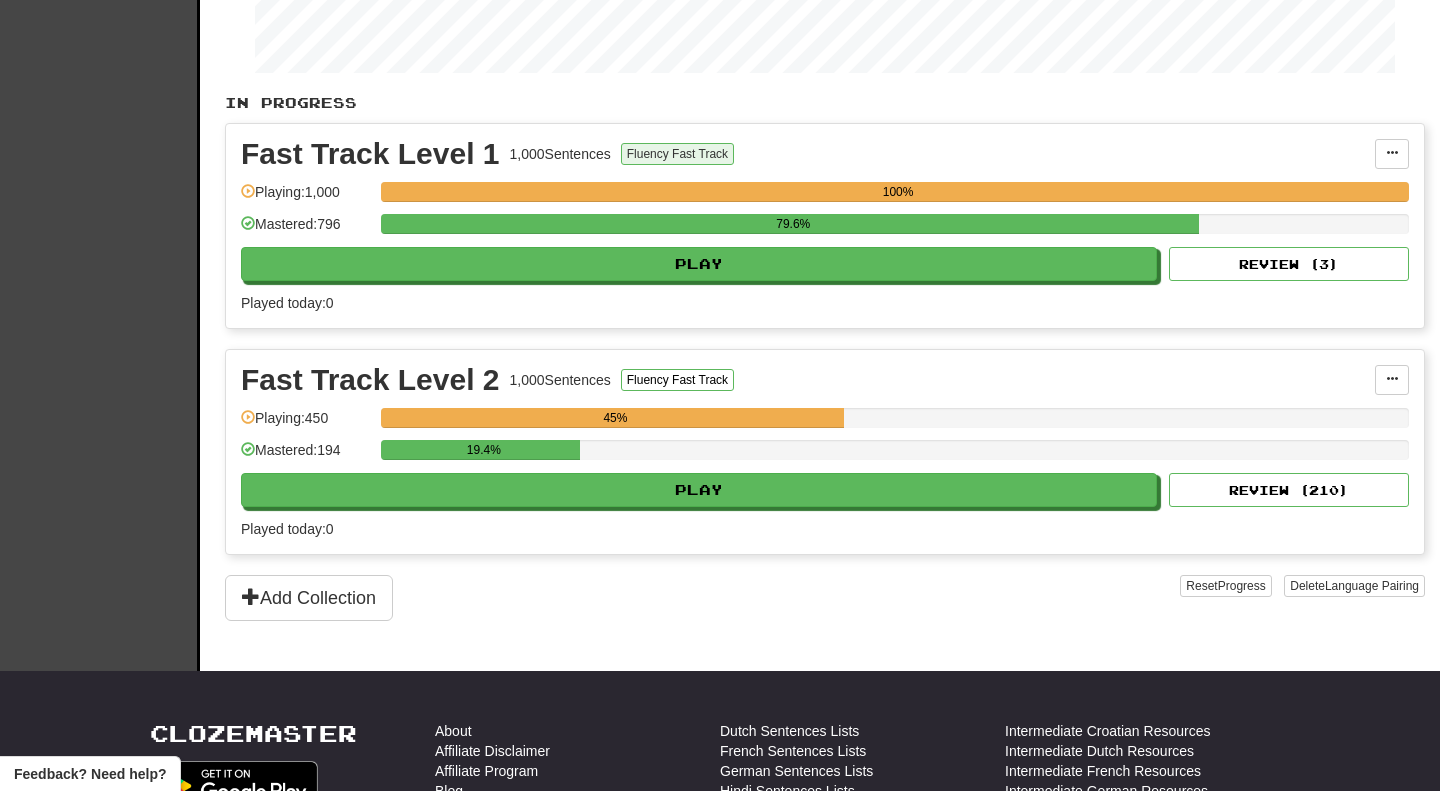 scroll, scrollTop: 343, scrollLeft: 0, axis: vertical 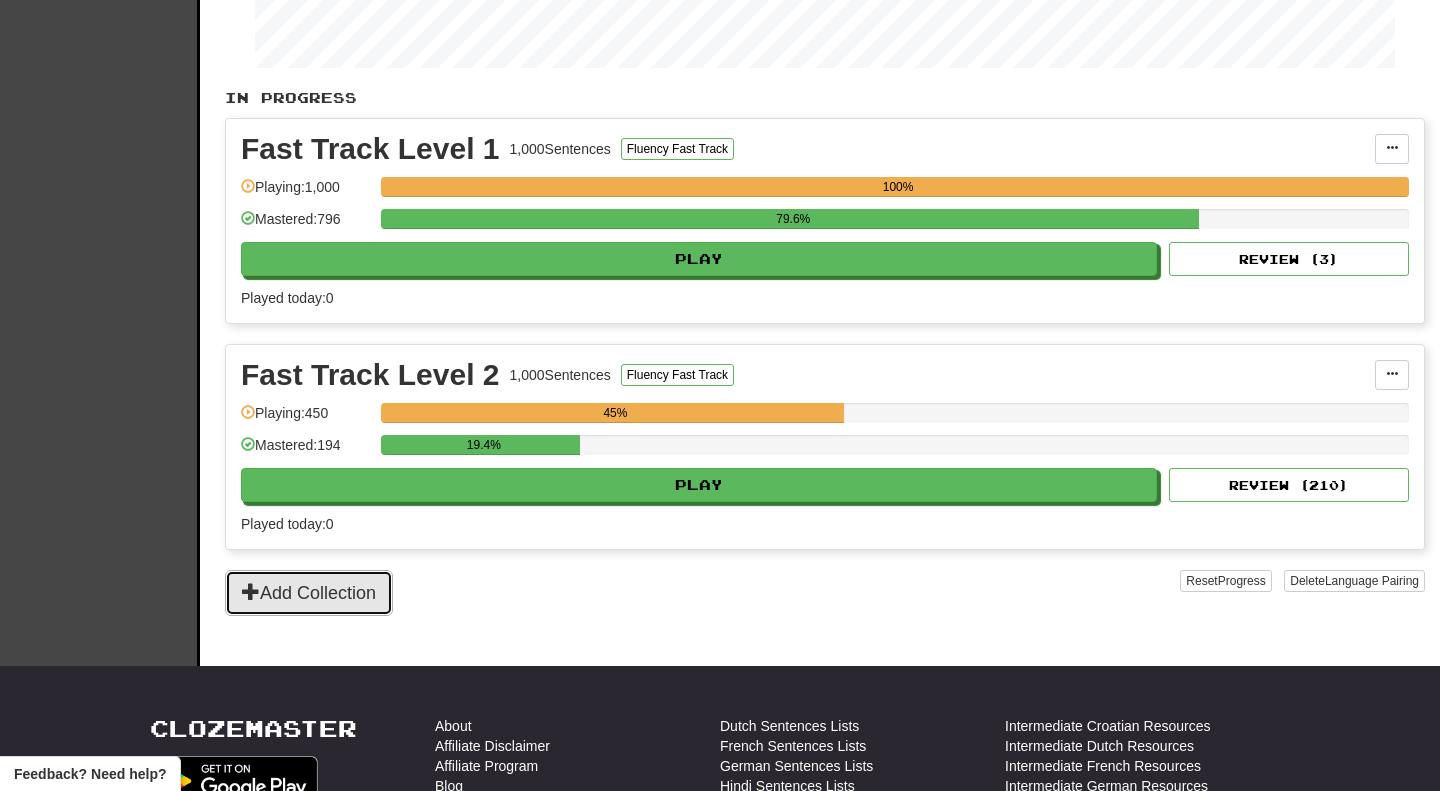 click on "Add Collection" at bounding box center [309, 593] 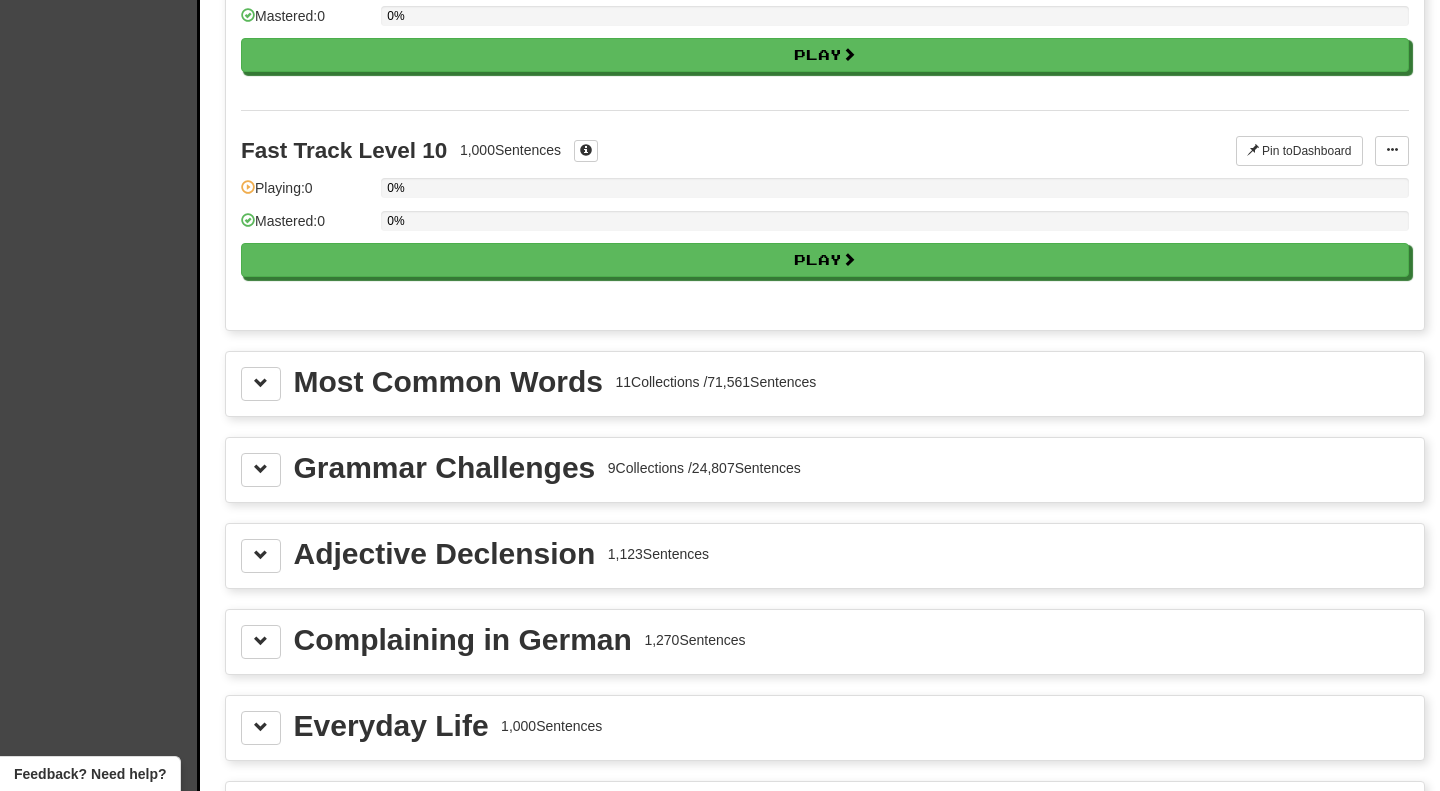 scroll, scrollTop: 1932, scrollLeft: 0, axis: vertical 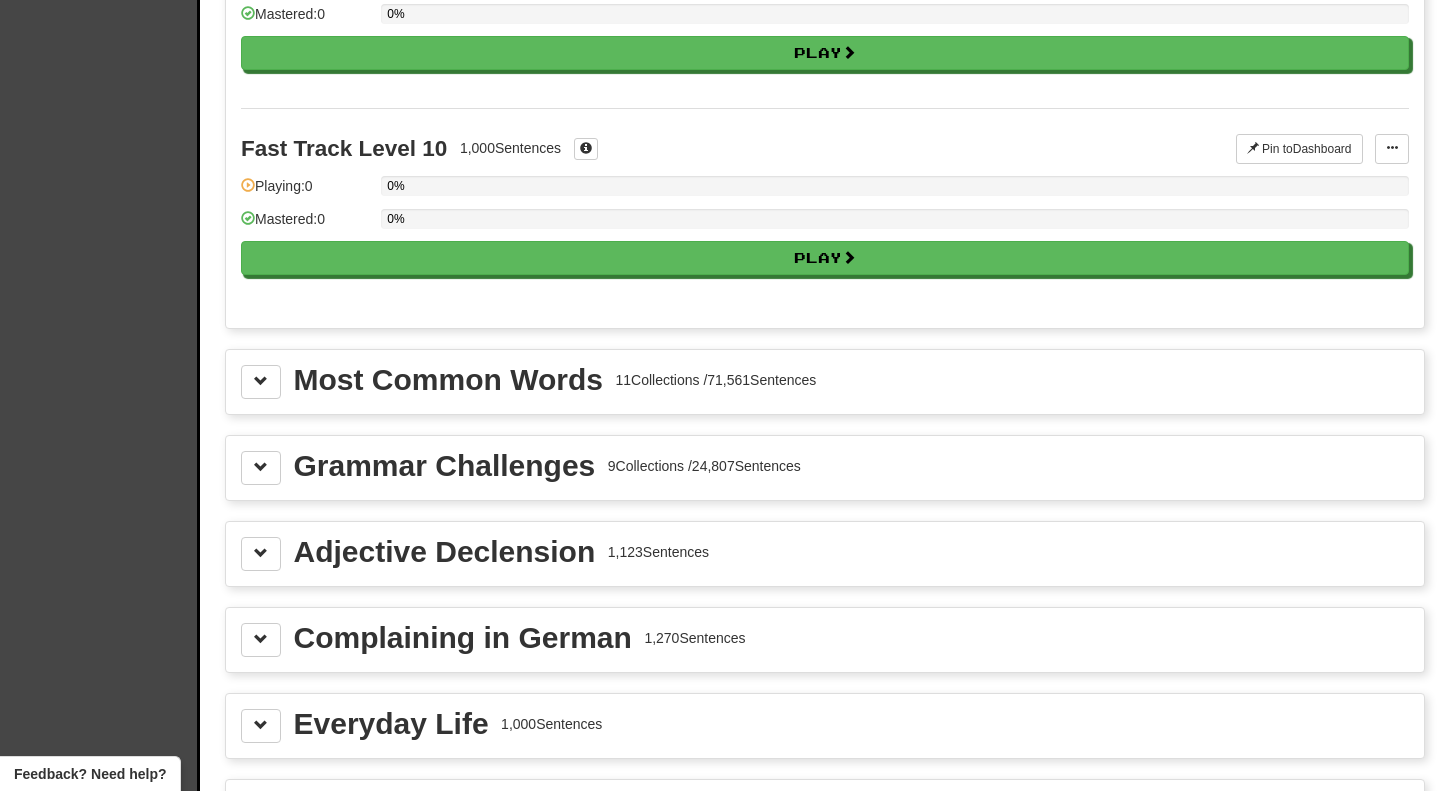 click on "Most Common Words 11  Collections /  71,561  Sentences" at bounding box center [825, 382] 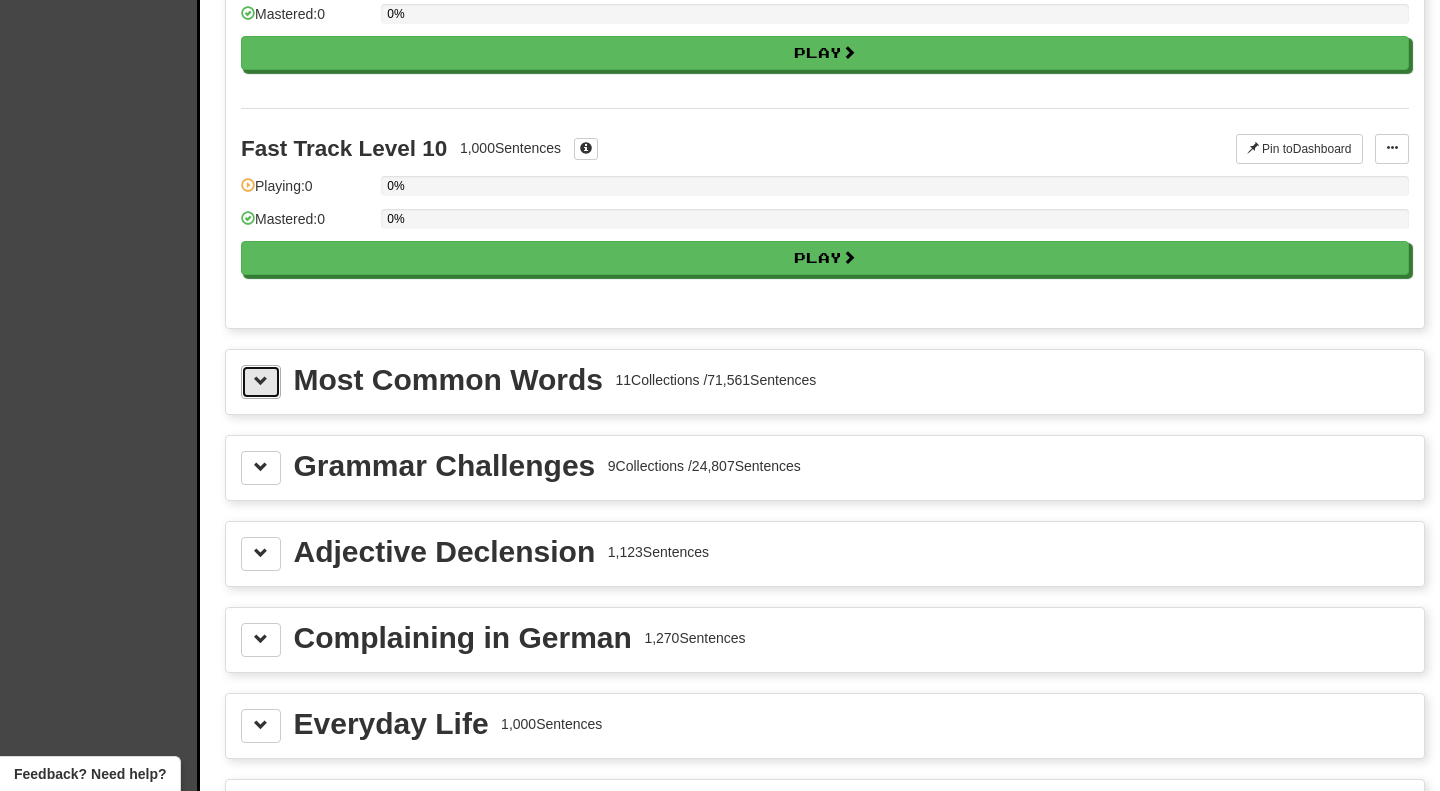 click at bounding box center [261, 381] 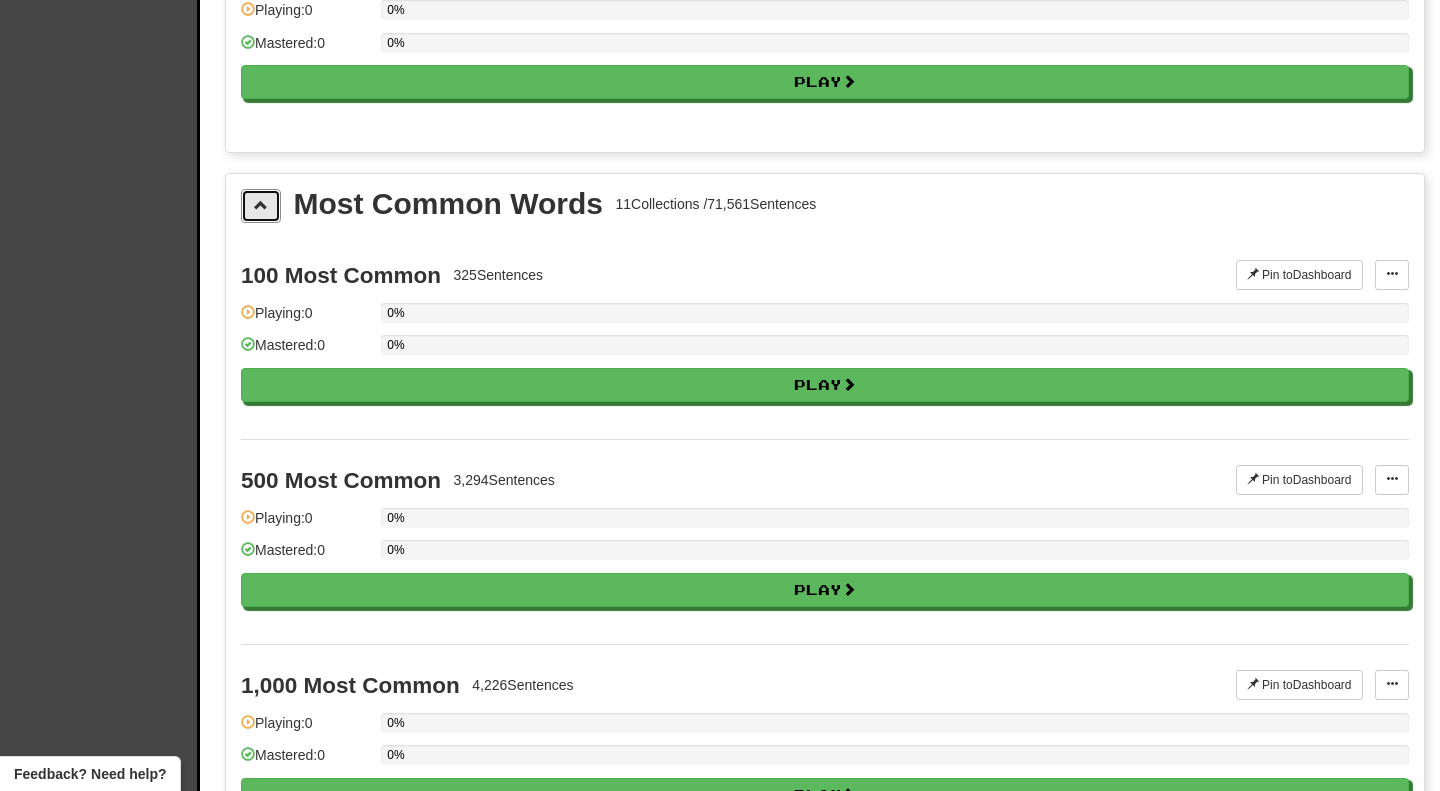 scroll, scrollTop: 2077, scrollLeft: 0, axis: vertical 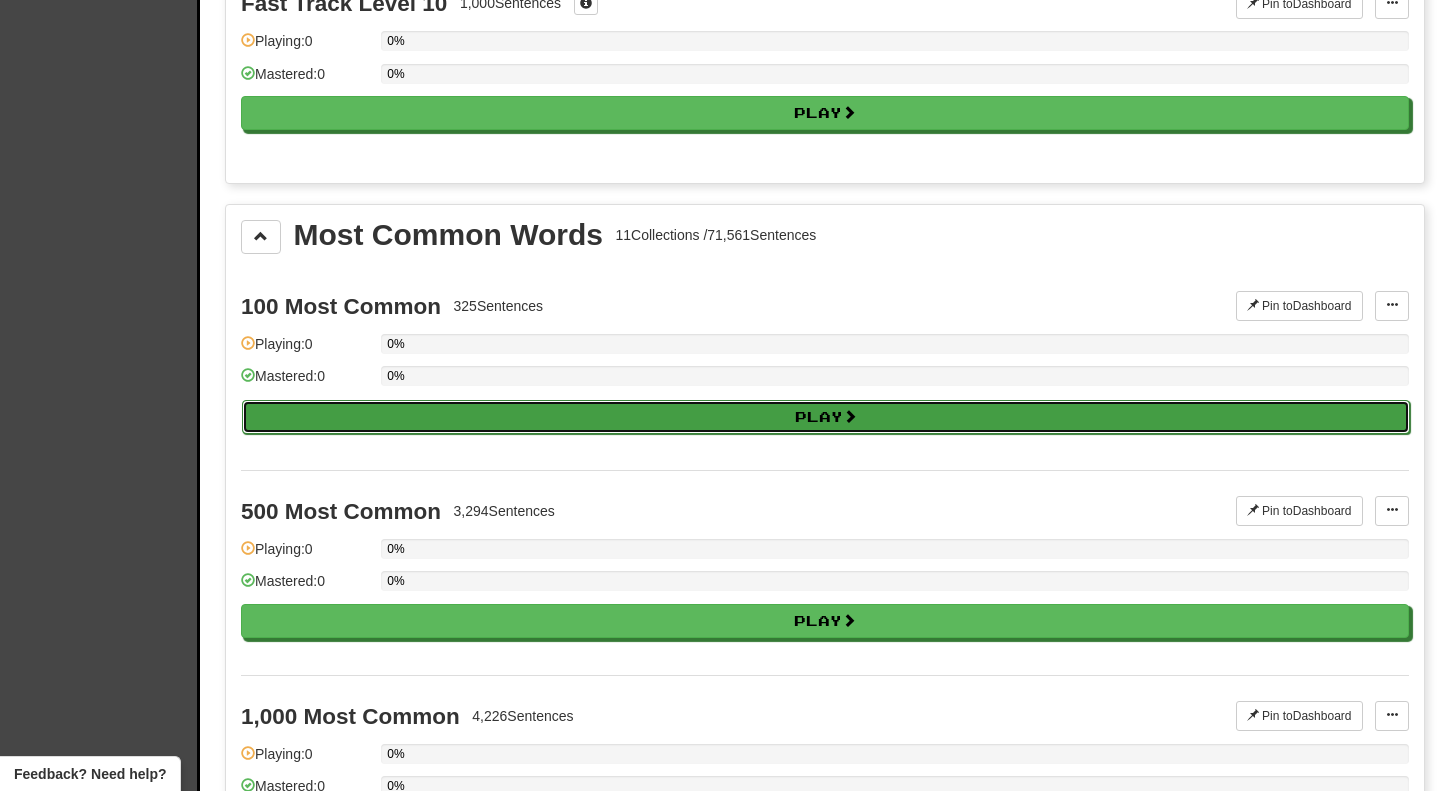 click on "Play" at bounding box center [826, 417] 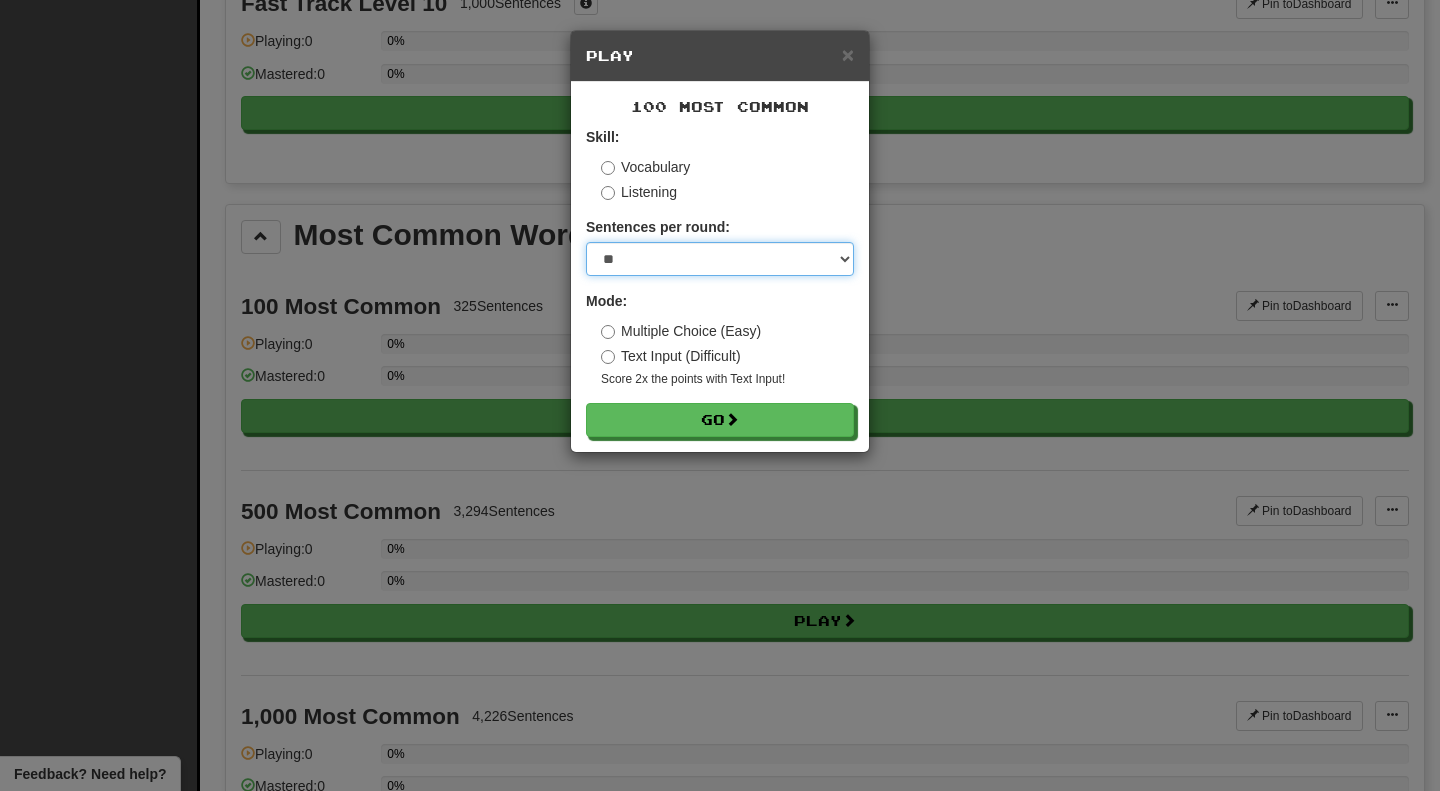 select on "***" 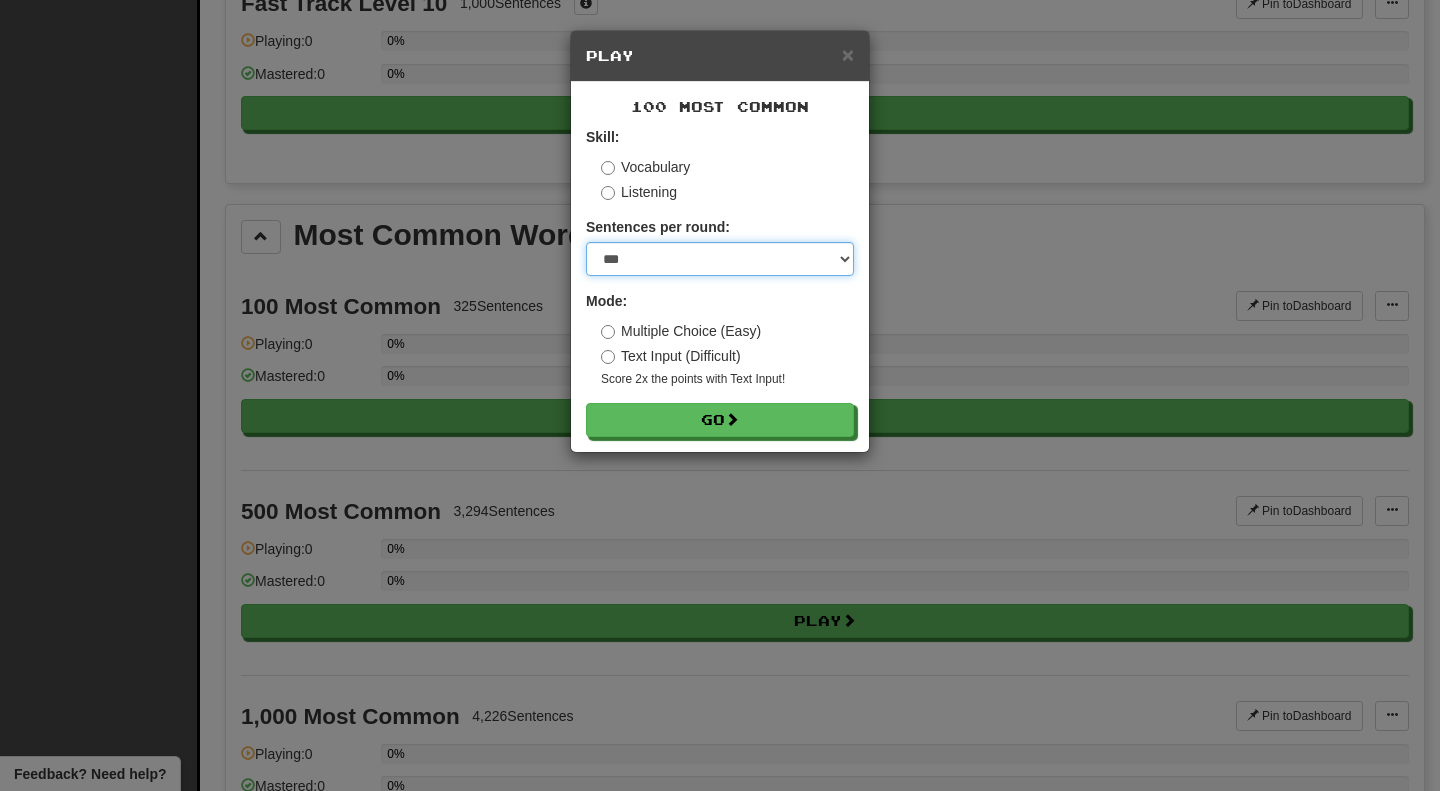 click on "***" at bounding box center [0, 0] 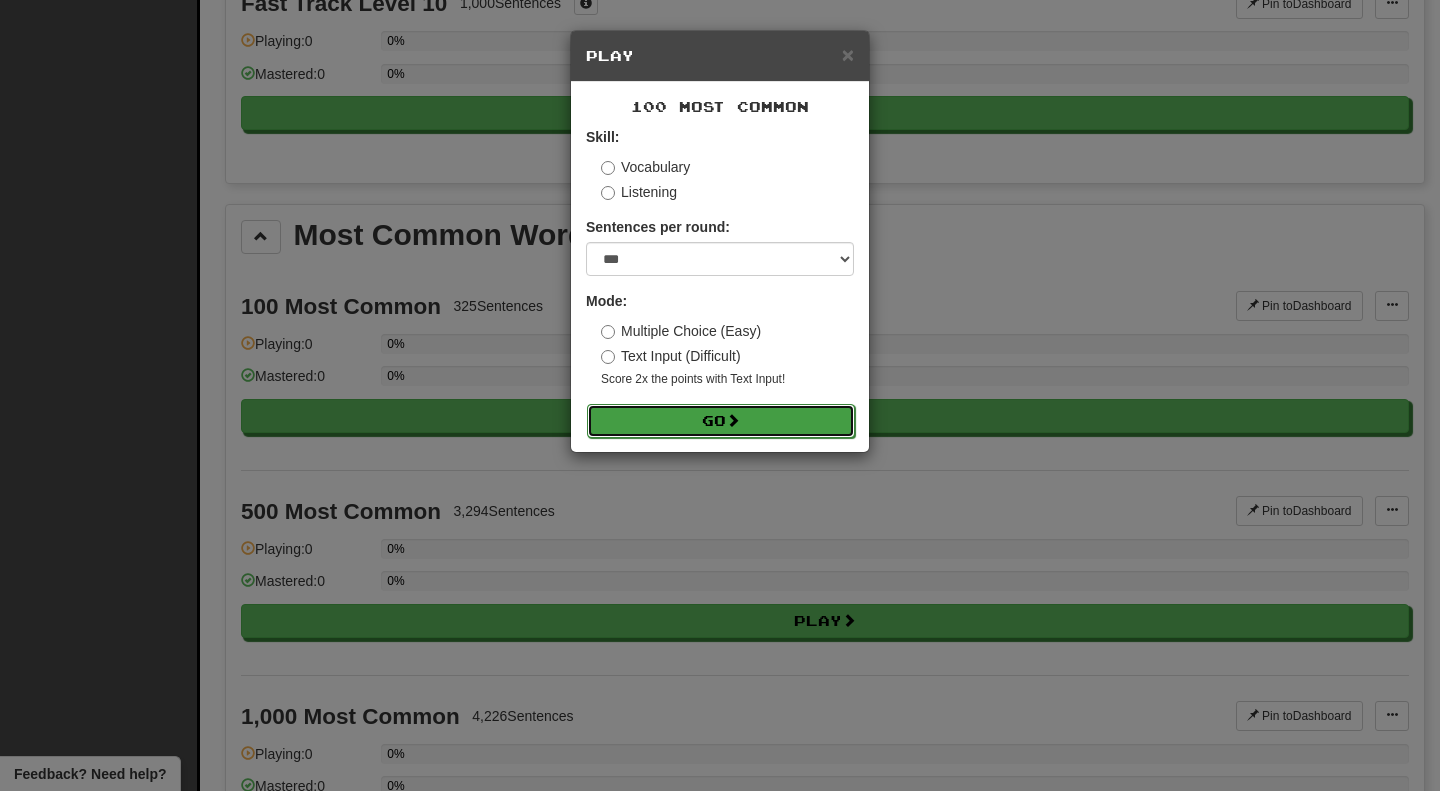 click on "Go" at bounding box center (721, 421) 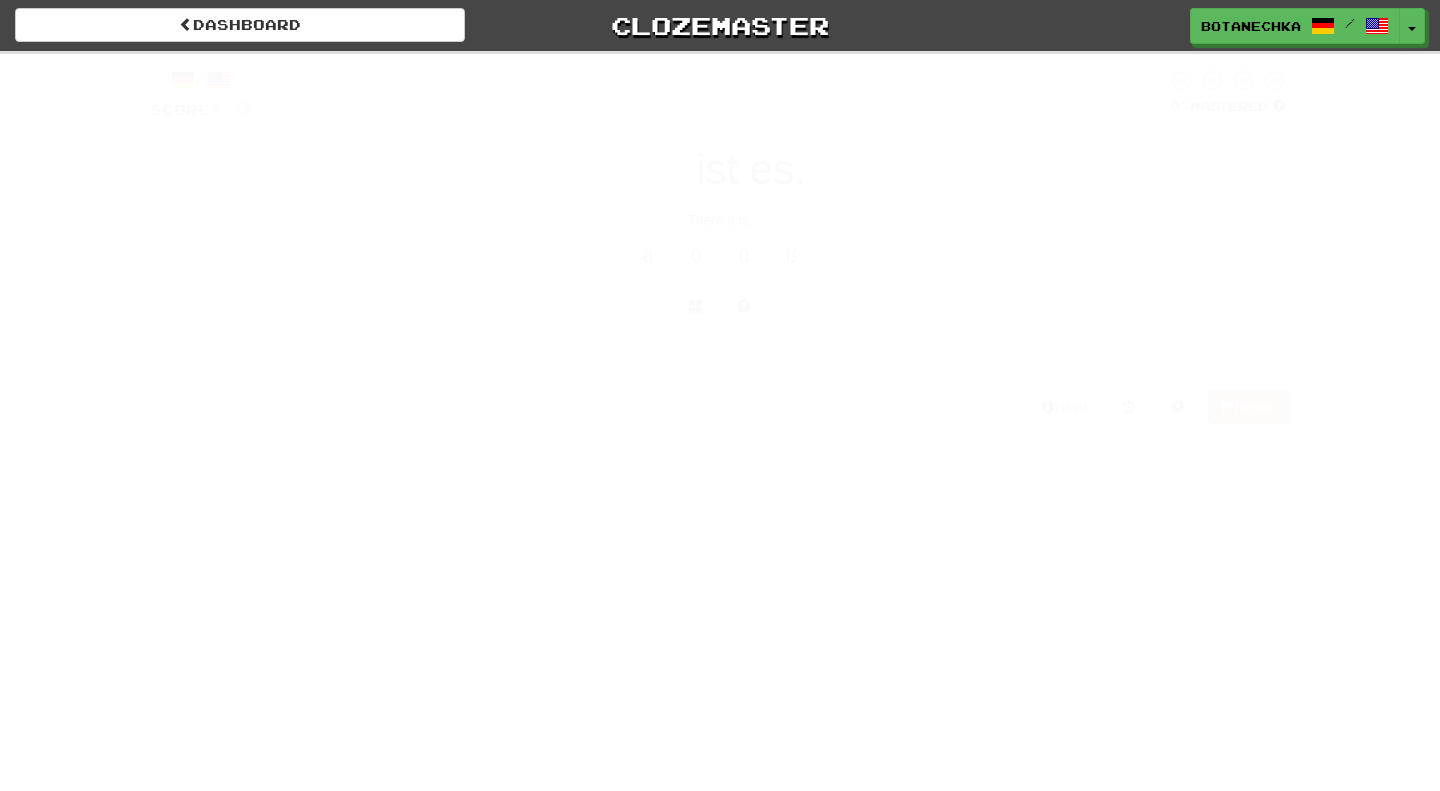 scroll, scrollTop: 0, scrollLeft: 0, axis: both 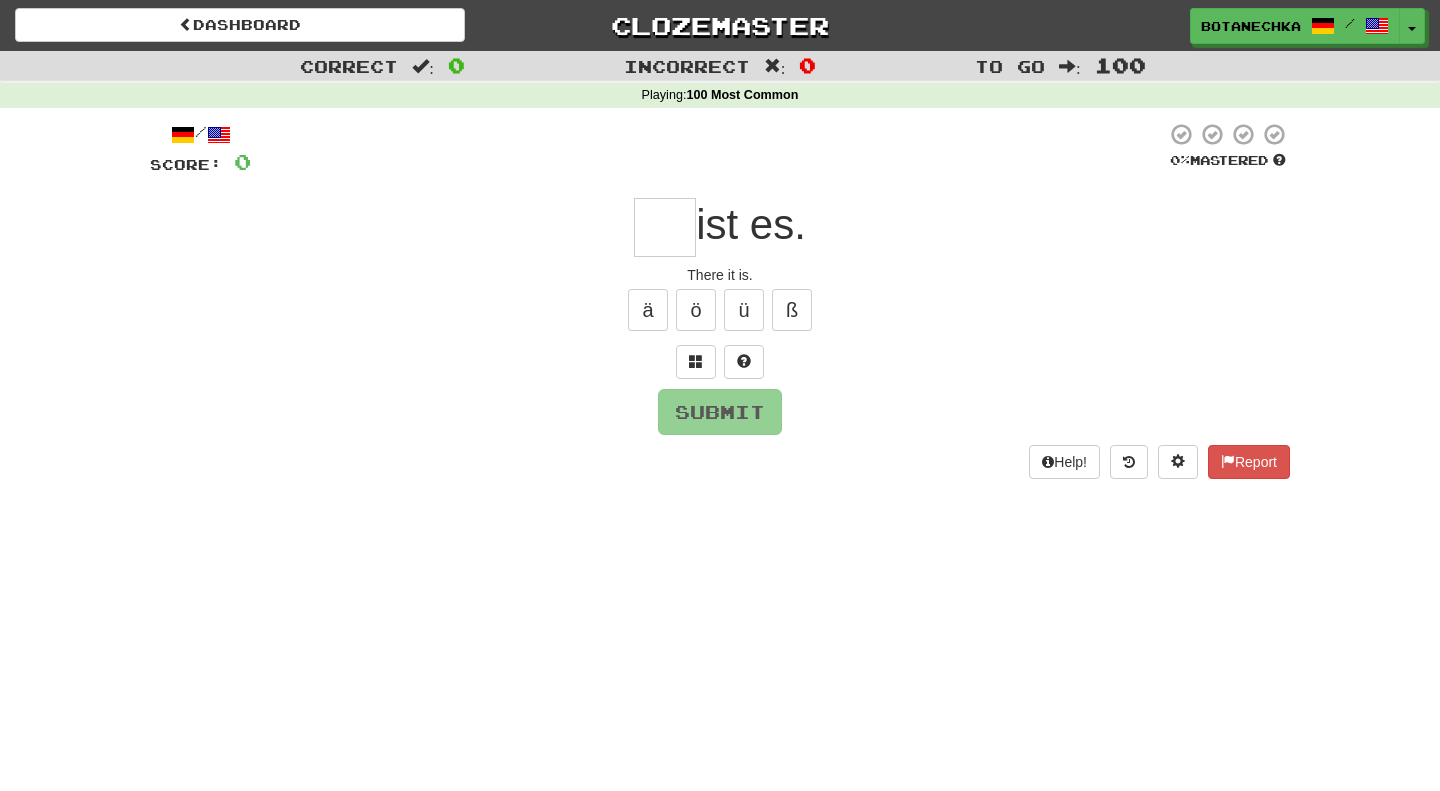 click at bounding box center [665, 227] 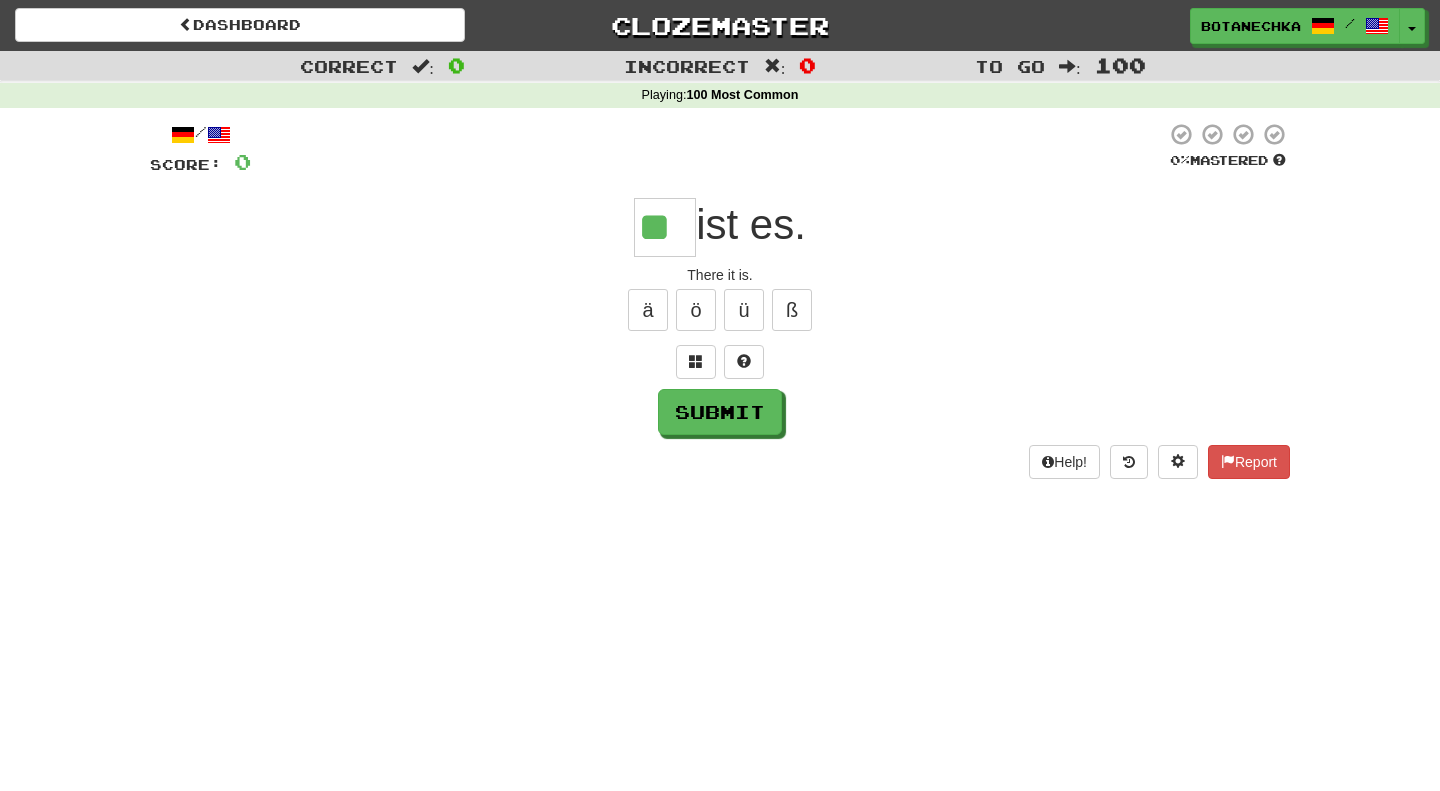 type on "**" 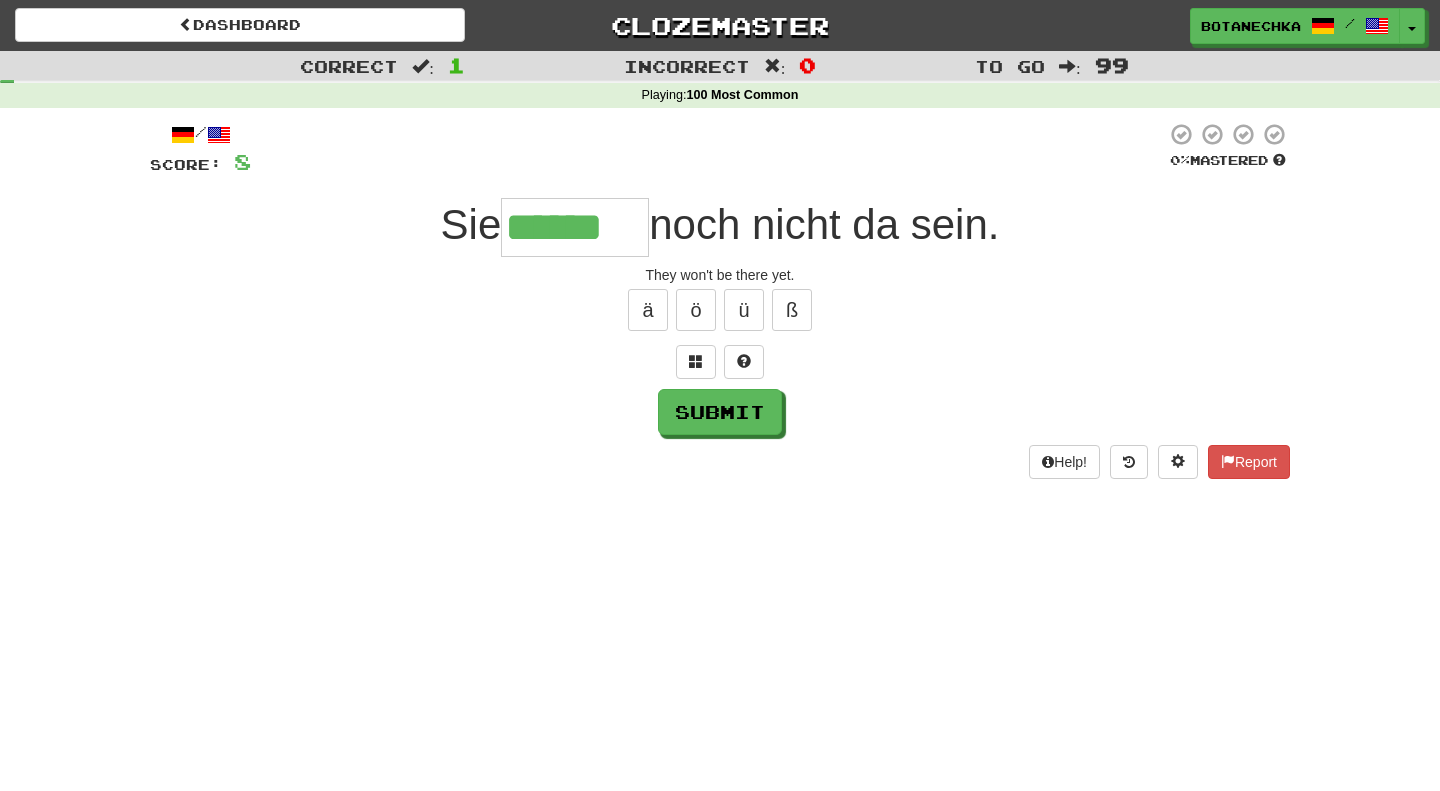 type on "******" 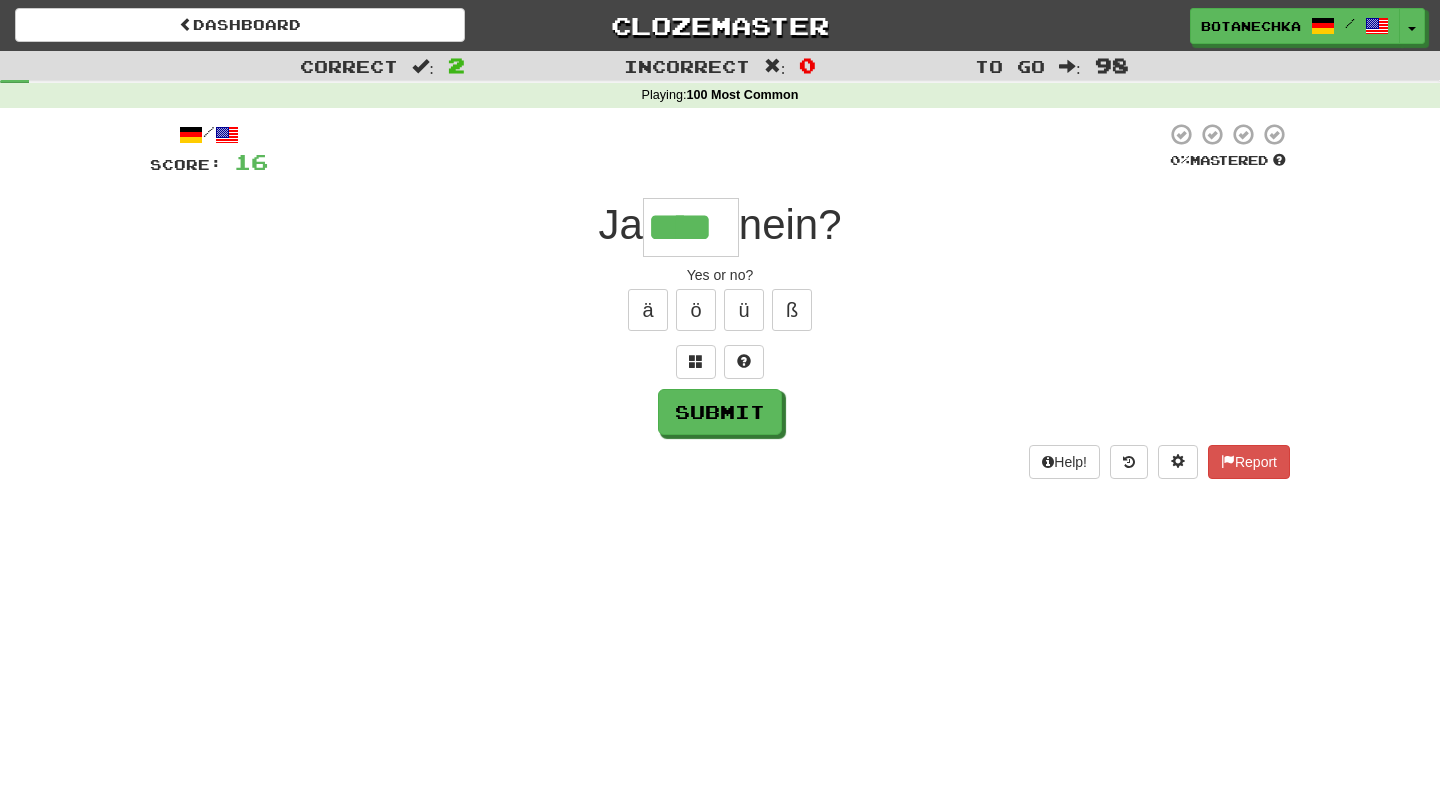 type on "****" 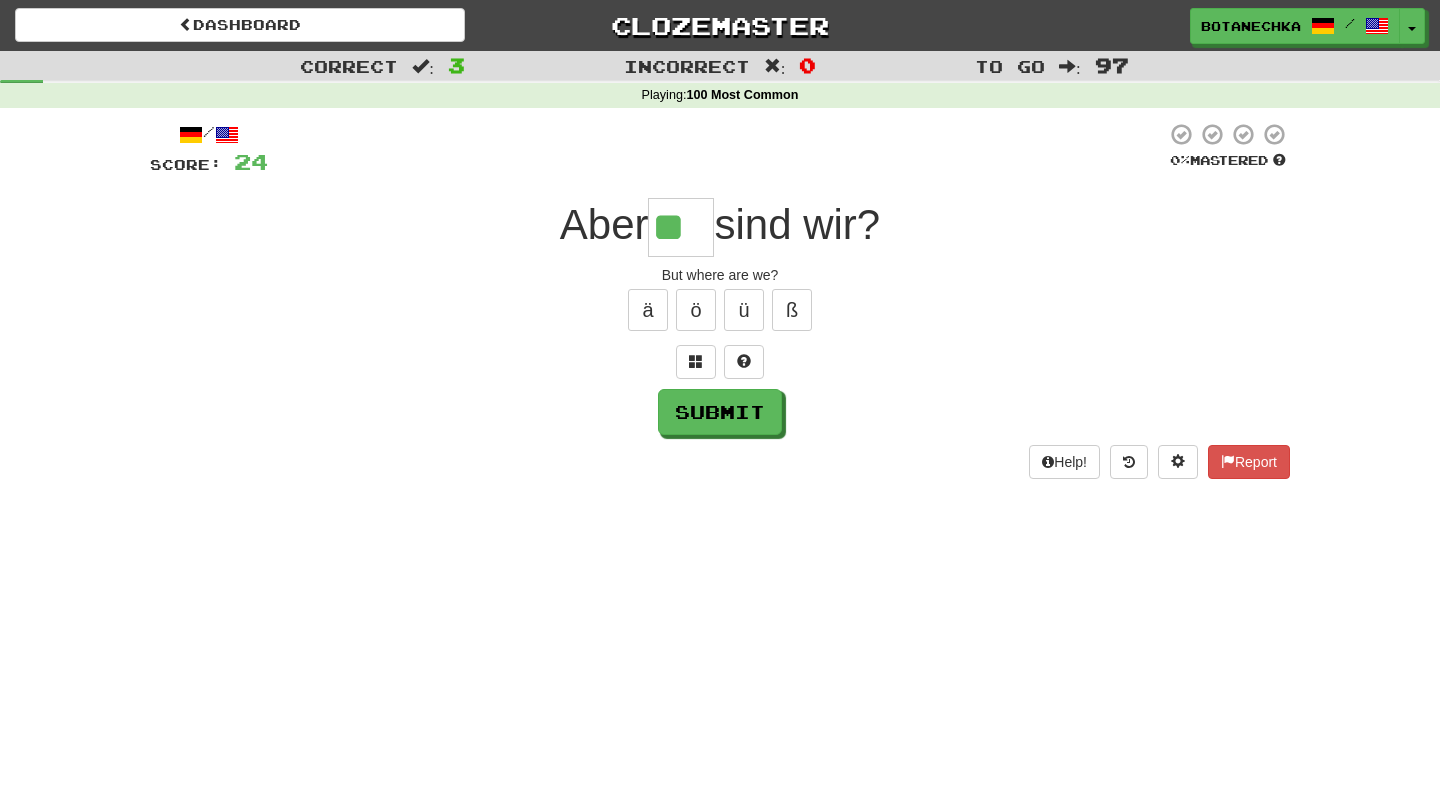 type on "**" 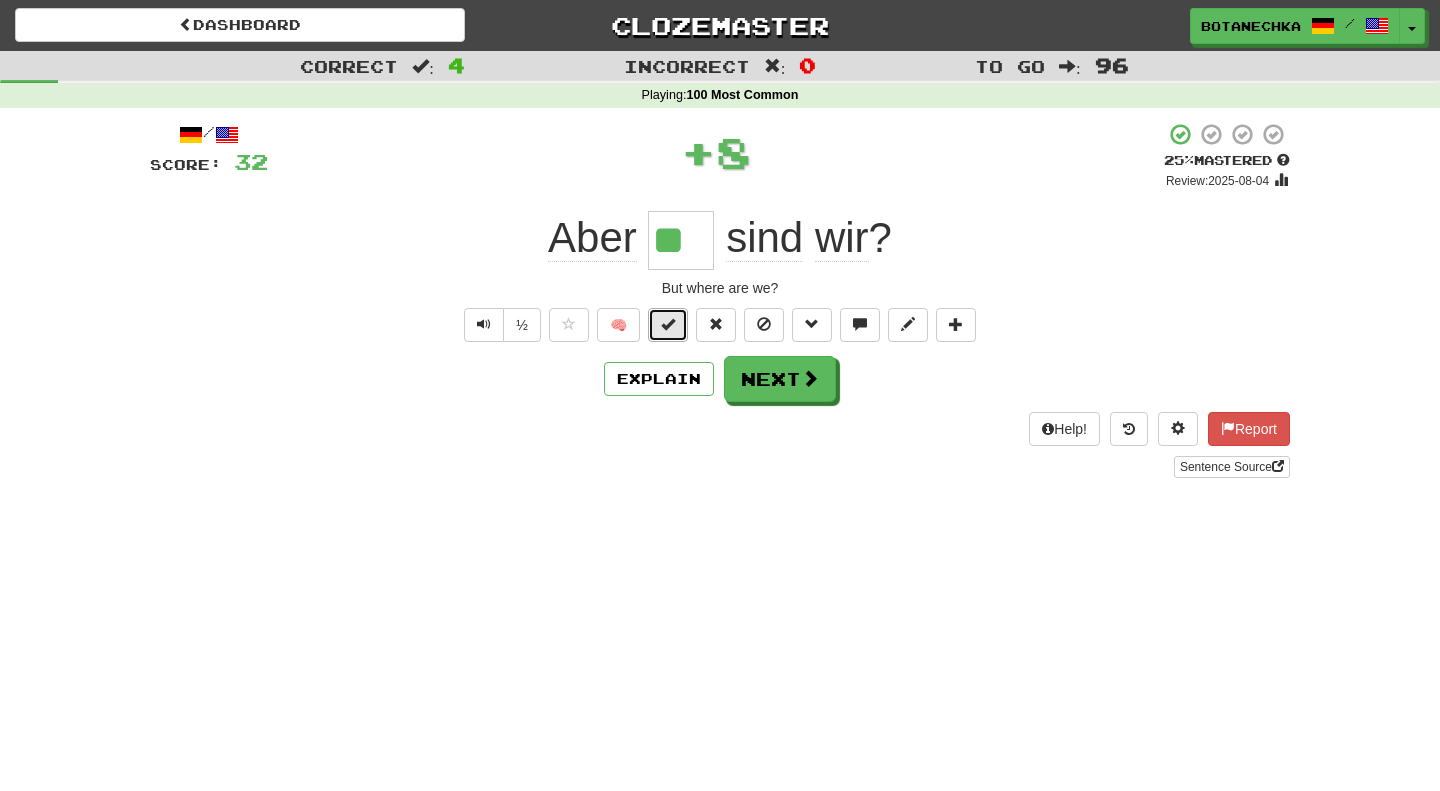 click at bounding box center (668, 324) 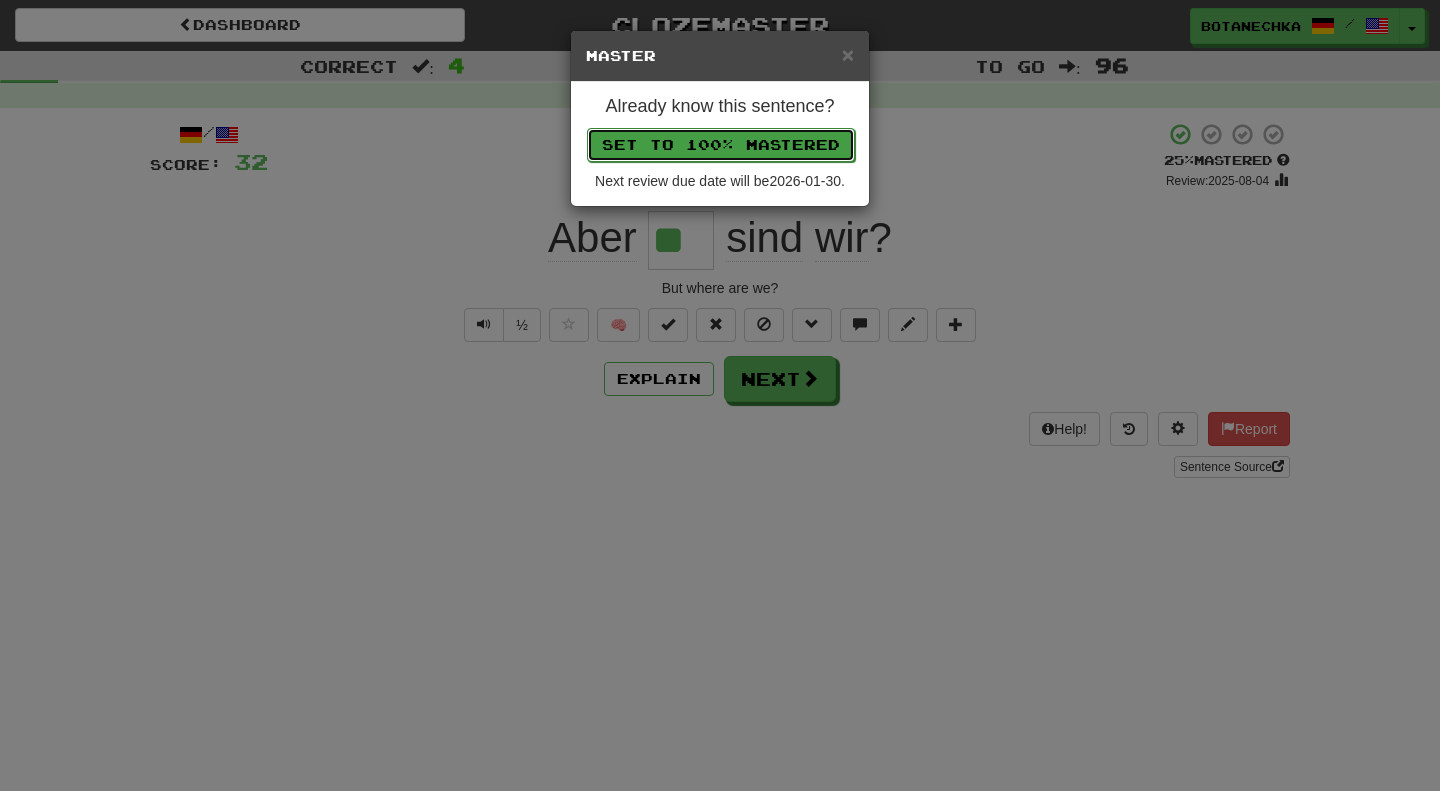 click on "Set to 100% Mastered" at bounding box center (721, 145) 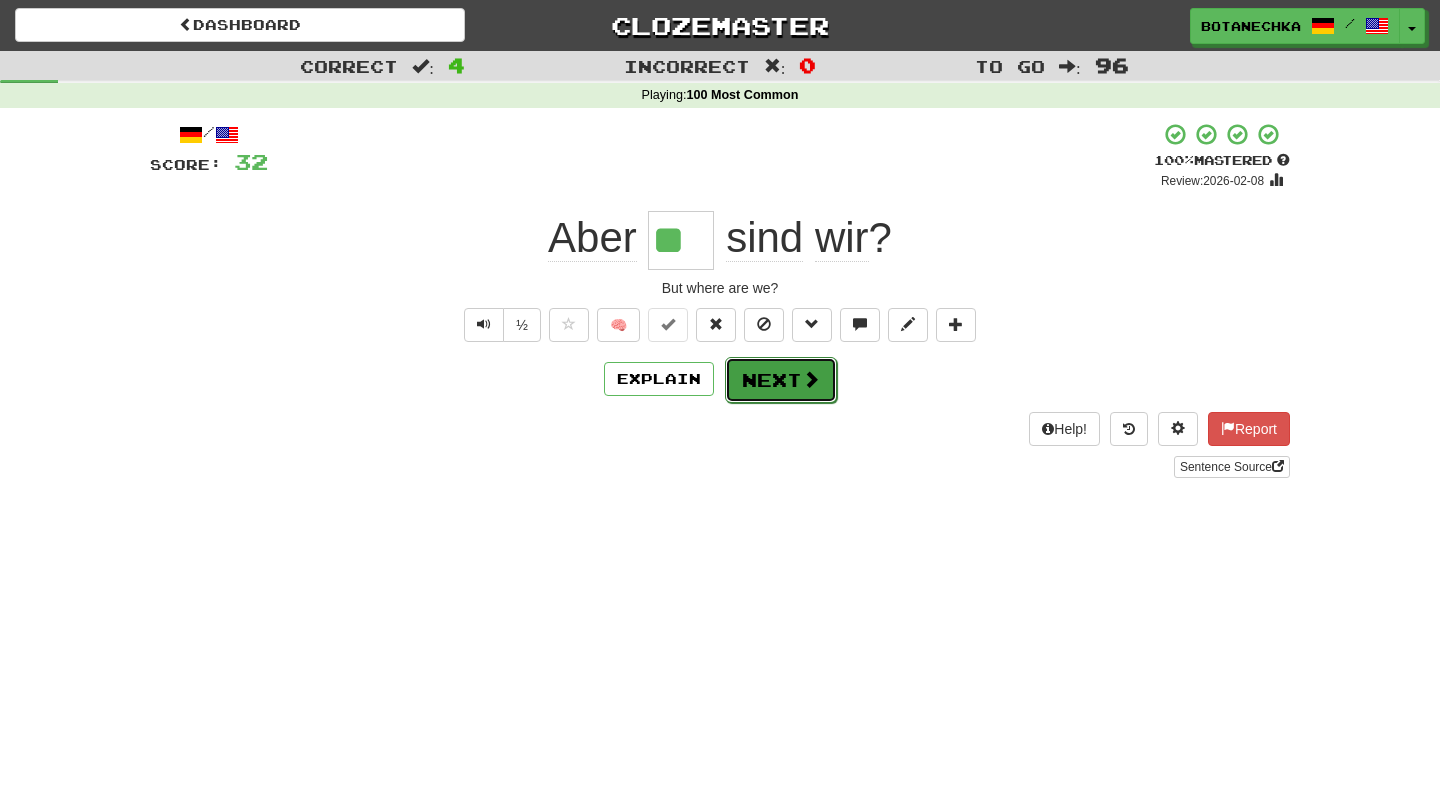click on "Next" at bounding box center [781, 380] 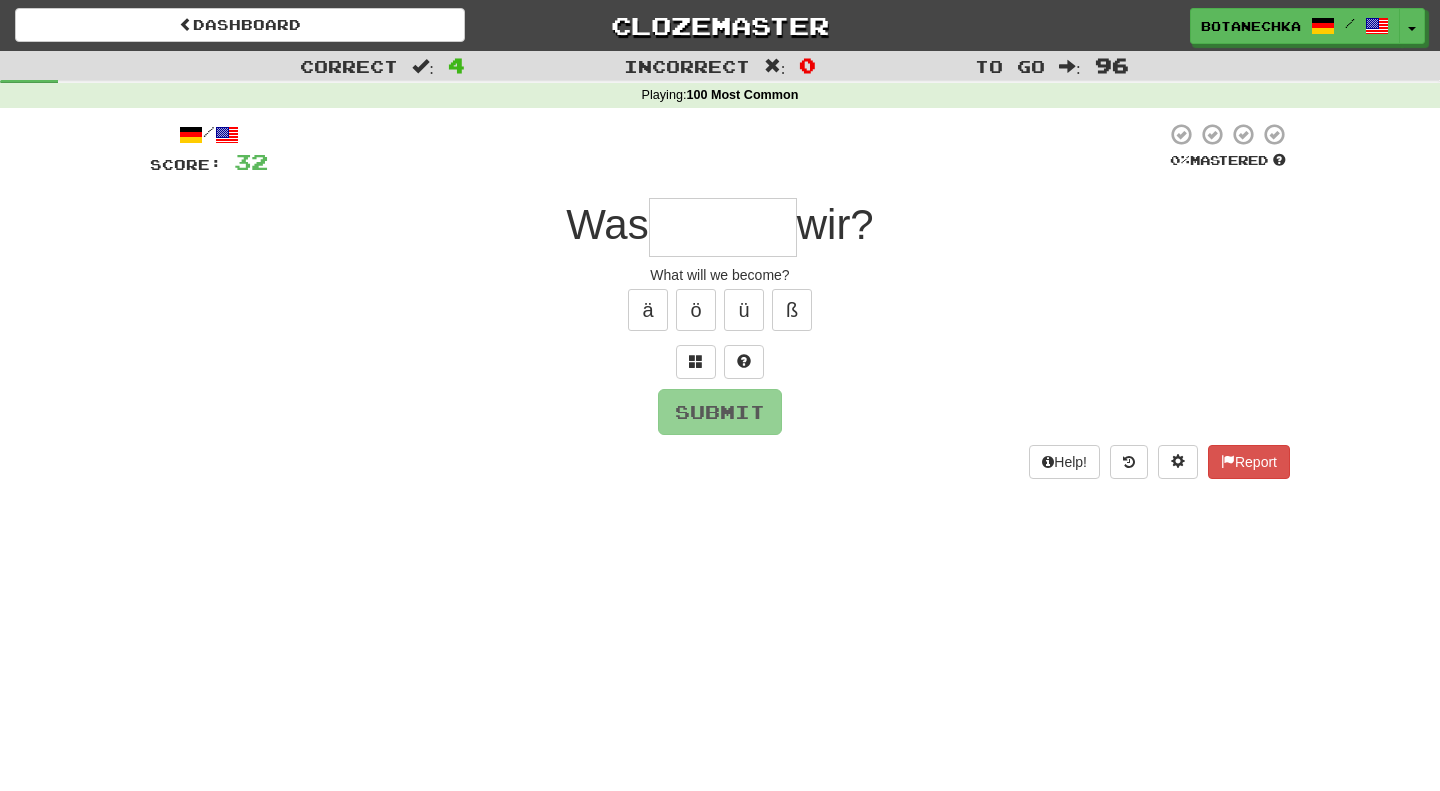 click at bounding box center (723, 227) 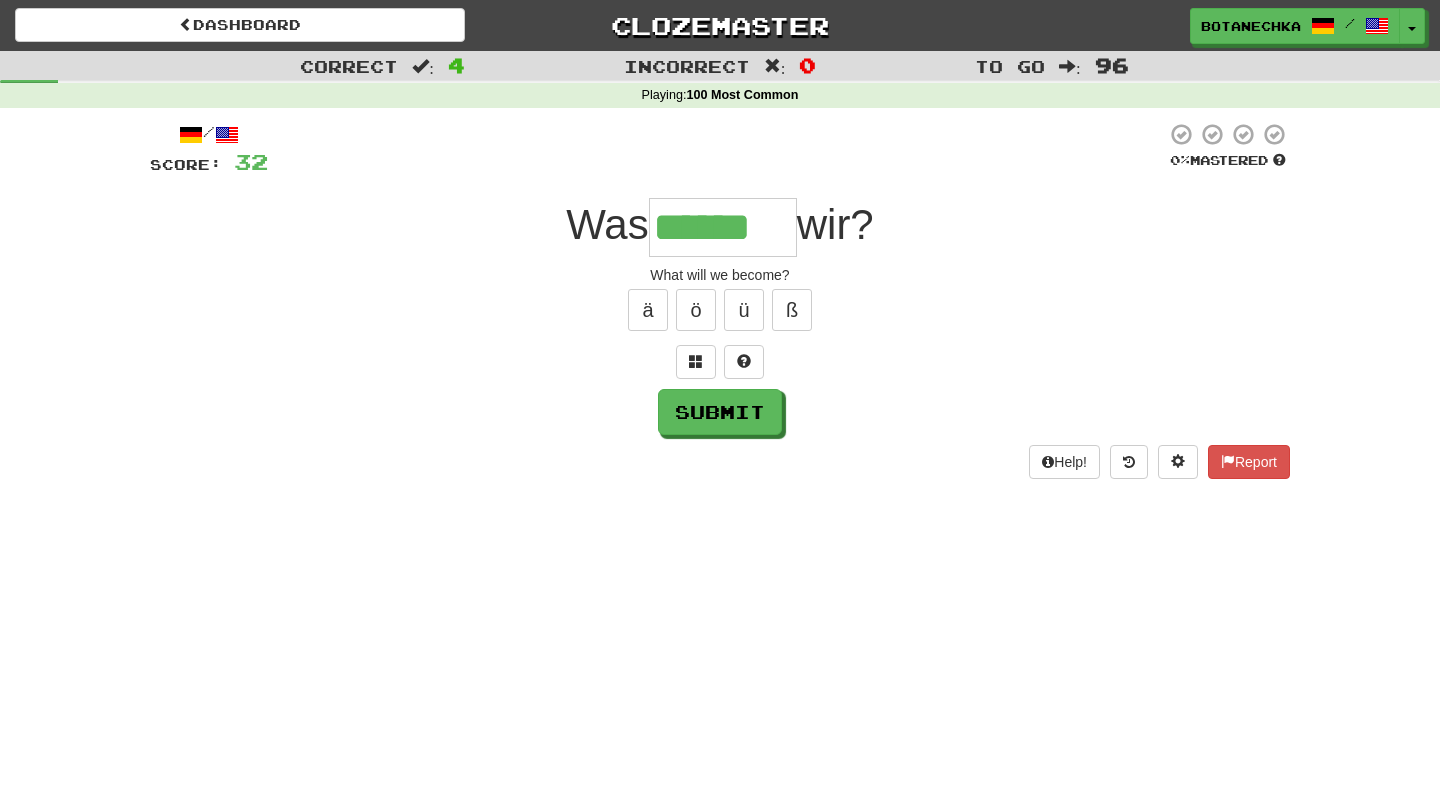 type on "******" 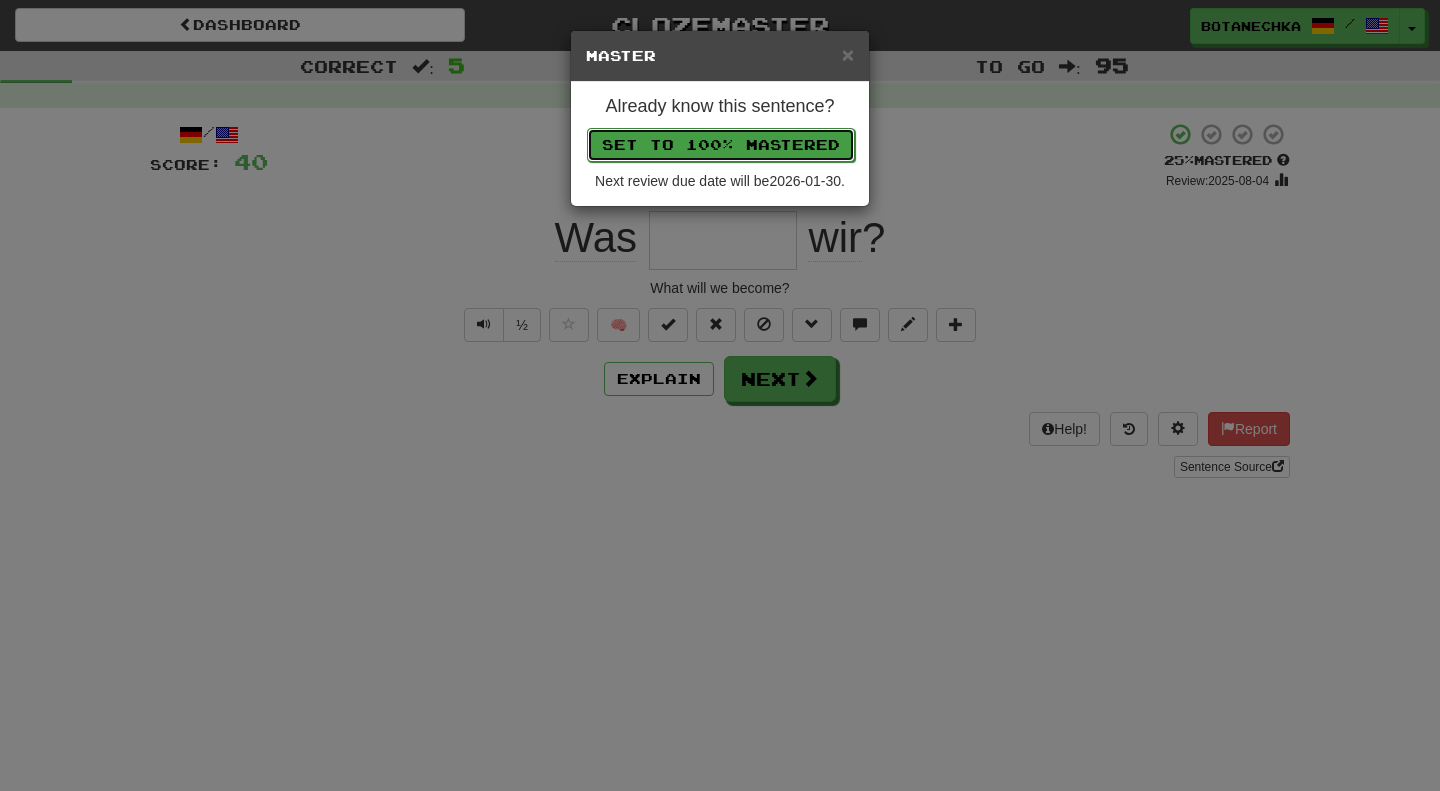 click on "Set to 100% Mastered" at bounding box center (721, 145) 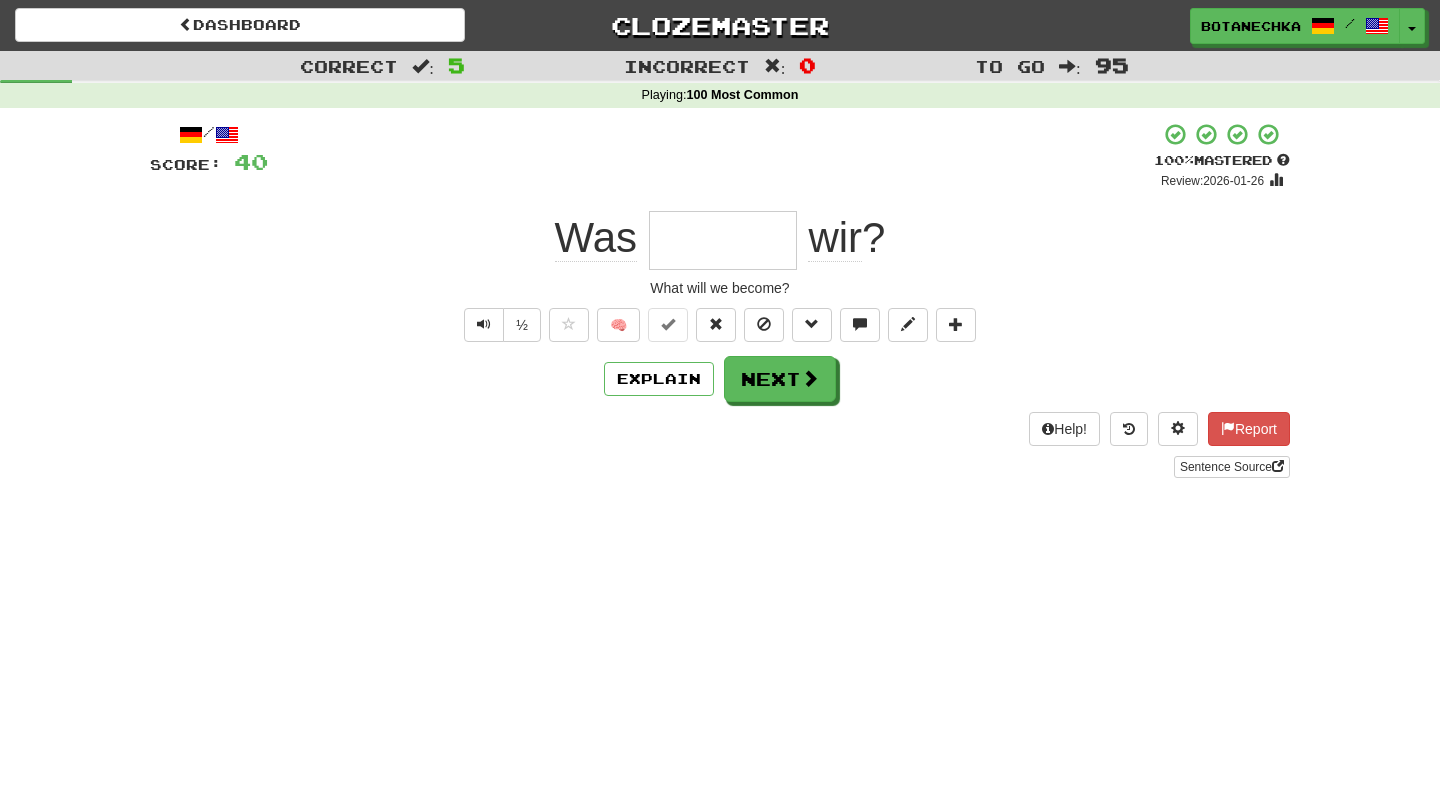 click at bounding box center [723, 240] 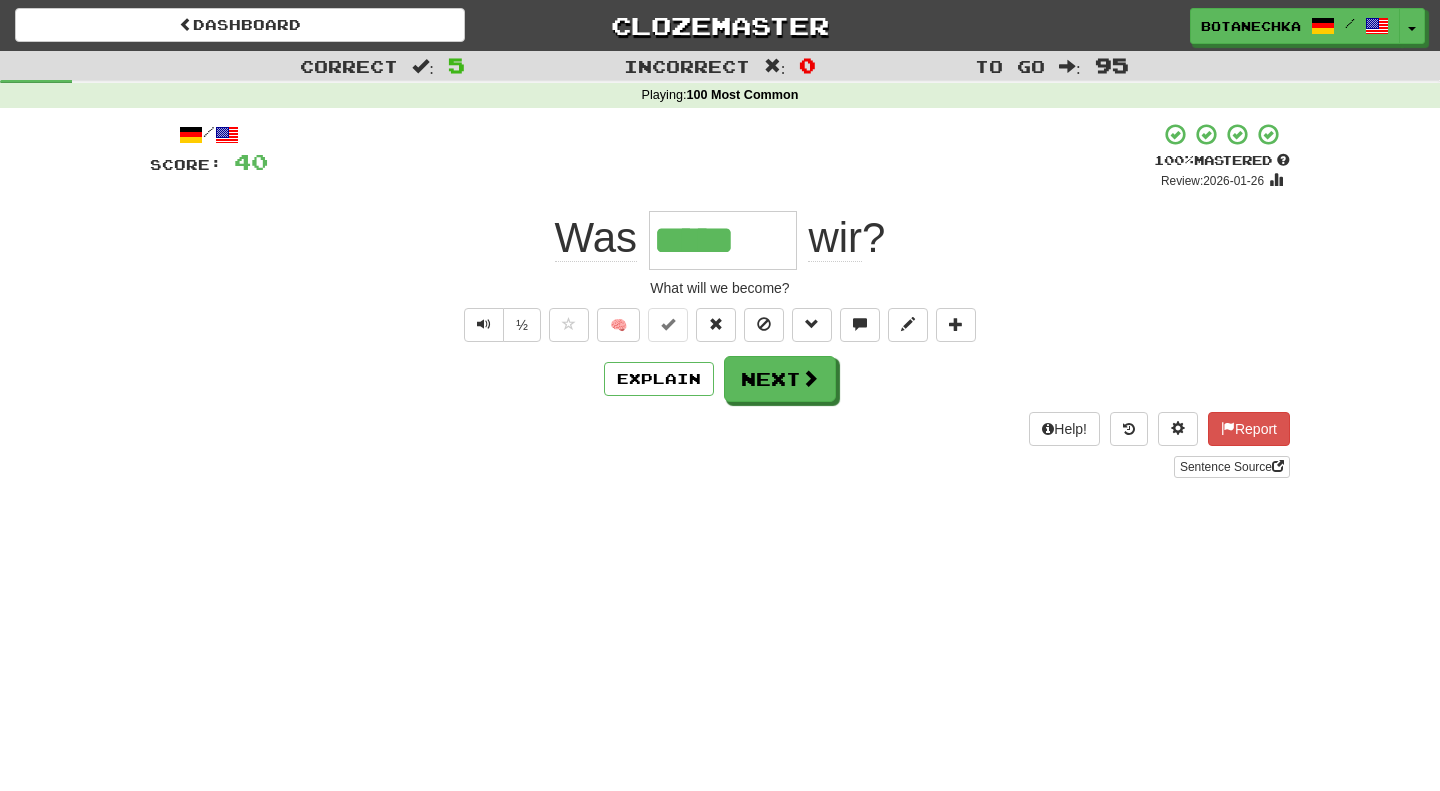 type on "******" 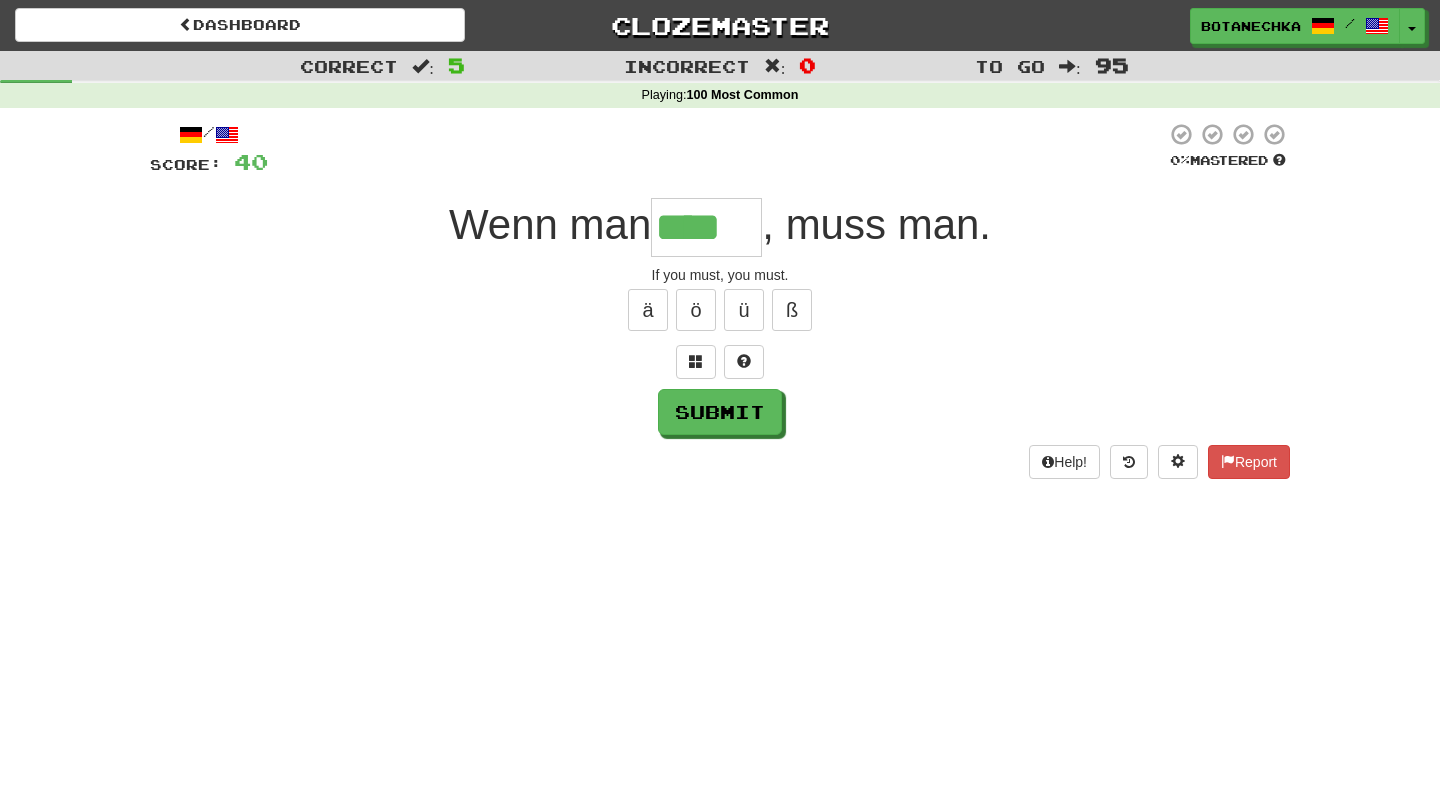 type on "****" 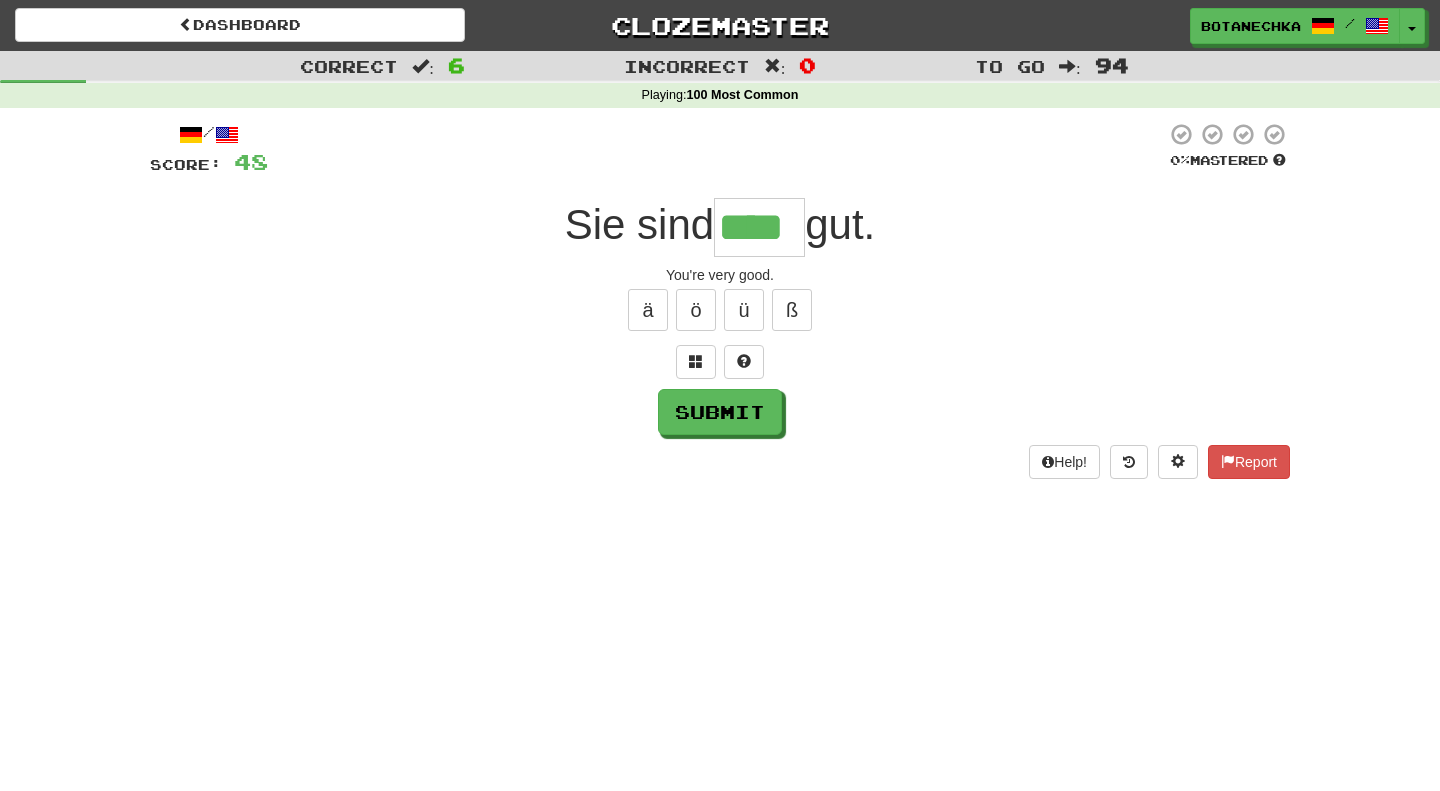 type on "****" 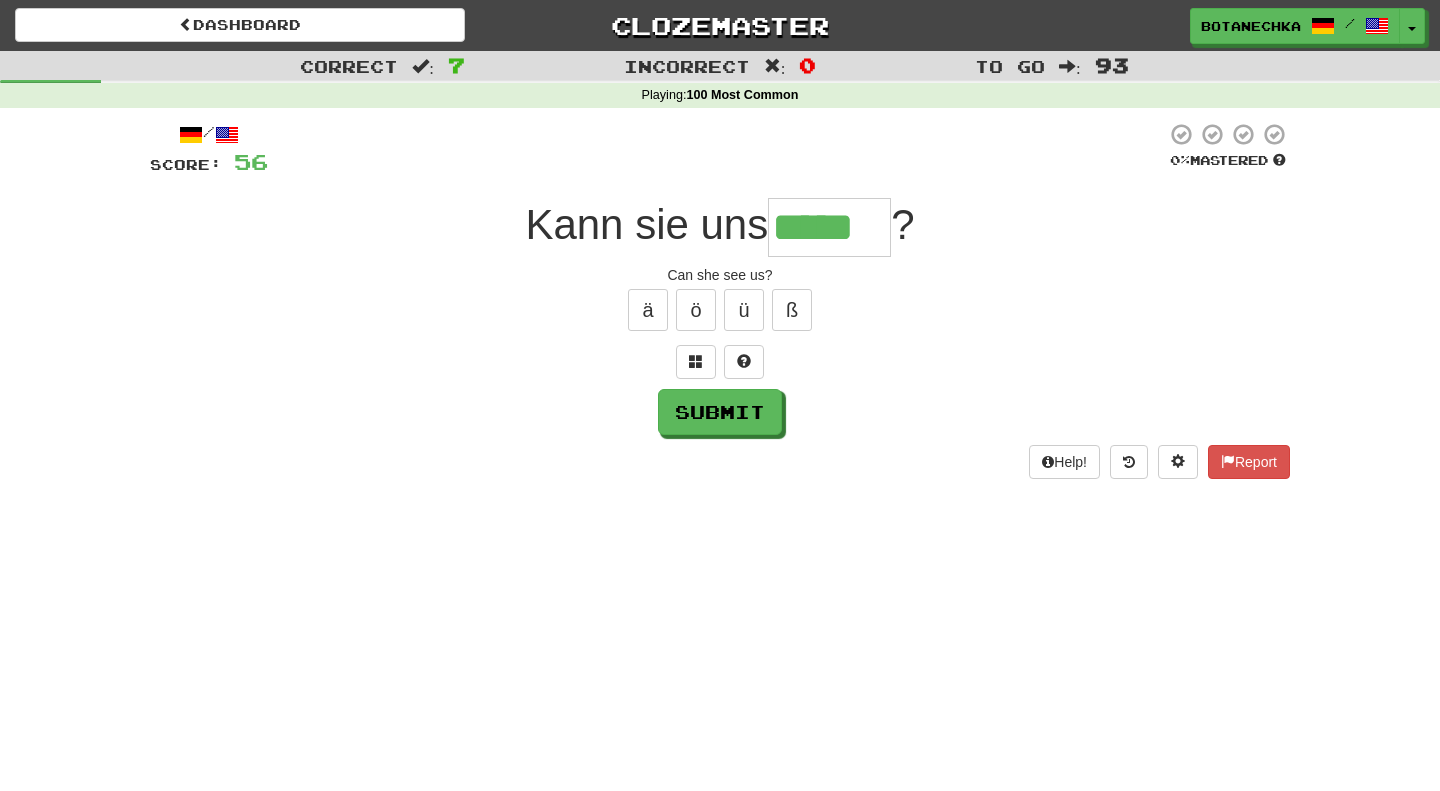 type on "*****" 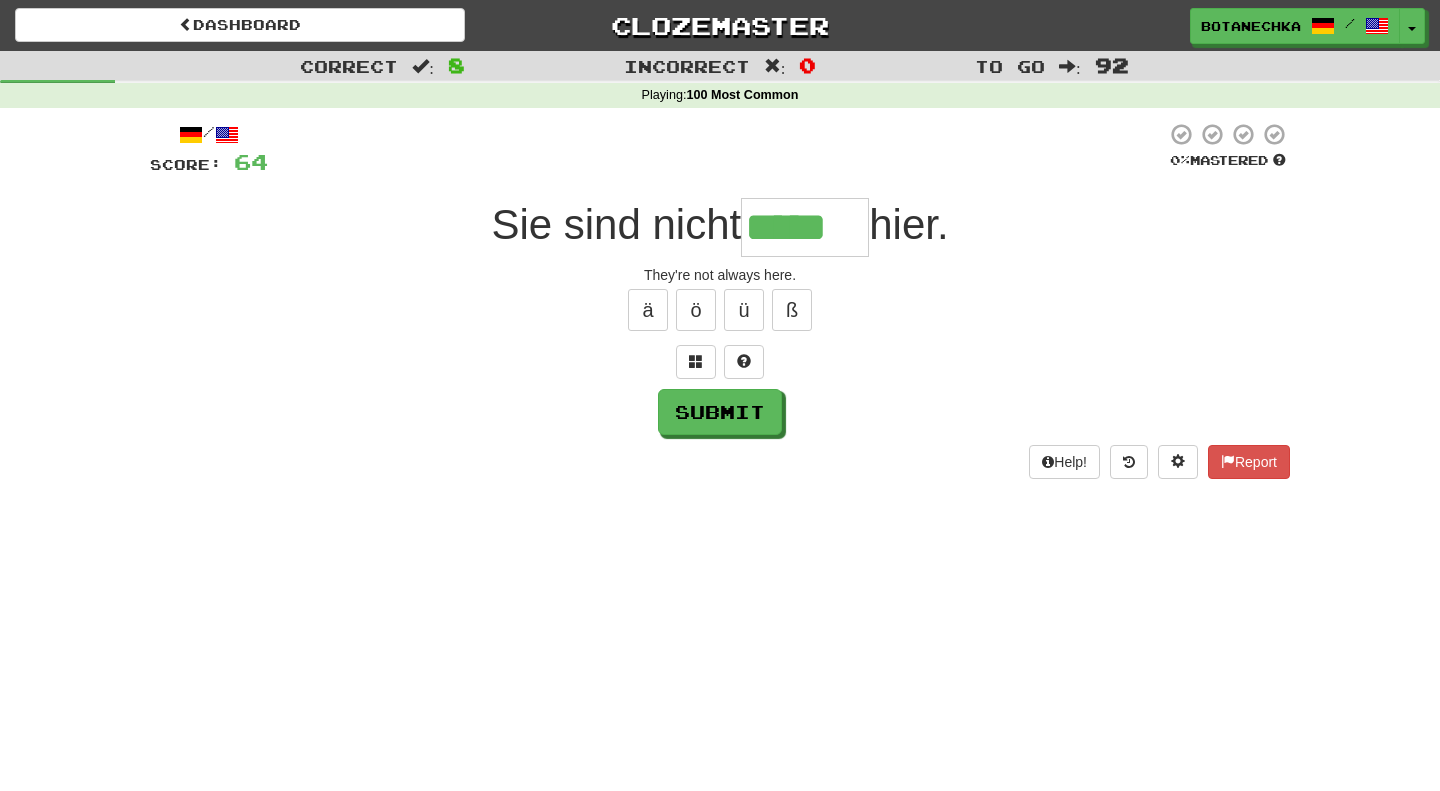 type on "*****" 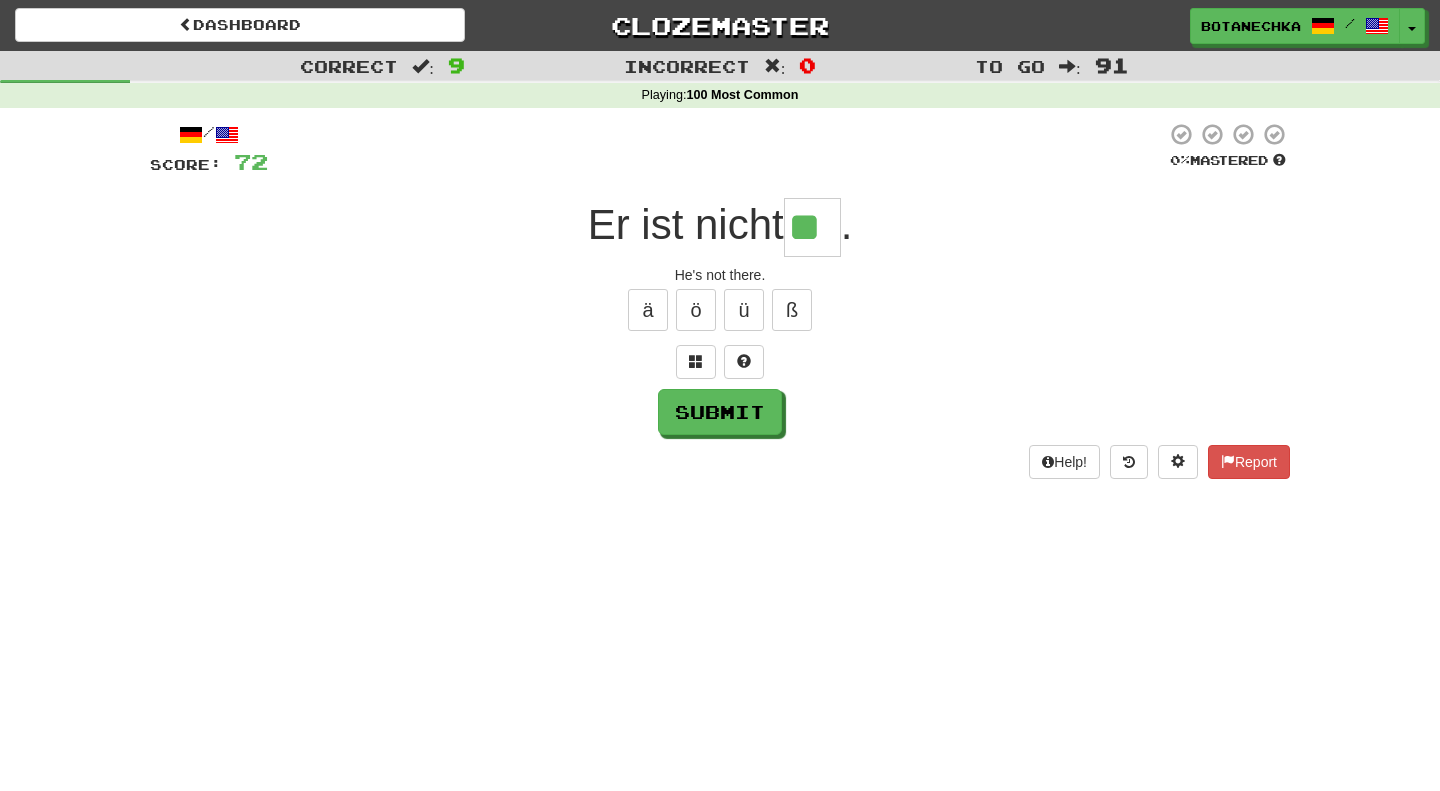 type on "**" 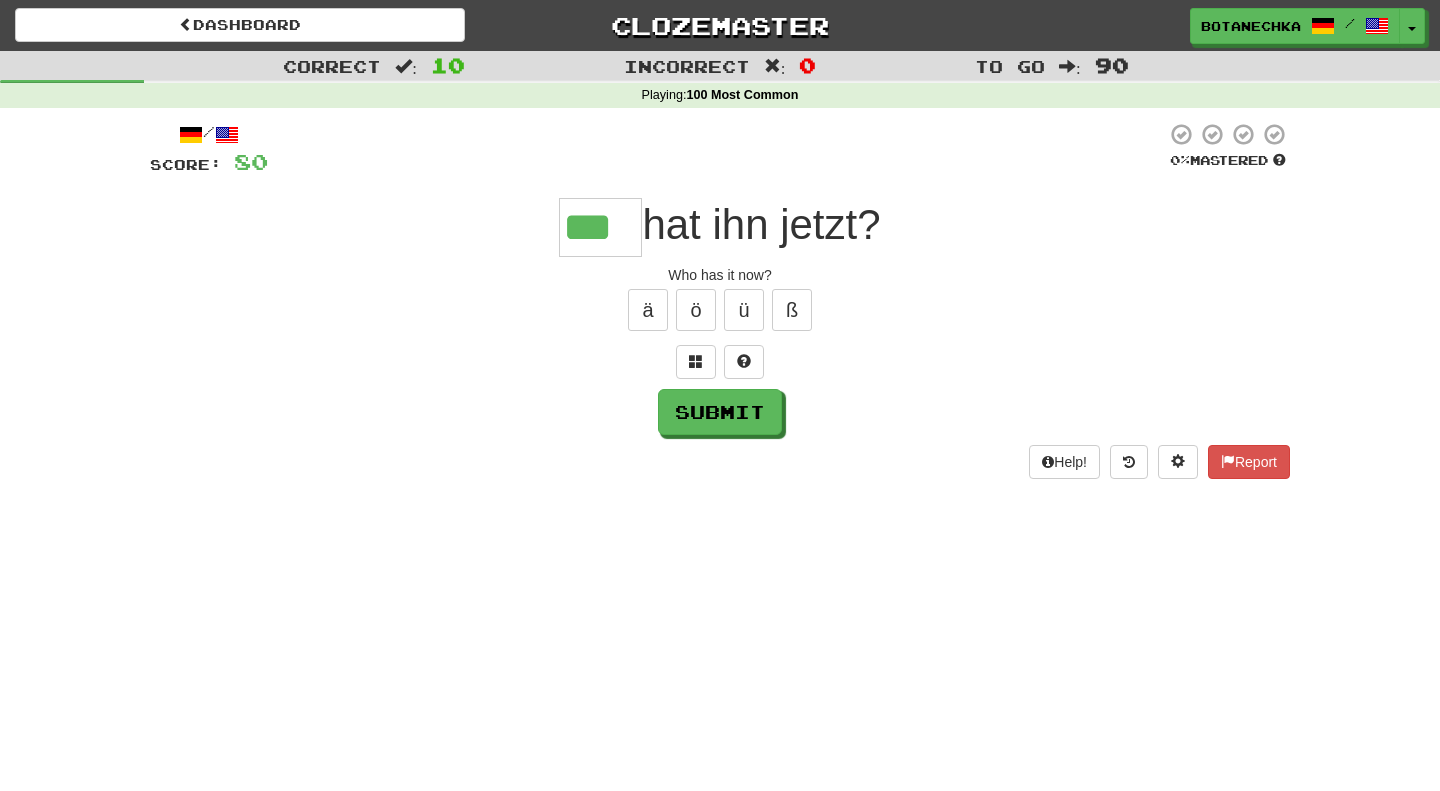 type on "***" 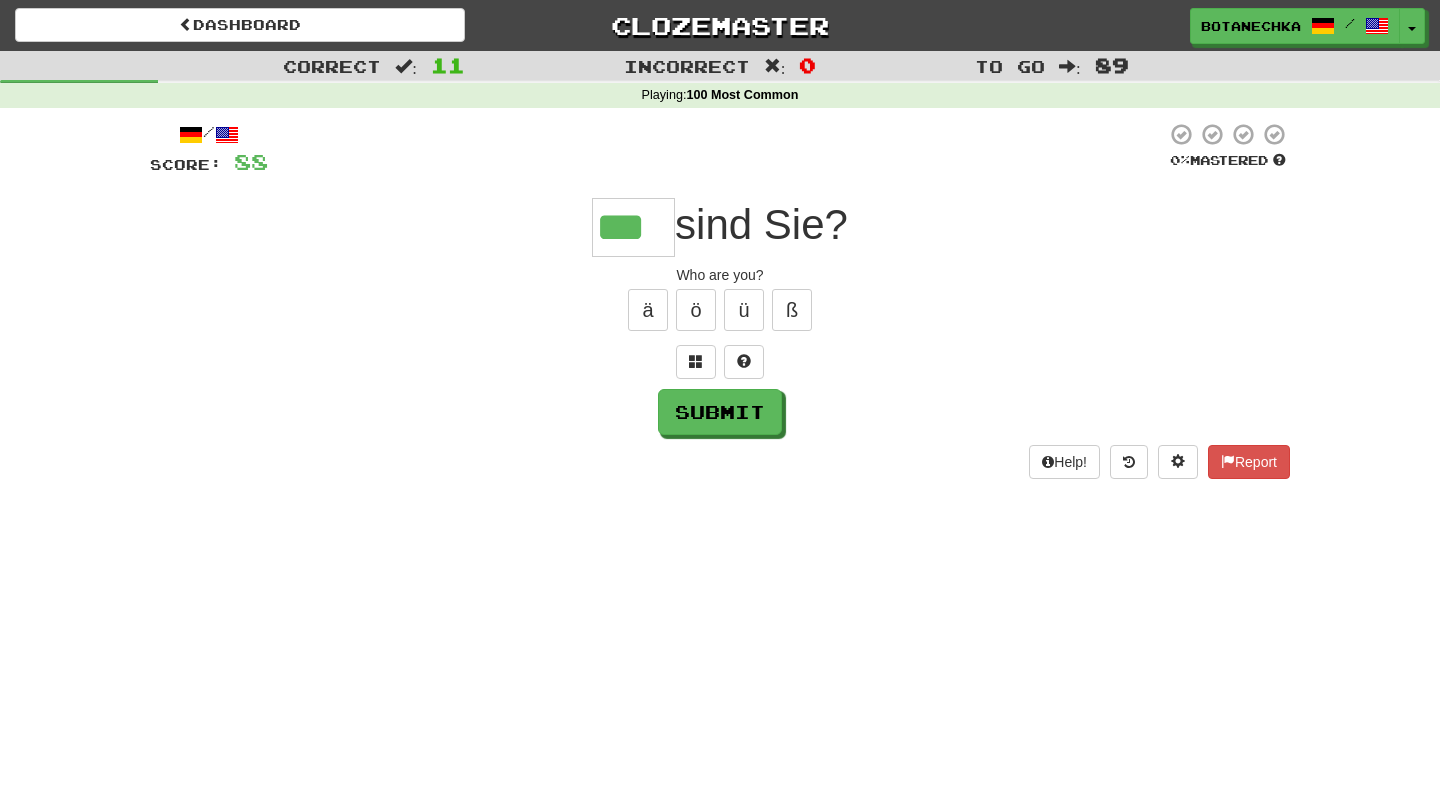 type on "***" 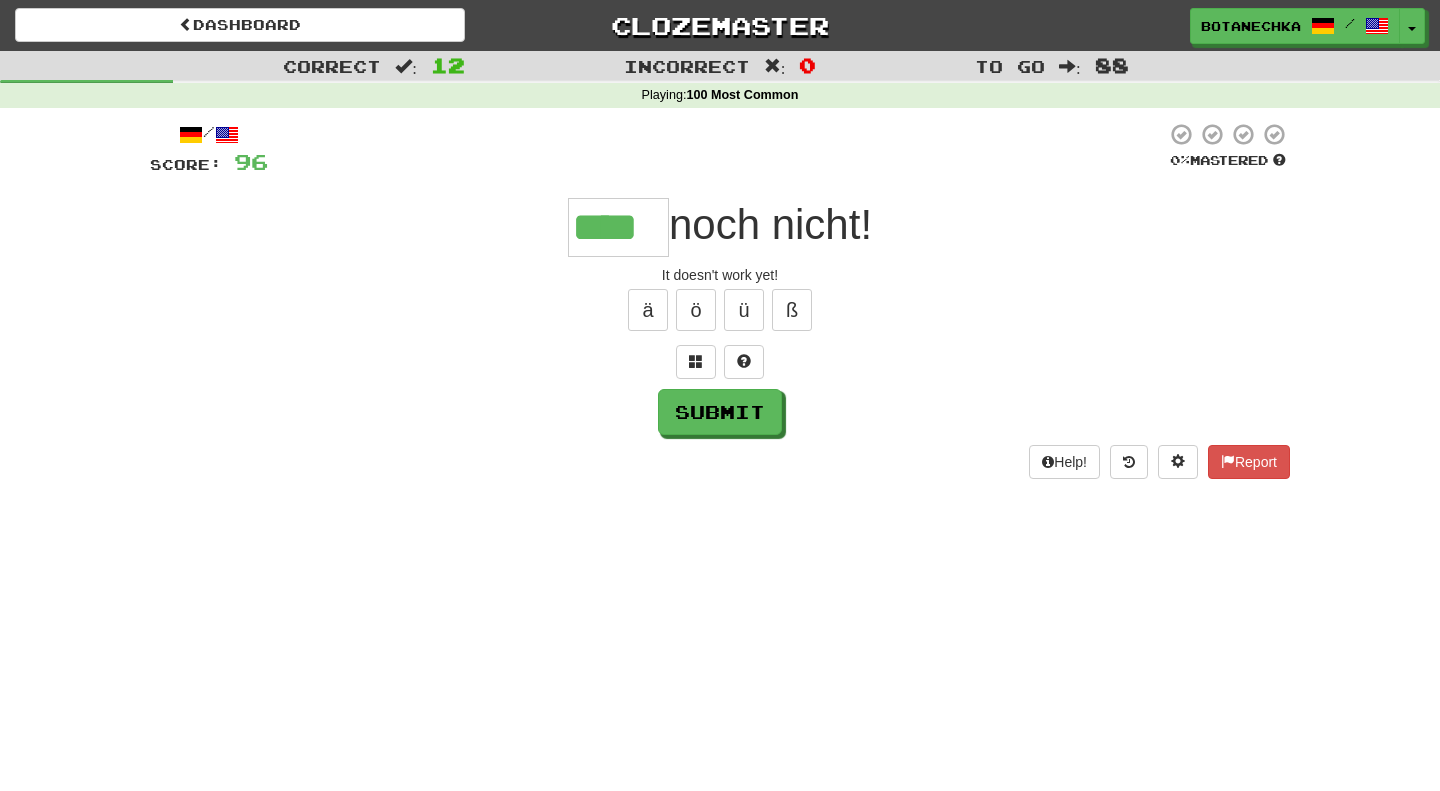 type on "****" 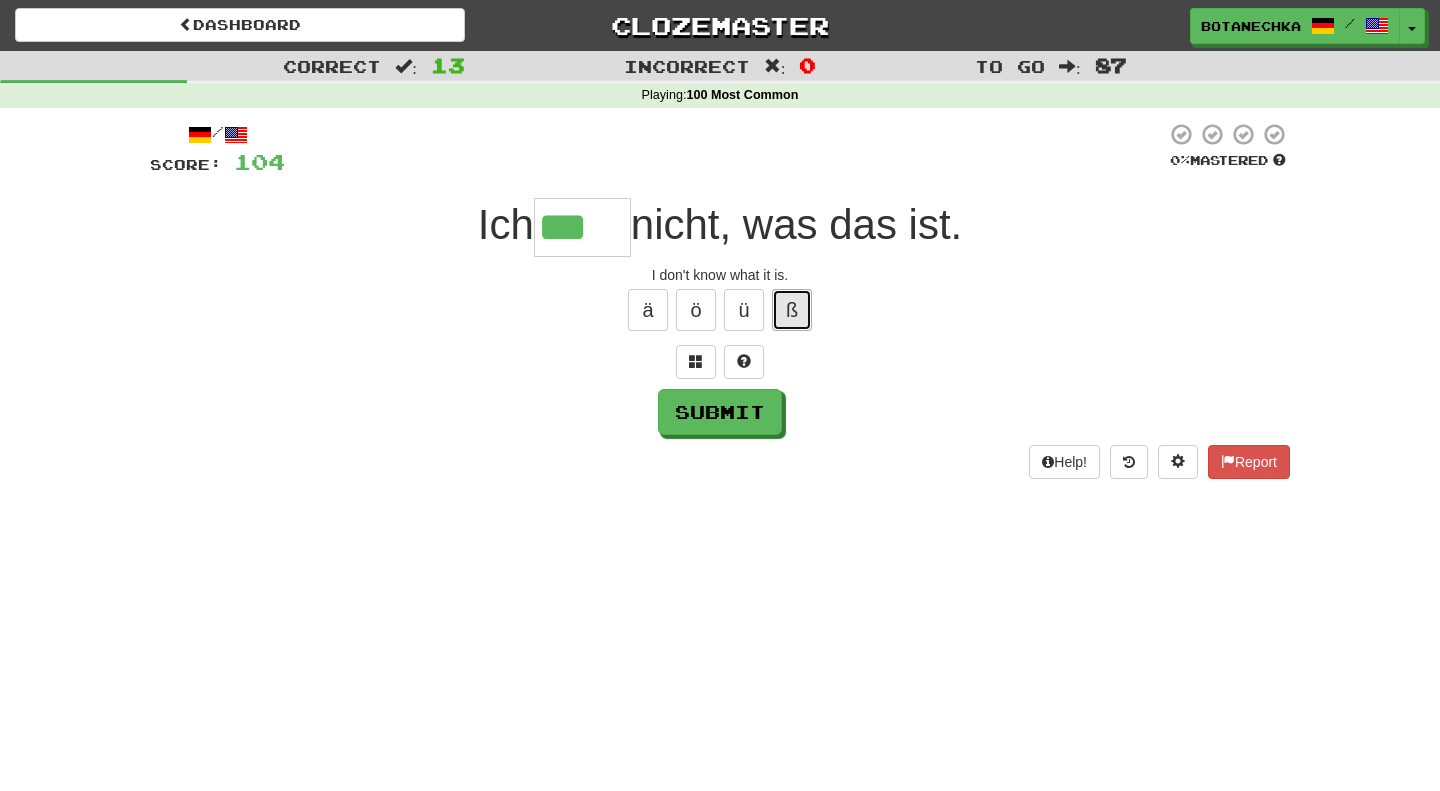click on "ß" at bounding box center (792, 310) 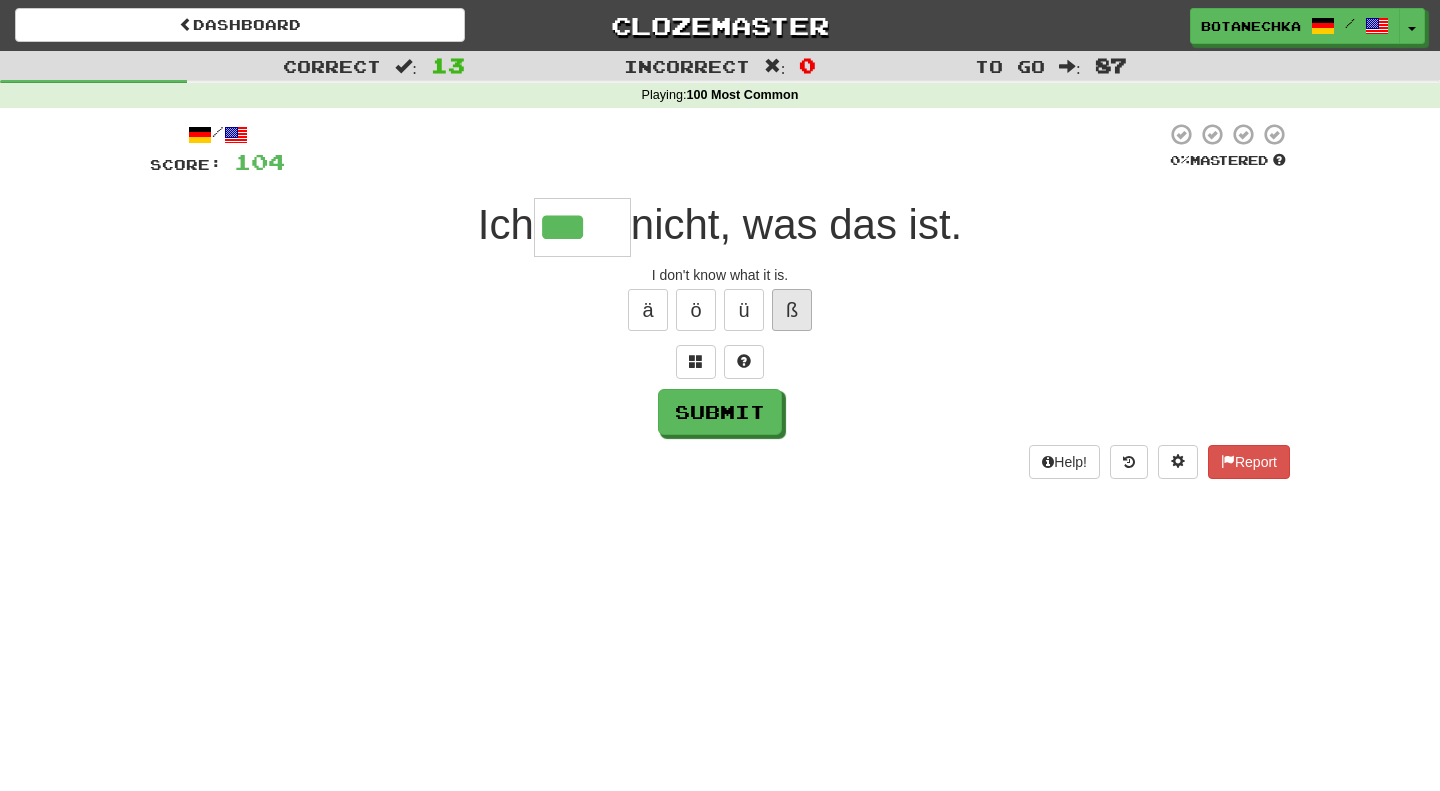 type on "****" 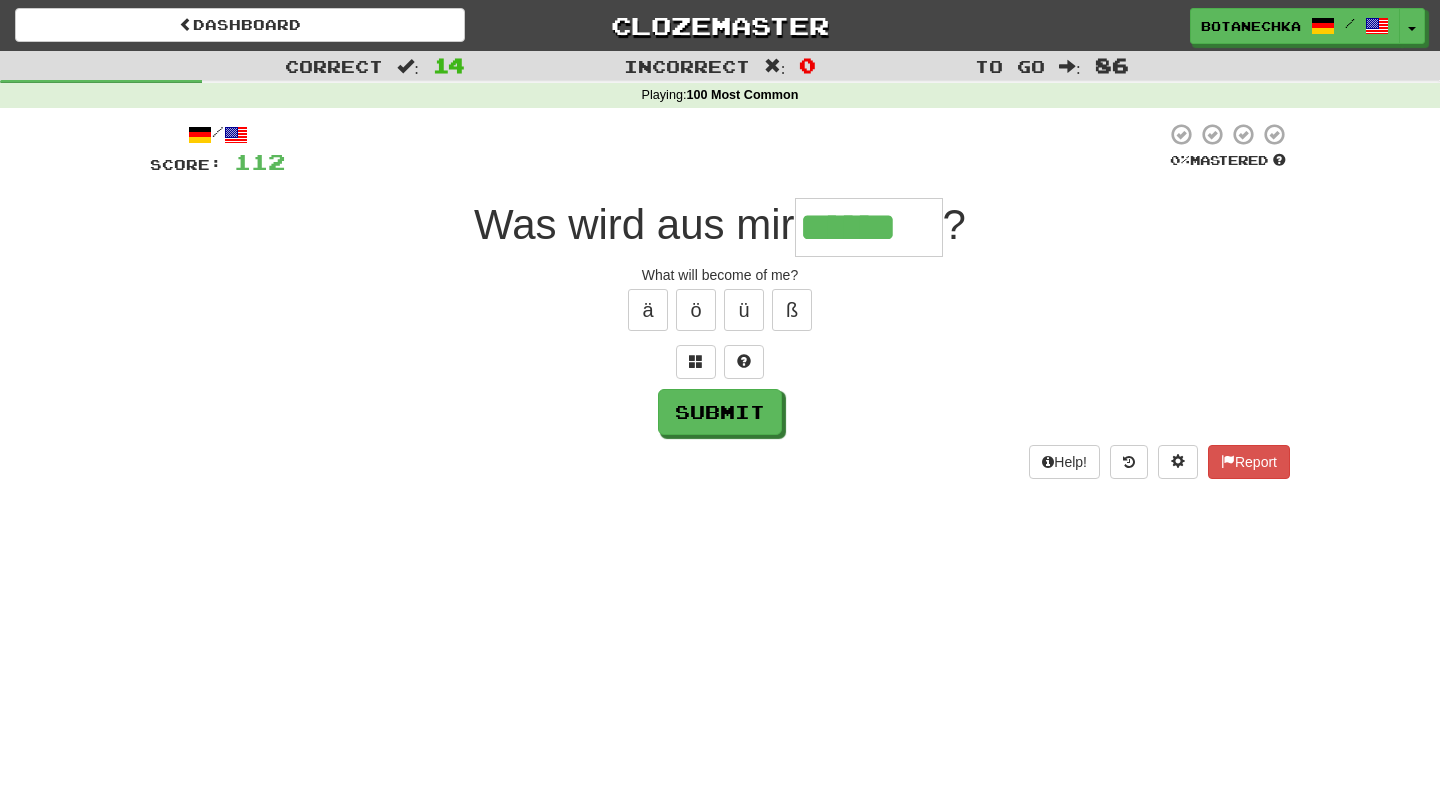 type on "******" 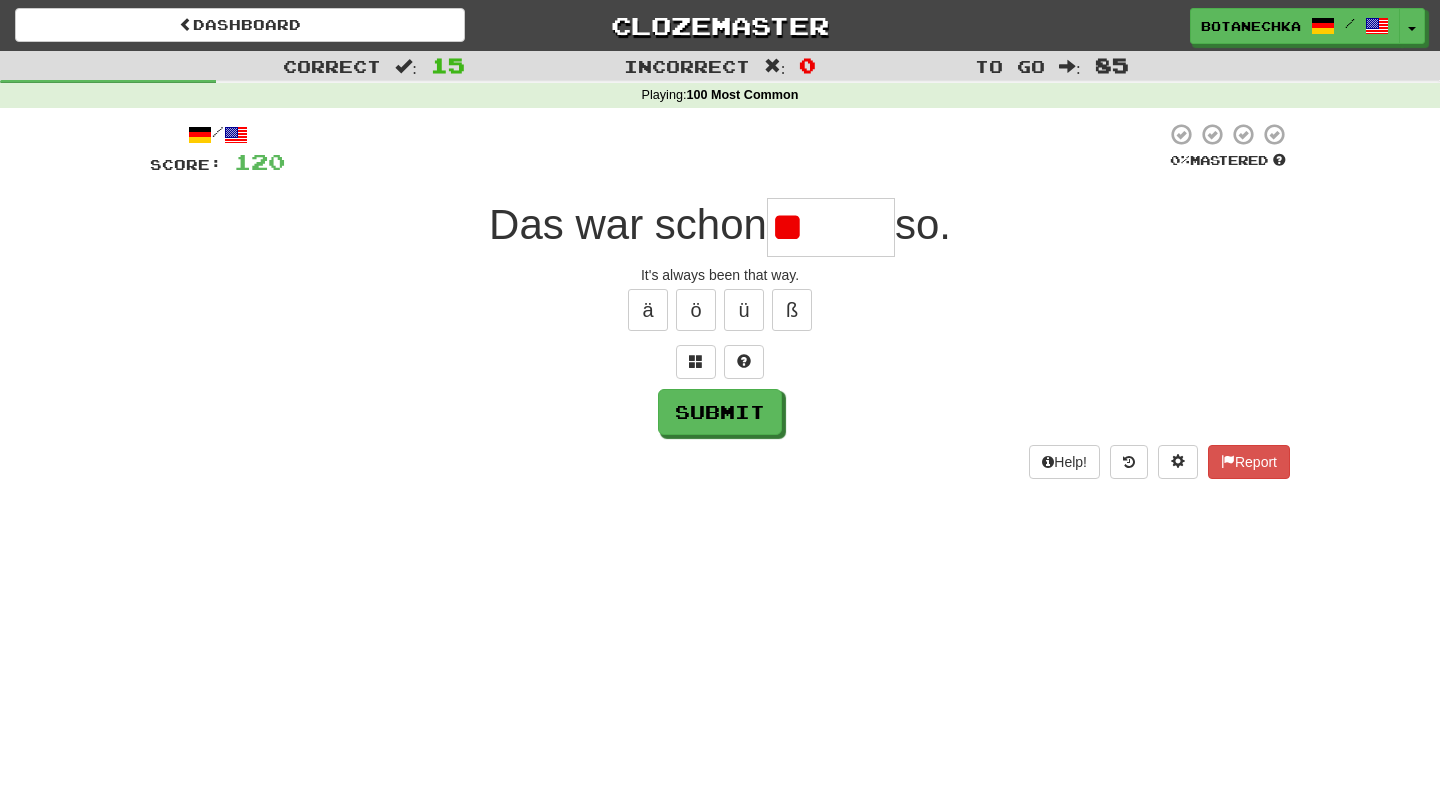 type on "*" 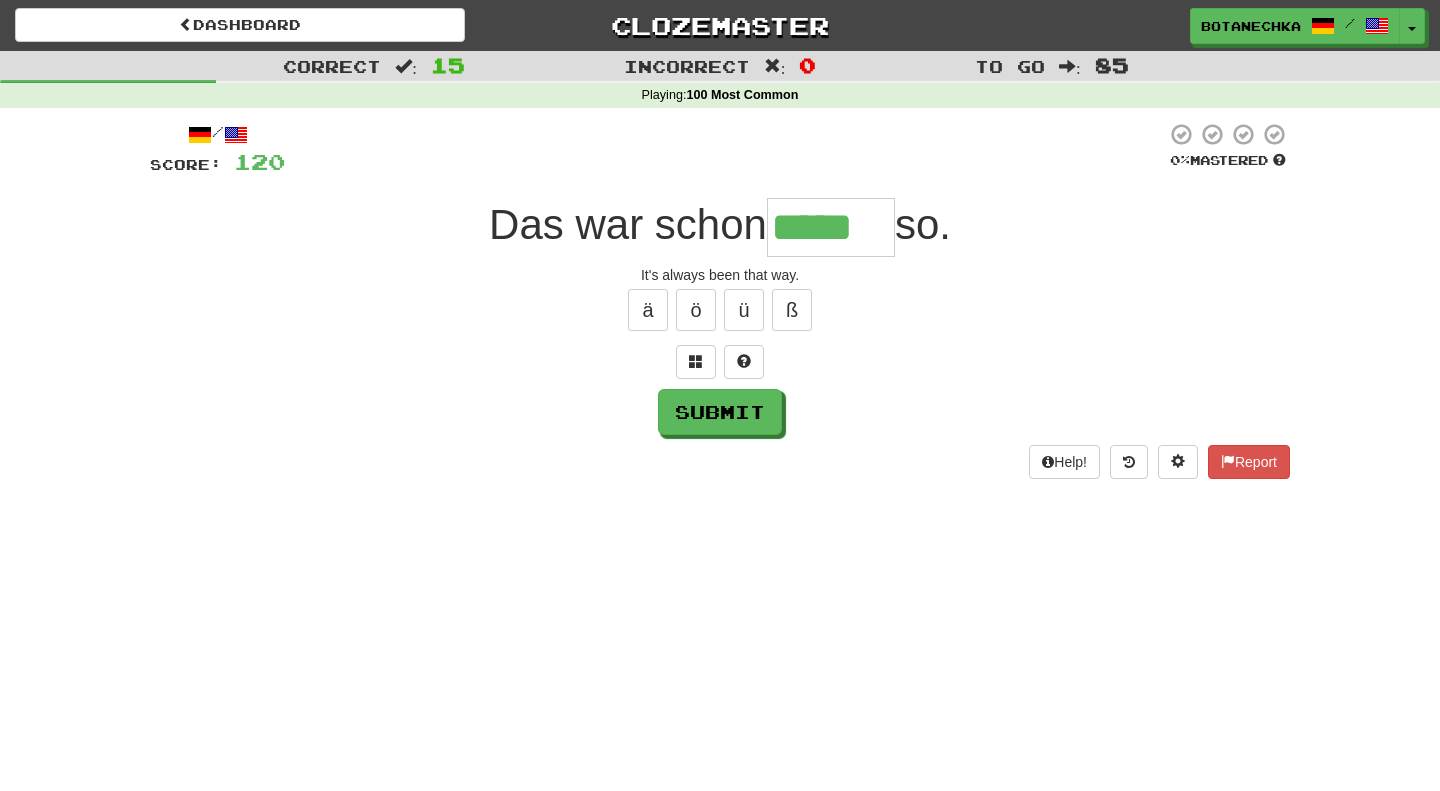 type on "*****" 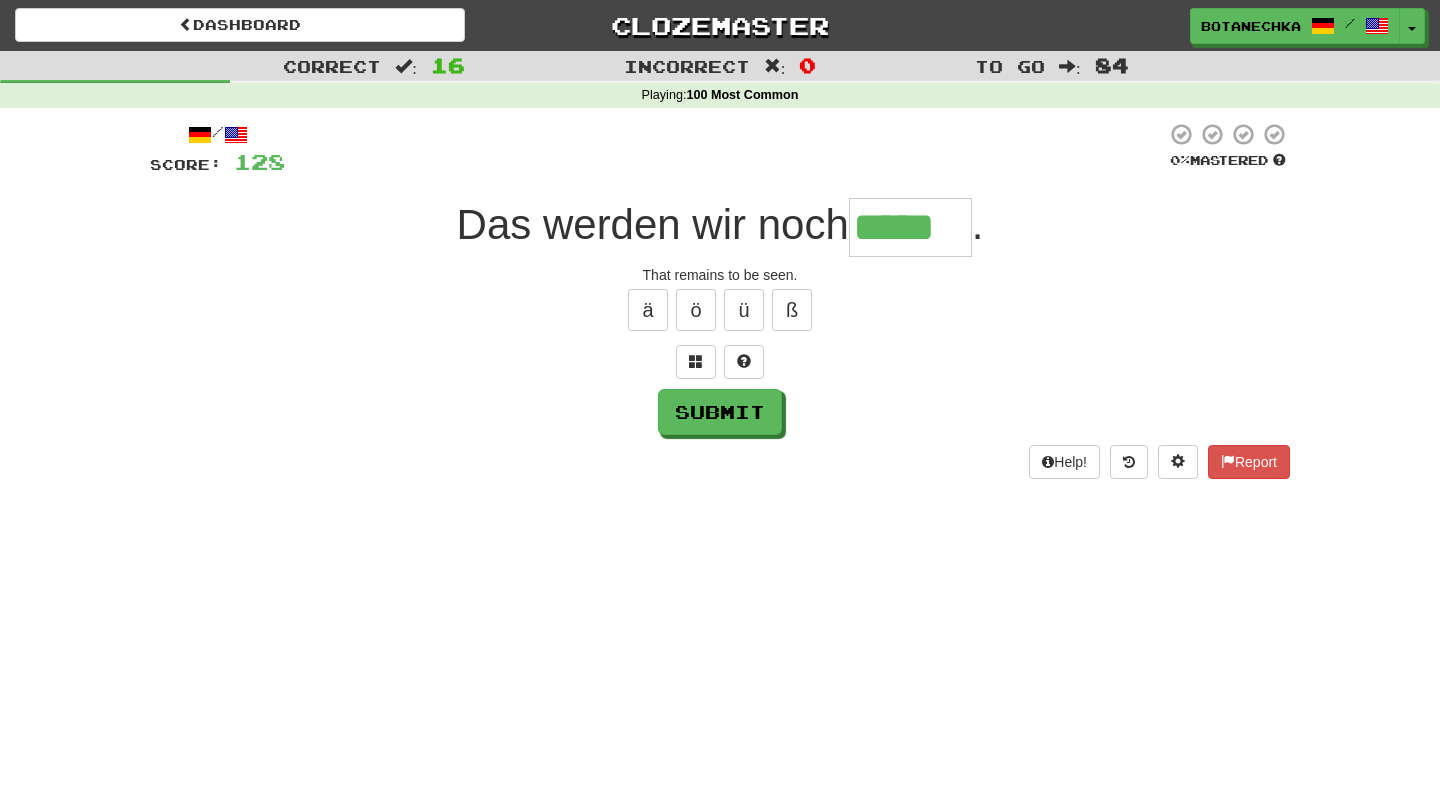 type on "*****" 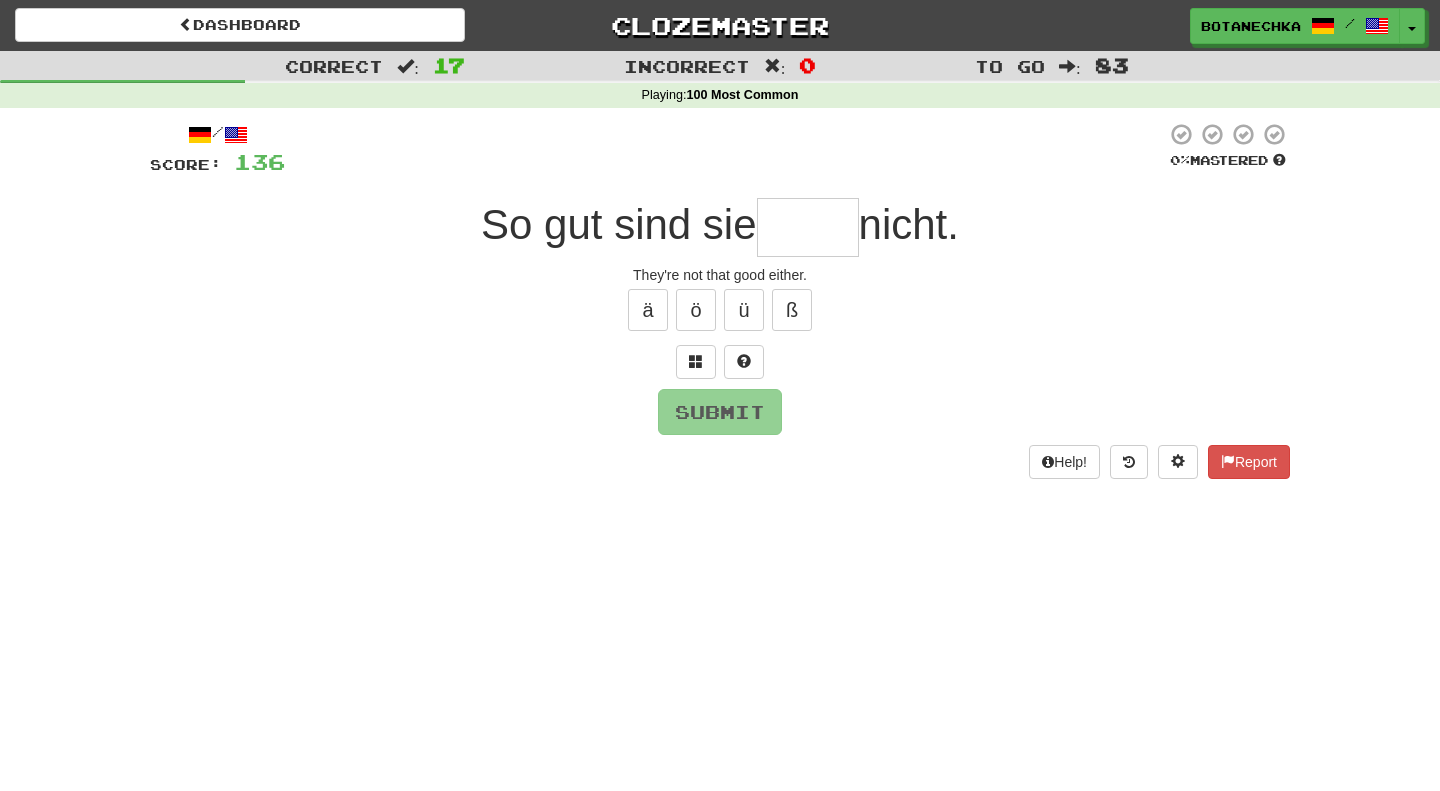 type on "*" 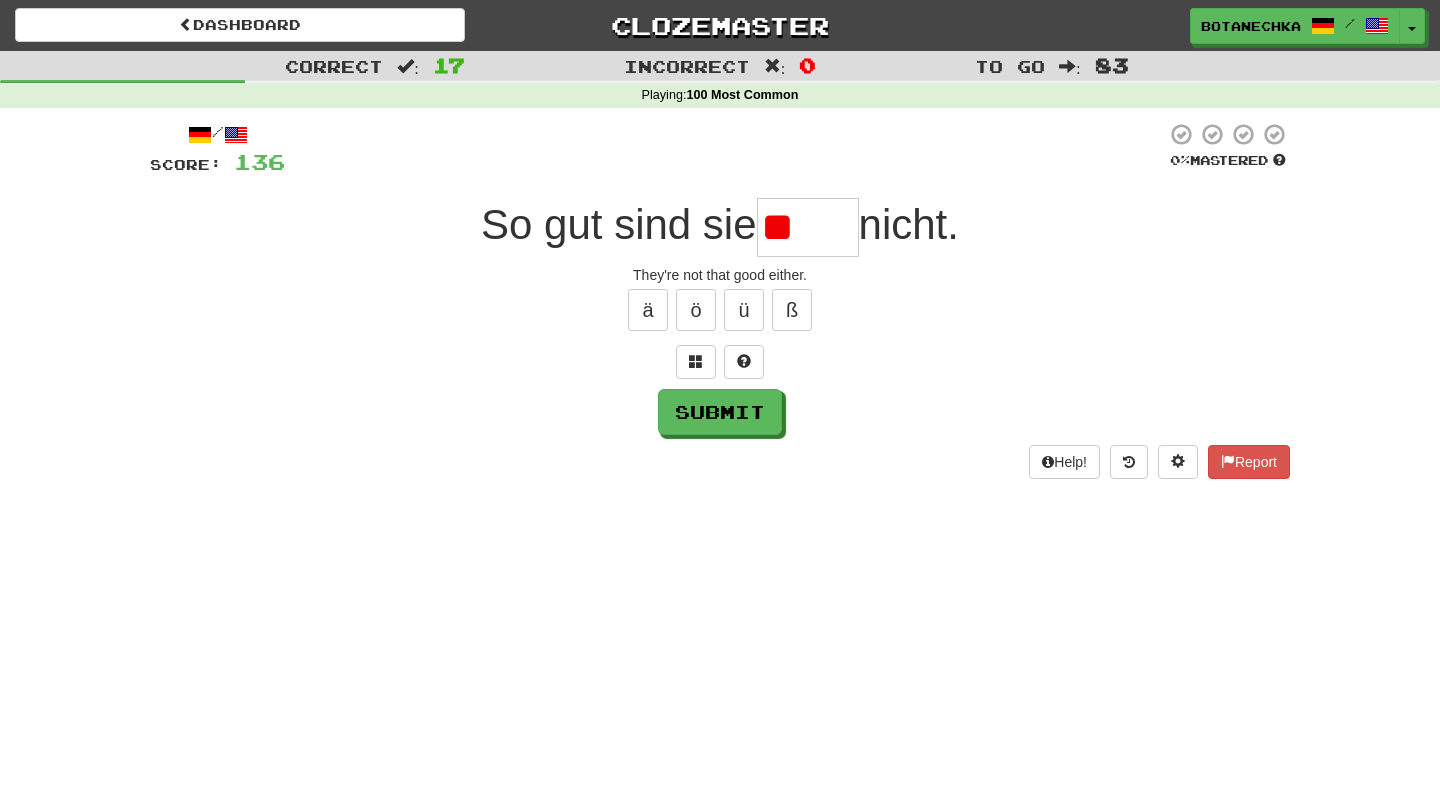 type on "*" 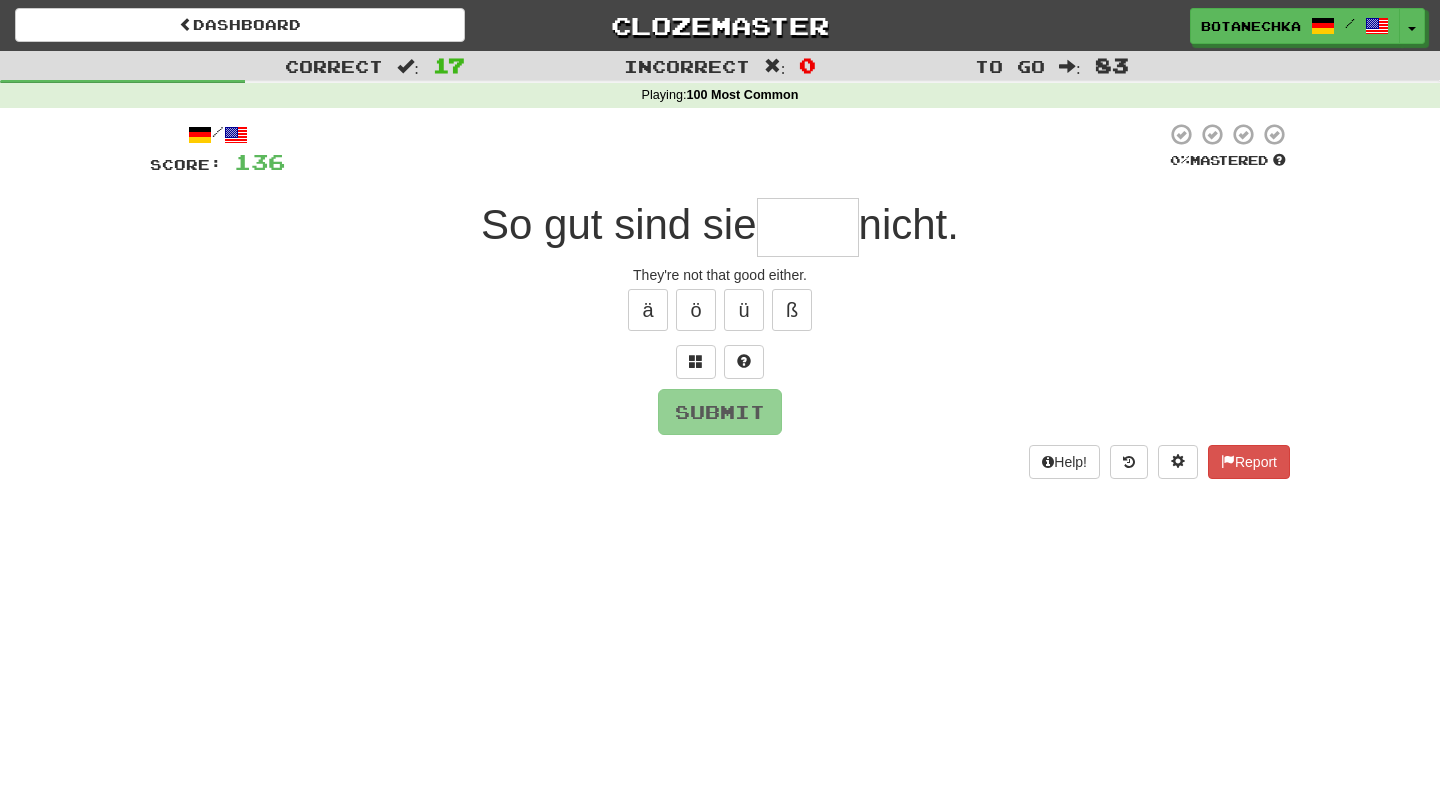 type on "*" 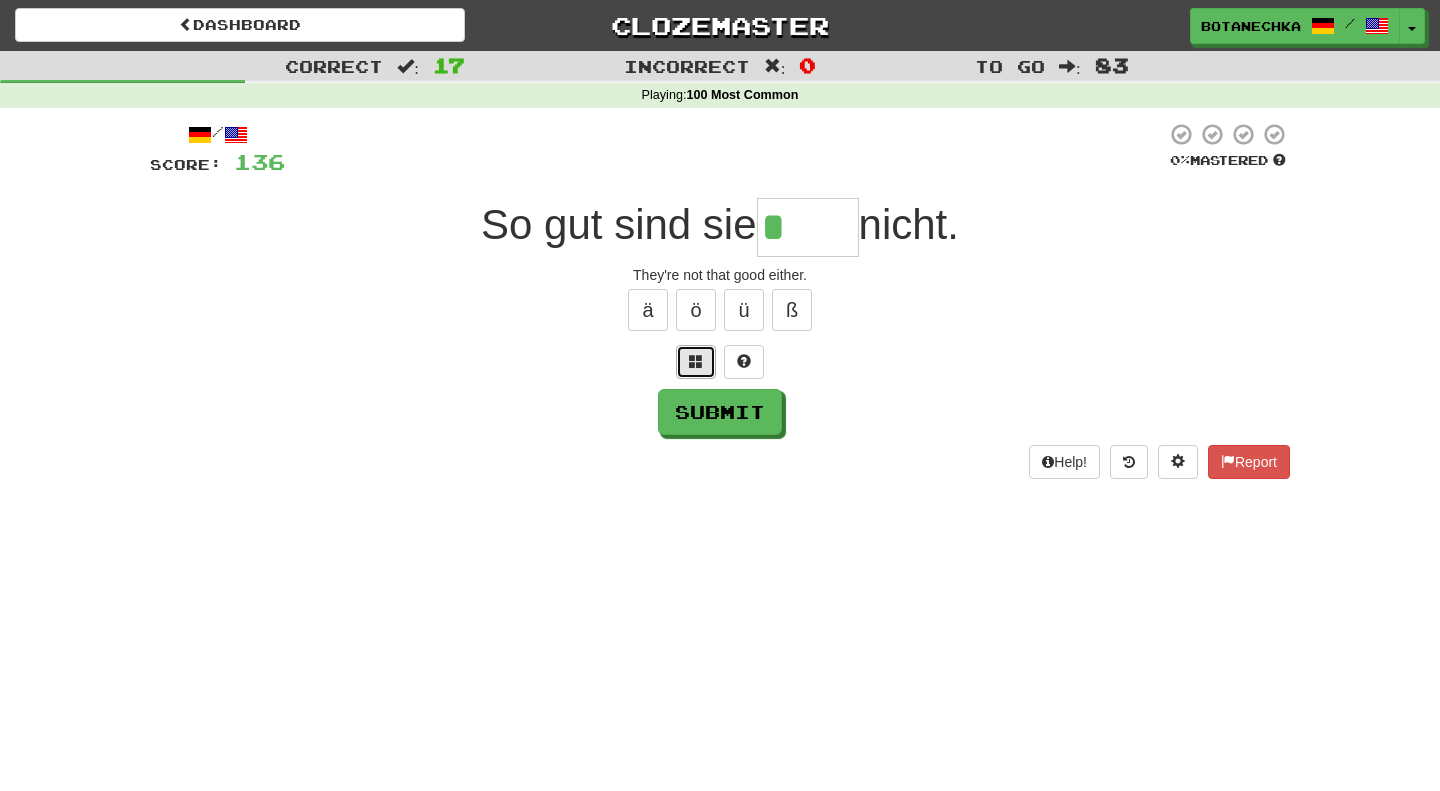 click at bounding box center [696, 362] 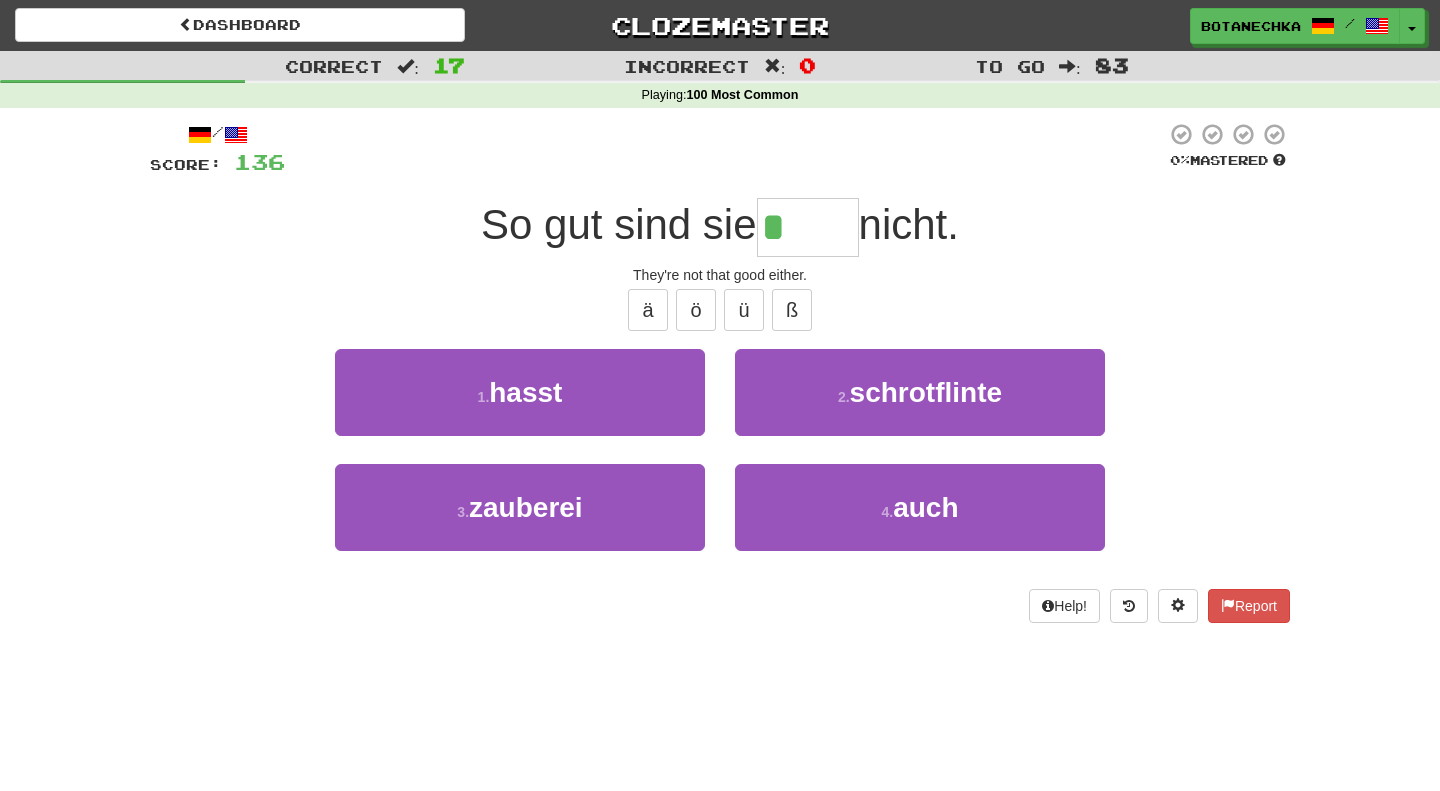 click on "*" at bounding box center (808, 227) 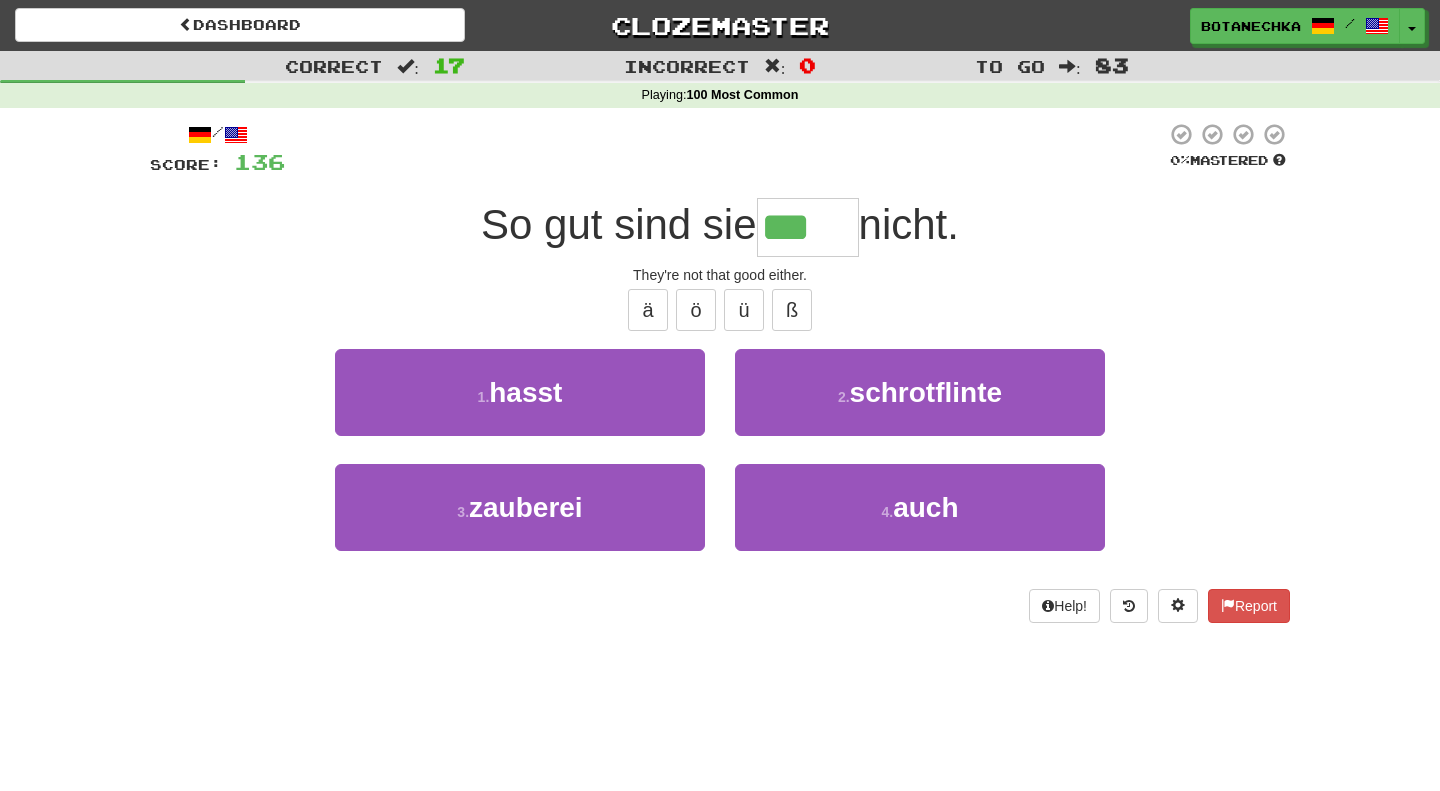 type on "****" 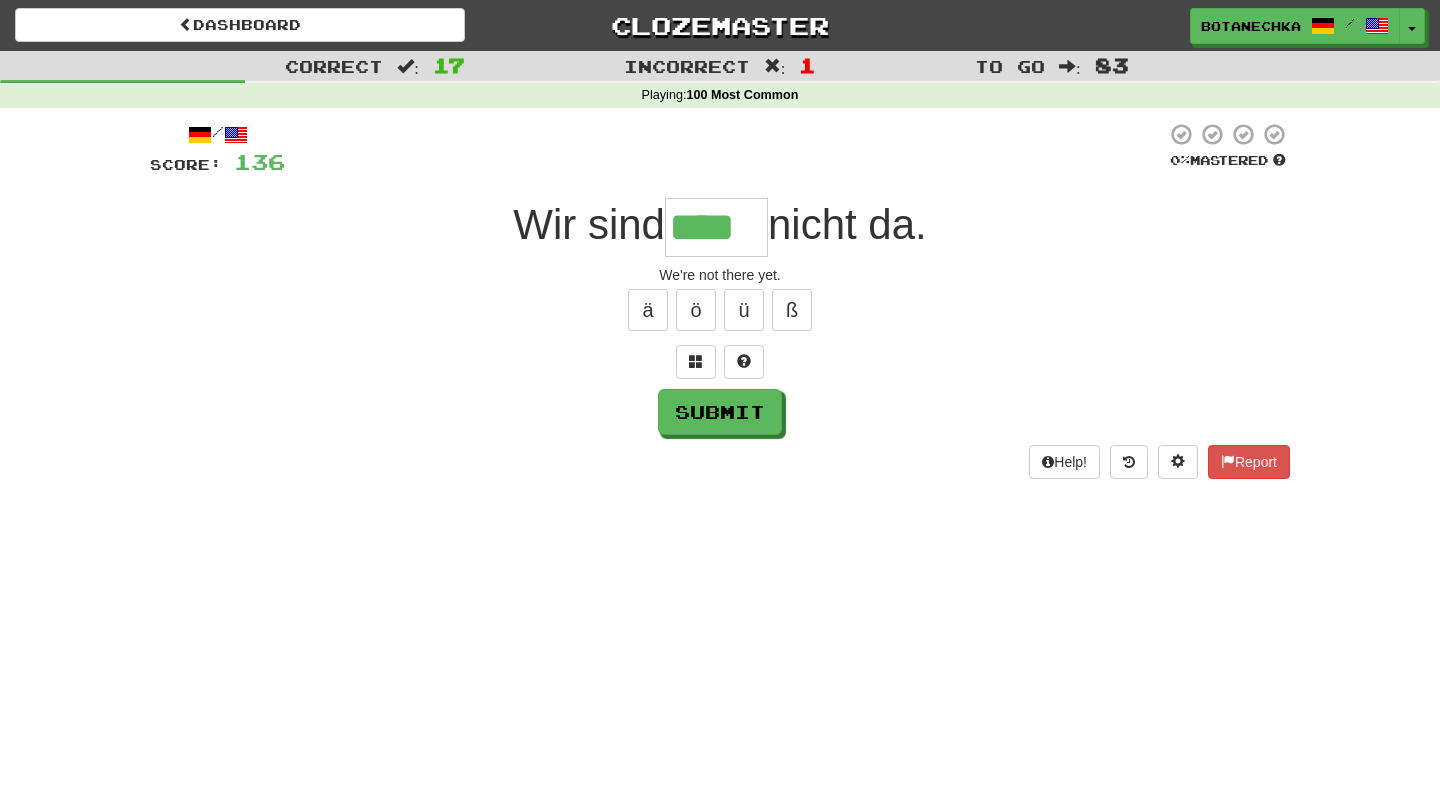 scroll, scrollTop: 0, scrollLeft: 0, axis: both 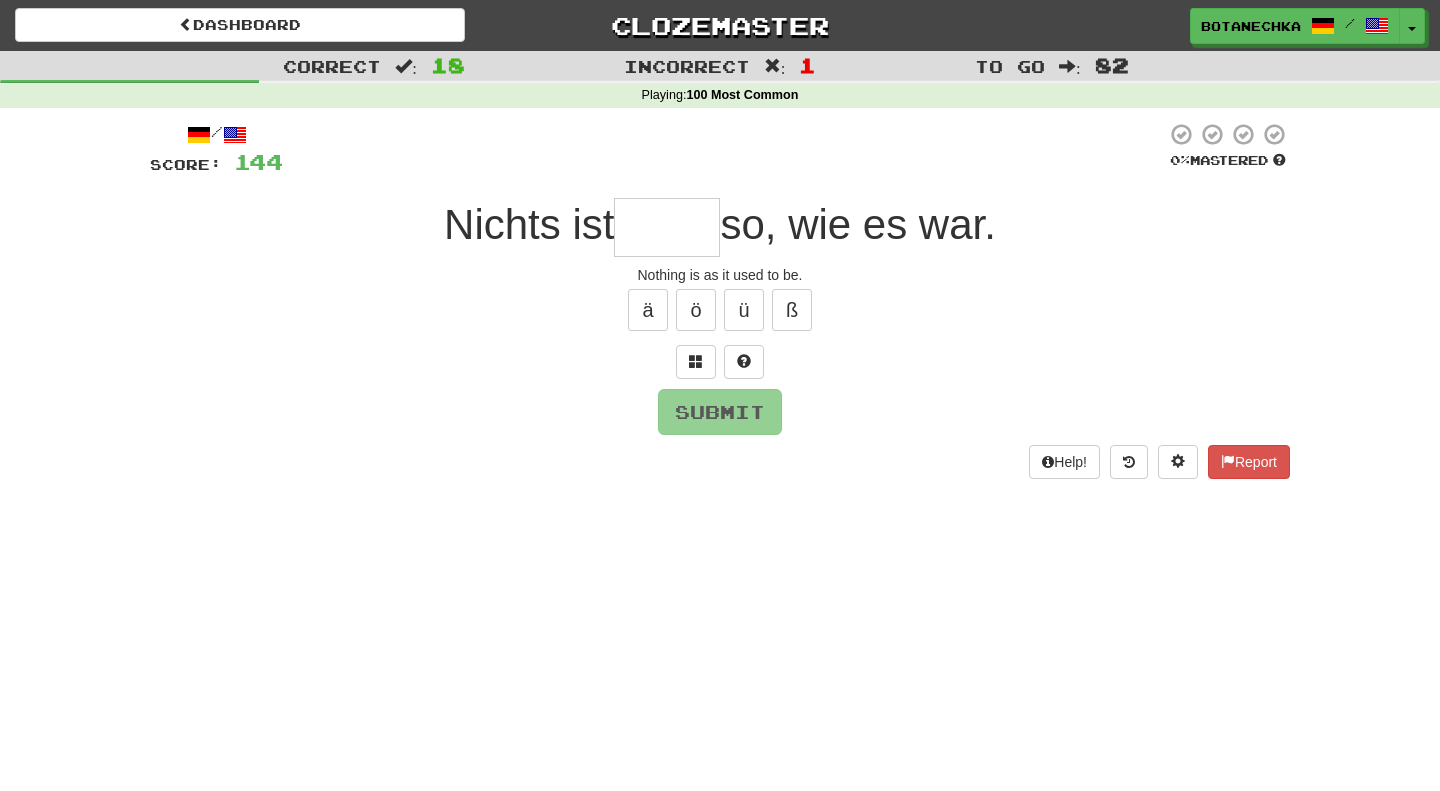 type on "*" 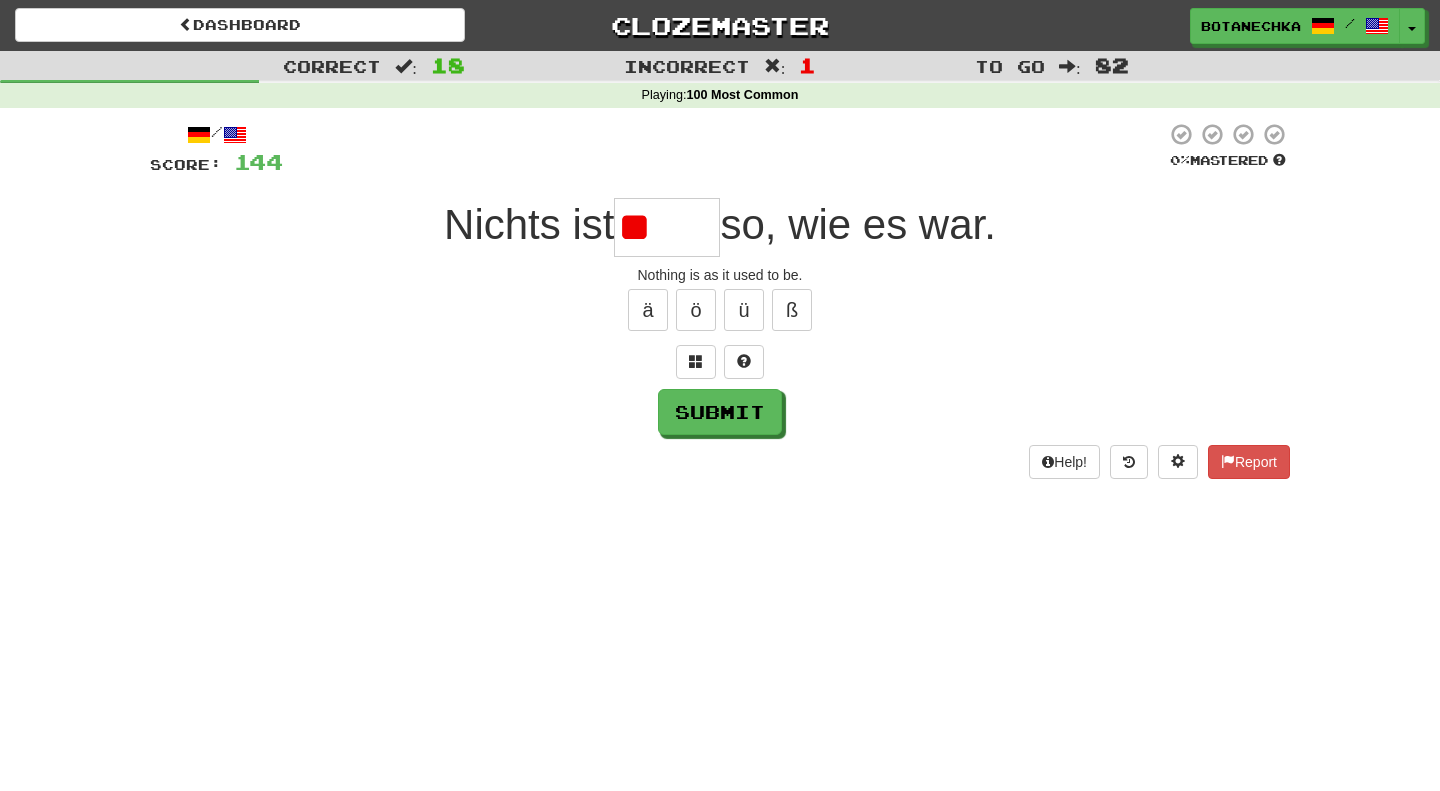 type on "*" 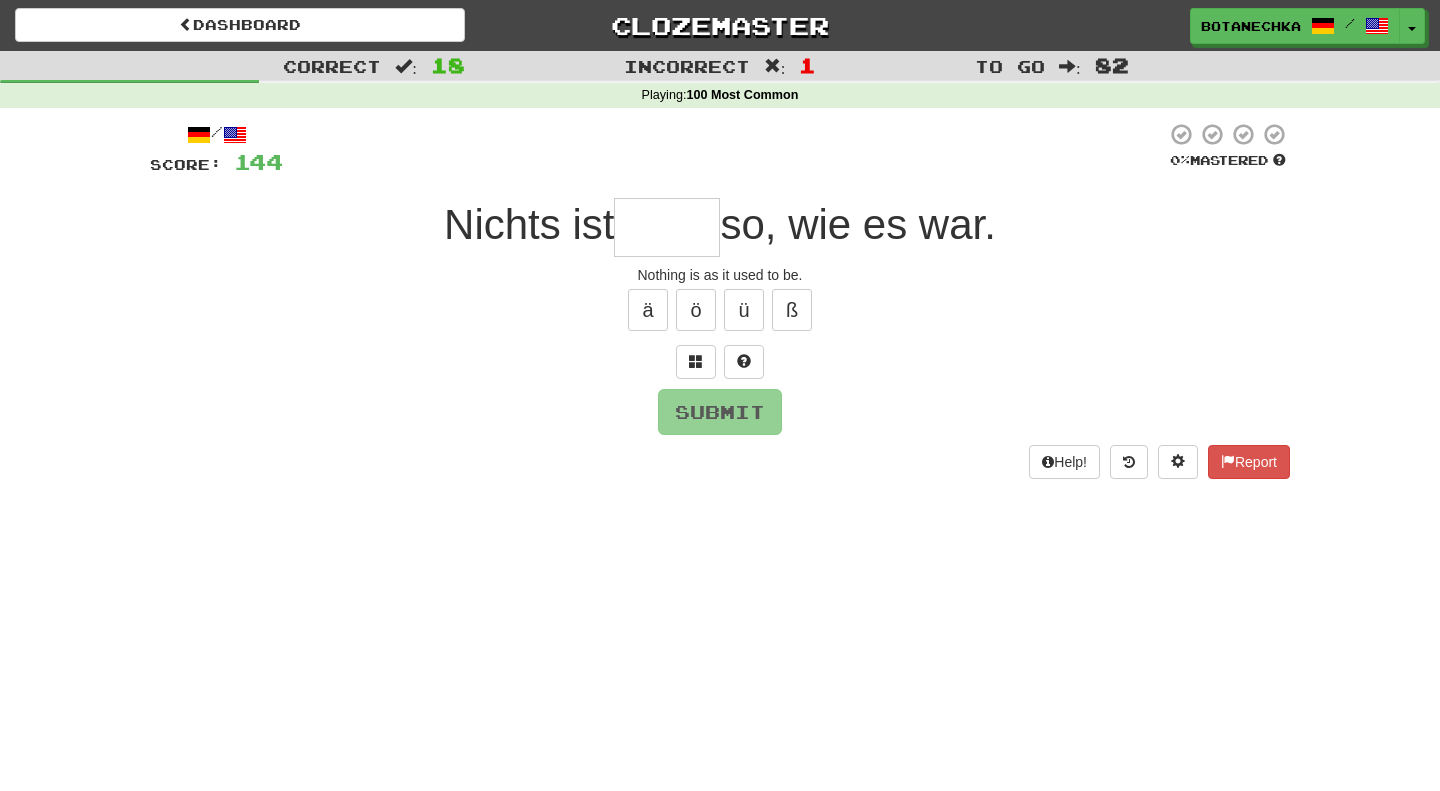 type on "*" 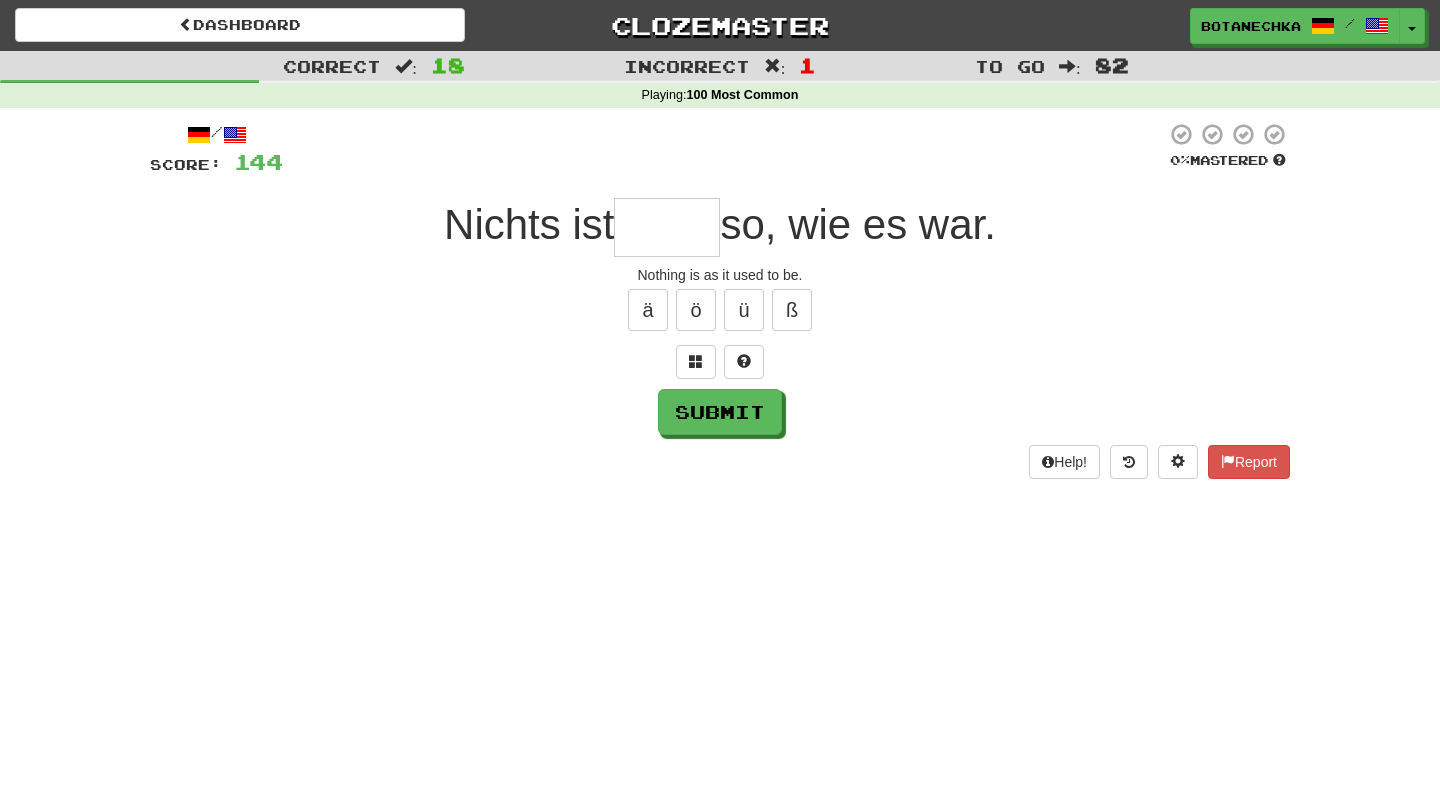type on "*" 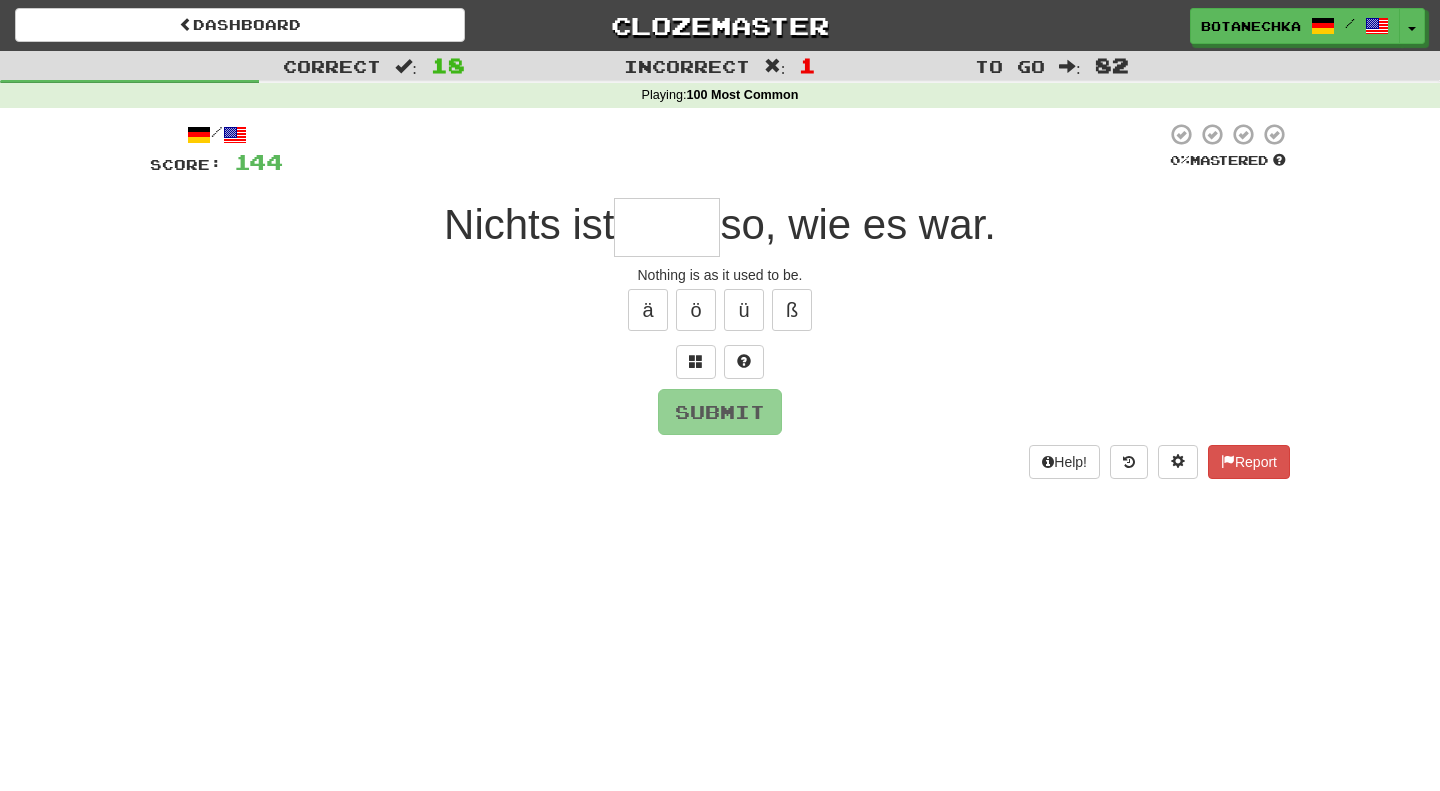 type on "*" 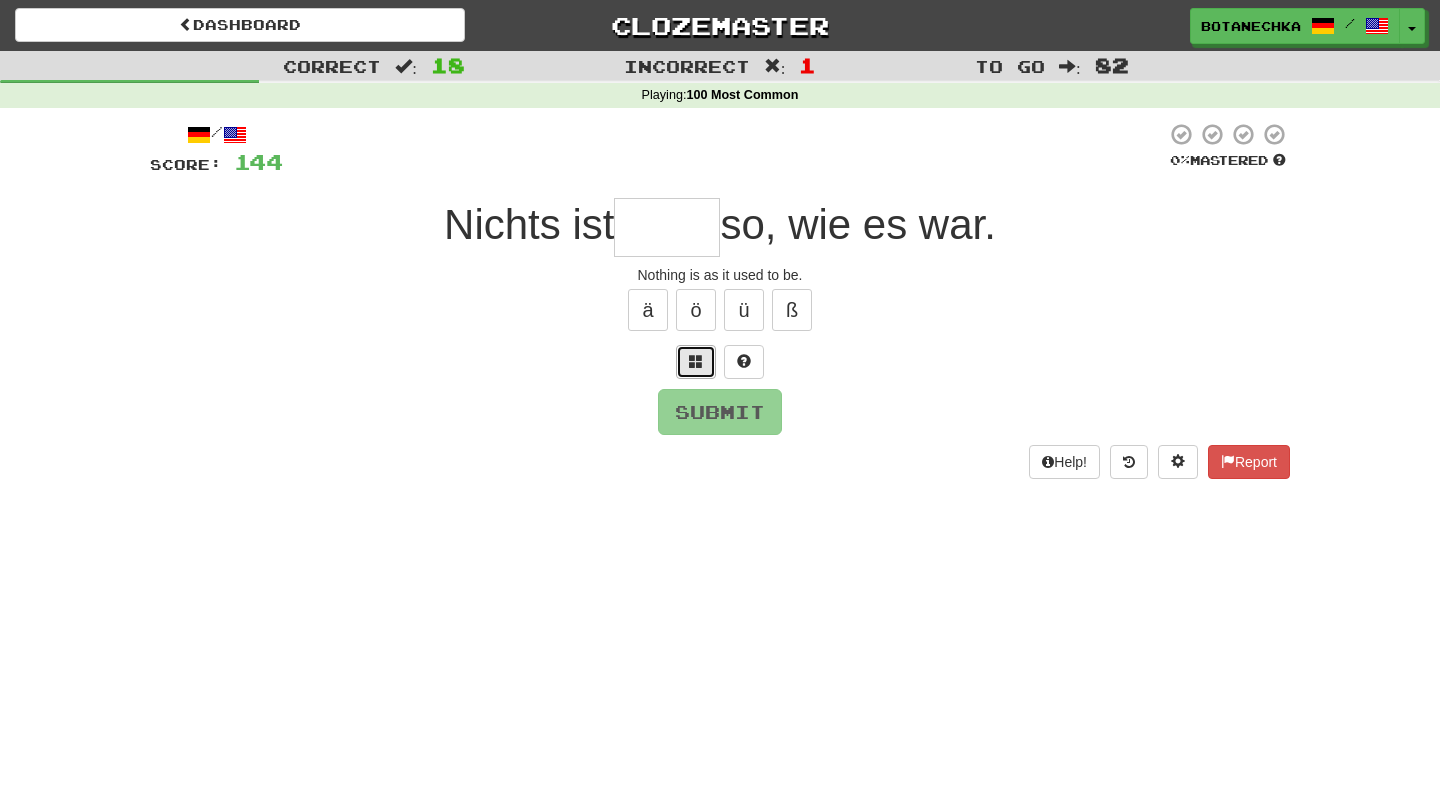 click at bounding box center [696, 362] 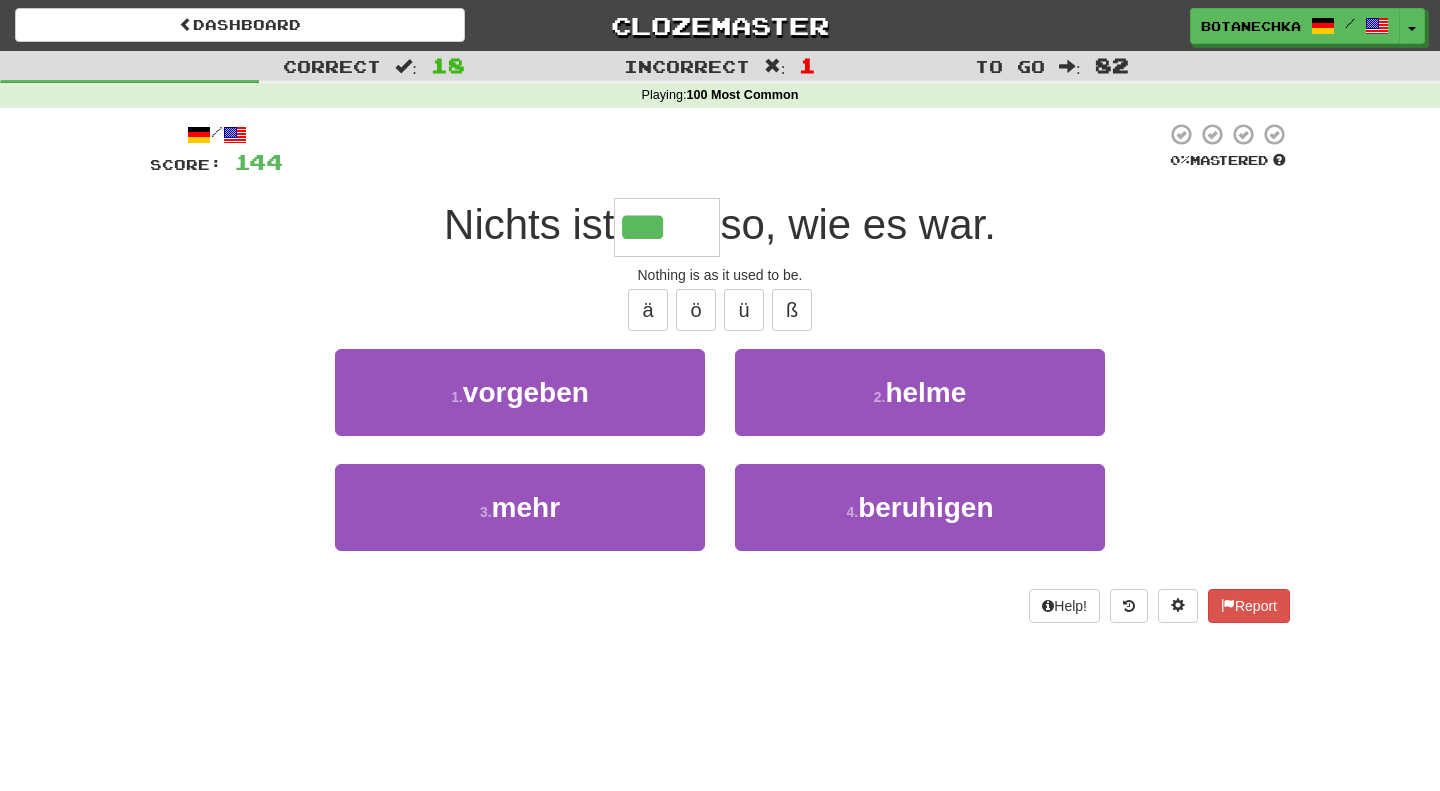 type on "****" 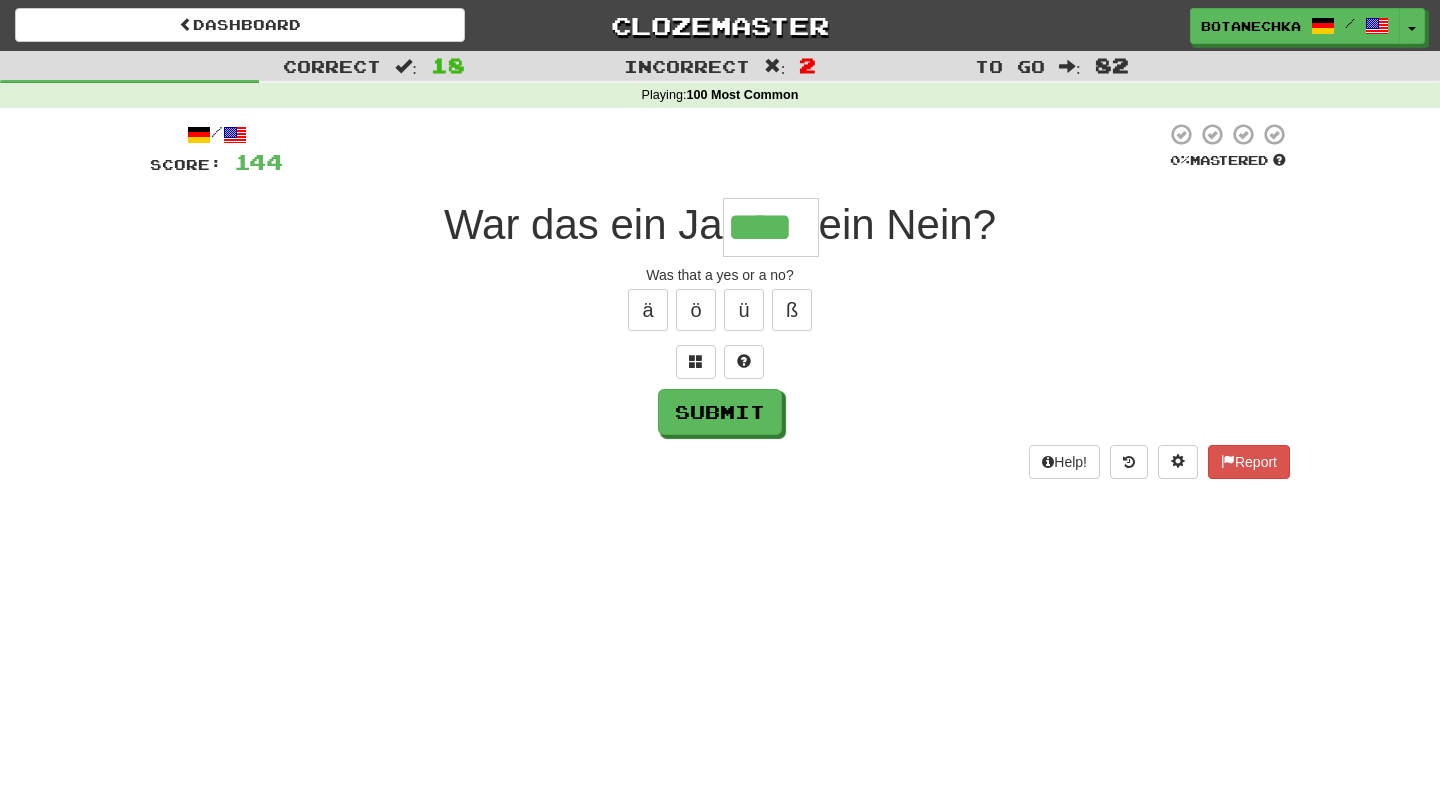 type on "****" 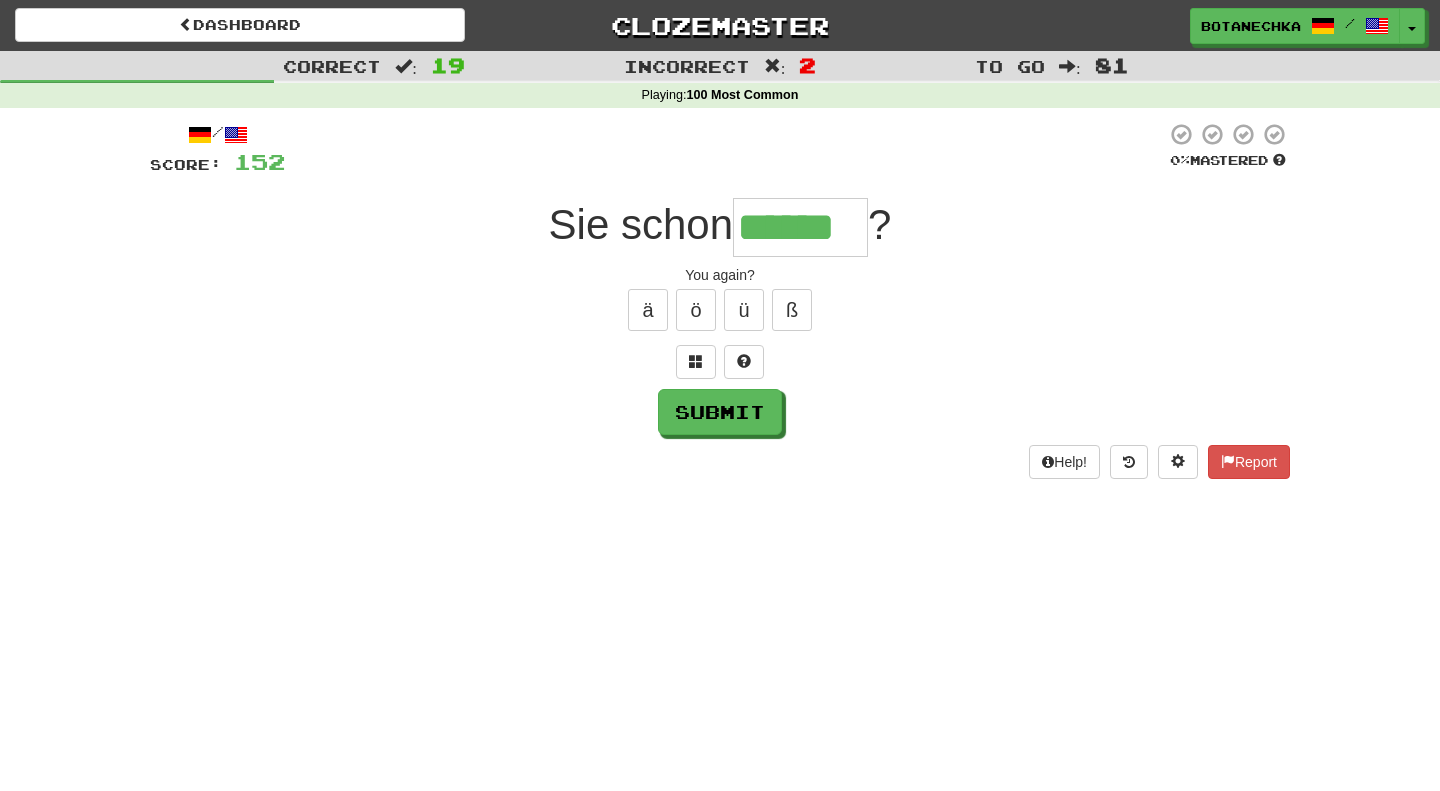 type on "******" 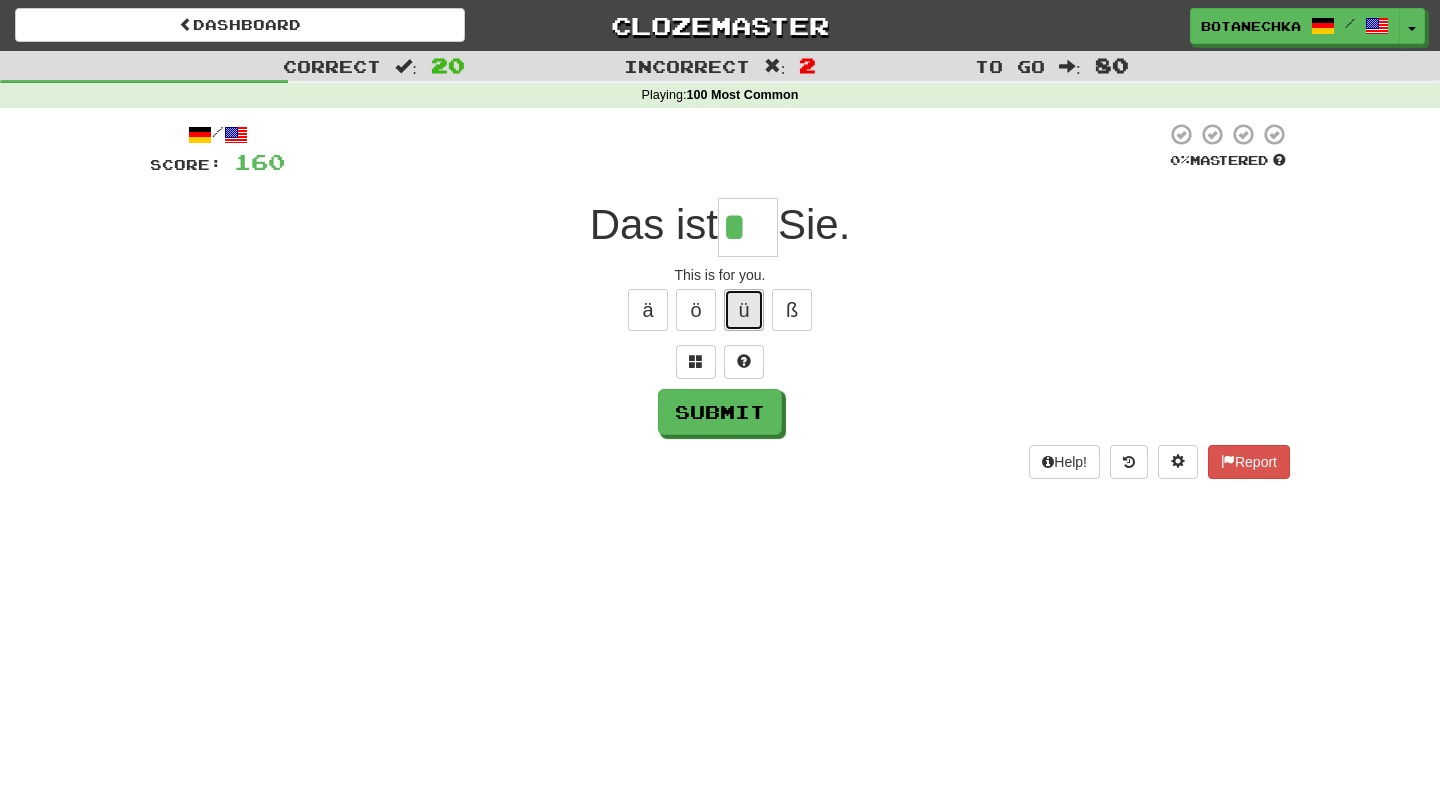 click on "ü" at bounding box center (744, 310) 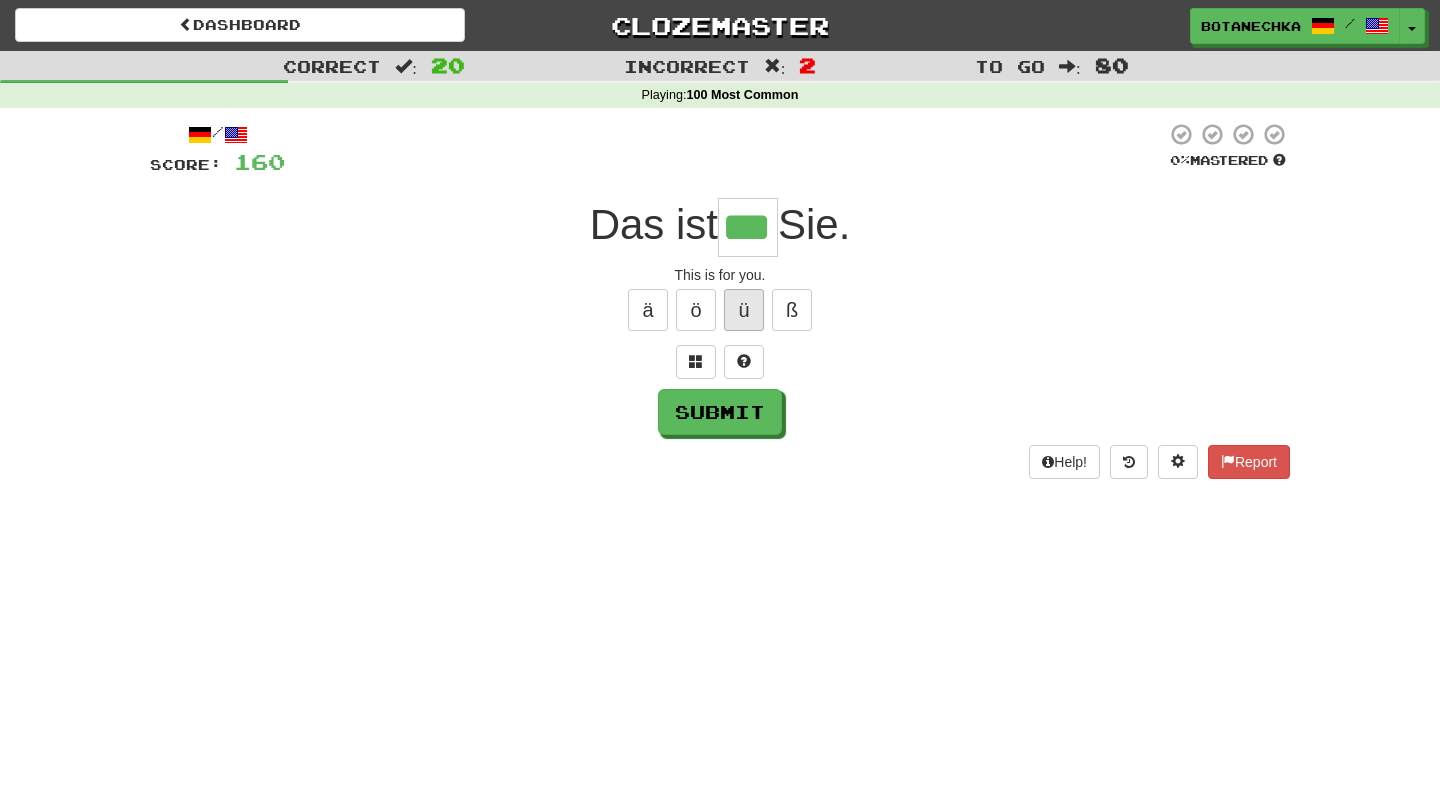 type on "***" 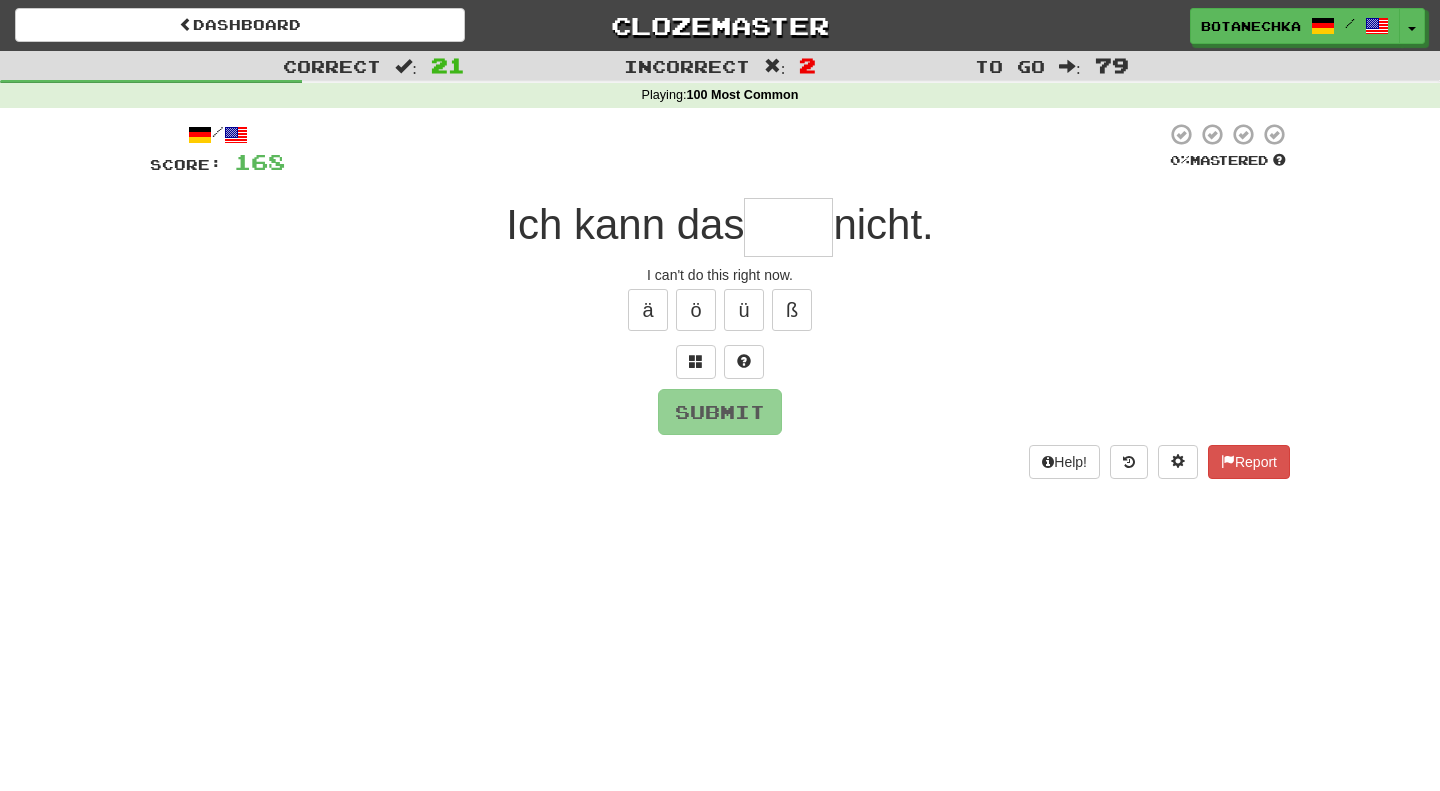 type on "*" 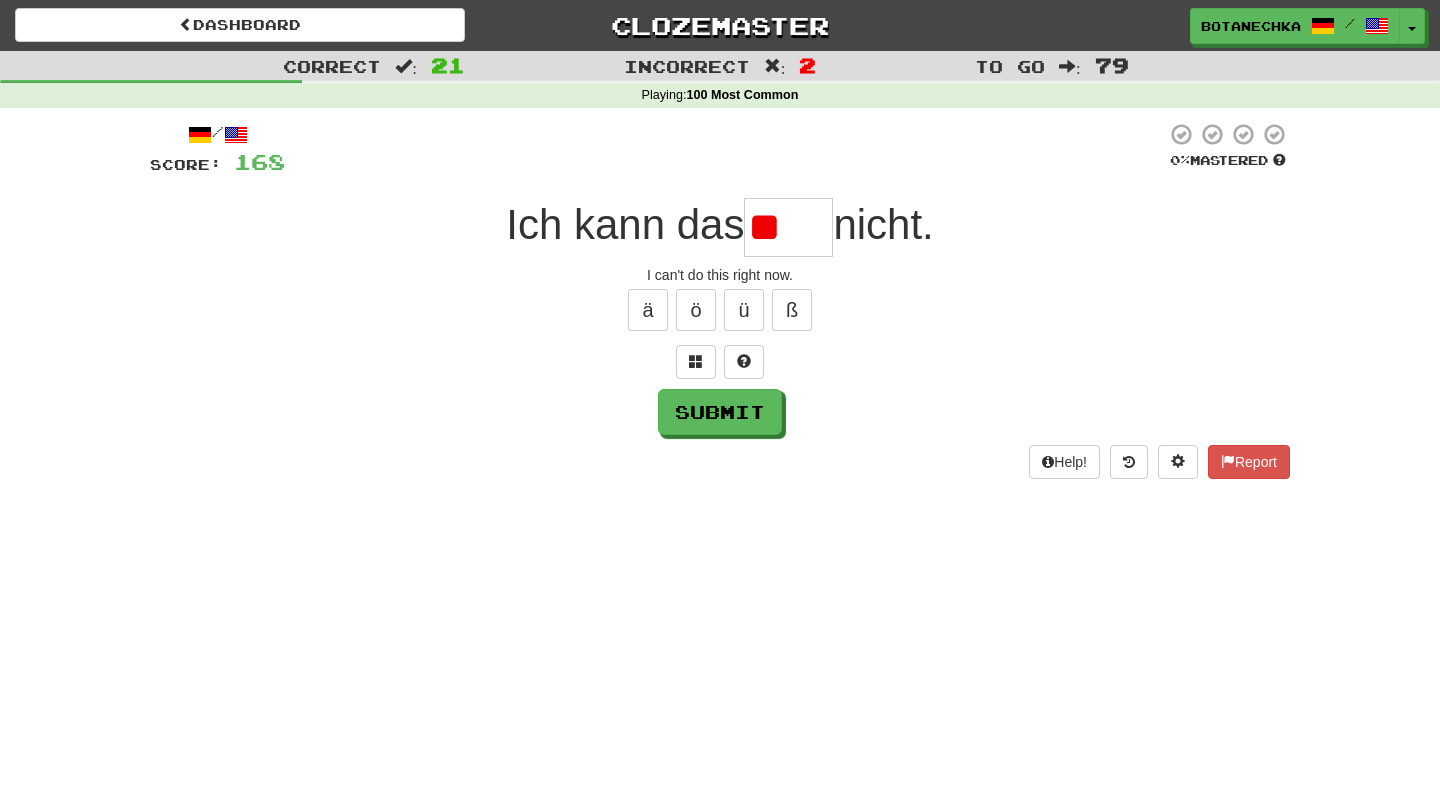 type on "*" 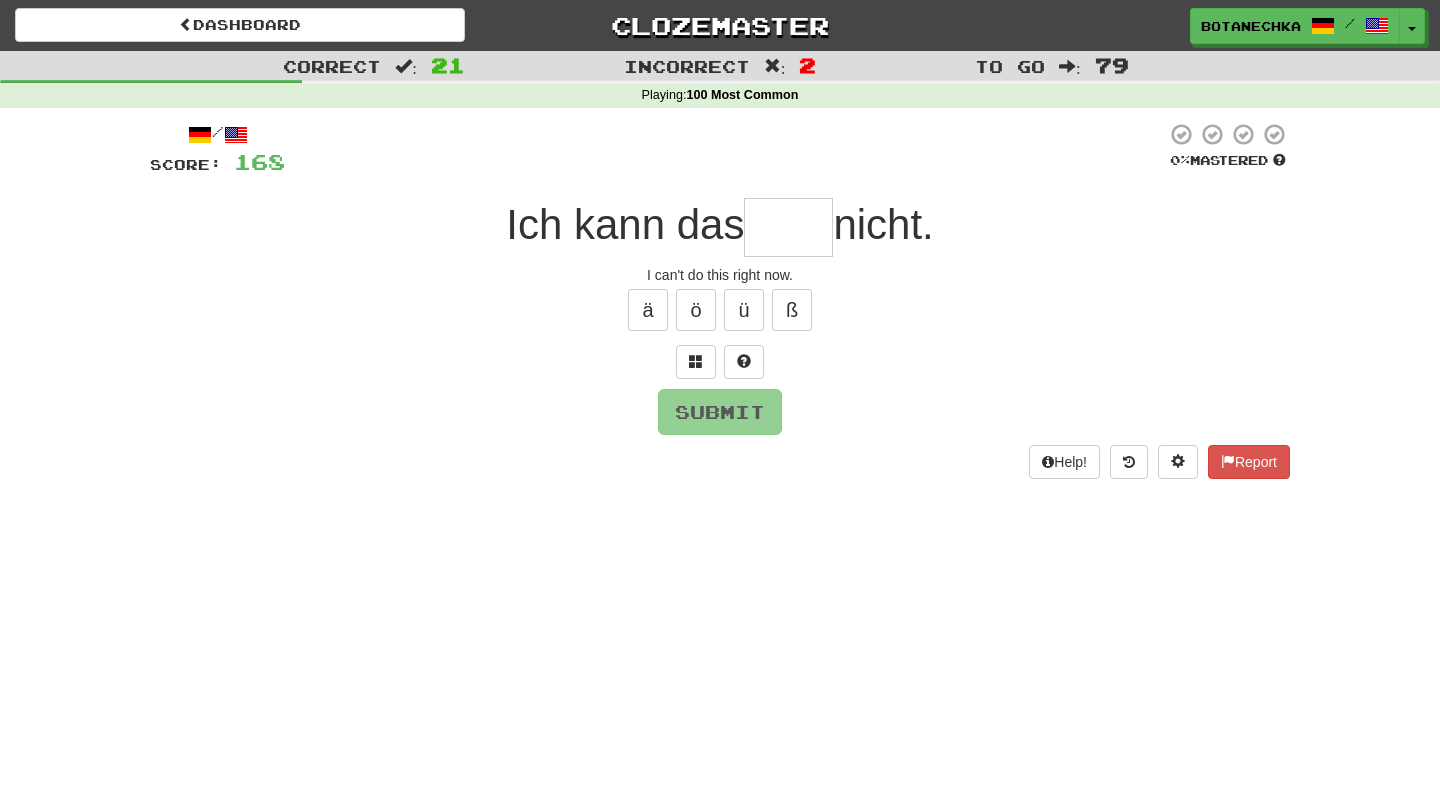 type on "*" 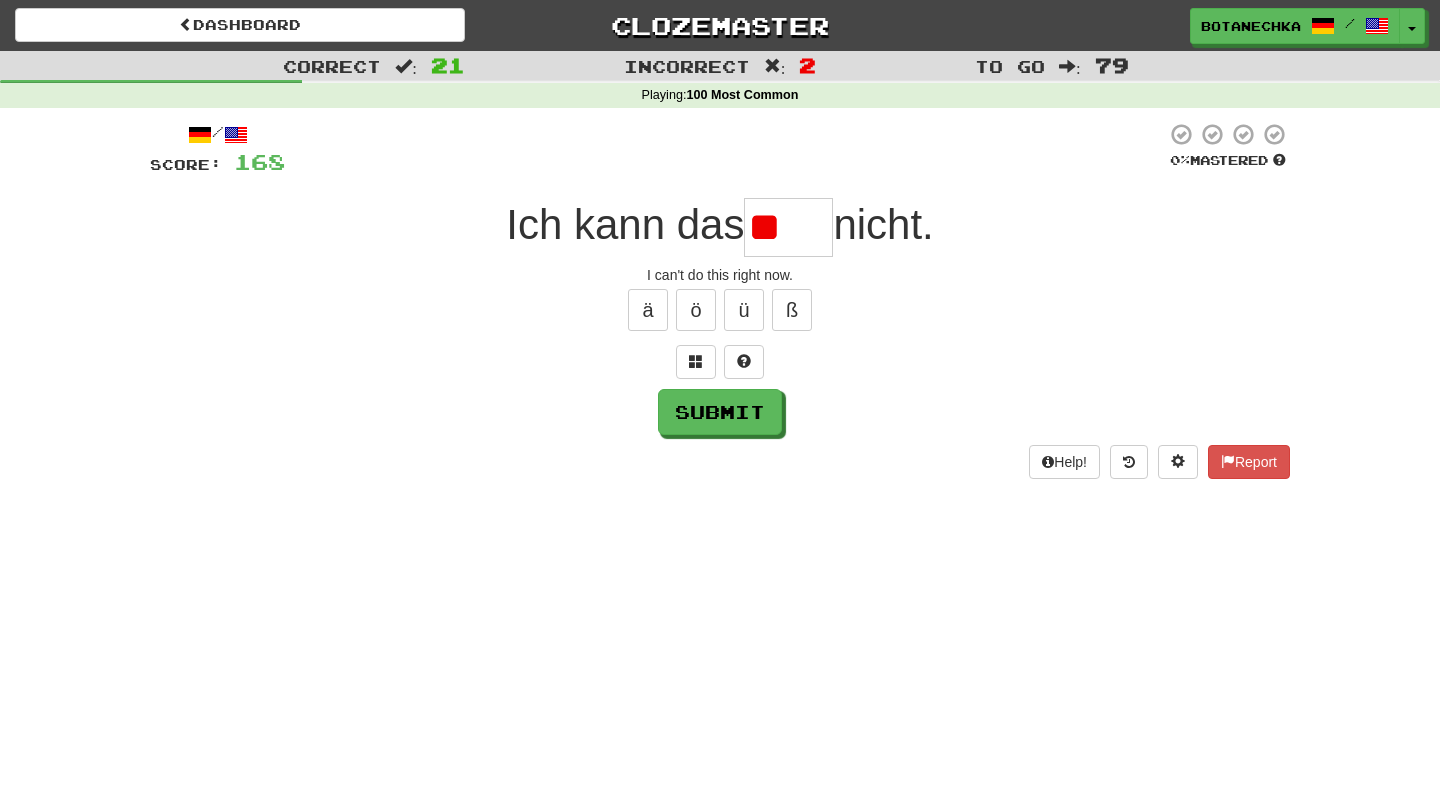 type on "*" 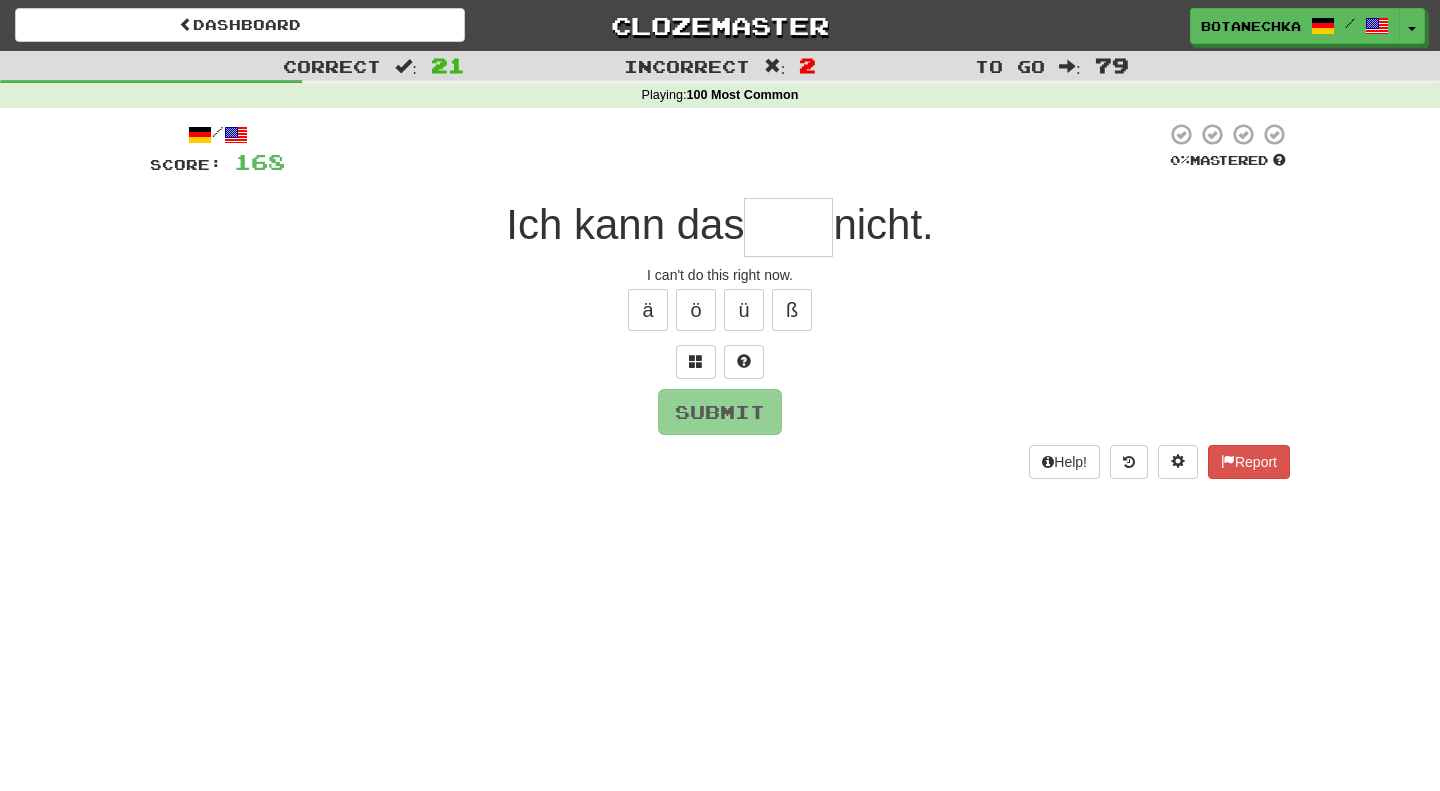 type on "*" 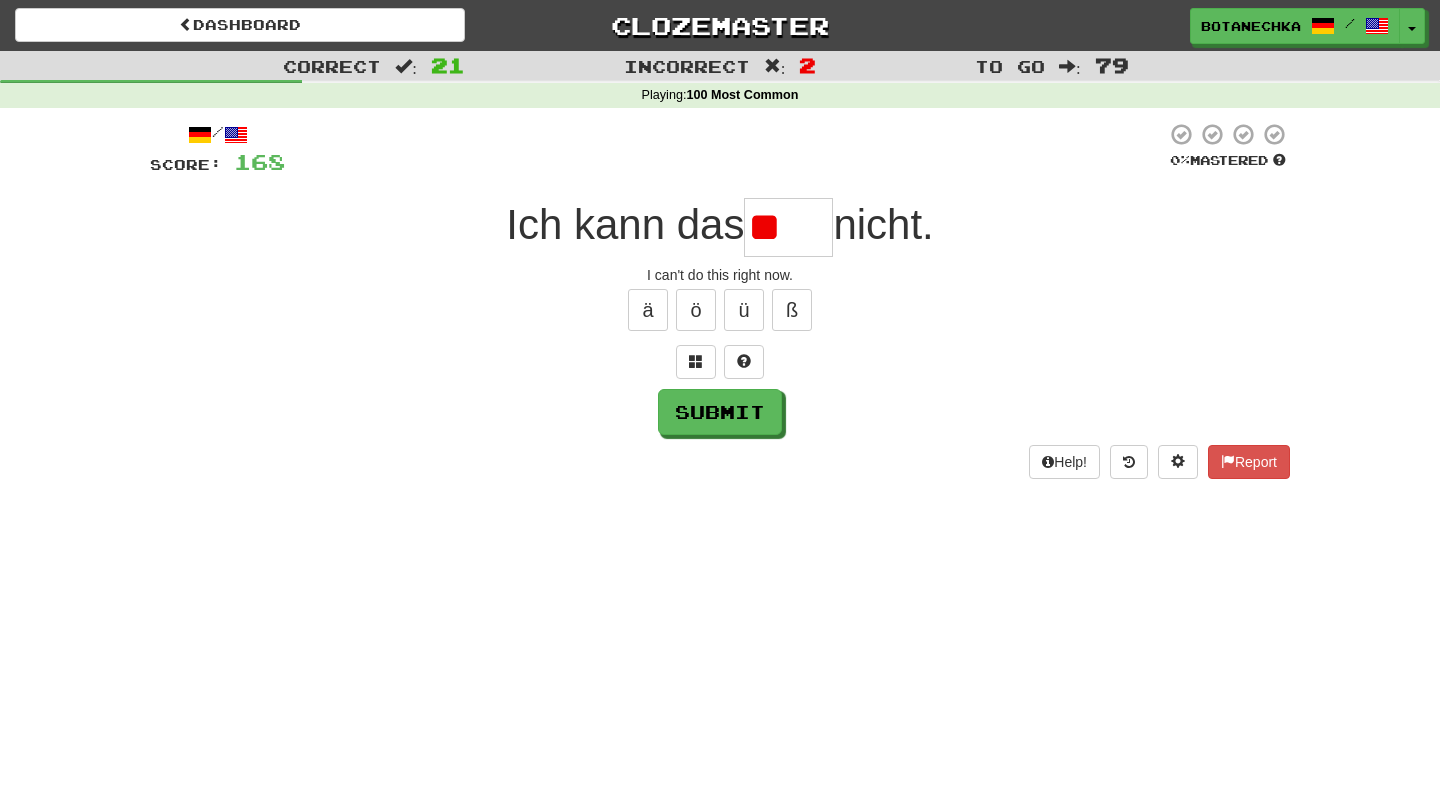 type on "*" 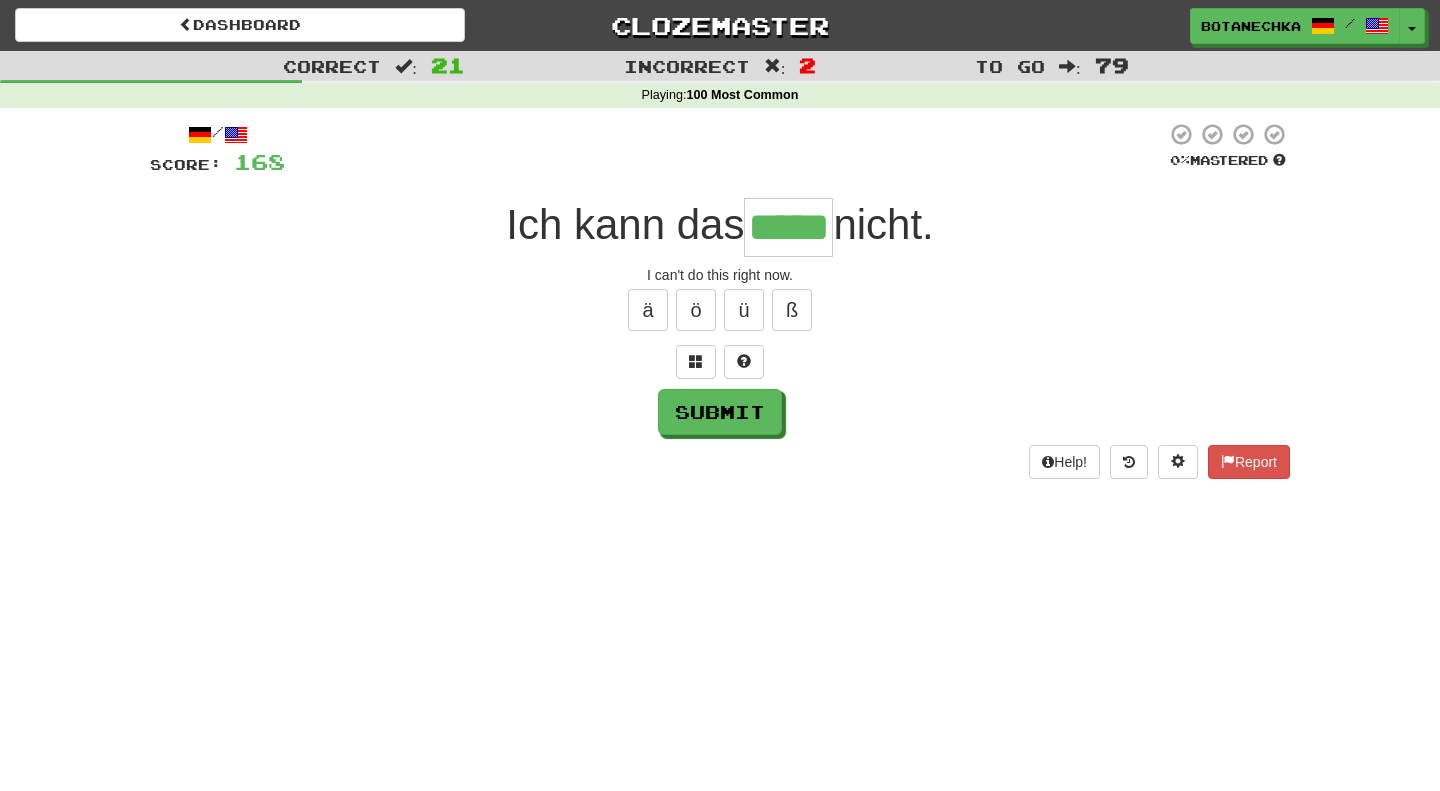 type on "*****" 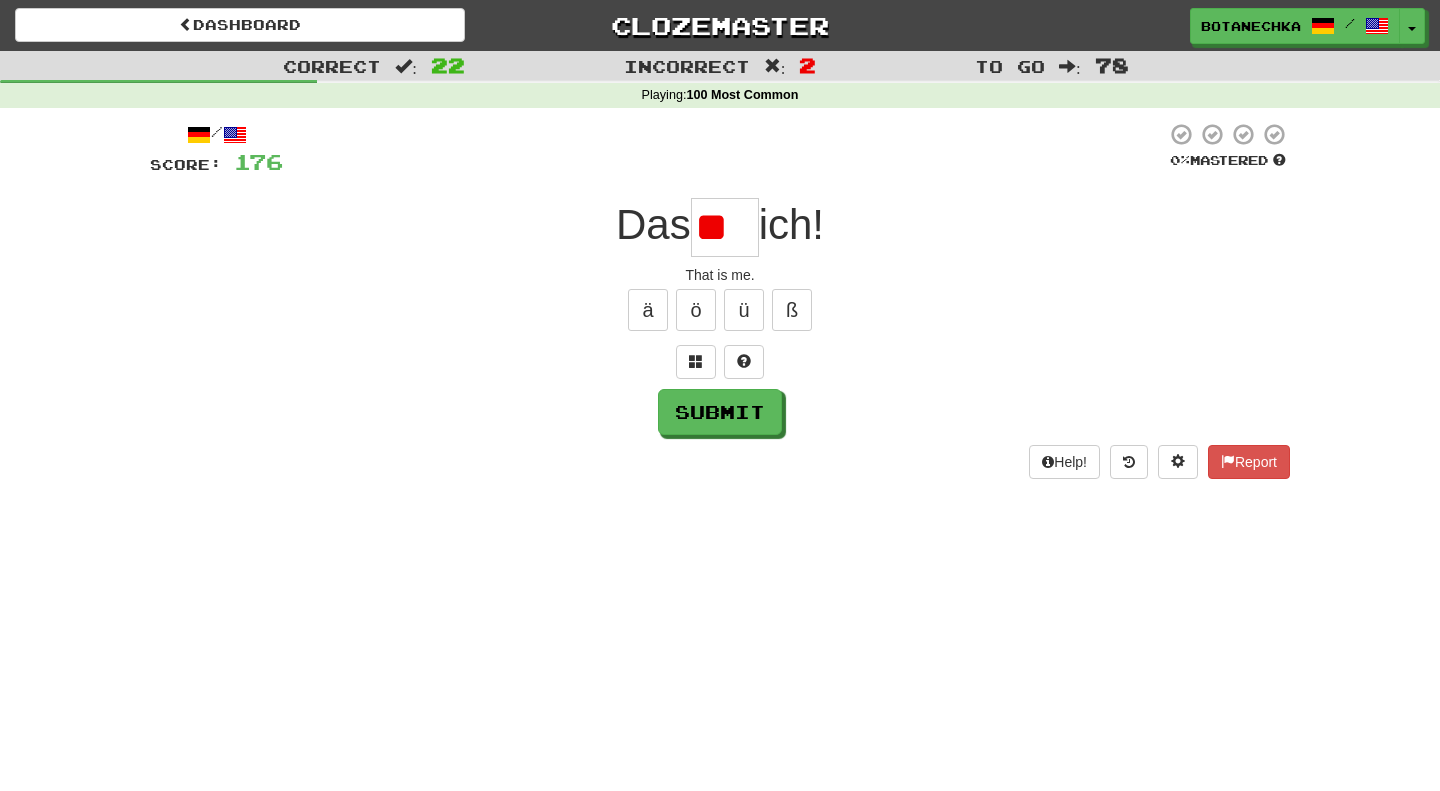 type on "*" 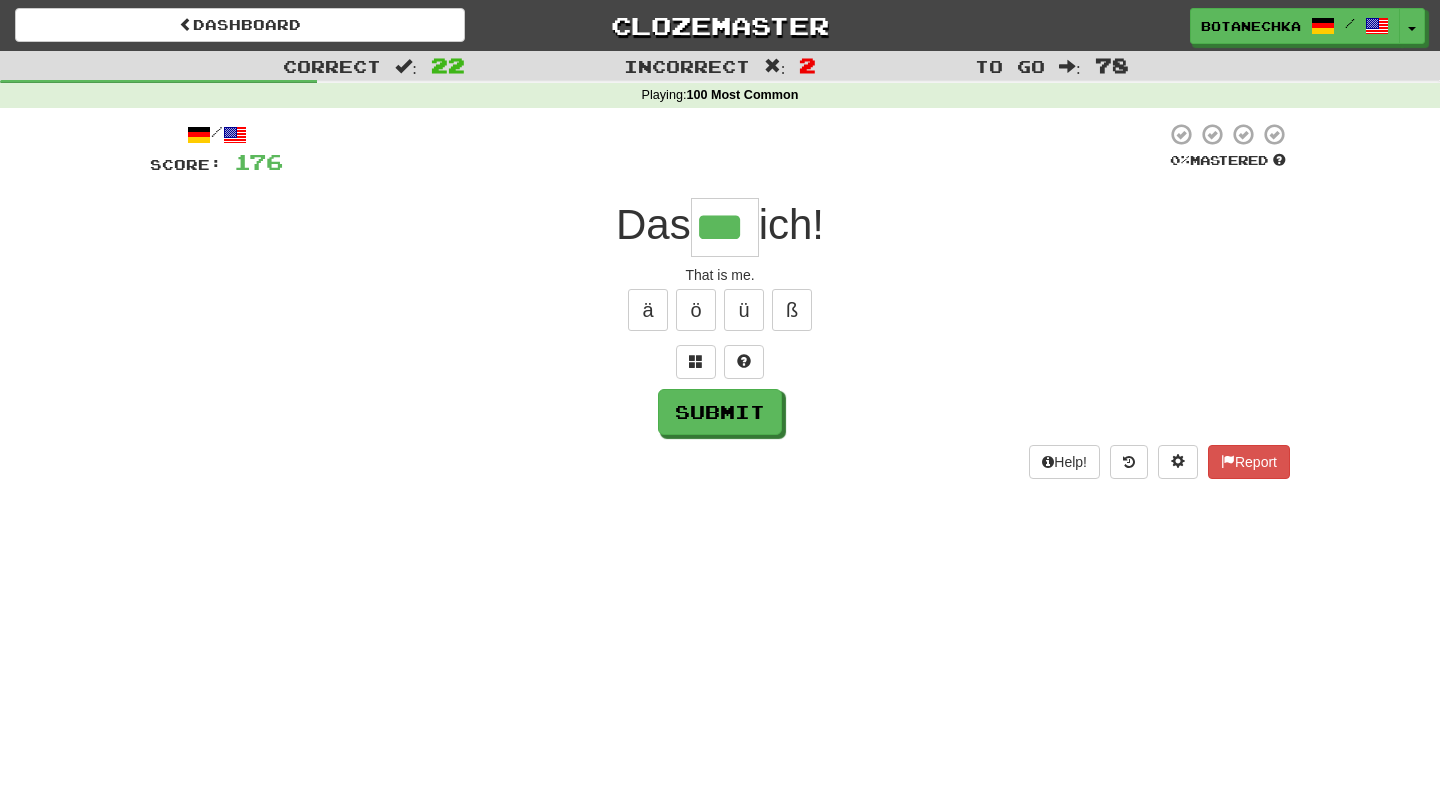 type on "***" 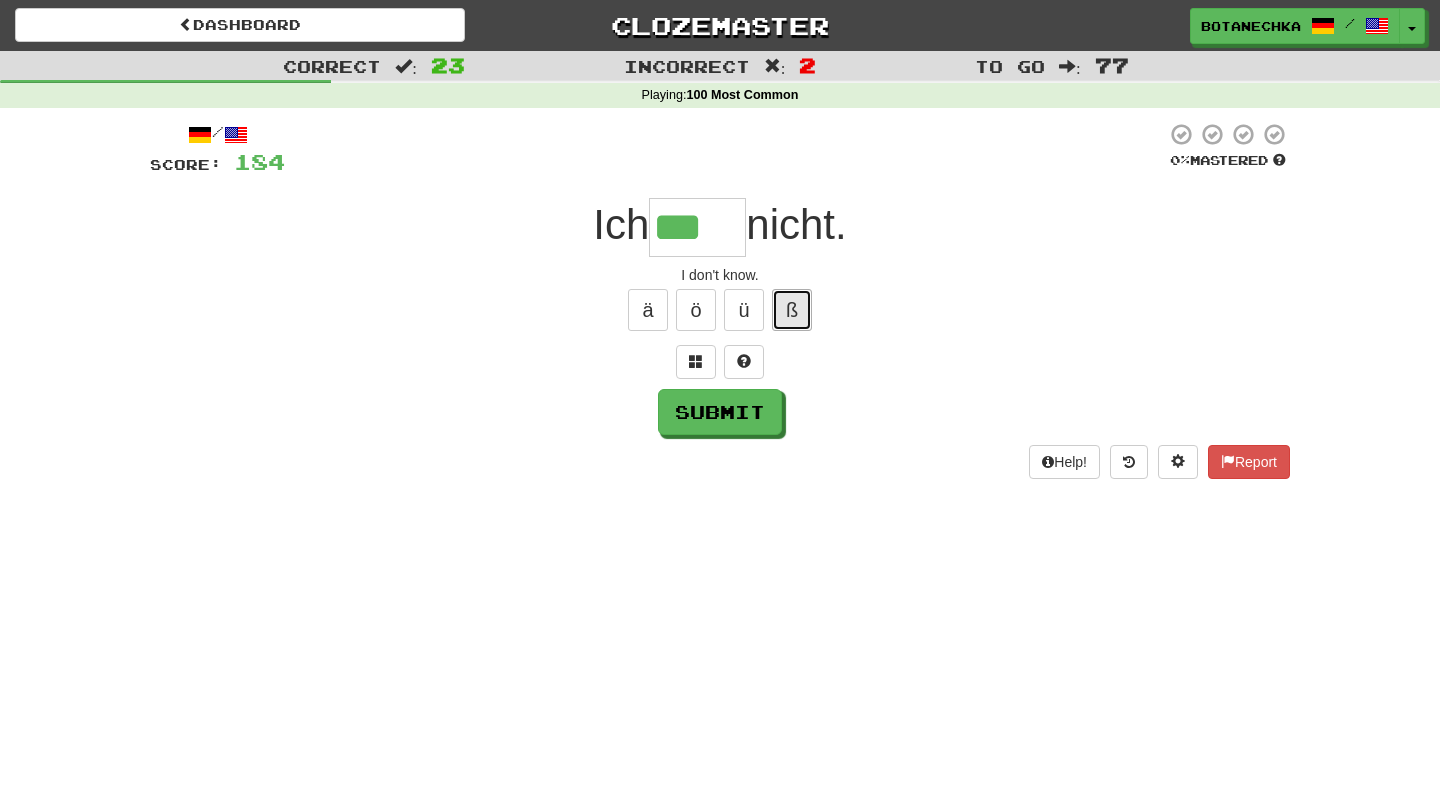click on "ß" at bounding box center [792, 310] 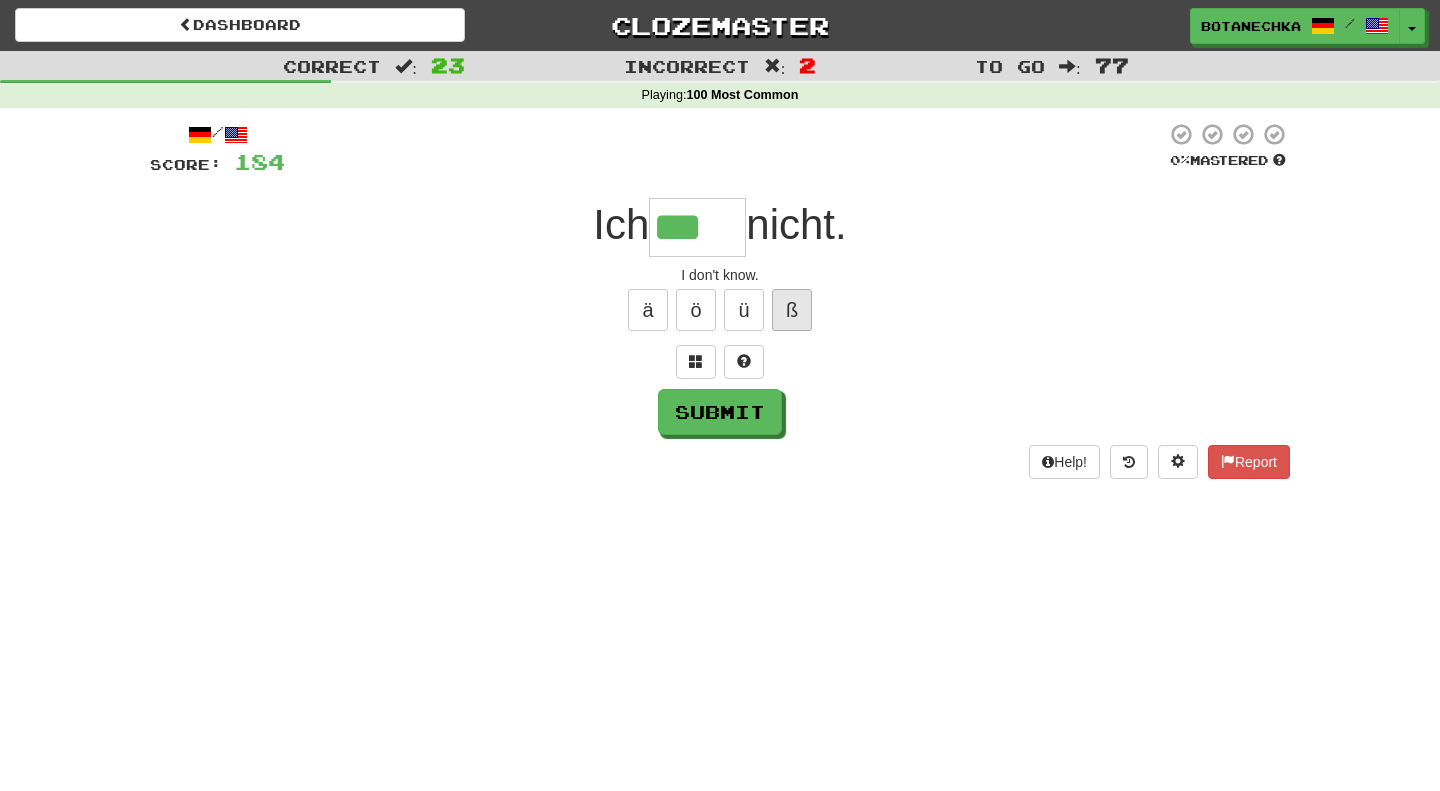 type on "****" 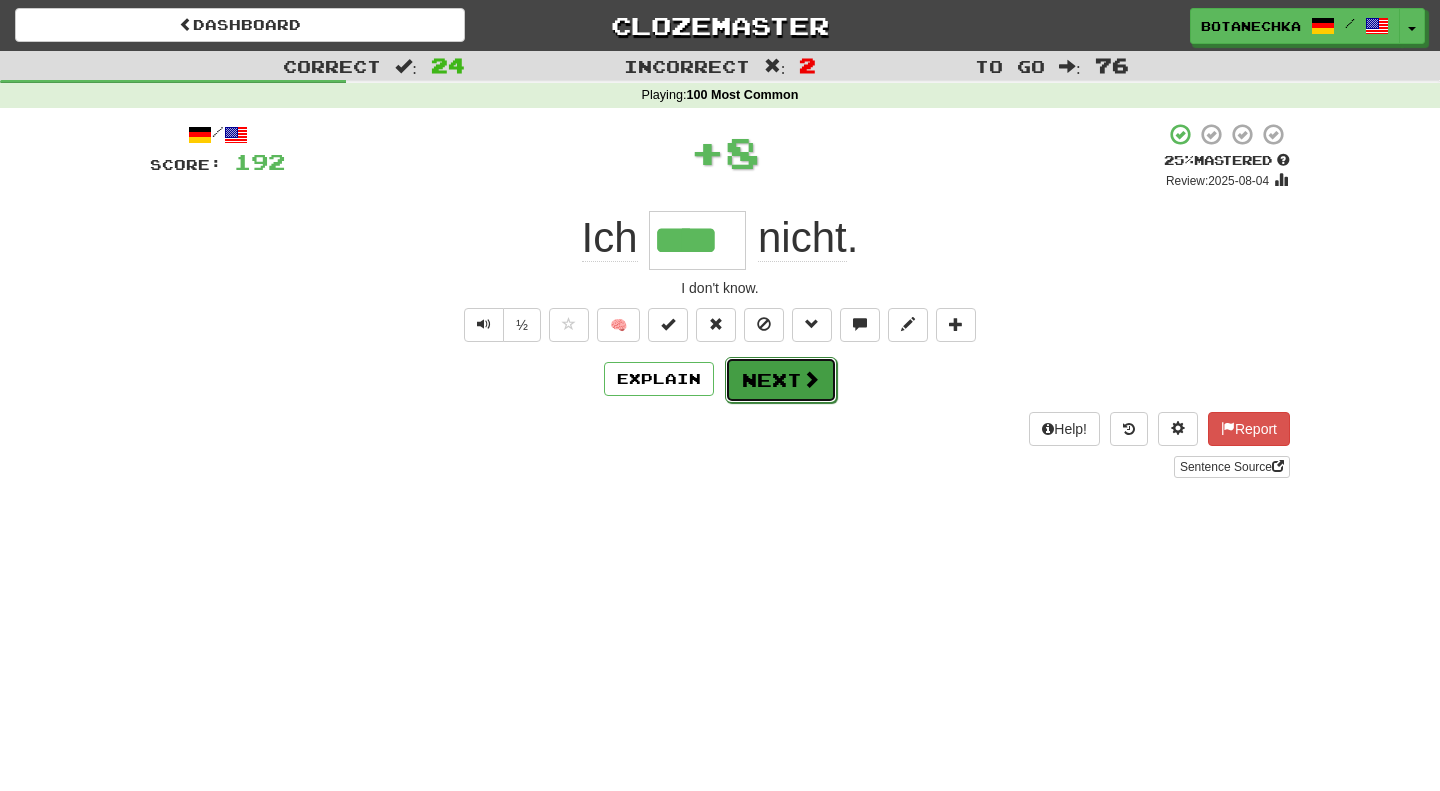 click on "Next" at bounding box center [781, 380] 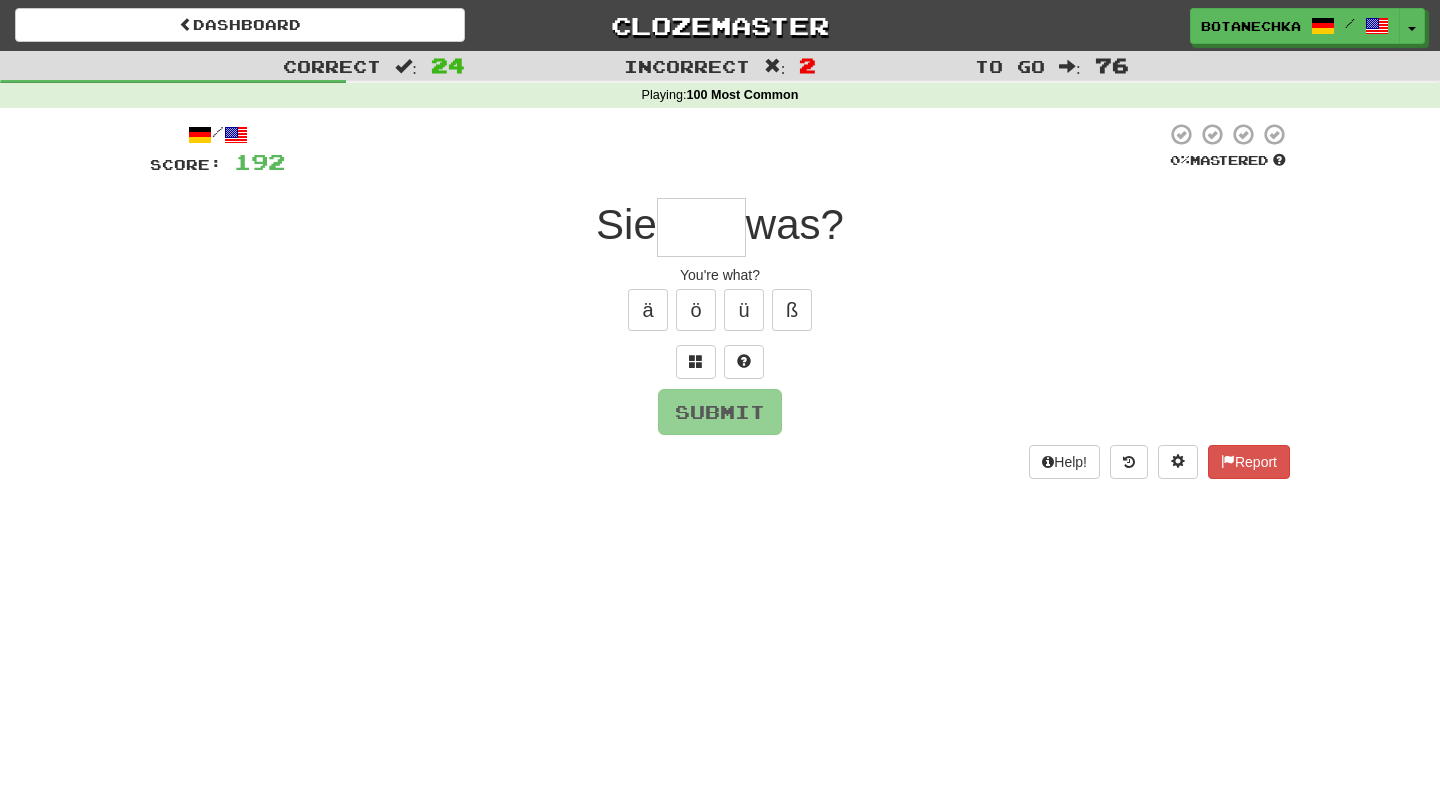 click at bounding box center (701, 227) 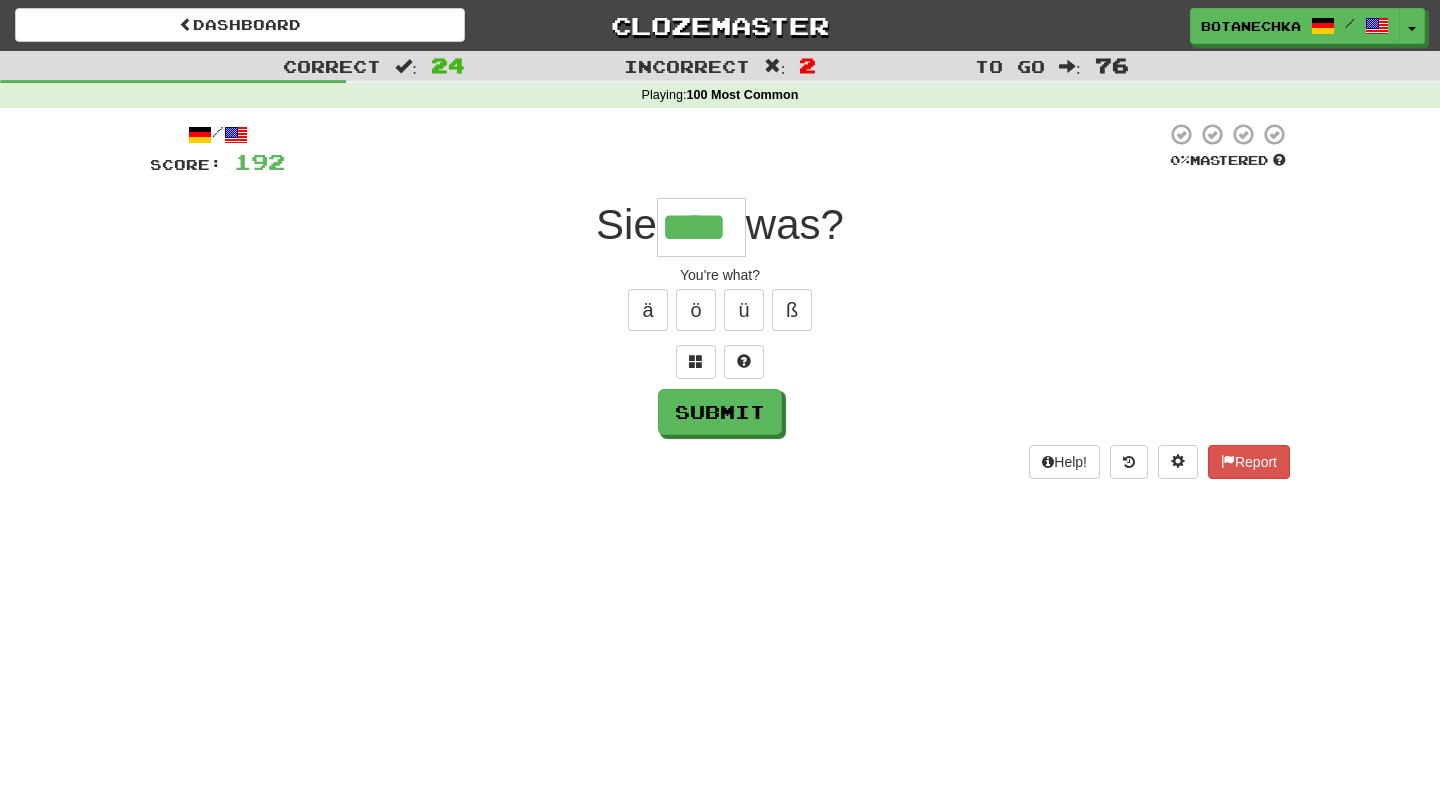 type on "****" 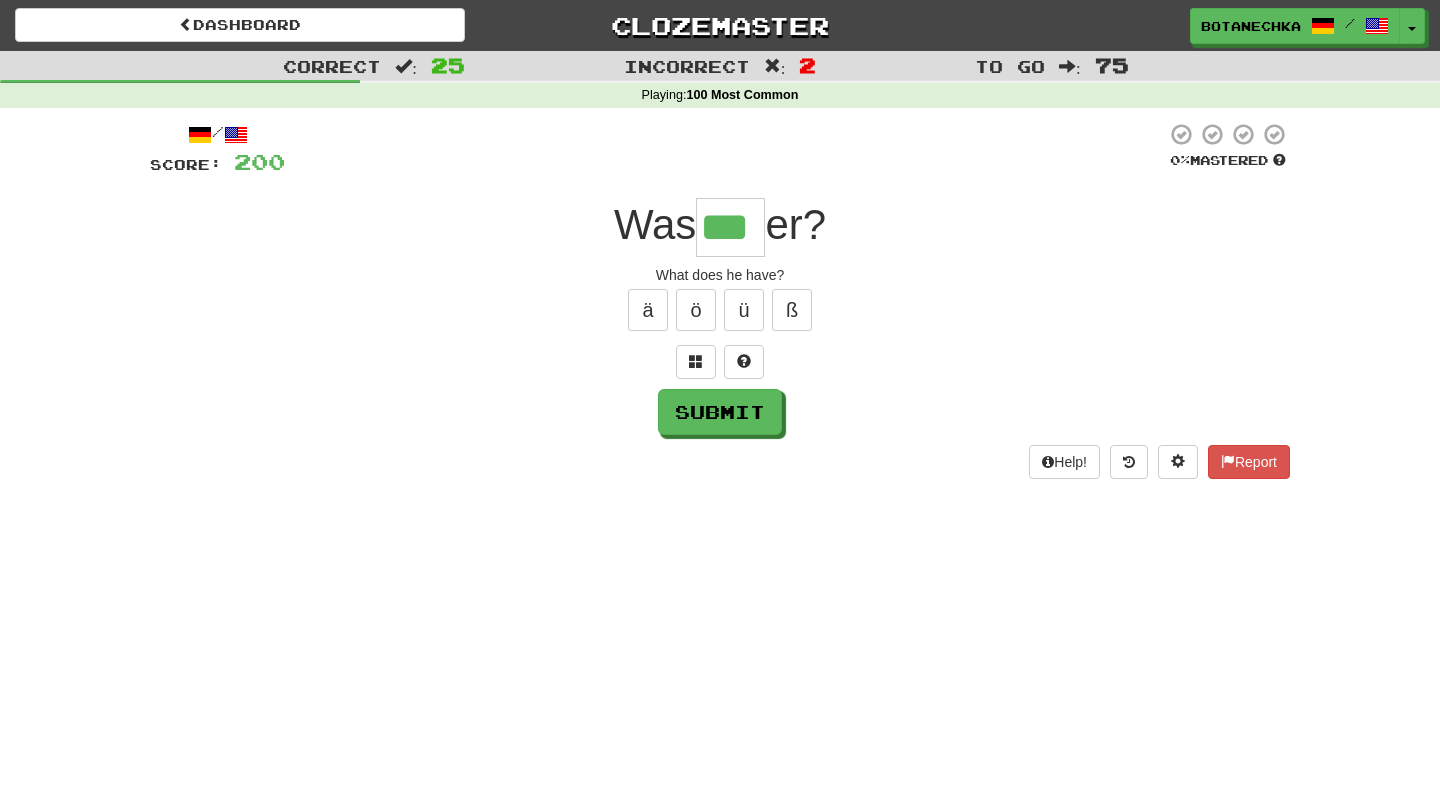 type on "***" 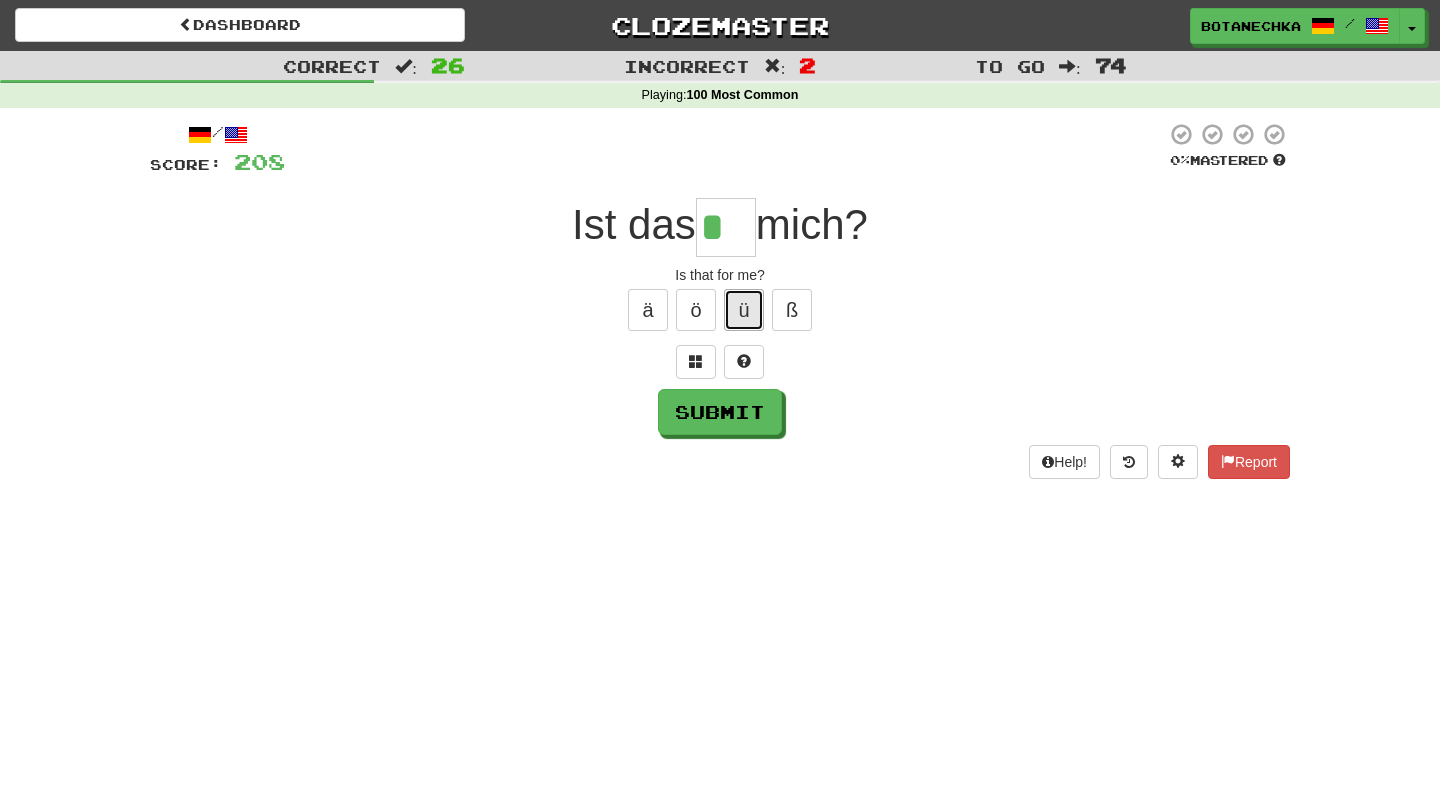 click on "ü" at bounding box center [744, 310] 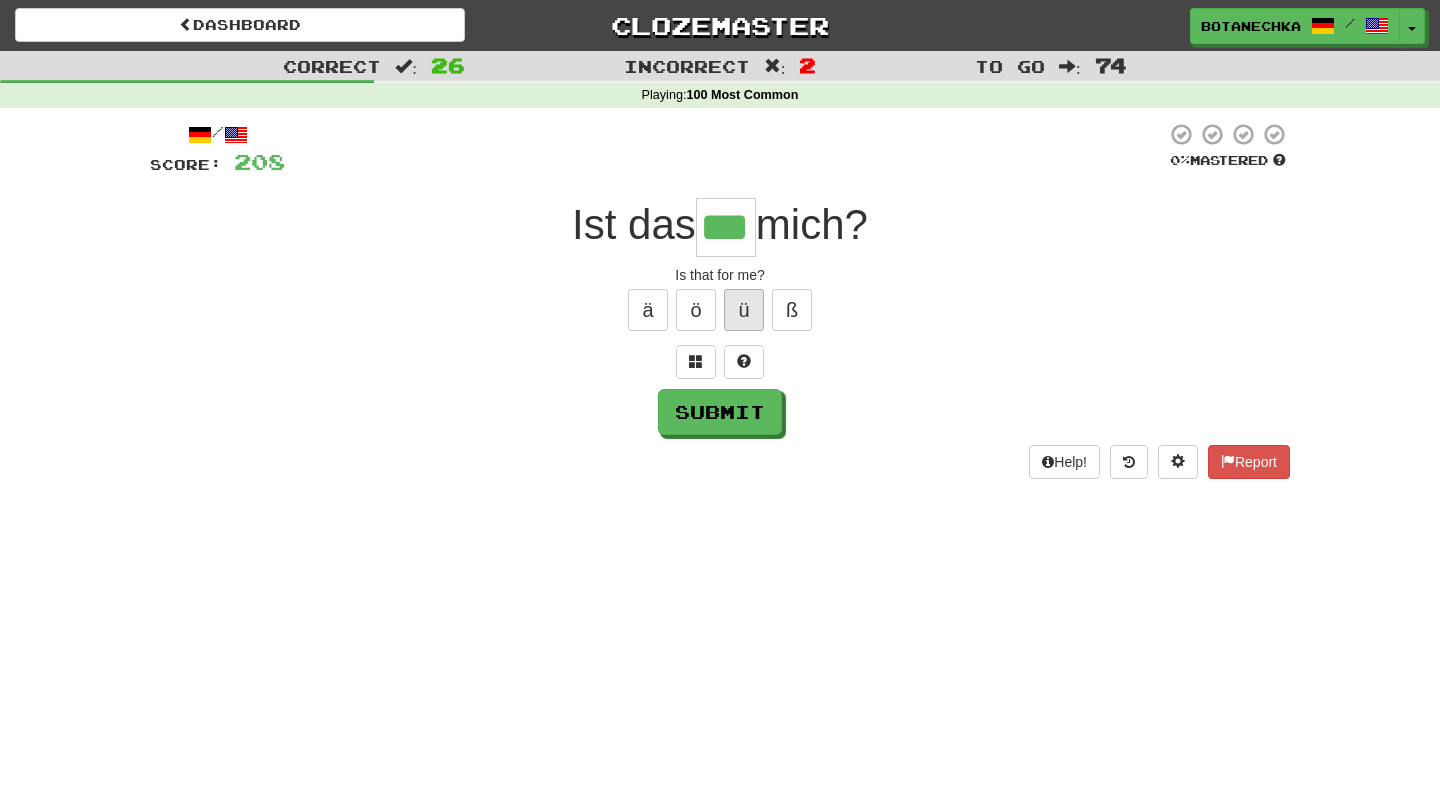 type on "***" 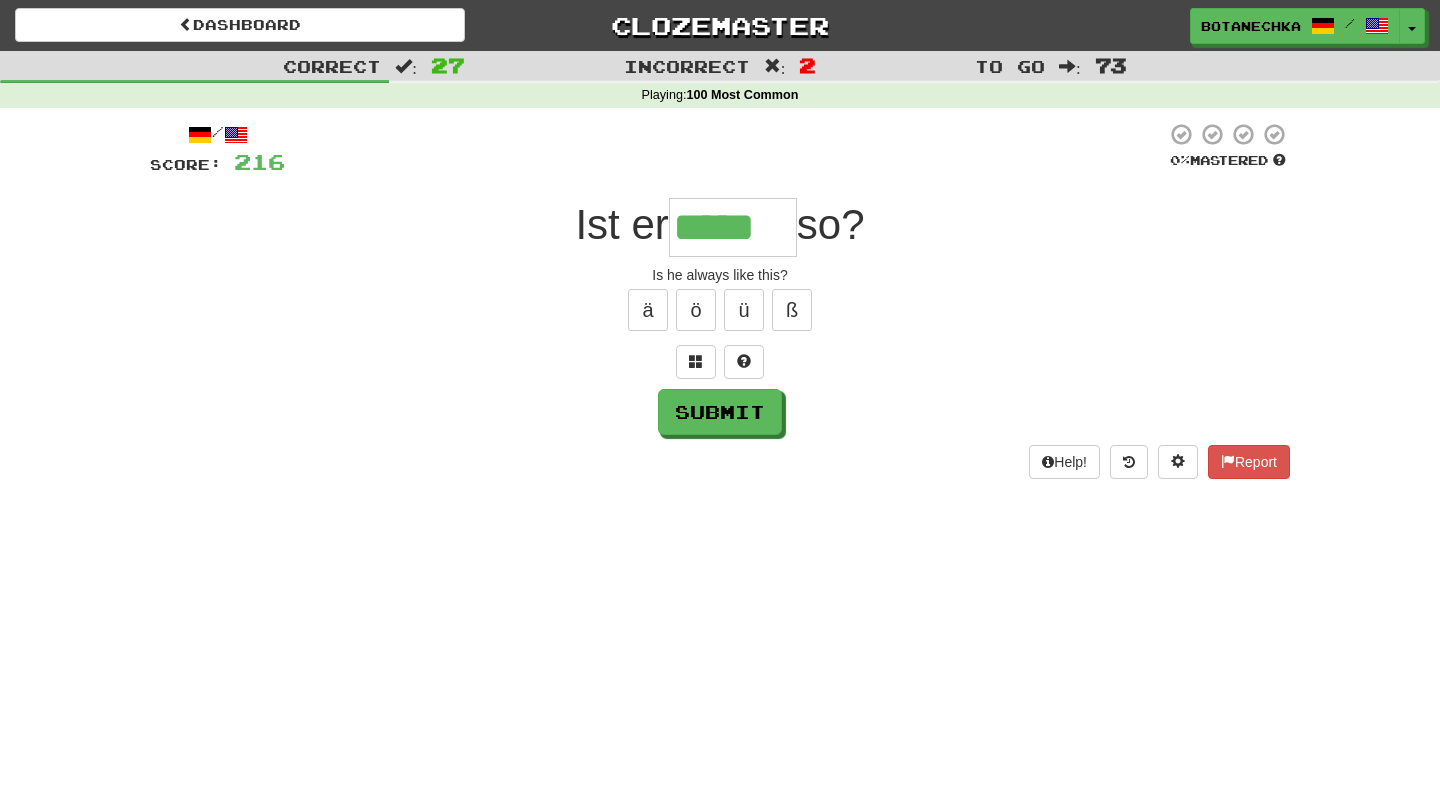 type on "*****" 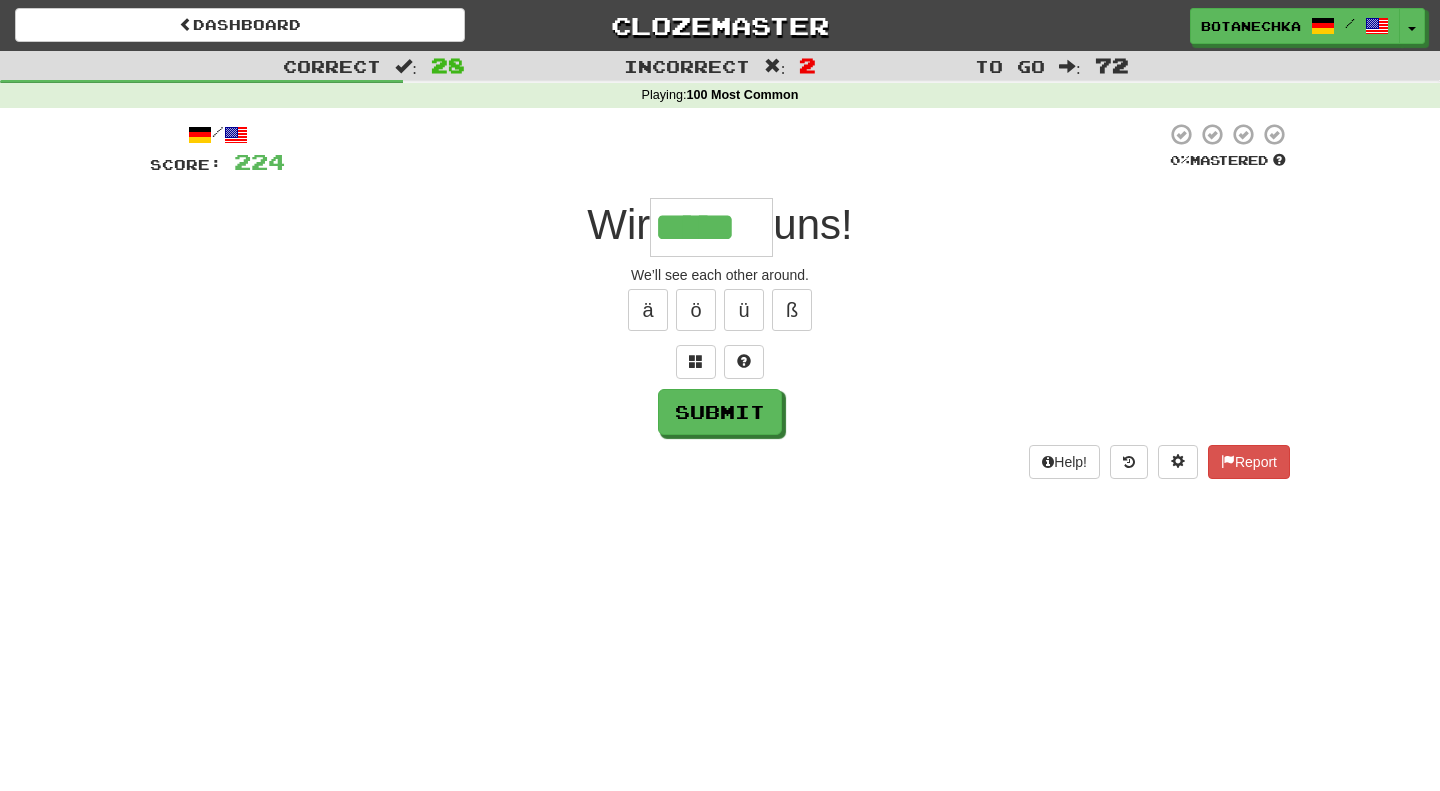 type on "*****" 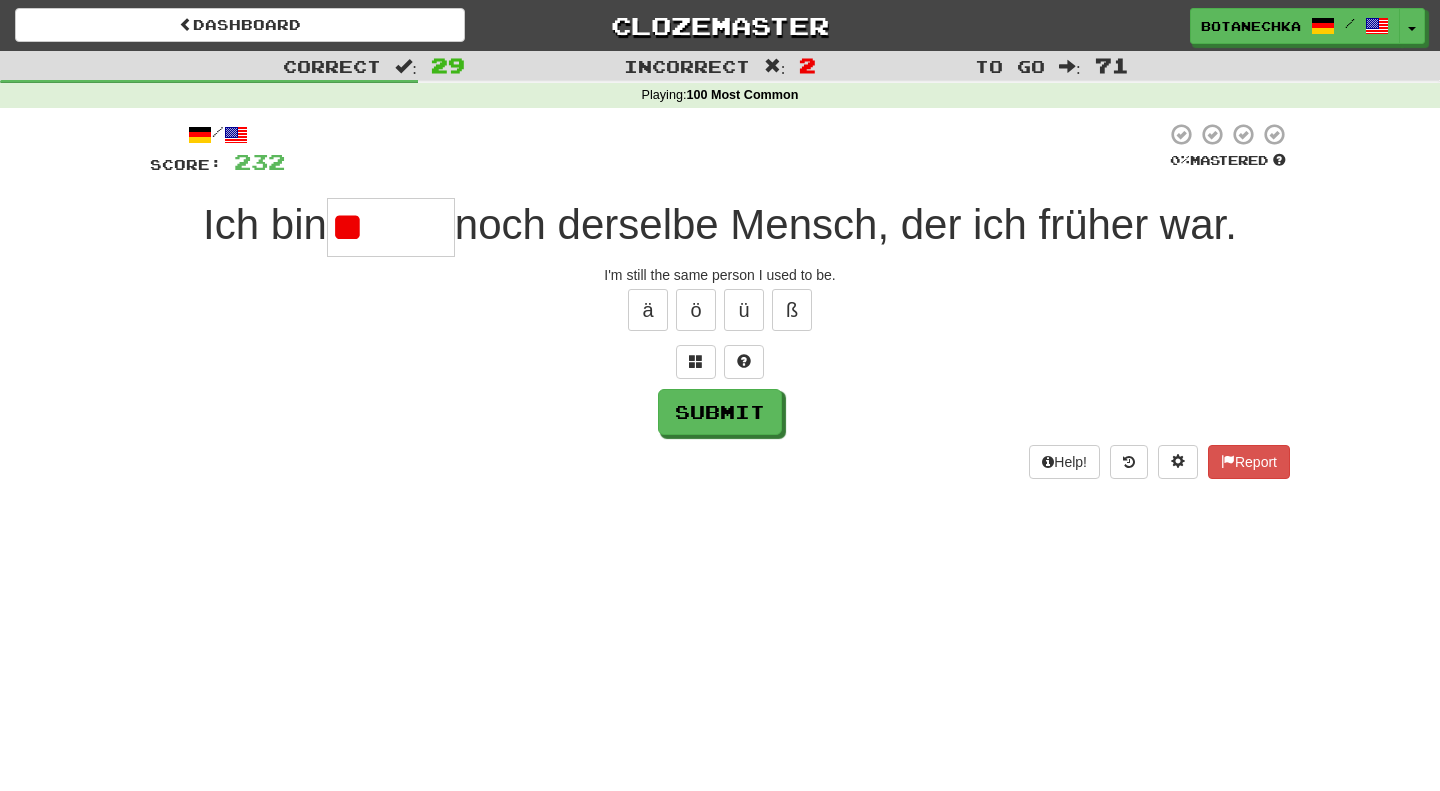 type on "*" 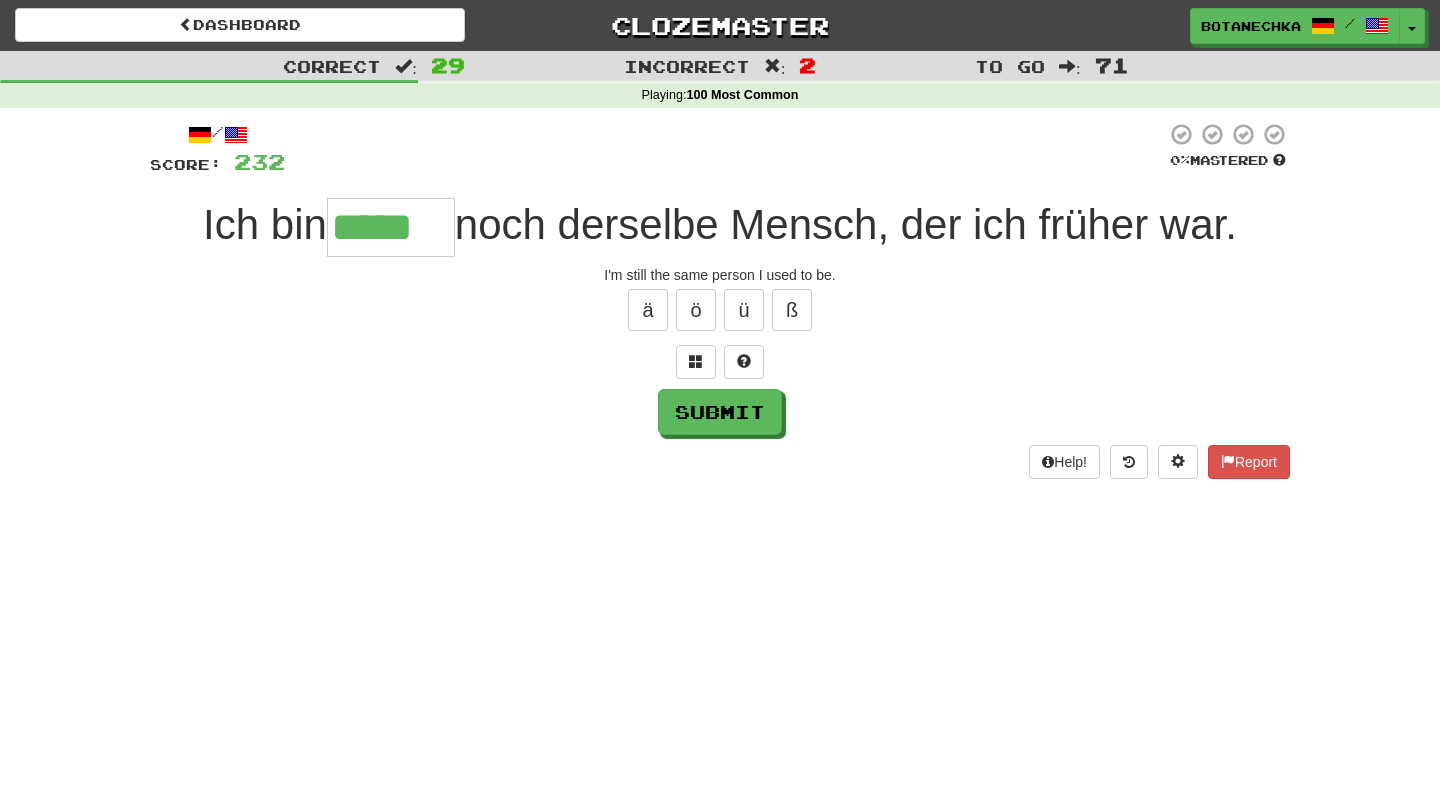 type on "*****" 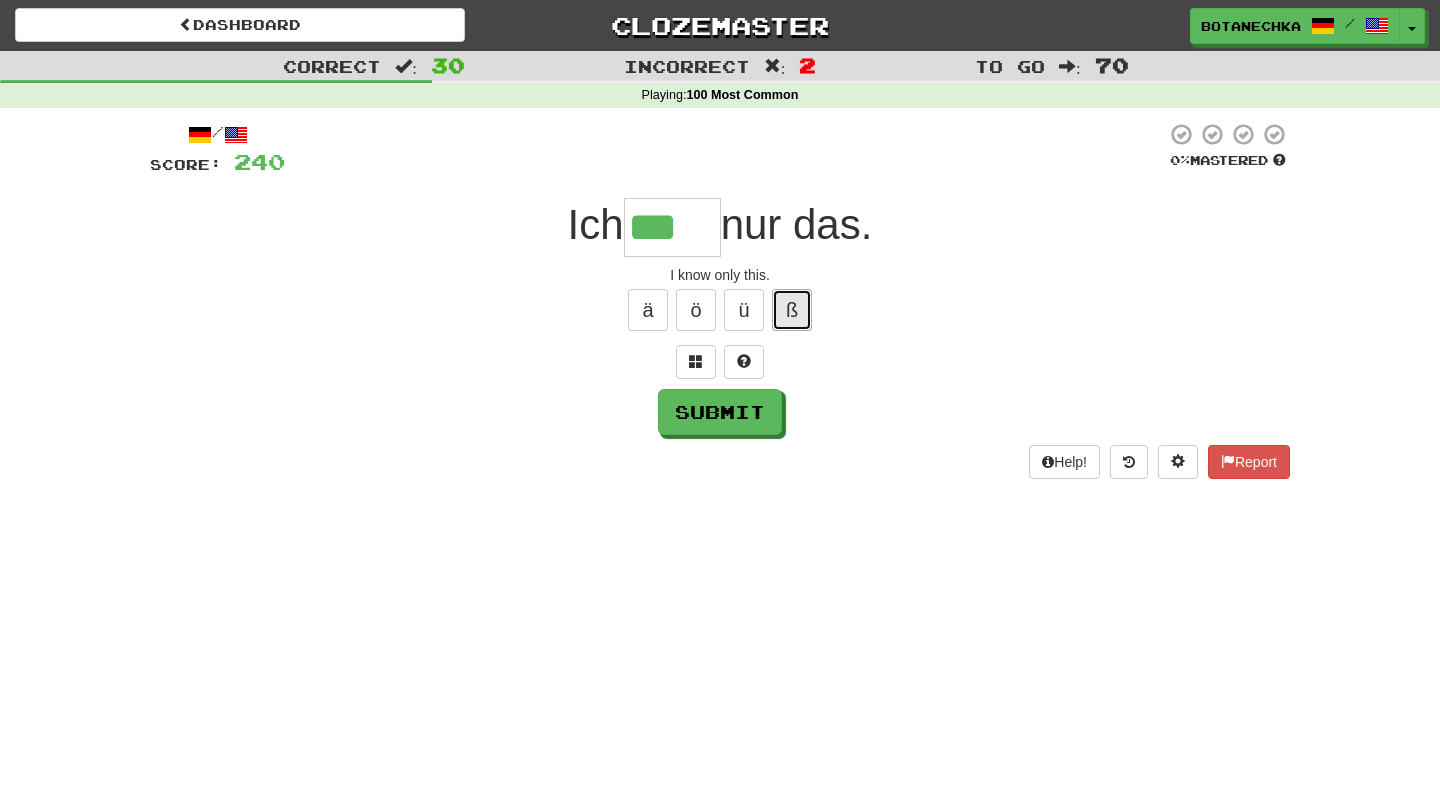 click on "ß" at bounding box center [792, 310] 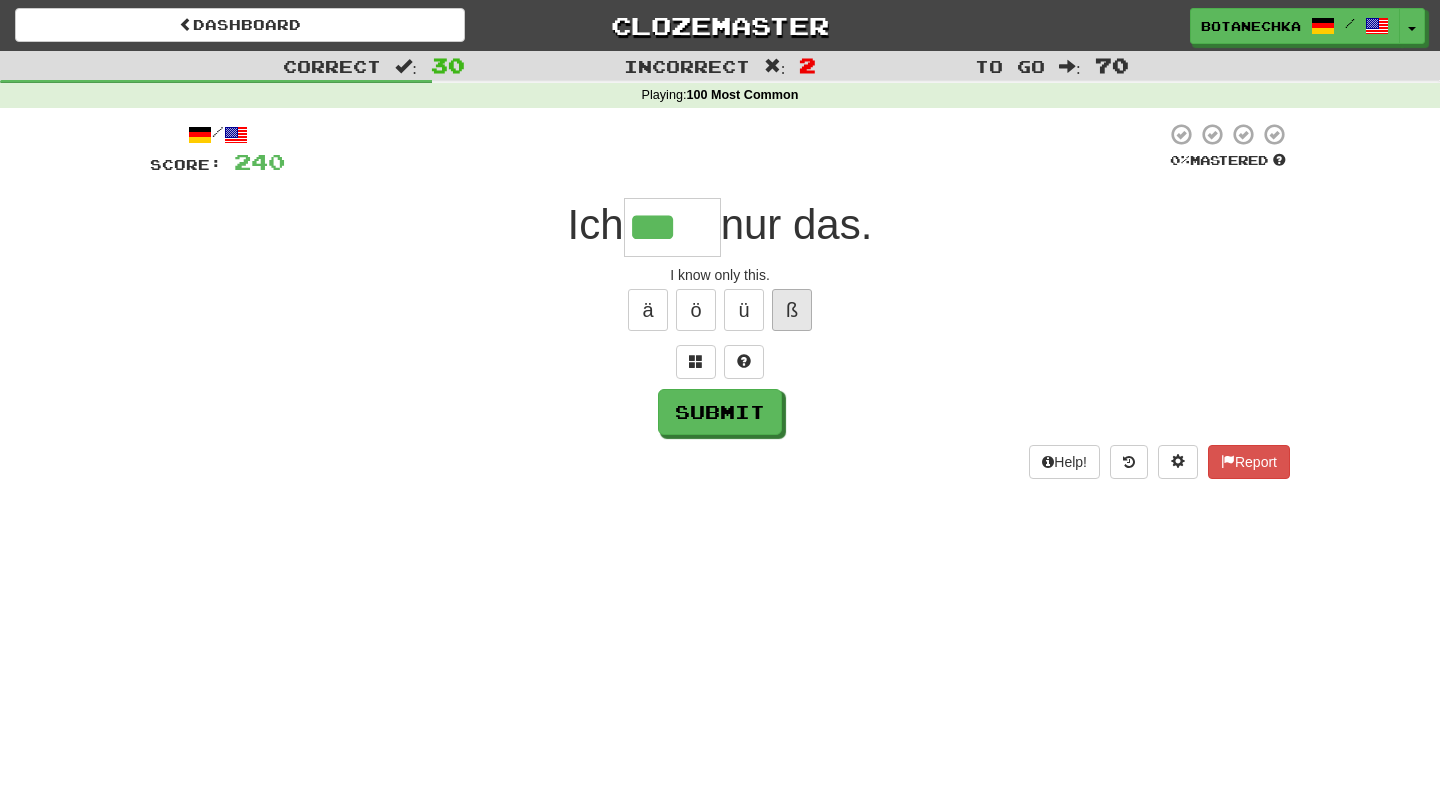 type on "****" 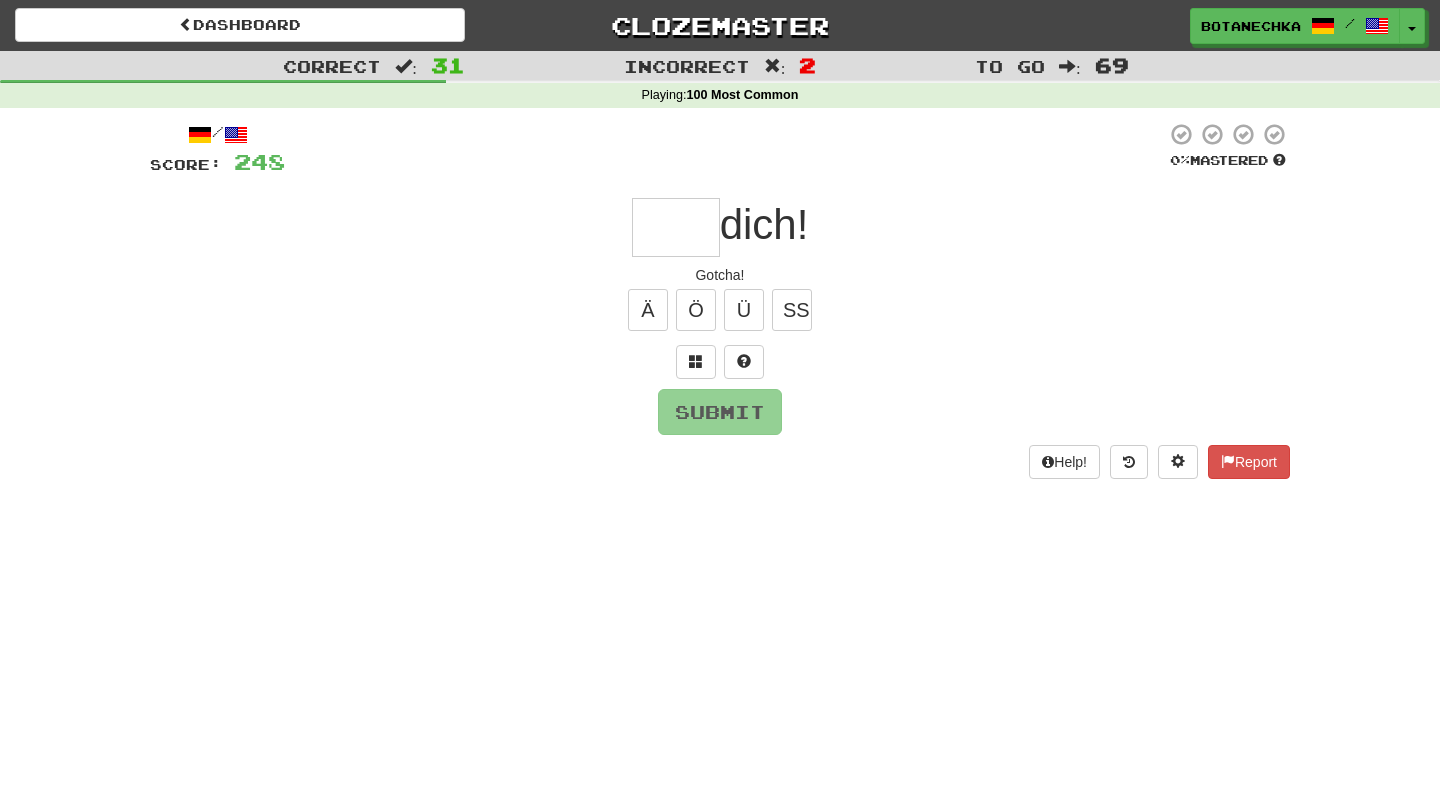 type on "*" 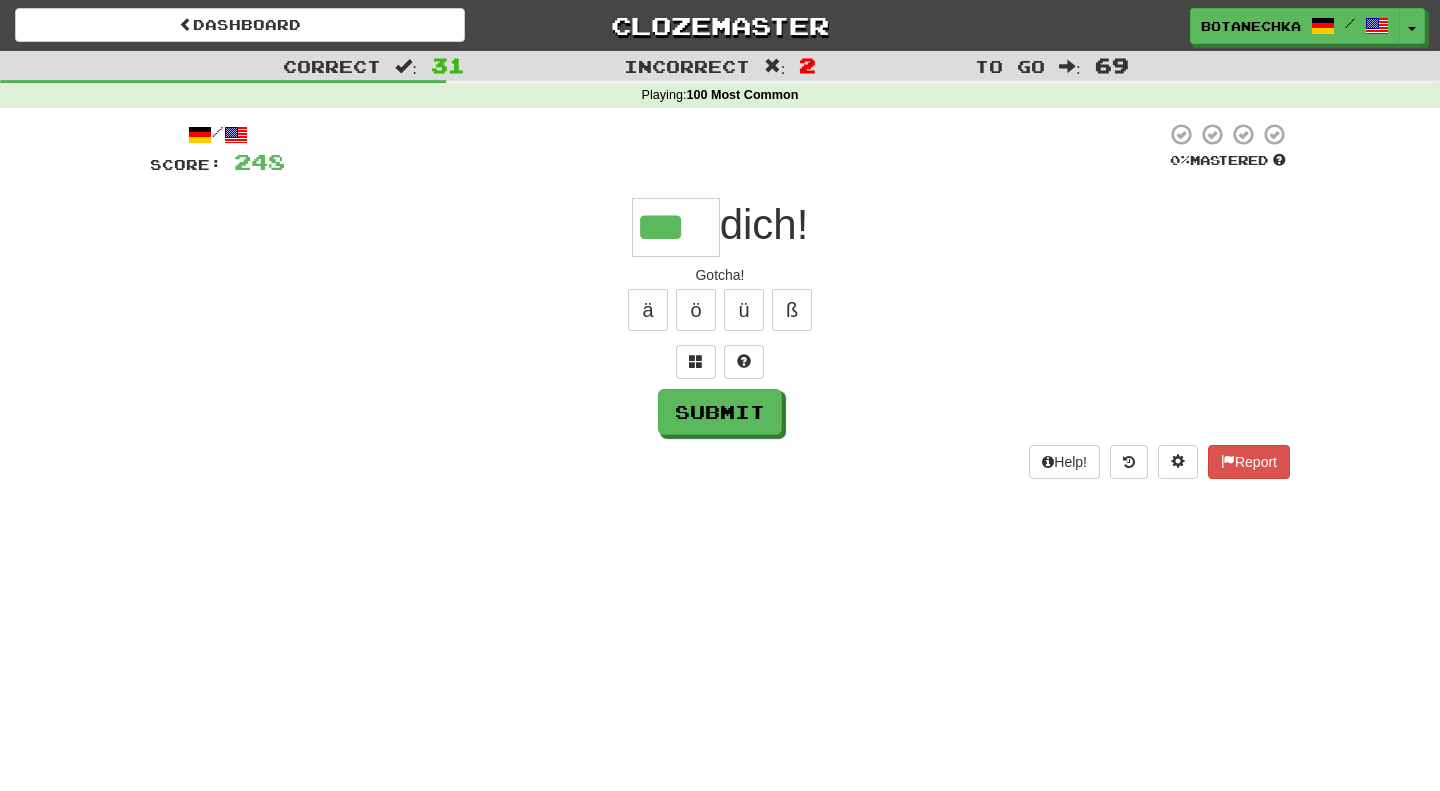 type on "***" 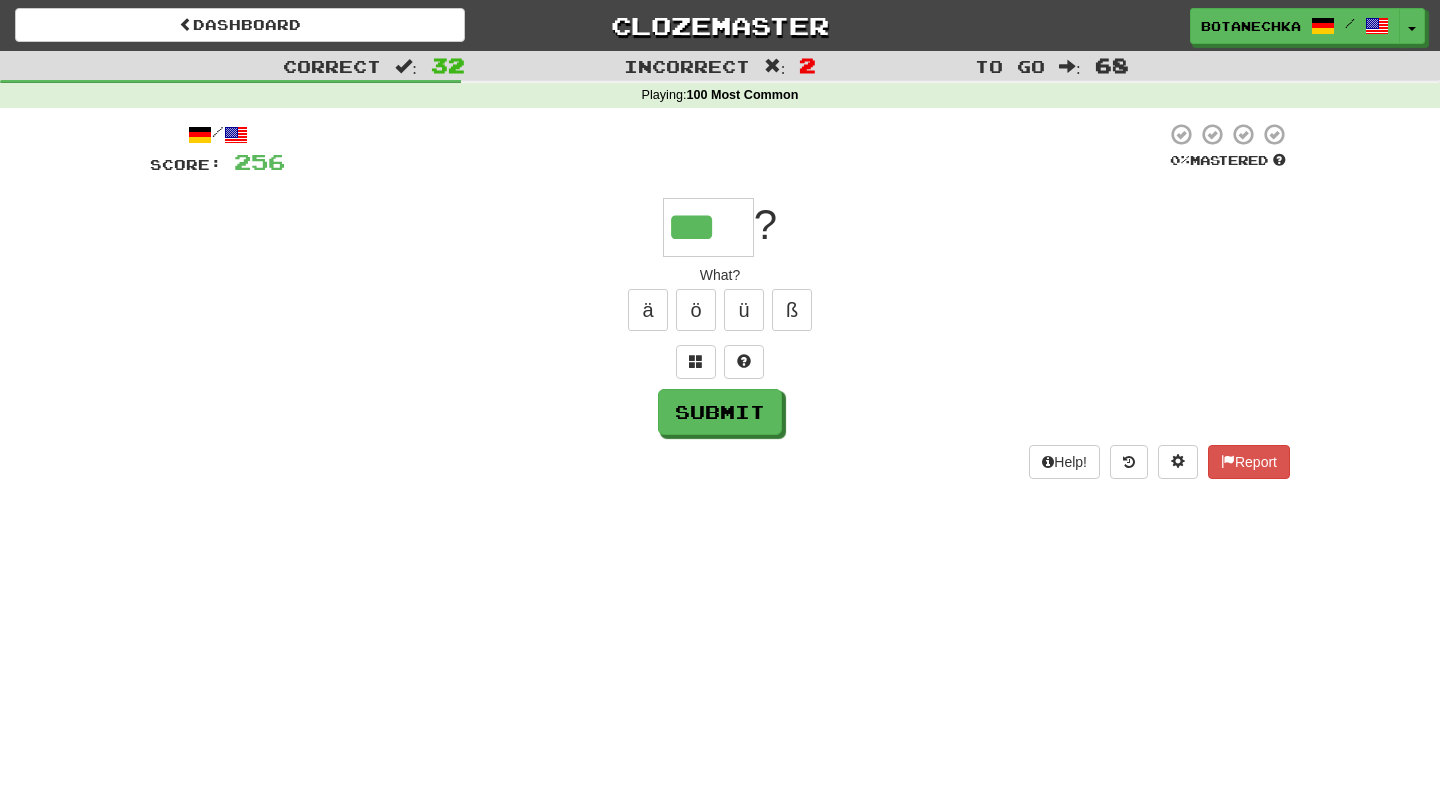 type on "***" 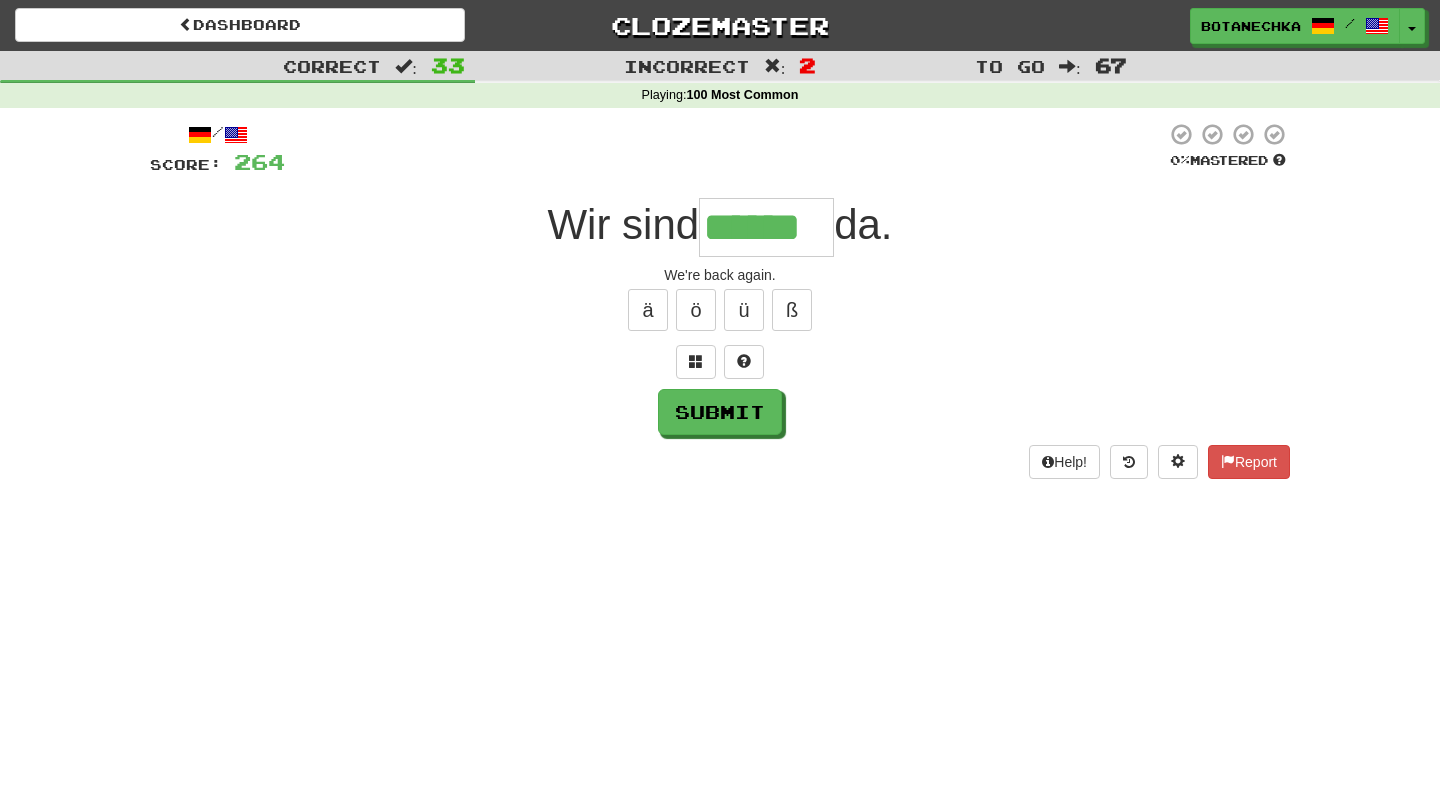 type on "******" 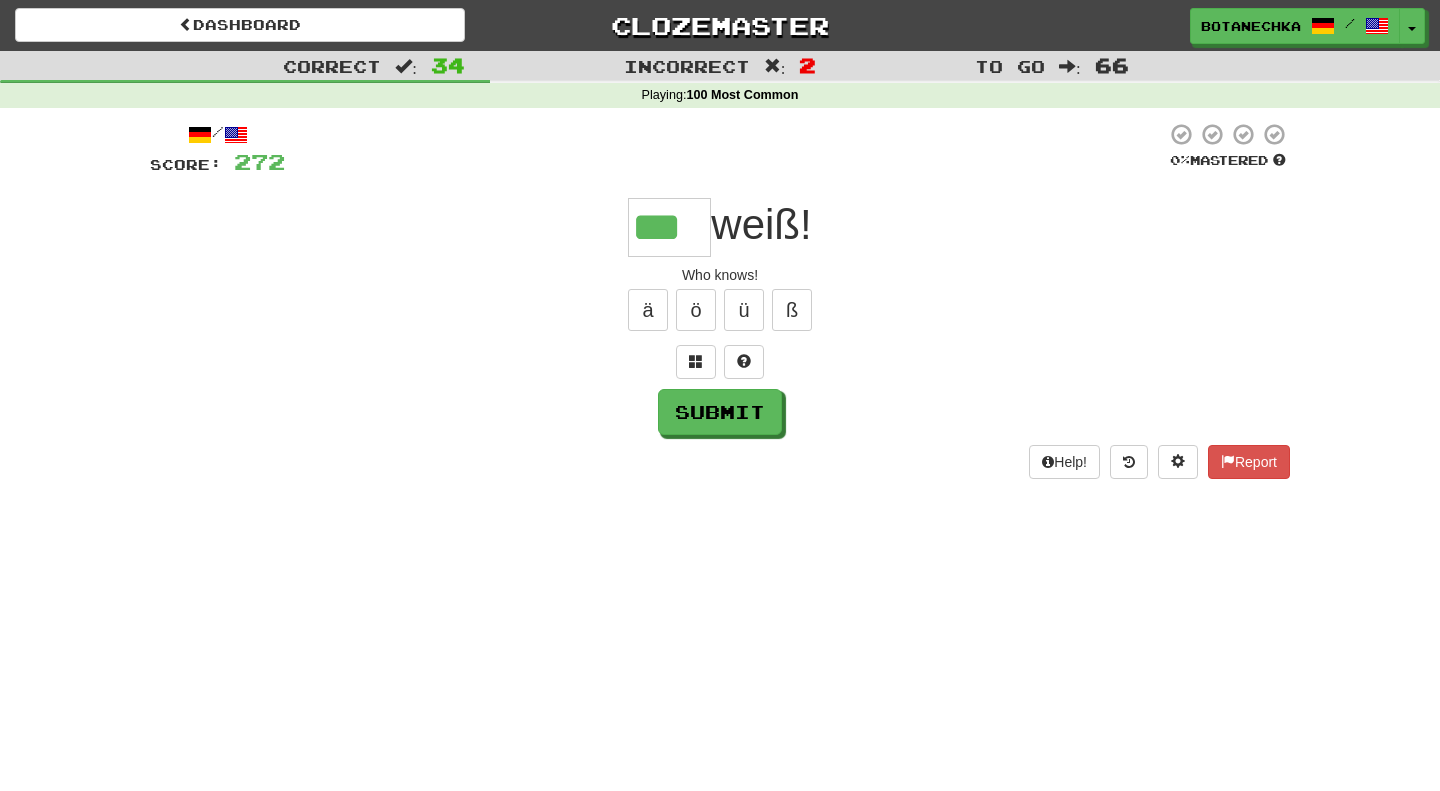 type on "***" 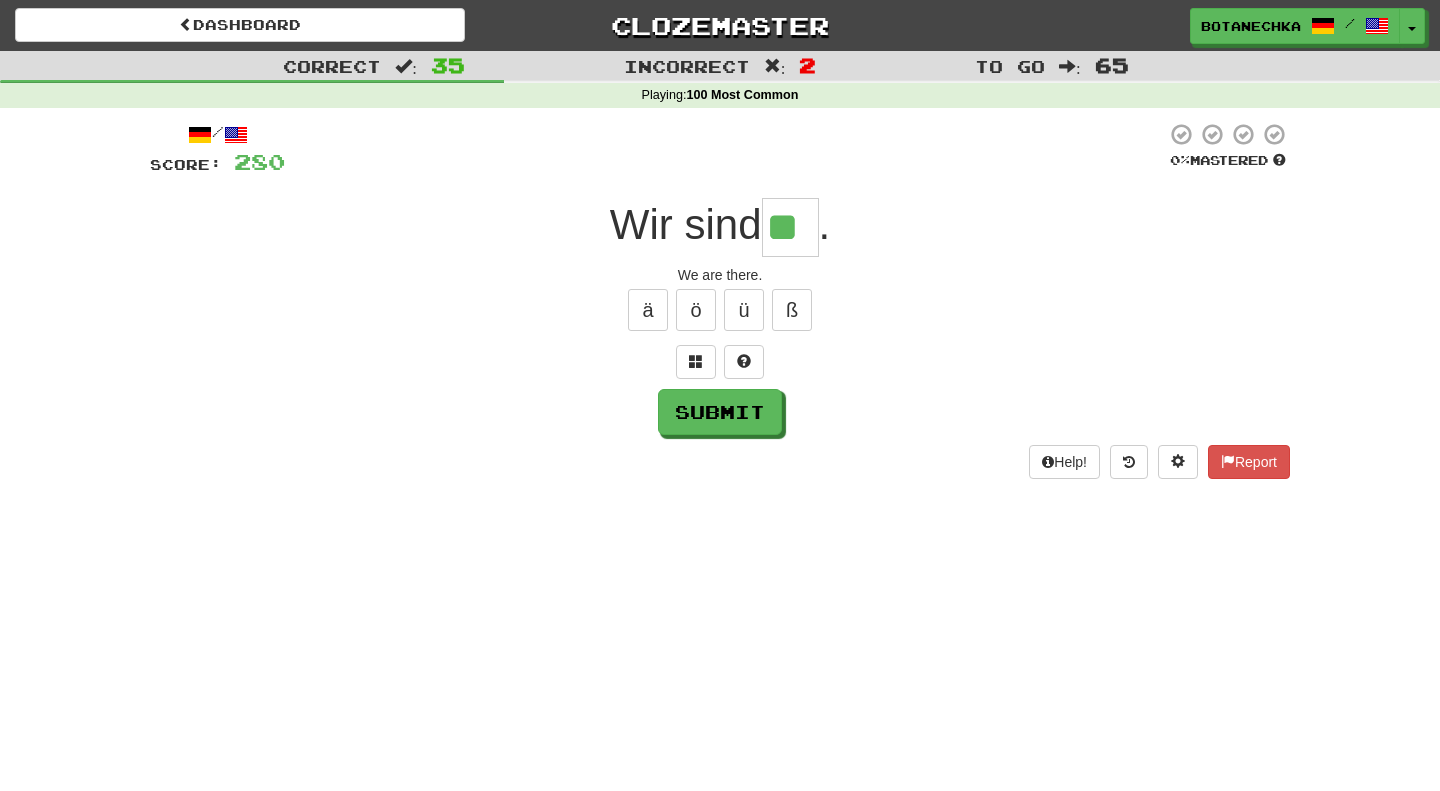 type on "**" 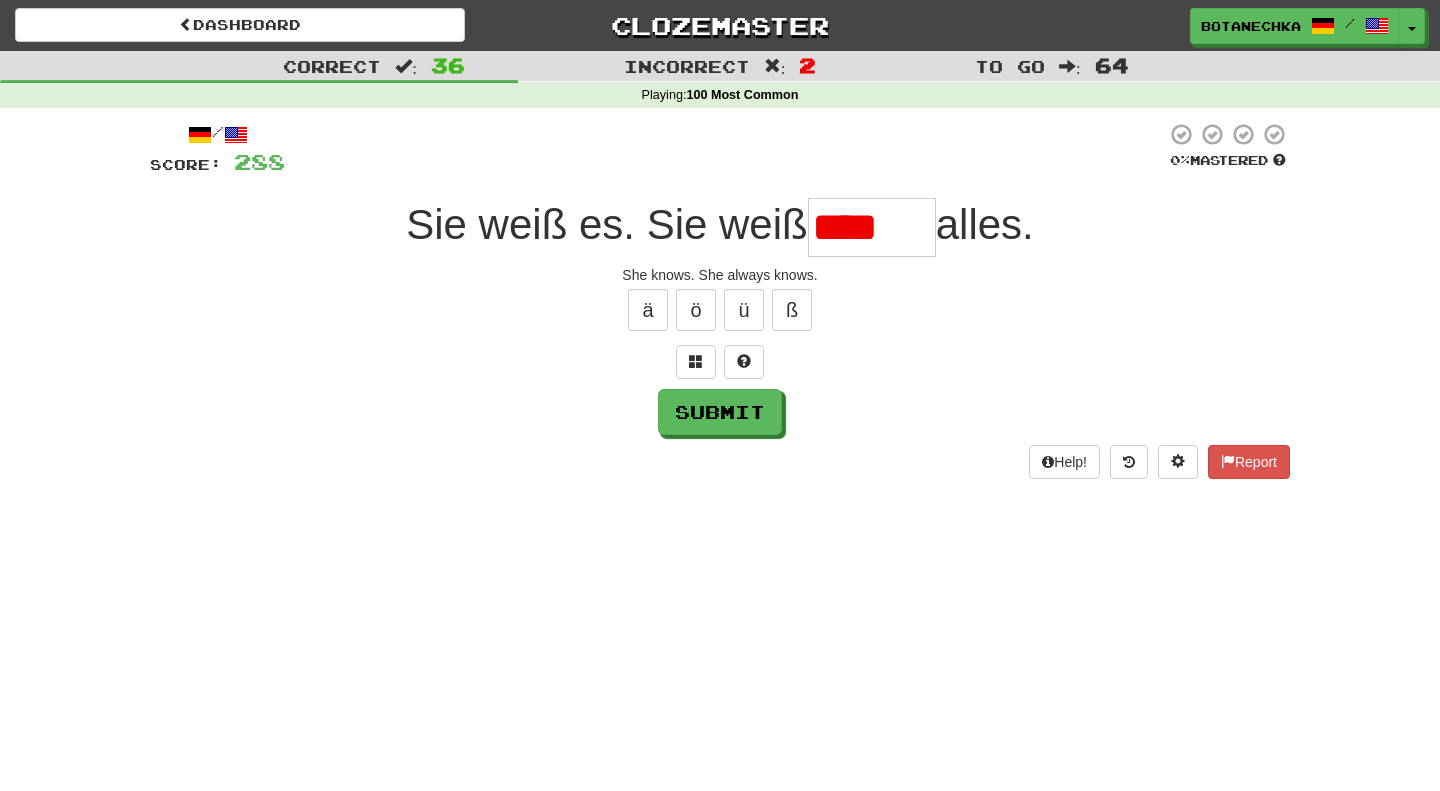 scroll, scrollTop: 0, scrollLeft: 0, axis: both 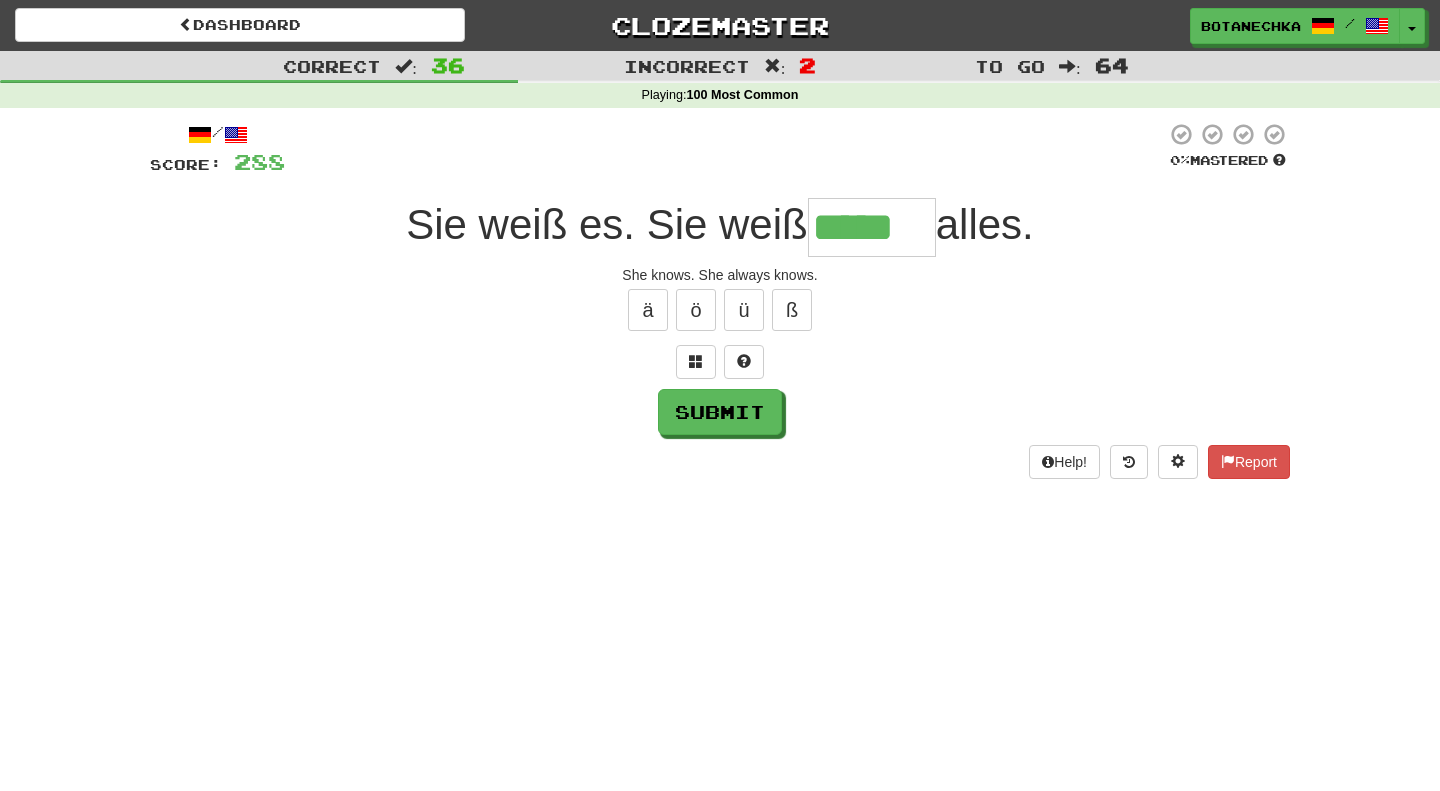type on "*****" 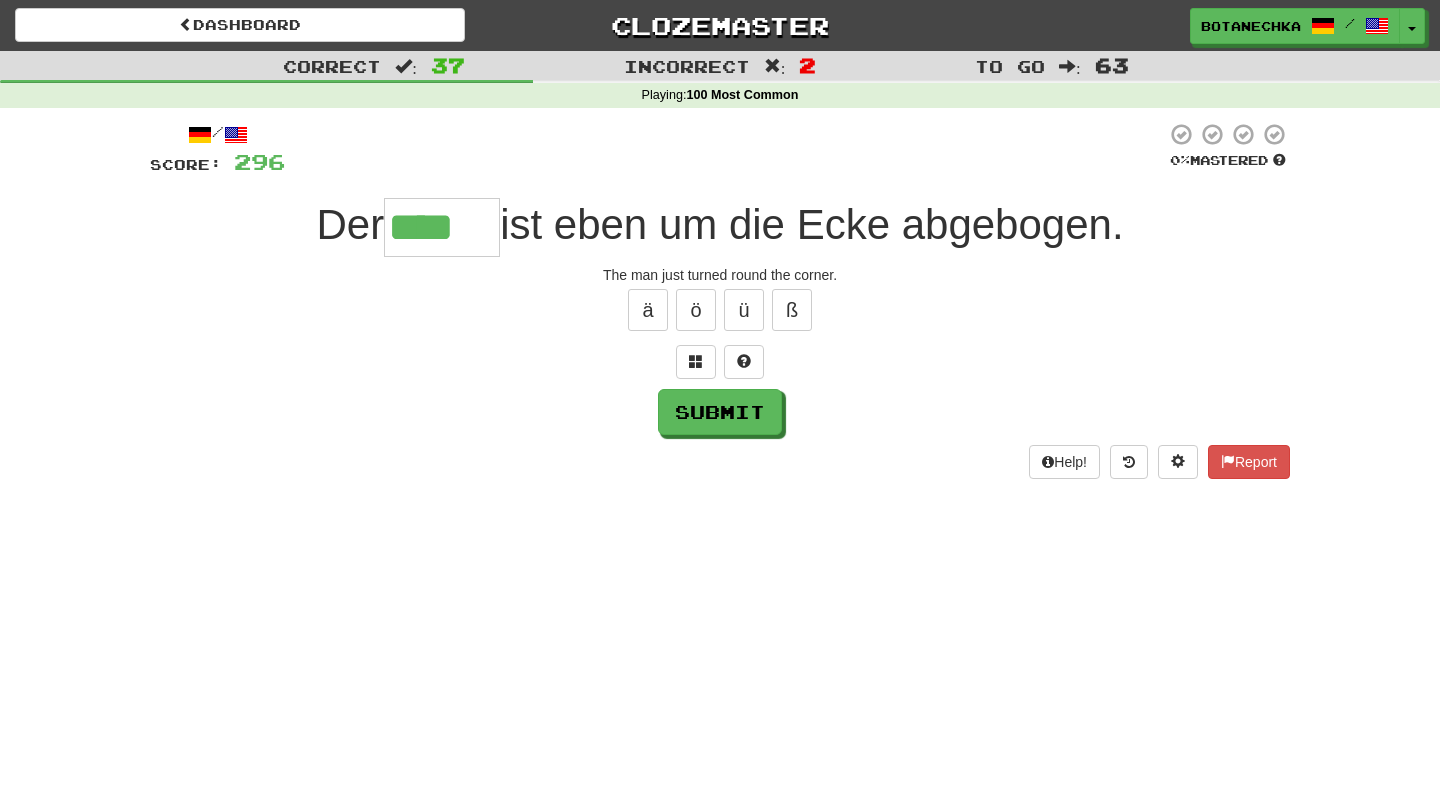 type on "****" 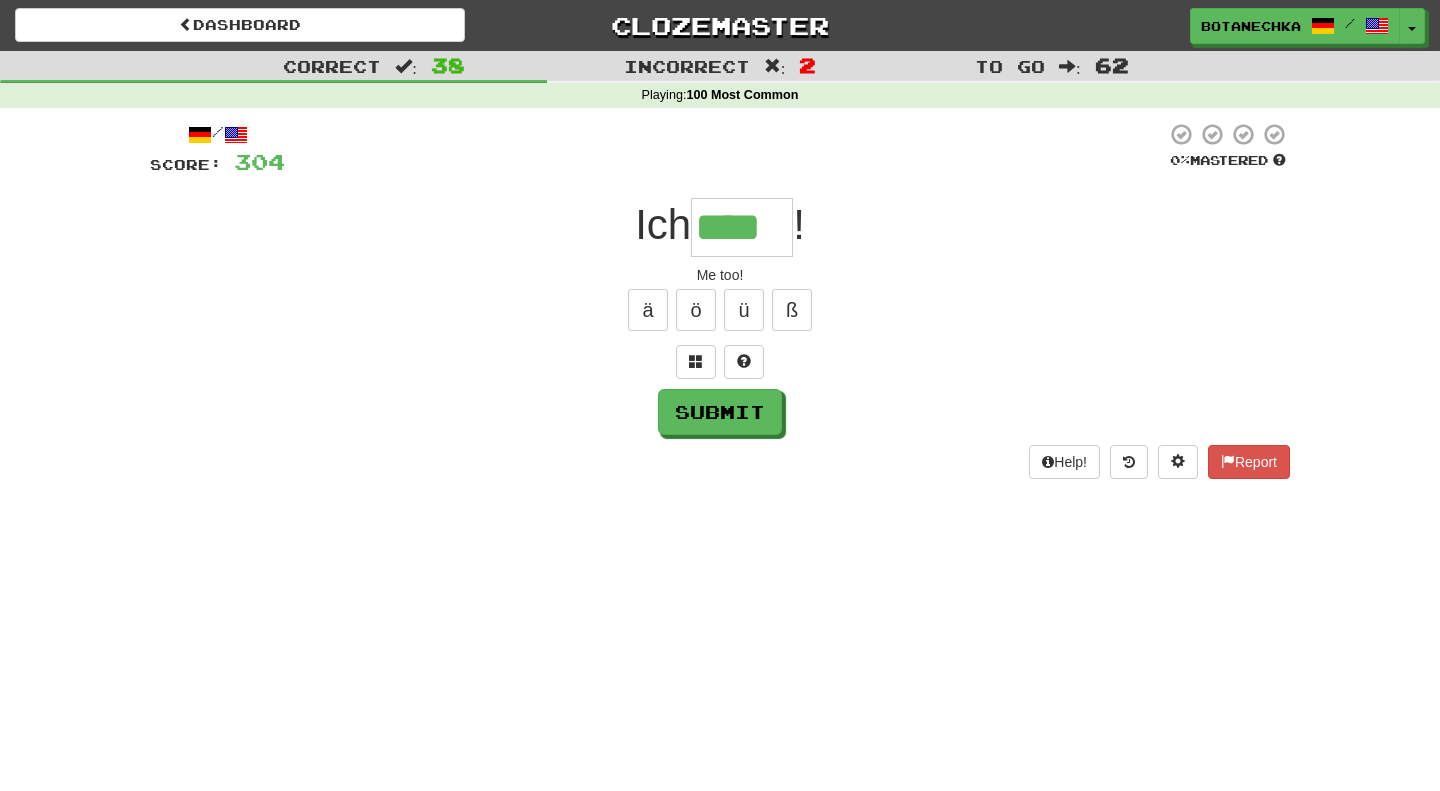 type on "****" 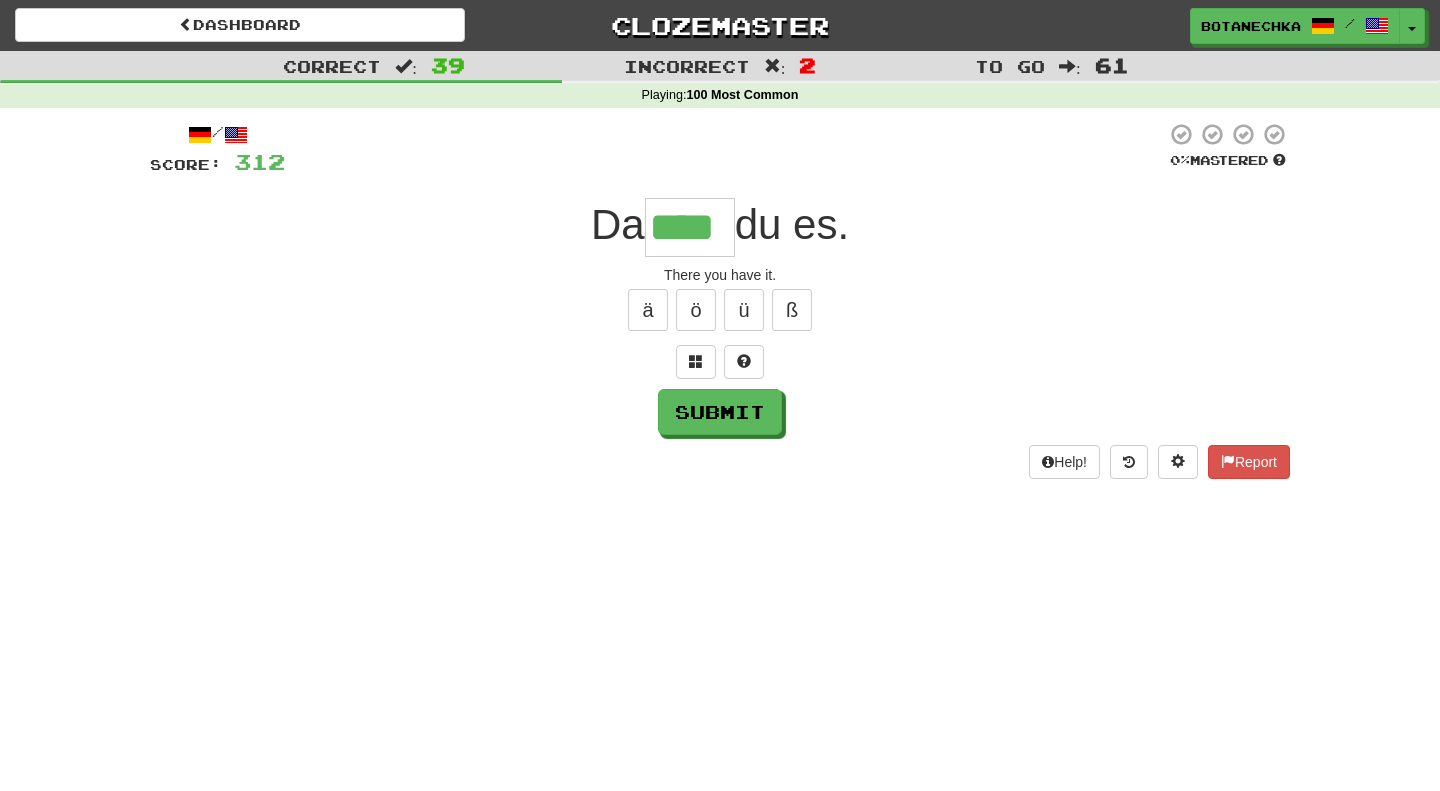 type on "****" 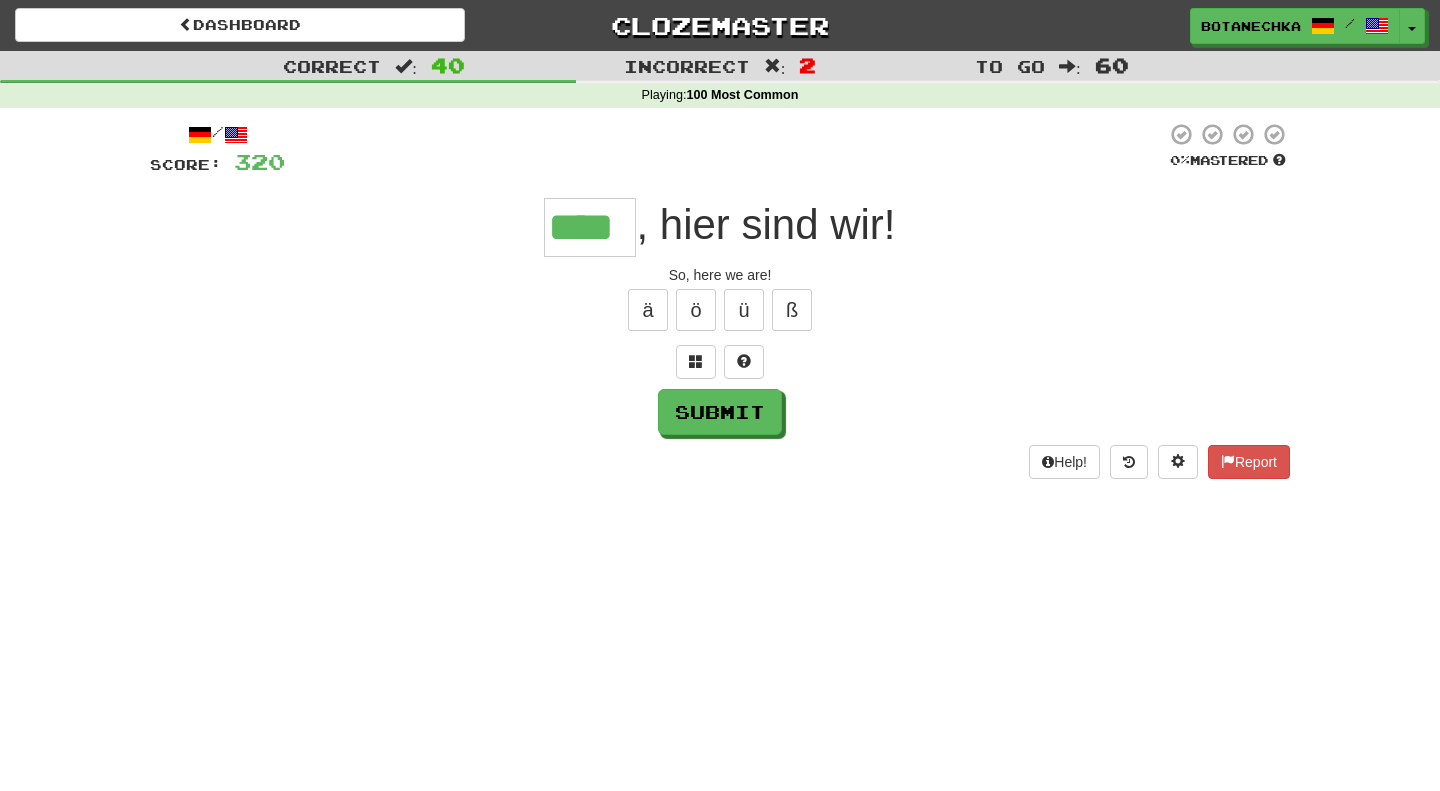 type on "****" 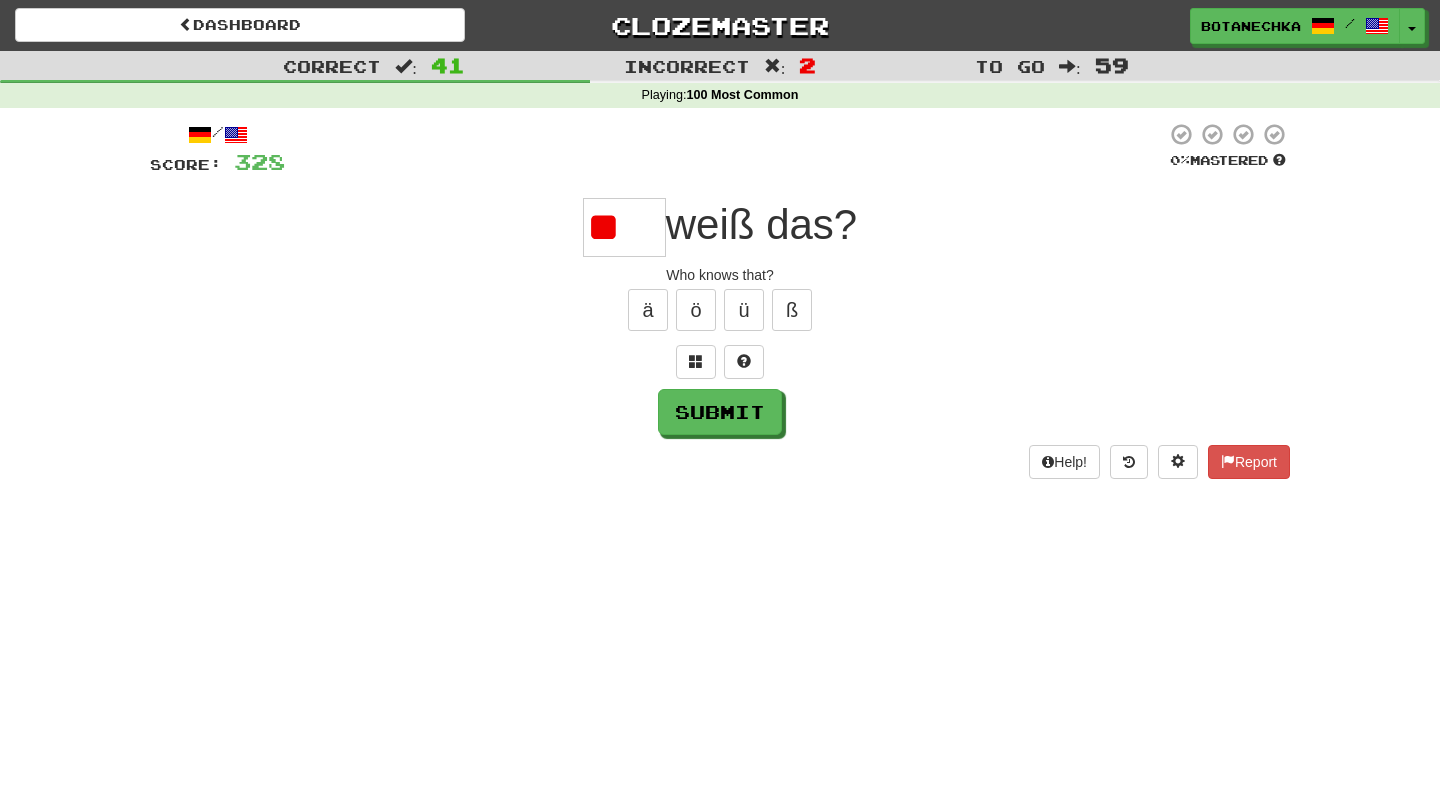 scroll, scrollTop: 0, scrollLeft: 0, axis: both 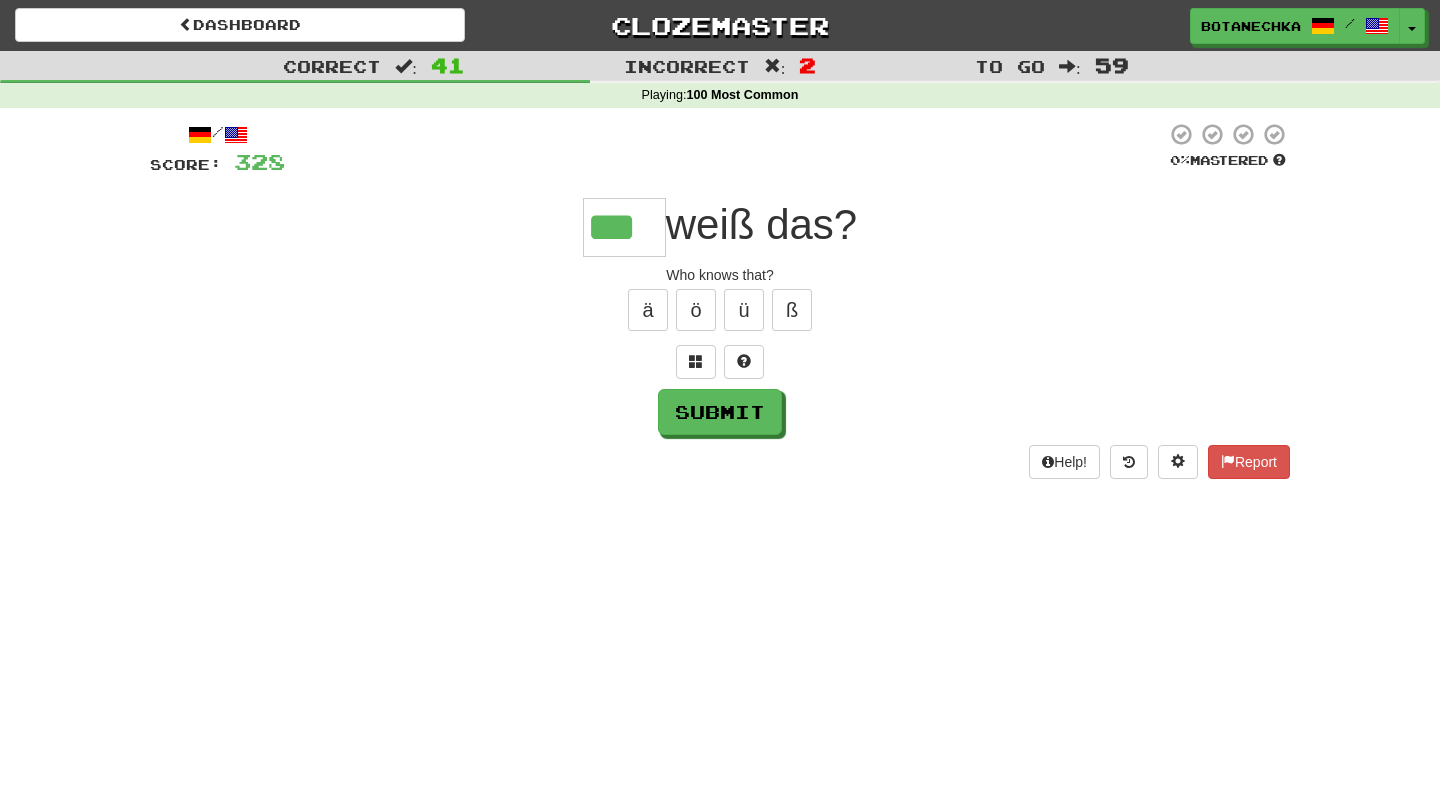 type on "***" 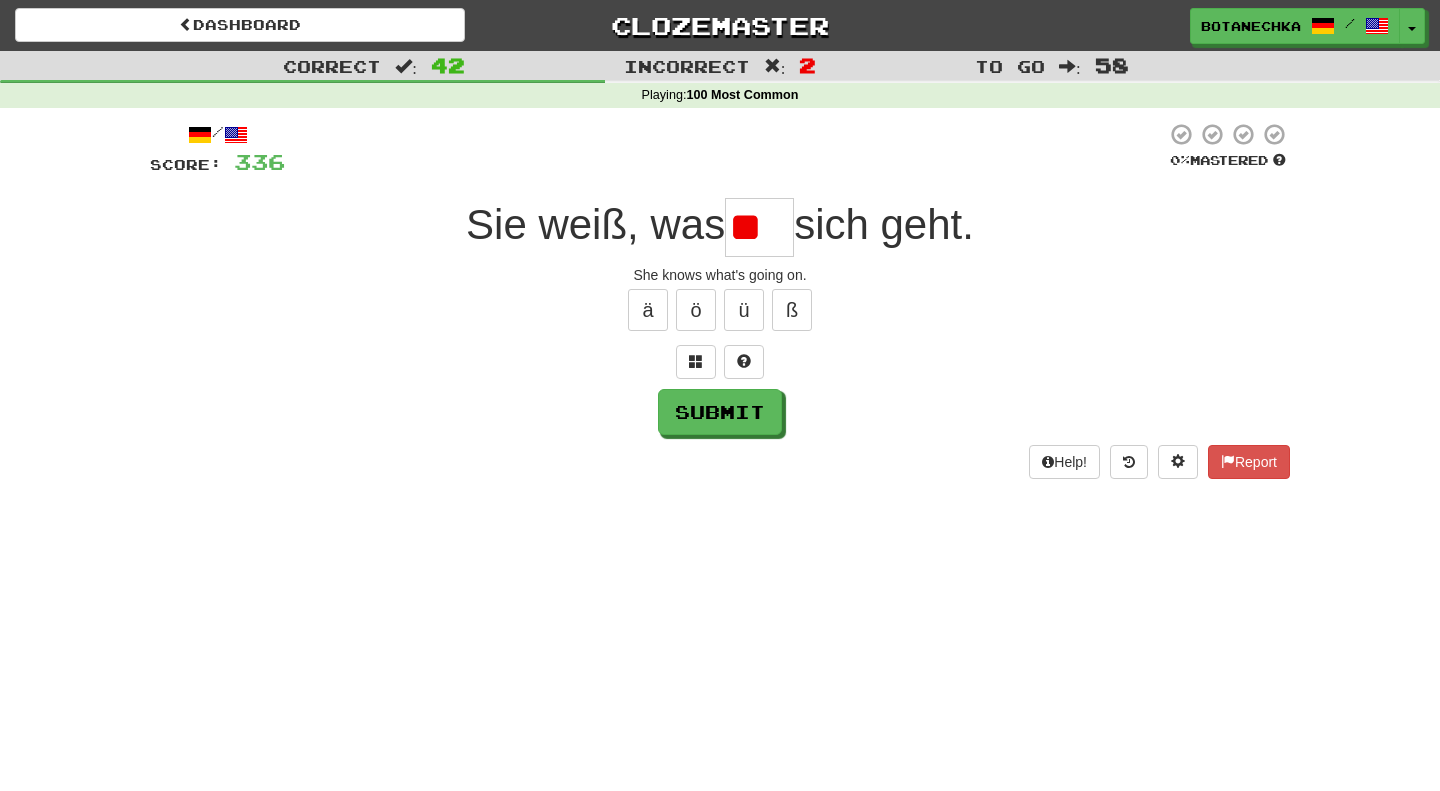 type on "*" 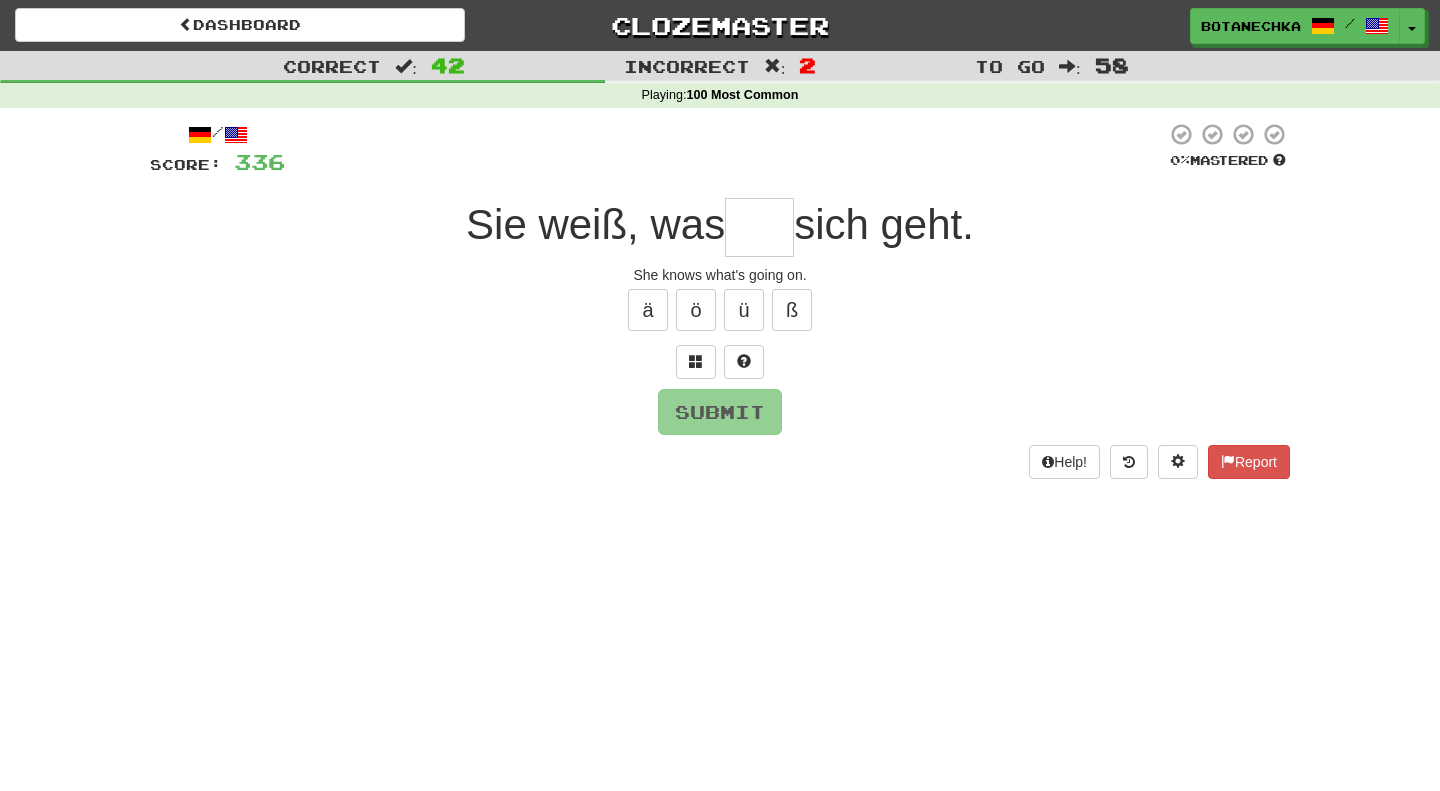 type on "*" 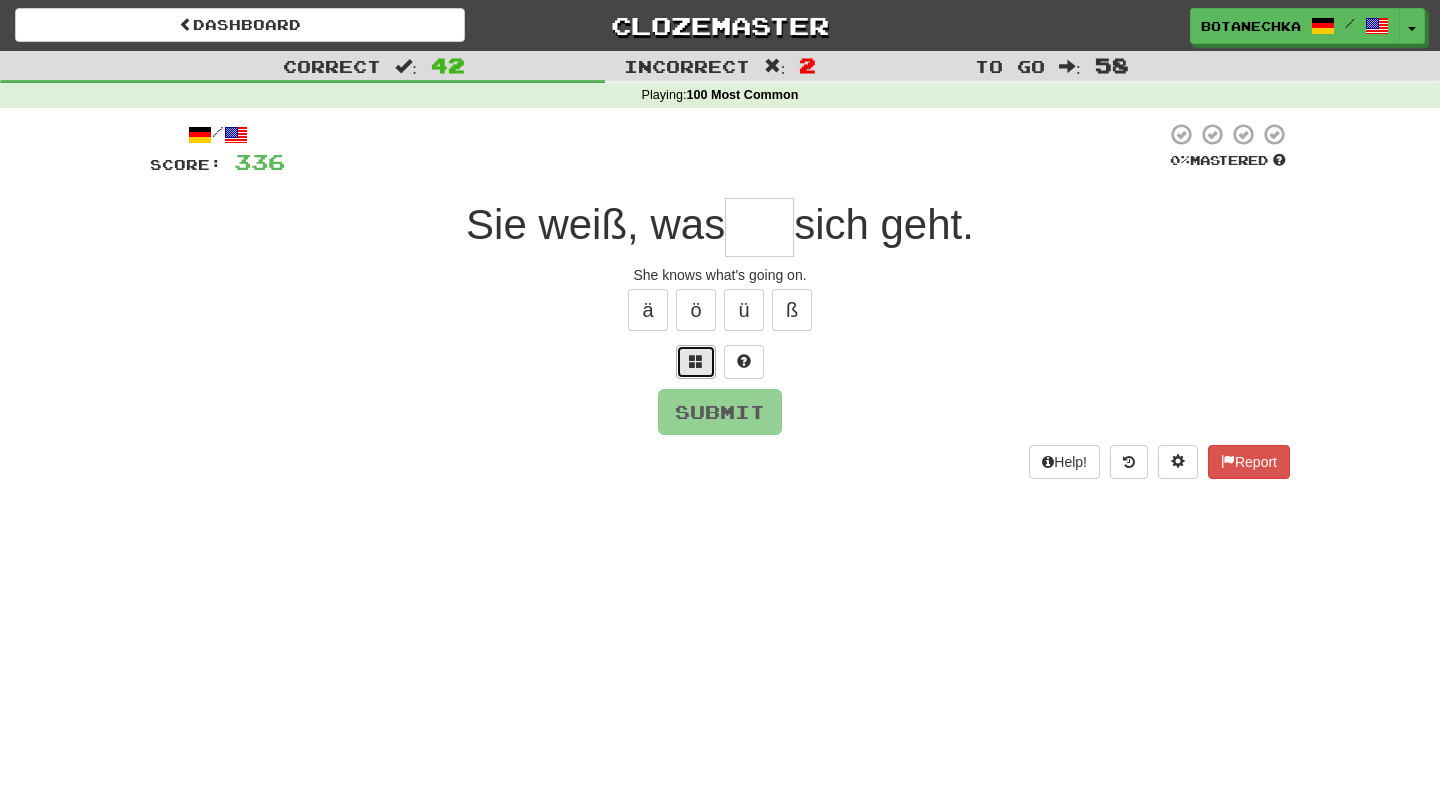 click at bounding box center (696, 362) 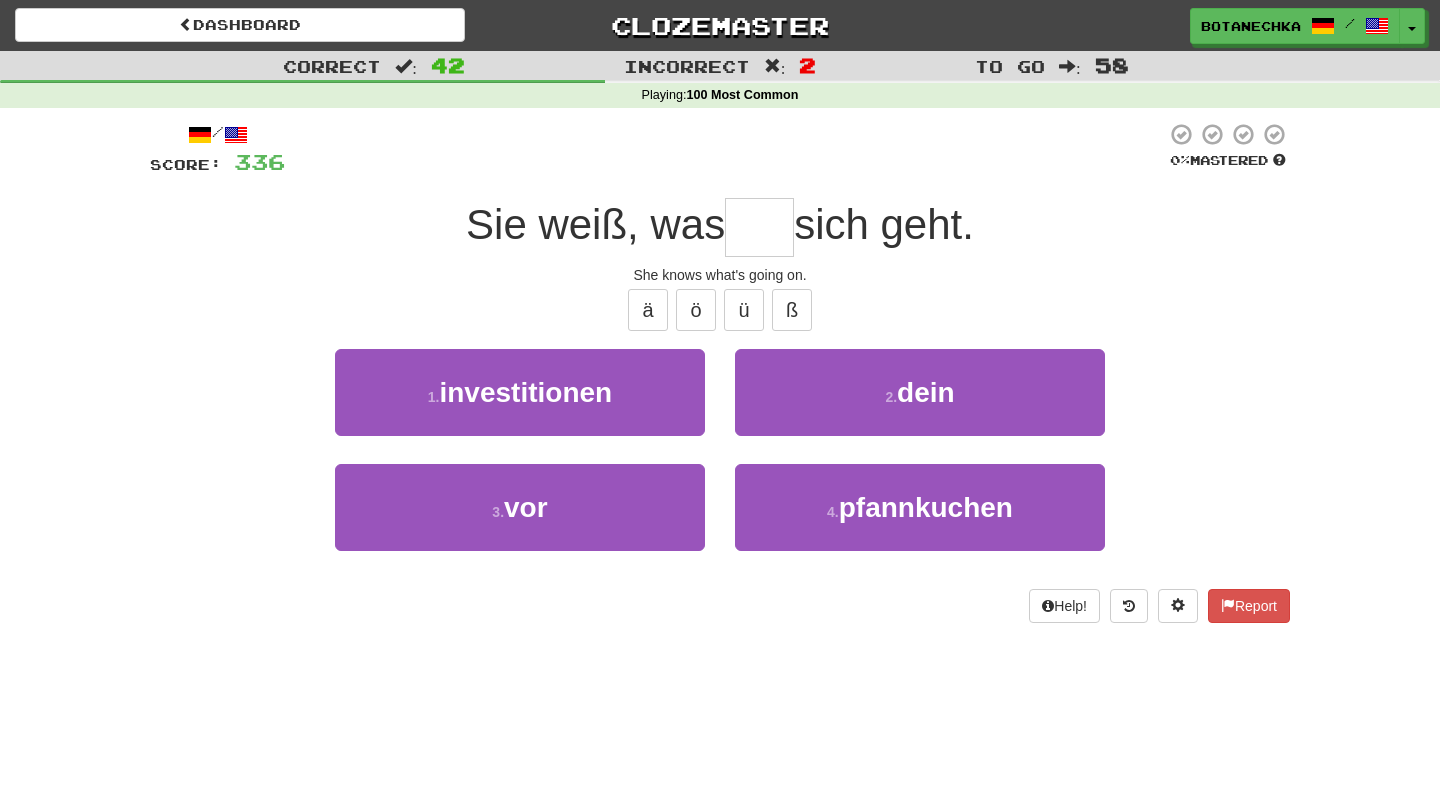 click at bounding box center [759, 227] 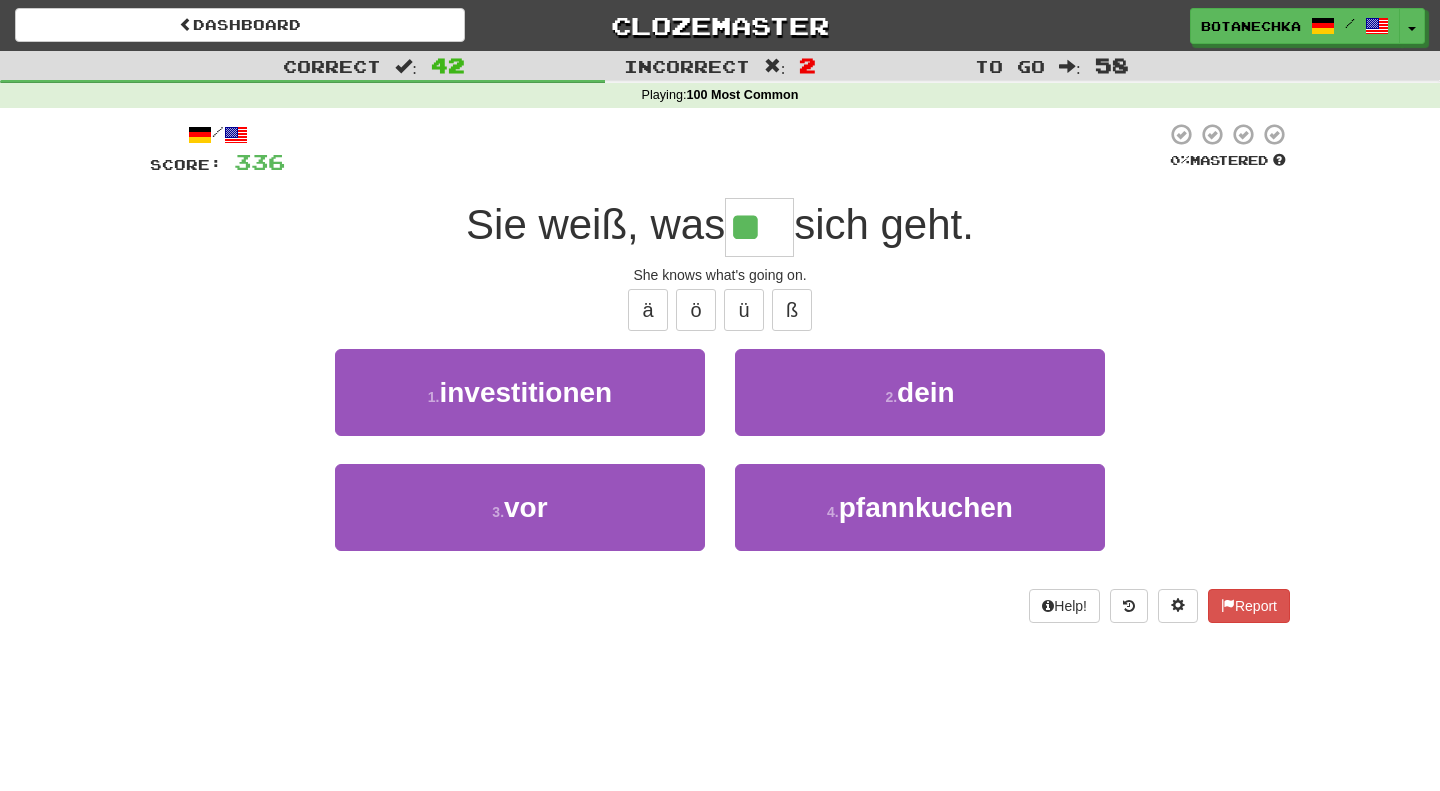 type on "***" 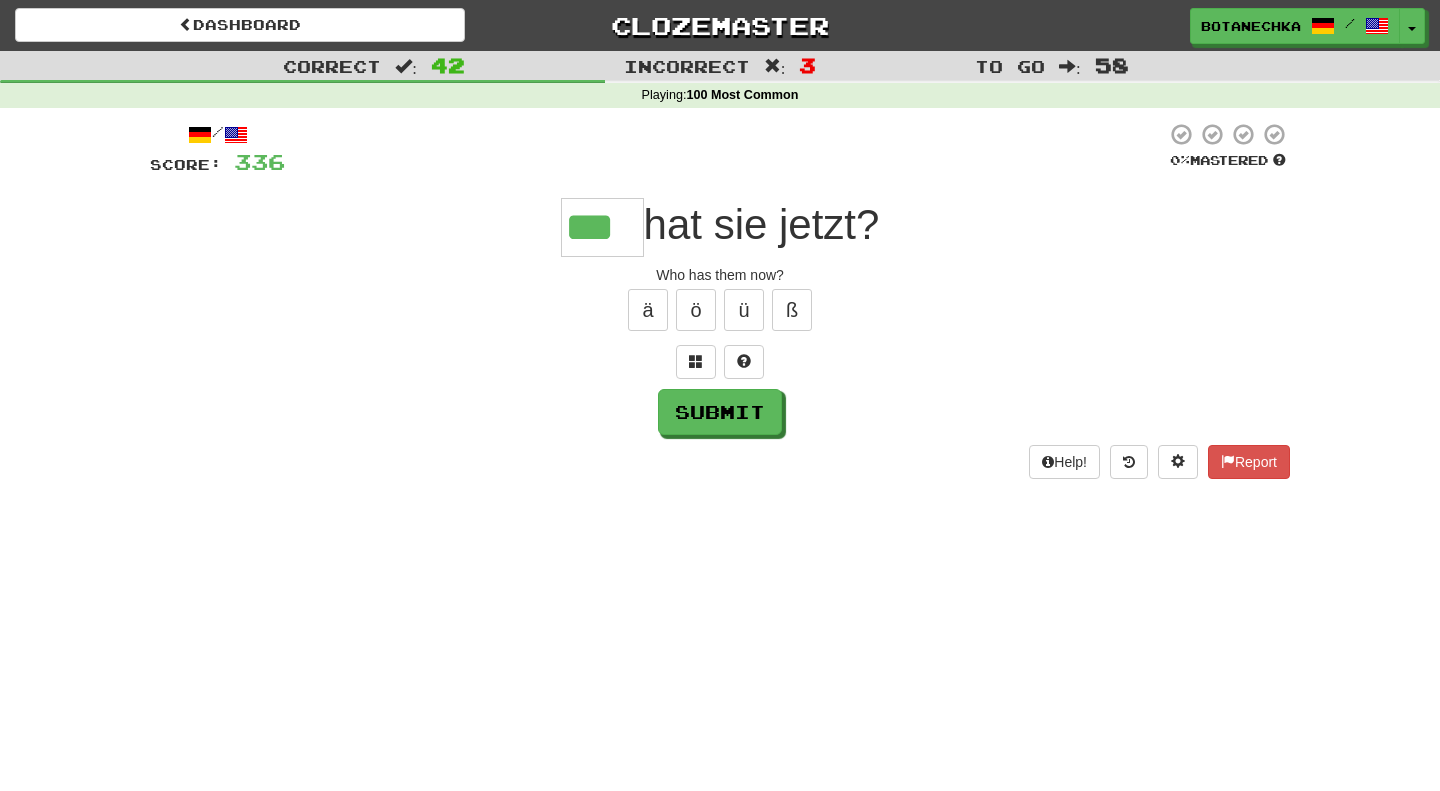 type on "***" 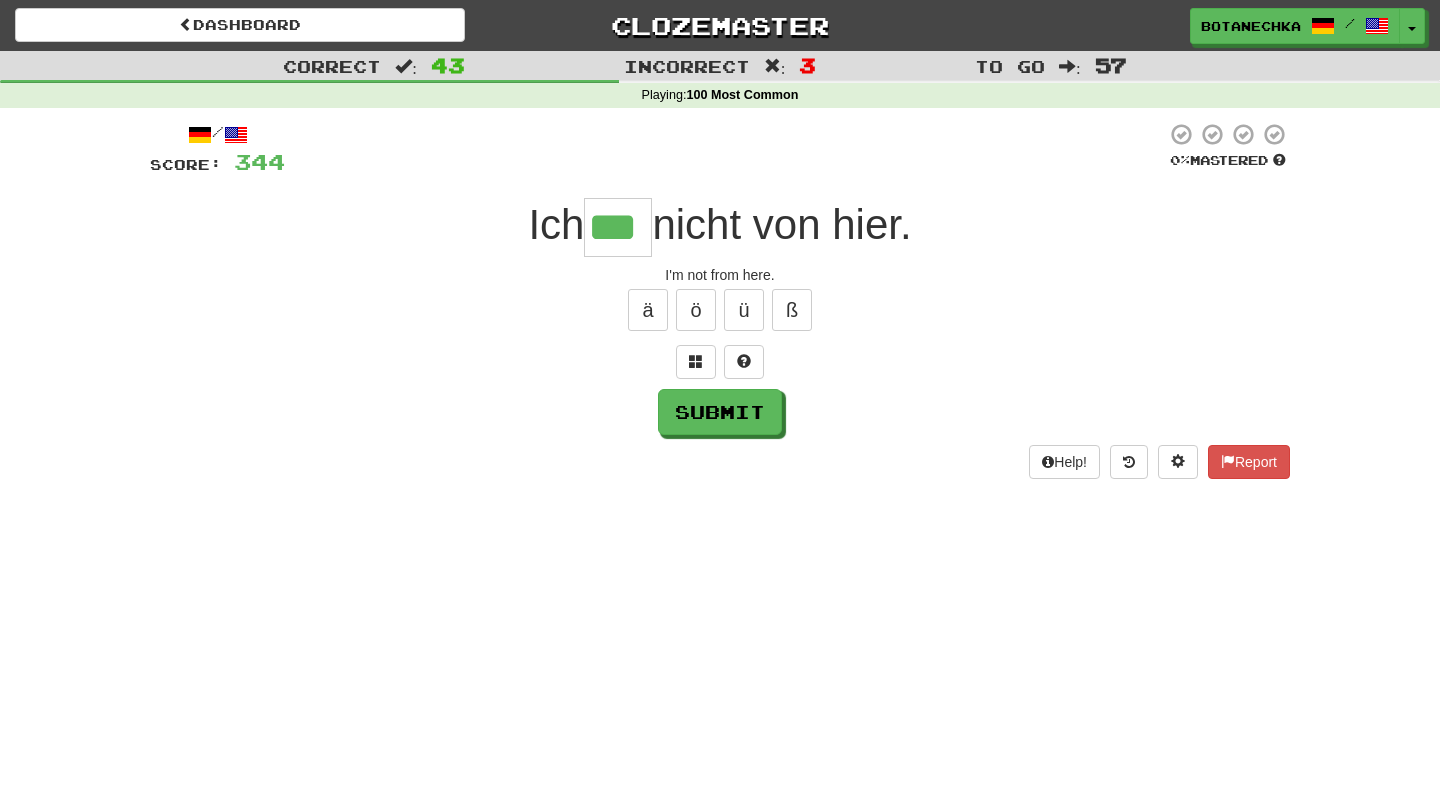 type on "***" 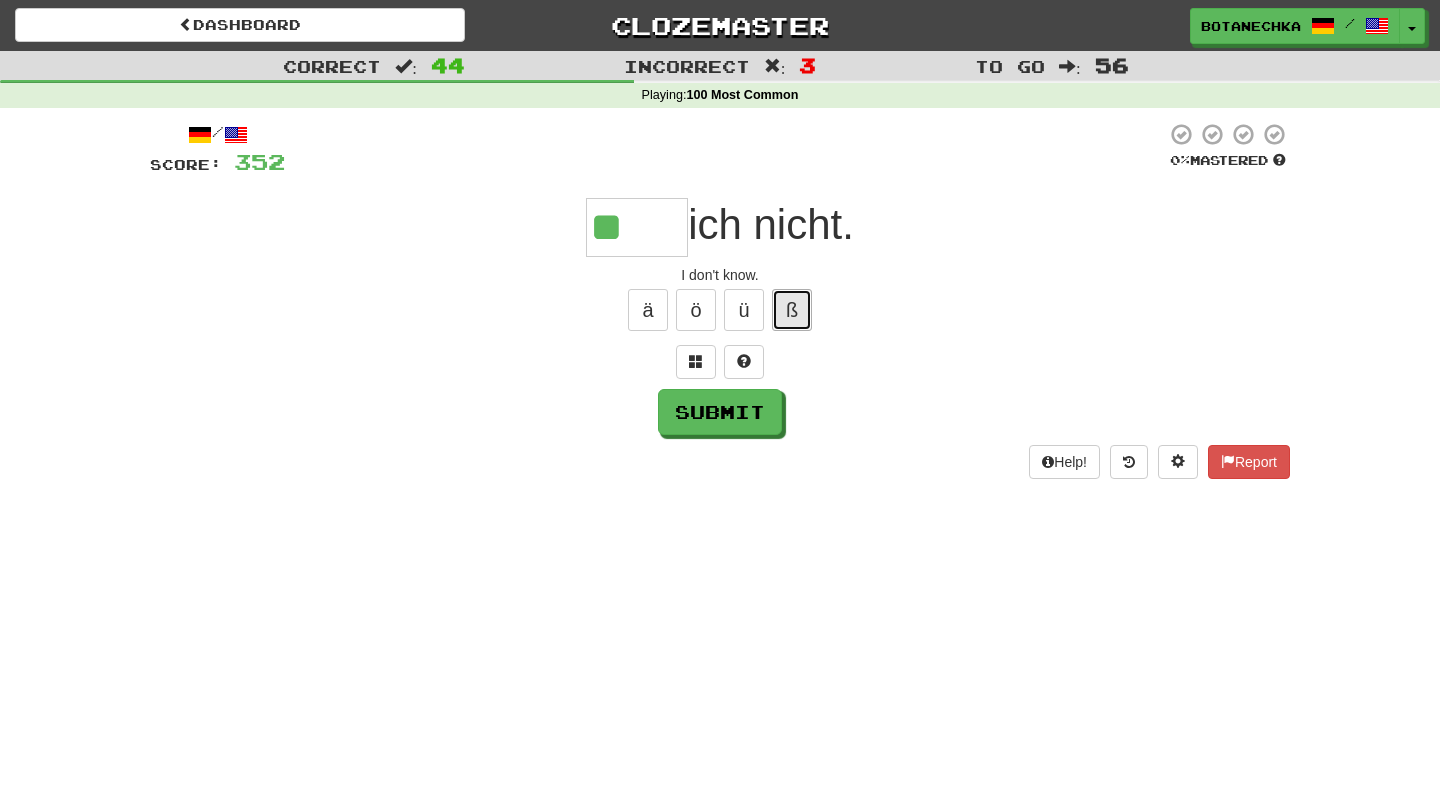 click on "ß" at bounding box center (792, 310) 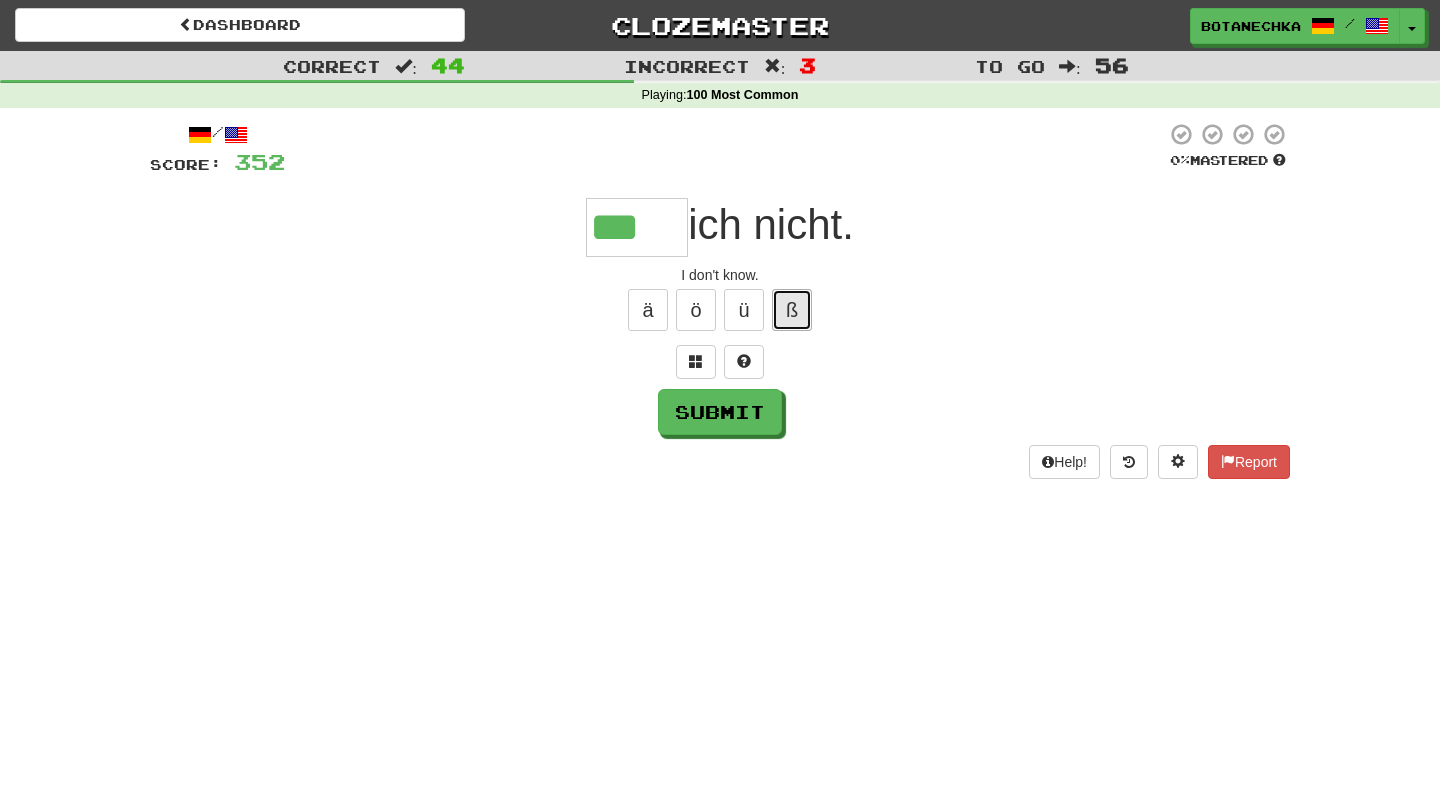 click on "ß" at bounding box center (792, 310) 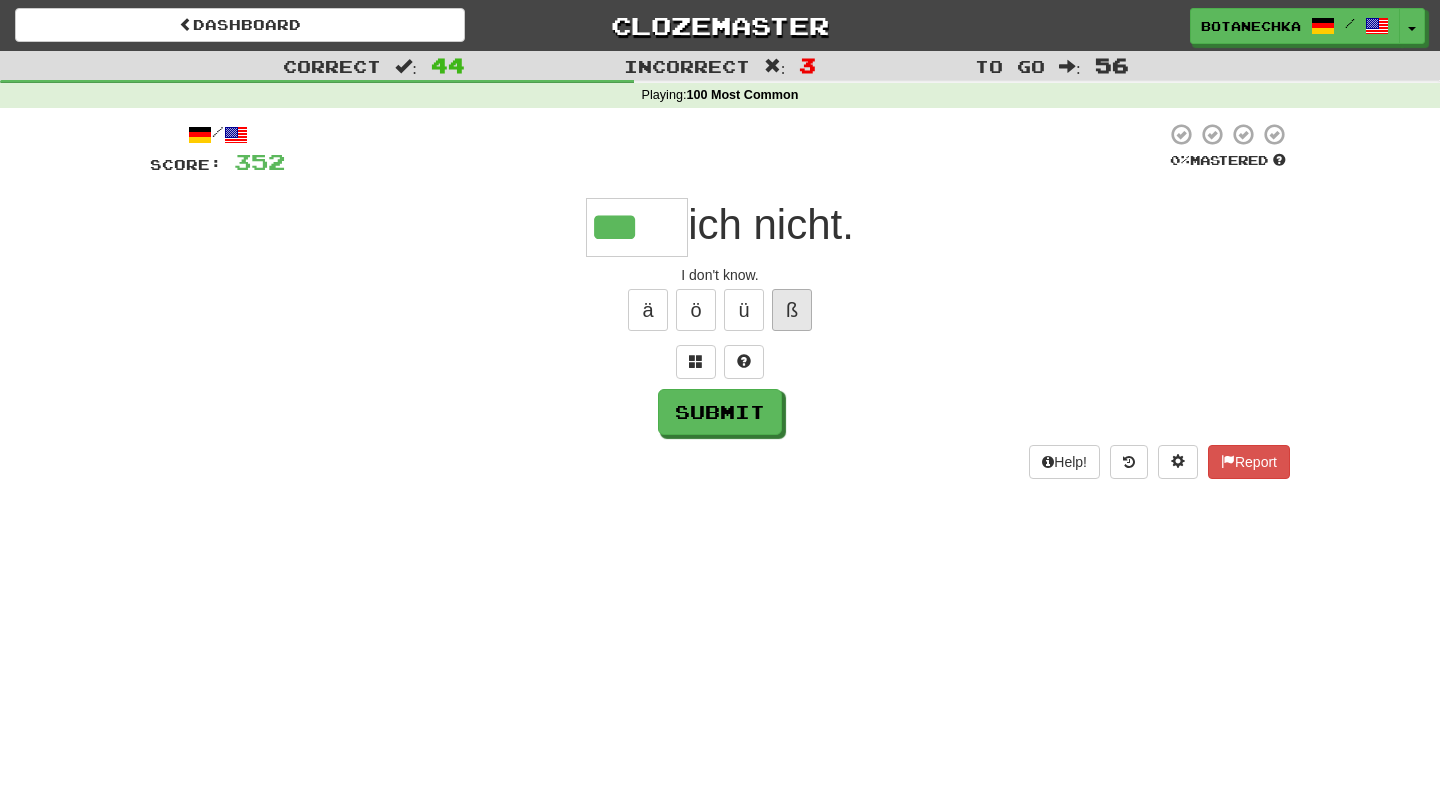 type on "****" 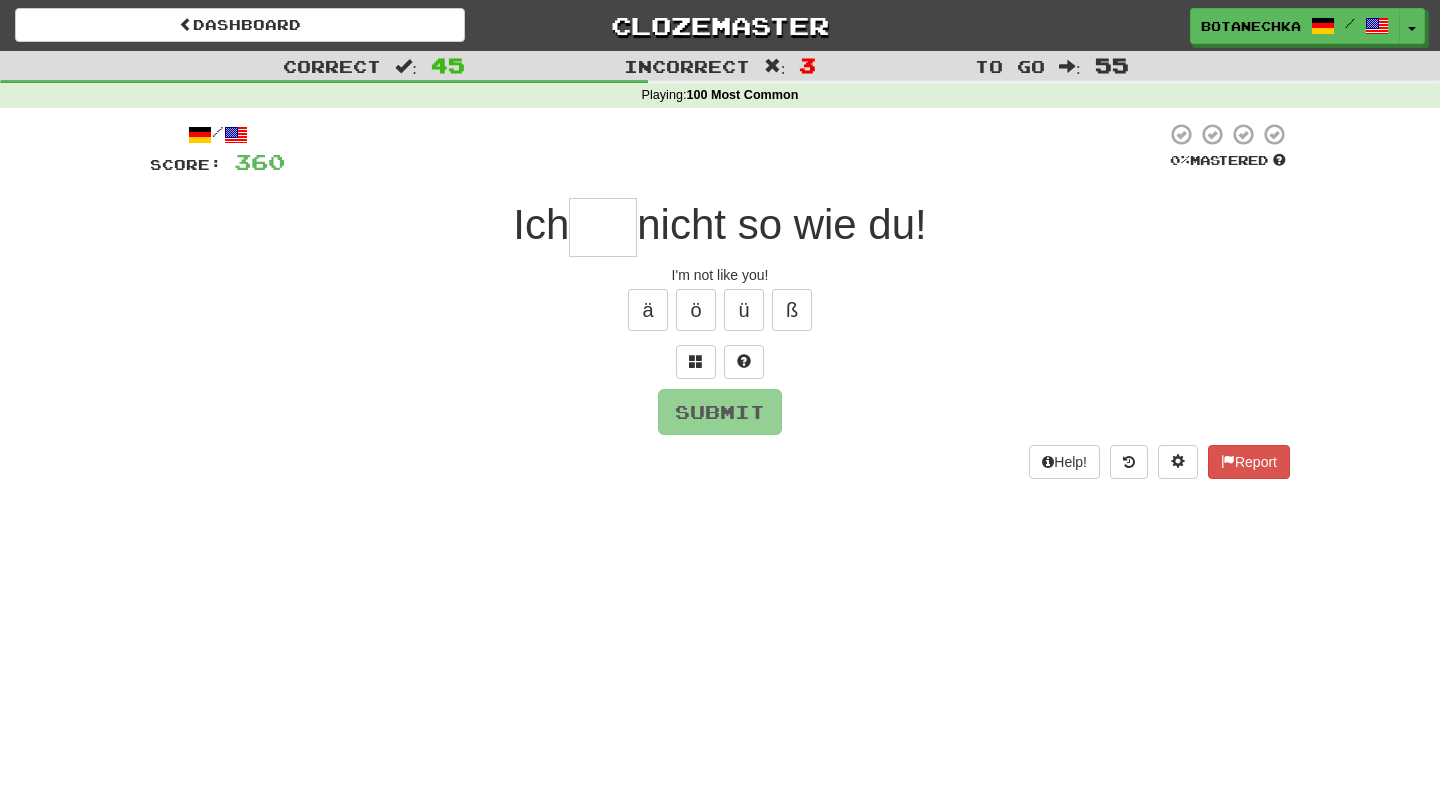 type on "*" 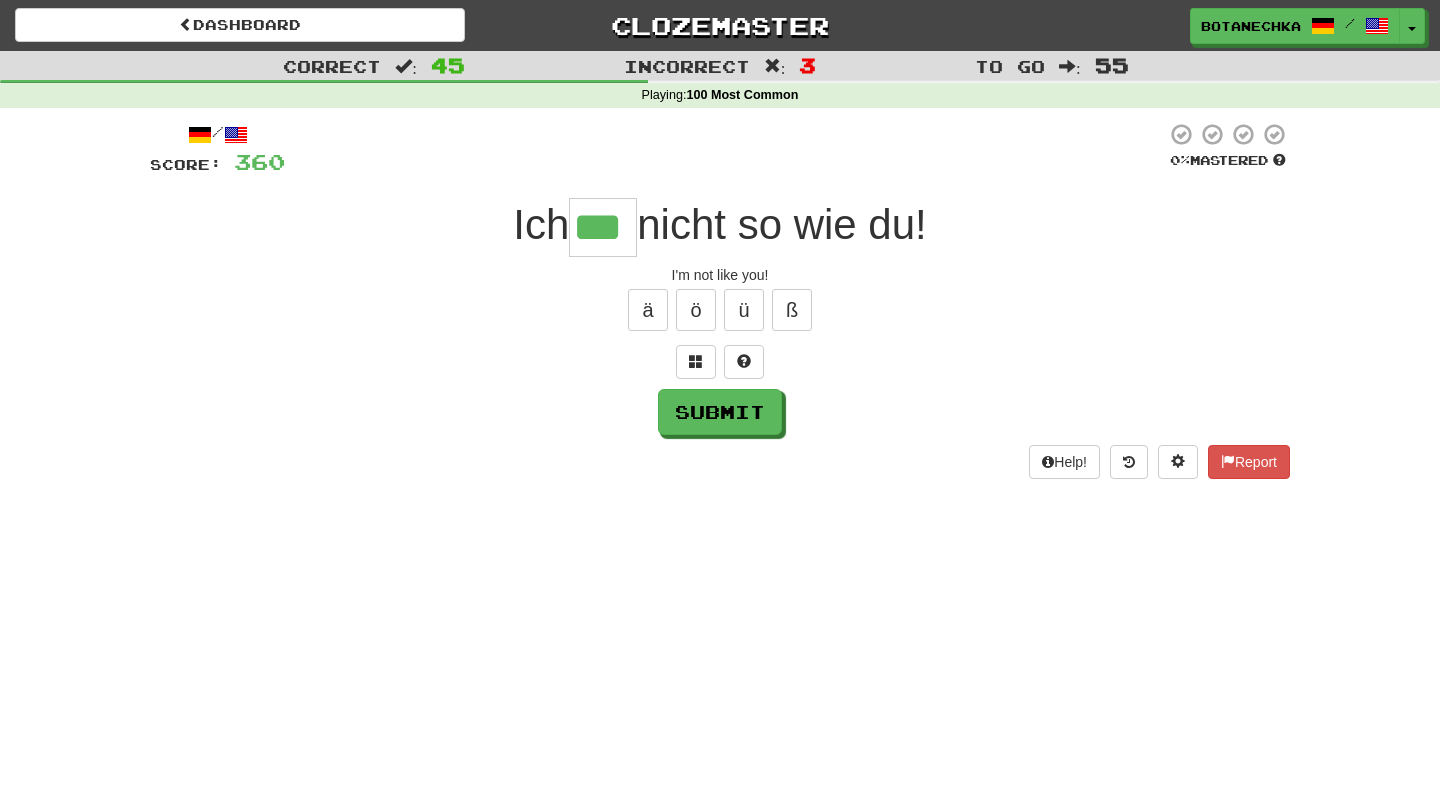 type on "***" 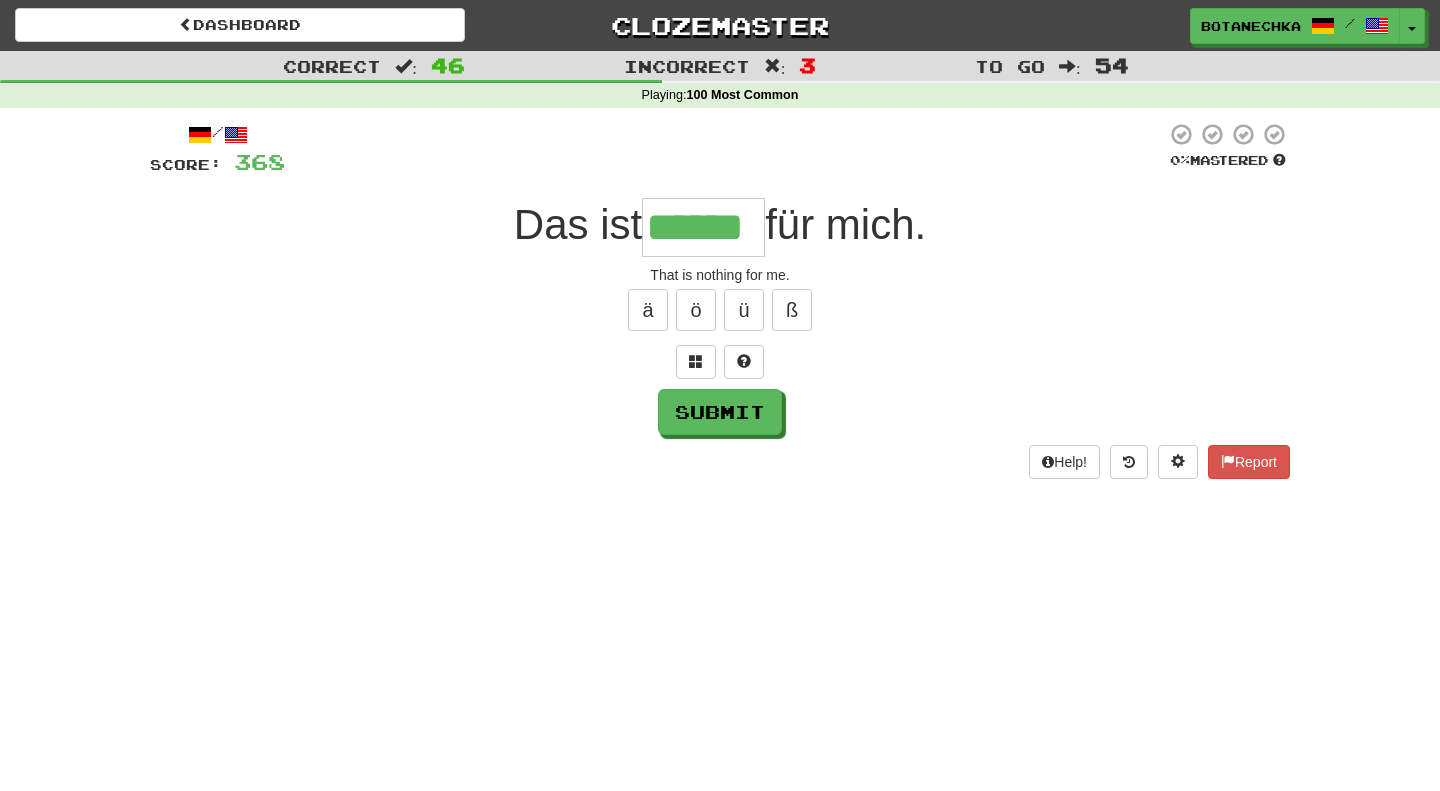 type on "******" 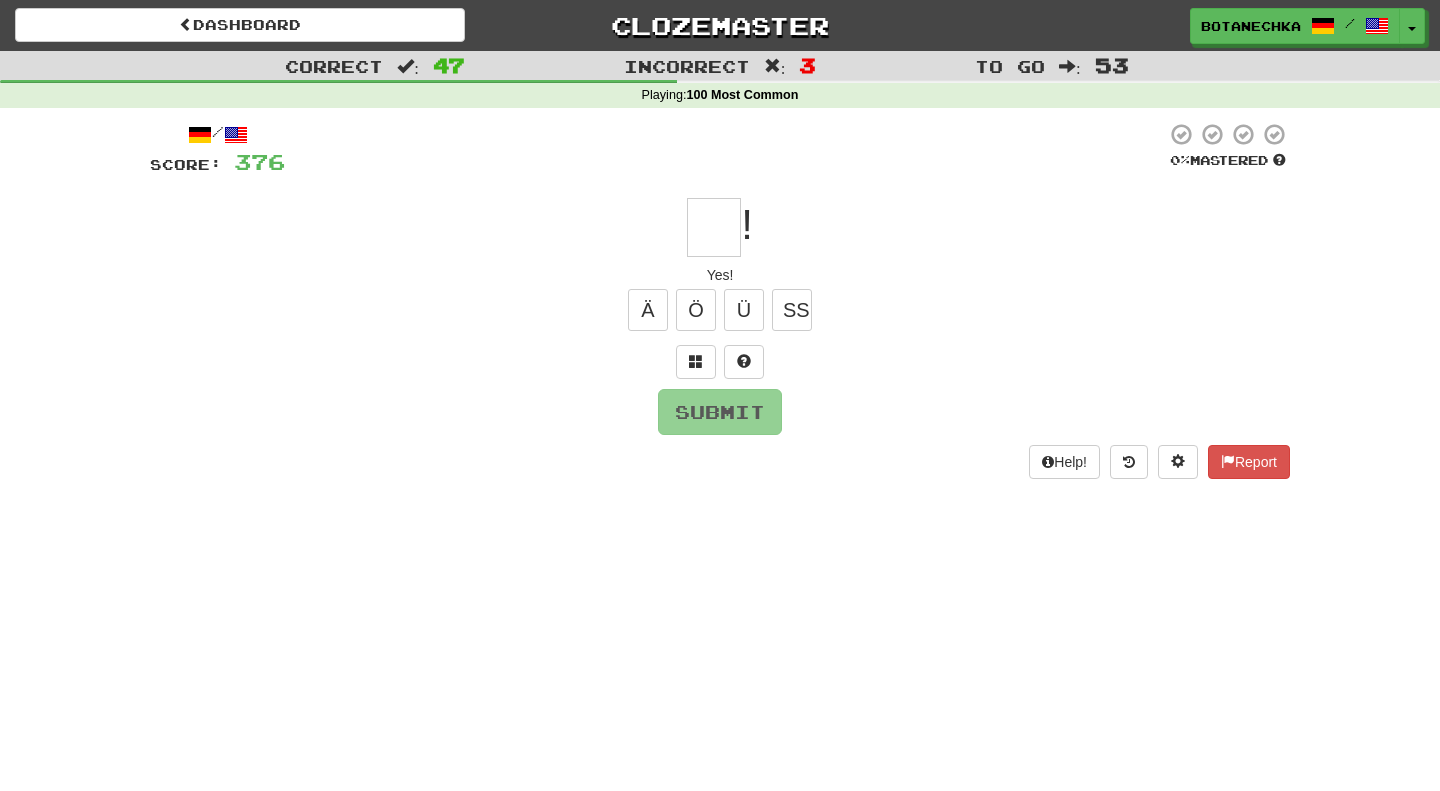 type on "*" 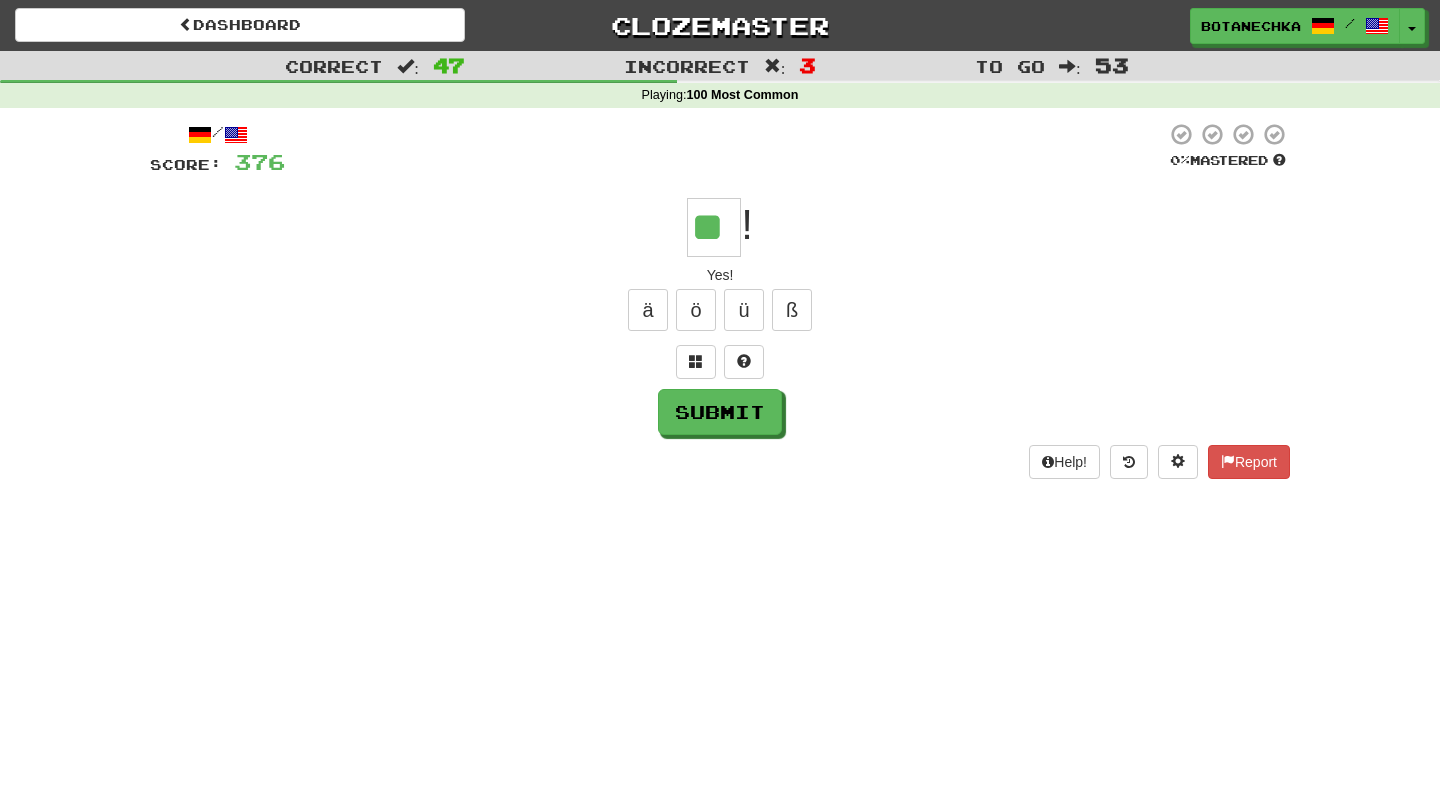 type on "**" 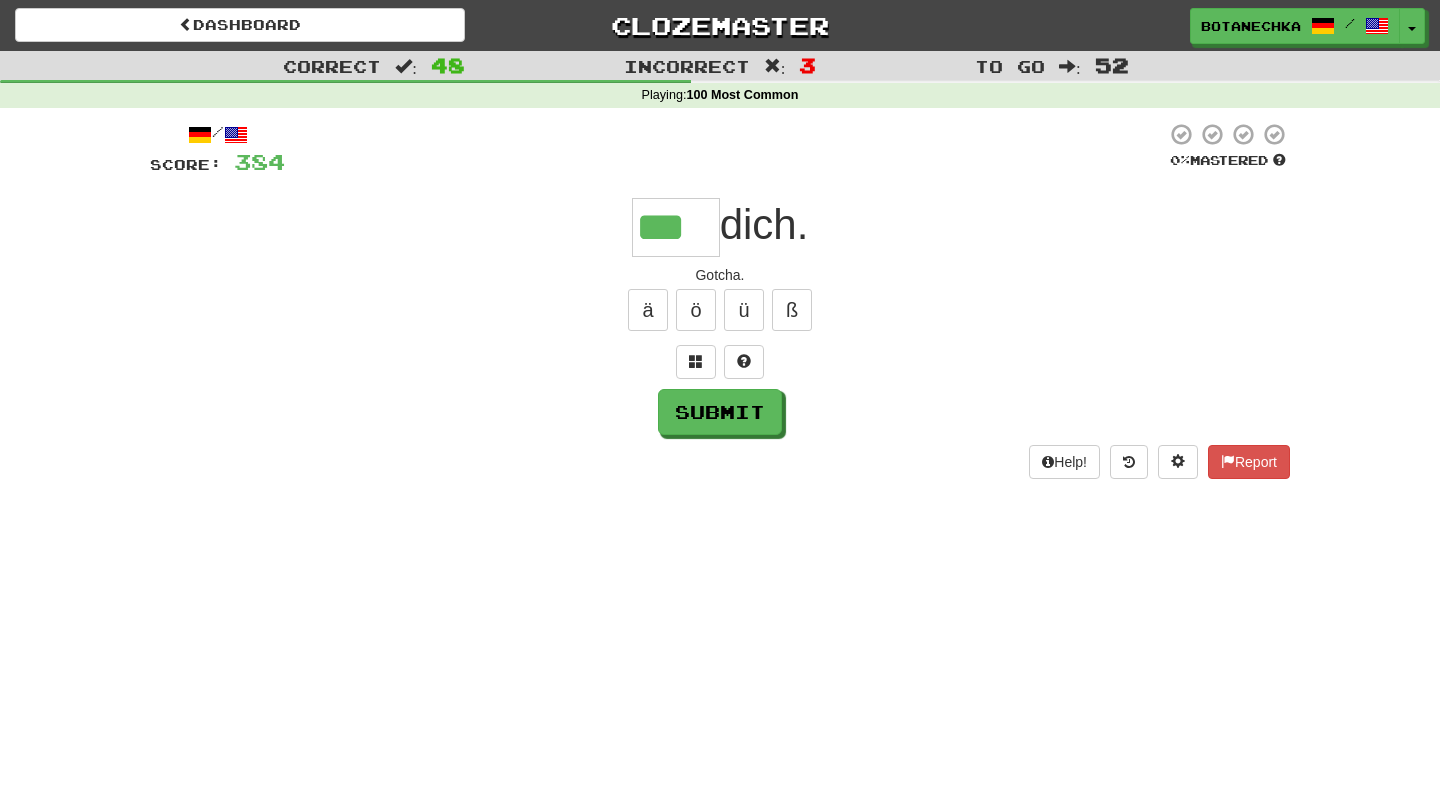 type on "***" 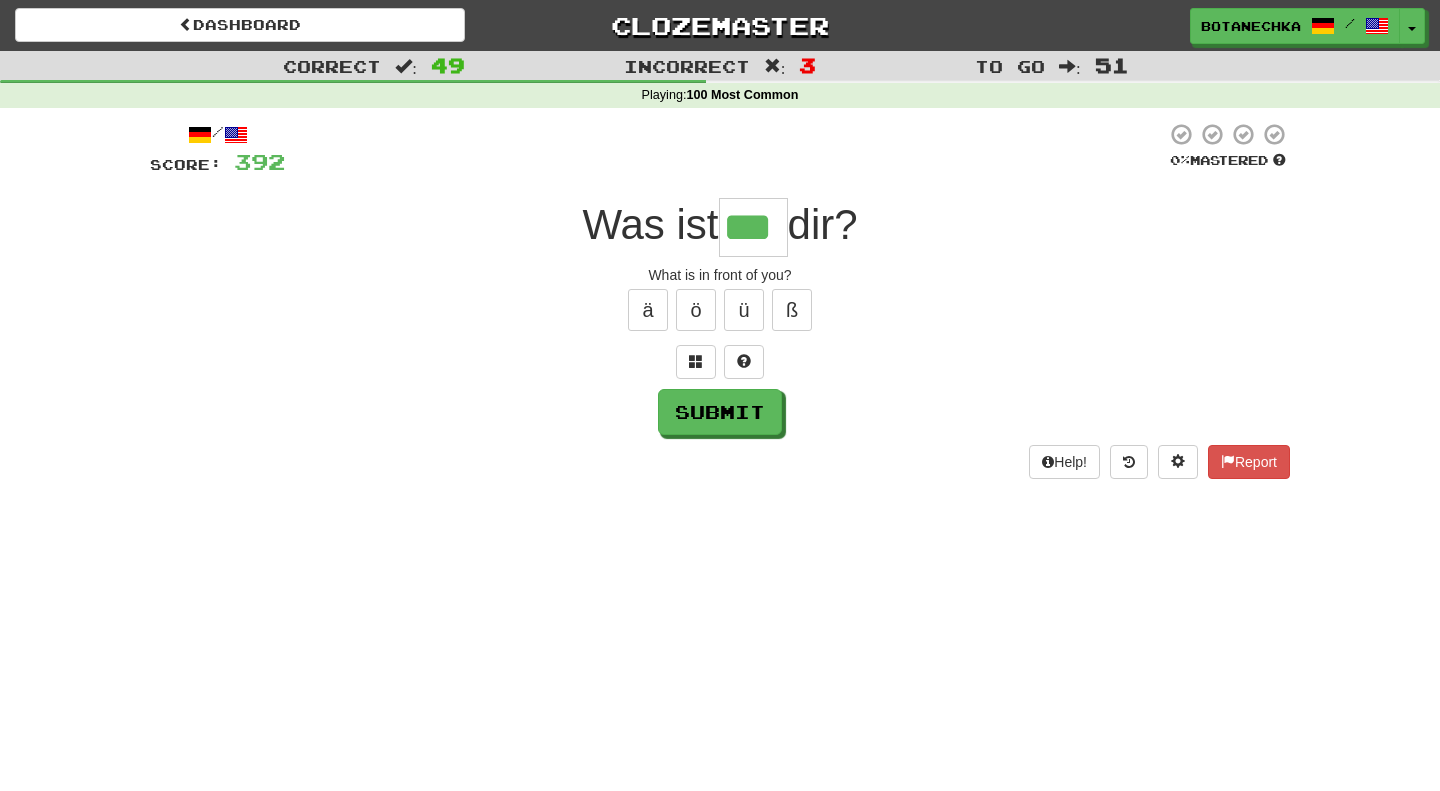 type on "***" 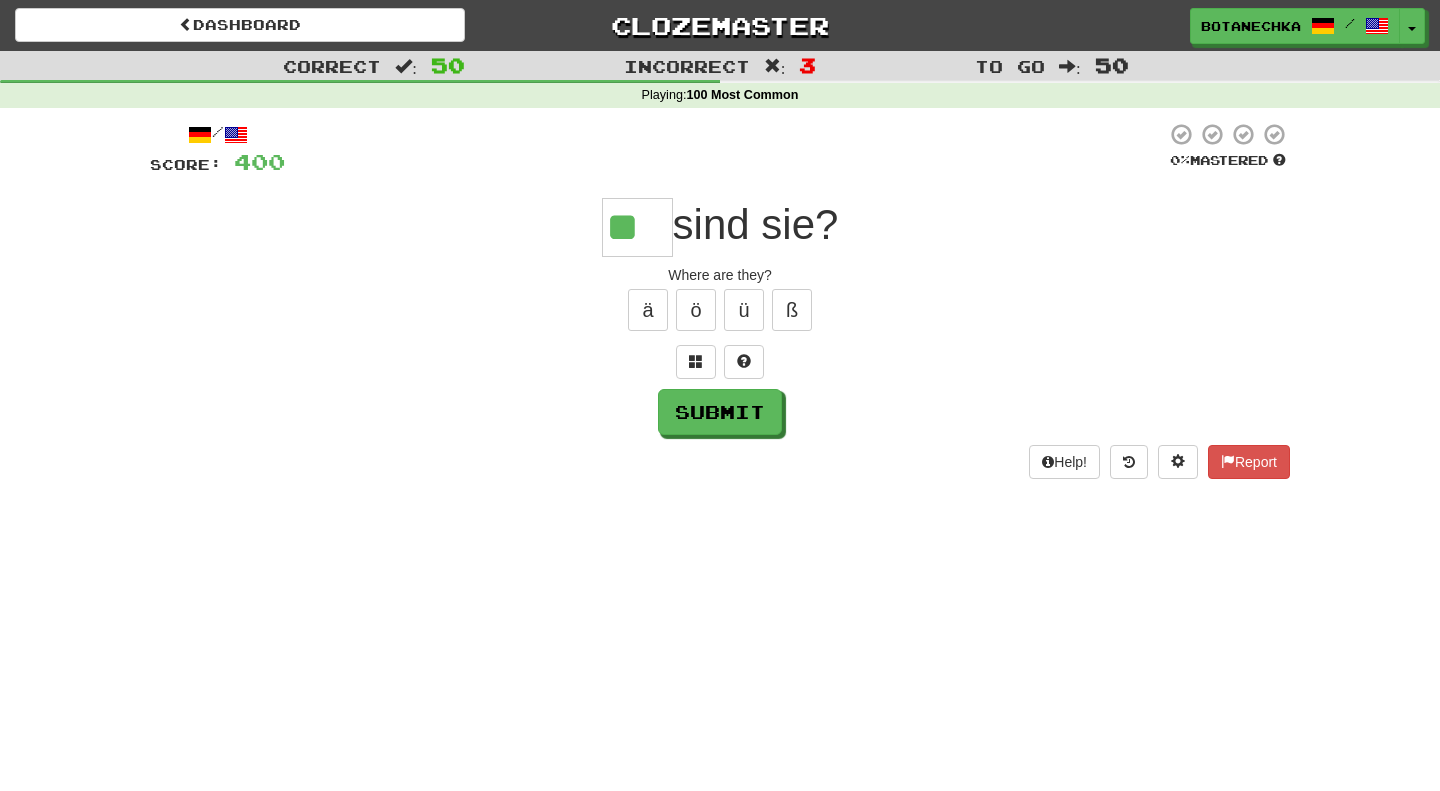 type on "**" 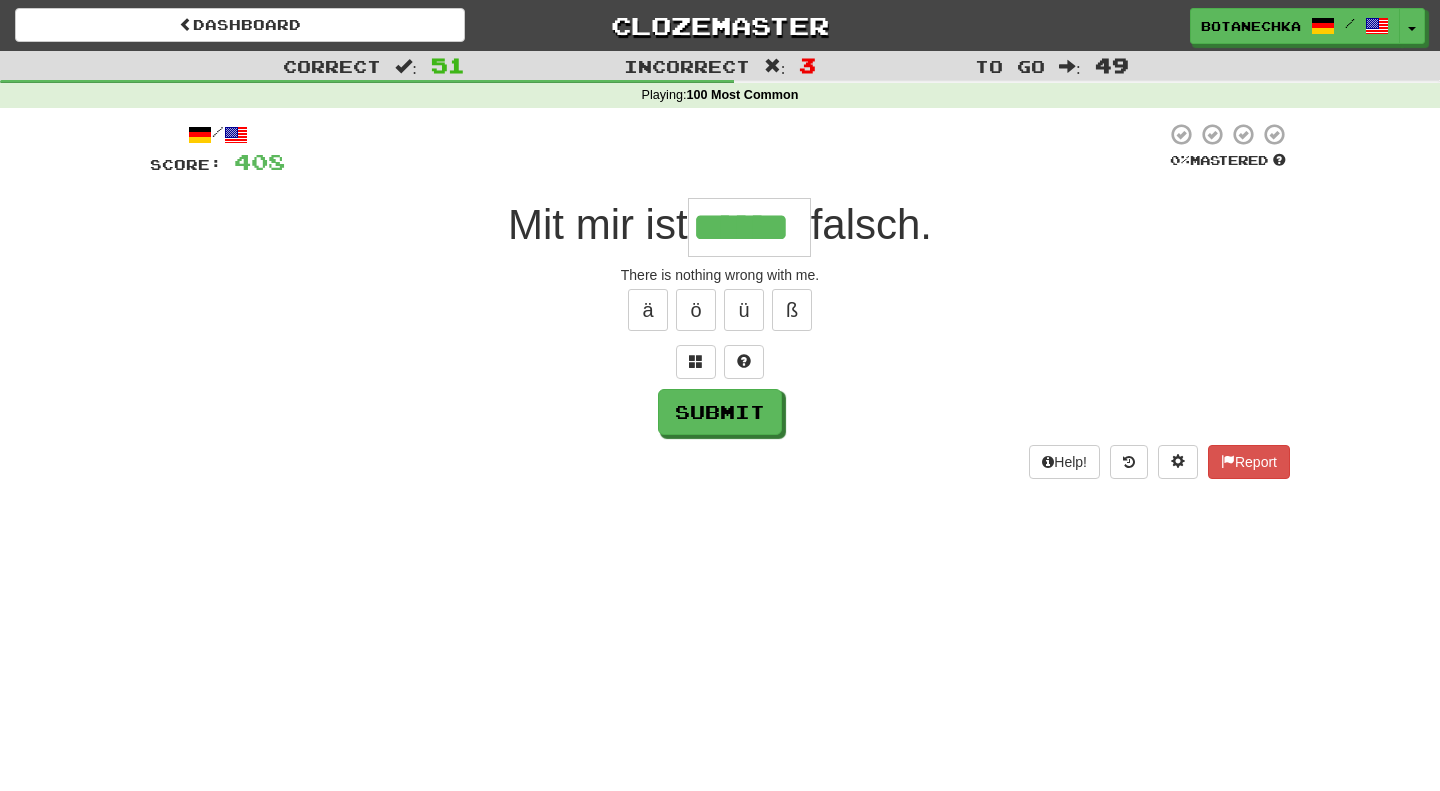 type on "******" 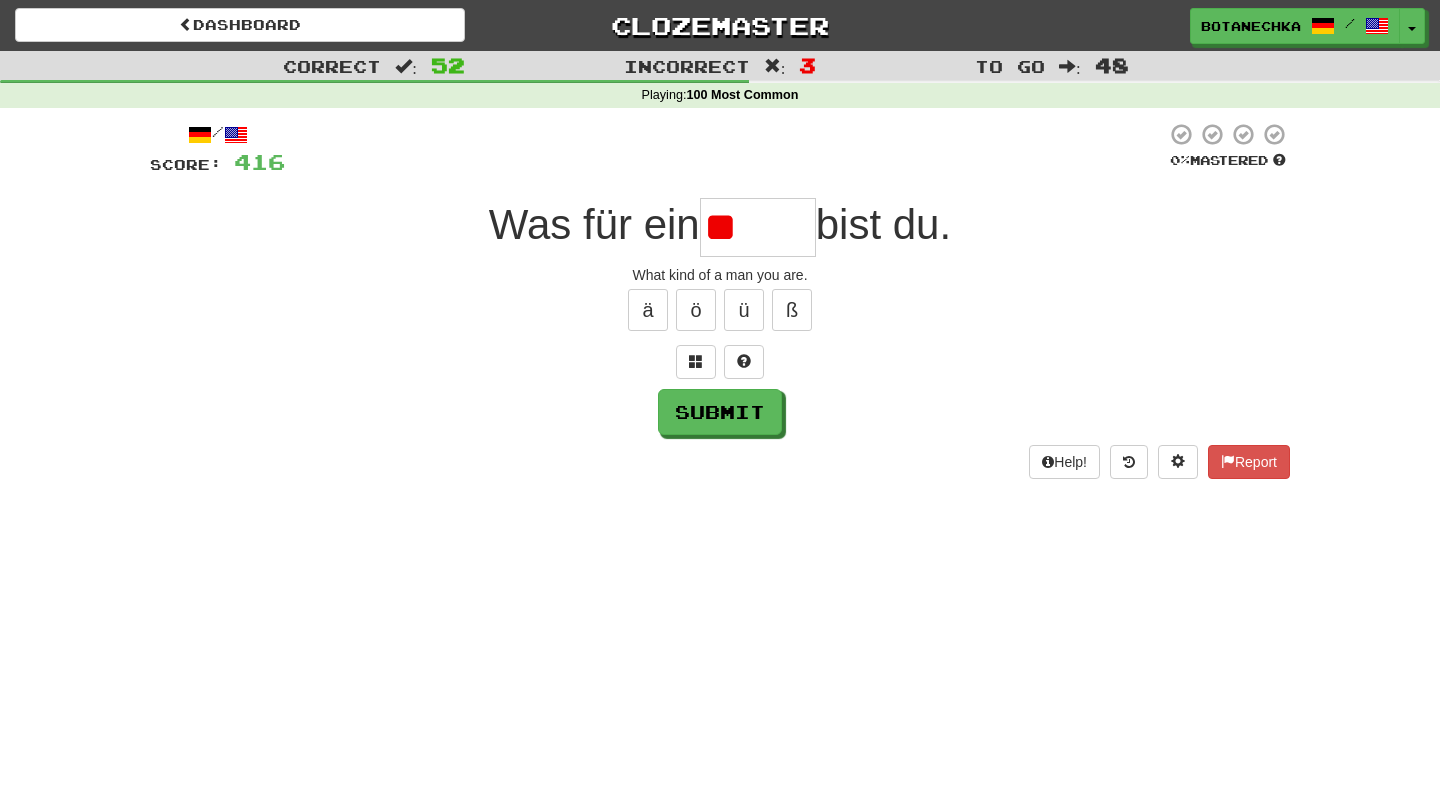 type on "*" 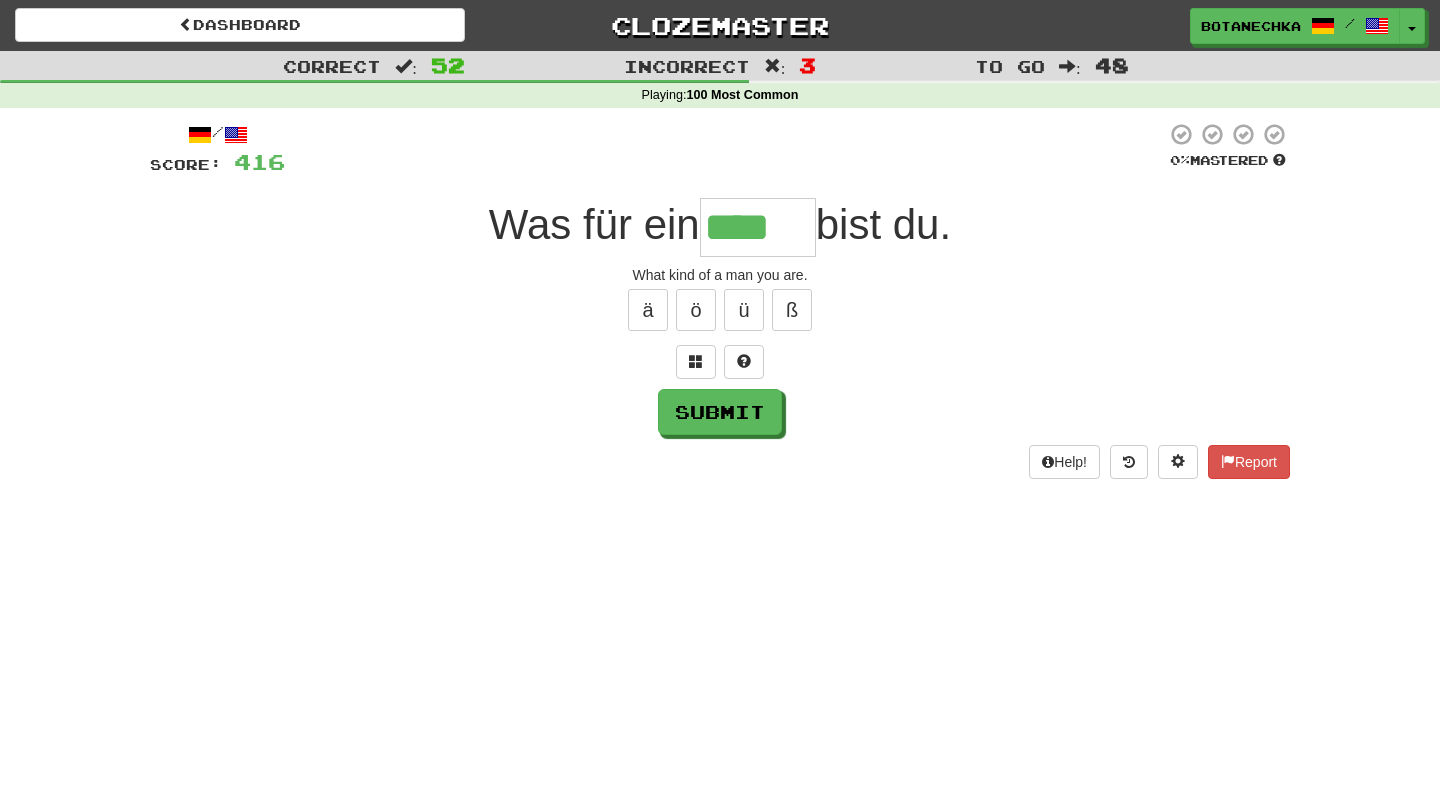 type on "****" 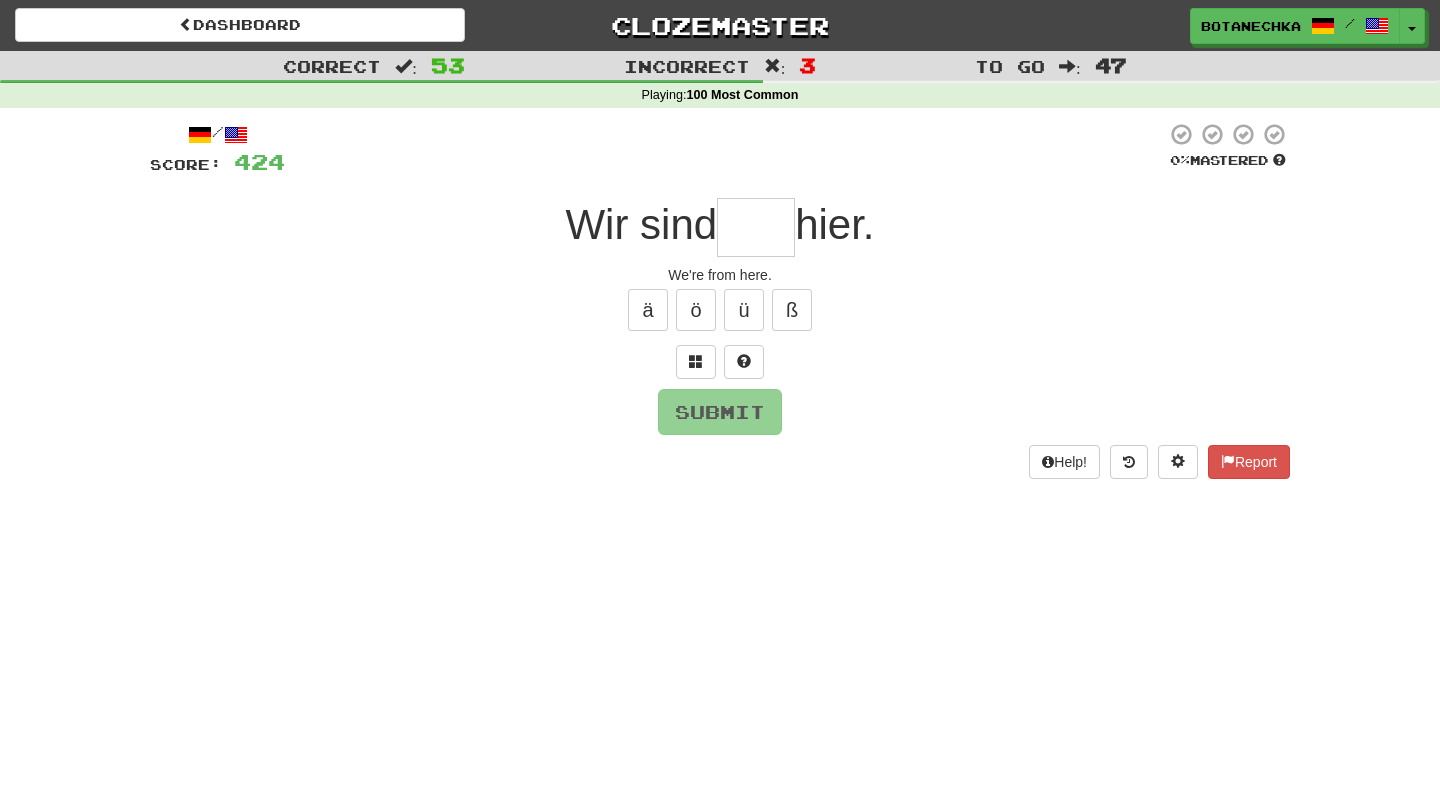 type on "*" 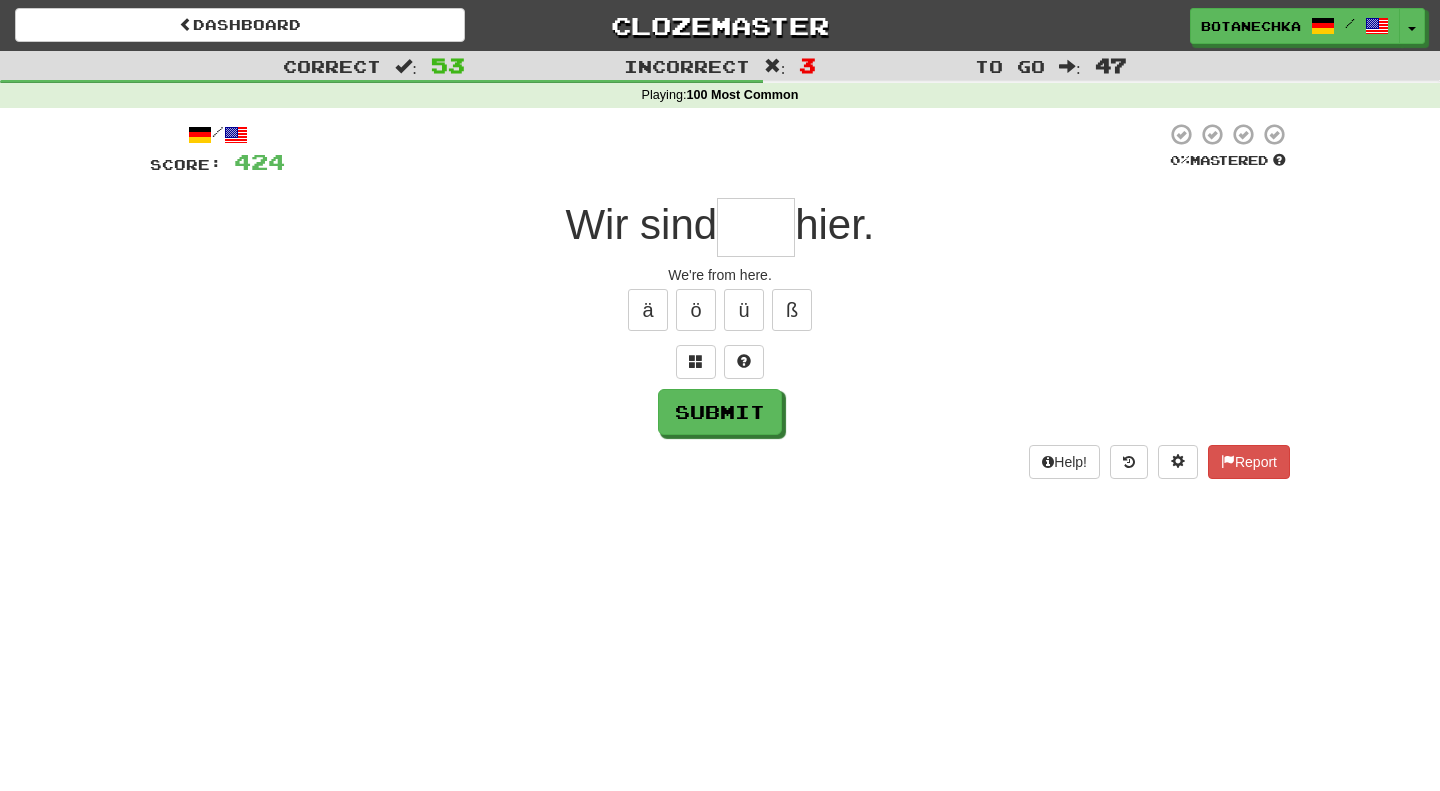 type on "*" 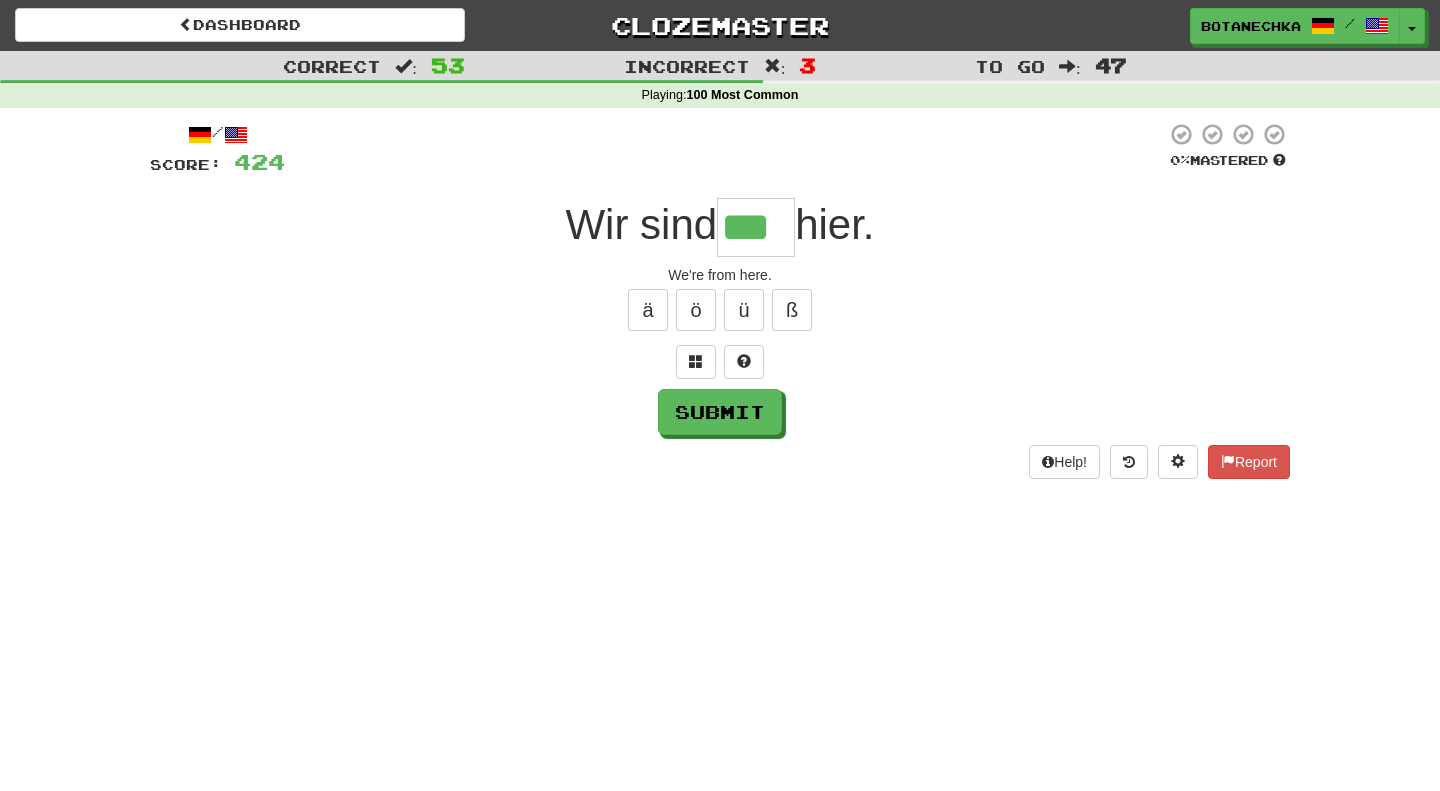 type on "***" 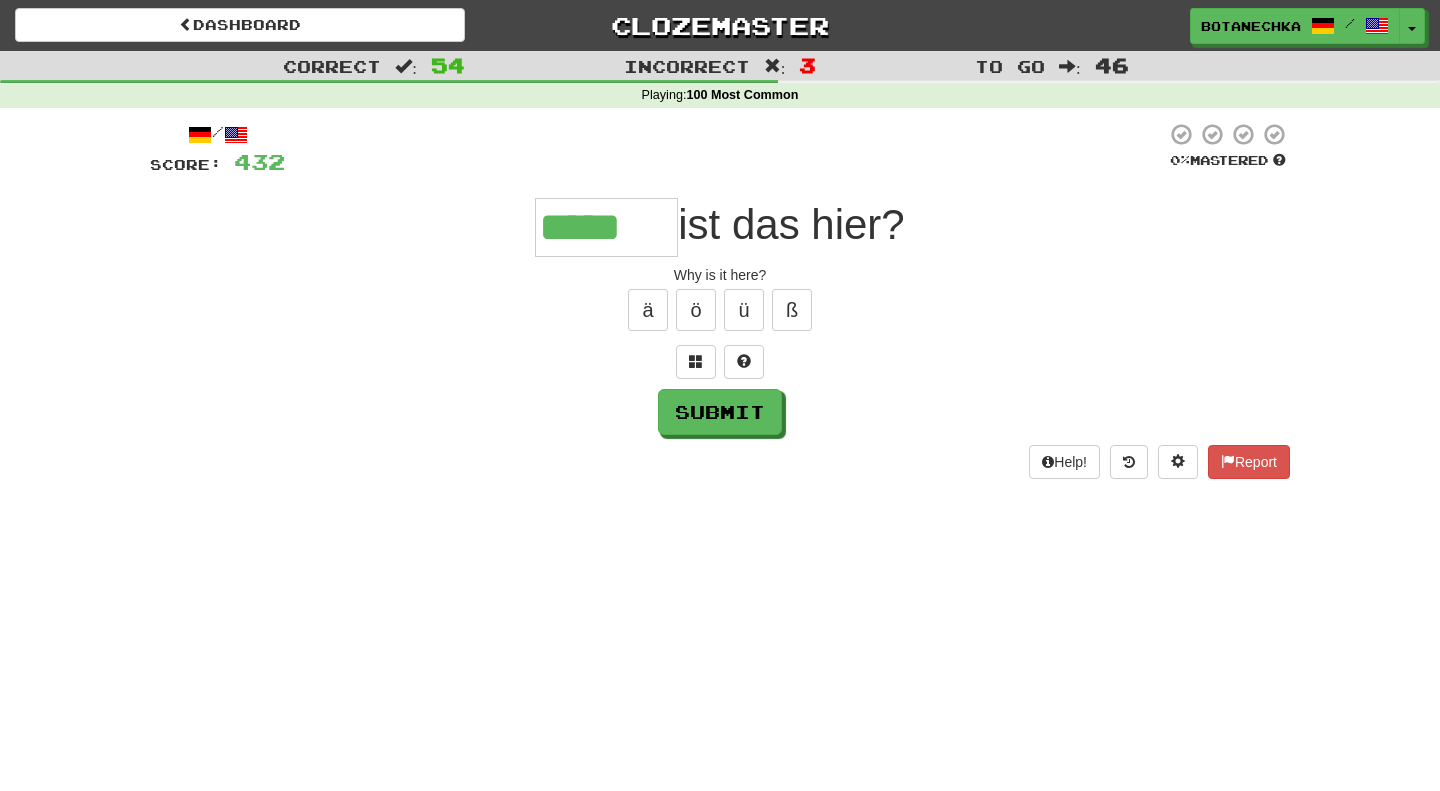 type on "*****" 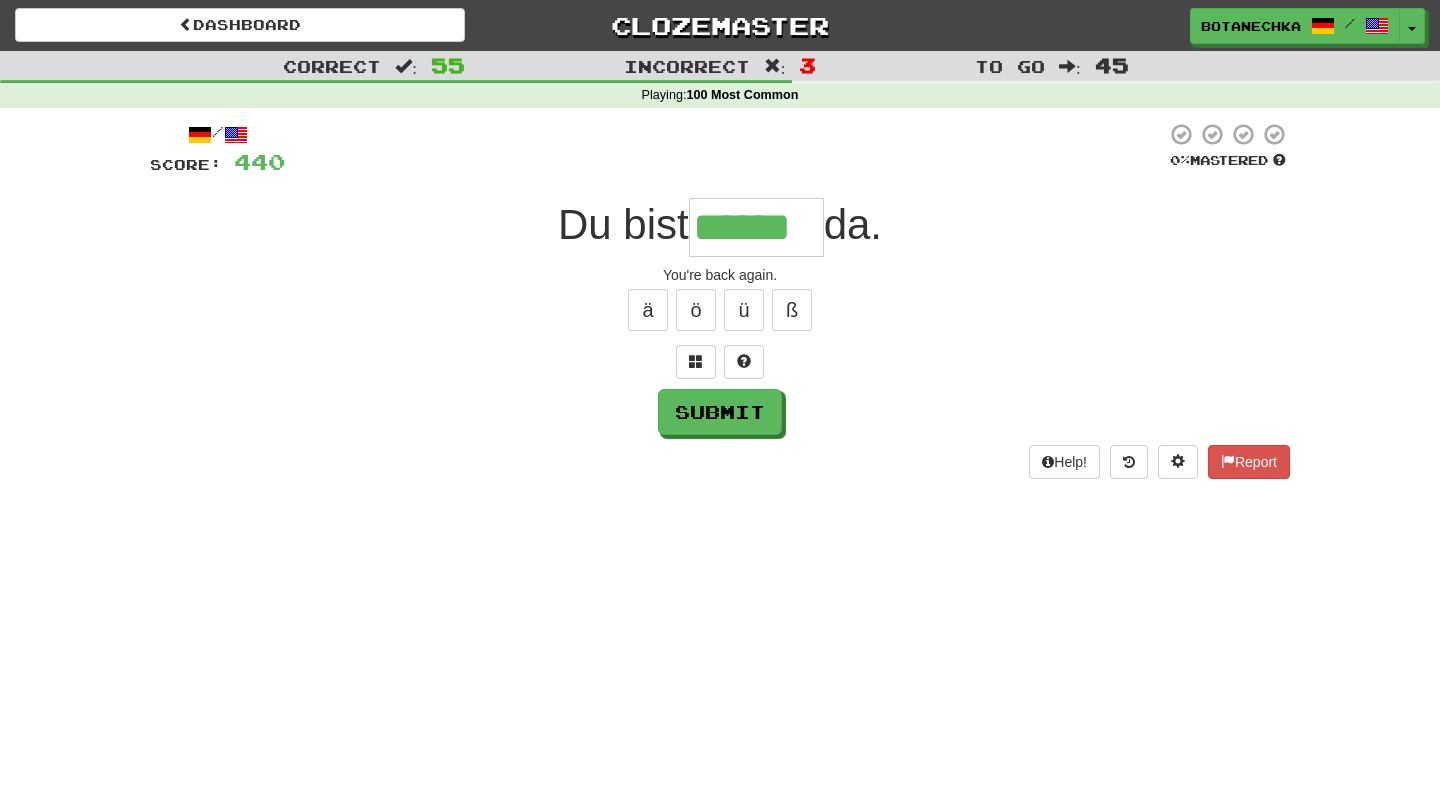 type on "******" 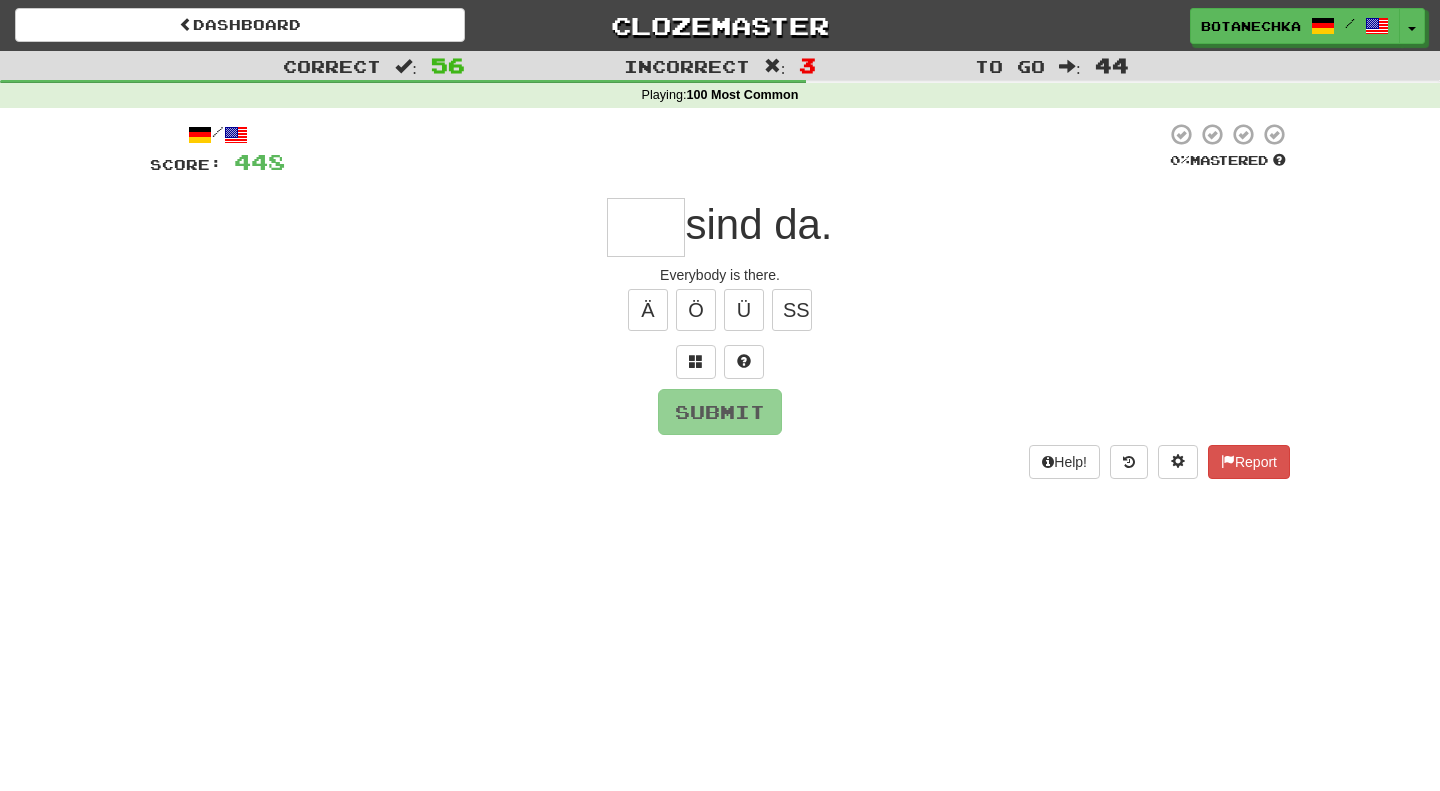 type on "*" 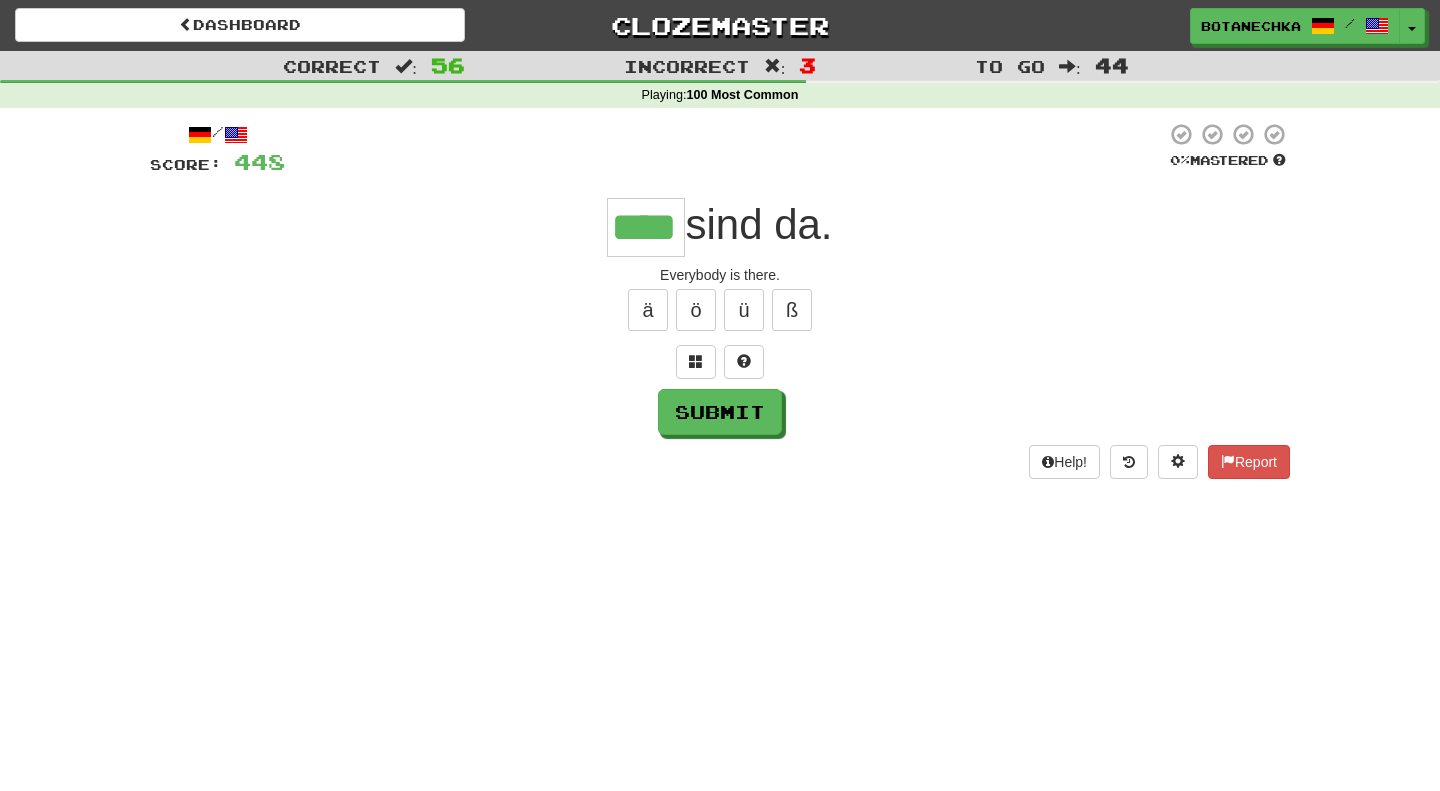 type on "****" 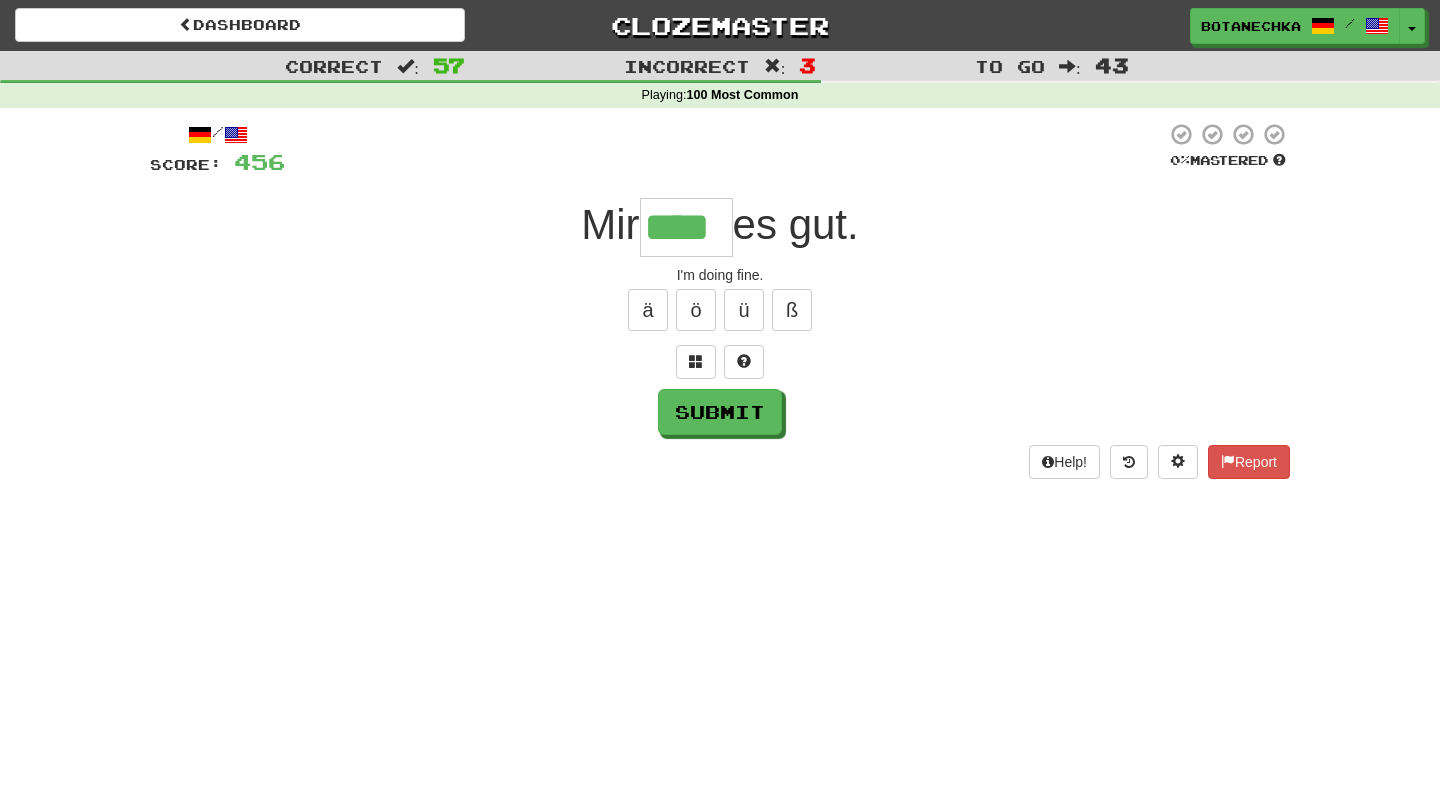 type on "****" 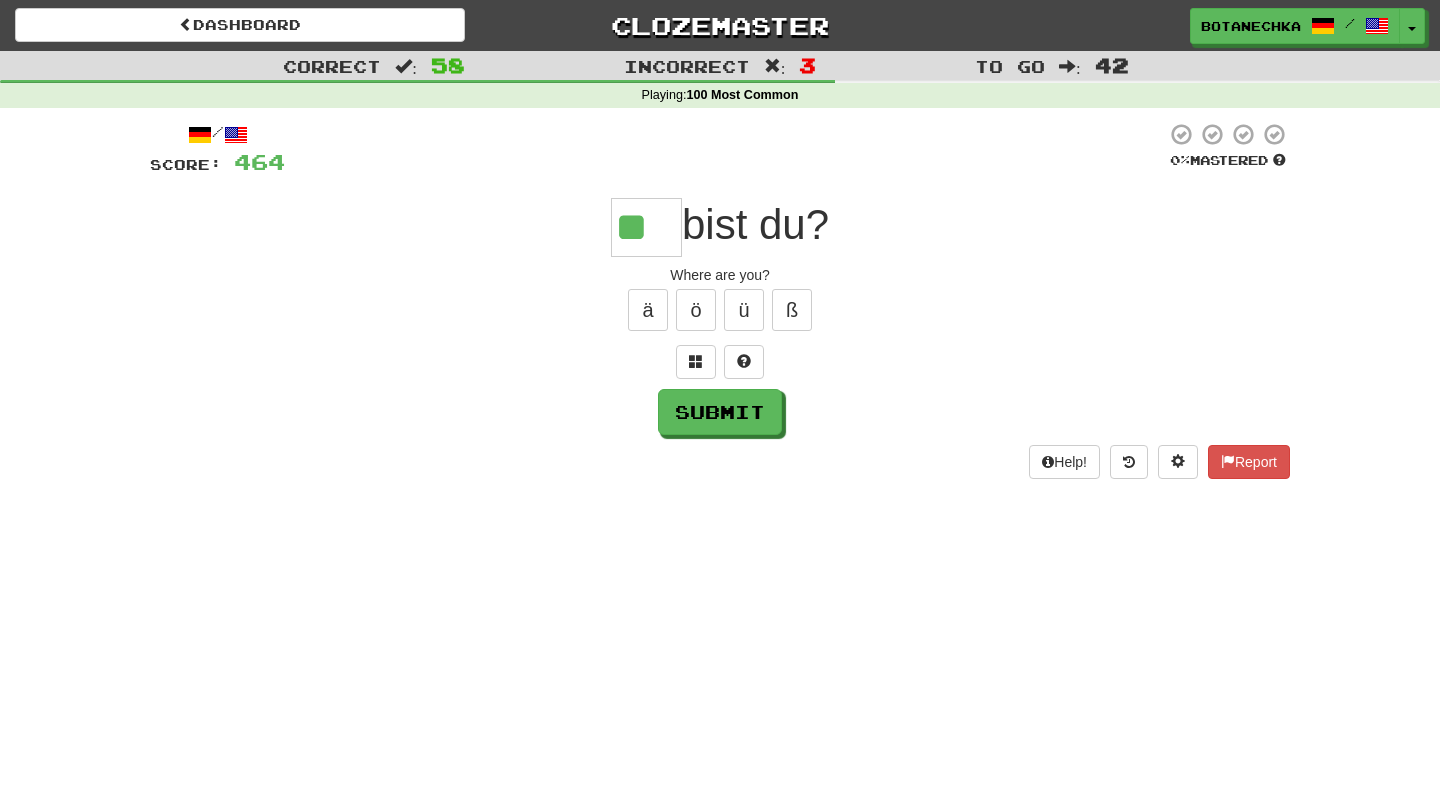 type on "**" 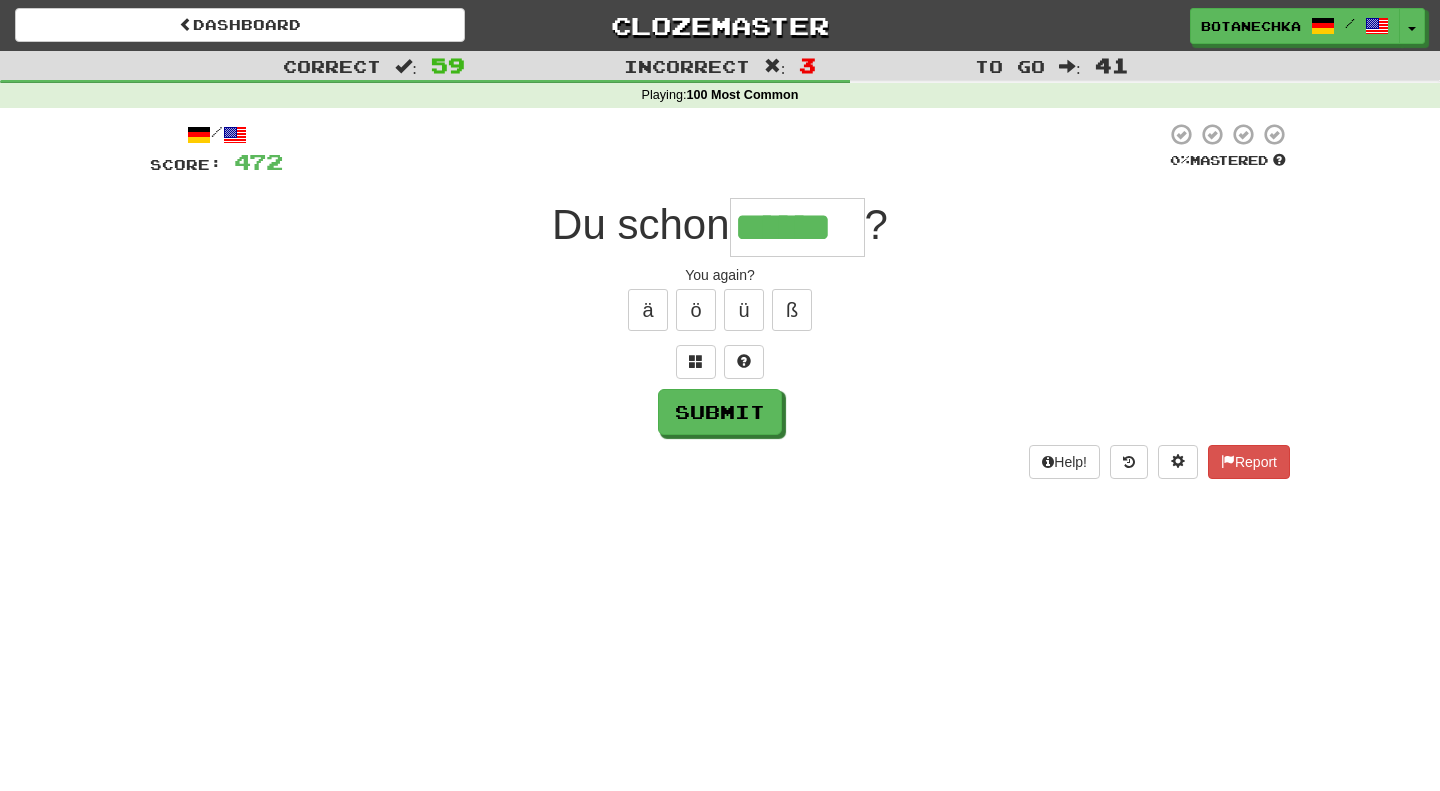 type on "******" 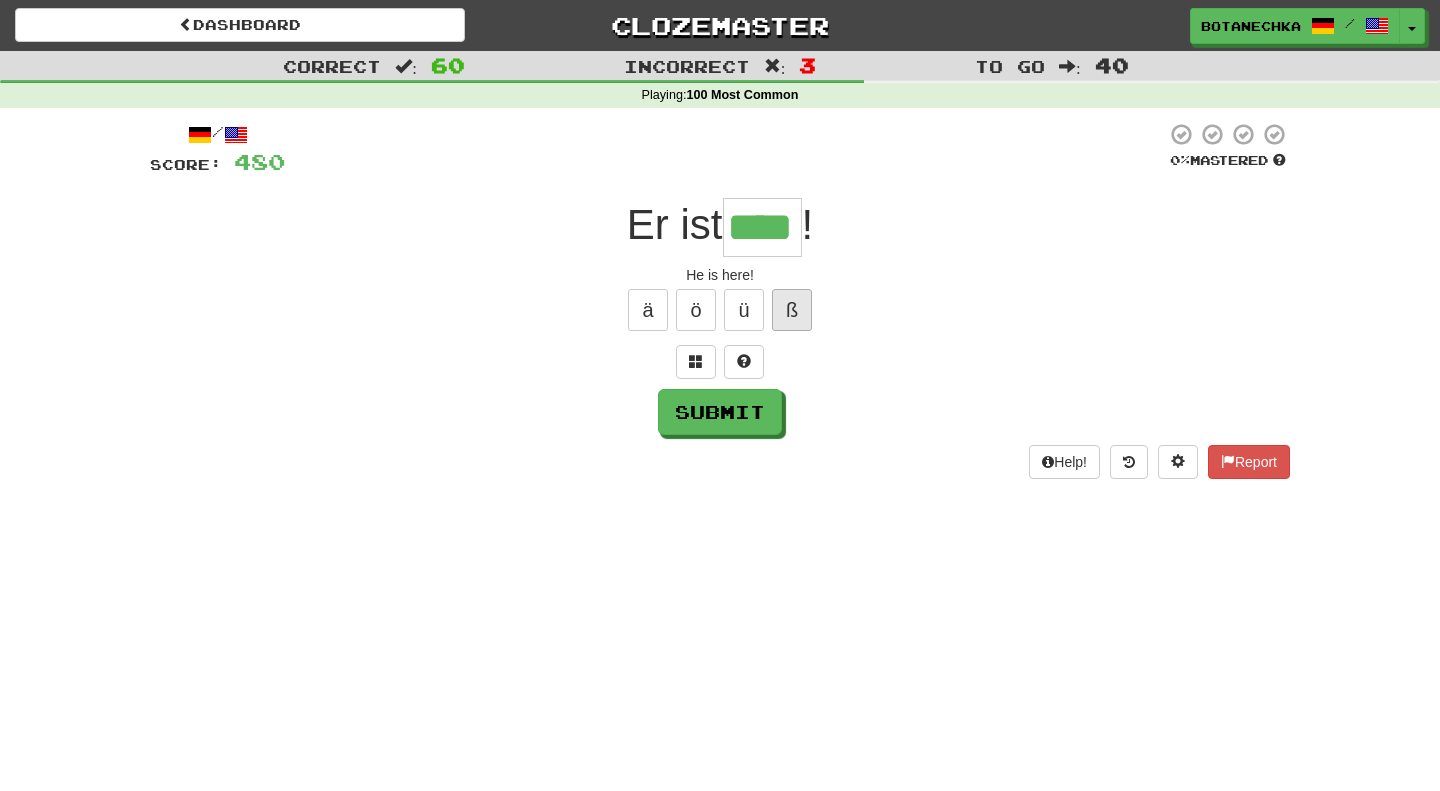 type on "****" 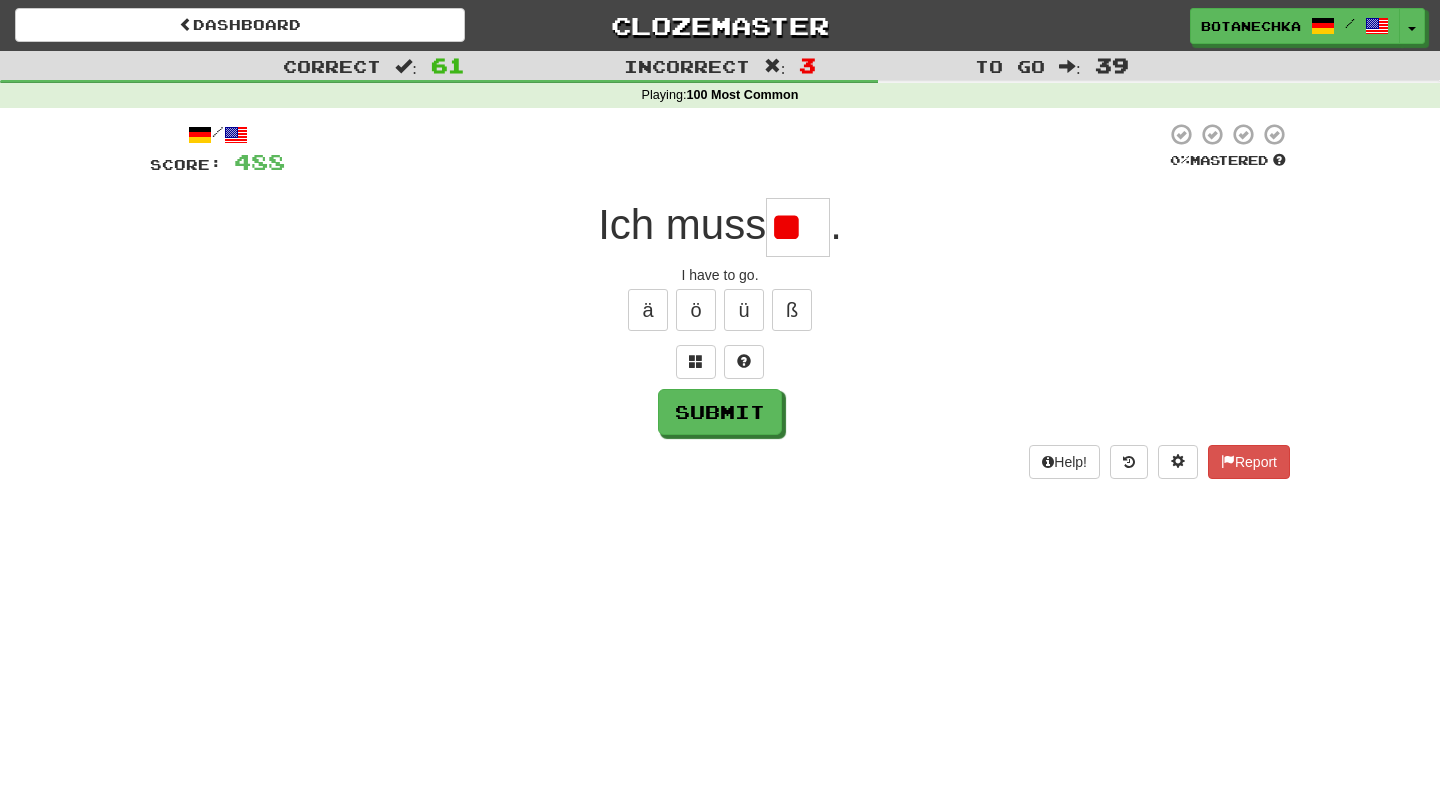 type on "*" 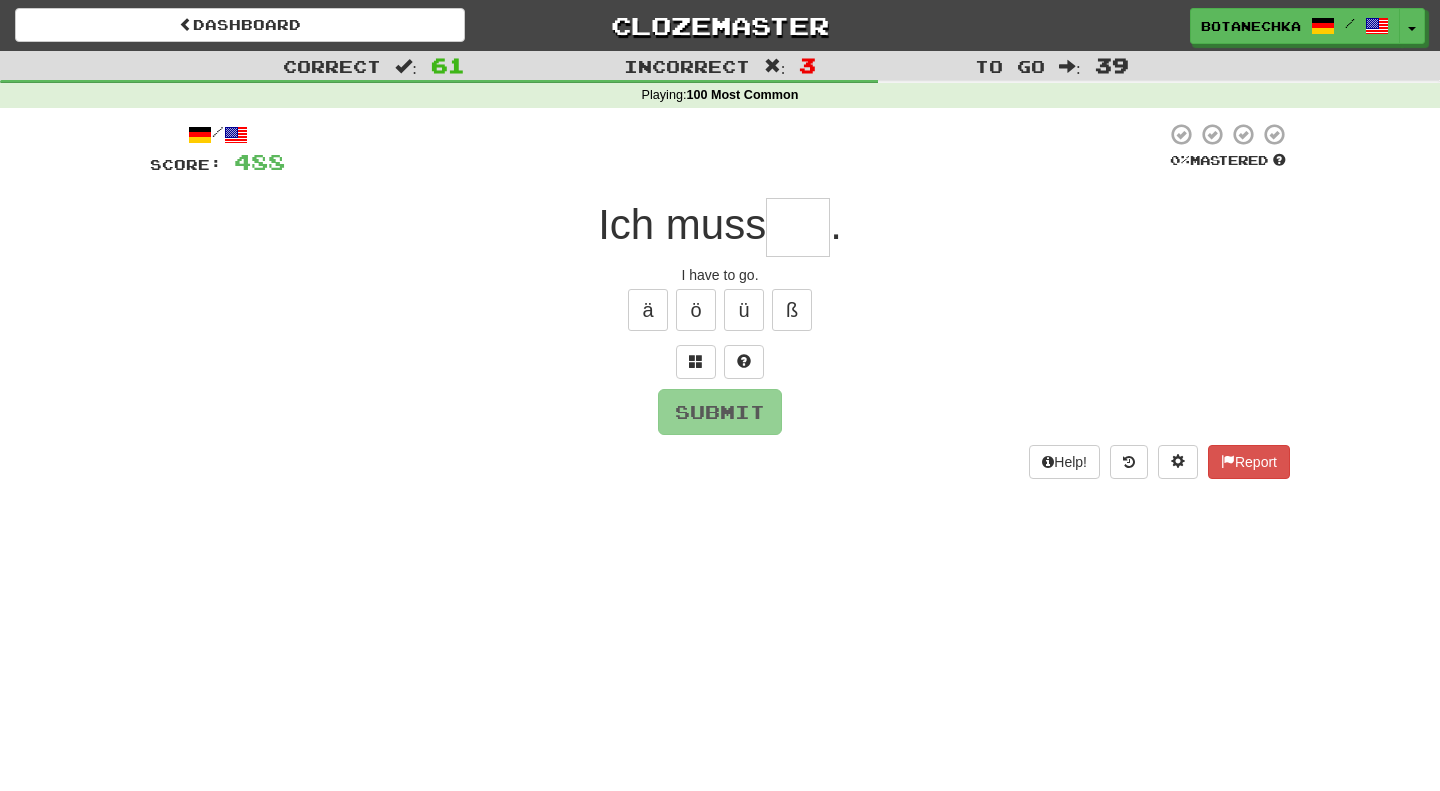 type on "*" 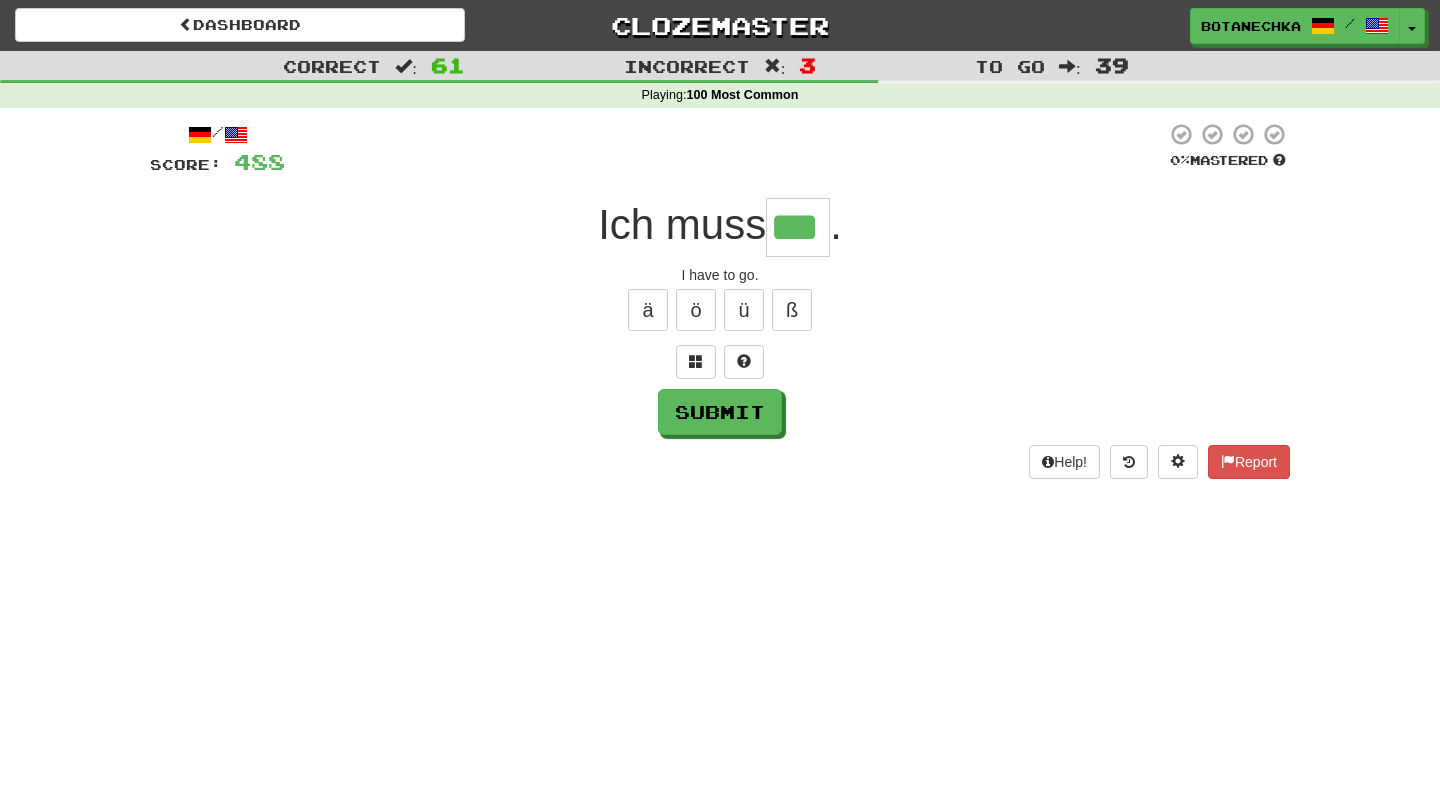 type on "***" 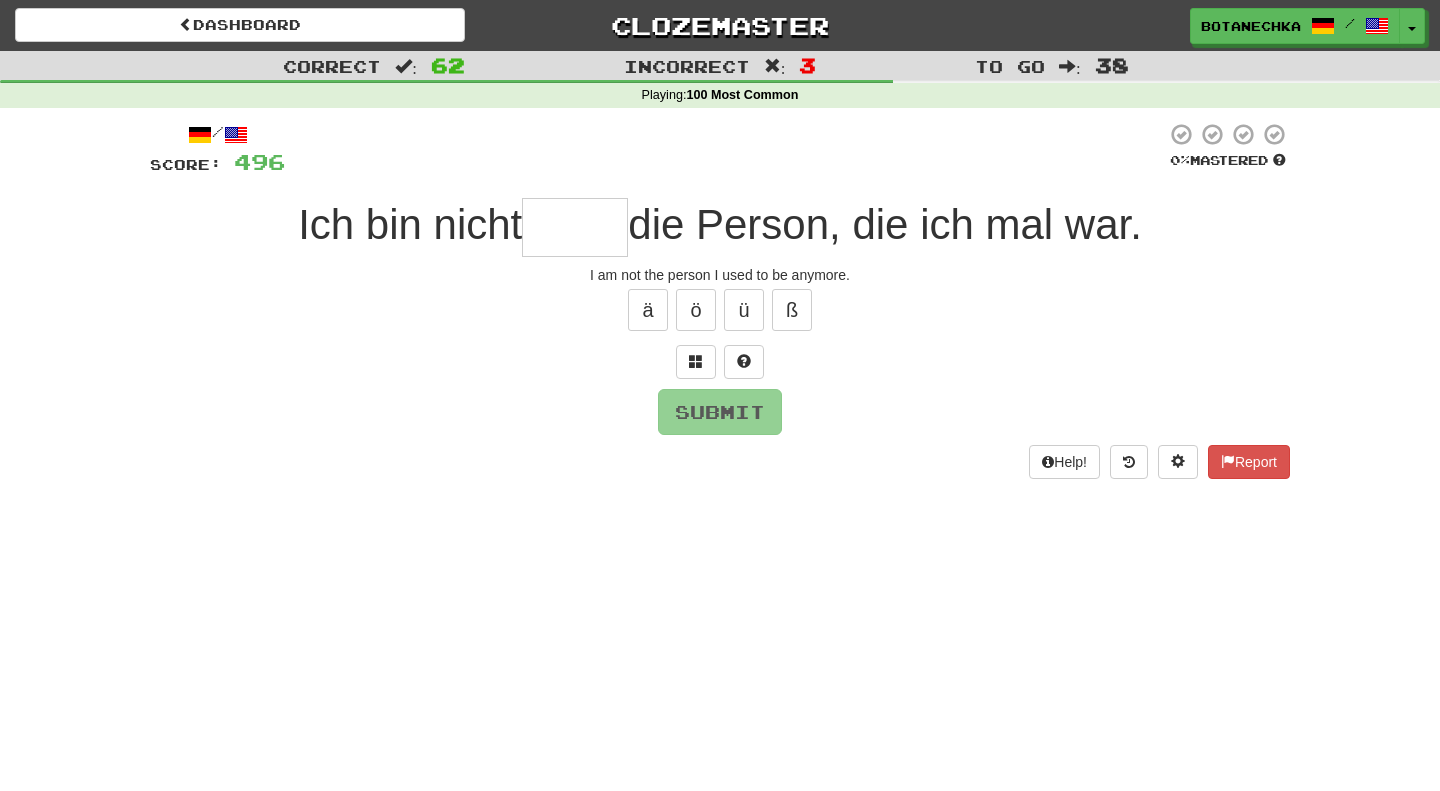 type on "*" 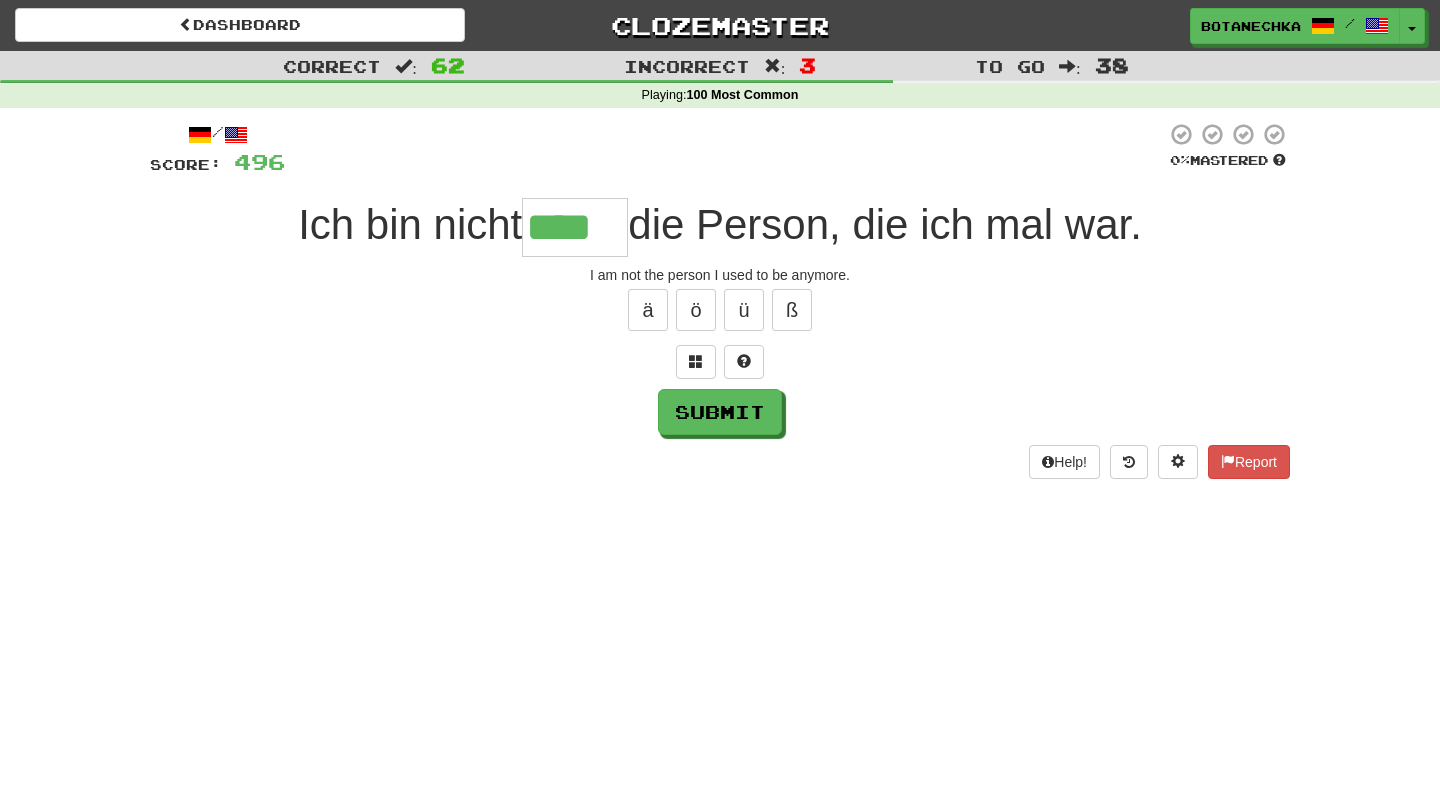 type on "****" 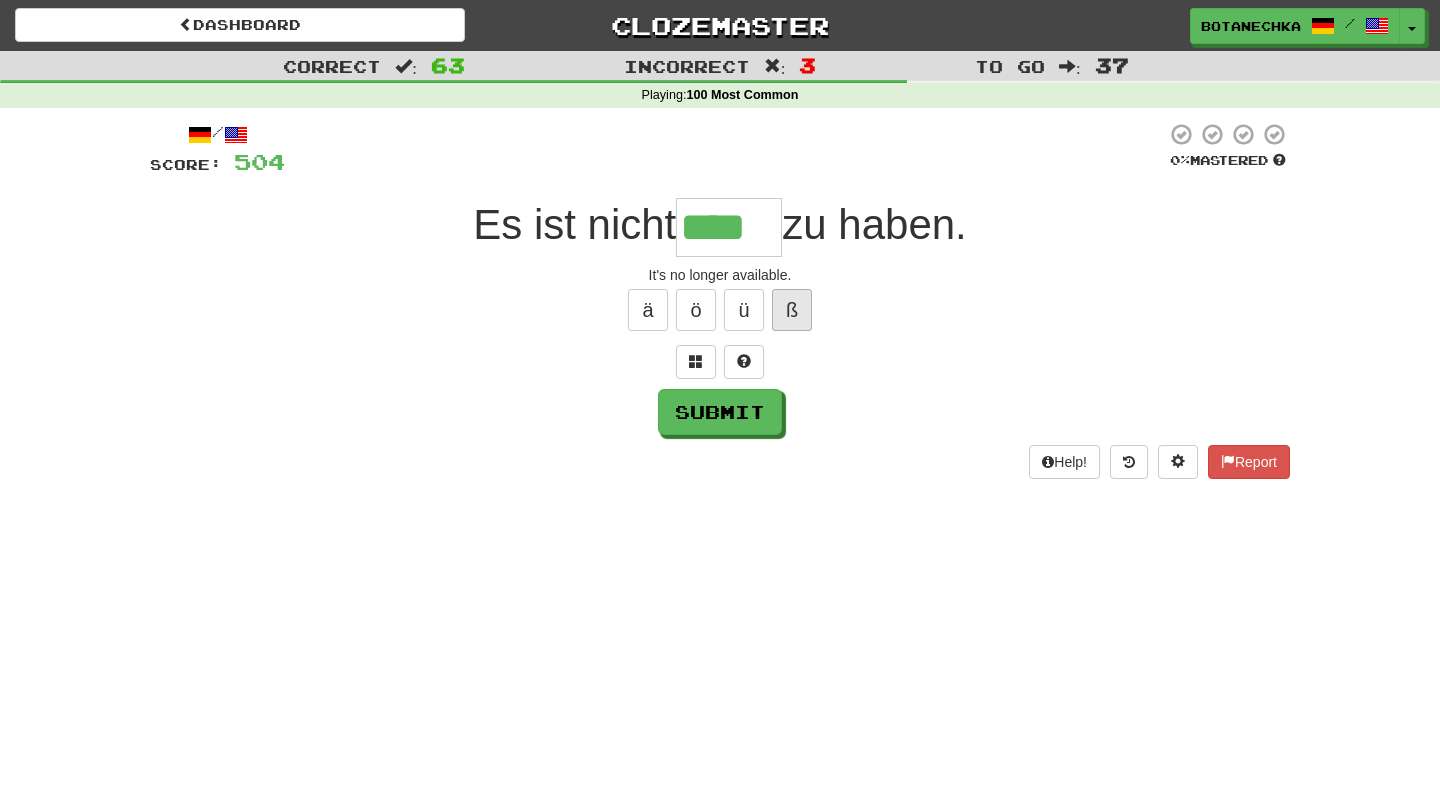 type on "****" 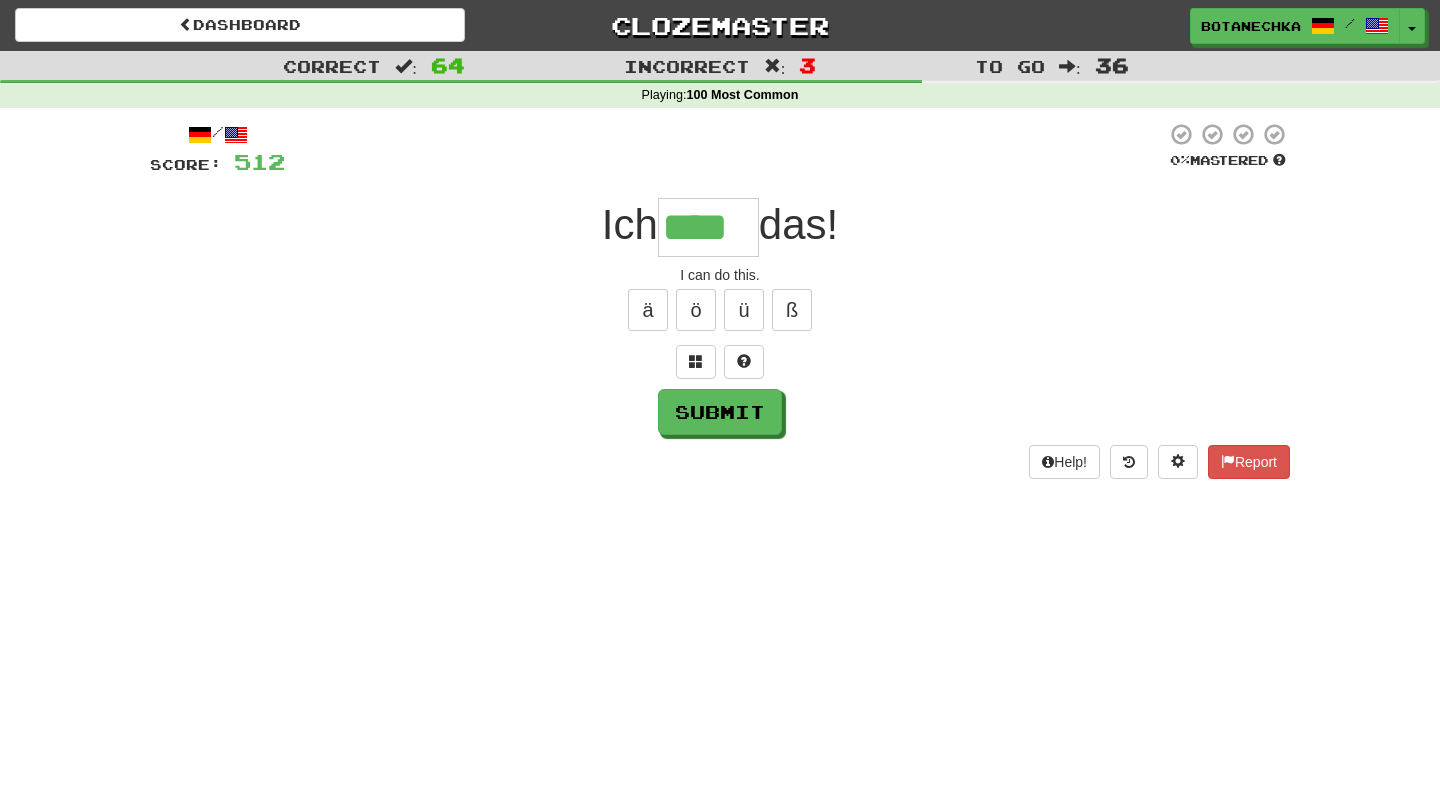 type on "****" 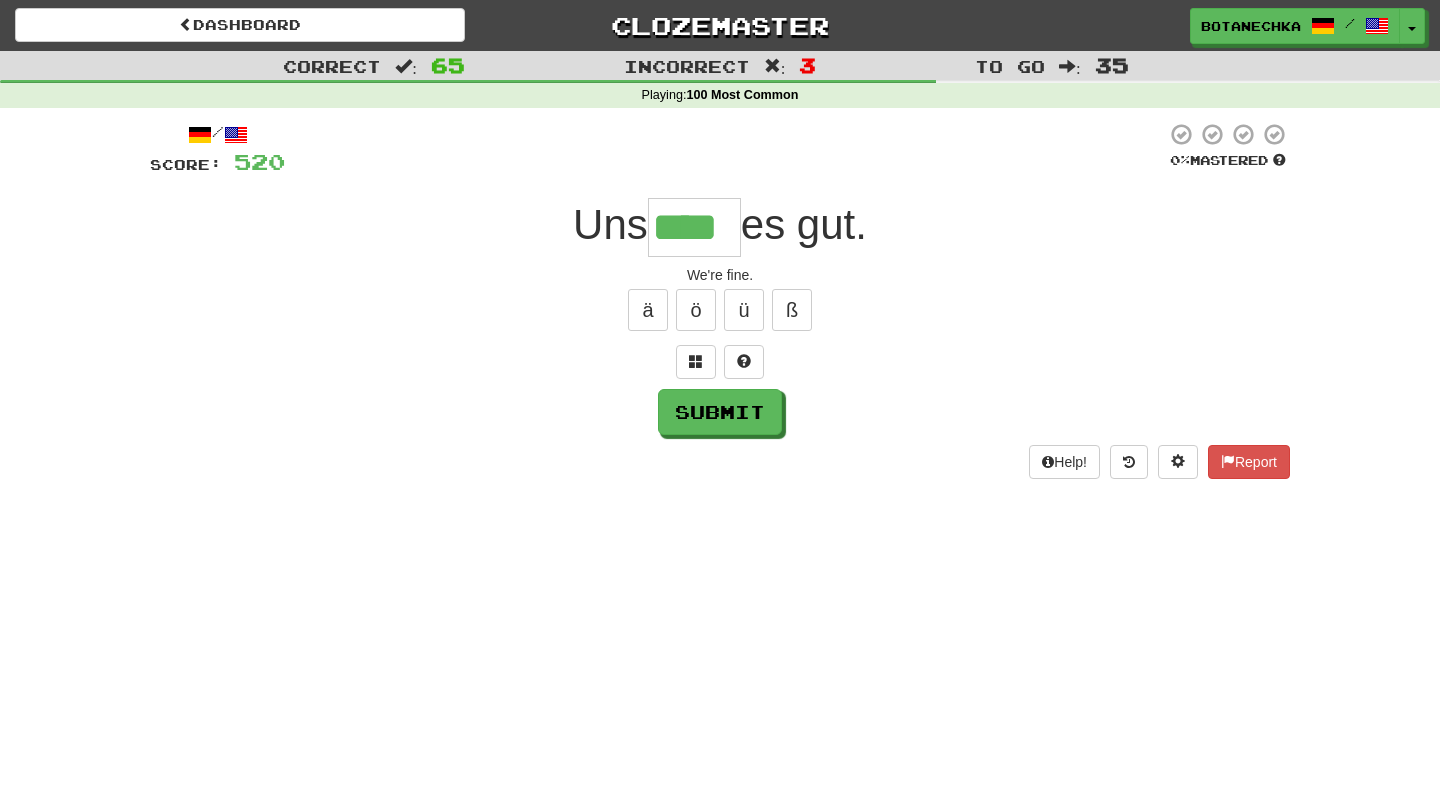 type on "****" 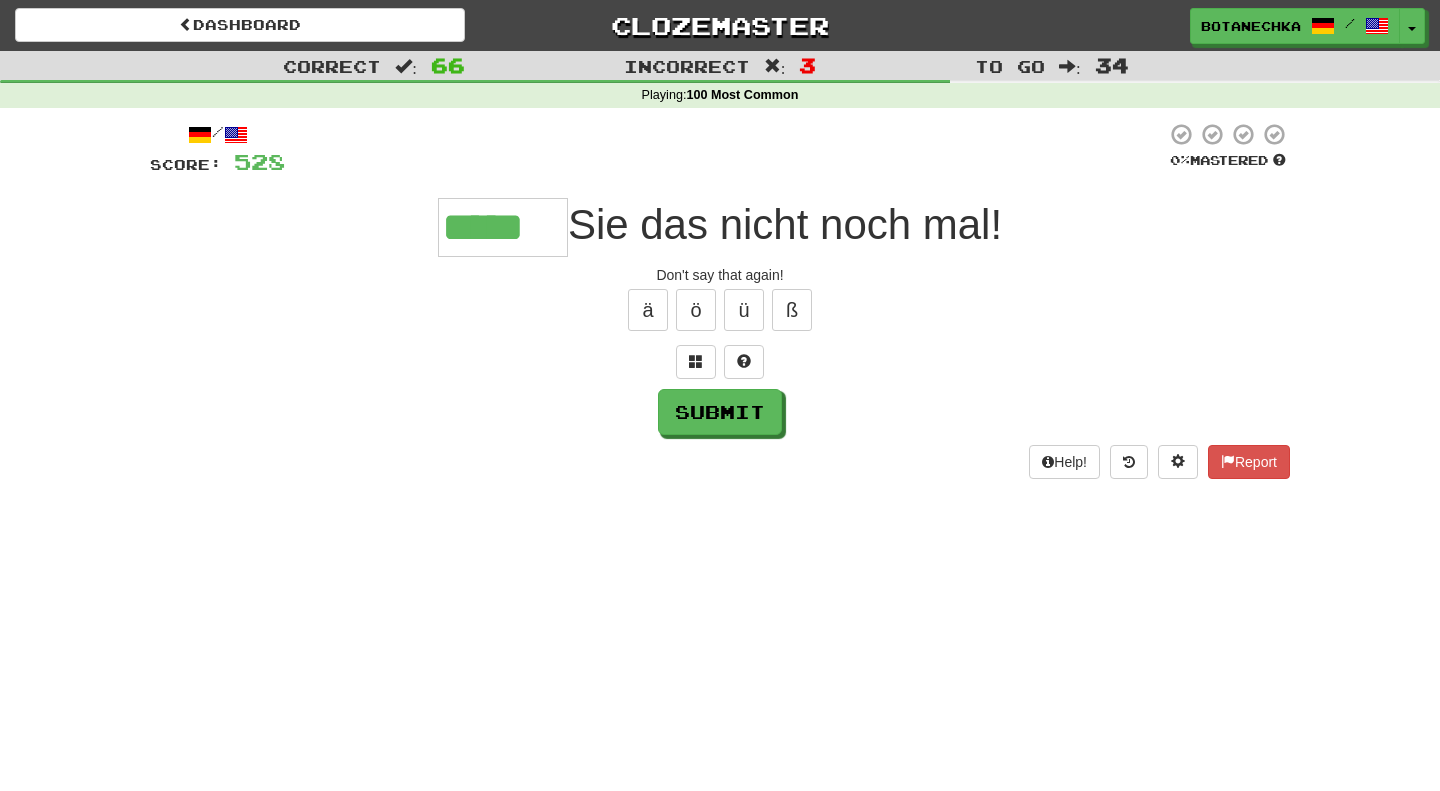 type on "*****" 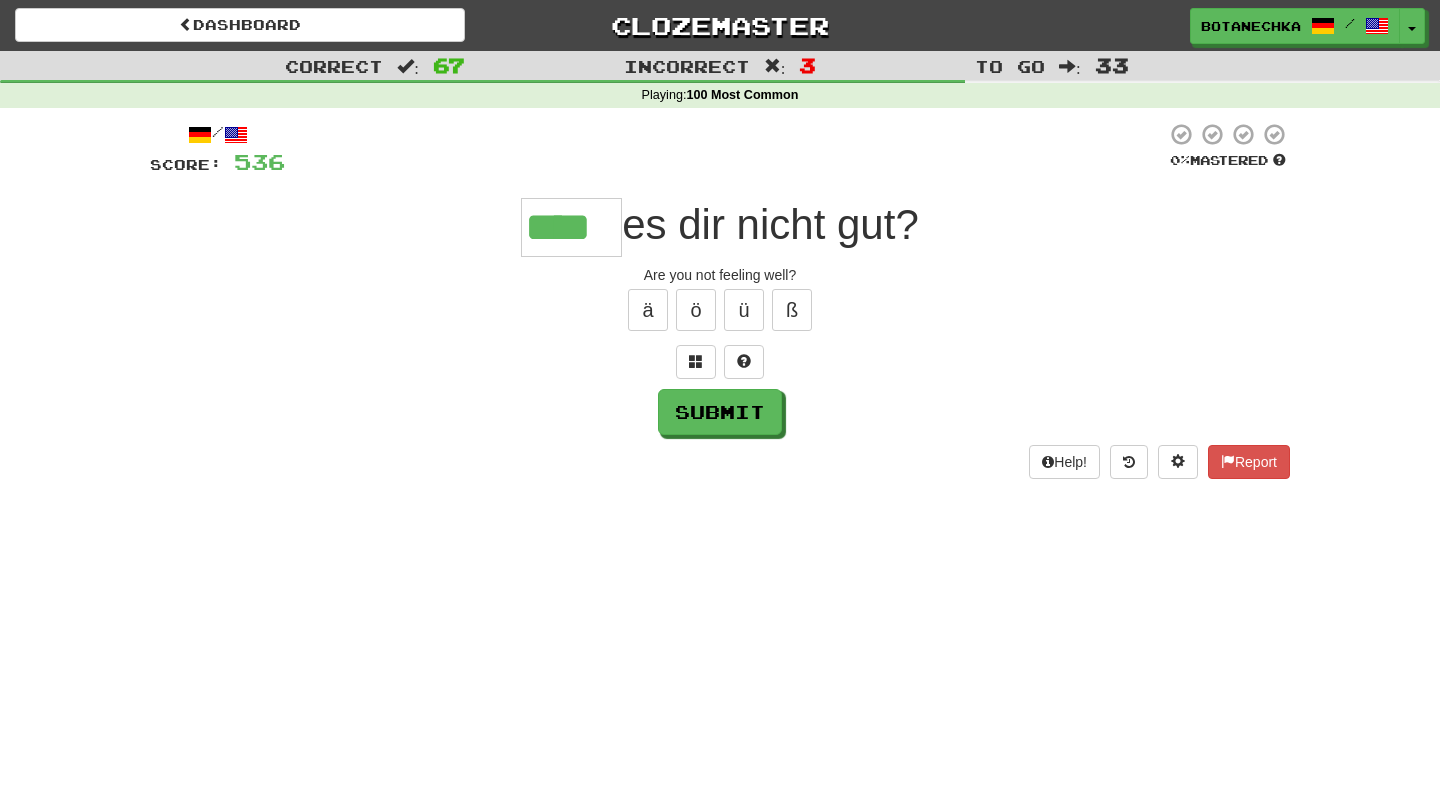 type on "****" 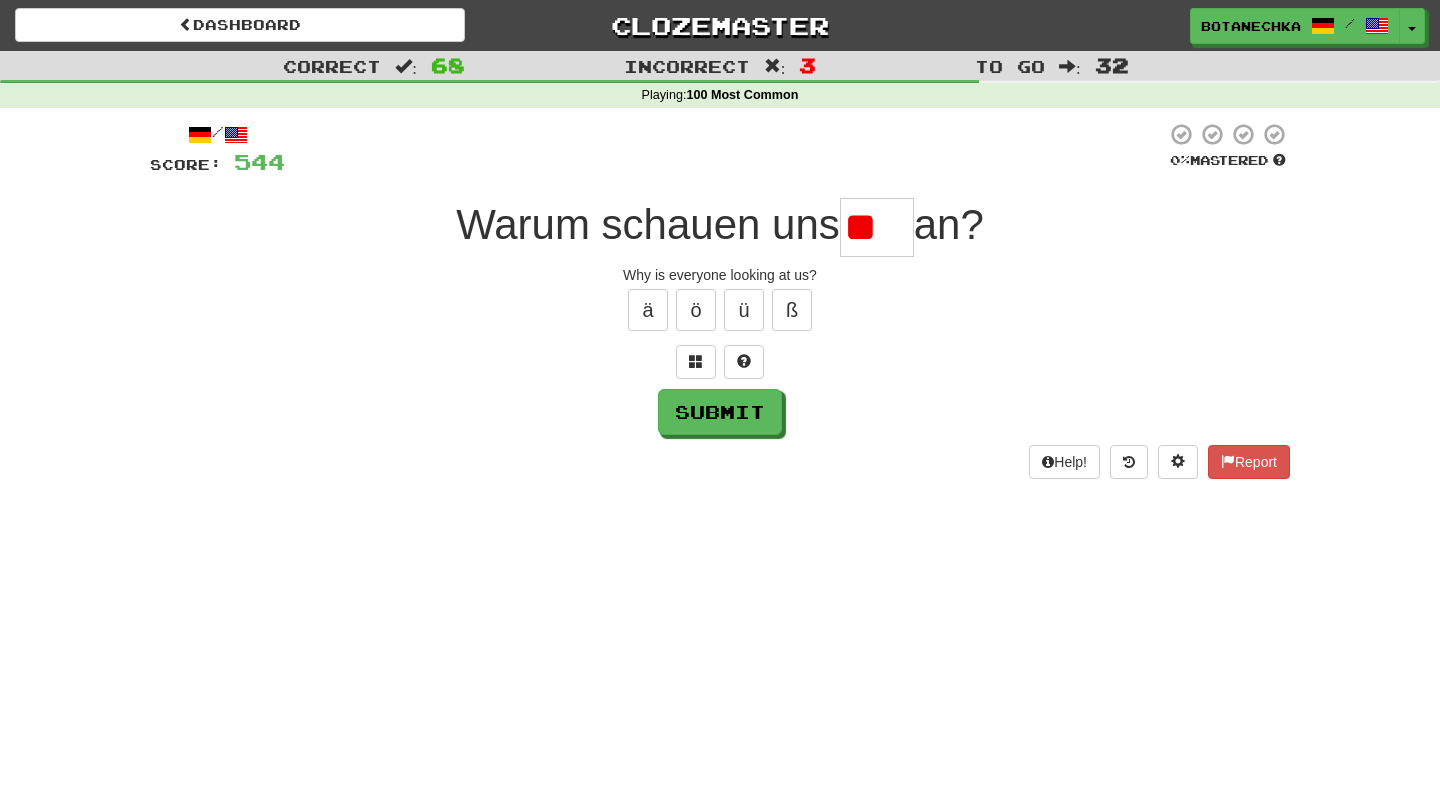 type on "*" 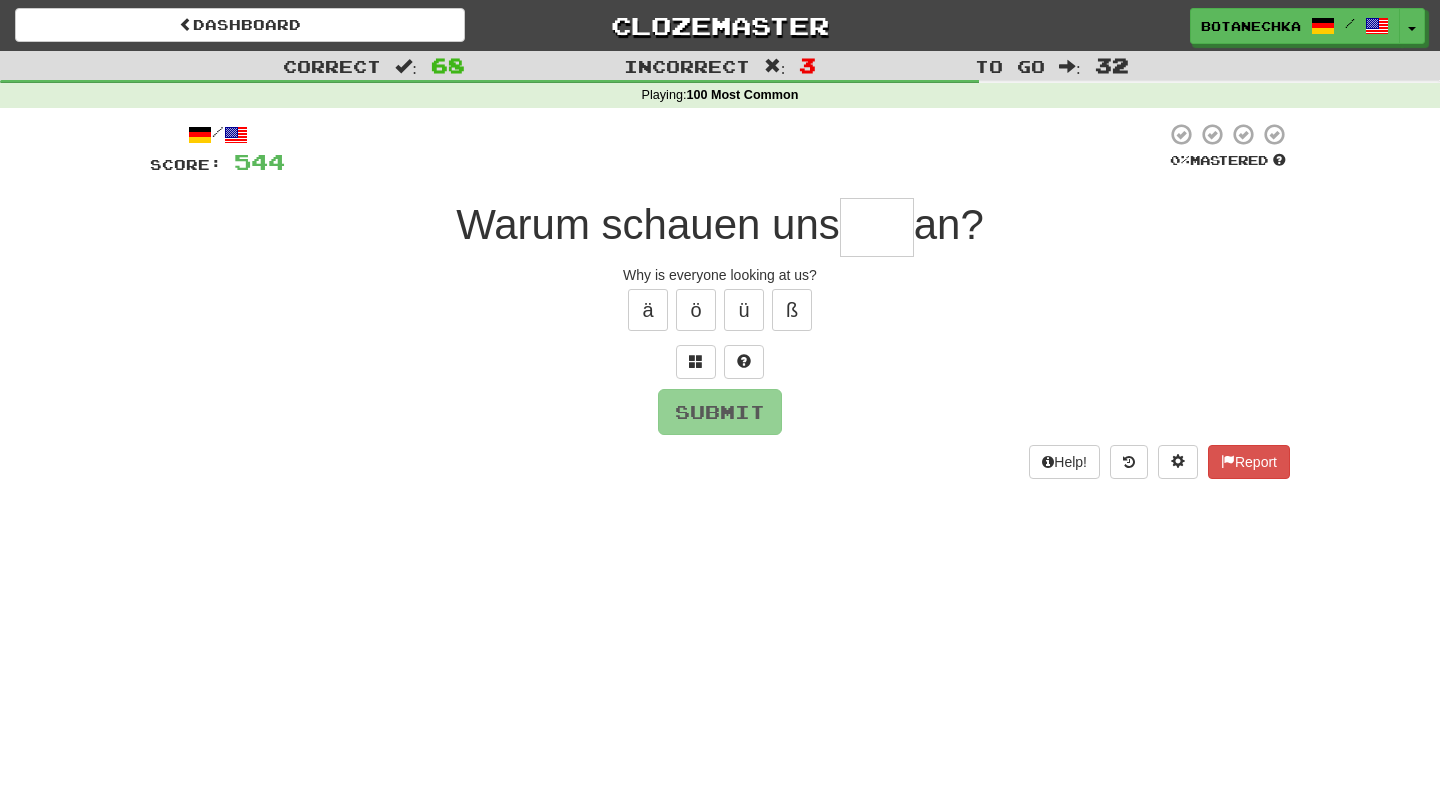 type on "*" 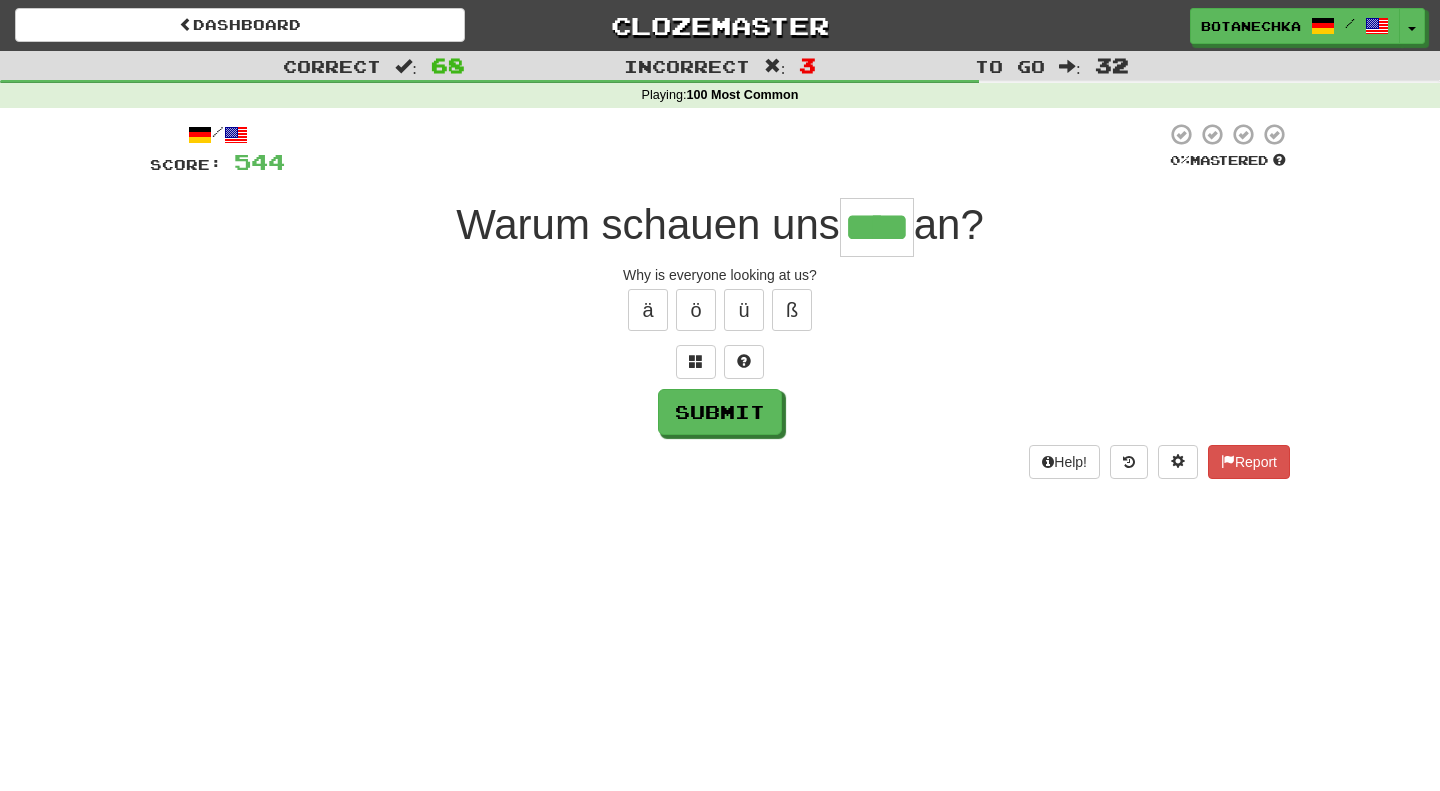 type on "****" 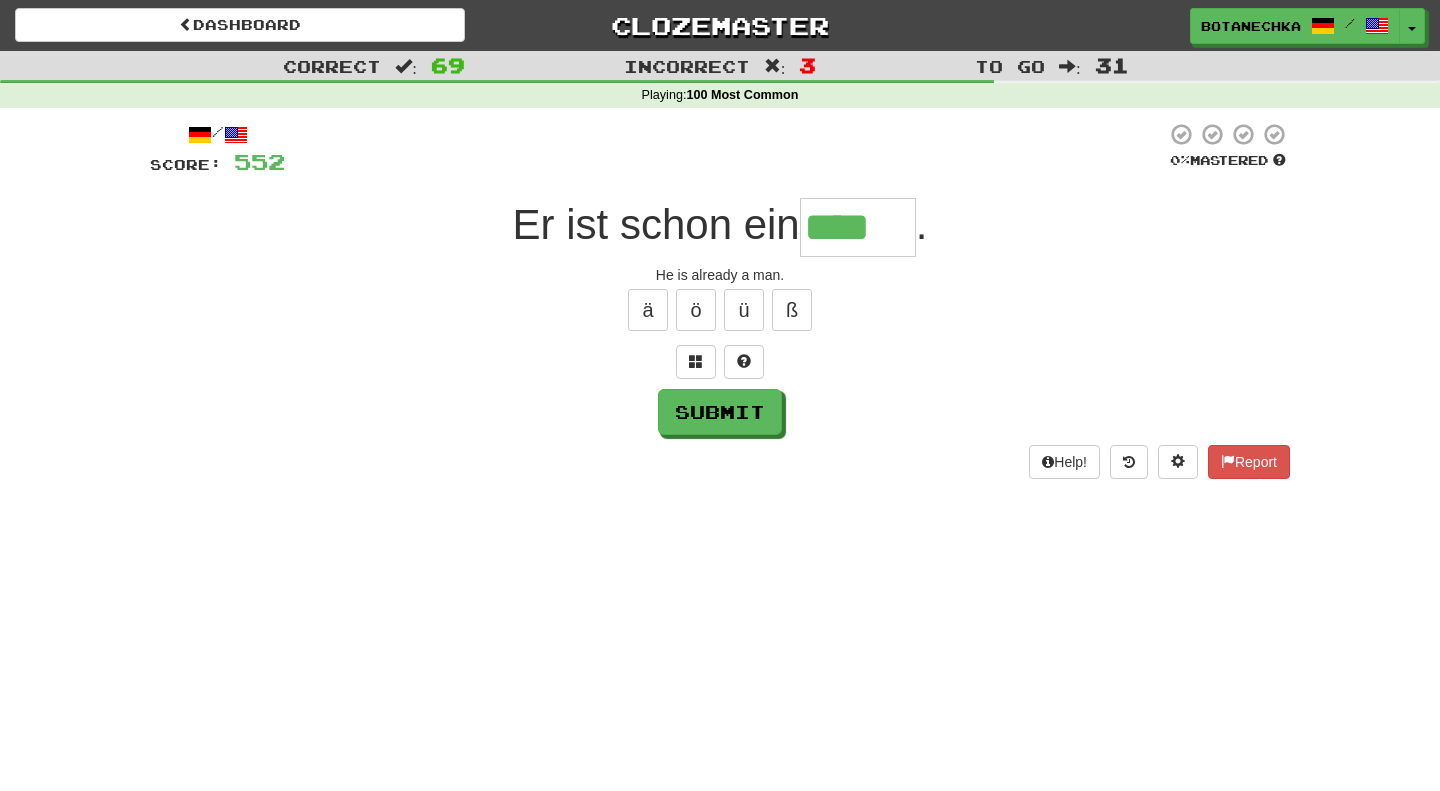 type on "****" 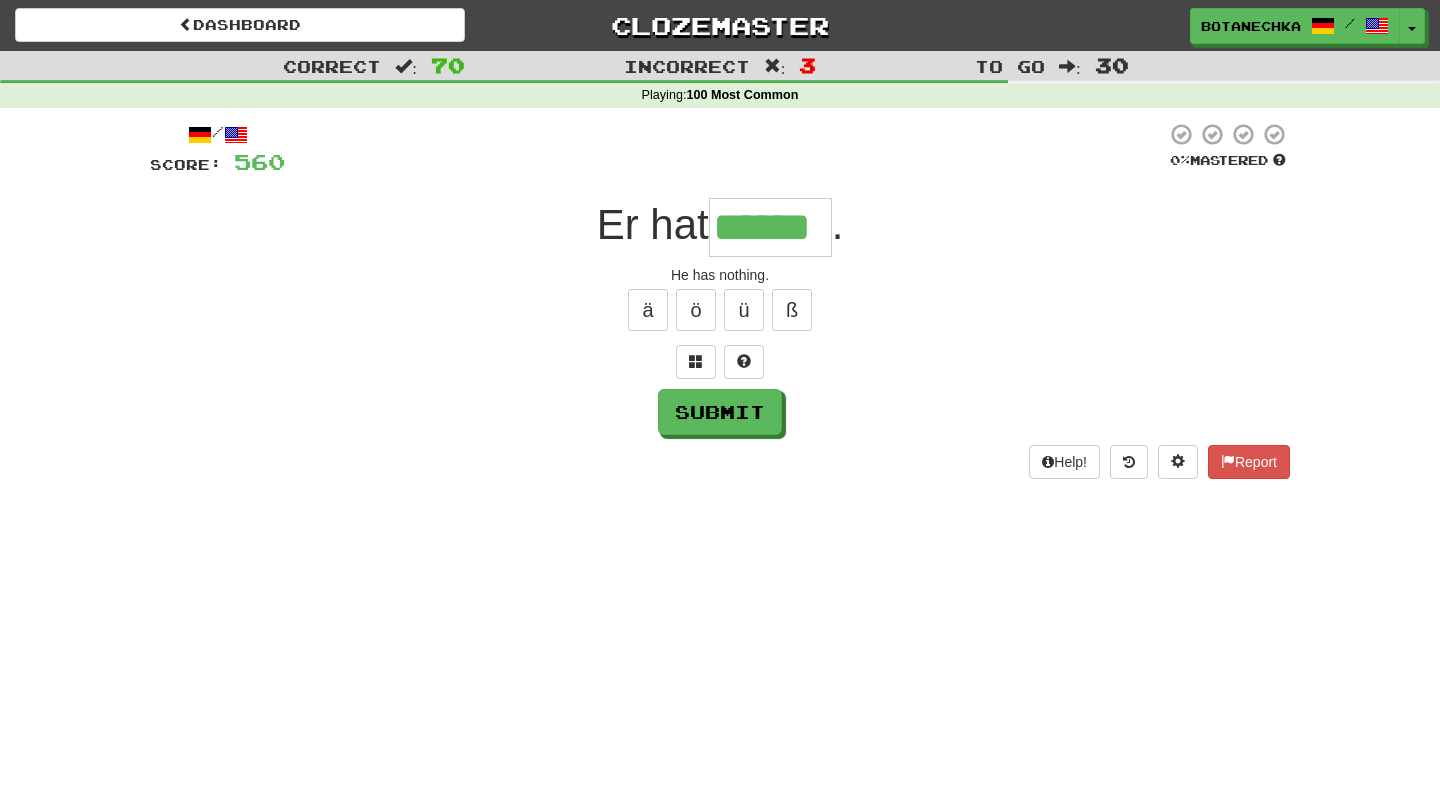 type on "******" 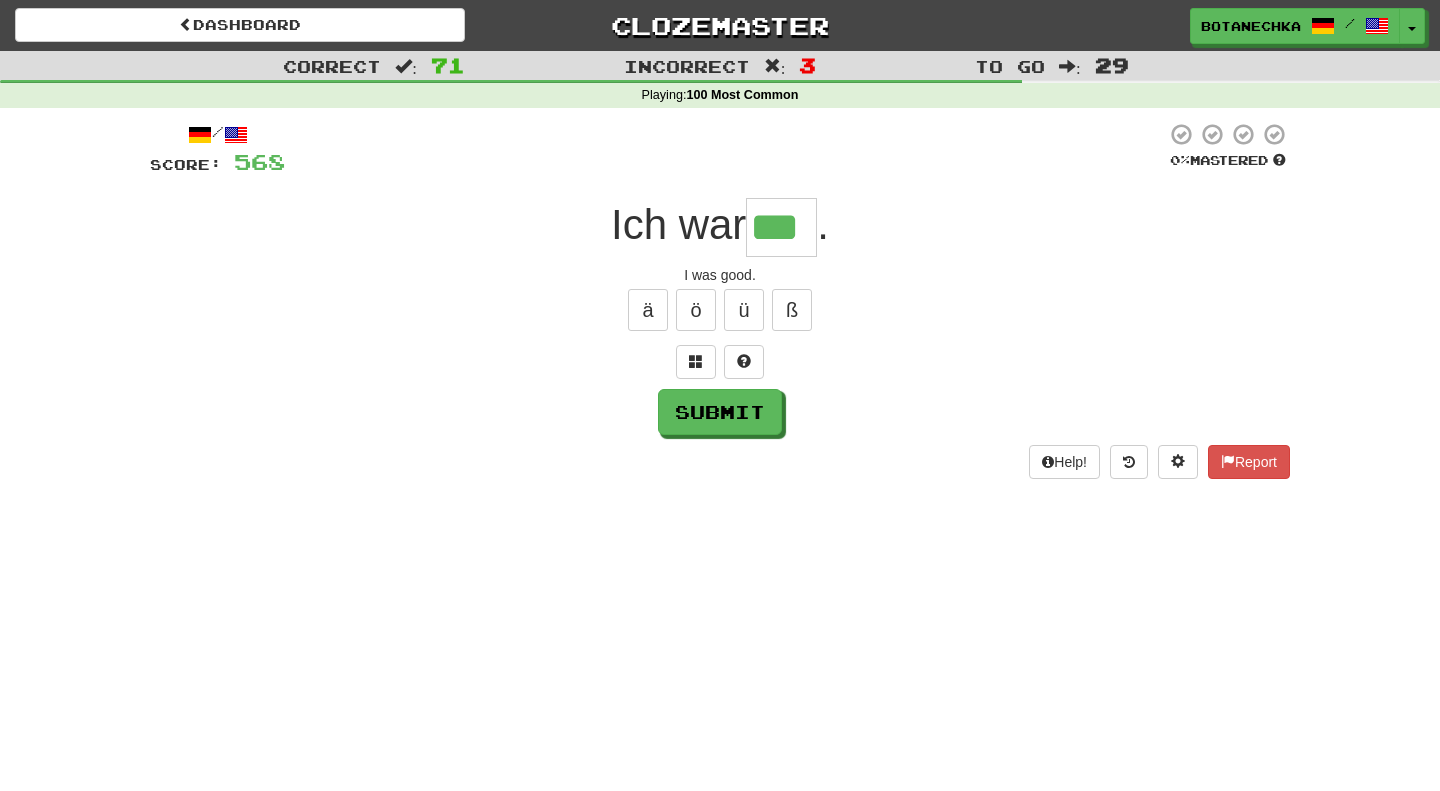 type on "***" 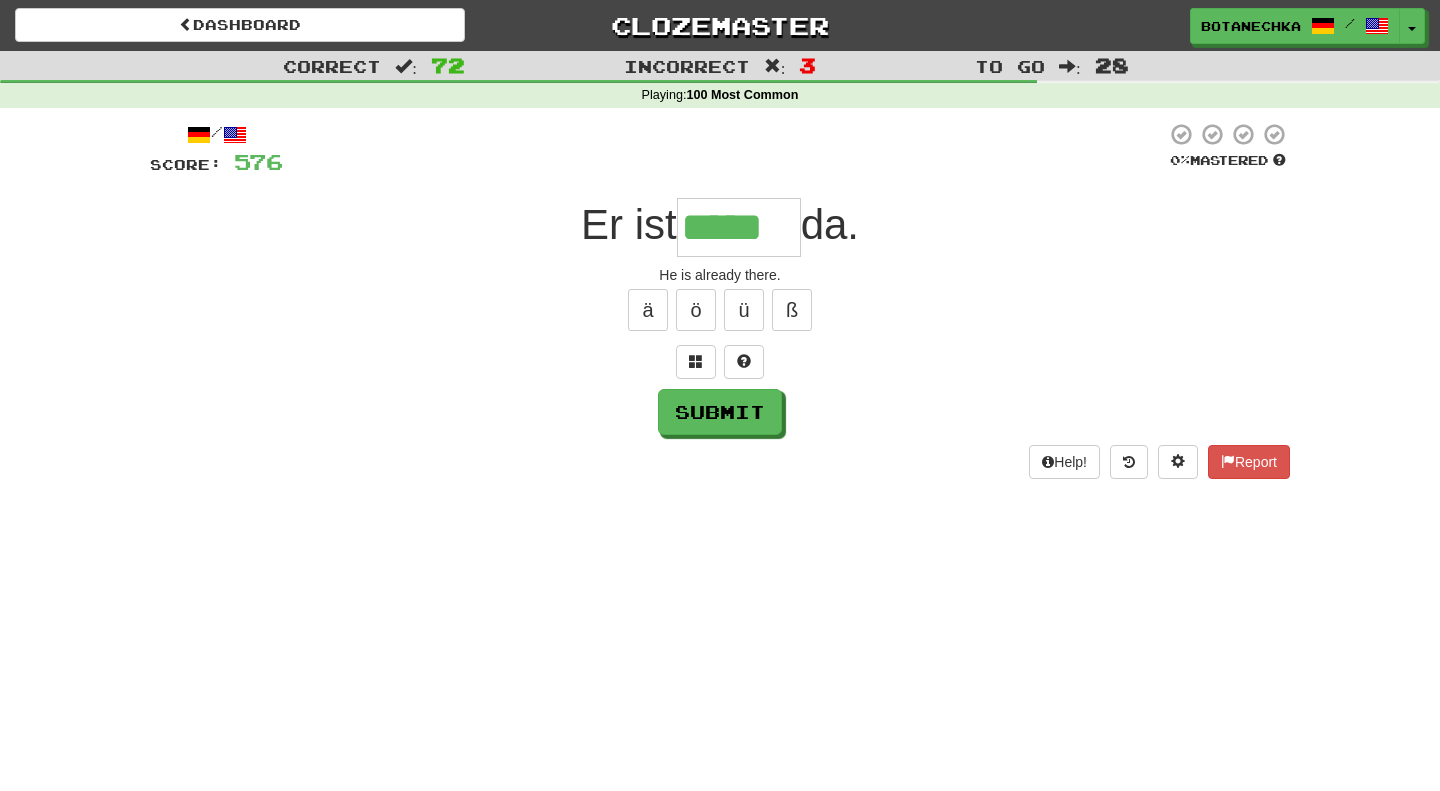 type on "*****" 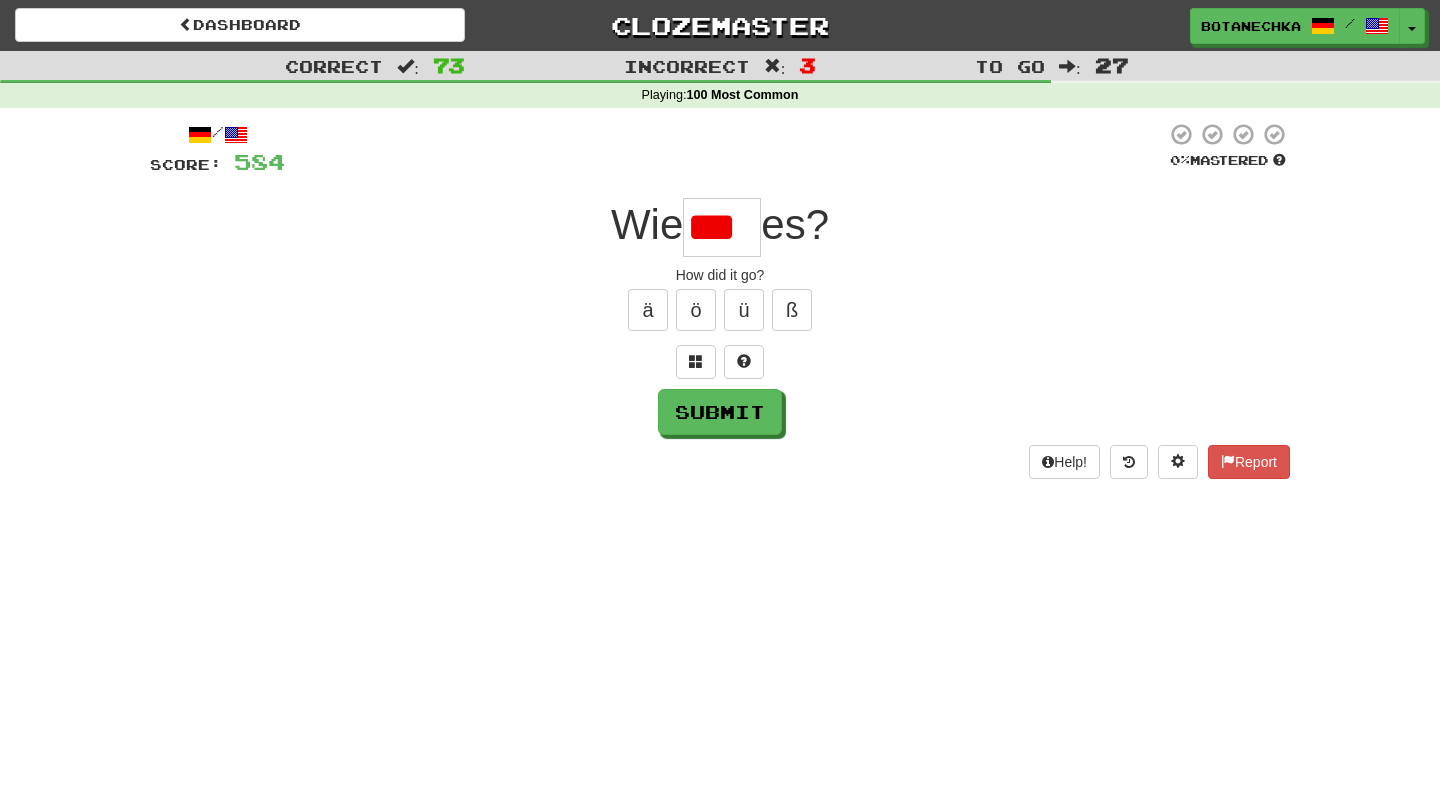scroll, scrollTop: 0, scrollLeft: 0, axis: both 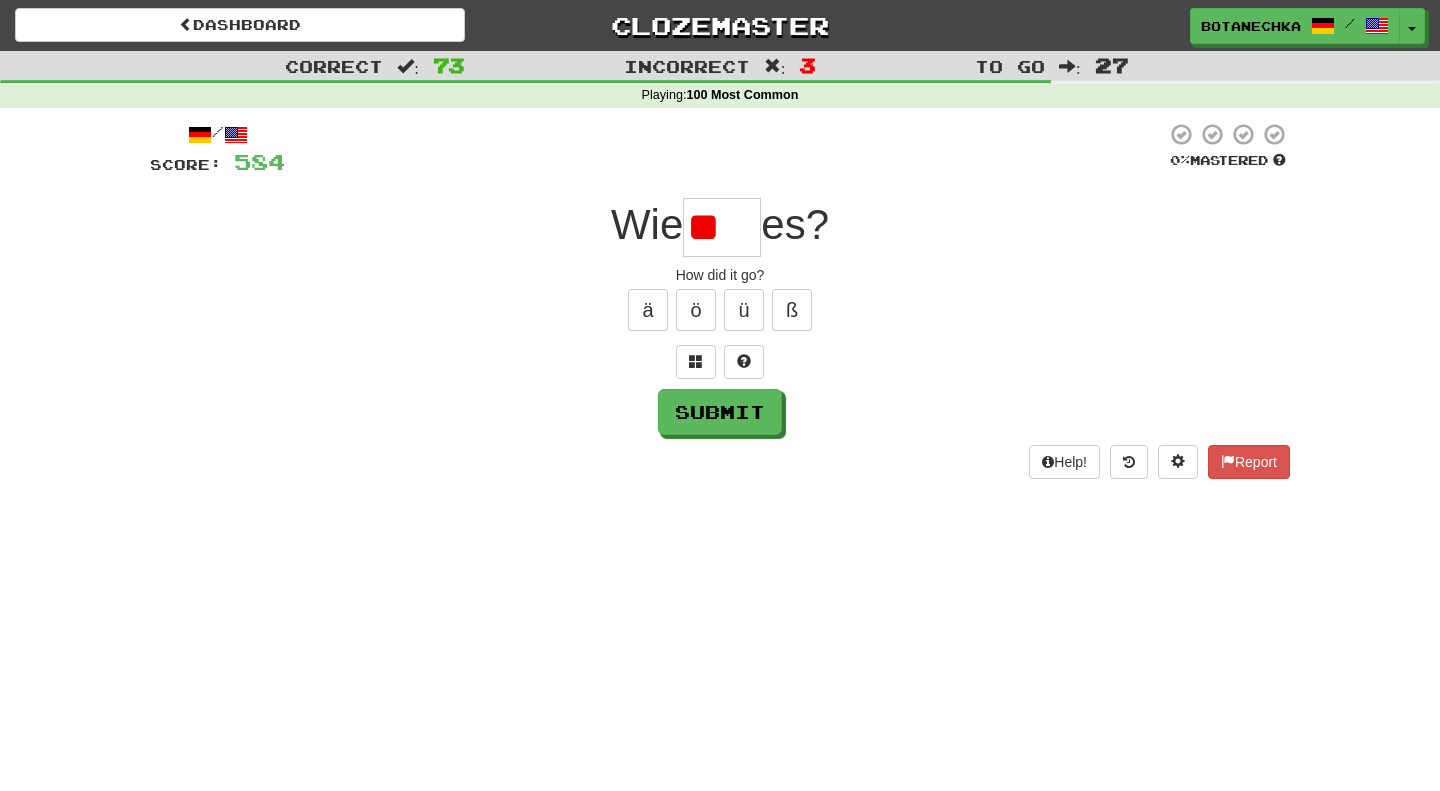 type on "*" 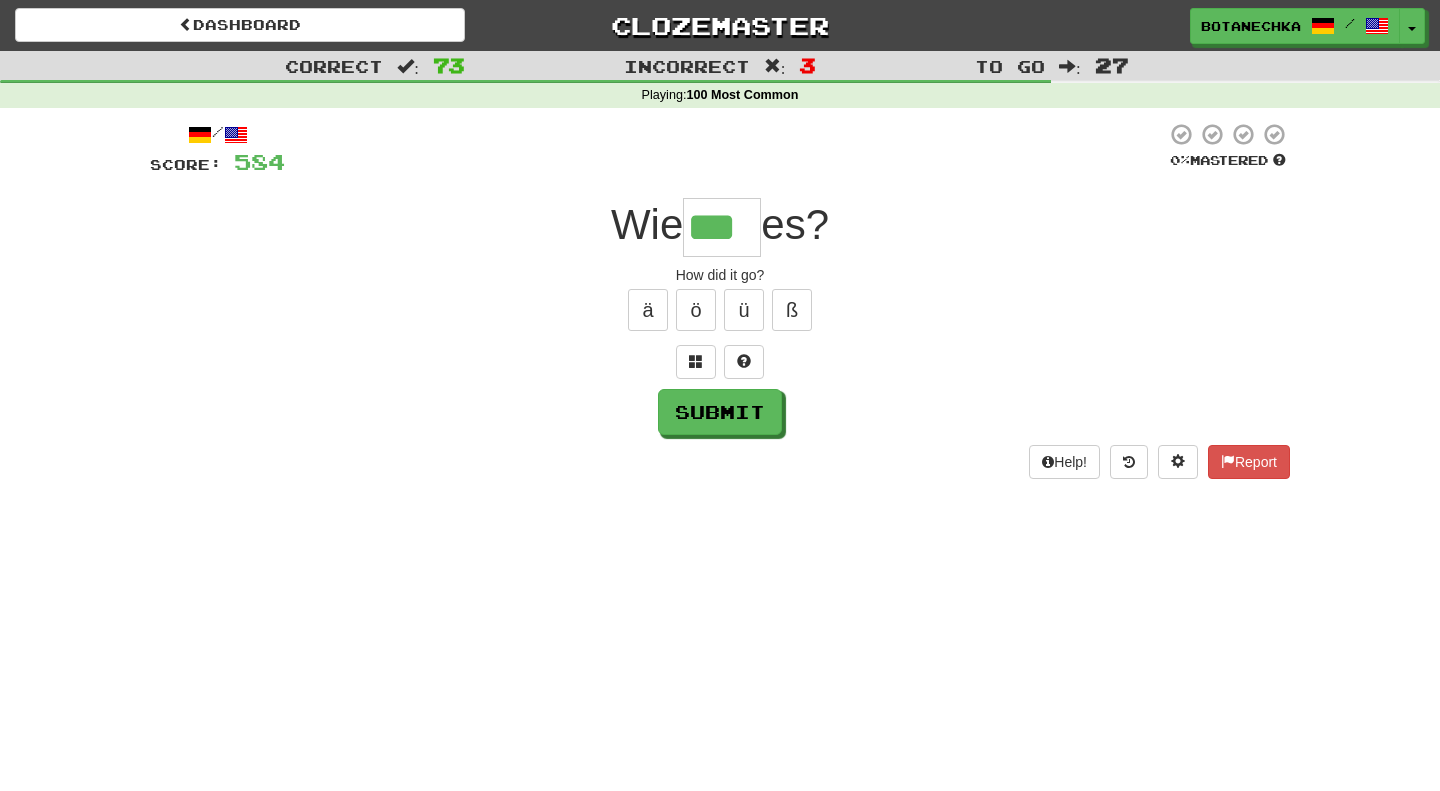 type on "***" 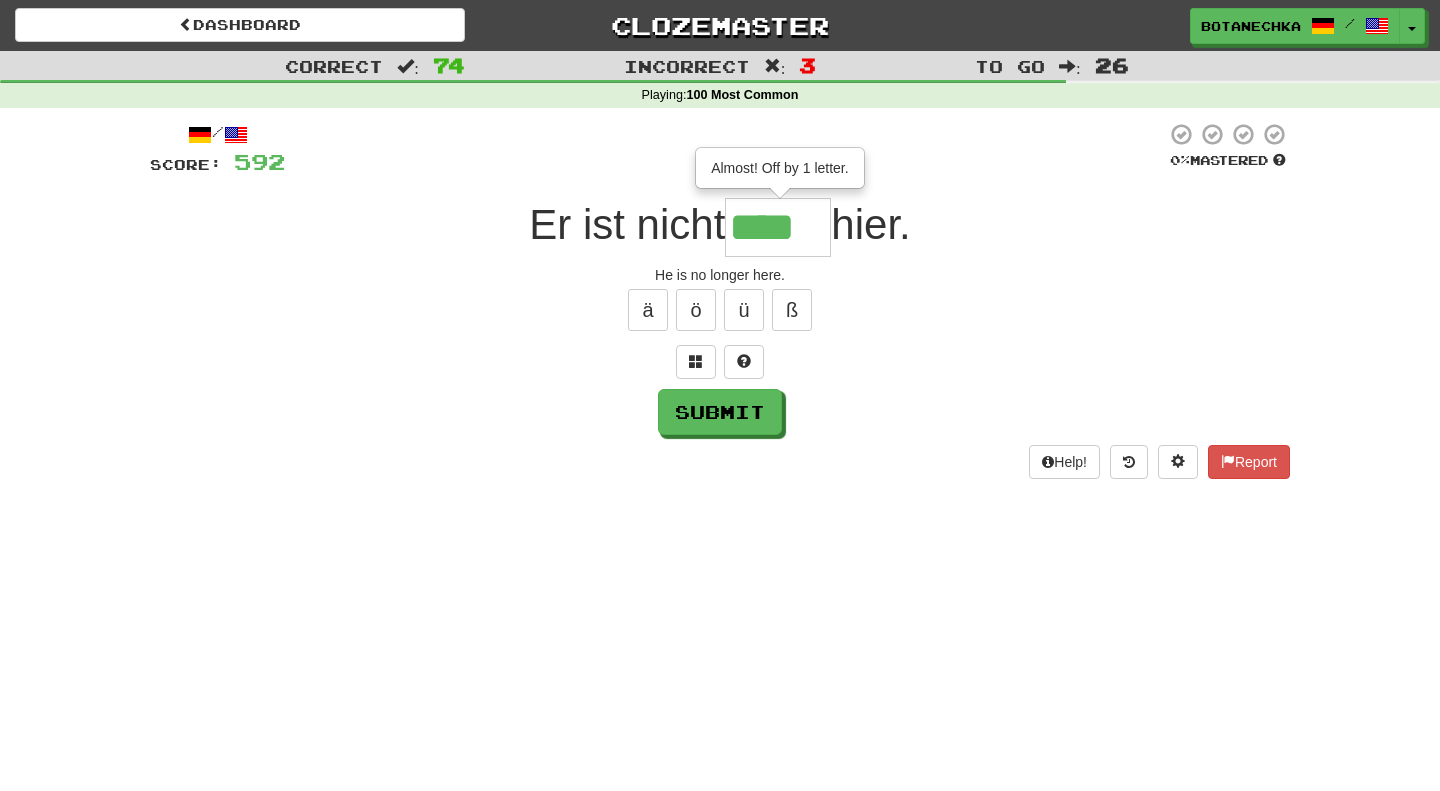 type on "****" 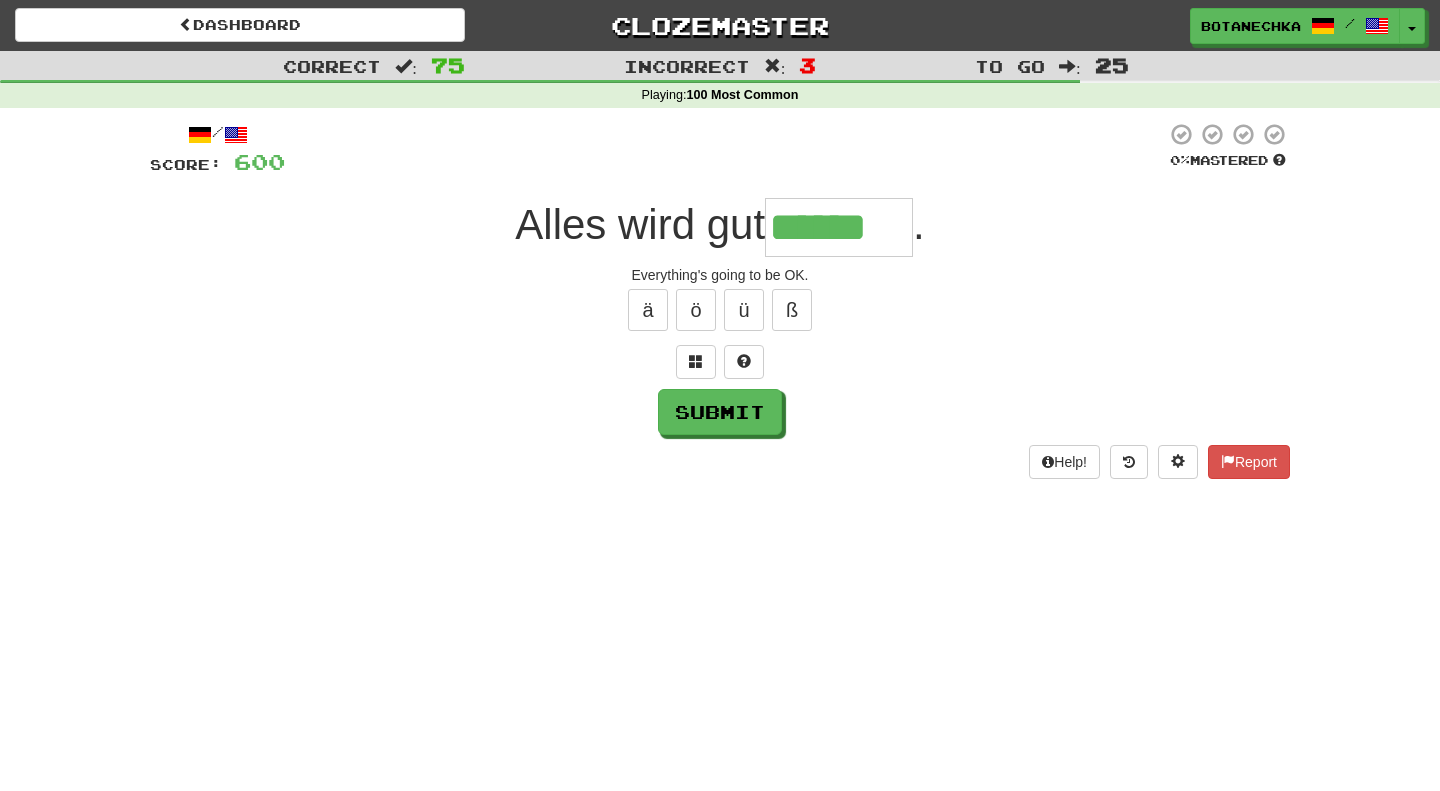 type on "******" 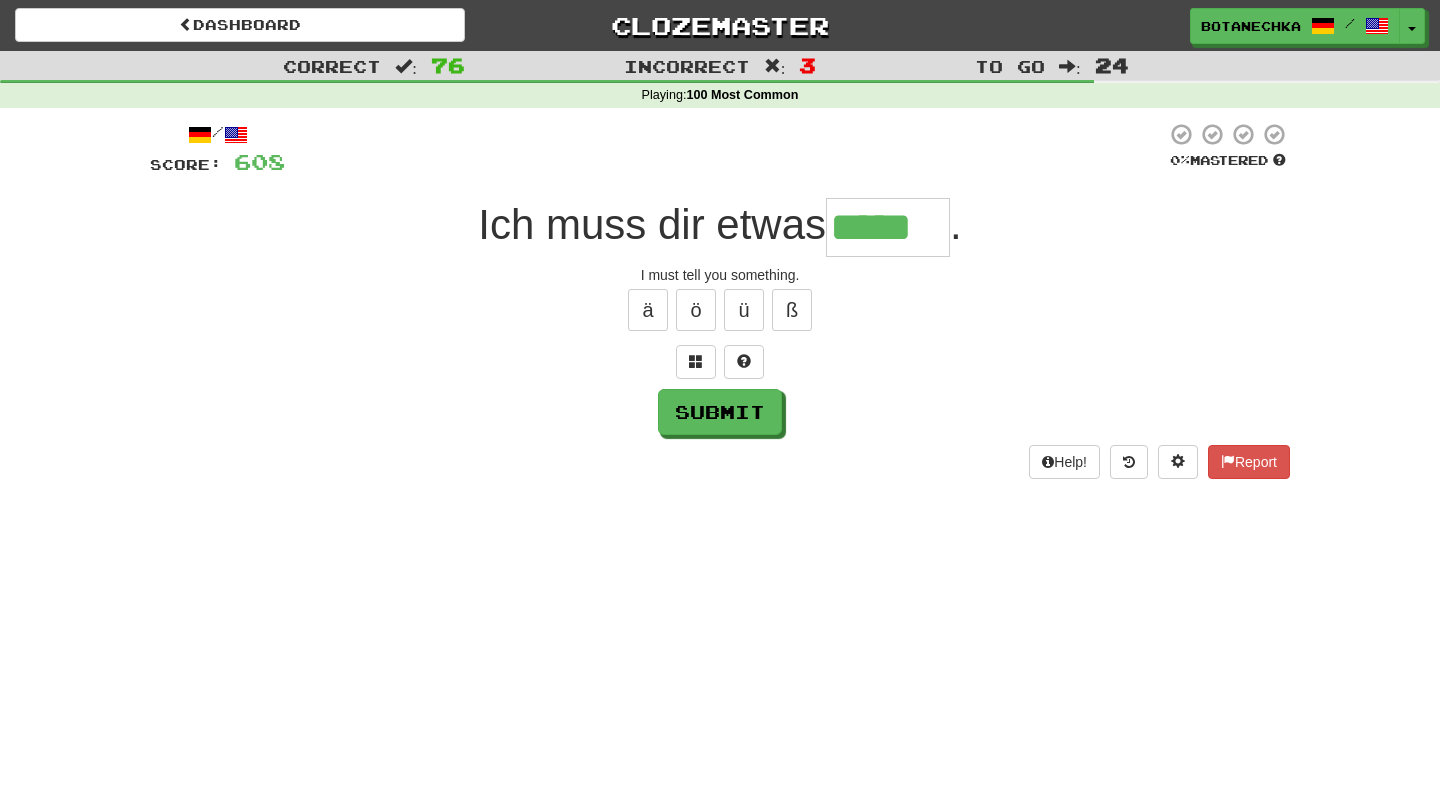 type on "*****" 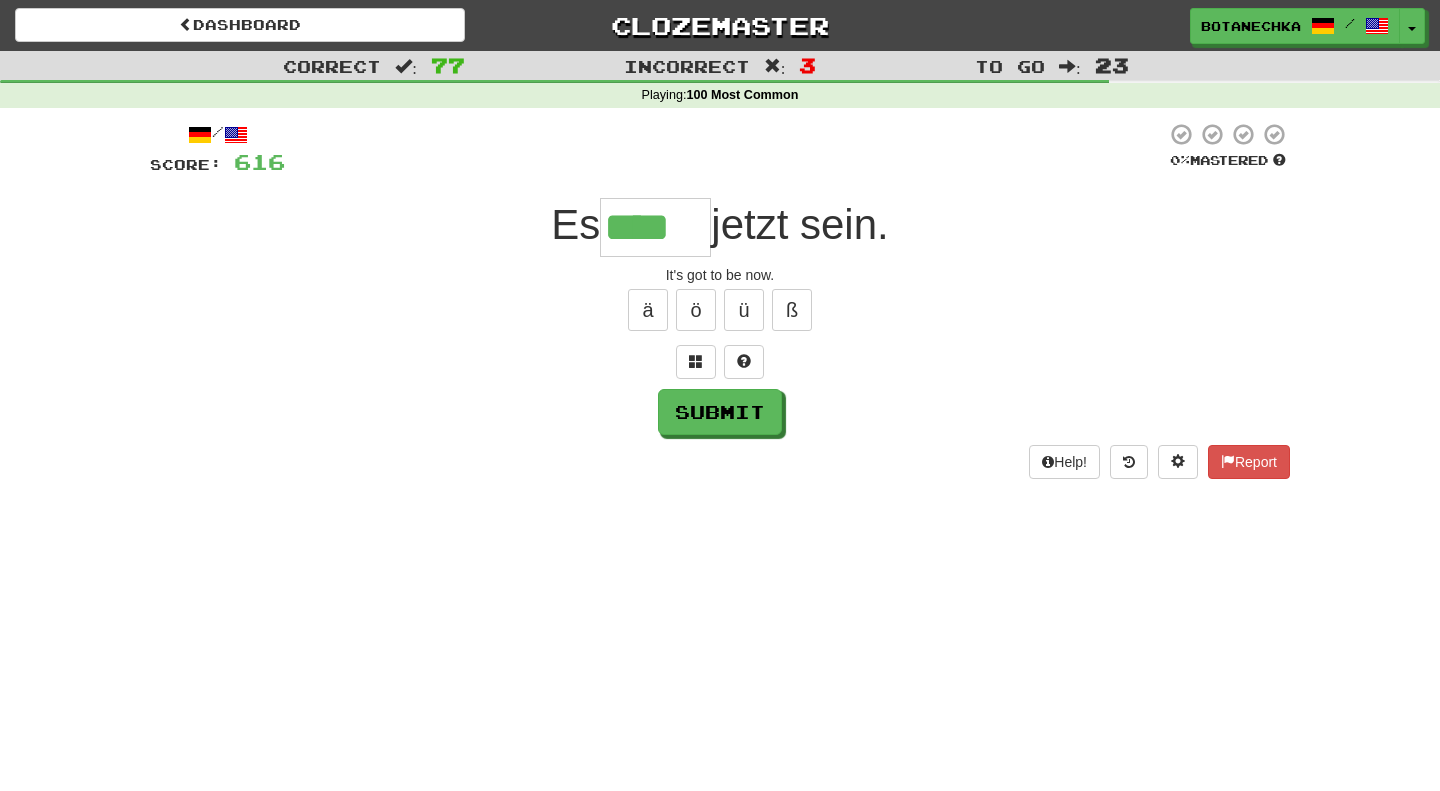 type on "****" 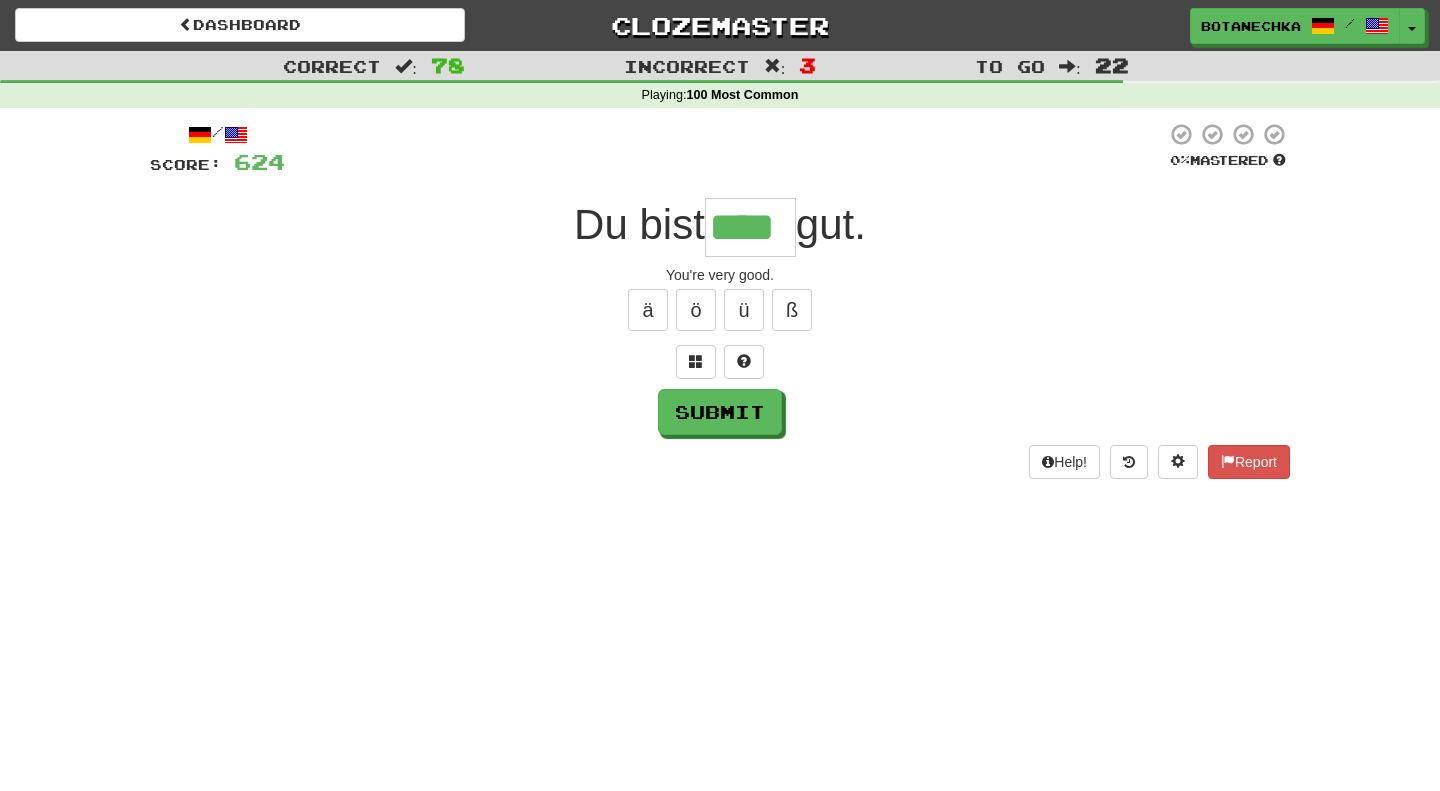 type on "****" 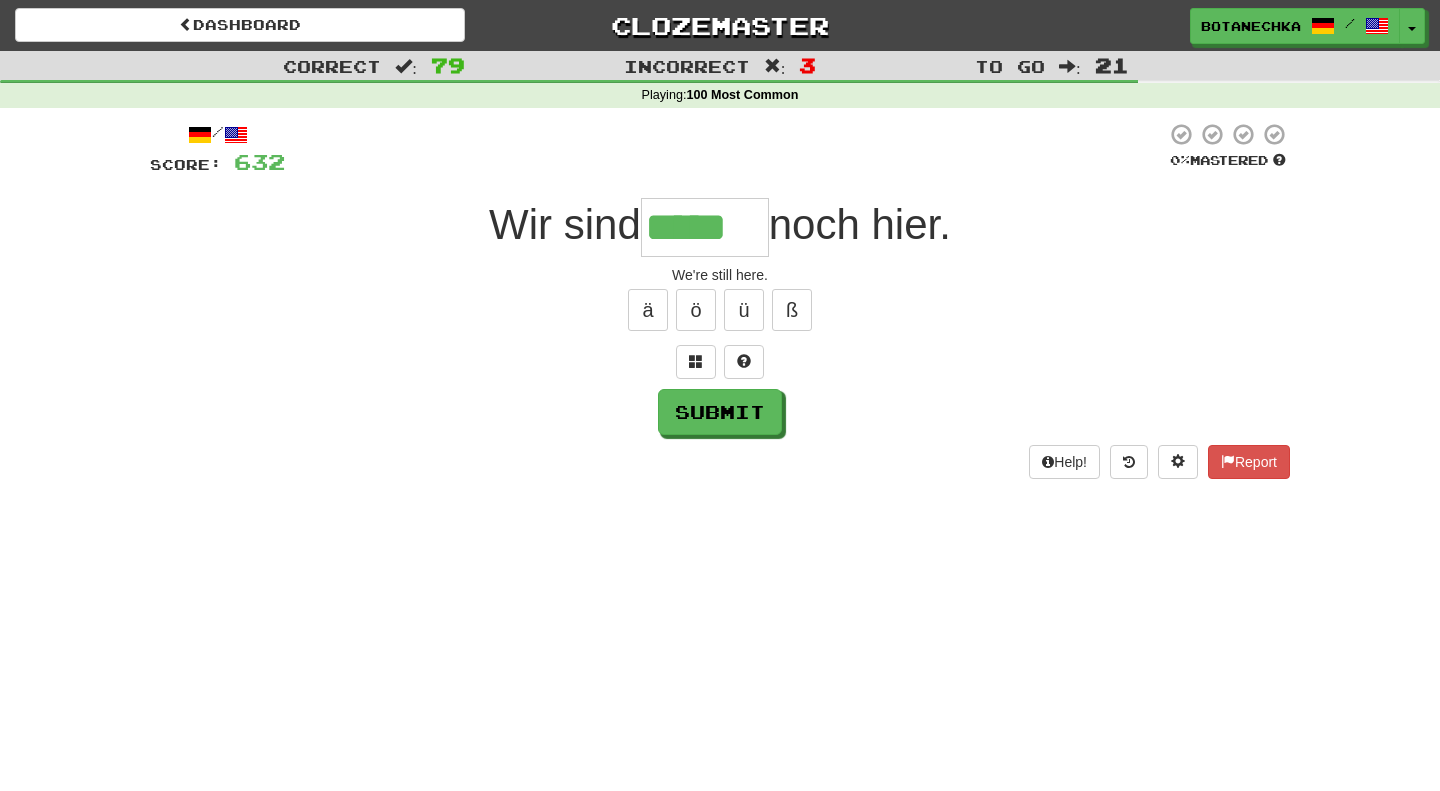 type on "*****" 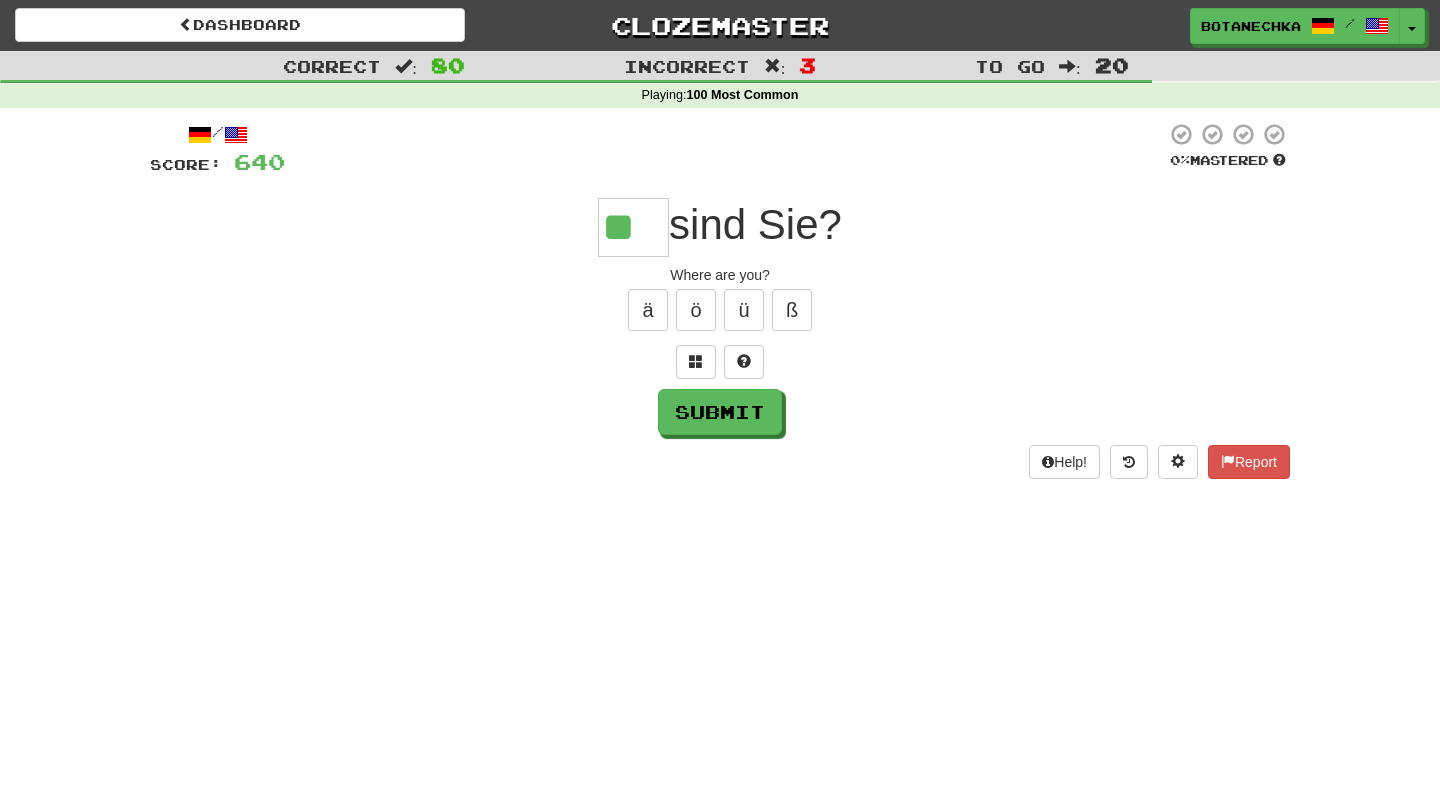 type on "**" 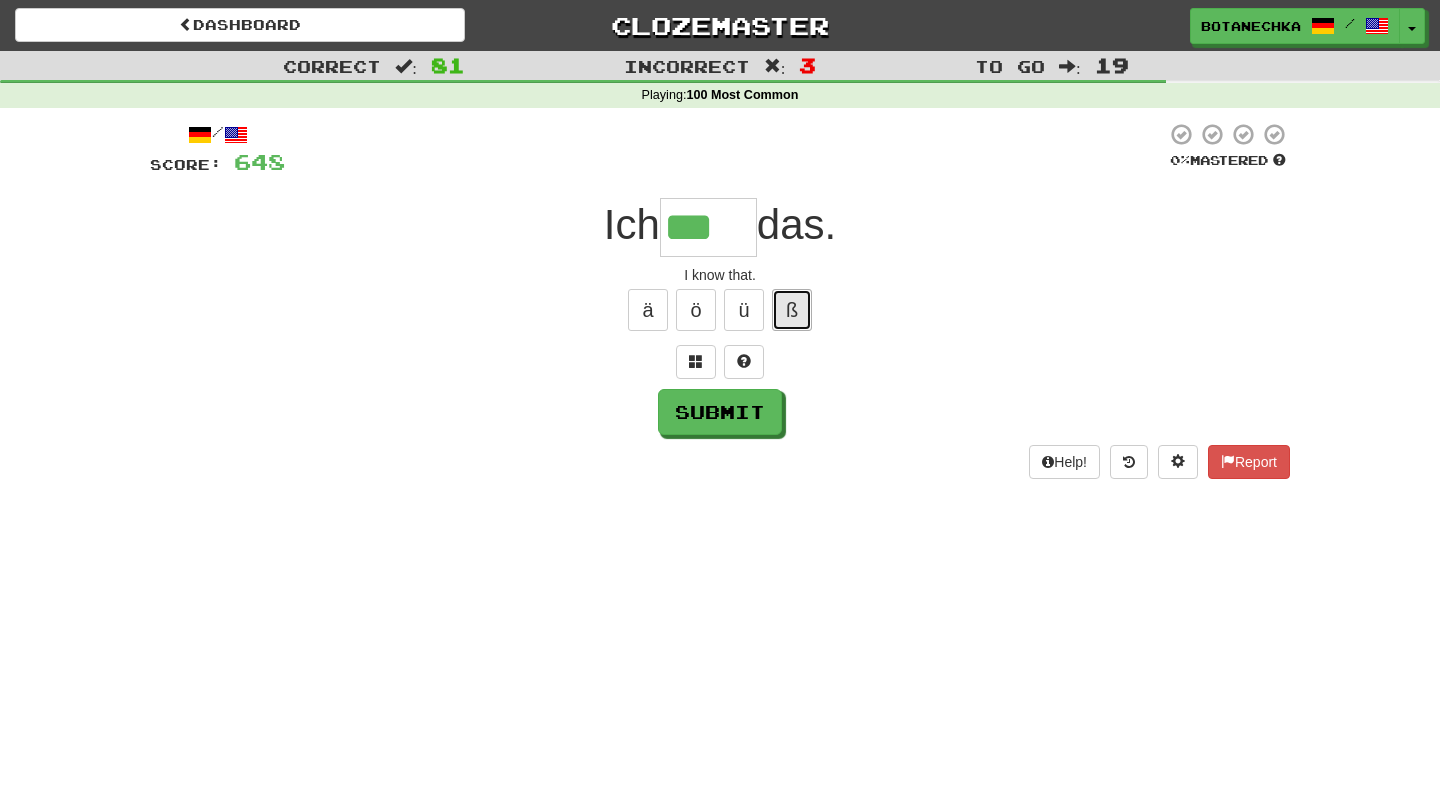 click on "ß" at bounding box center [792, 310] 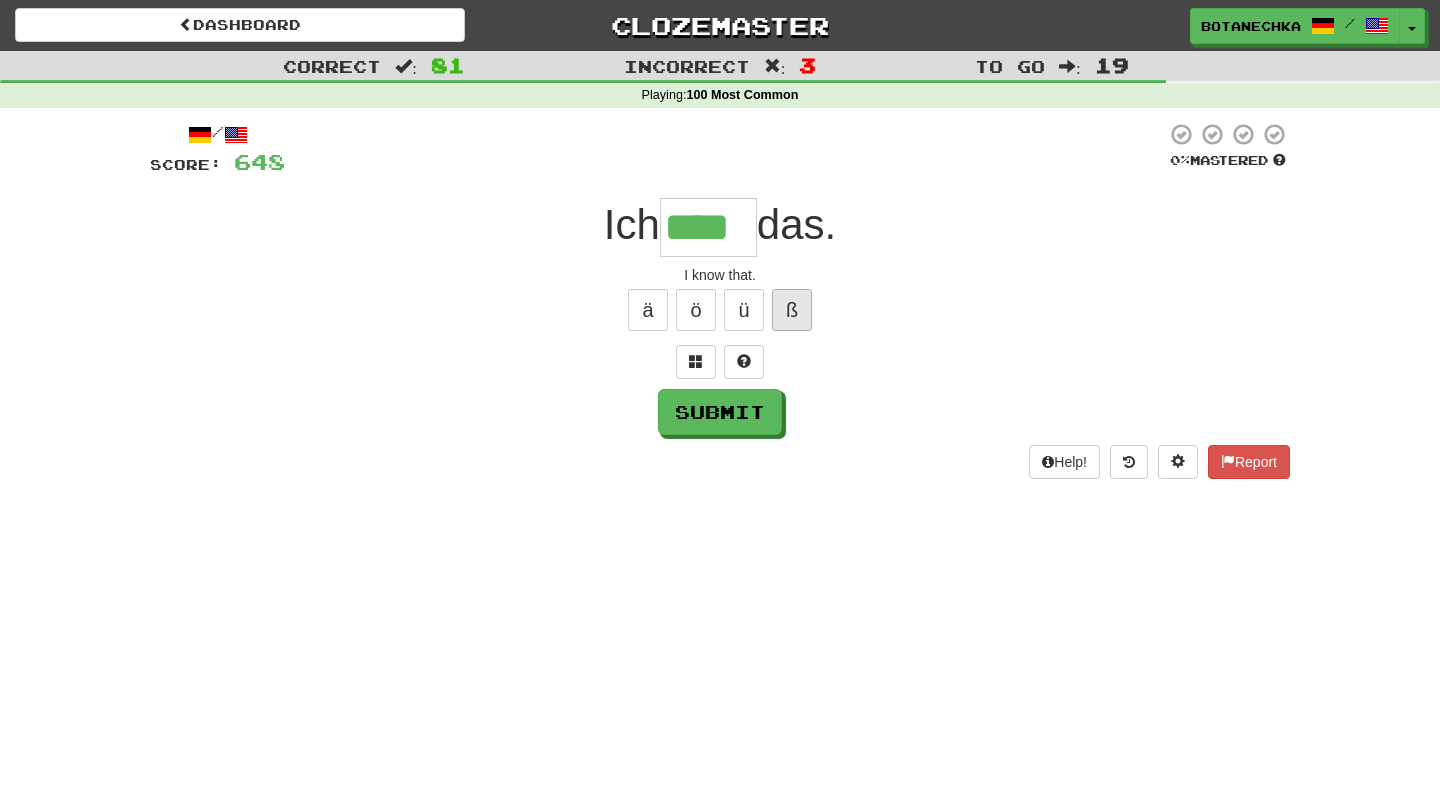 type on "*" 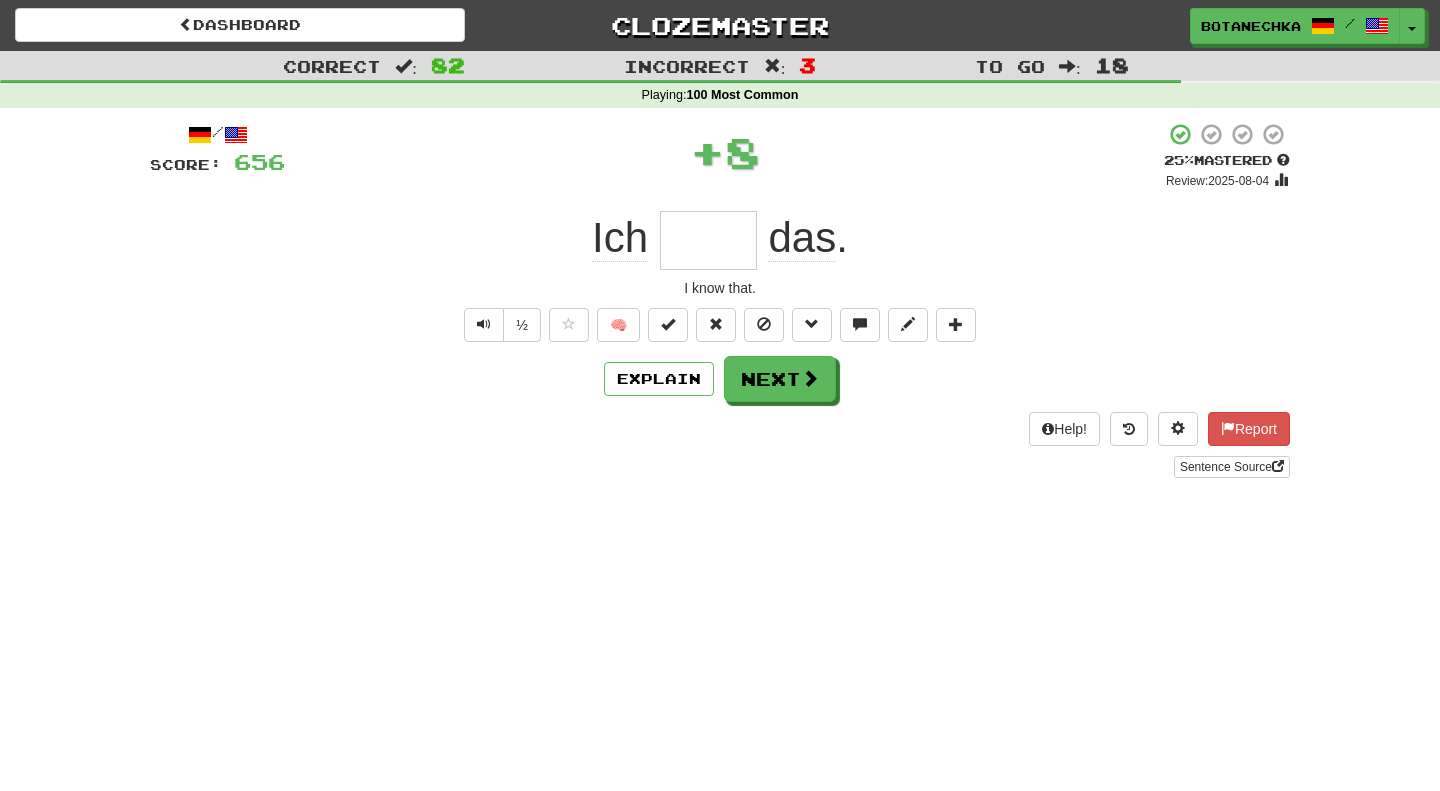 click at bounding box center [708, 240] 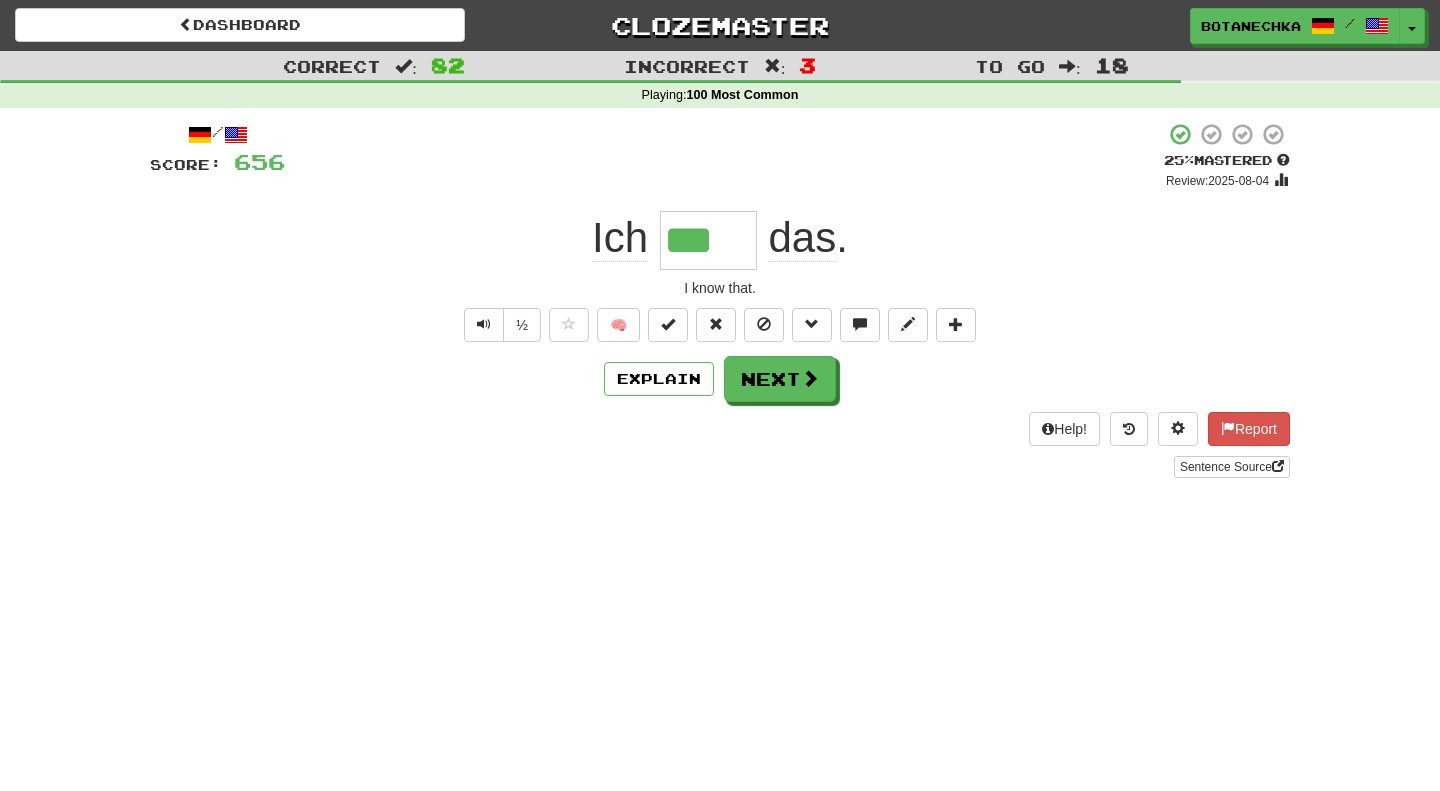 click on "***" at bounding box center [708, 240] 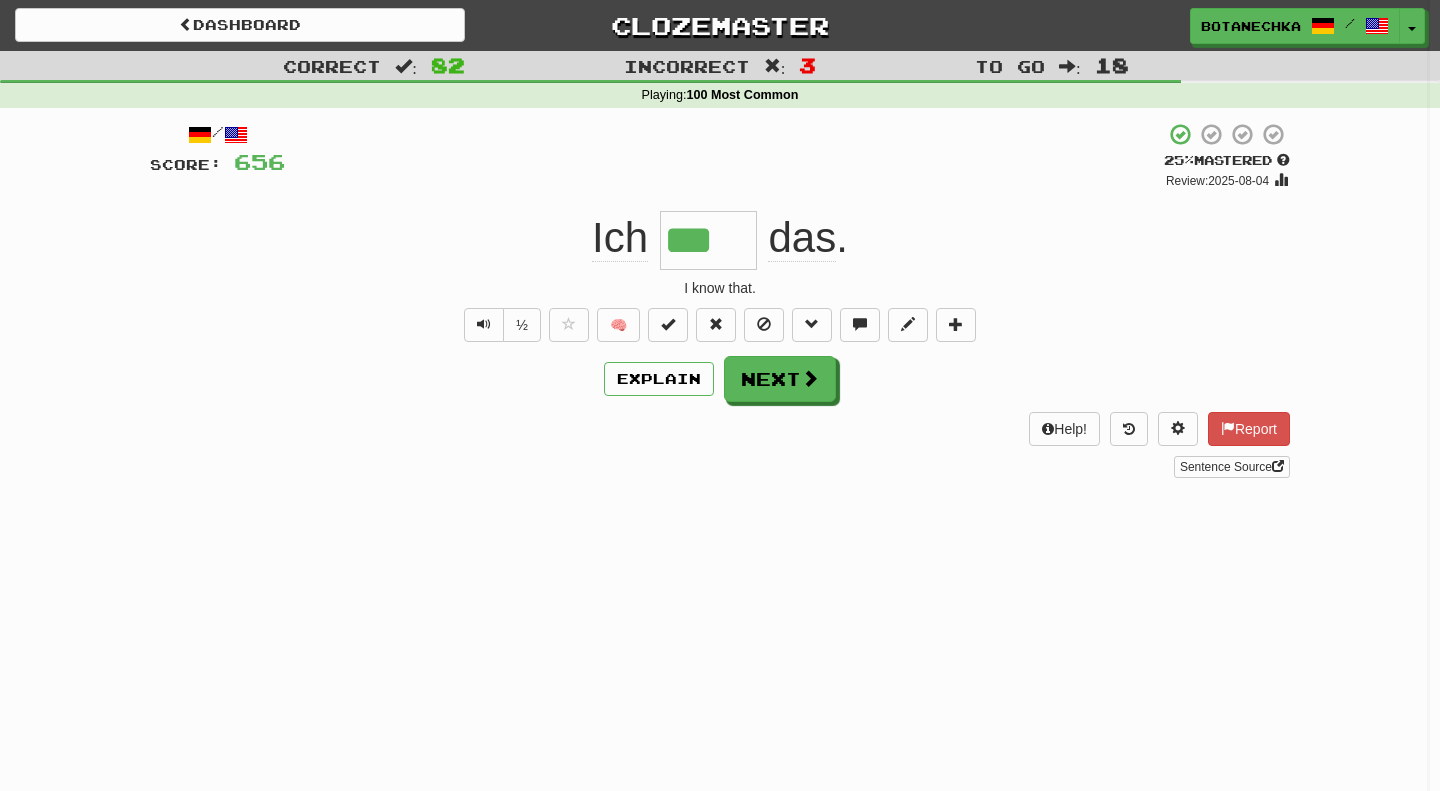 click at bounding box center (720, 395) 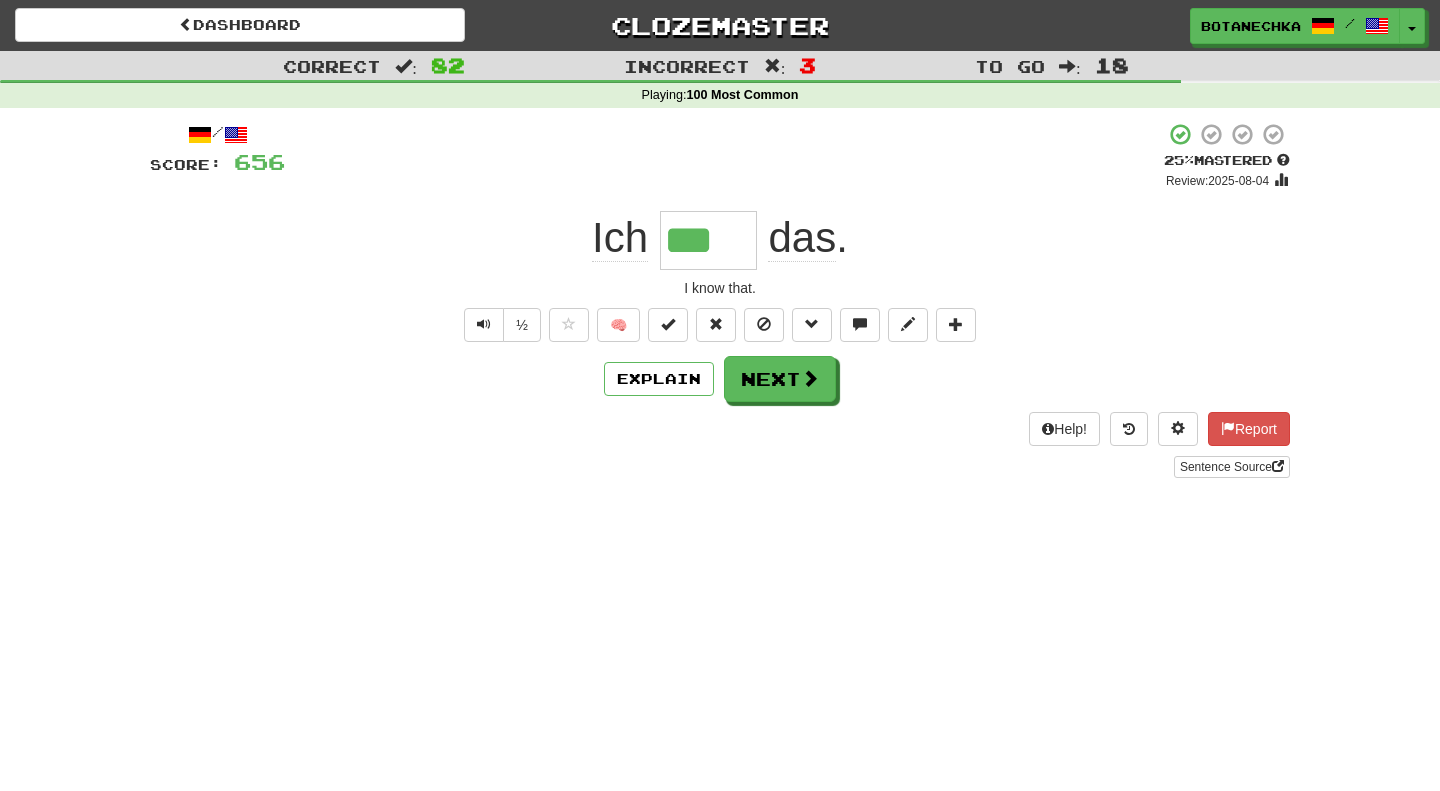 click on "***" at bounding box center (708, 240) 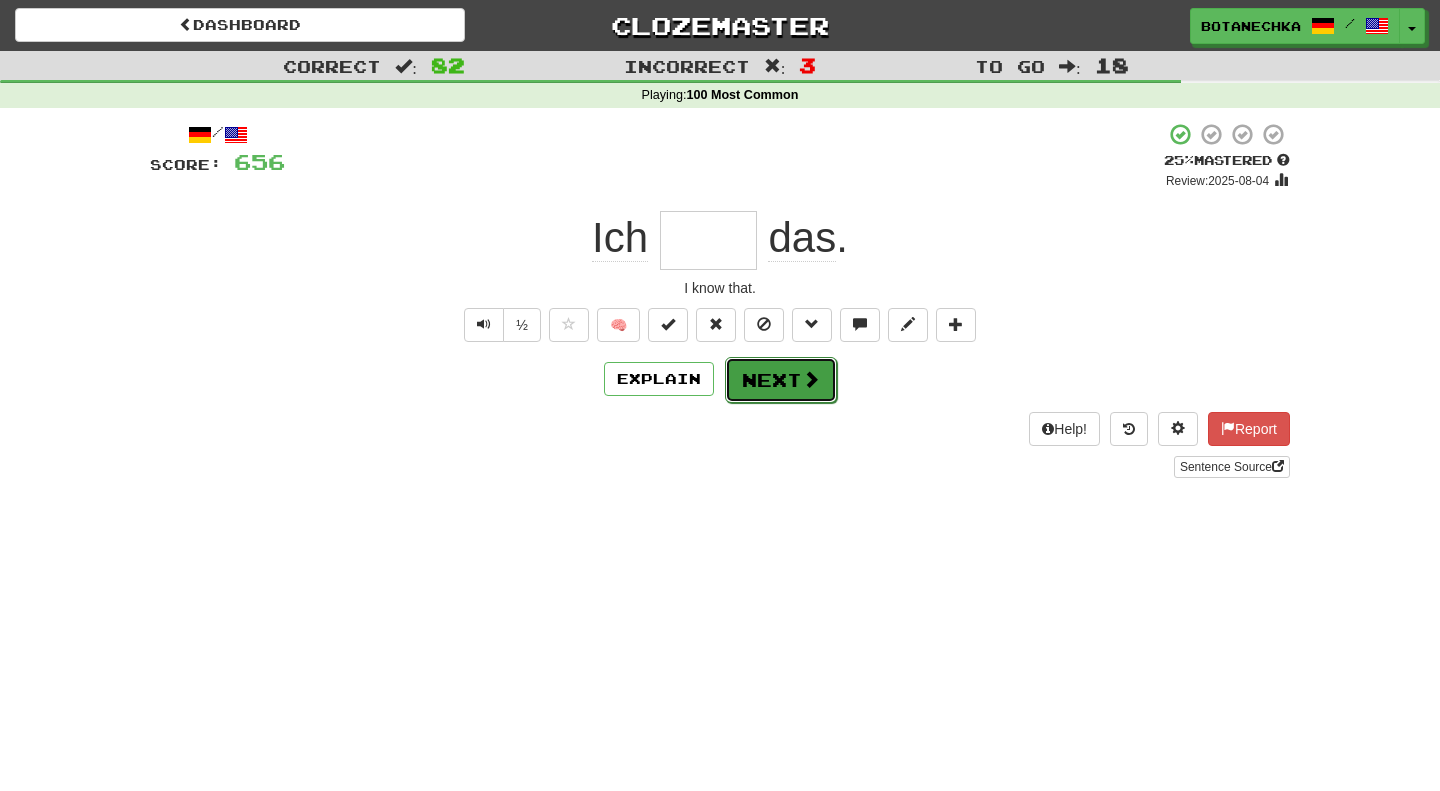 click on "Next" at bounding box center (781, 380) 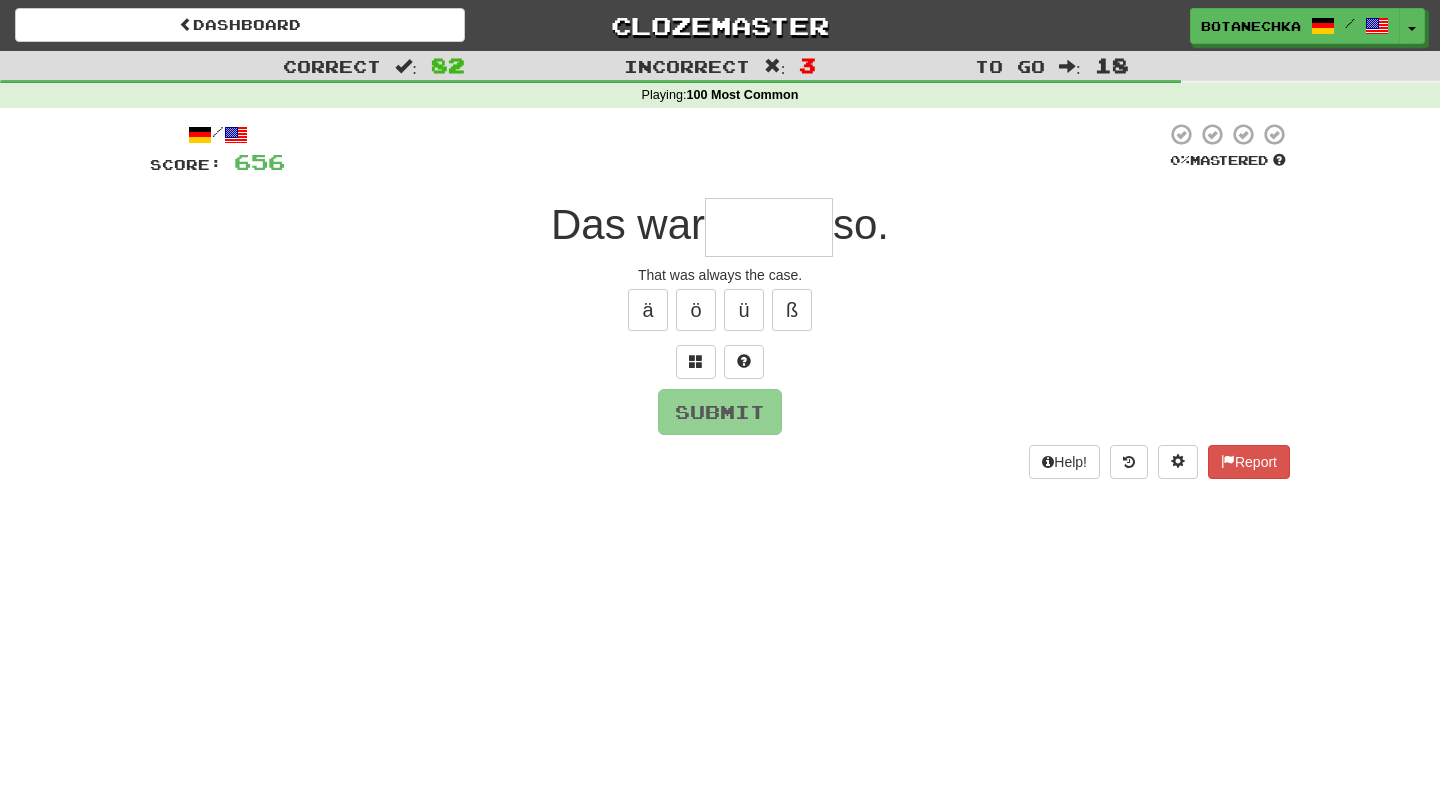click at bounding box center (769, 227) 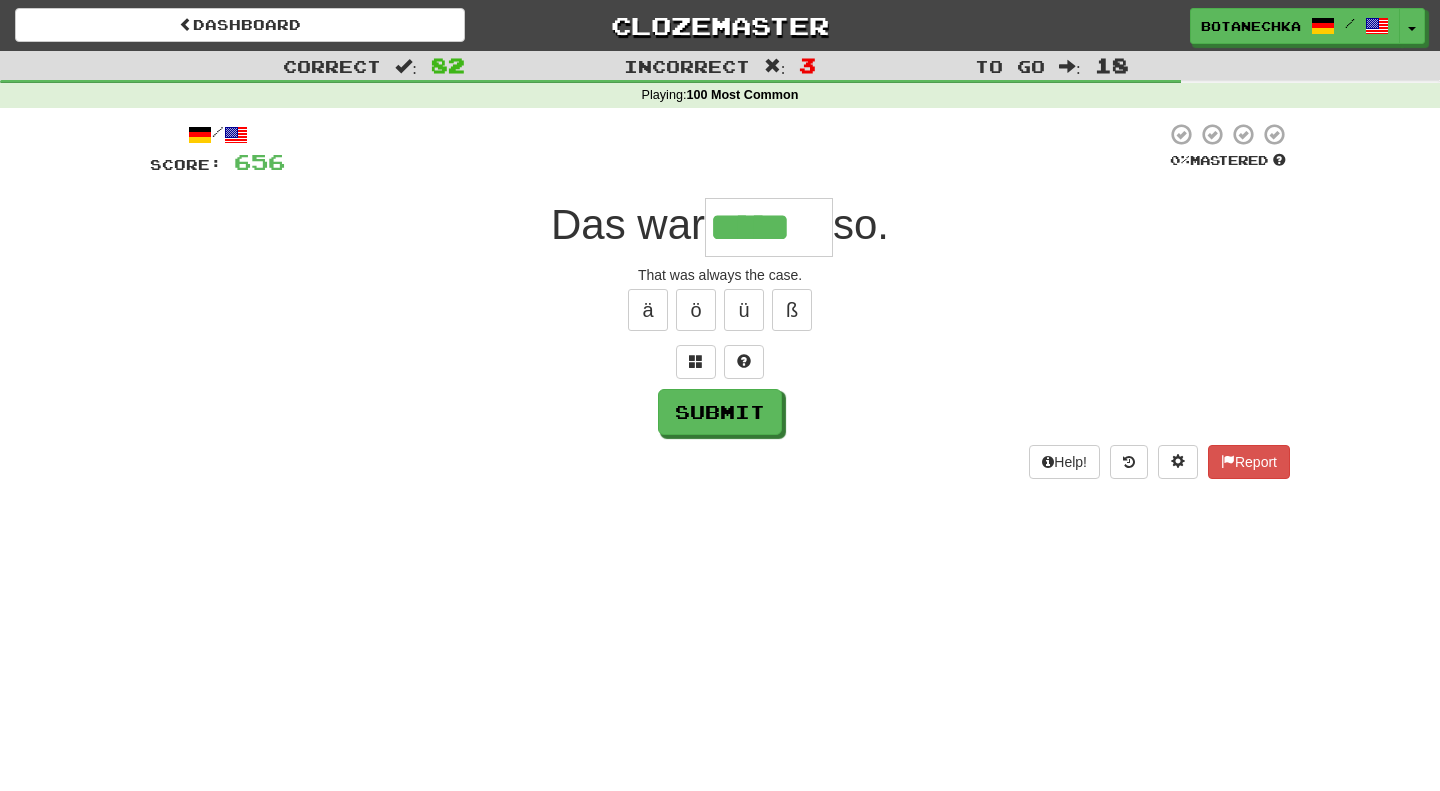 type on "*****" 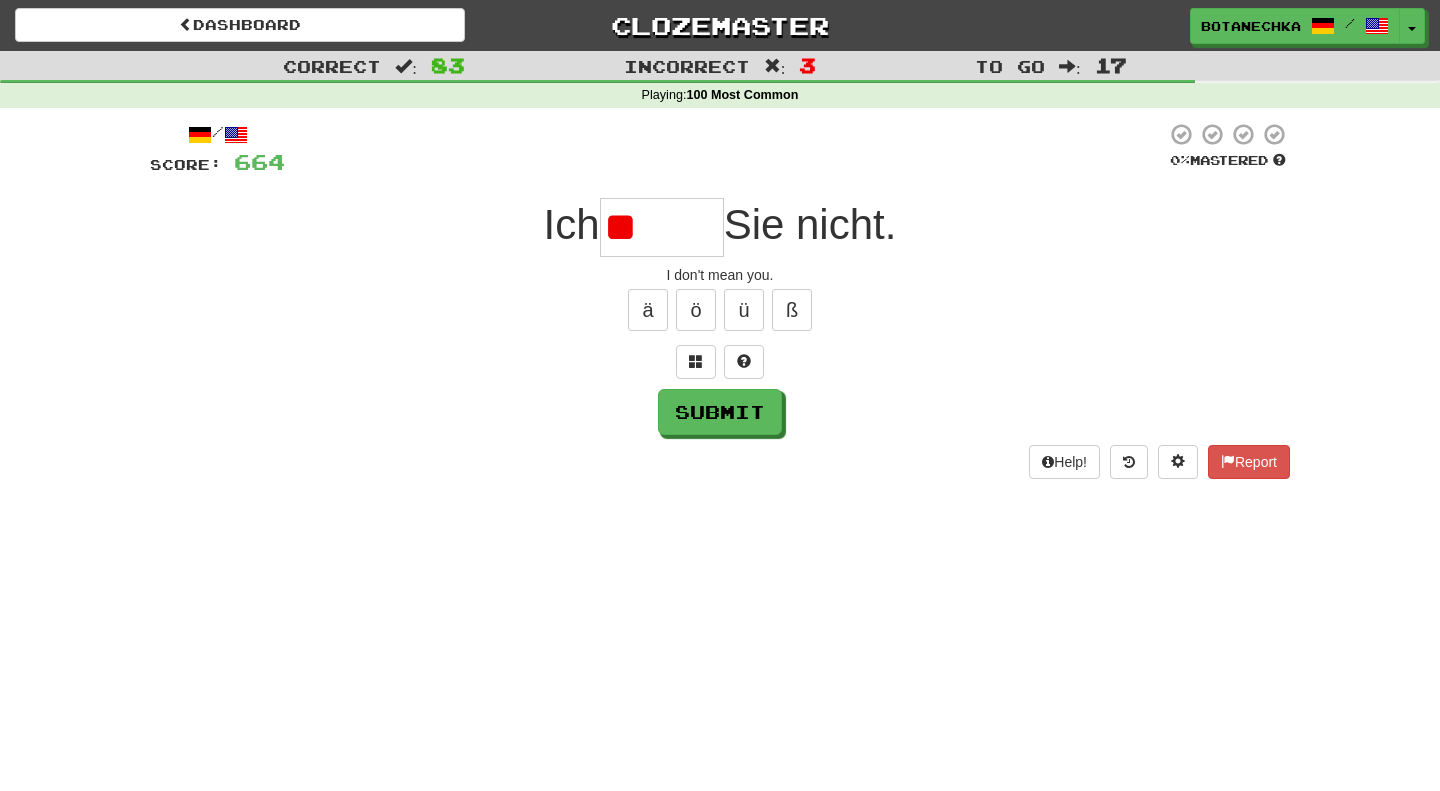 type on "*" 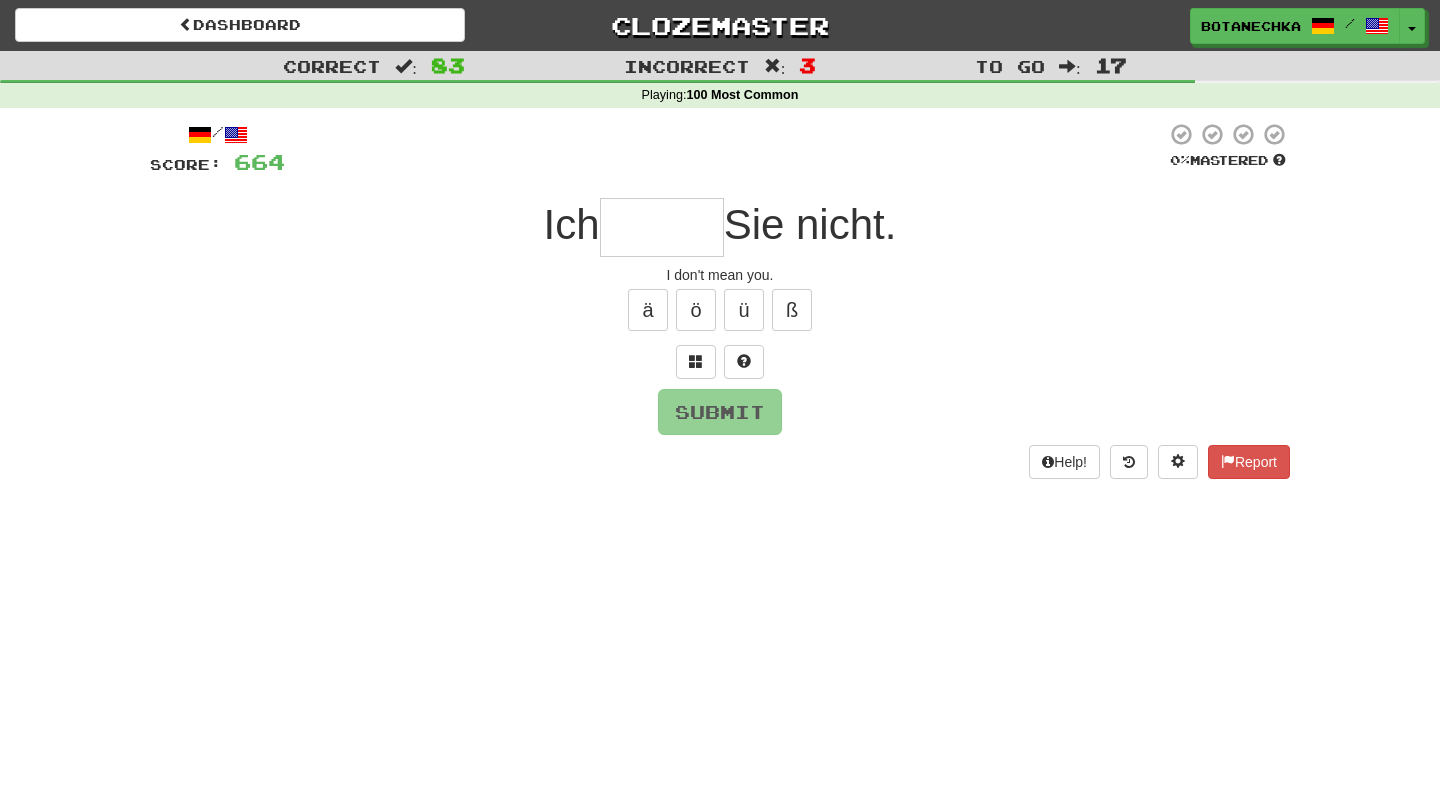 type on "*" 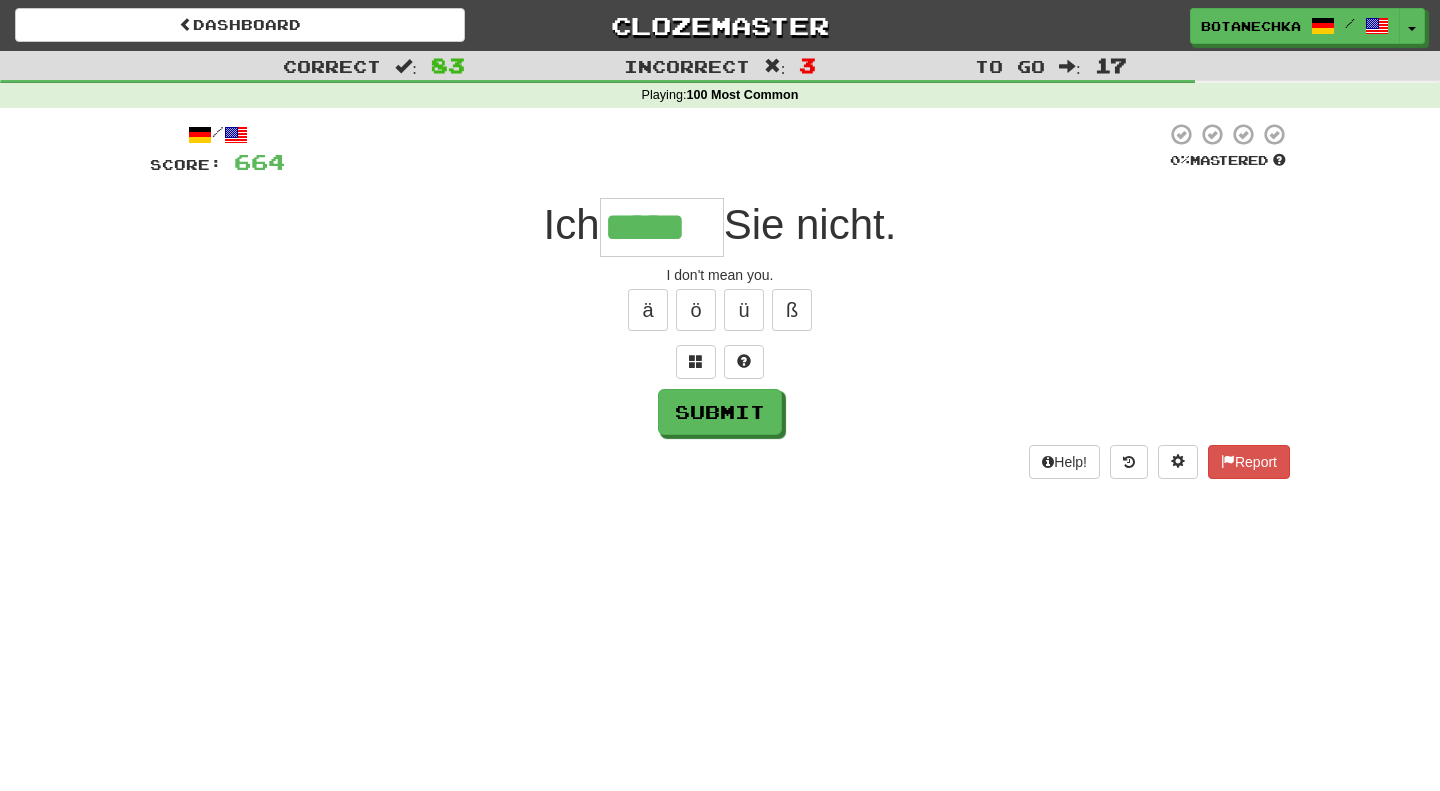 type on "*****" 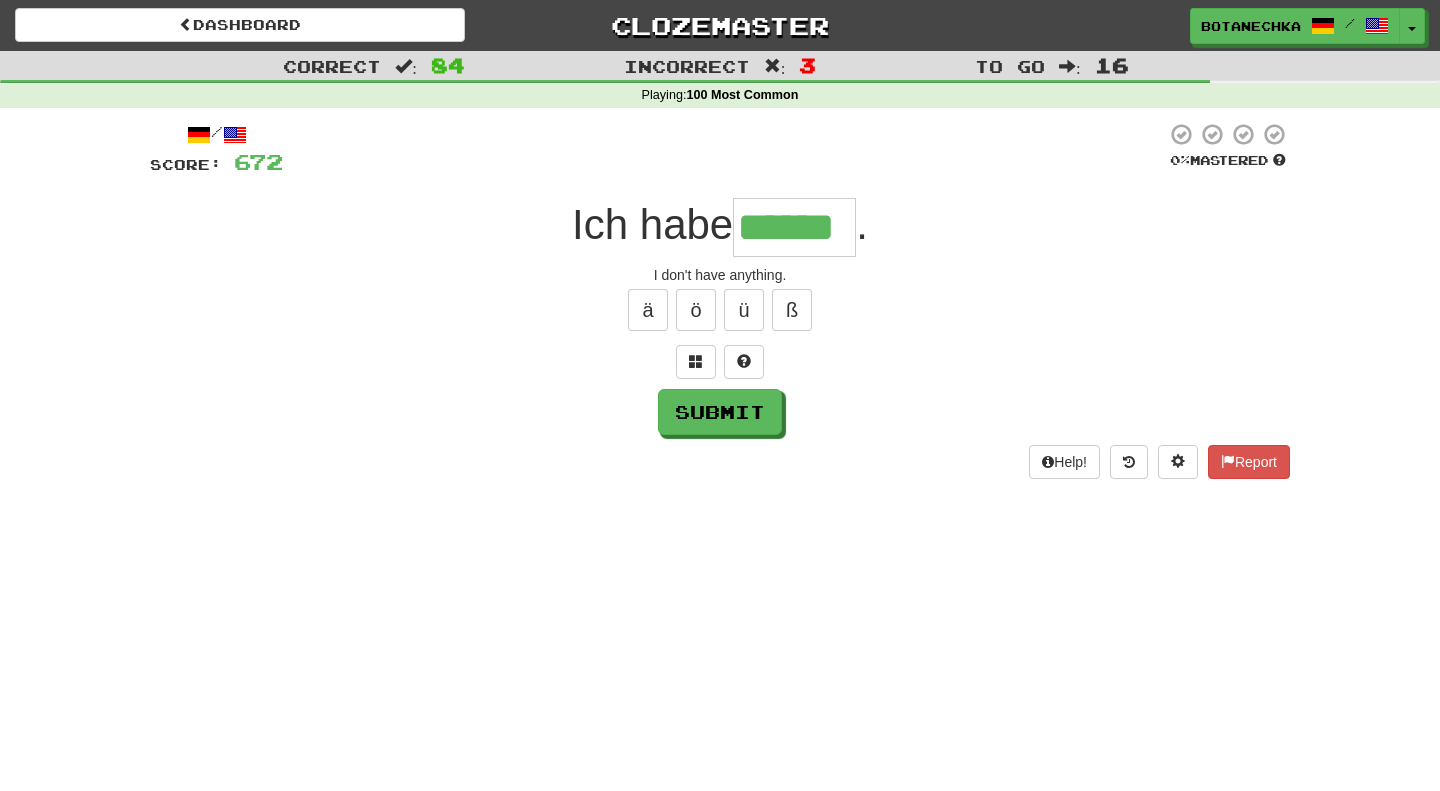 type on "******" 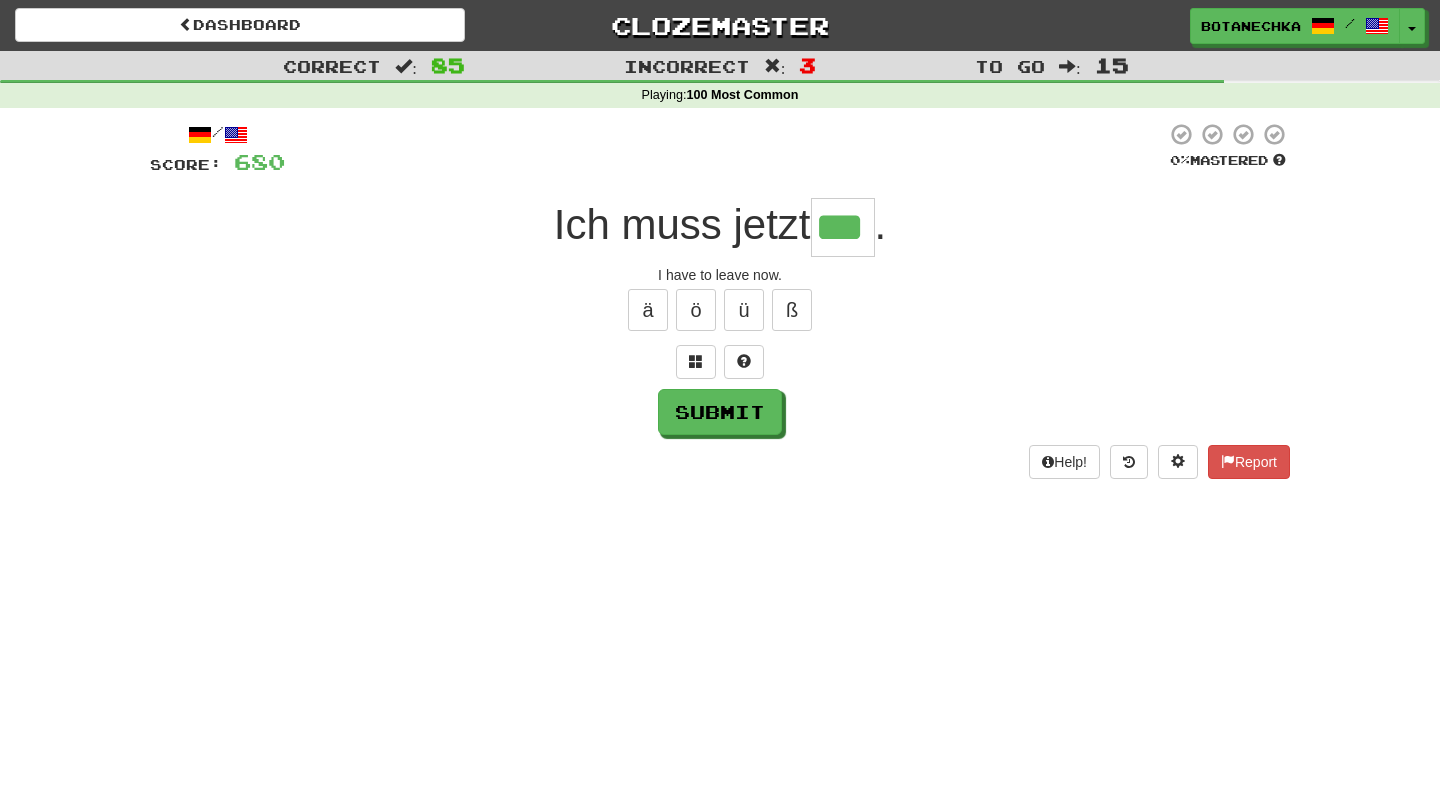 type on "***" 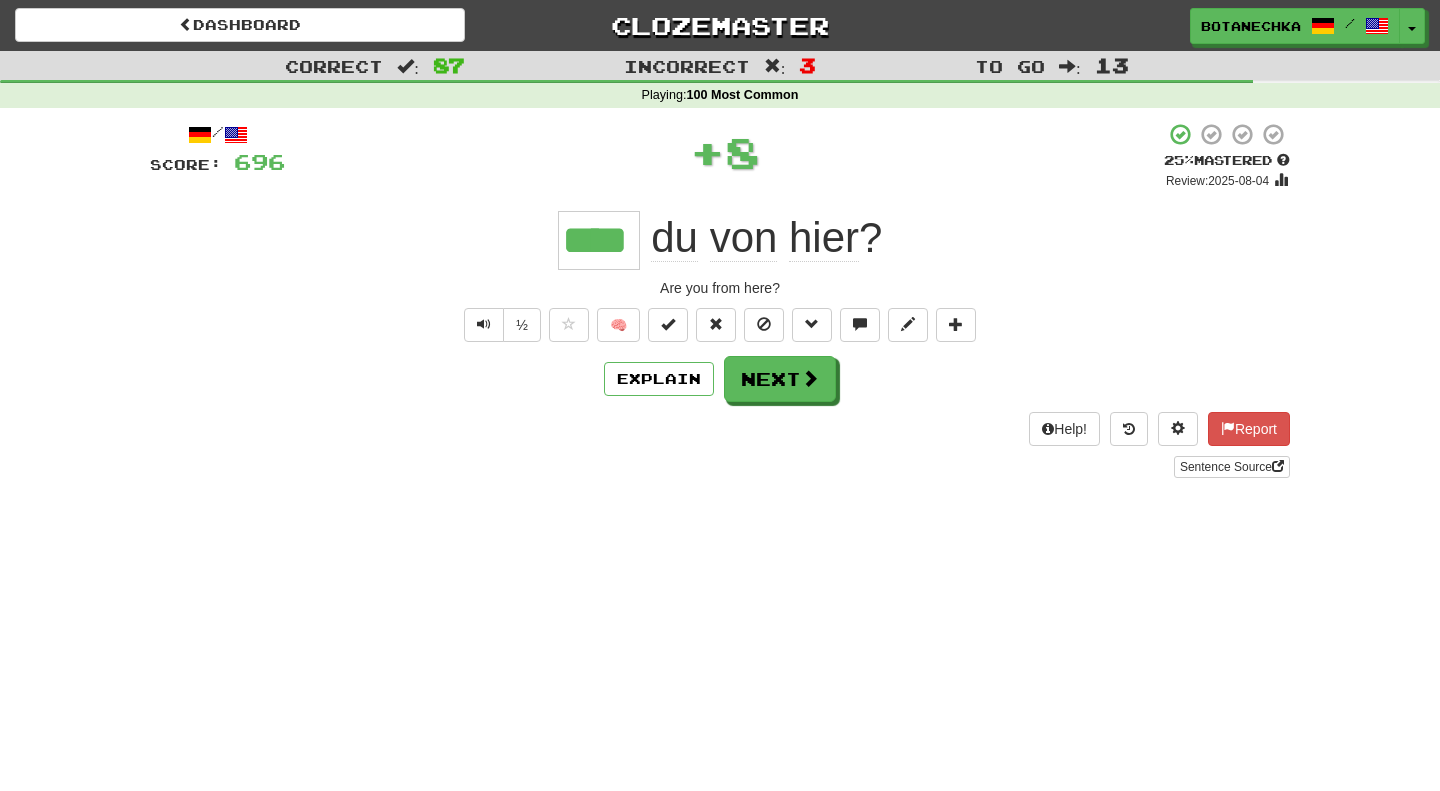 type on "****" 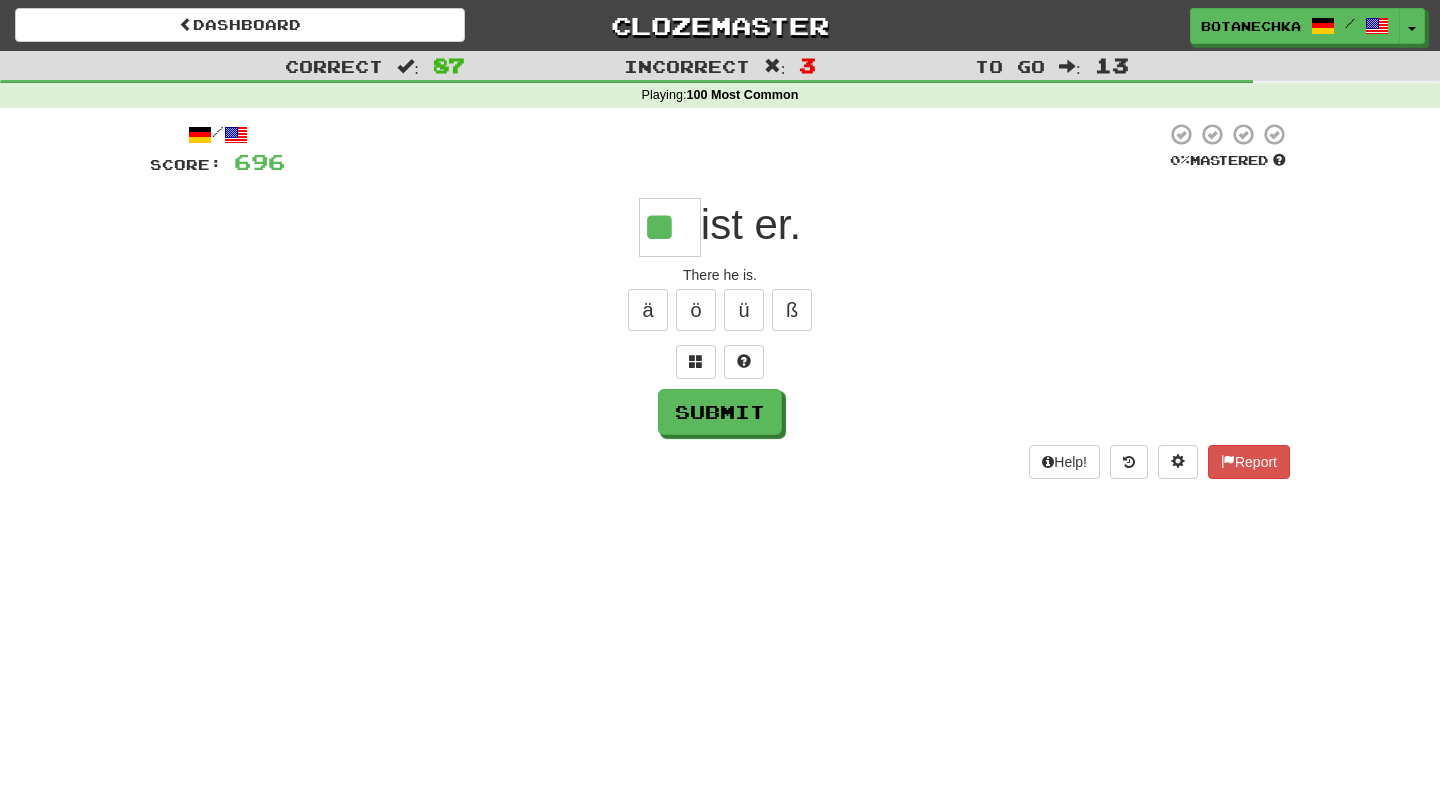 type on "**" 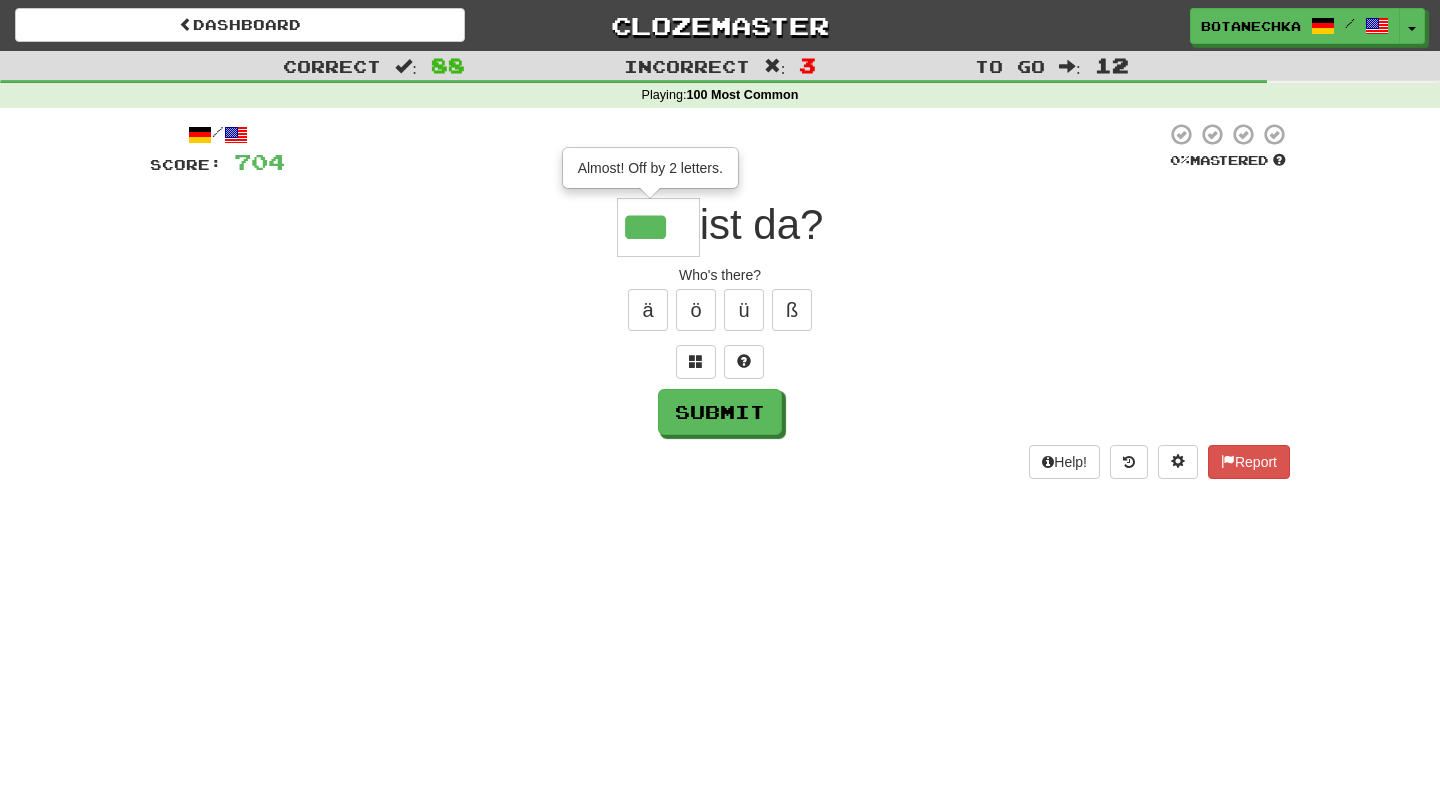 type on "***" 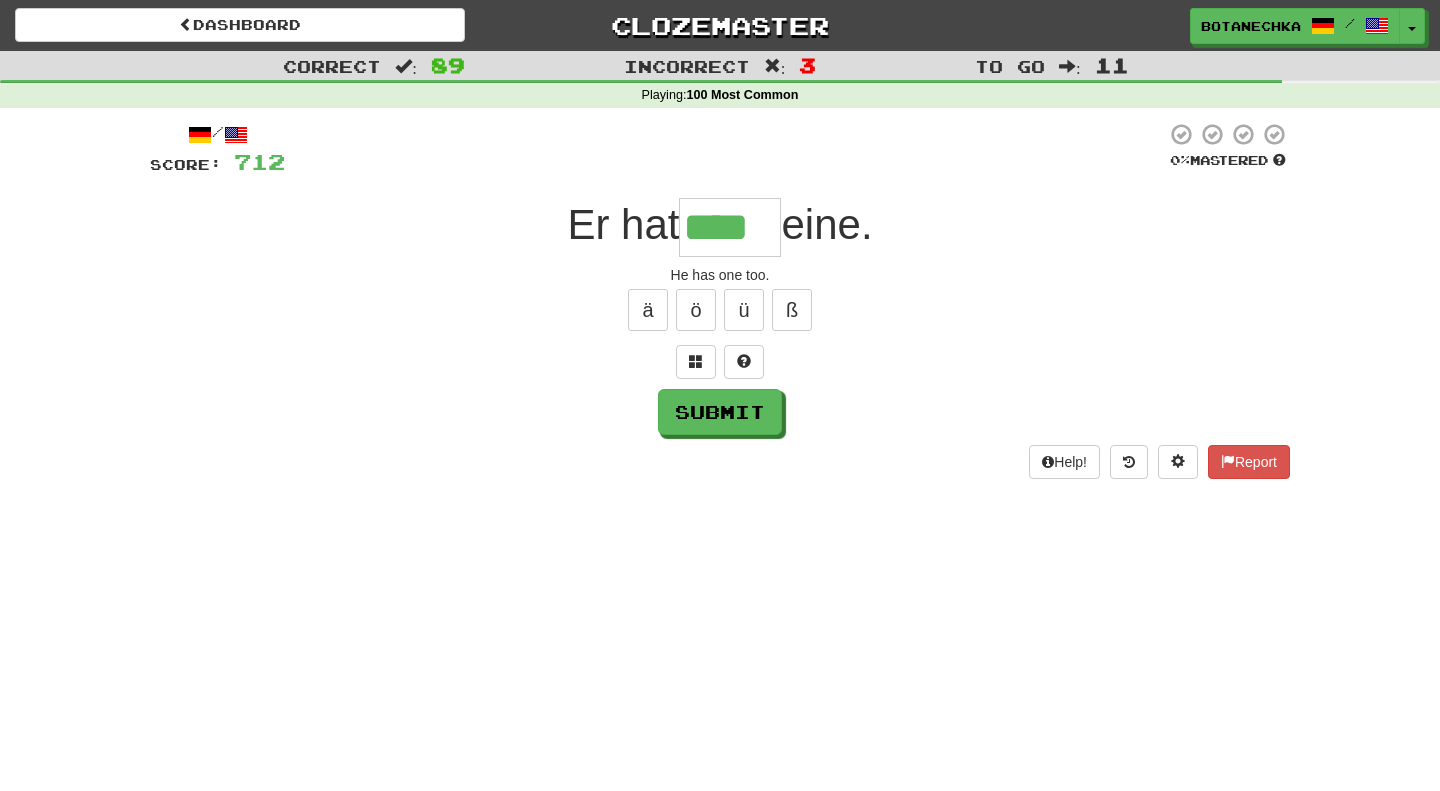 type on "****" 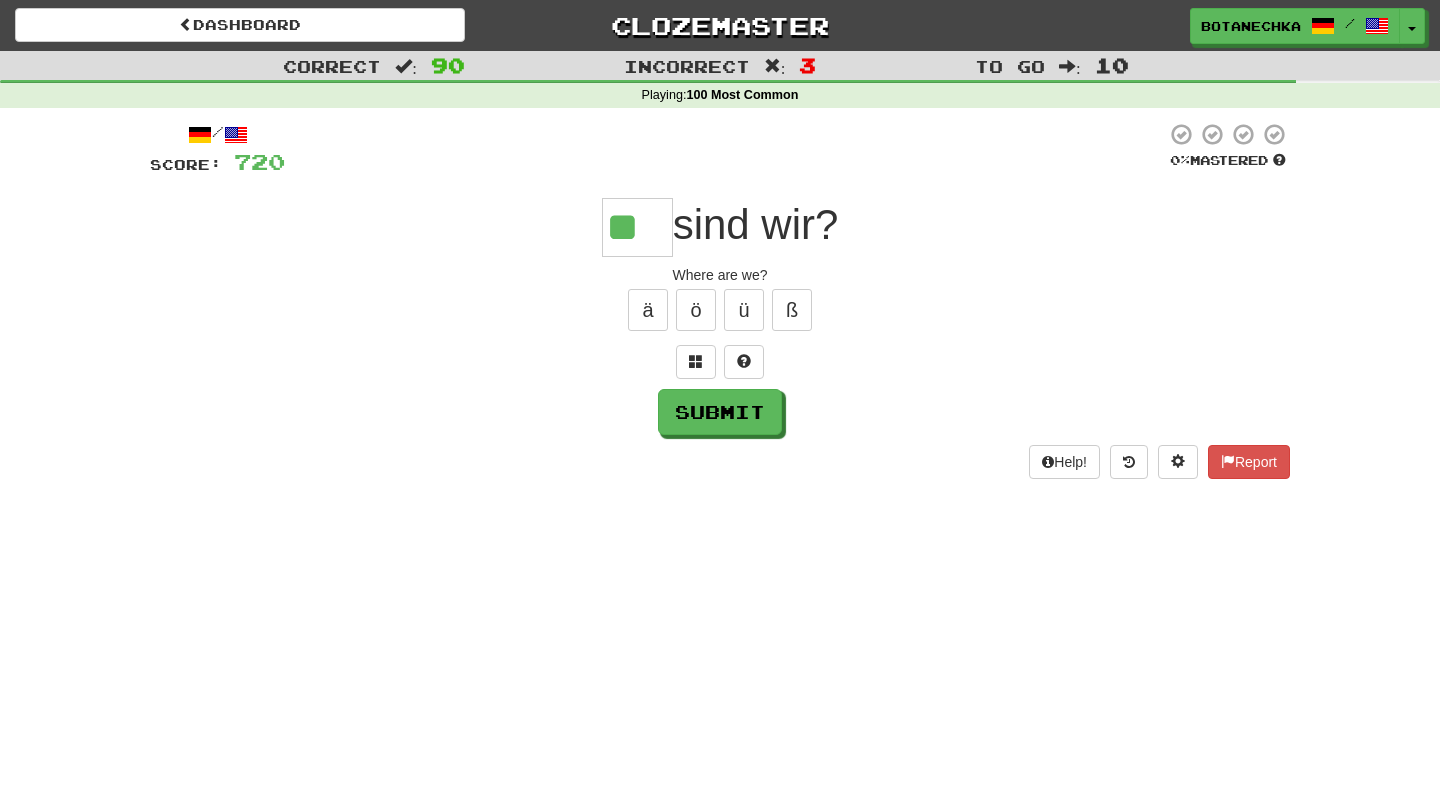 type on "**" 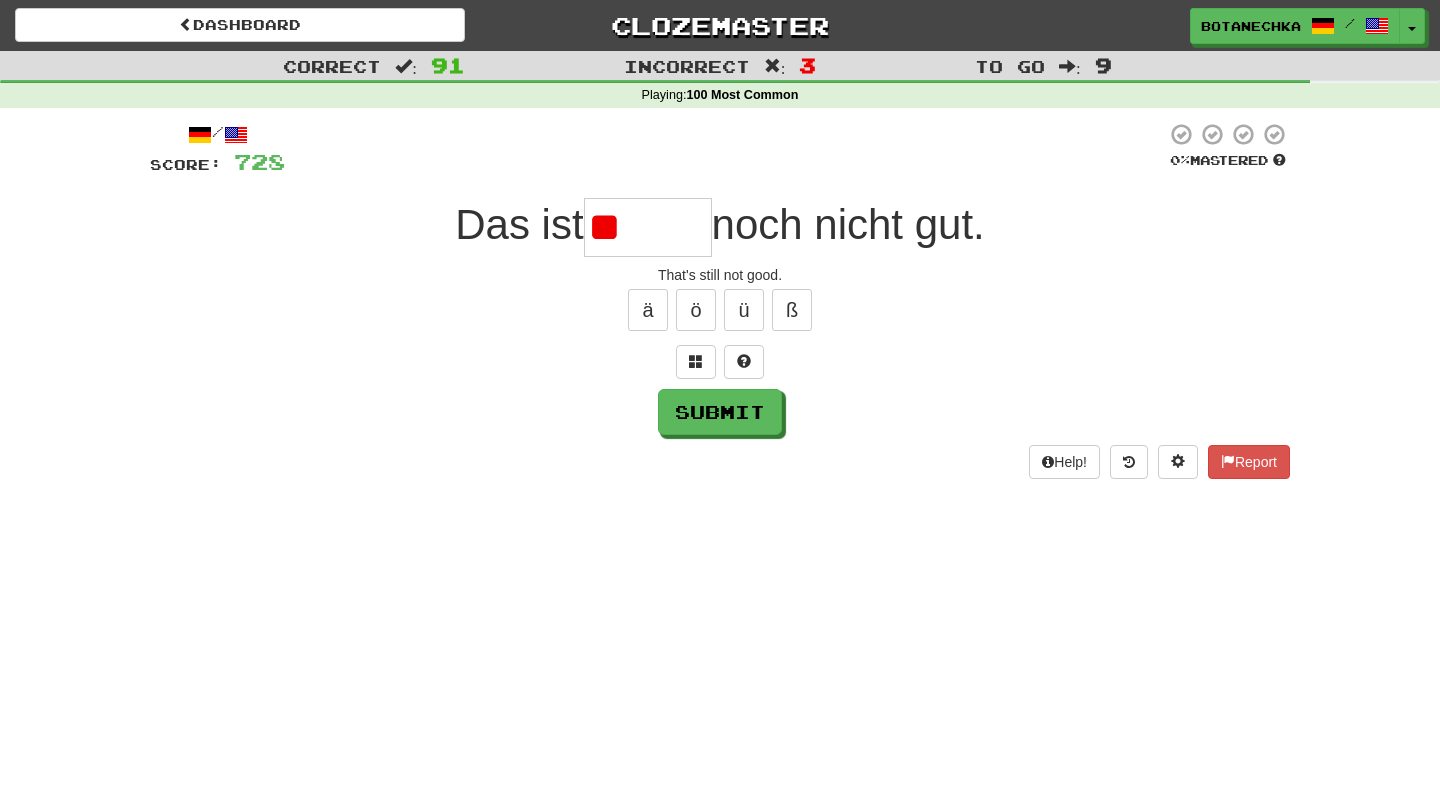 type on "*" 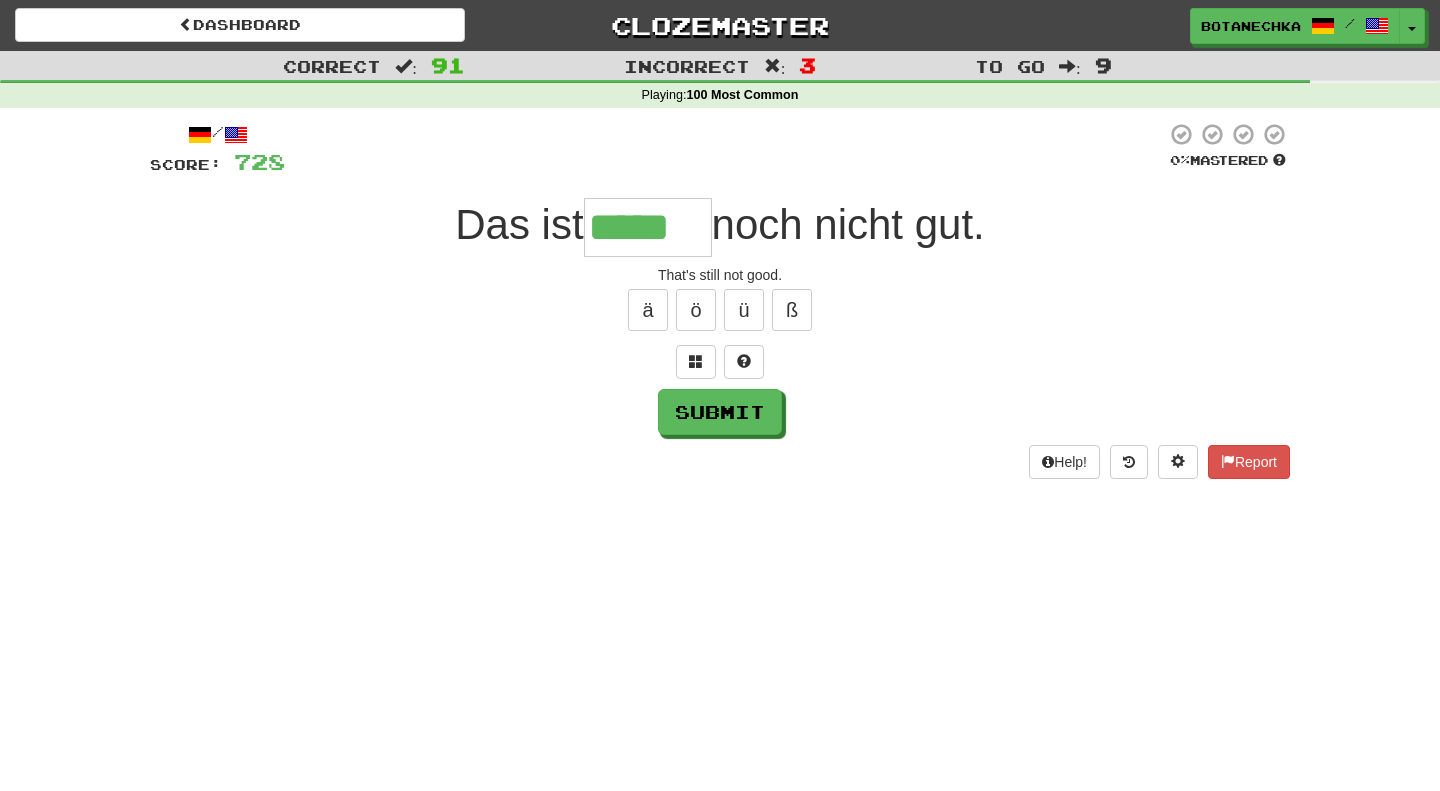 type on "*****" 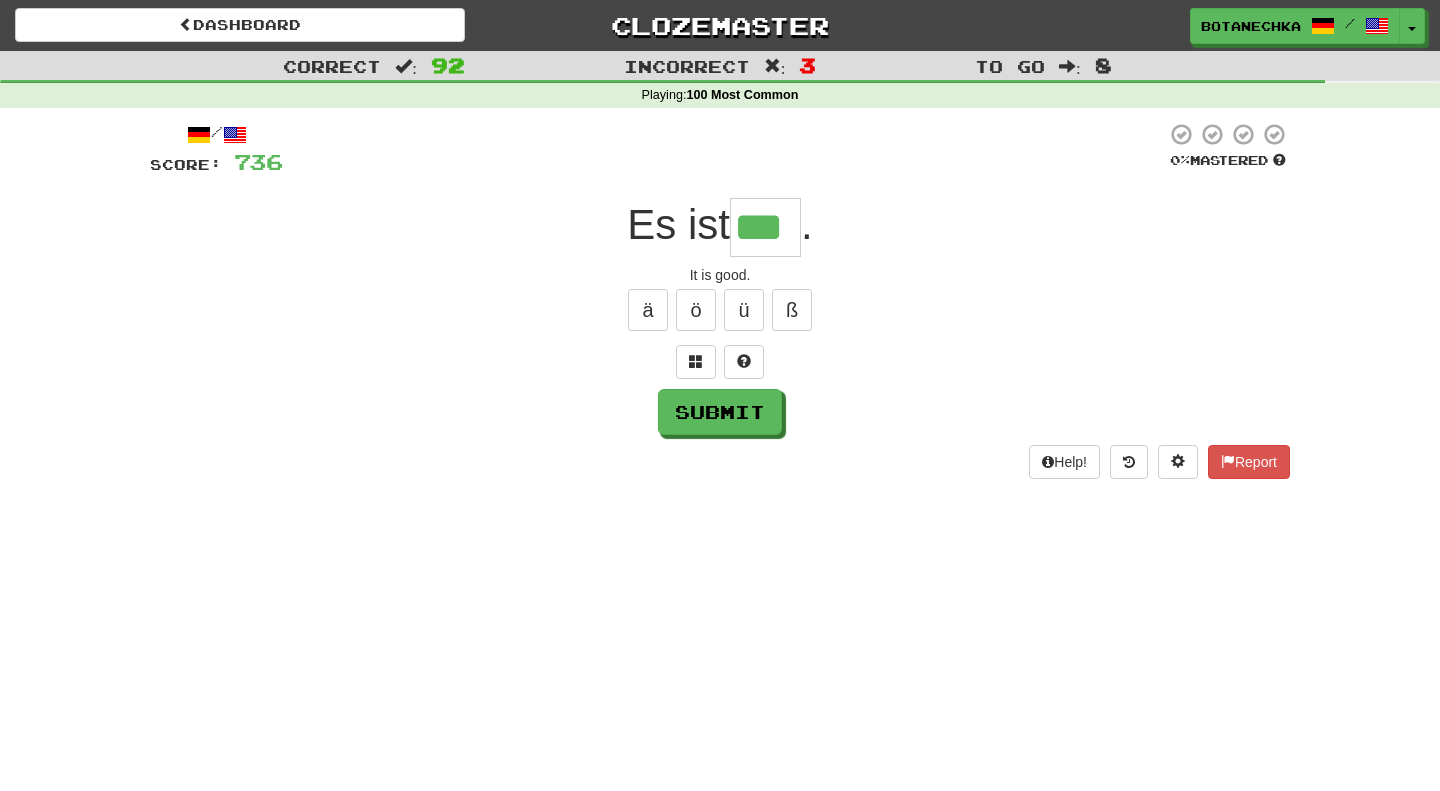type on "***" 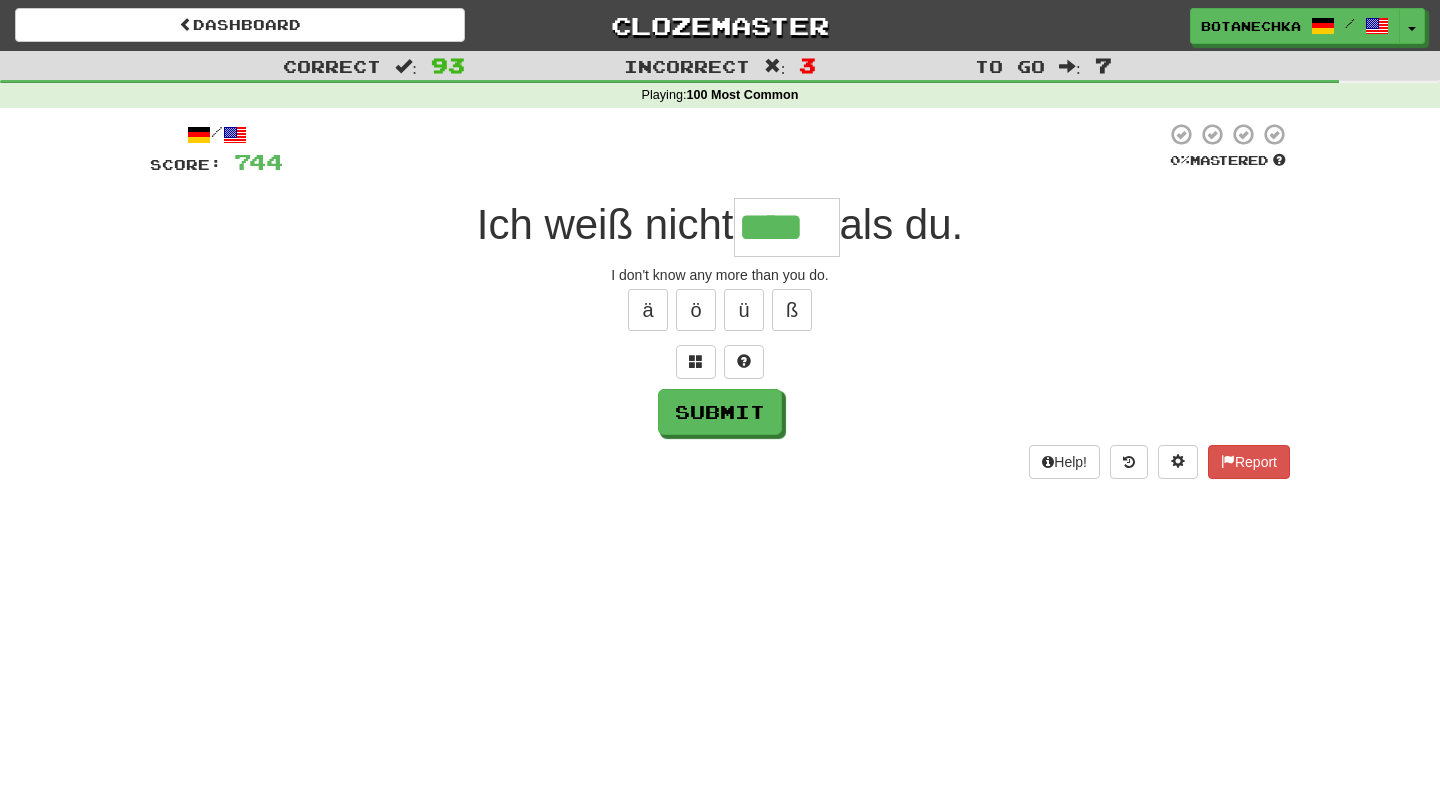 type on "****" 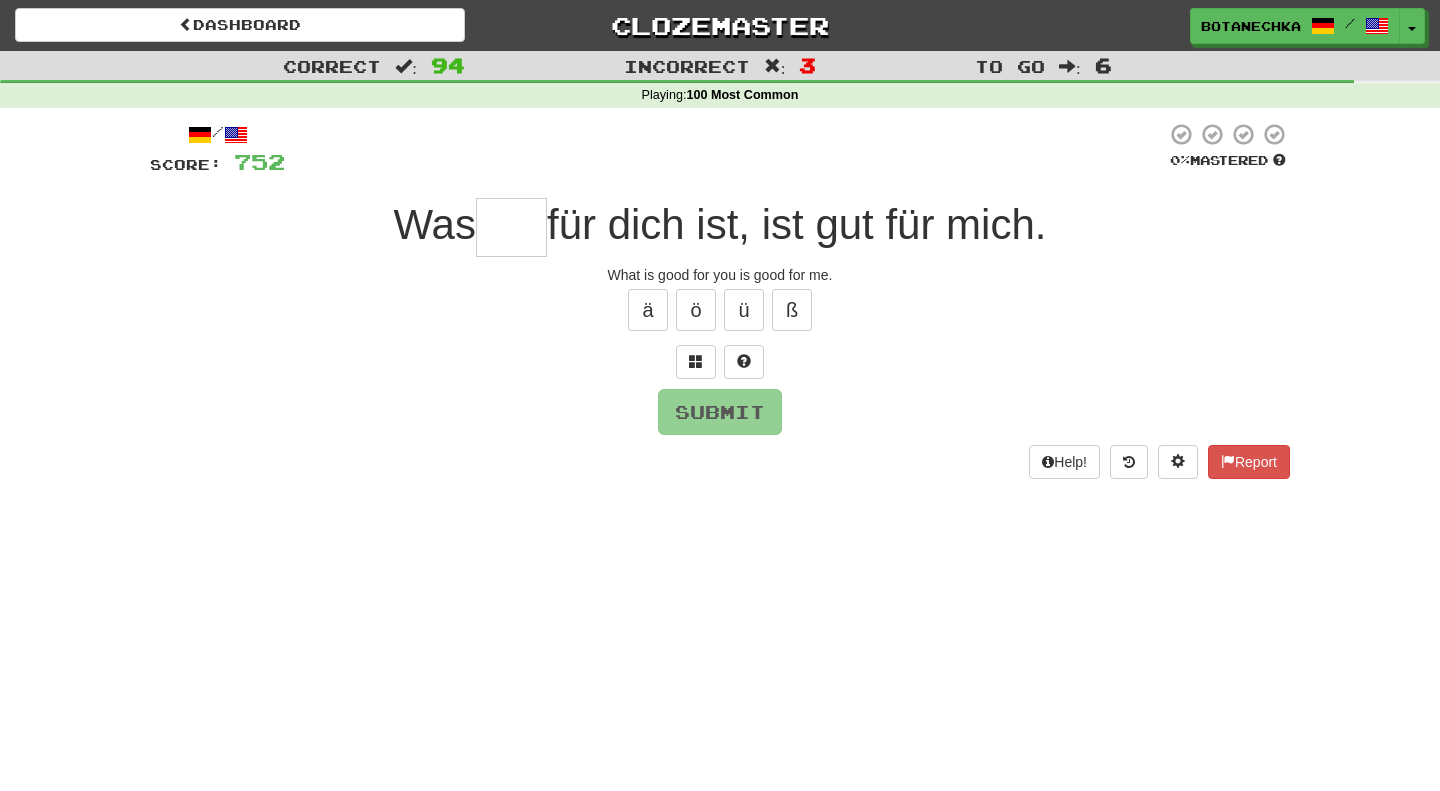 type on "*" 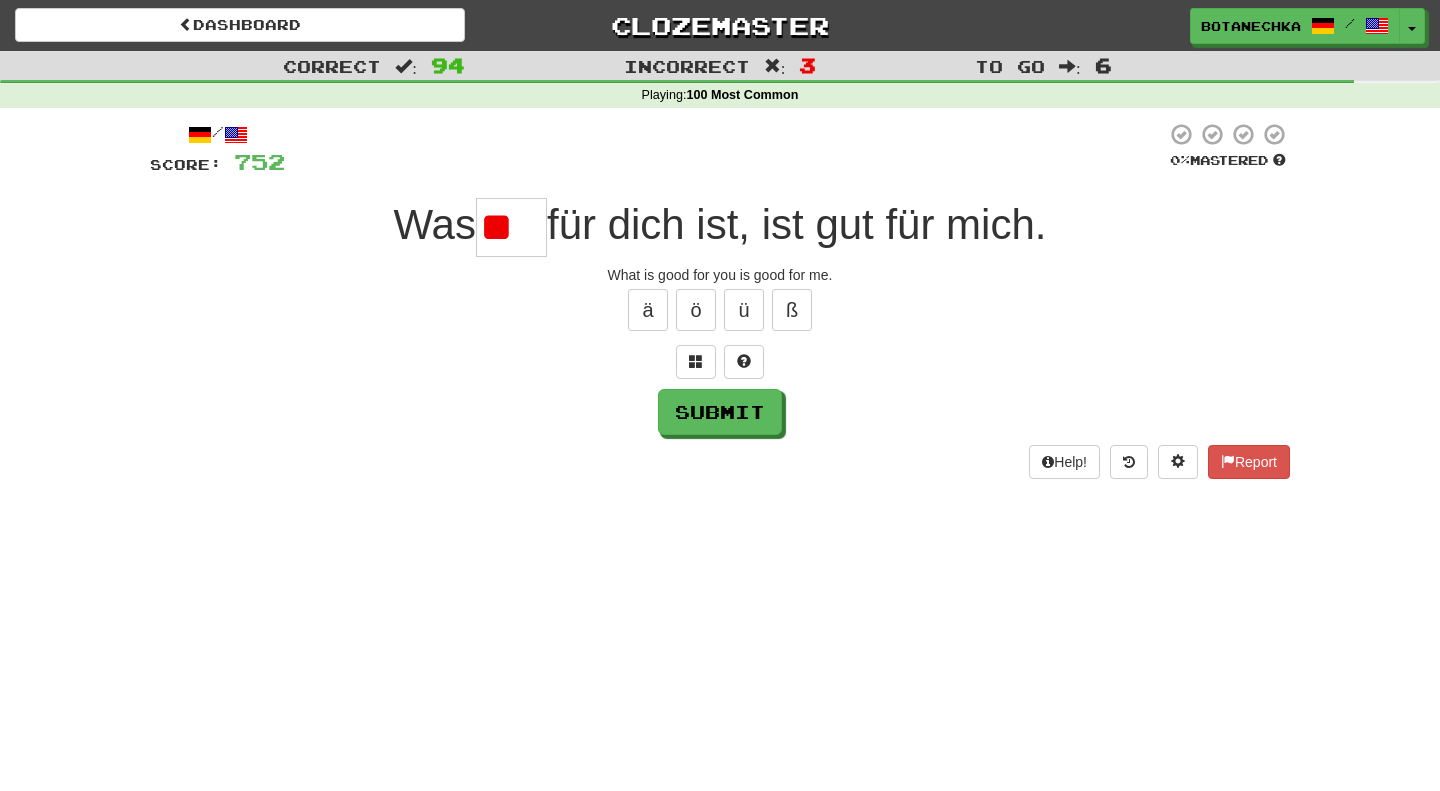 scroll, scrollTop: 0, scrollLeft: 0, axis: both 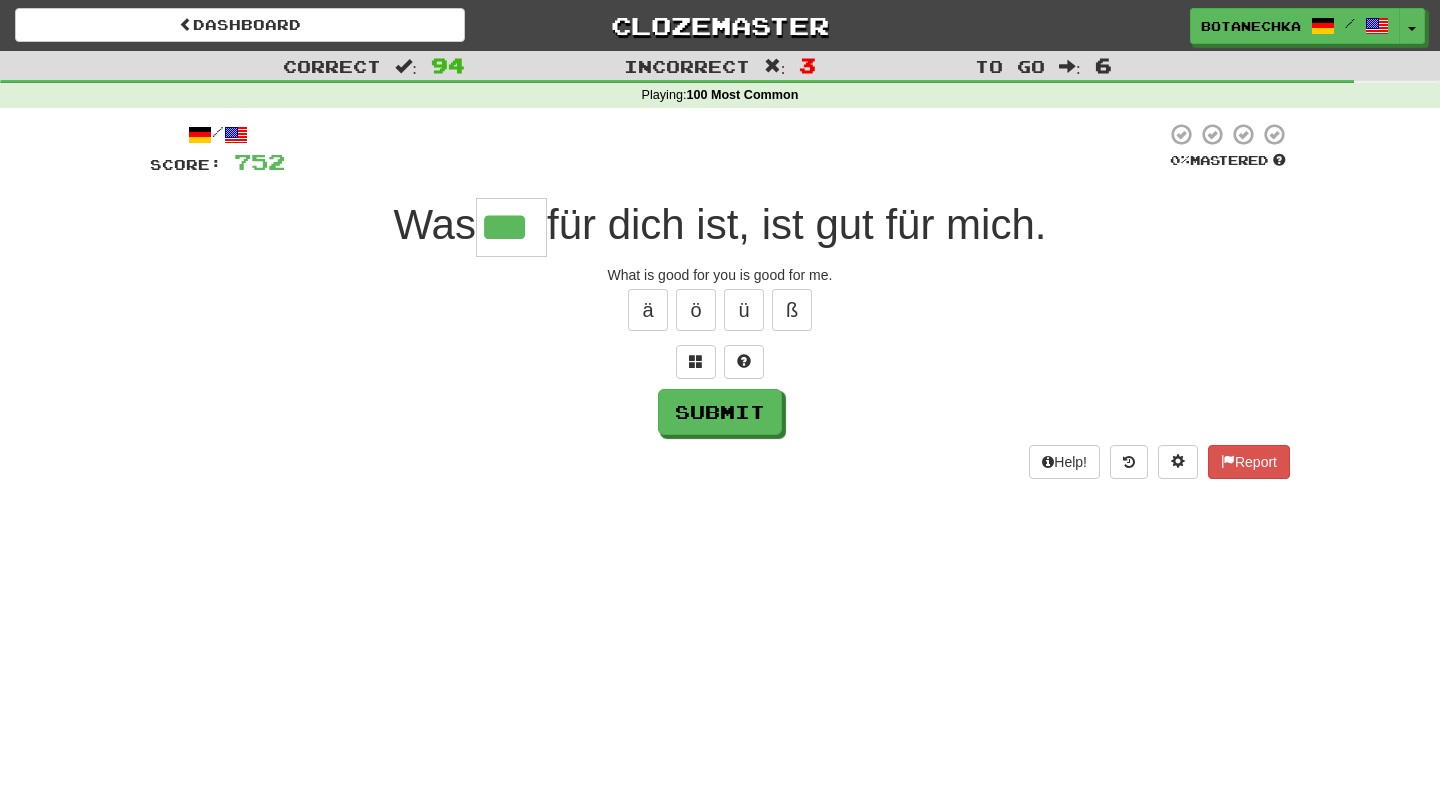 type on "***" 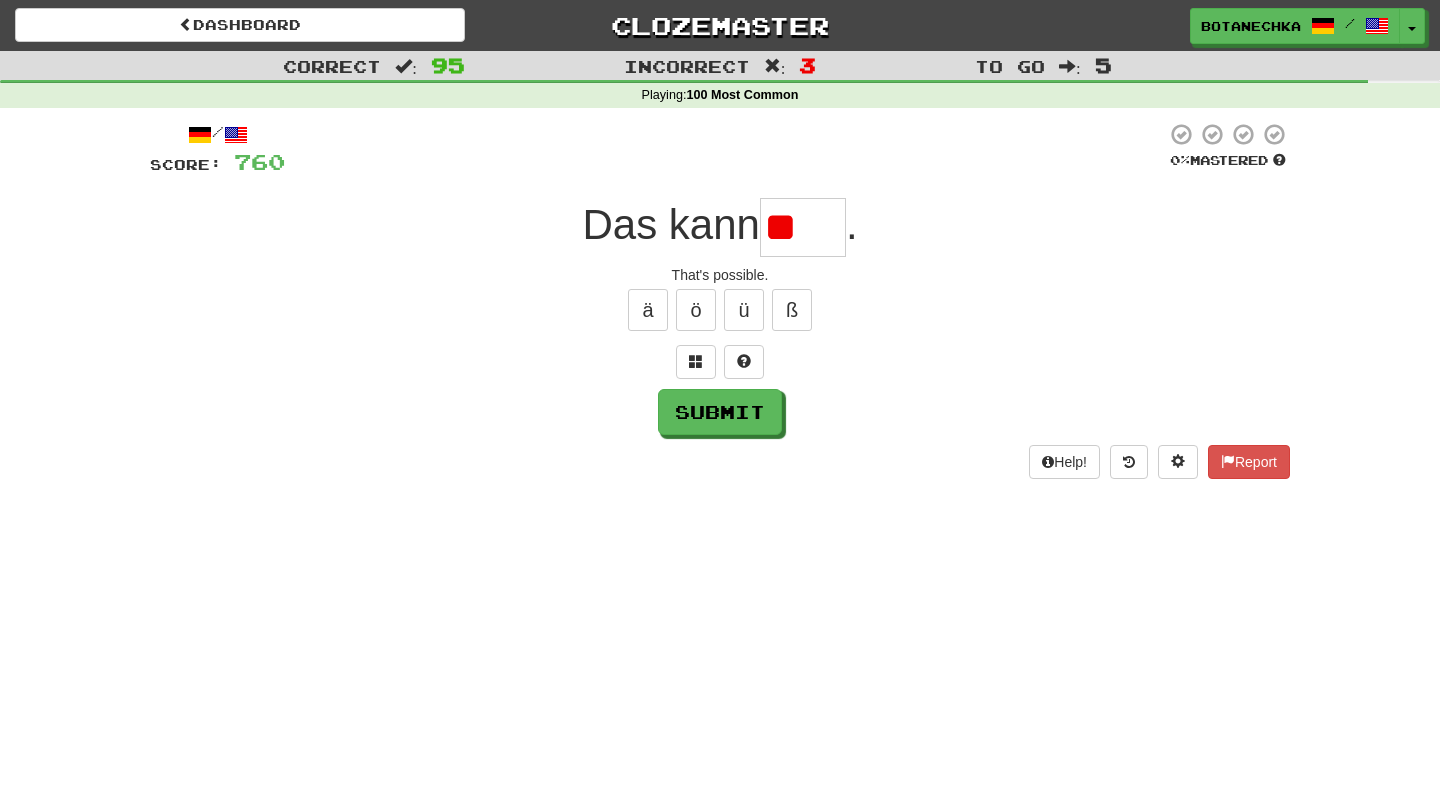 type on "*" 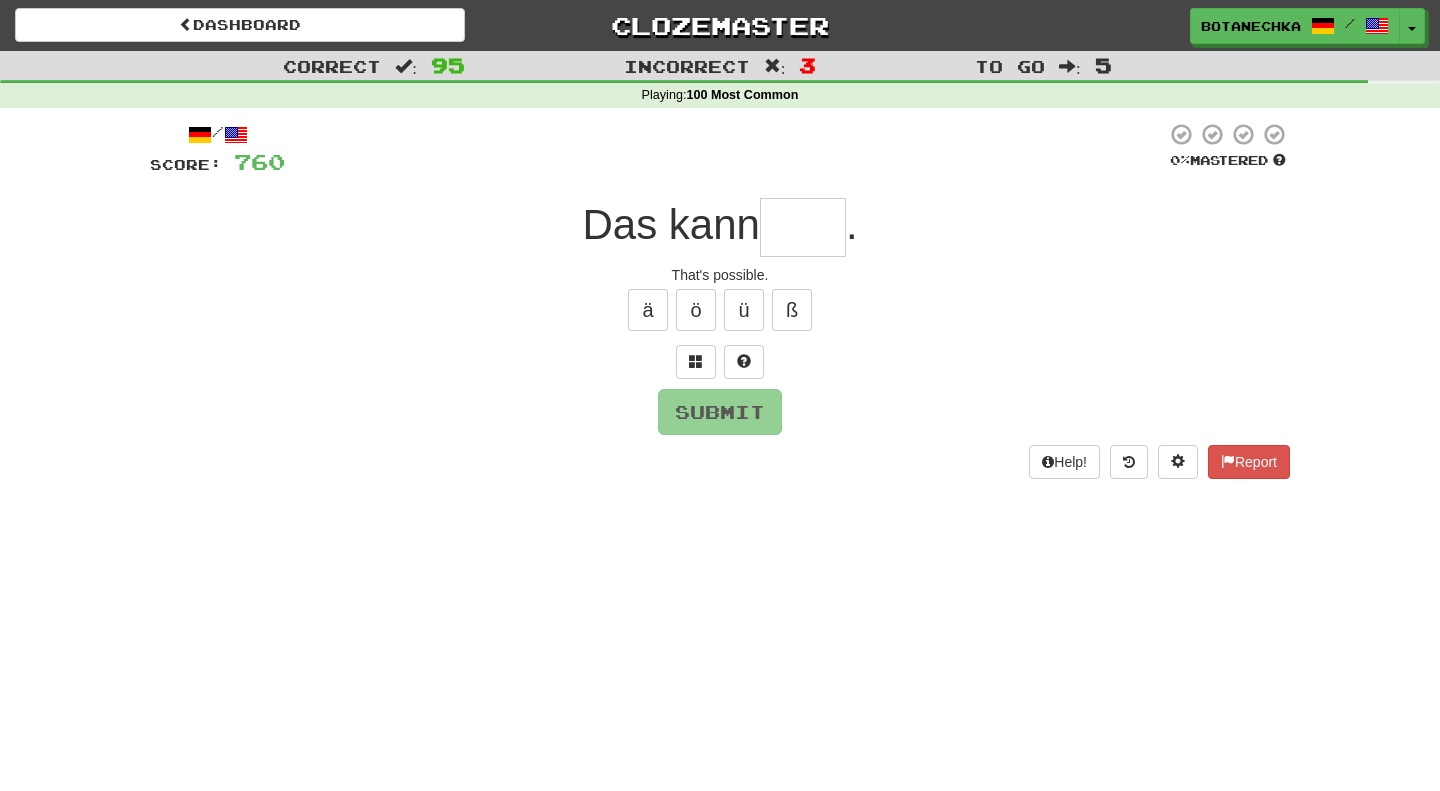 type on "*" 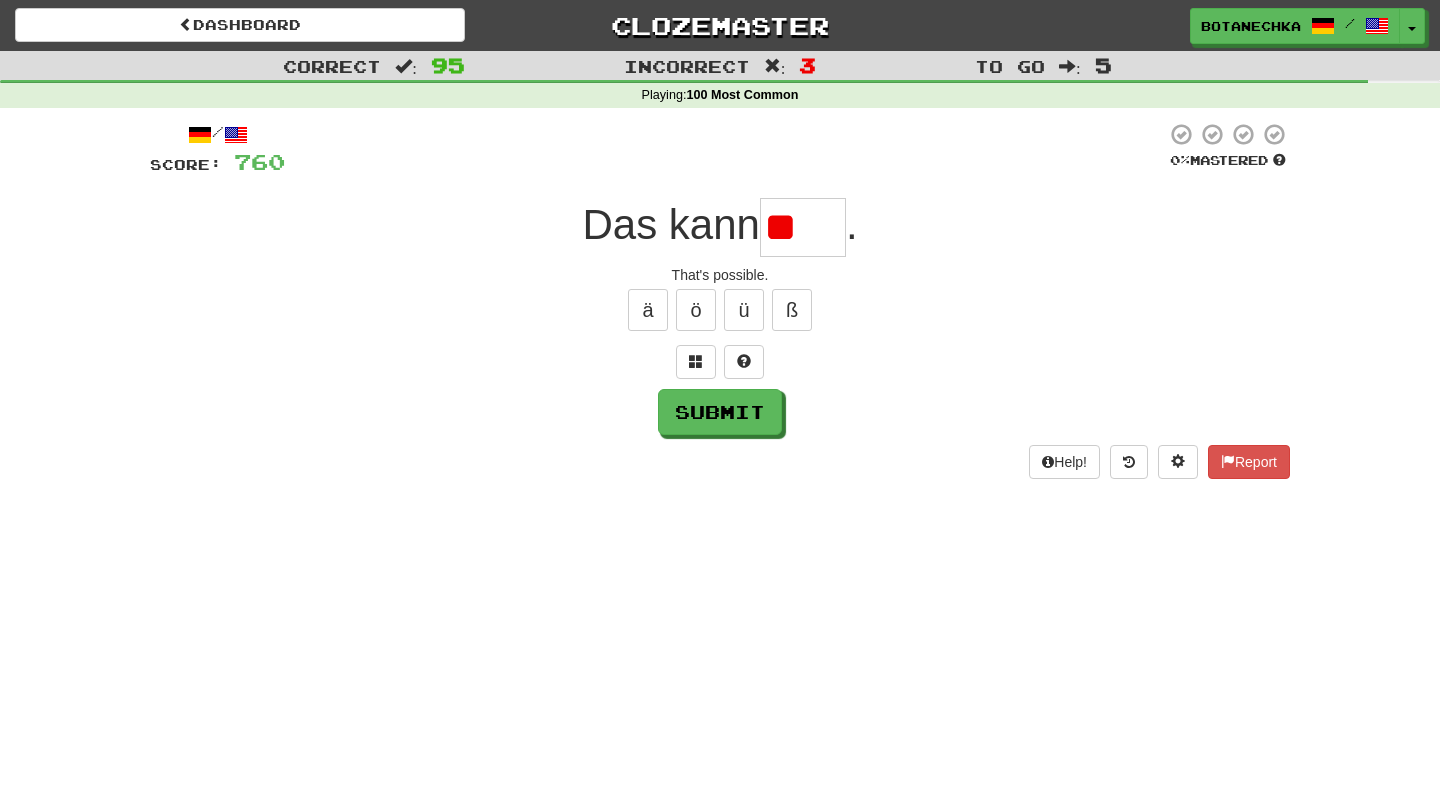 type on "*" 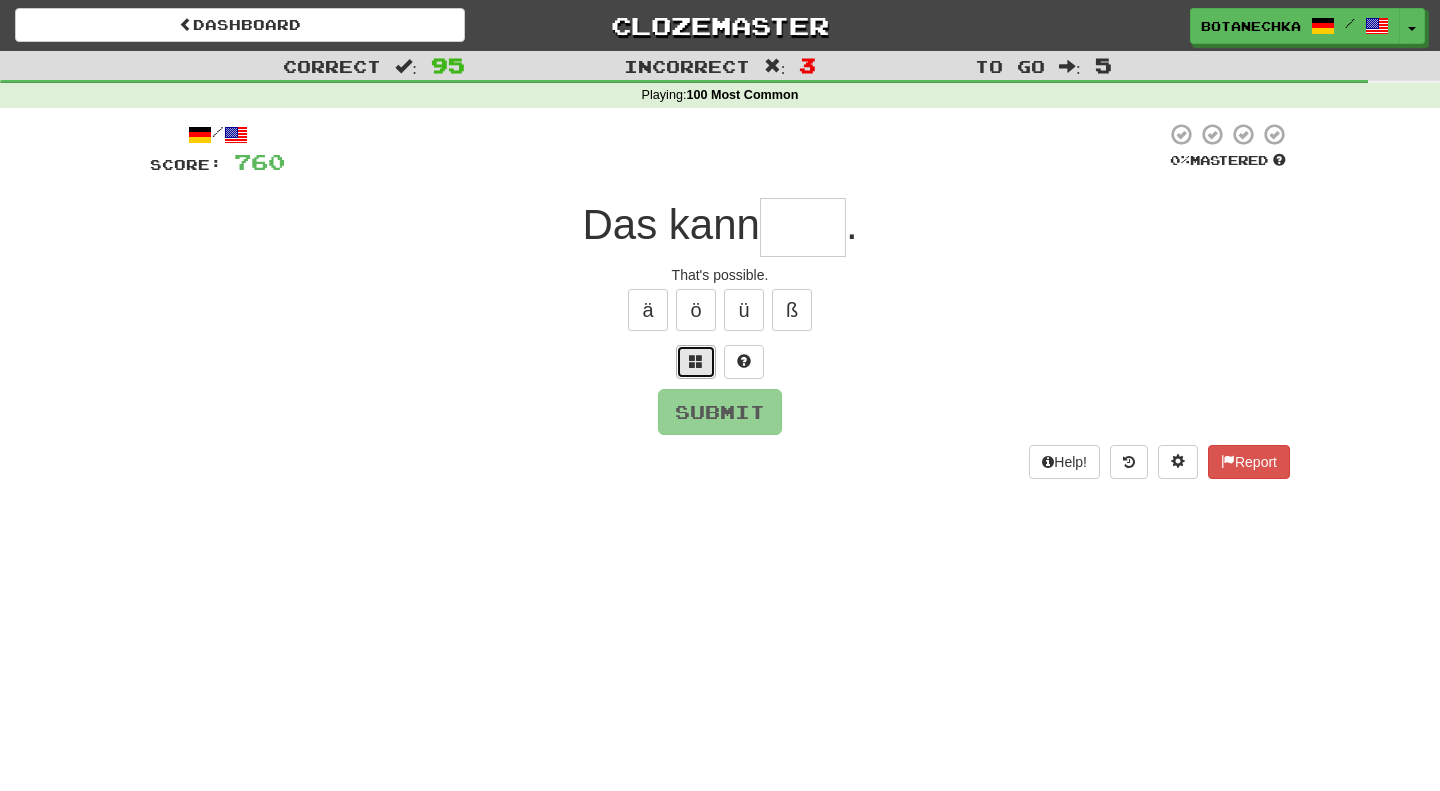 click at bounding box center [696, 361] 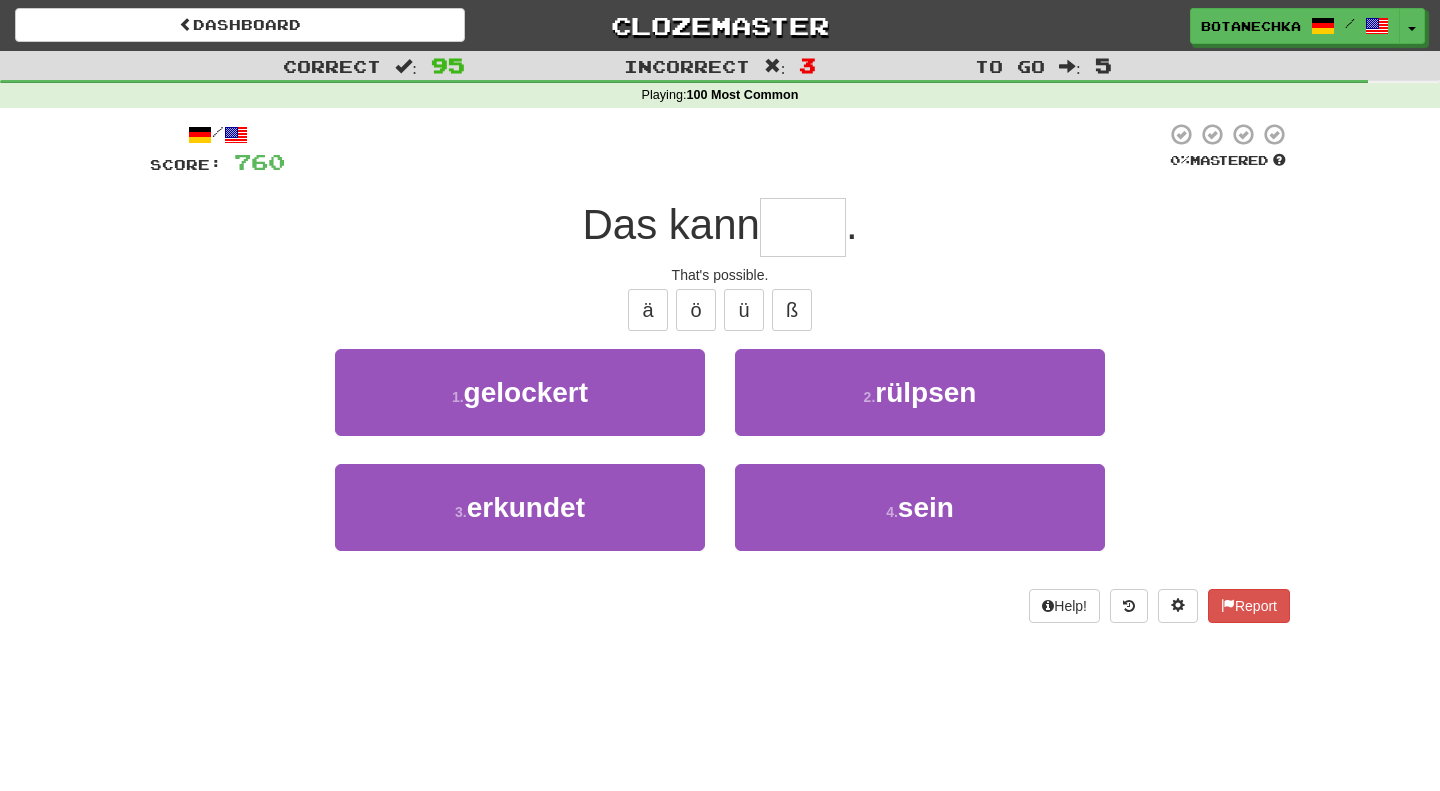 click at bounding box center [803, 227] 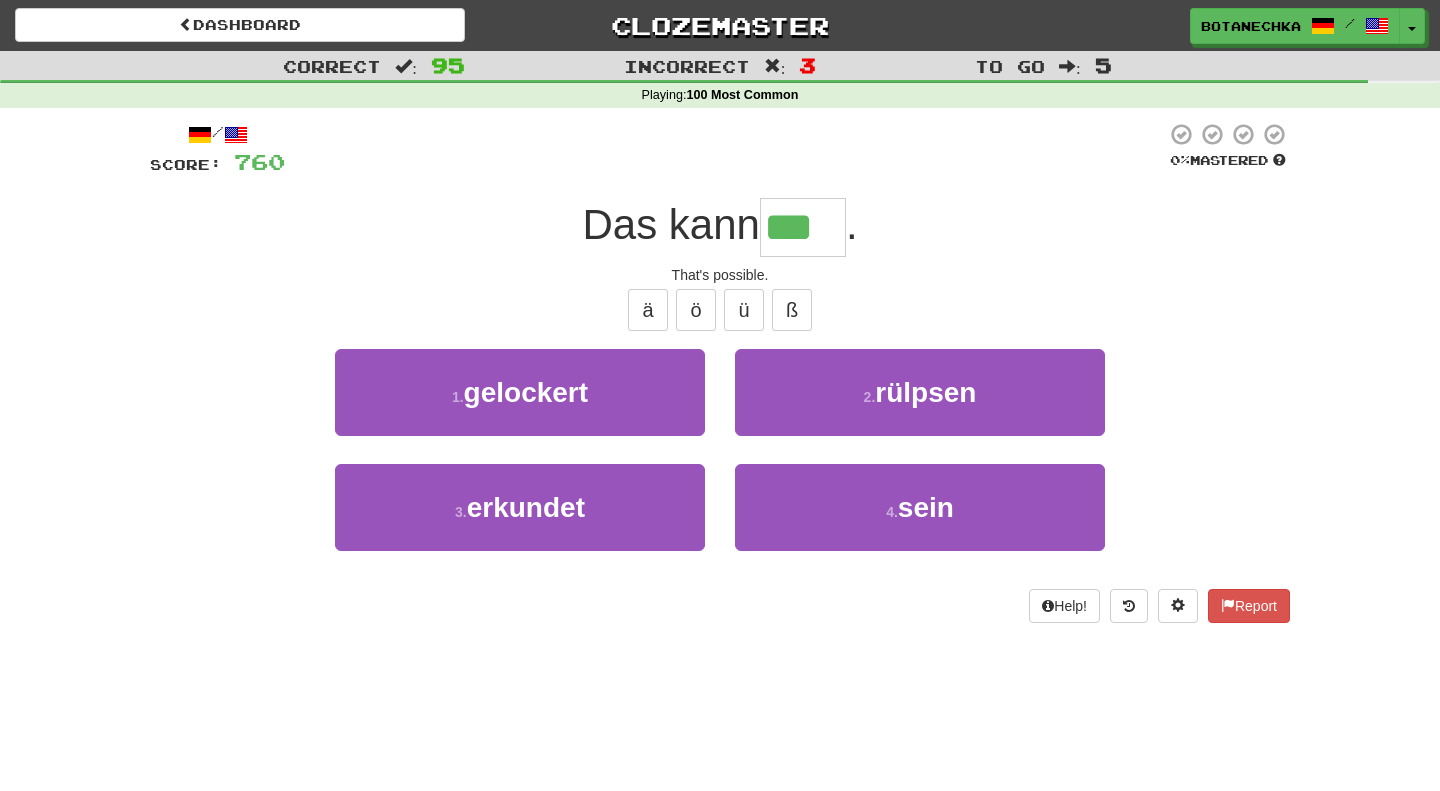 type on "****" 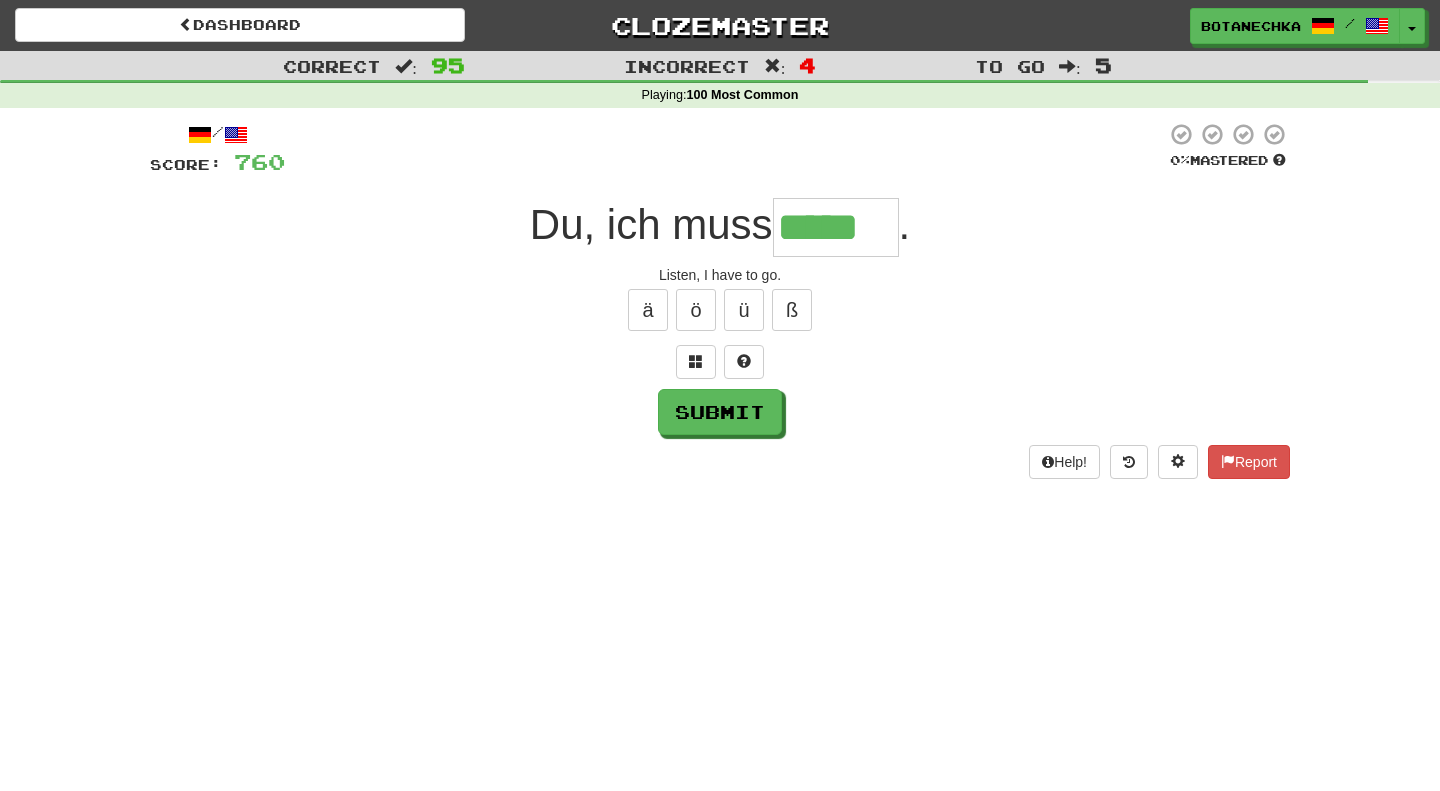 type on "*****" 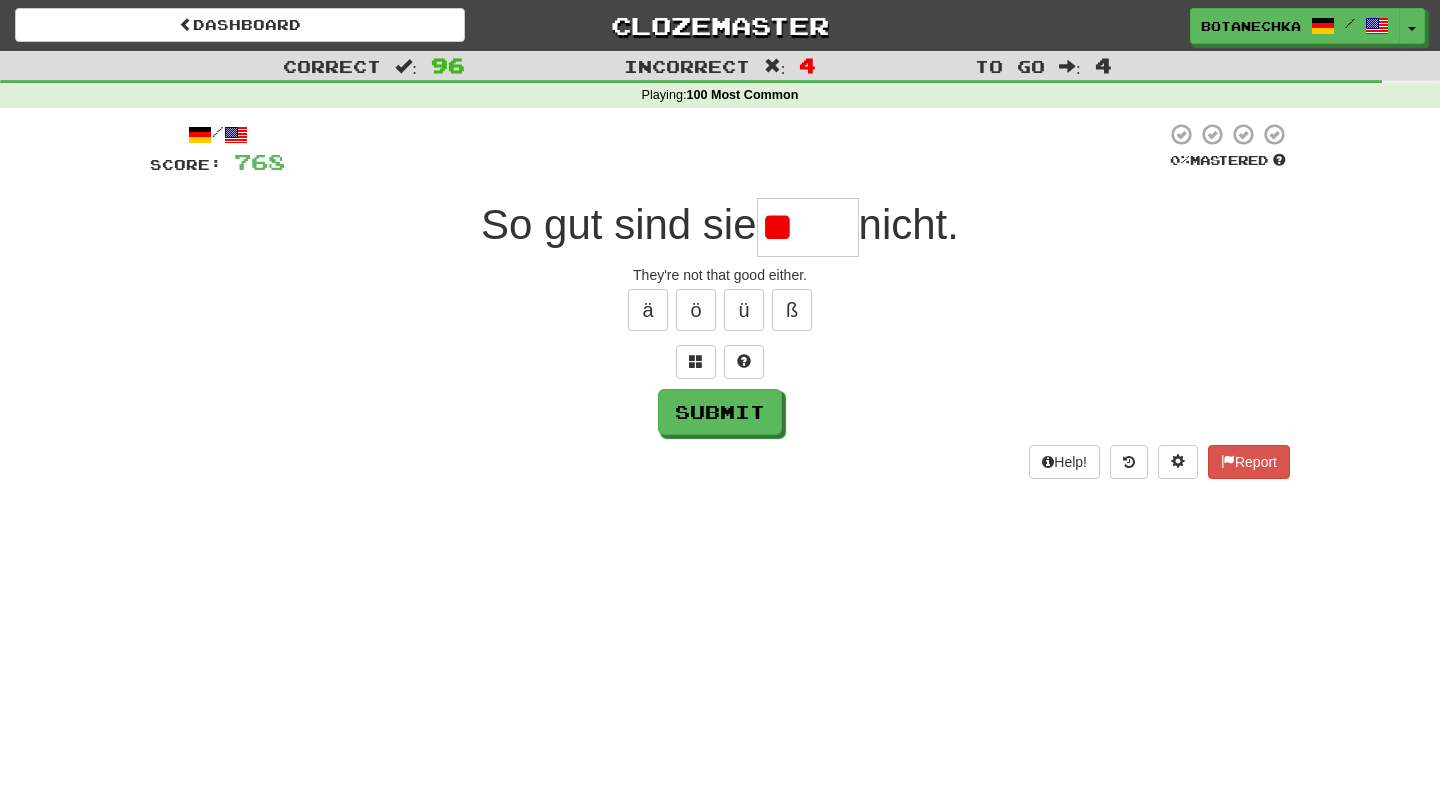 type on "*" 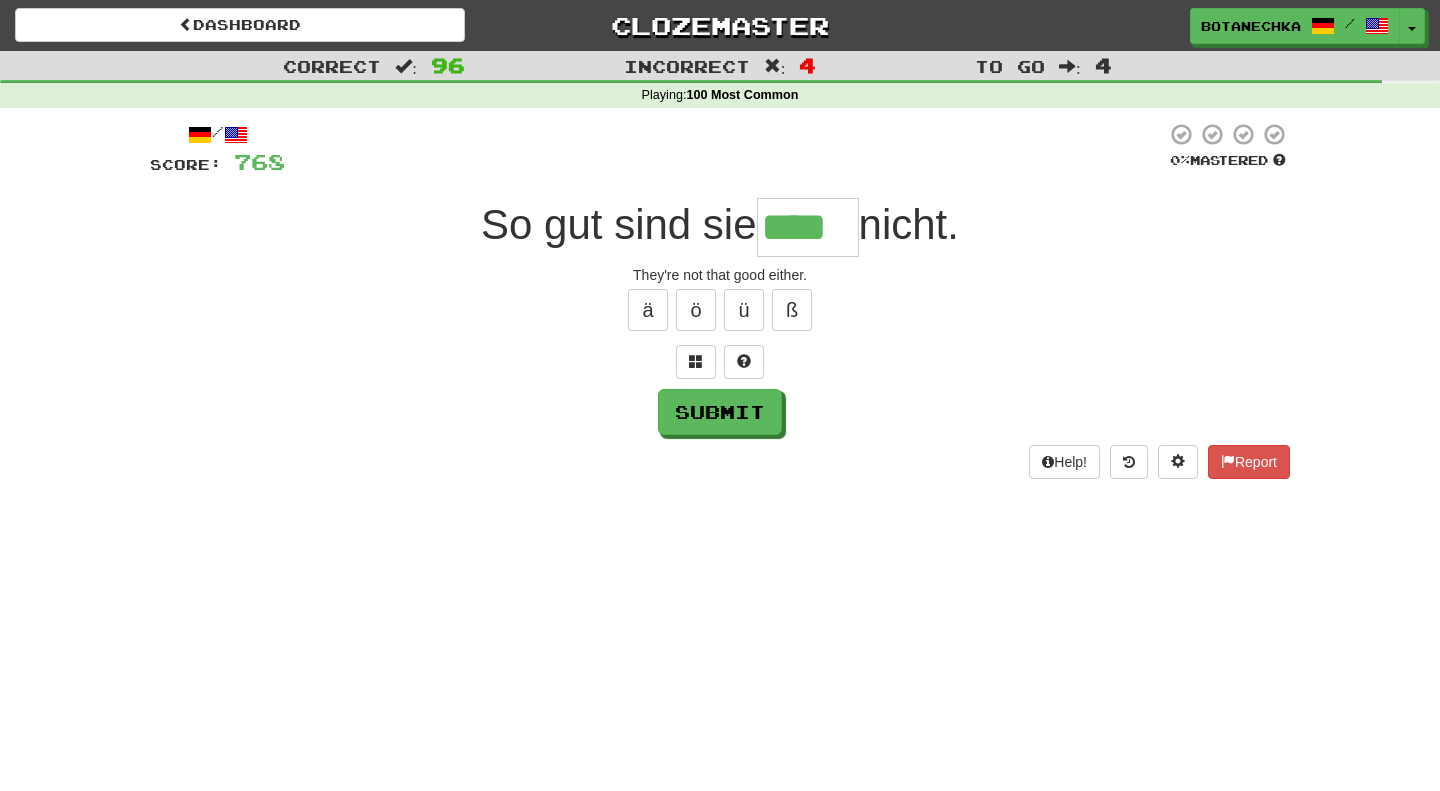 type on "****" 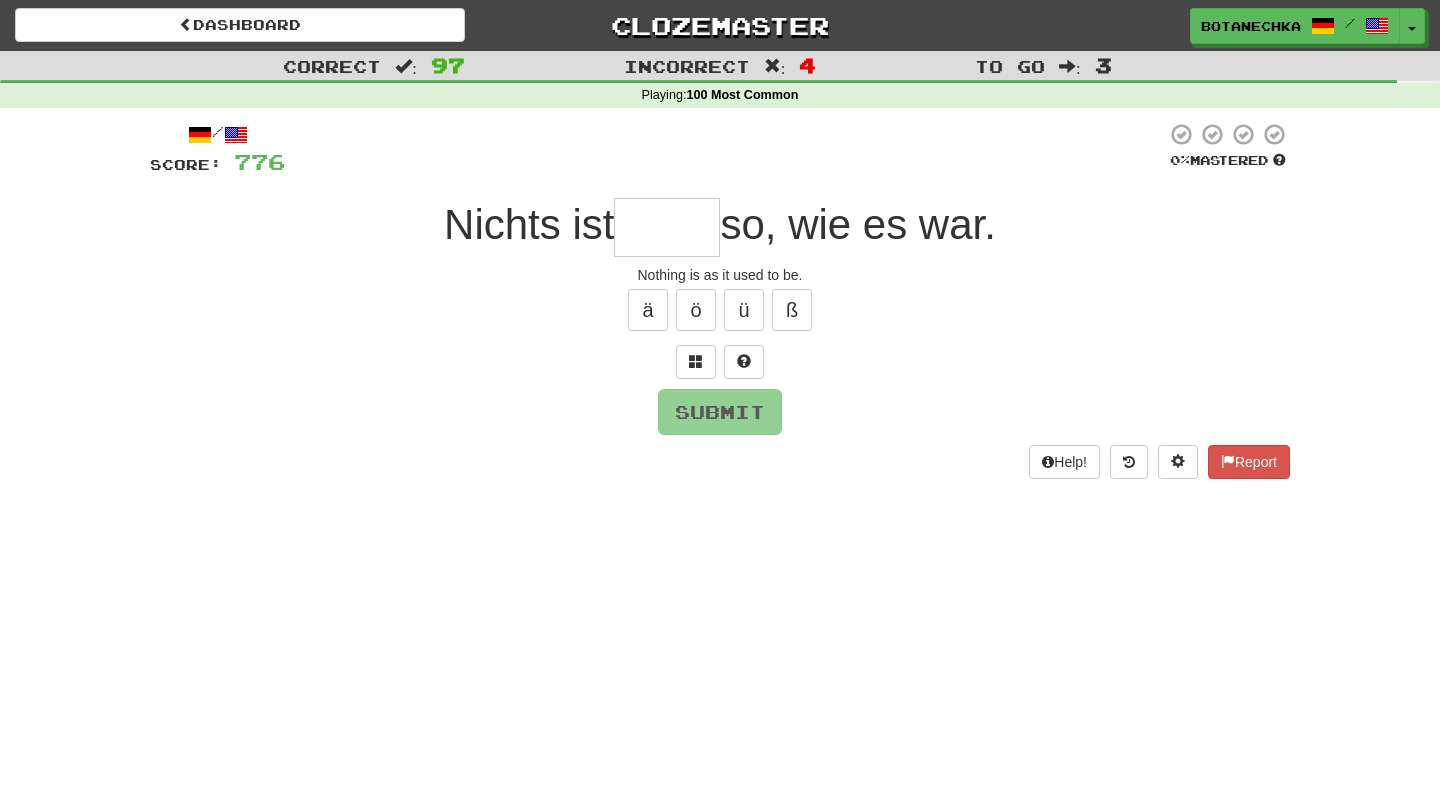 type on "*" 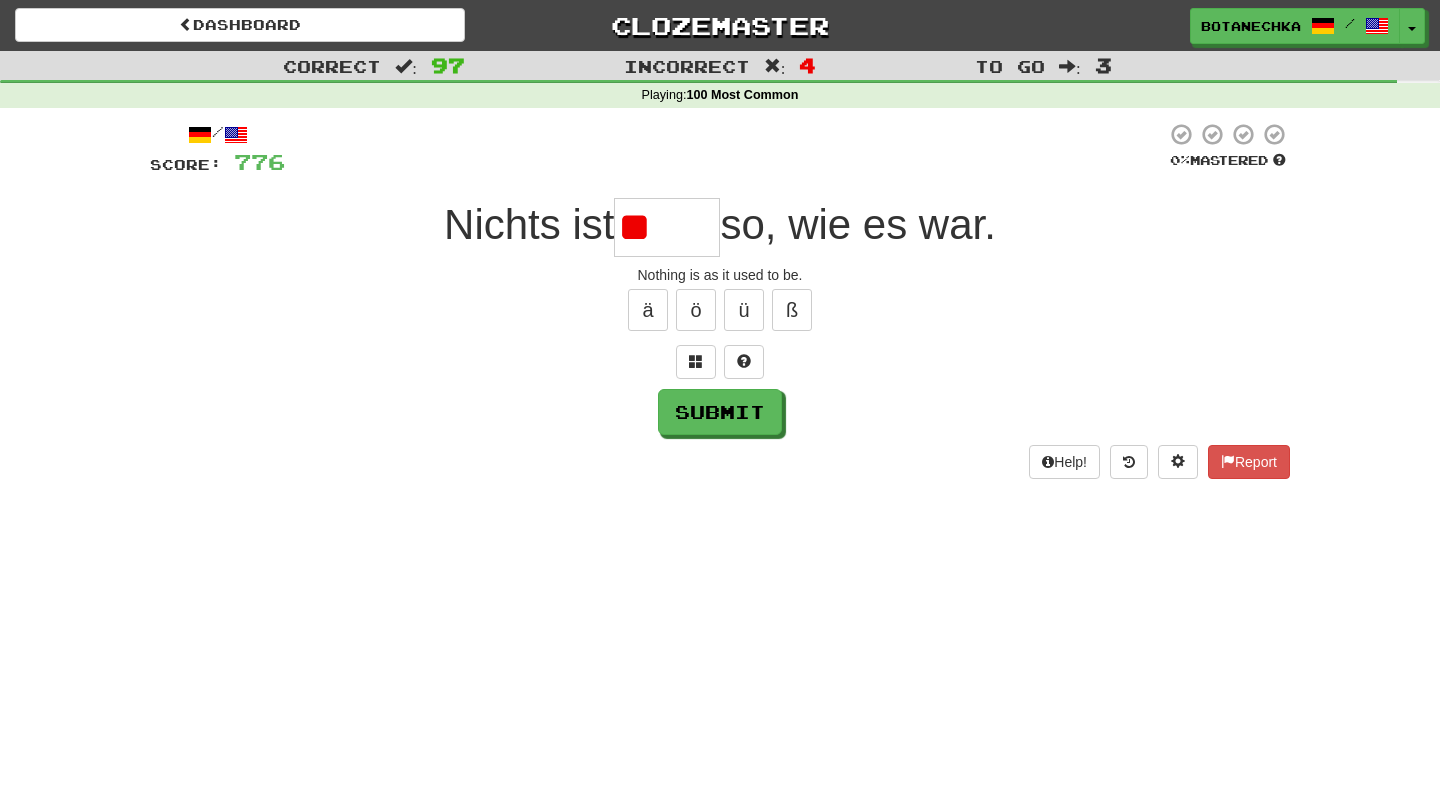type on "*" 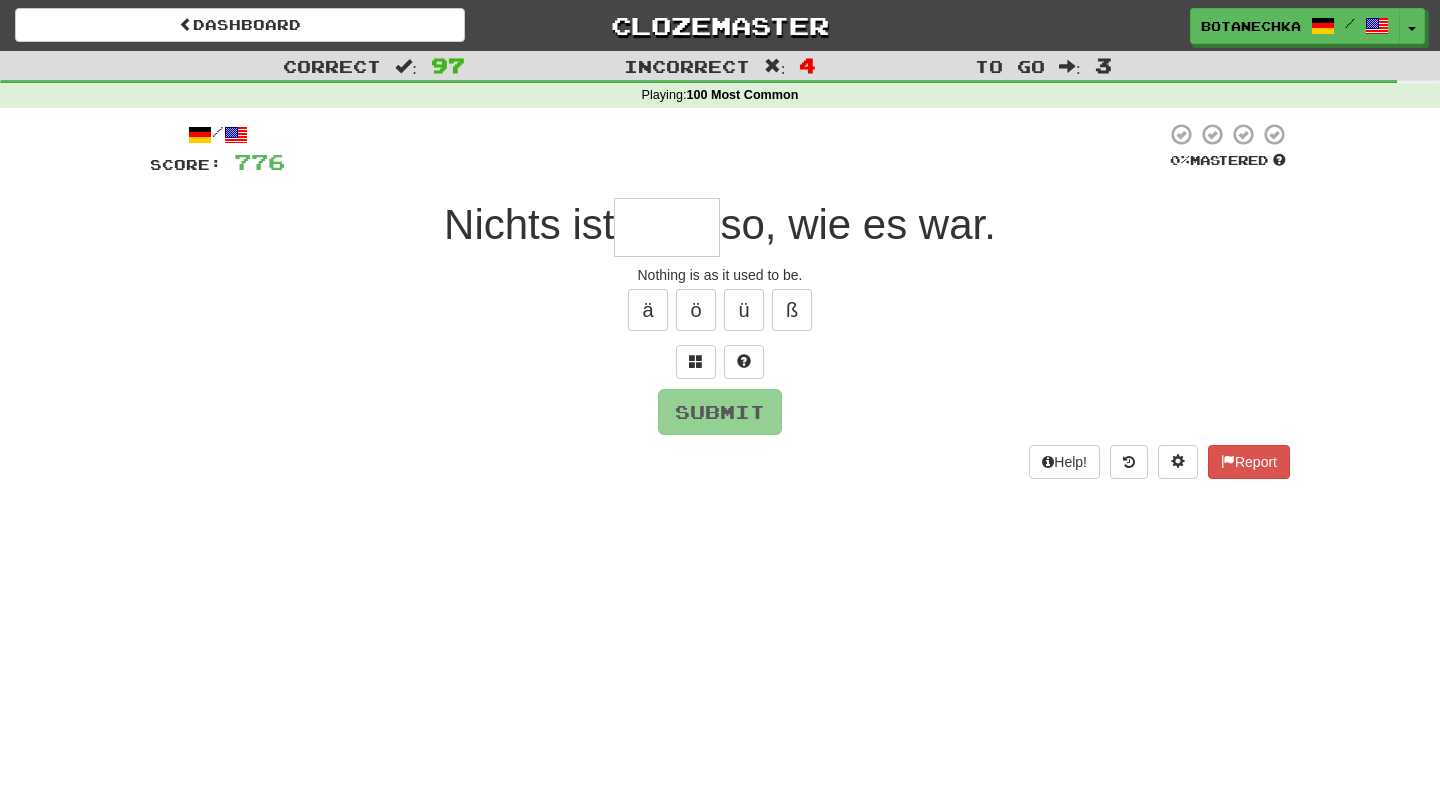 type on "*" 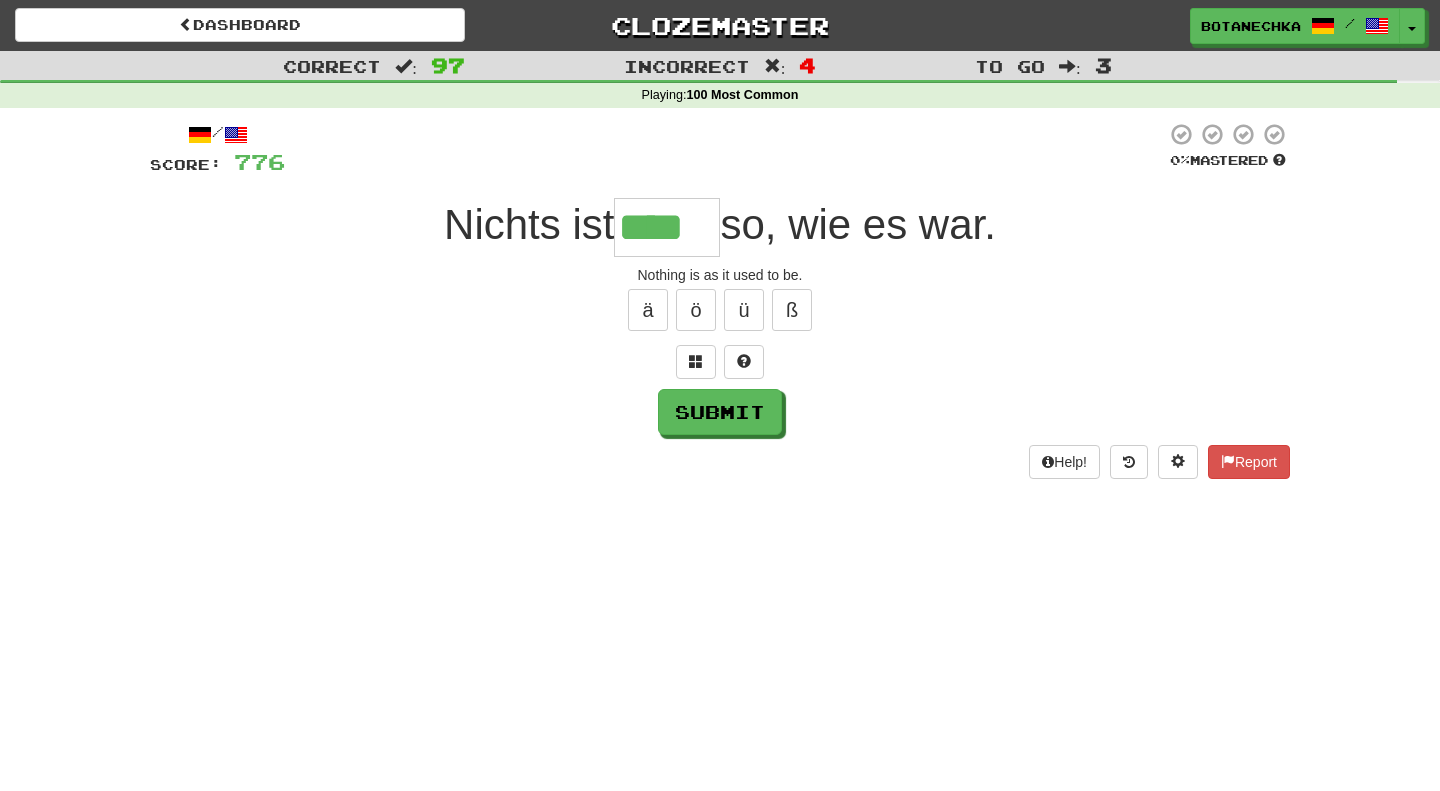type on "****" 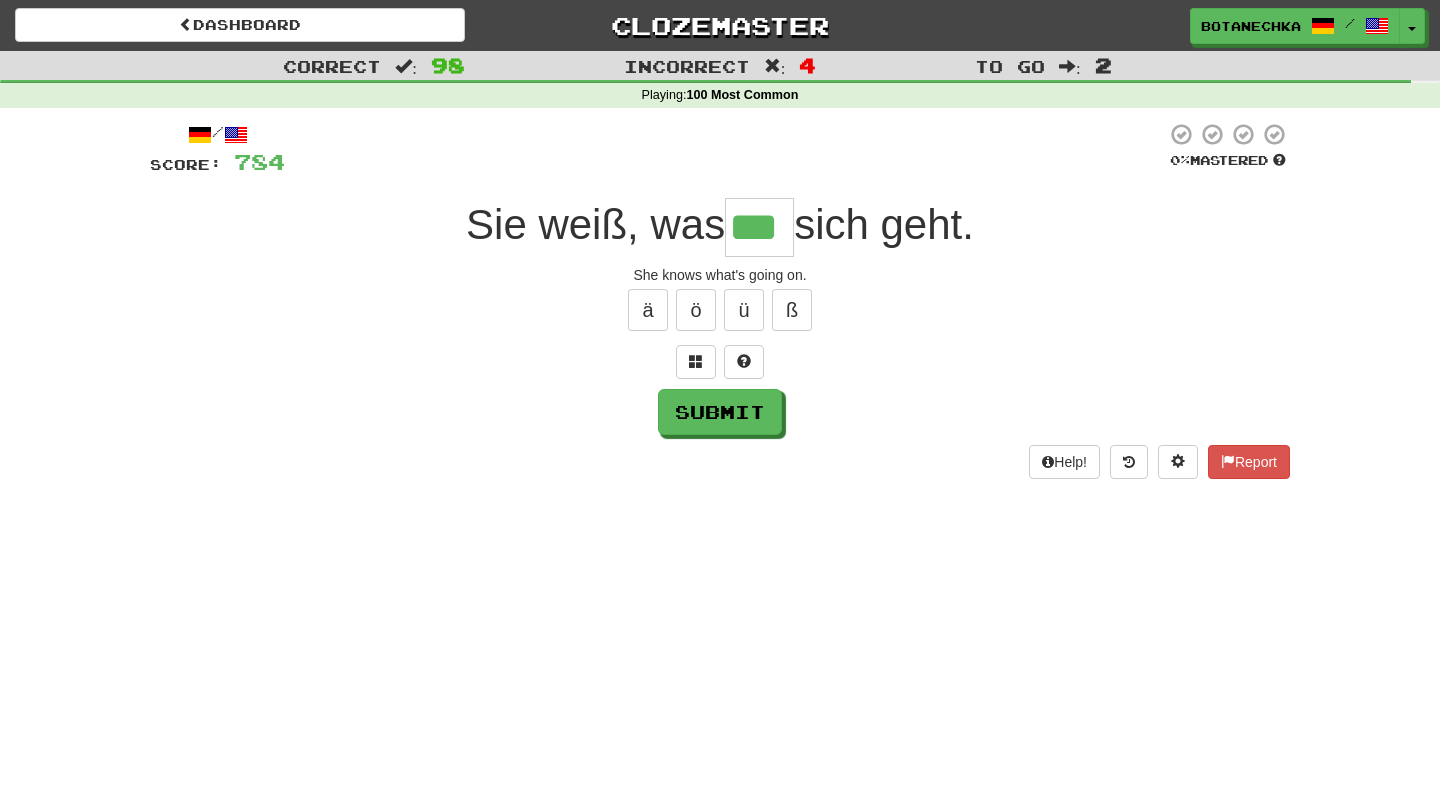 type on "***" 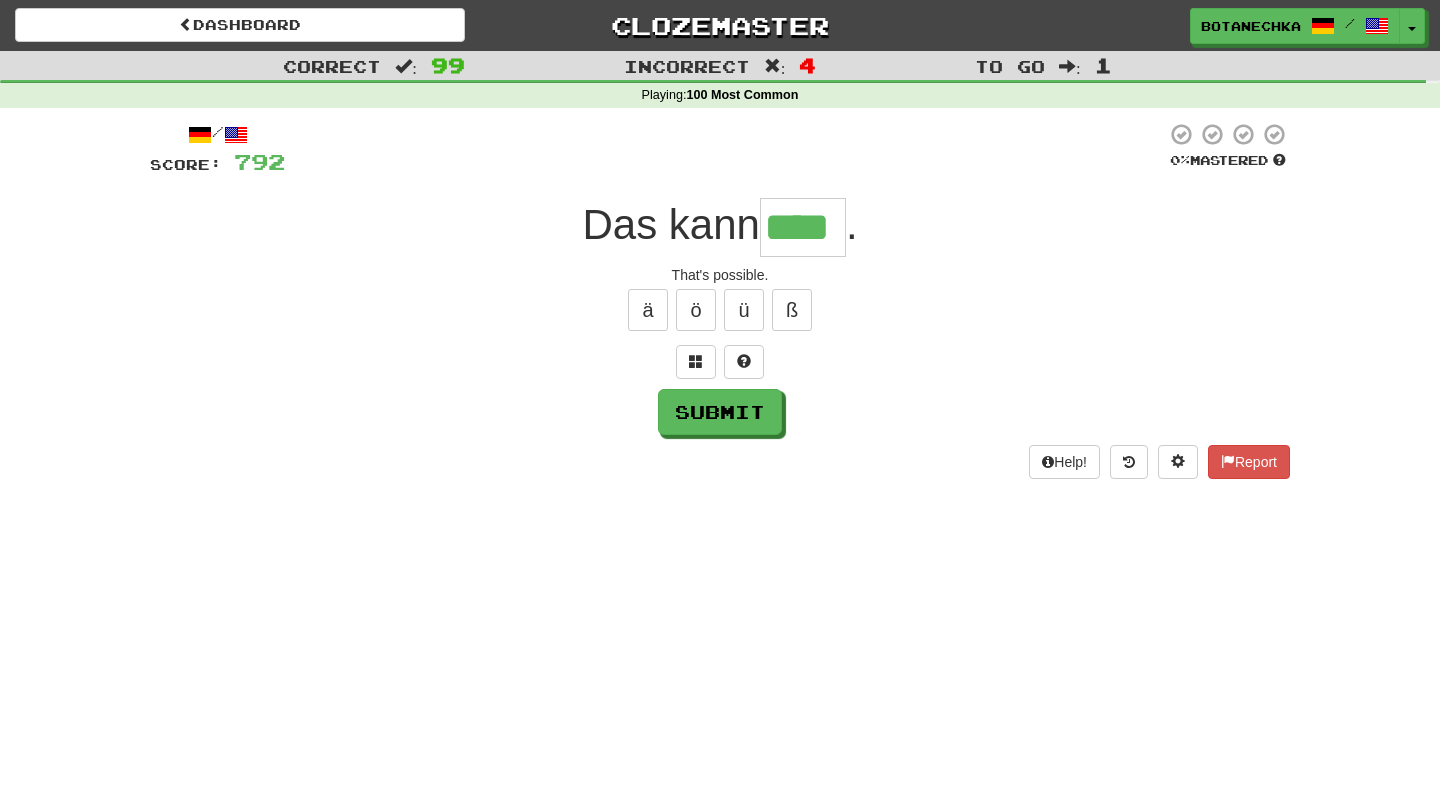 type on "****" 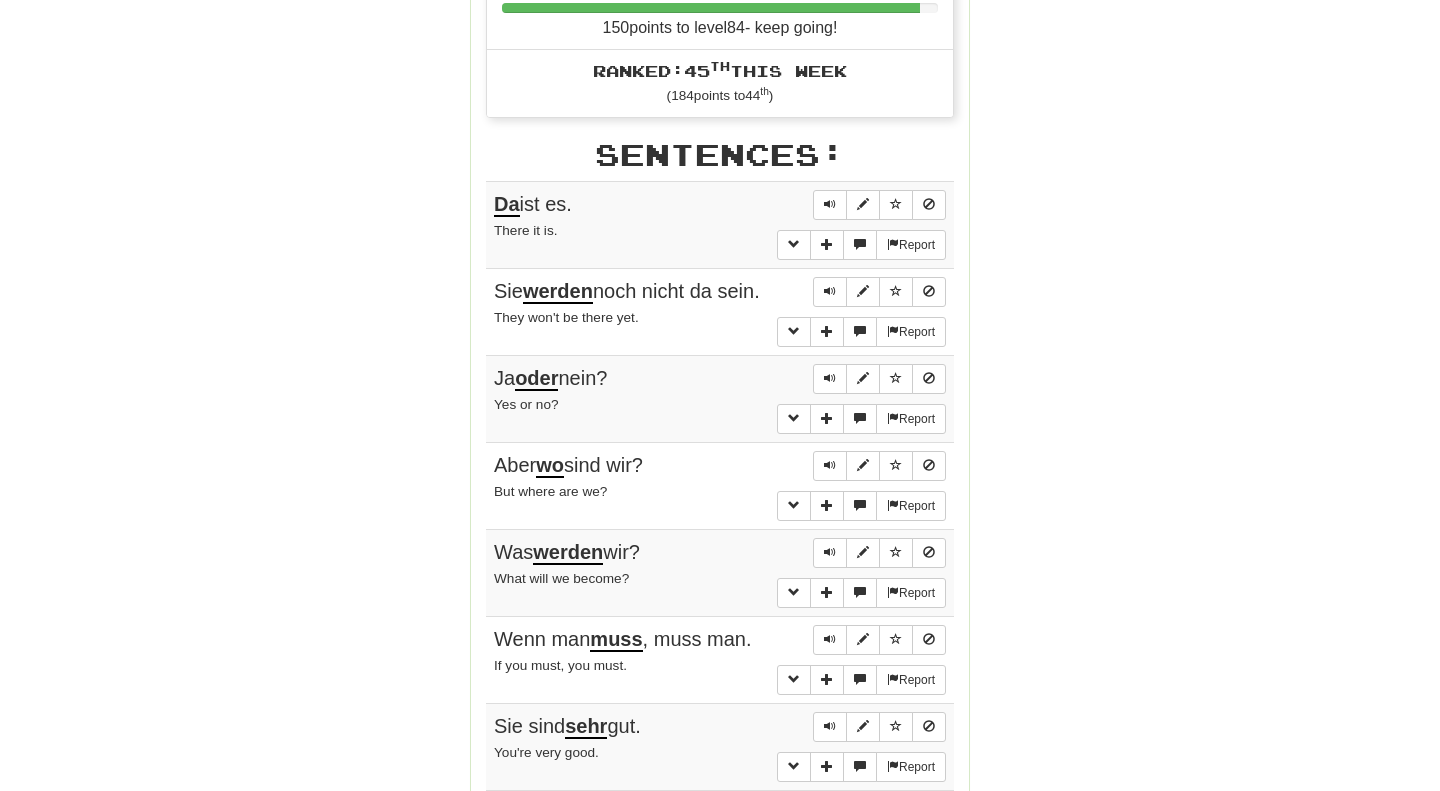 scroll, scrollTop: 867, scrollLeft: 0, axis: vertical 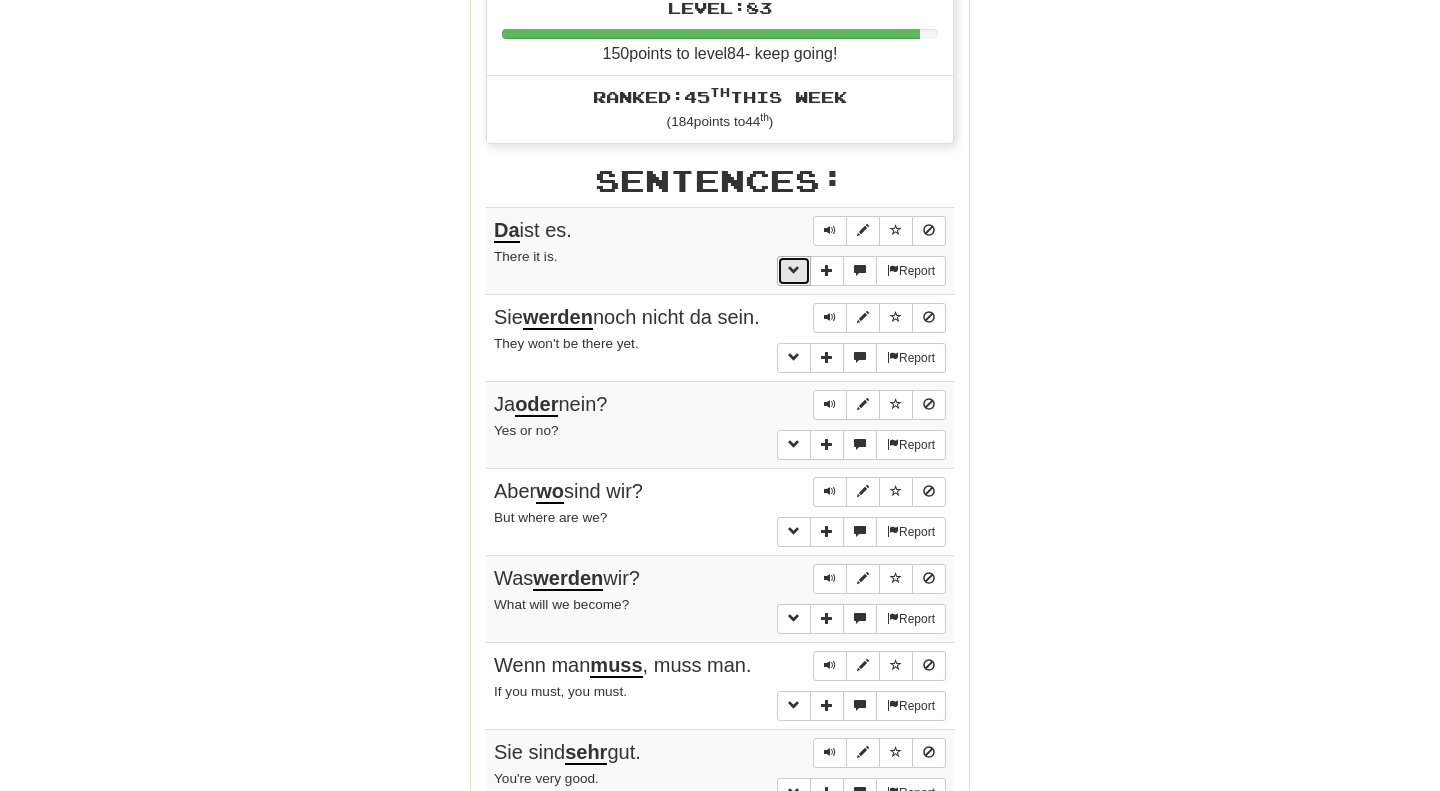 click at bounding box center (794, 271) 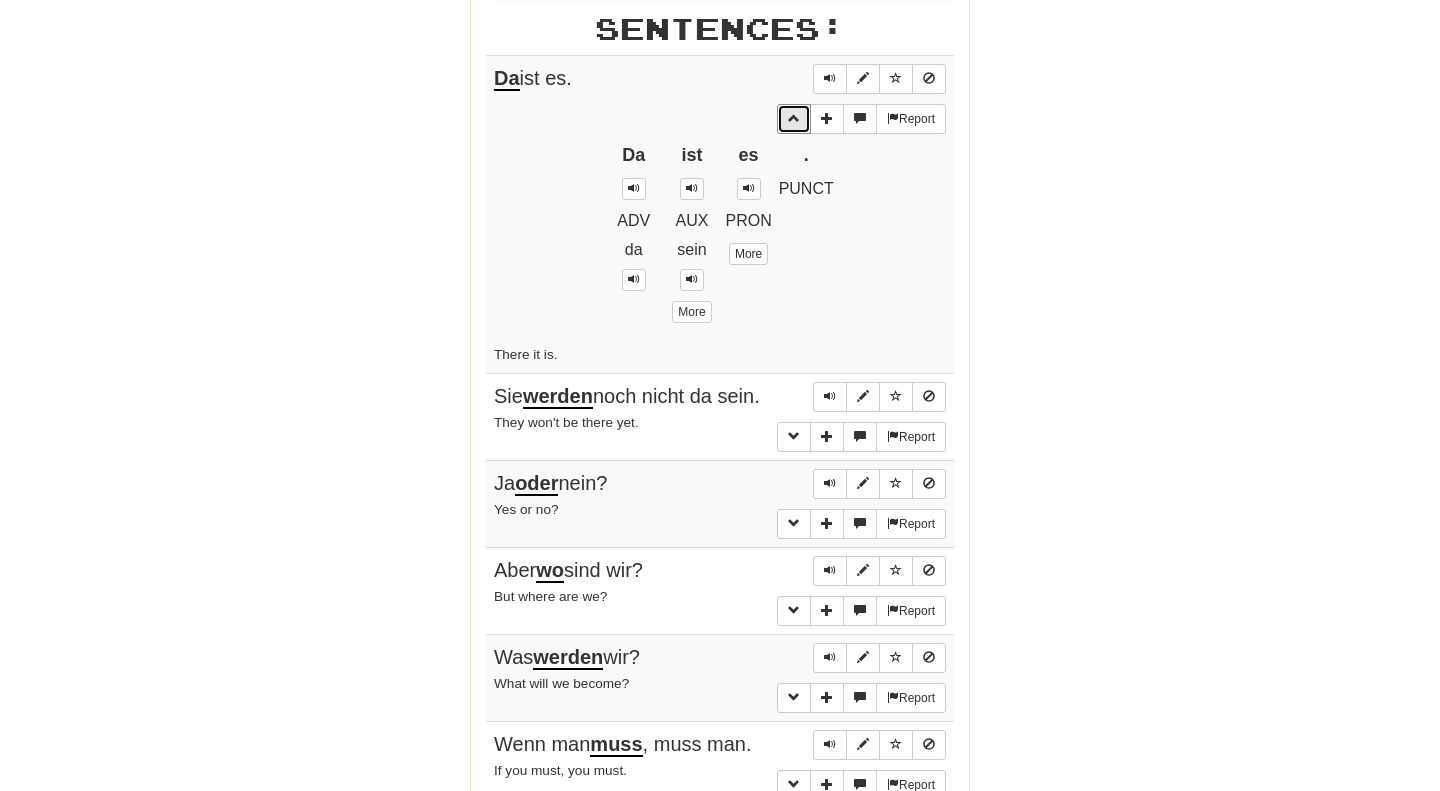 scroll, scrollTop: 1059, scrollLeft: 0, axis: vertical 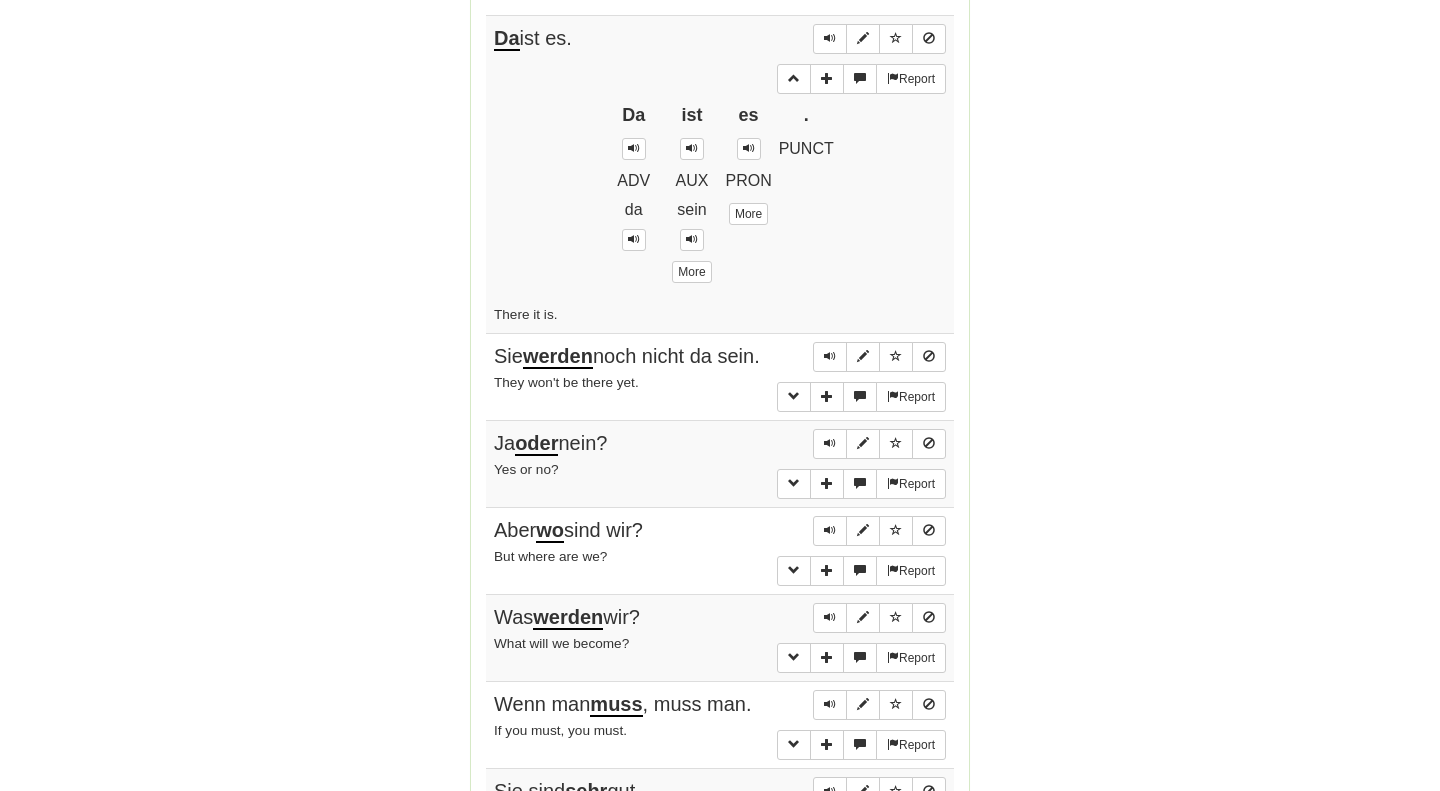 click on "Yes or no?" at bounding box center [720, 469] 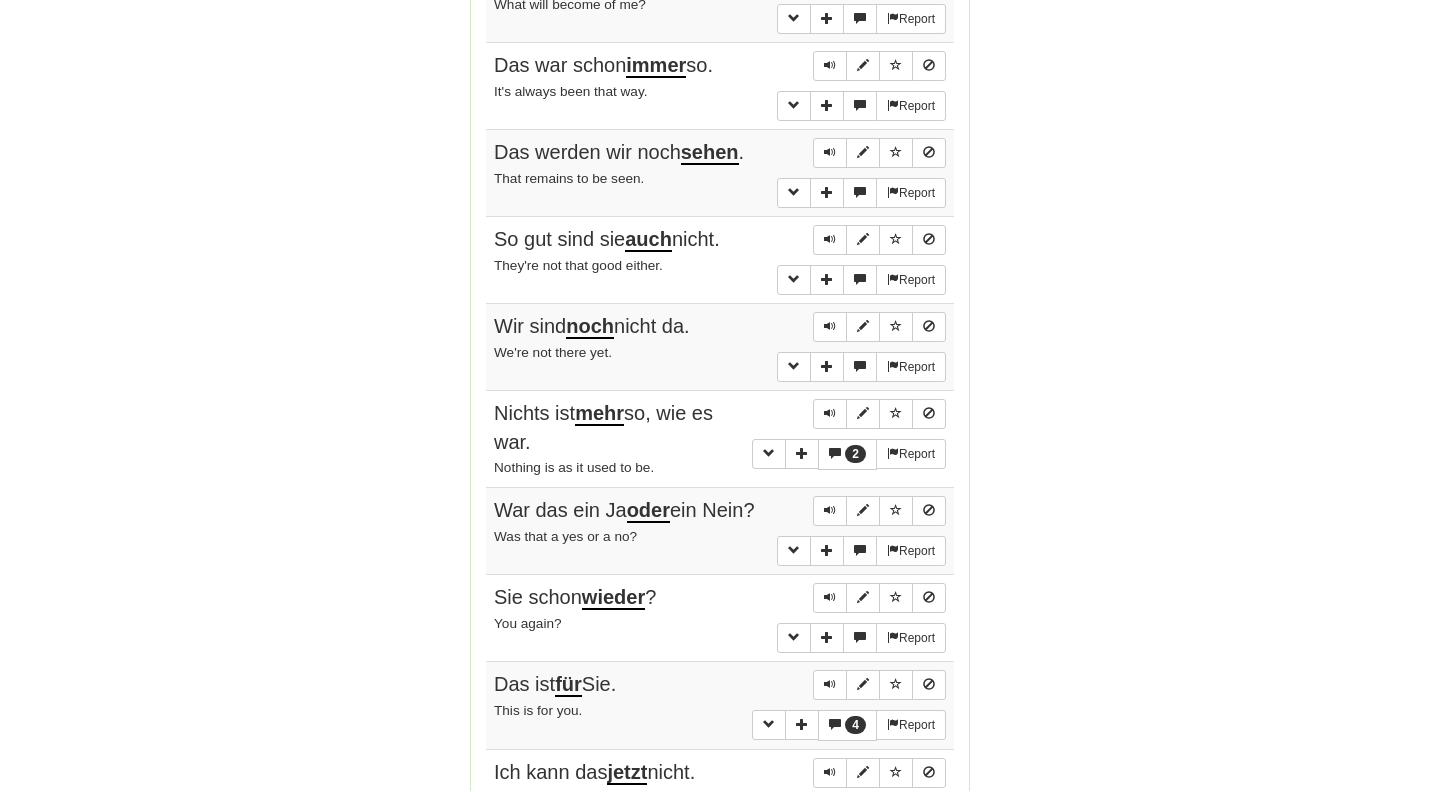 scroll, scrollTop: 0, scrollLeft: 0, axis: both 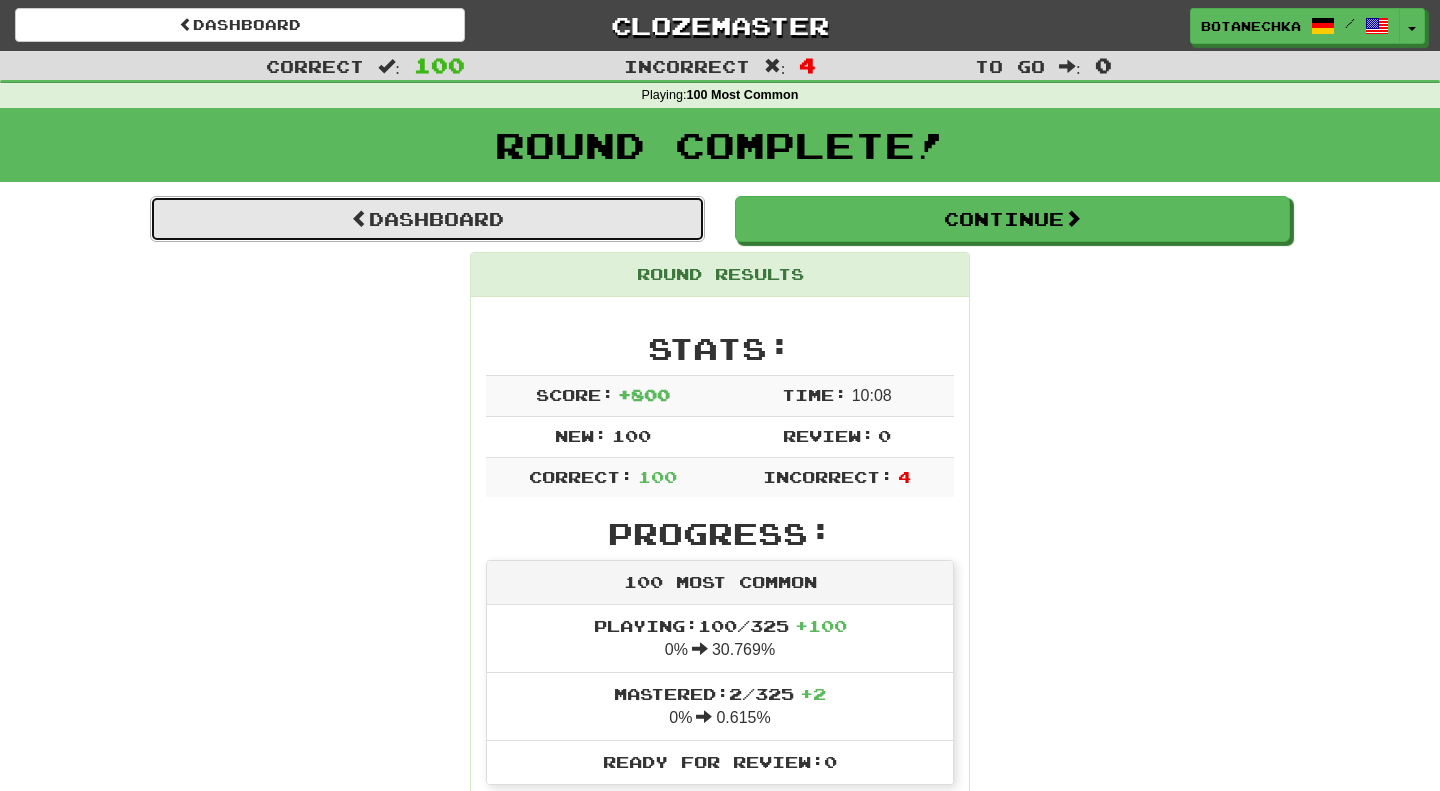 click on "Dashboard" at bounding box center [427, 219] 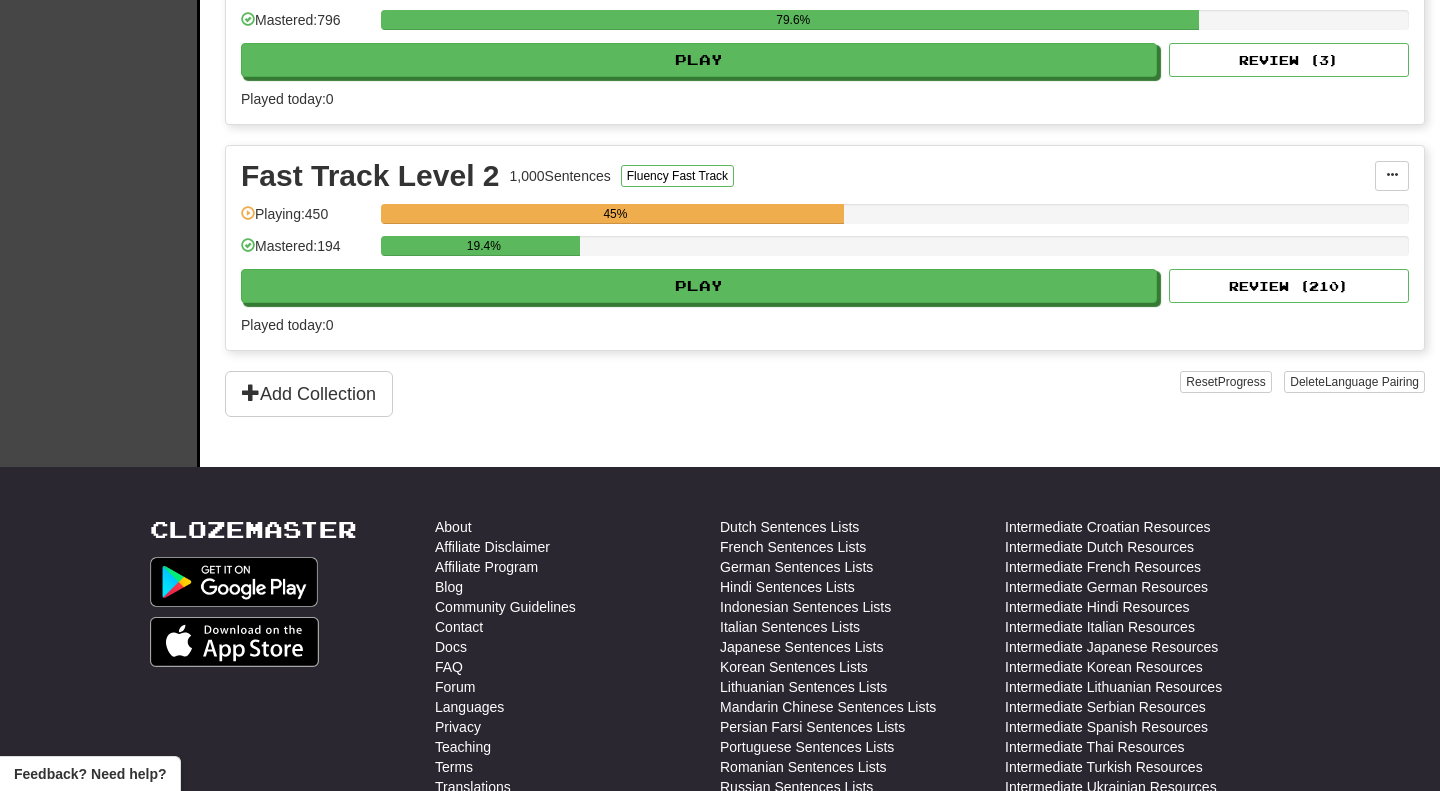 scroll, scrollTop: 0, scrollLeft: 0, axis: both 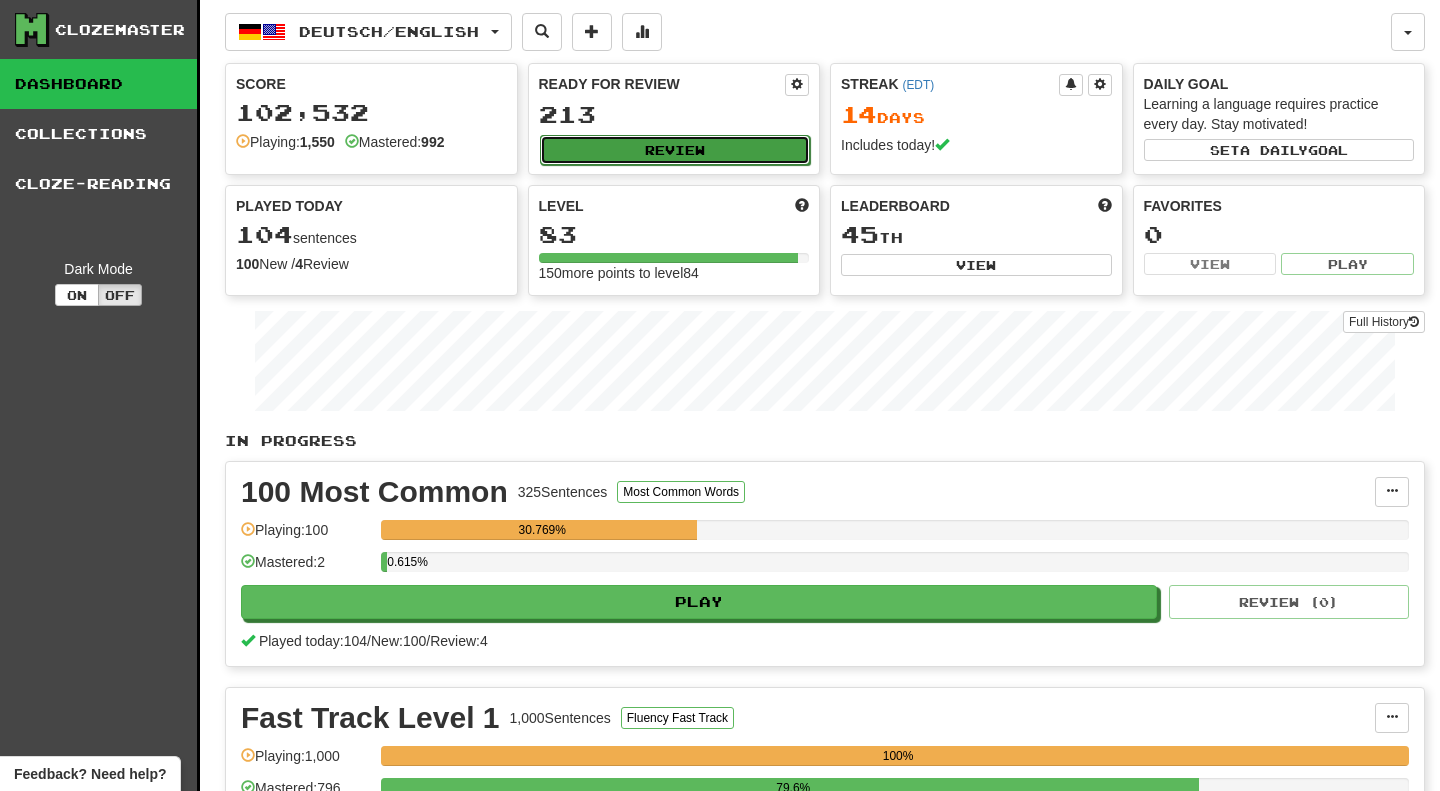 click on "Review" at bounding box center [675, 150] 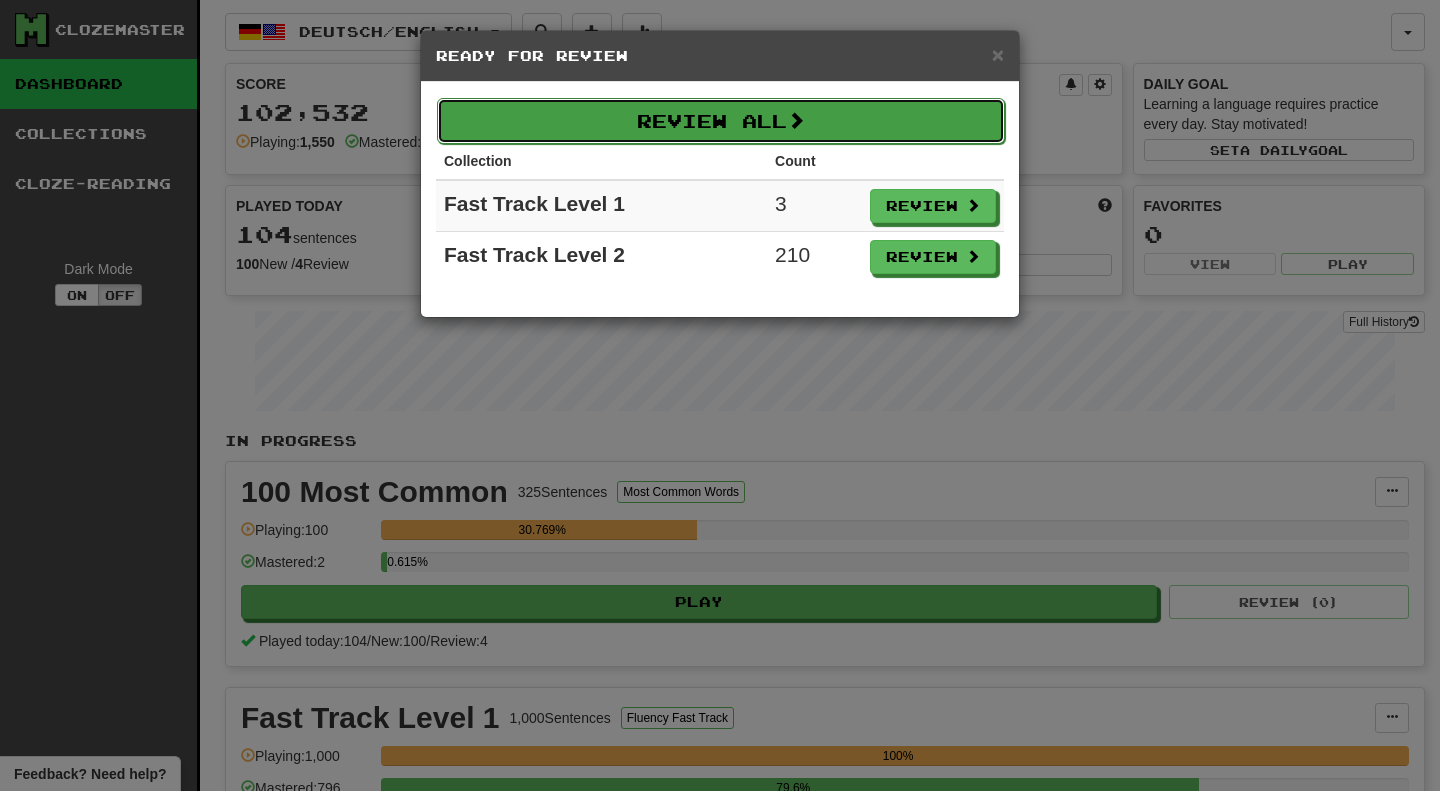 click on "Review All" at bounding box center [721, 121] 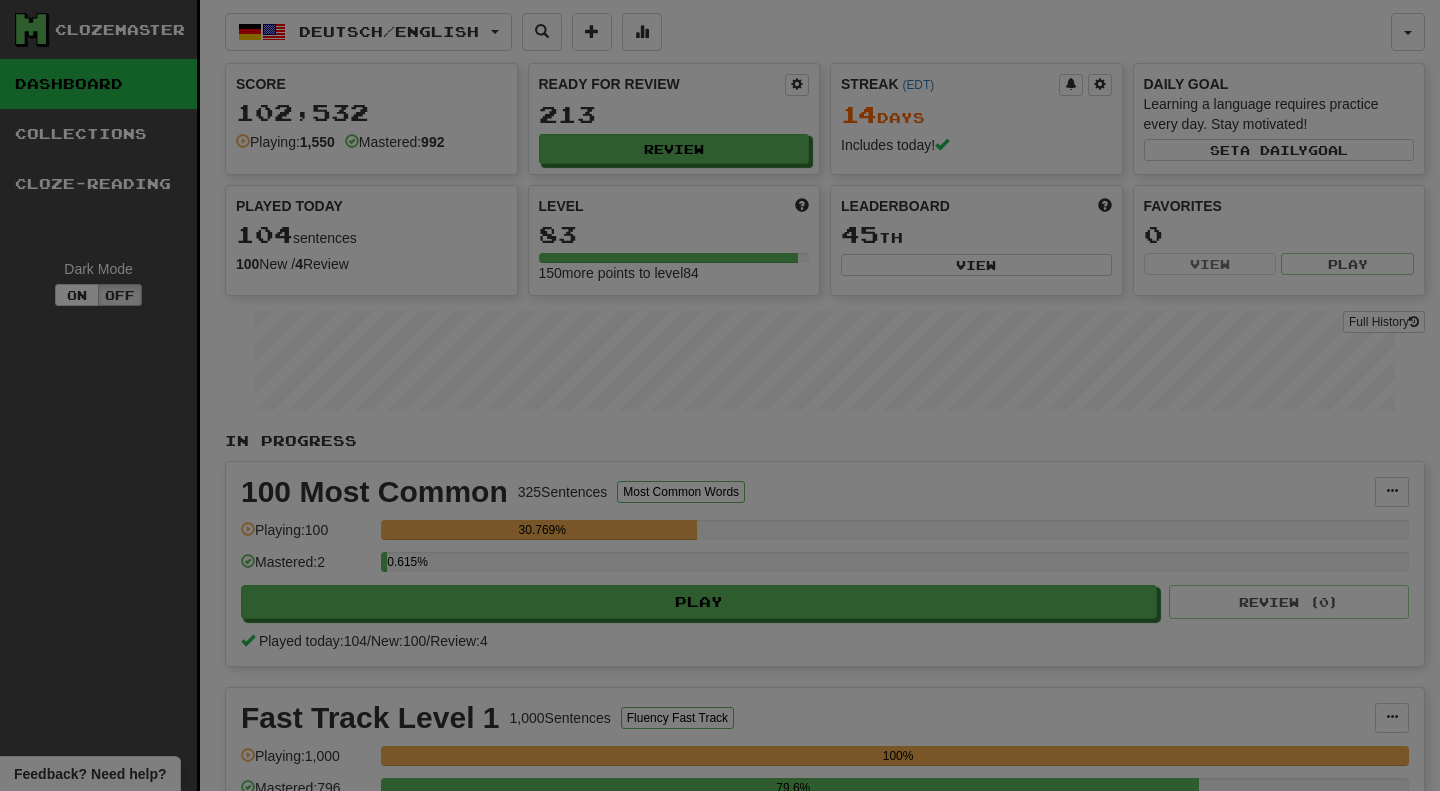 select on "***" 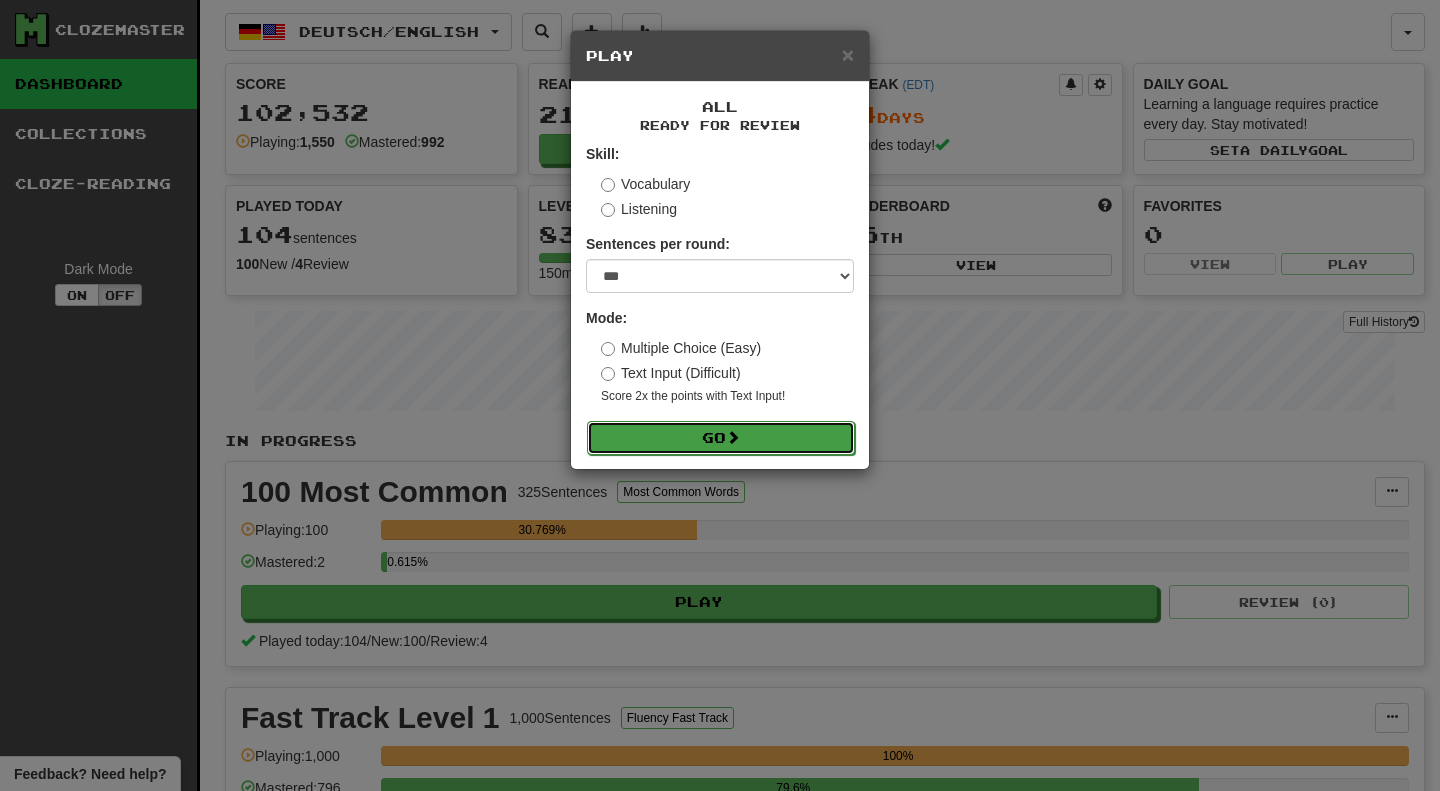 click on "Go" at bounding box center [721, 438] 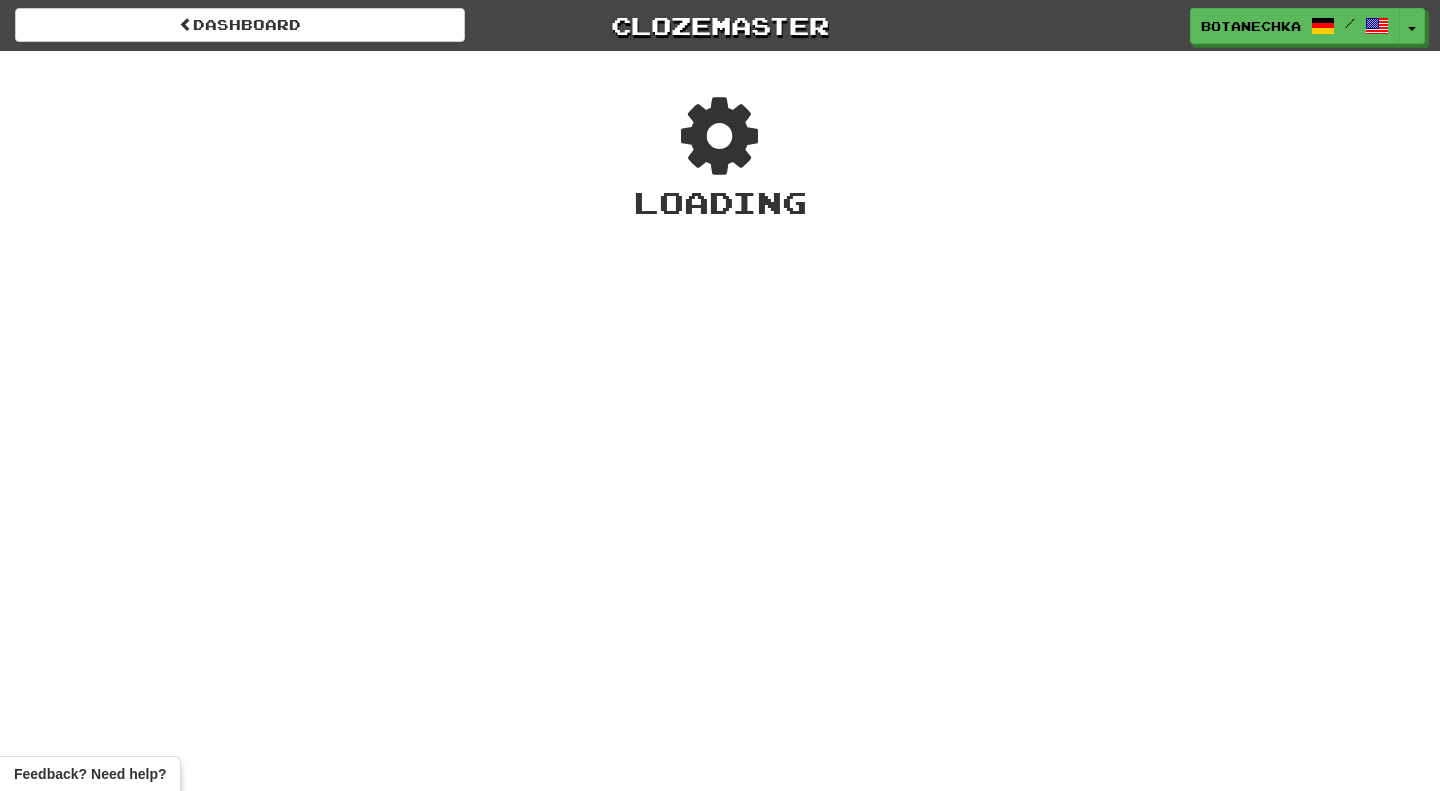 scroll, scrollTop: 0, scrollLeft: 0, axis: both 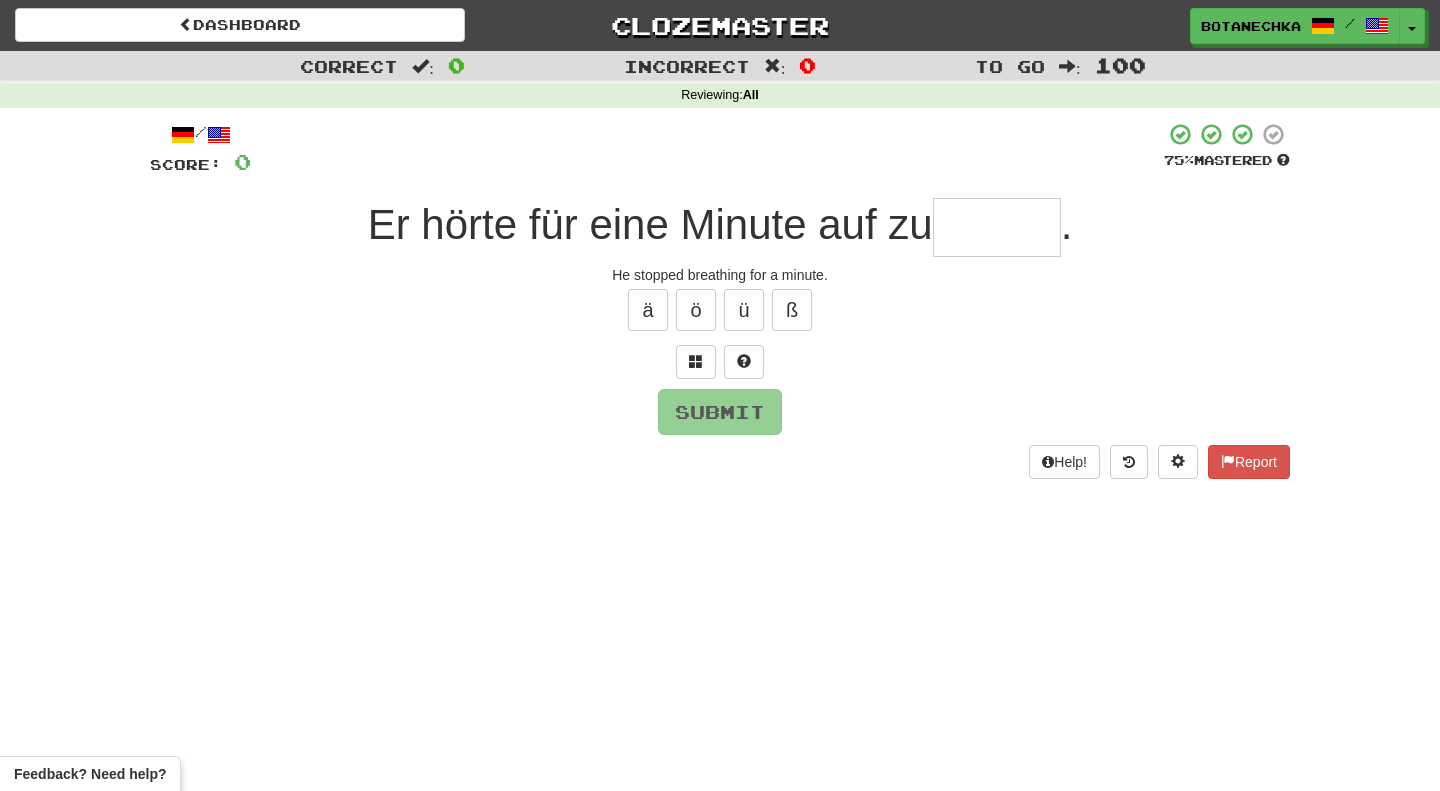 click at bounding box center [997, 227] 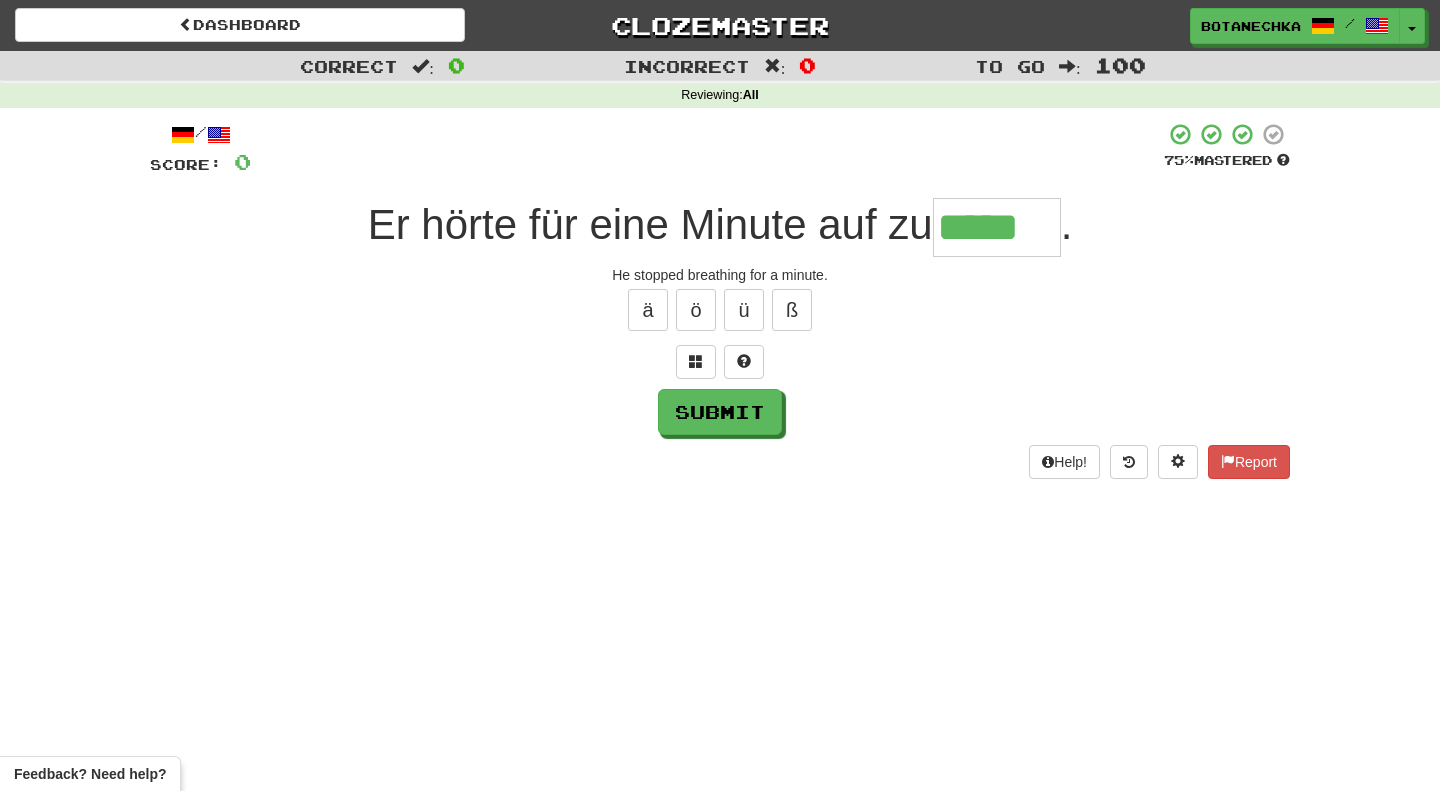 type on "*****" 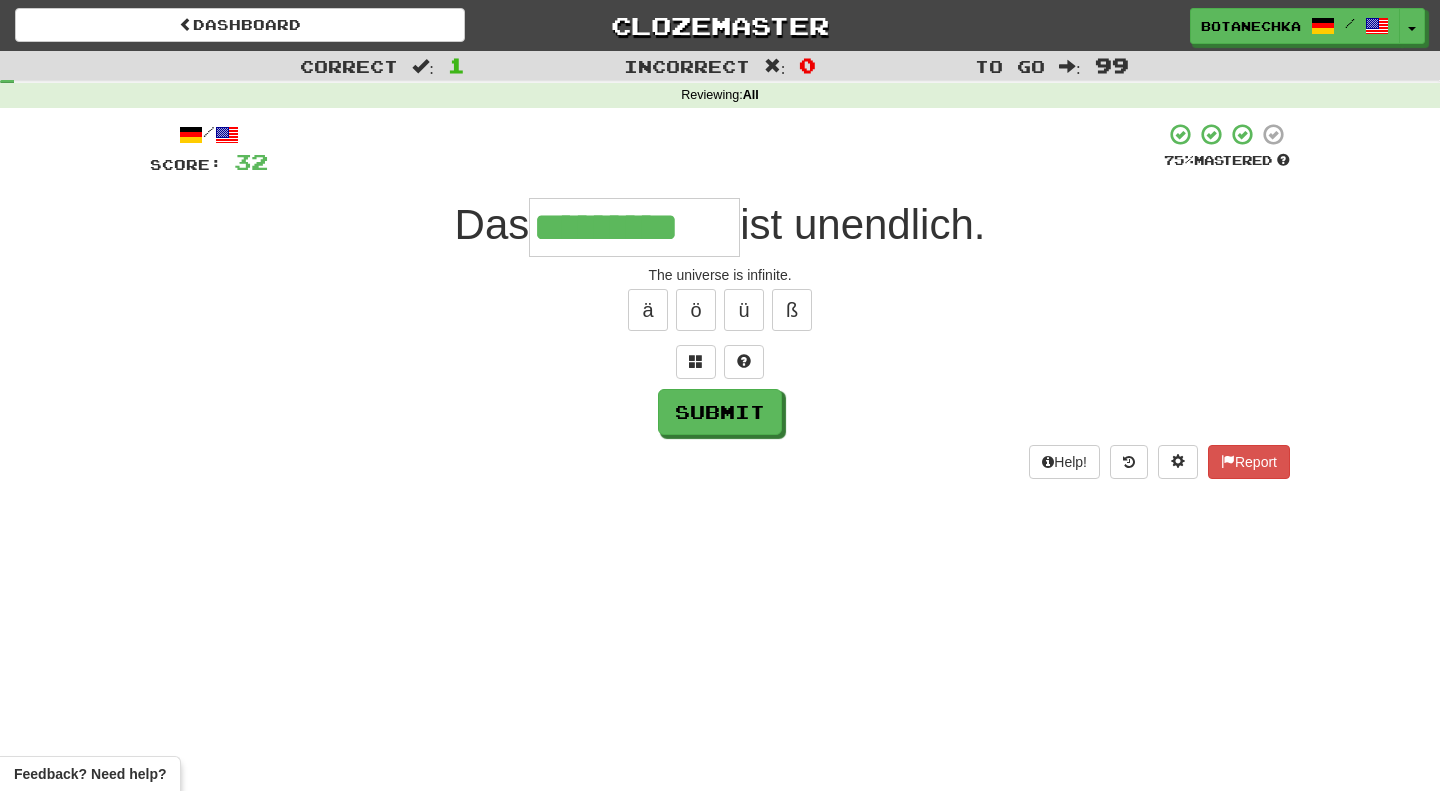 type on "*********" 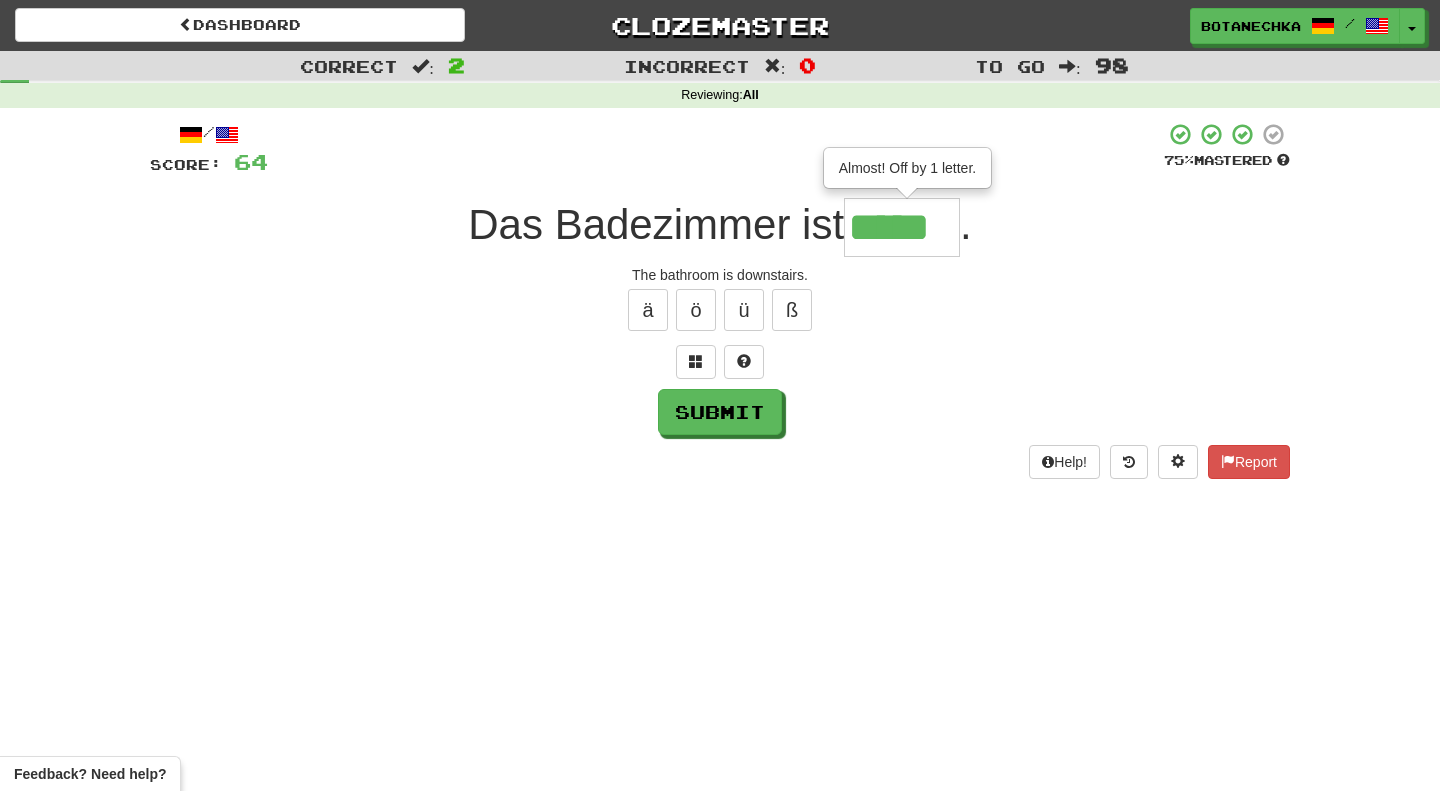 type on "*****" 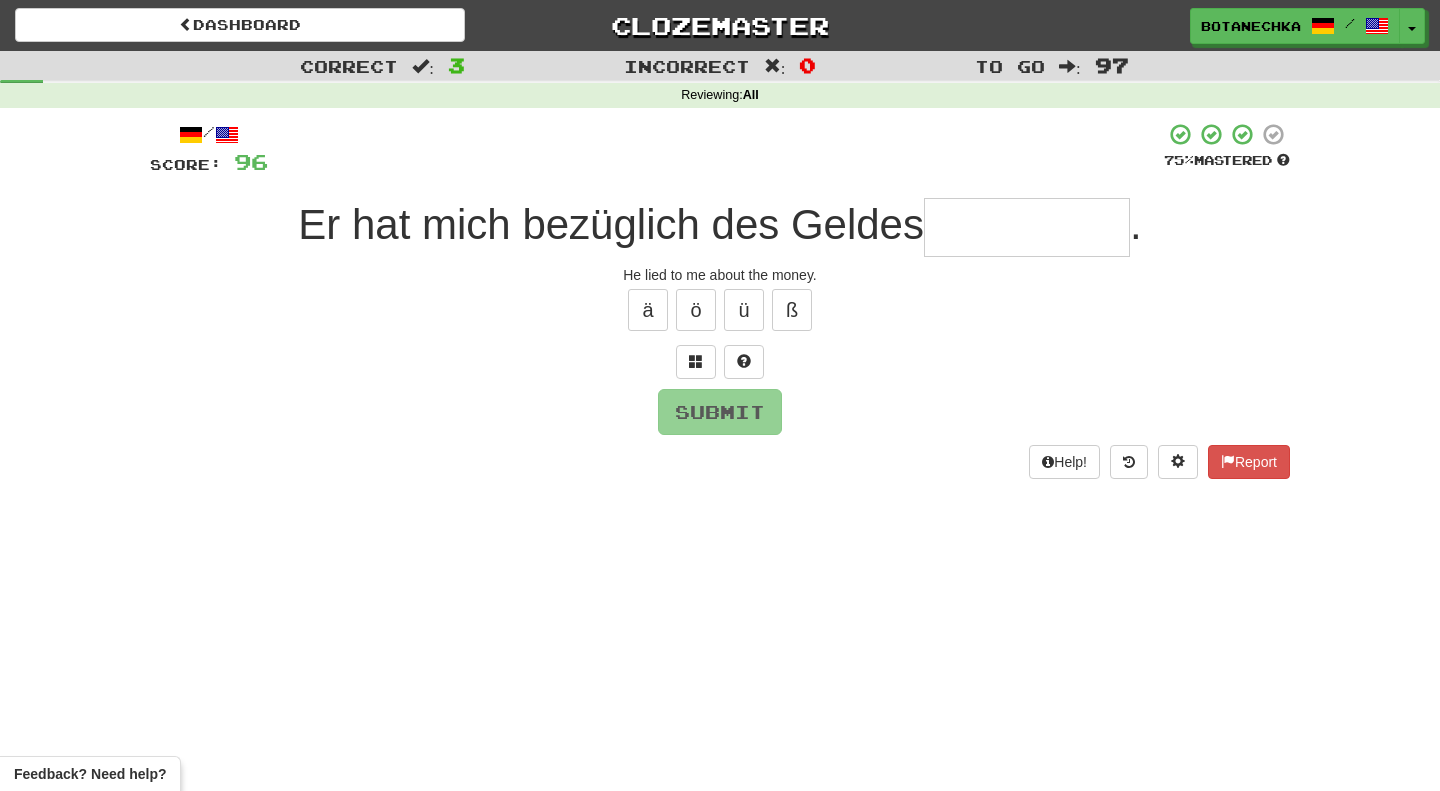 type on "*" 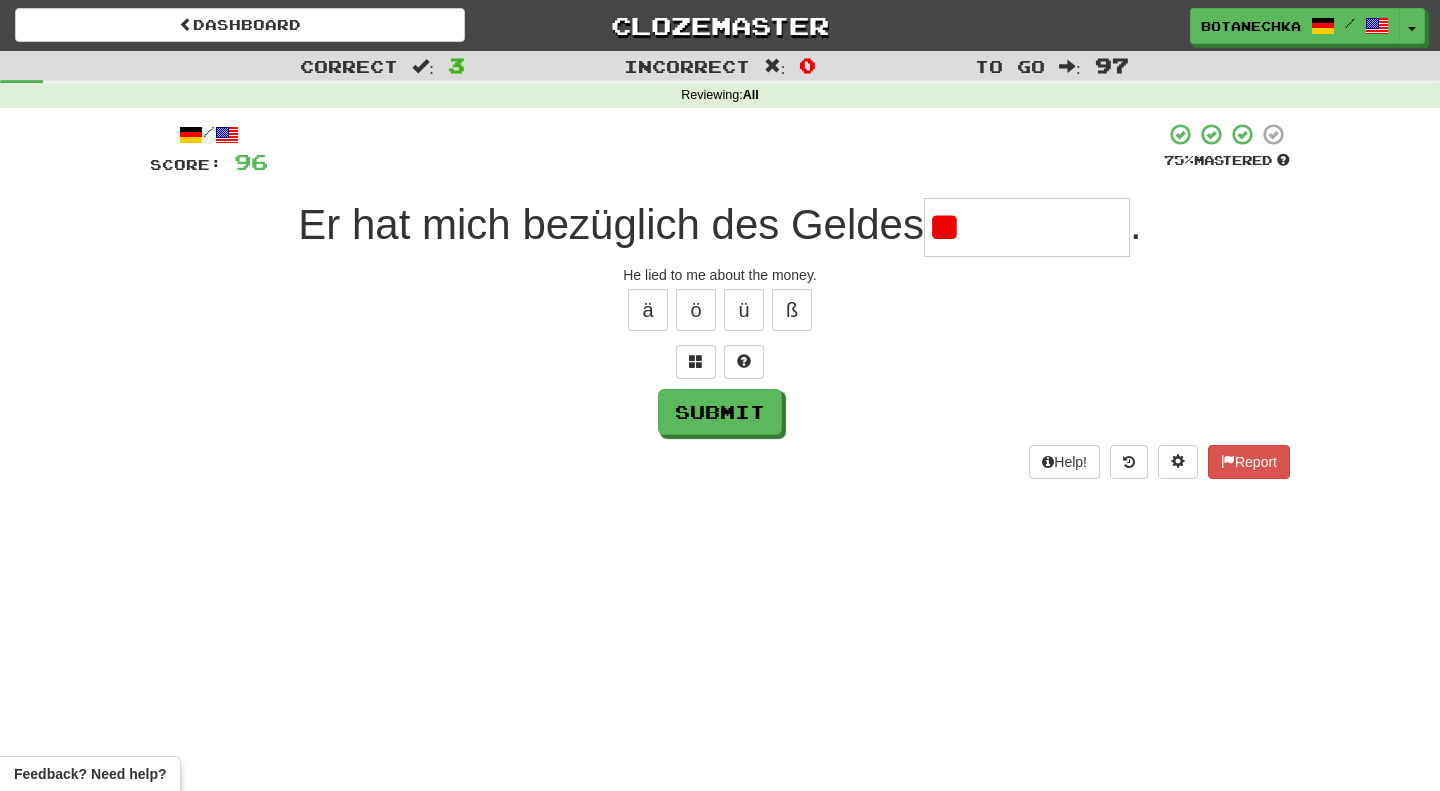 type on "*" 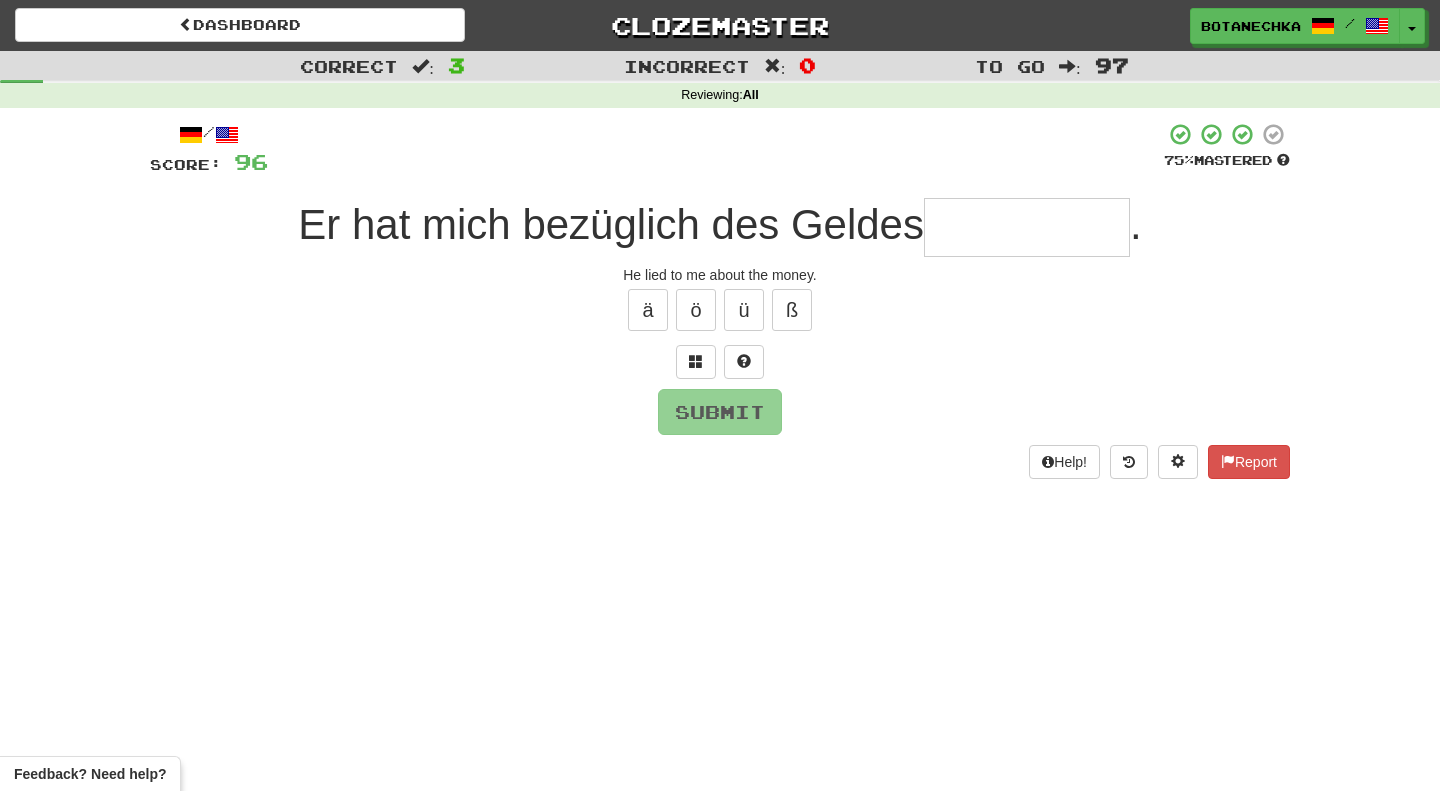 type on "*" 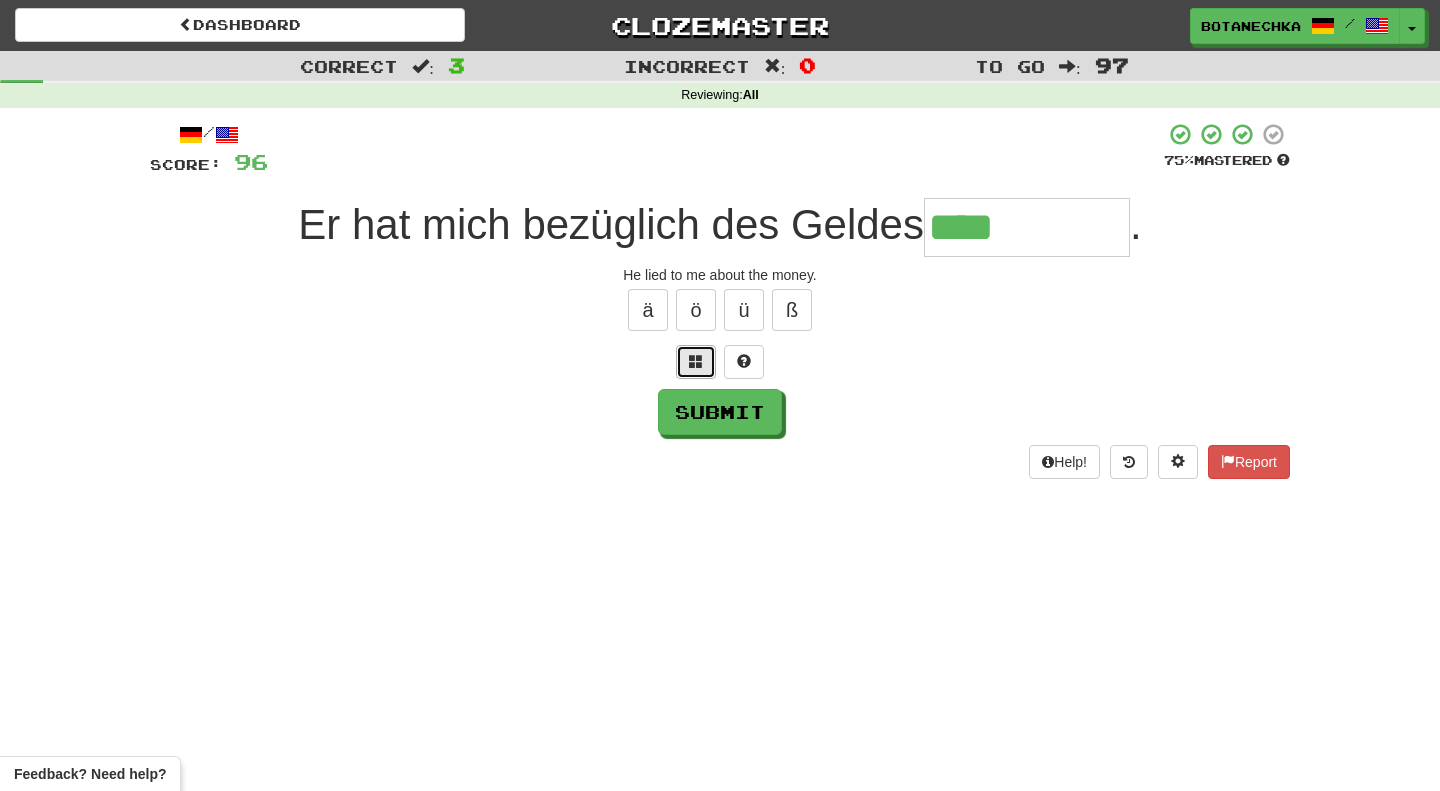click at bounding box center (696, 361) 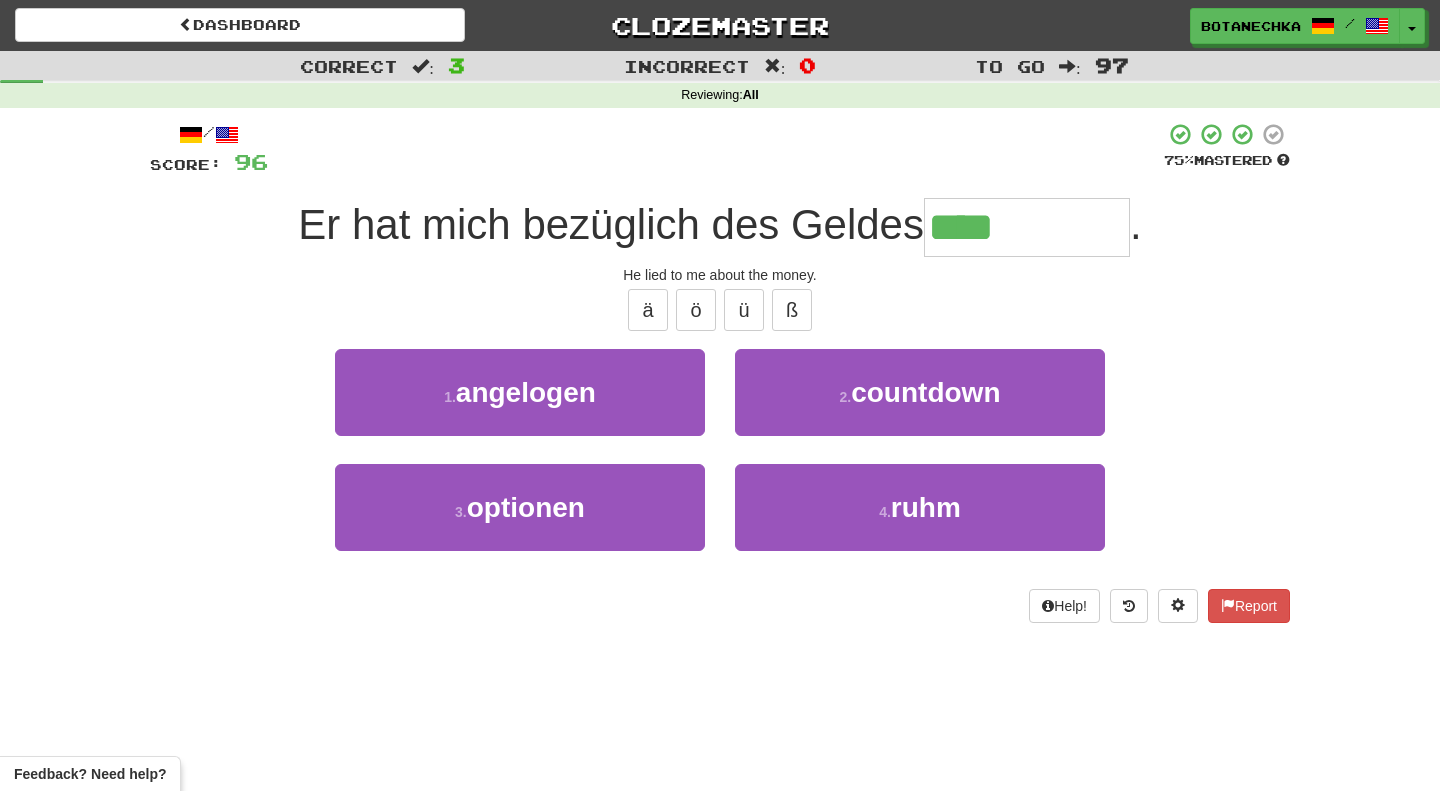 click on "****" at bounding box center (1027, 227) 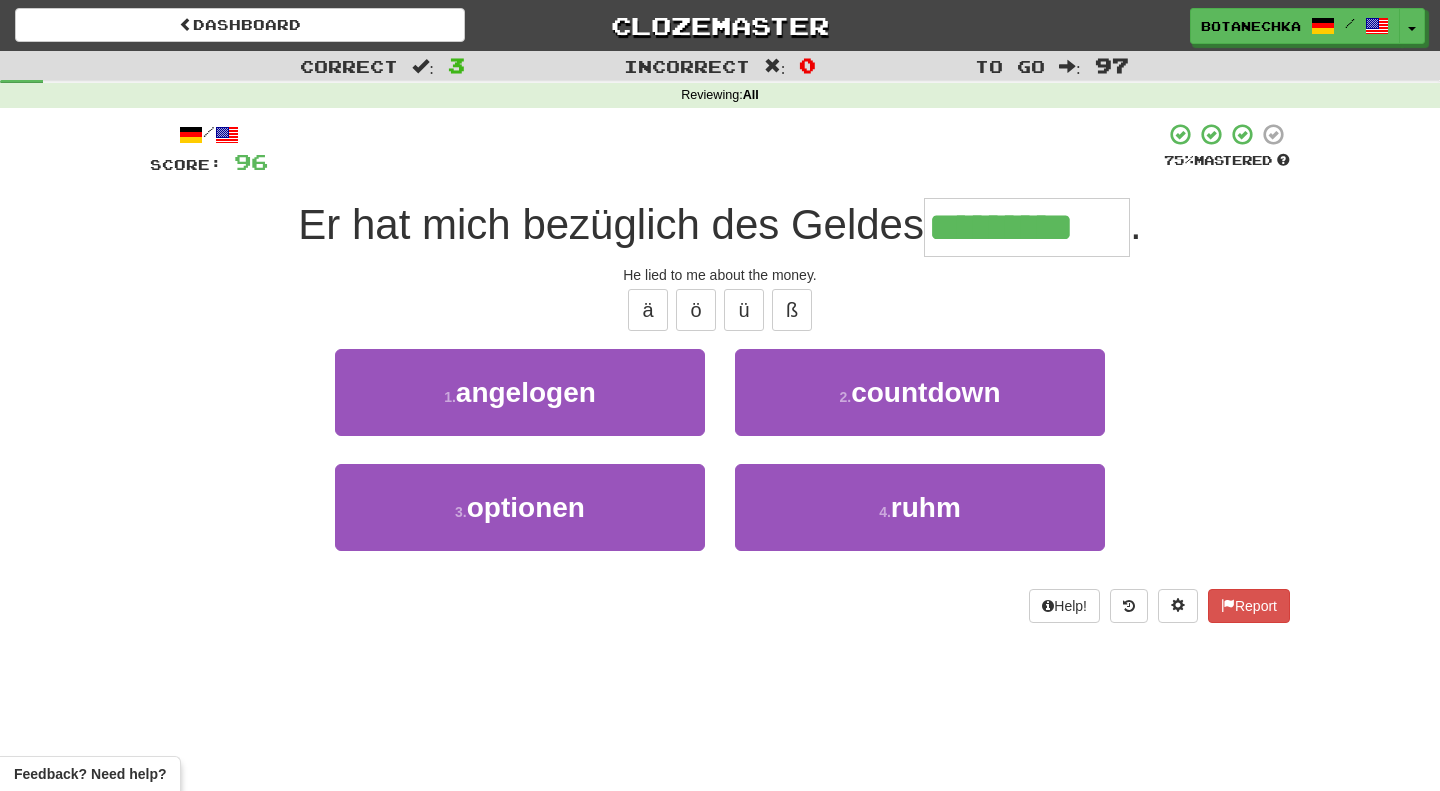 type on "*********" 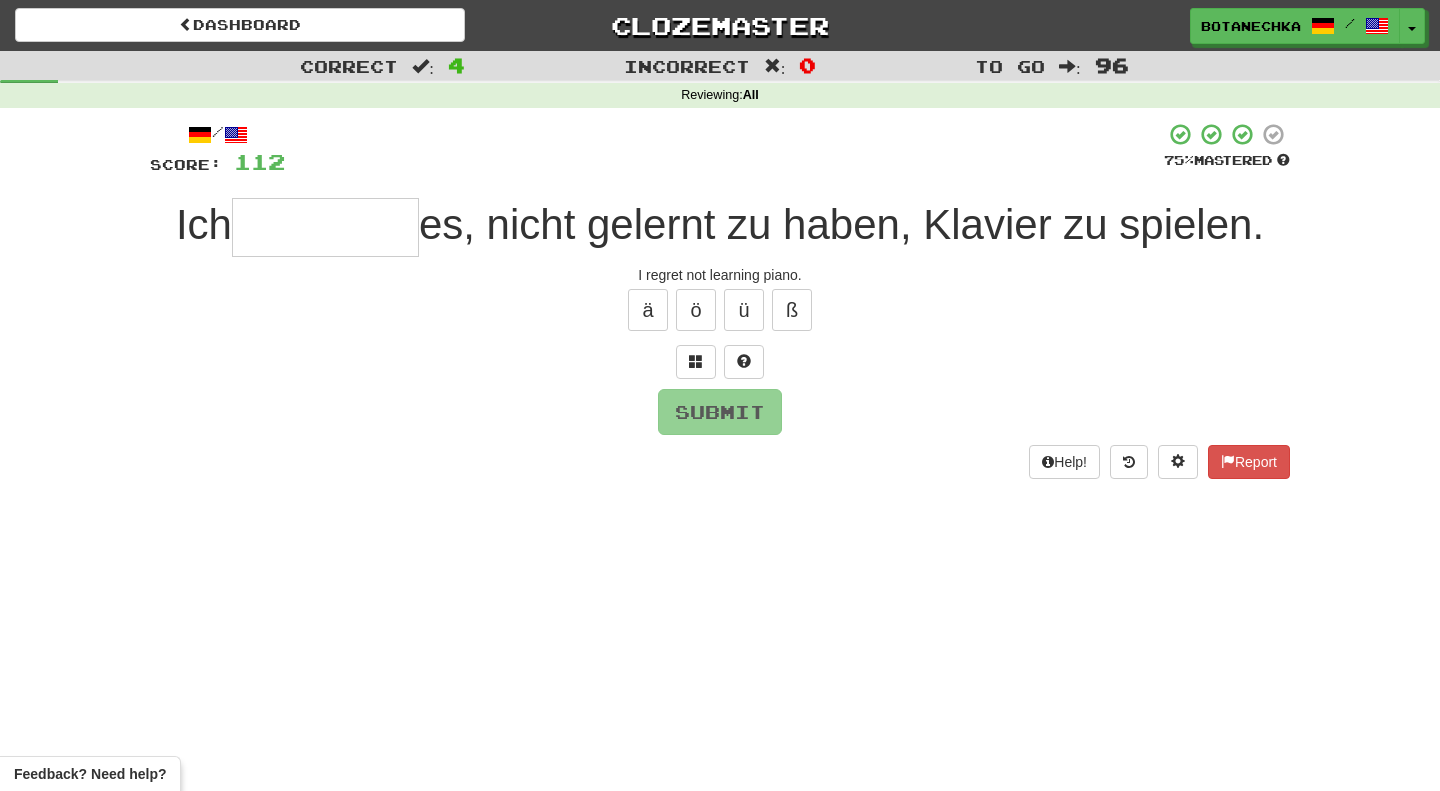 type on "*" 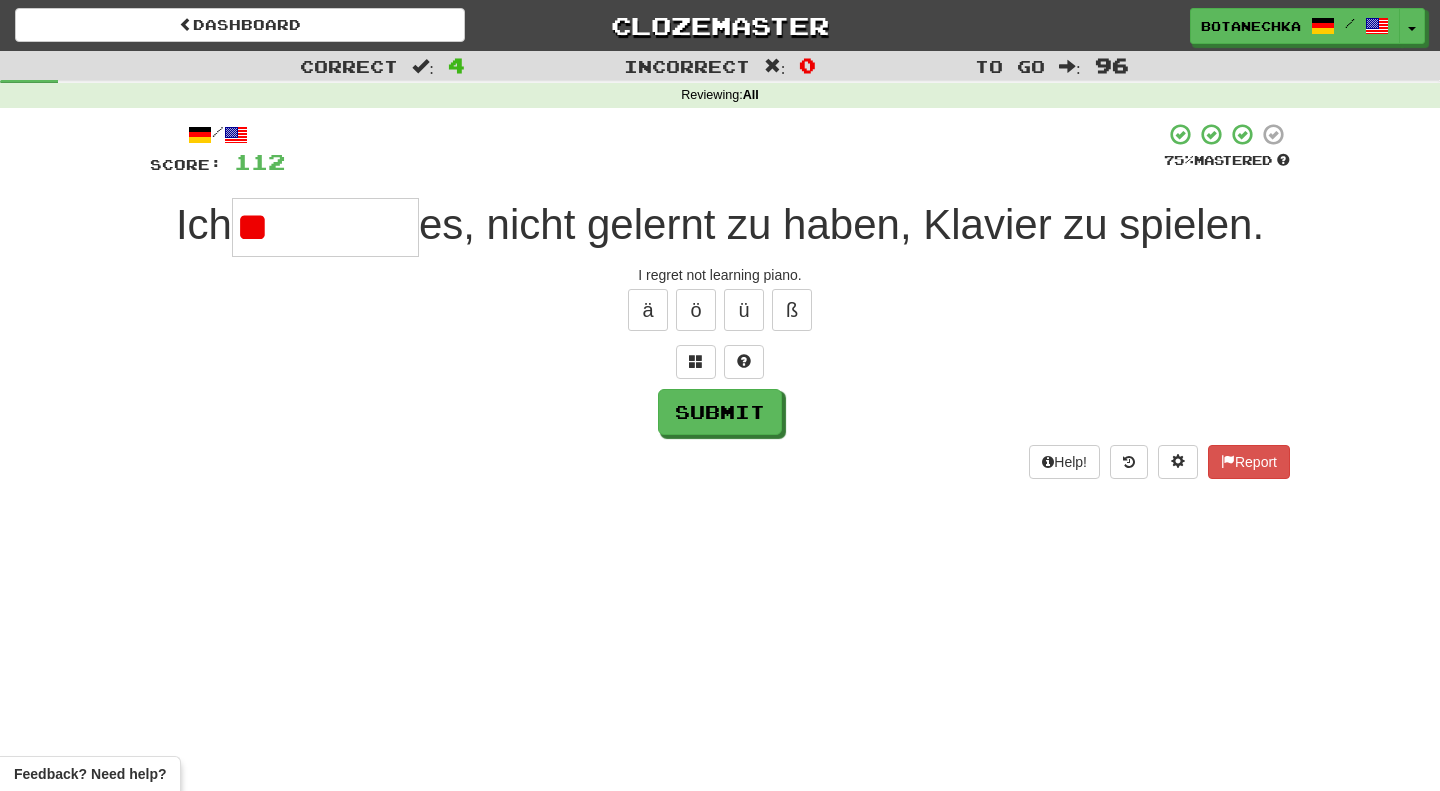 type on "*" 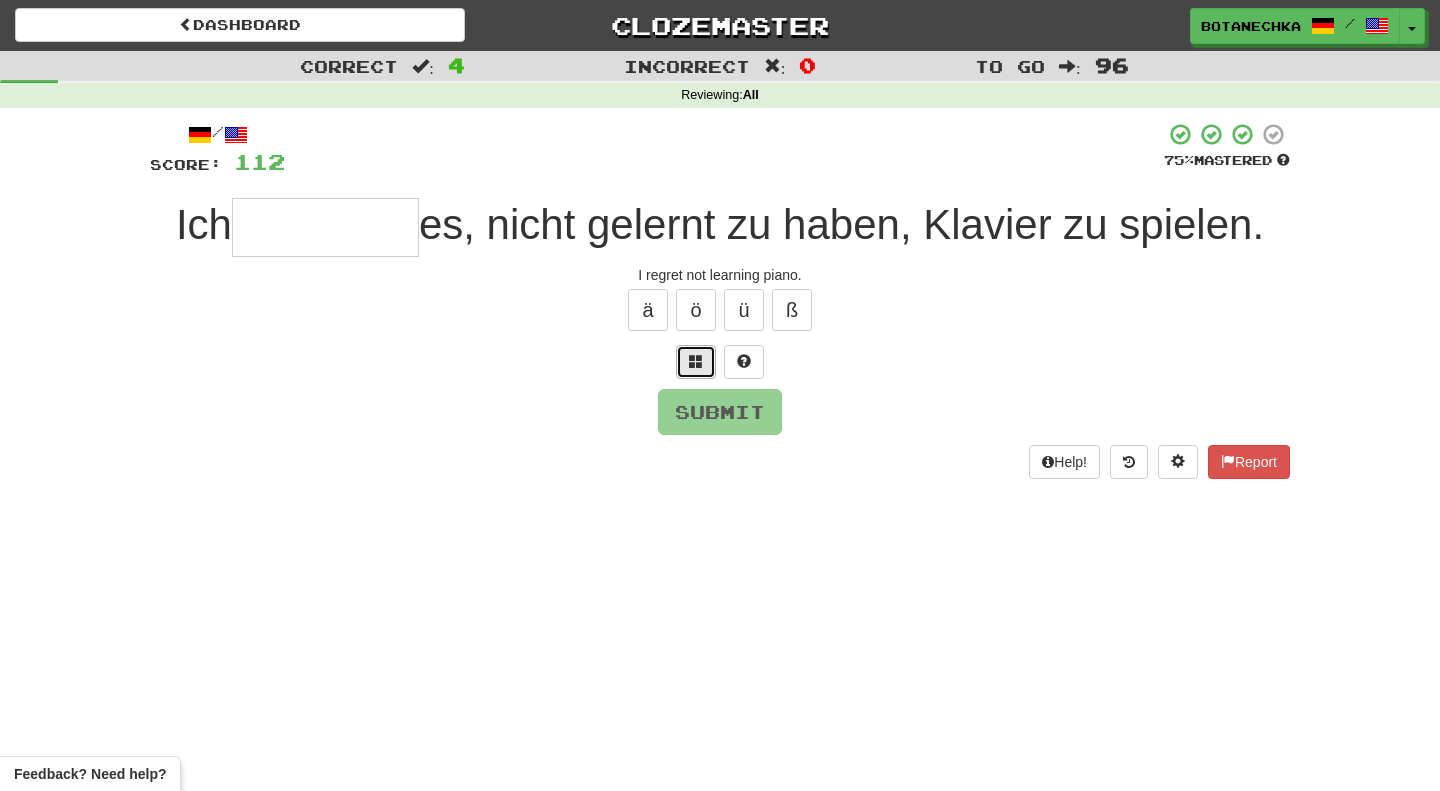 click at bounding box center (696, 362) 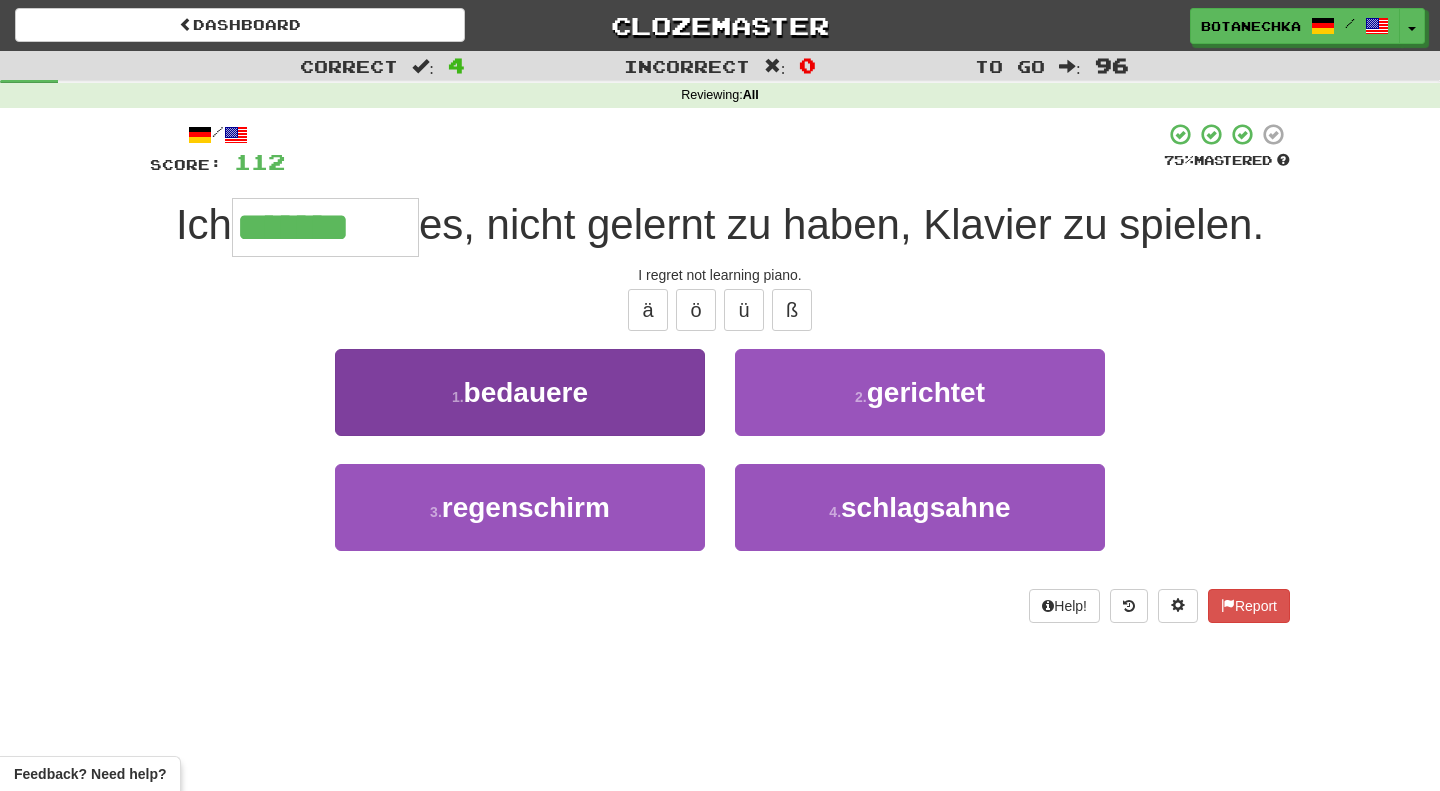 type on "********" 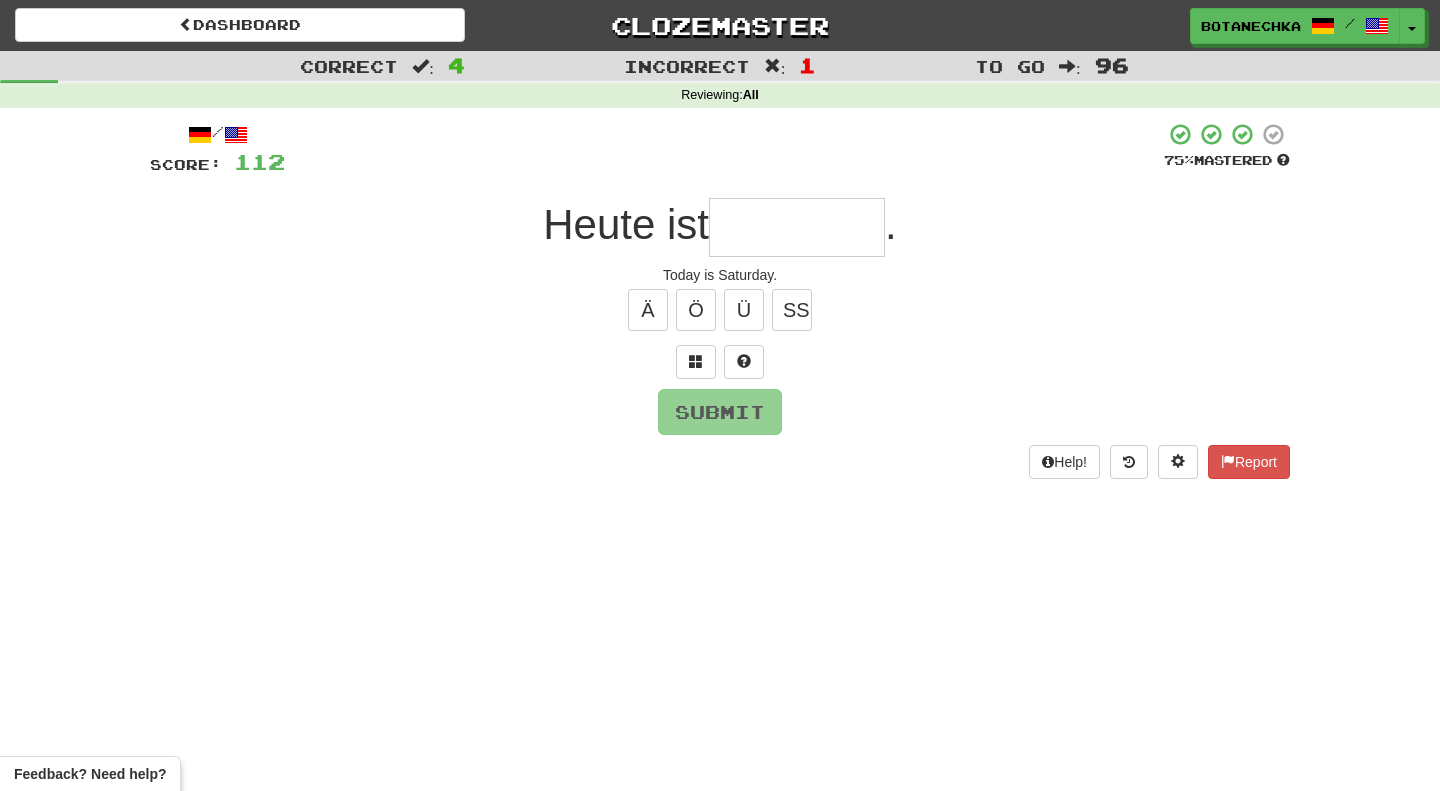 type on "*" 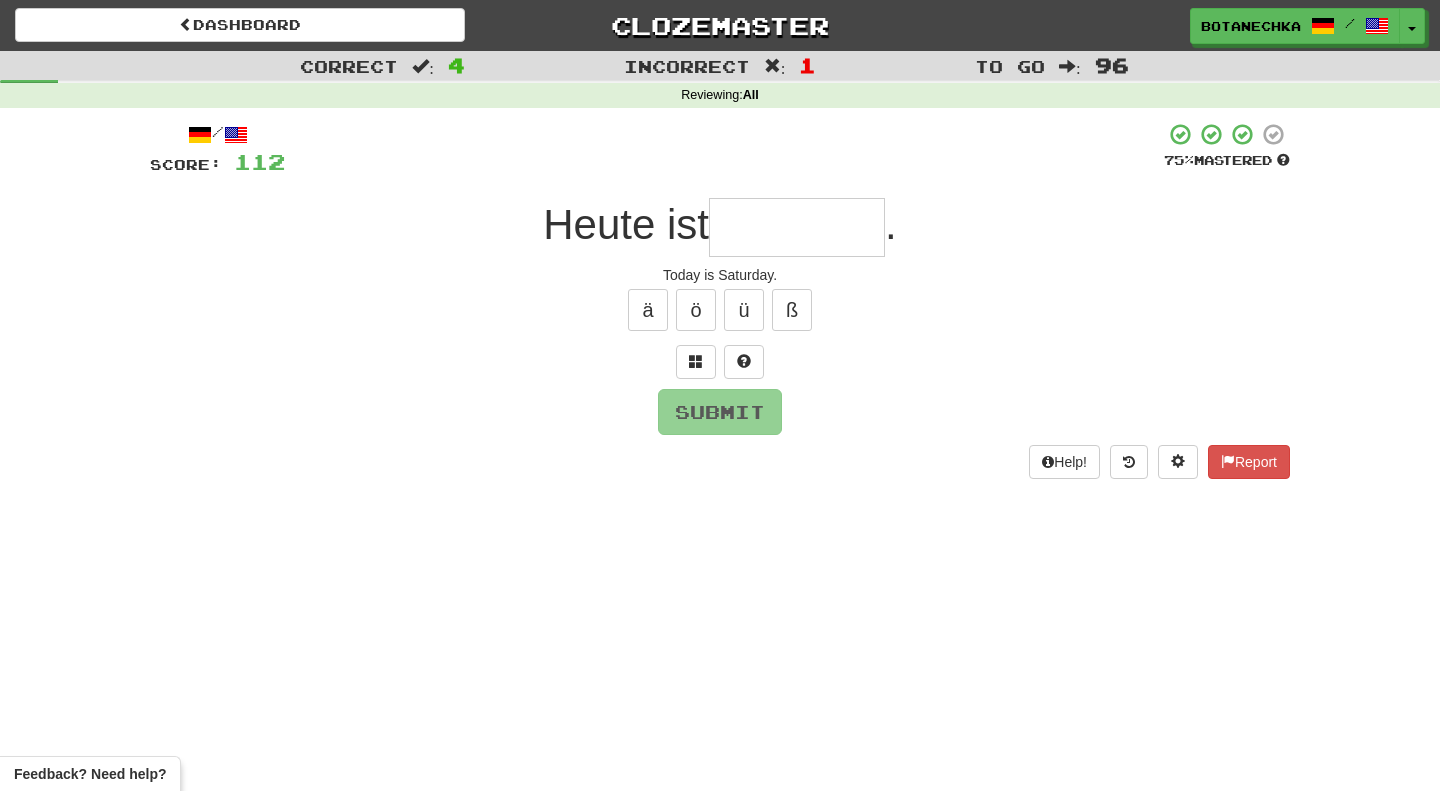 type on "*" 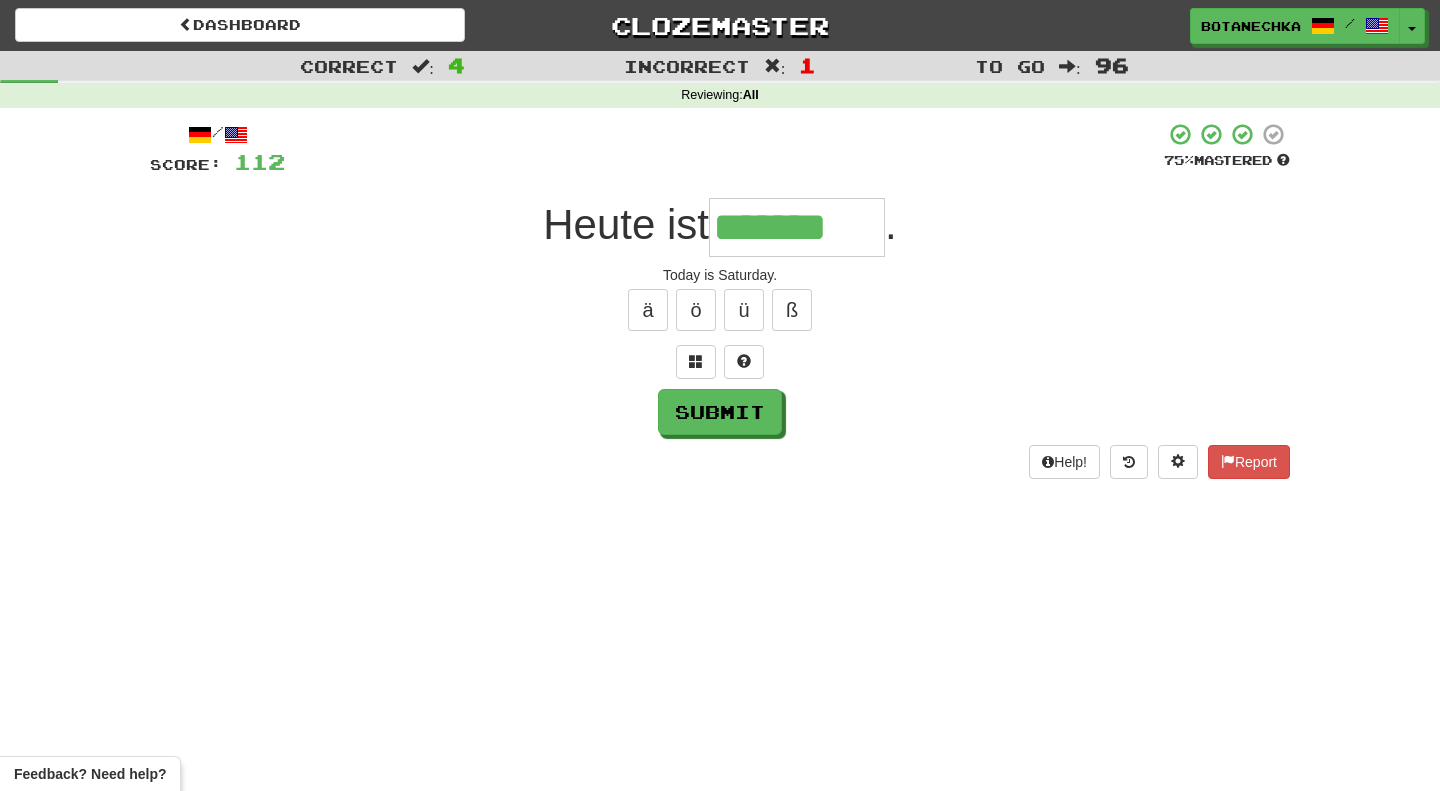 type on "*******" 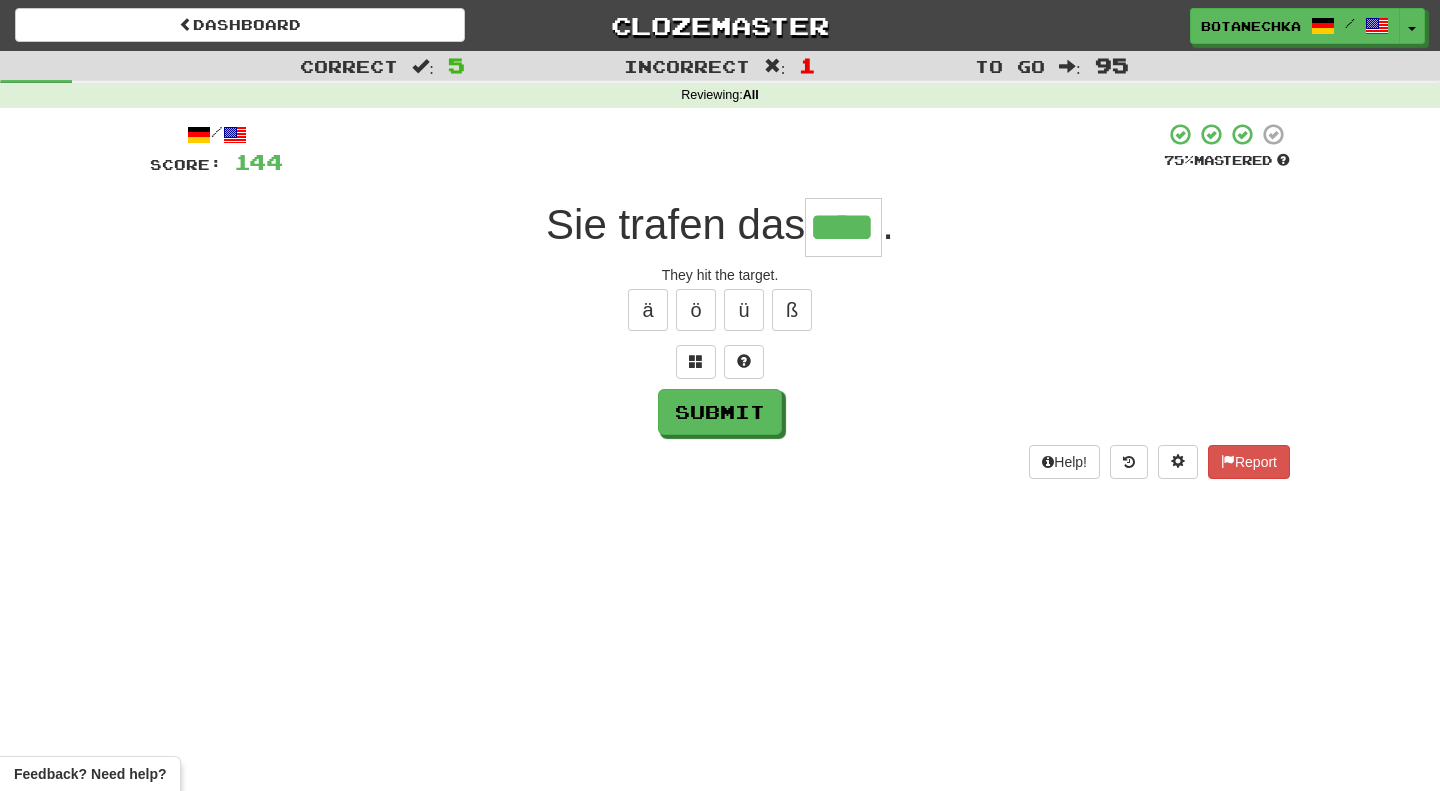 type on "****" 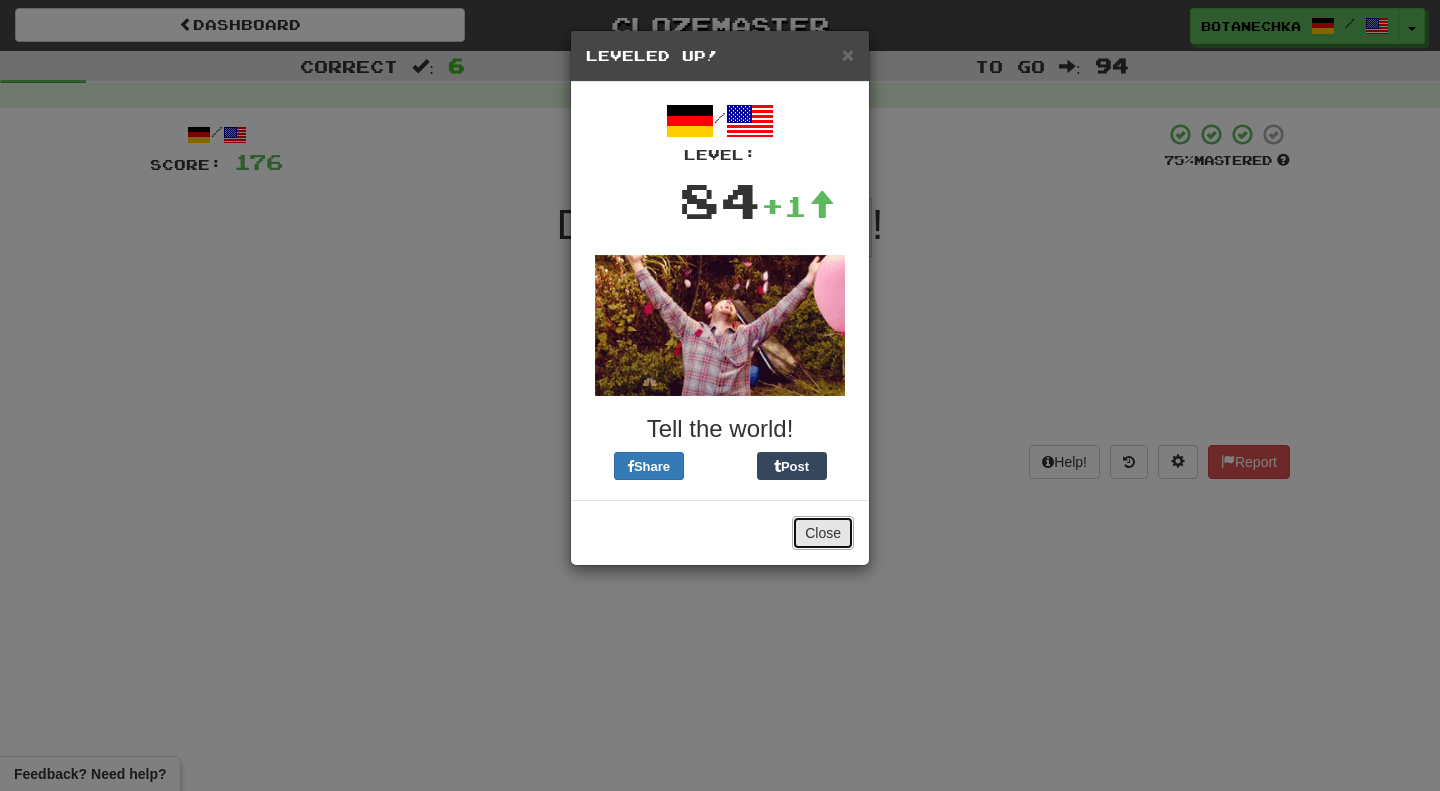 click on "Close" at bounding box center (823, 533) 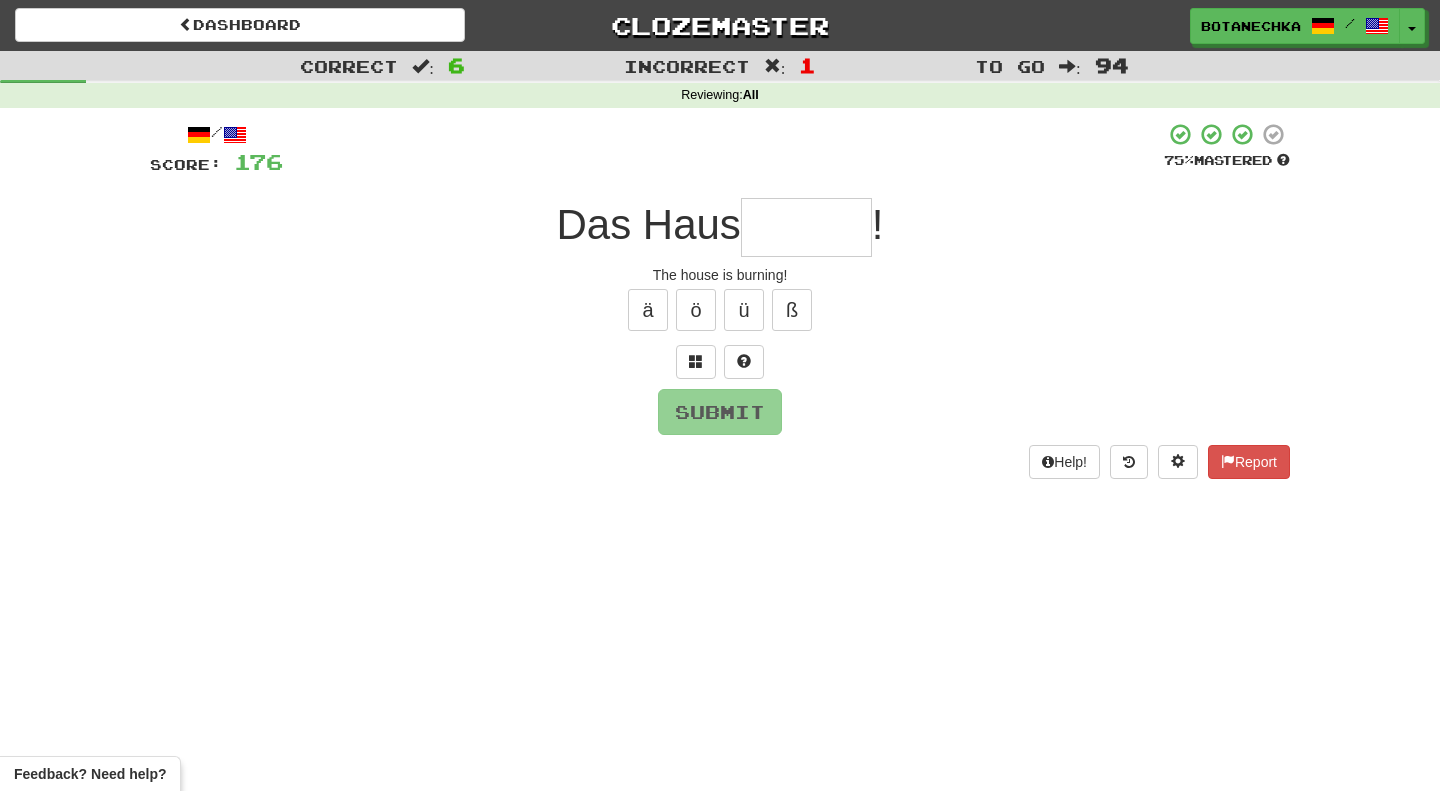 click at bounding box center [806, 227] 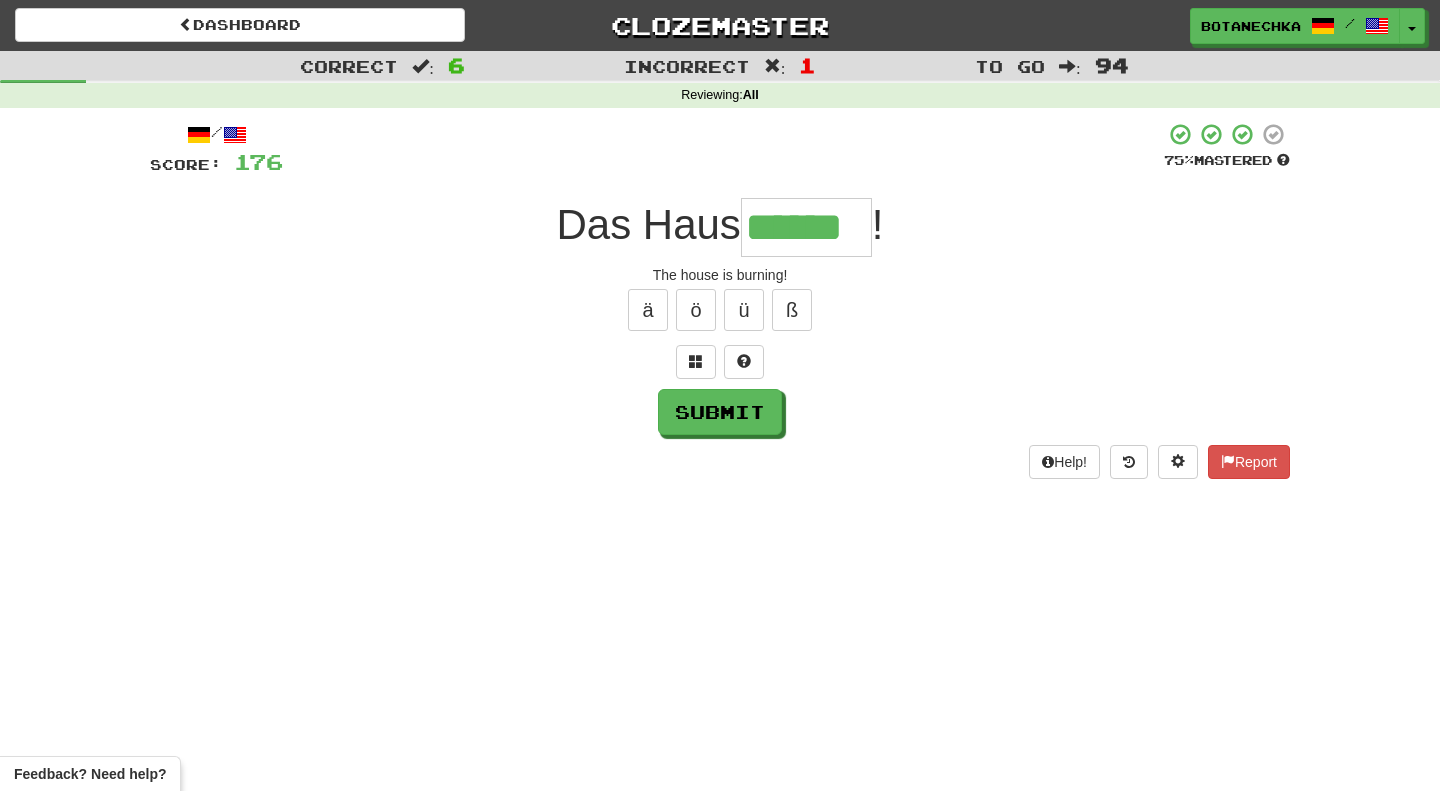 type on "******" 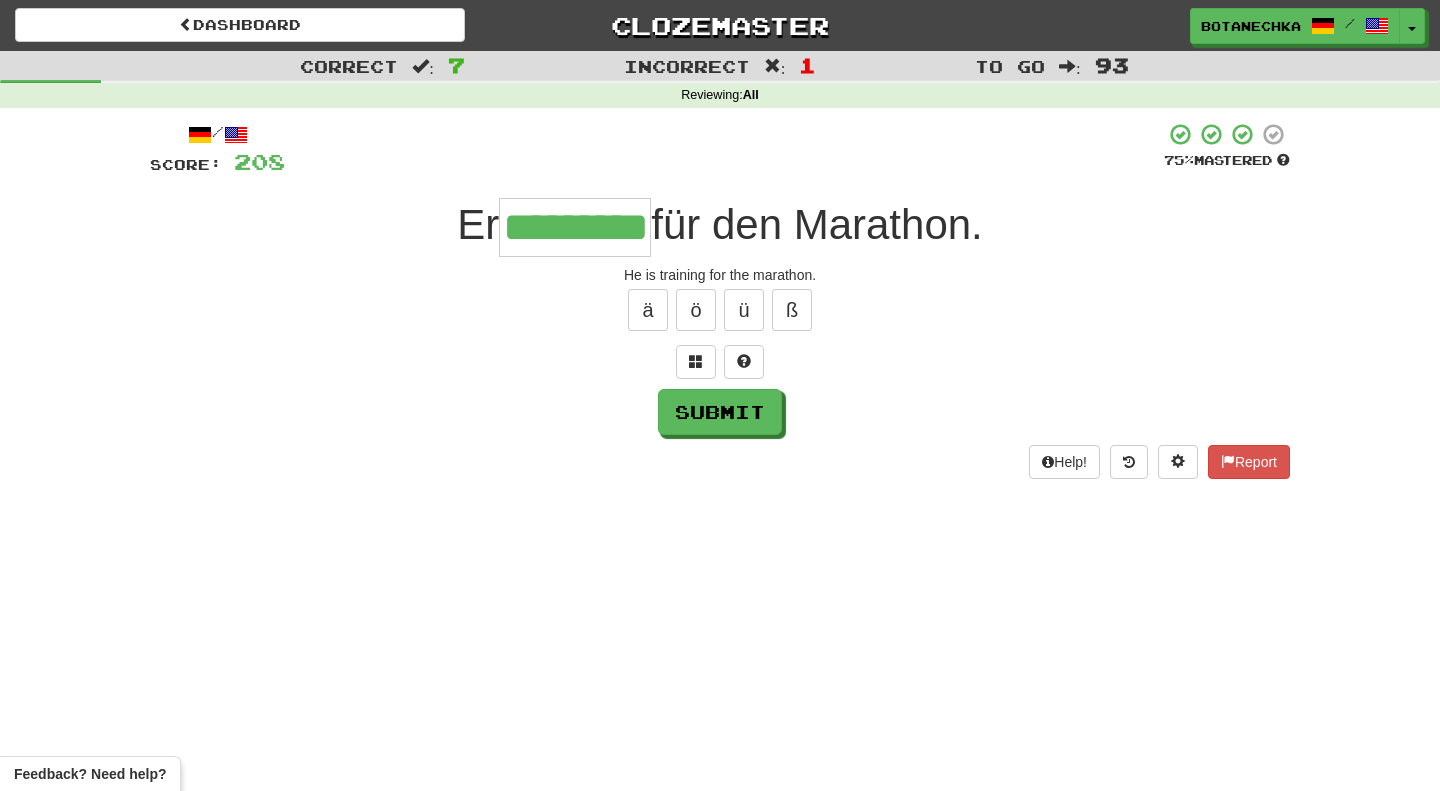 type on "*********" 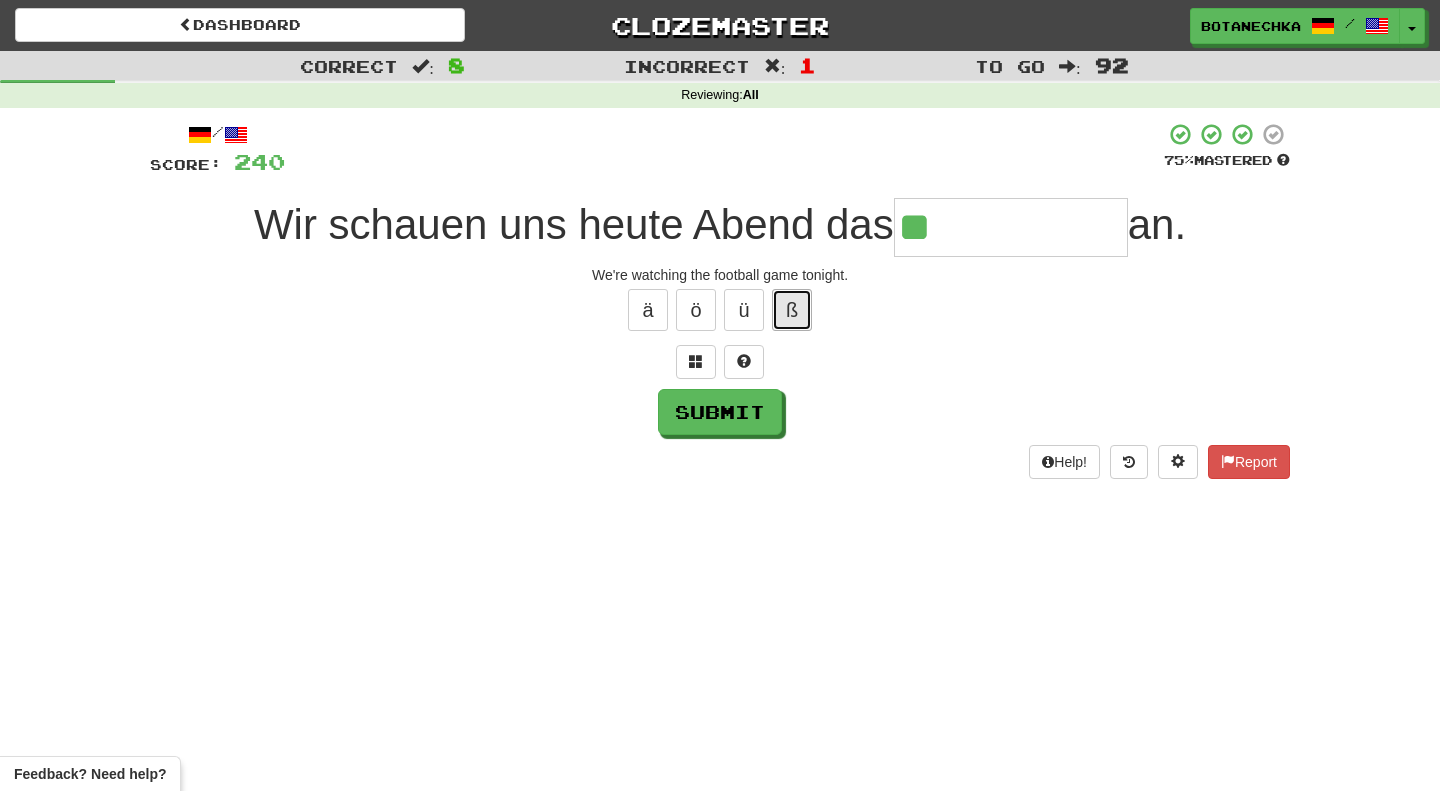 click on "ß" at bounding box center [792, 310] 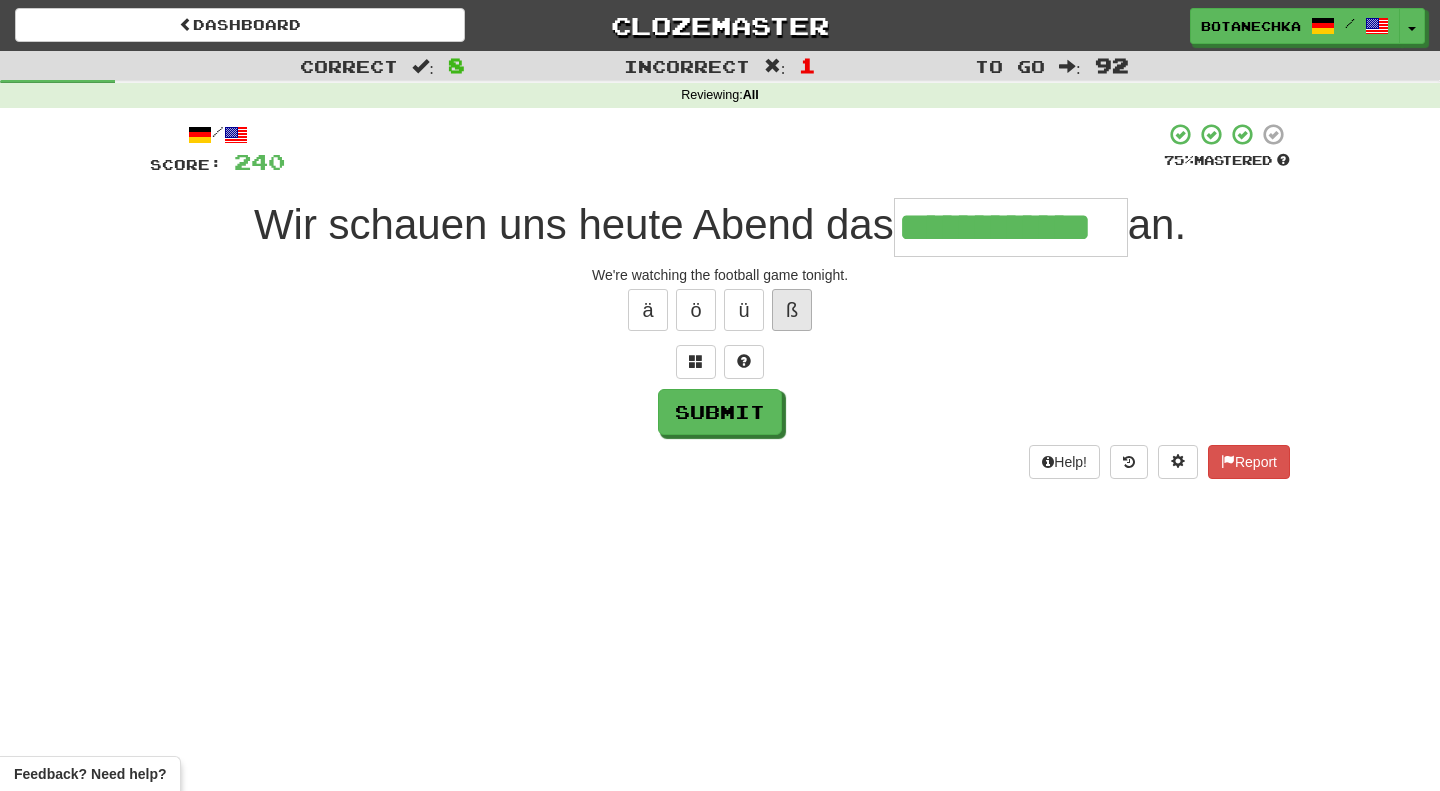 type on "**********" 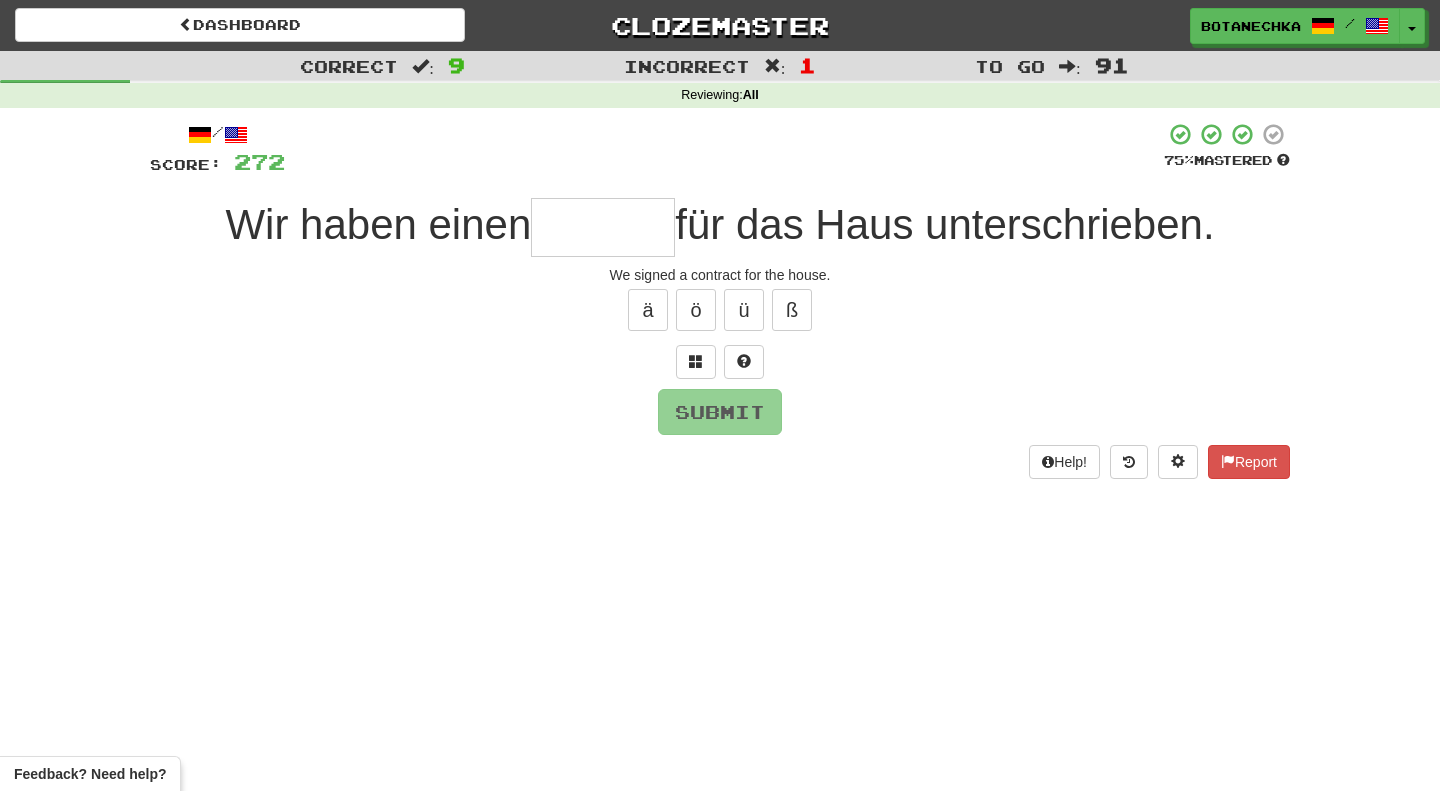type on "*" 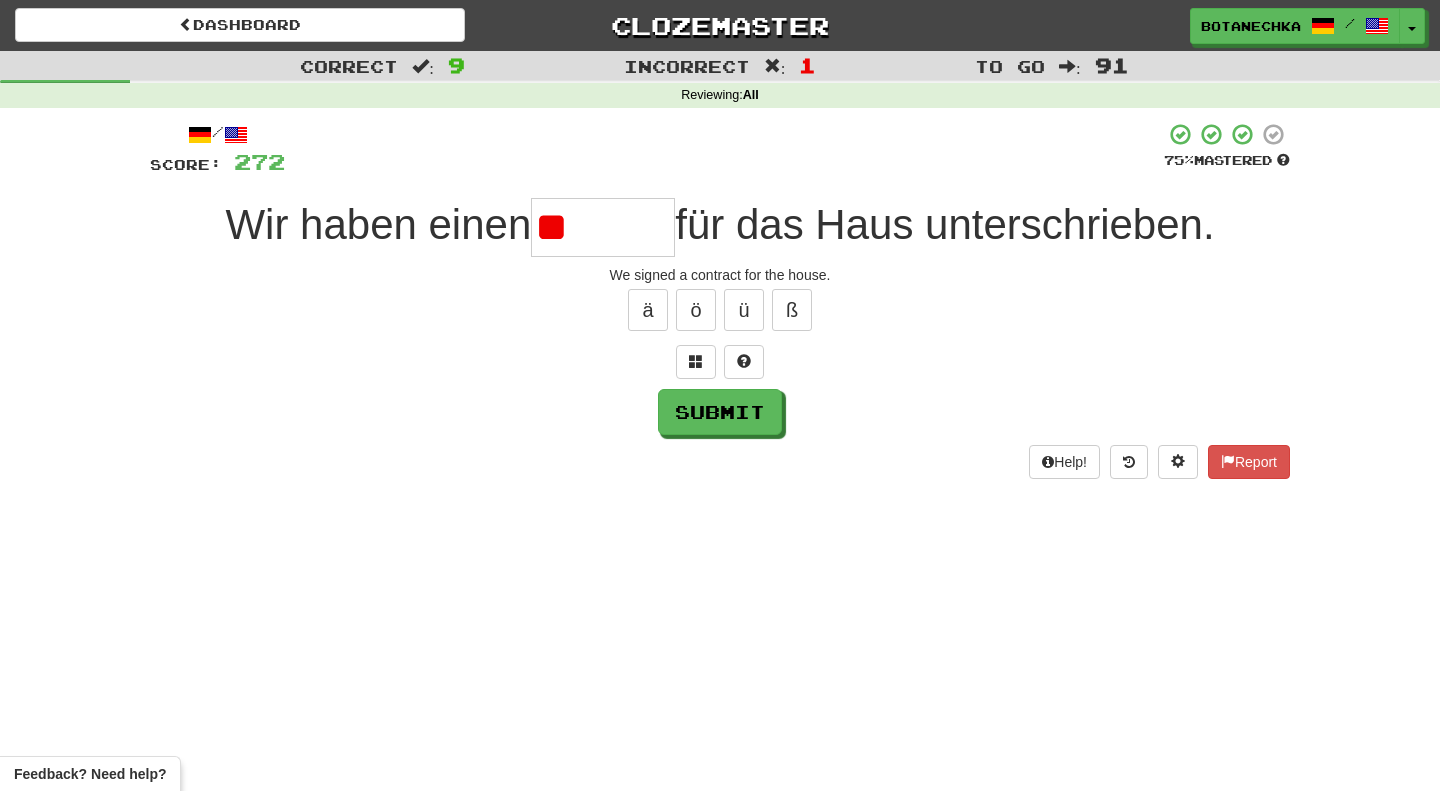 type on "*" 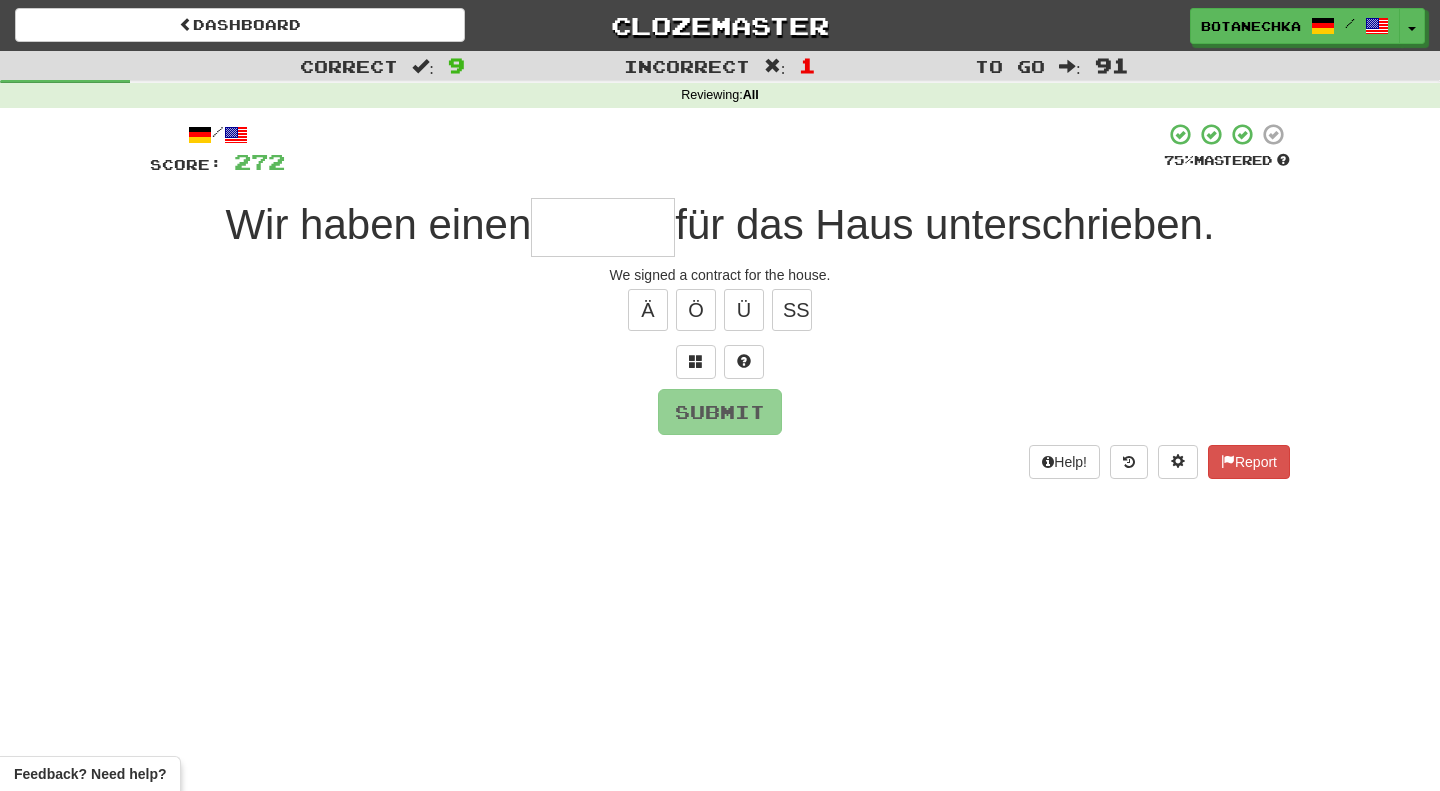 type on "*" 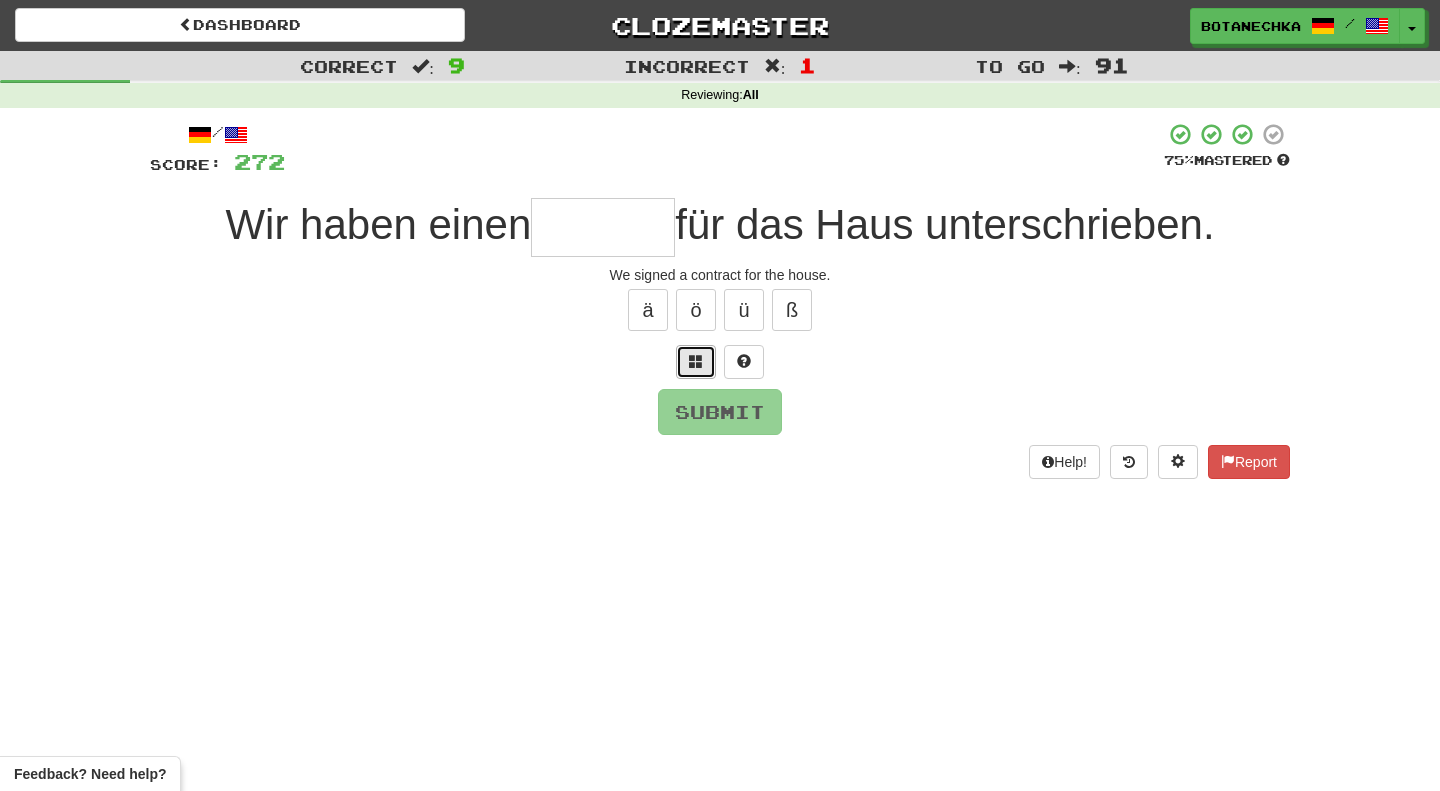 click at bounding box center (696, 361) 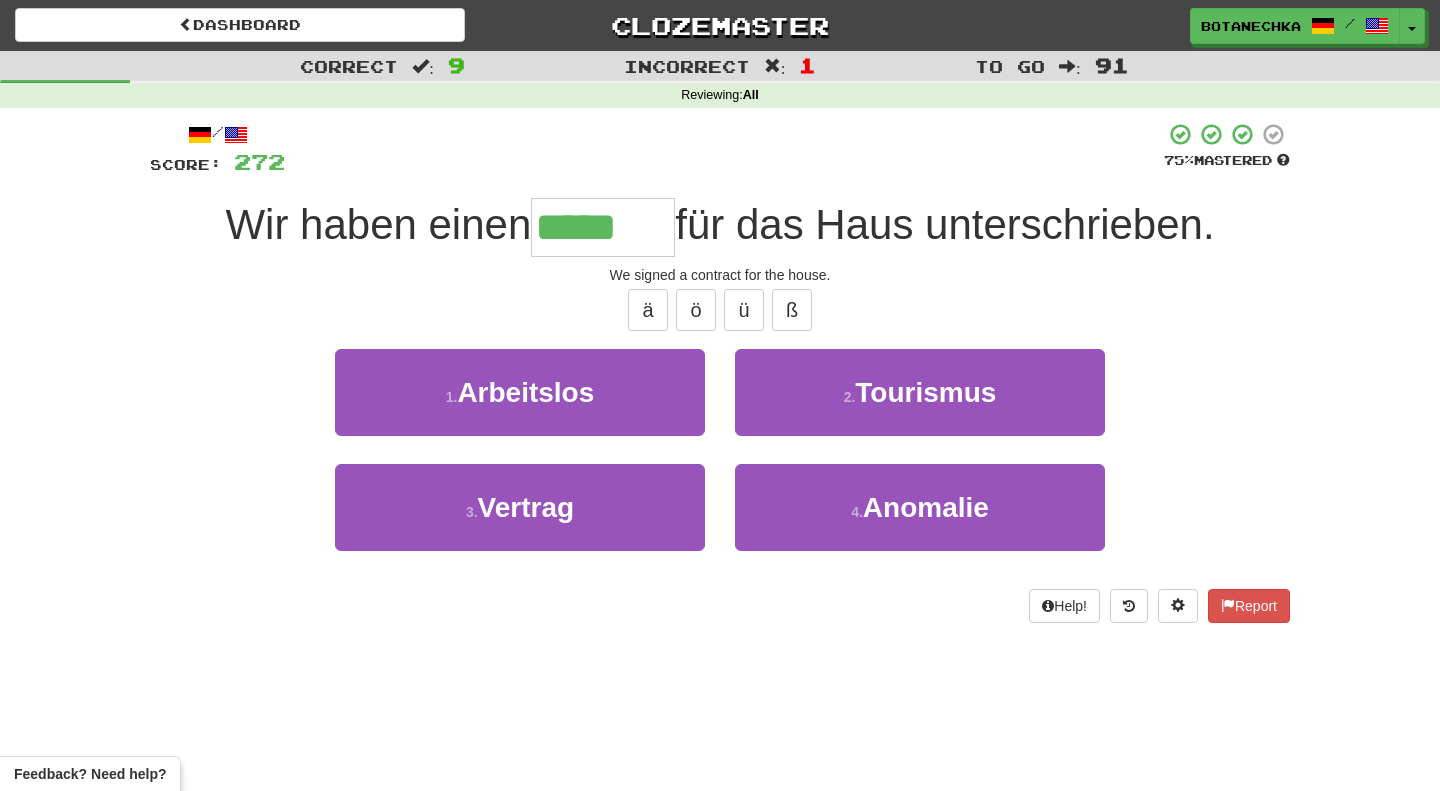 type on "*******" 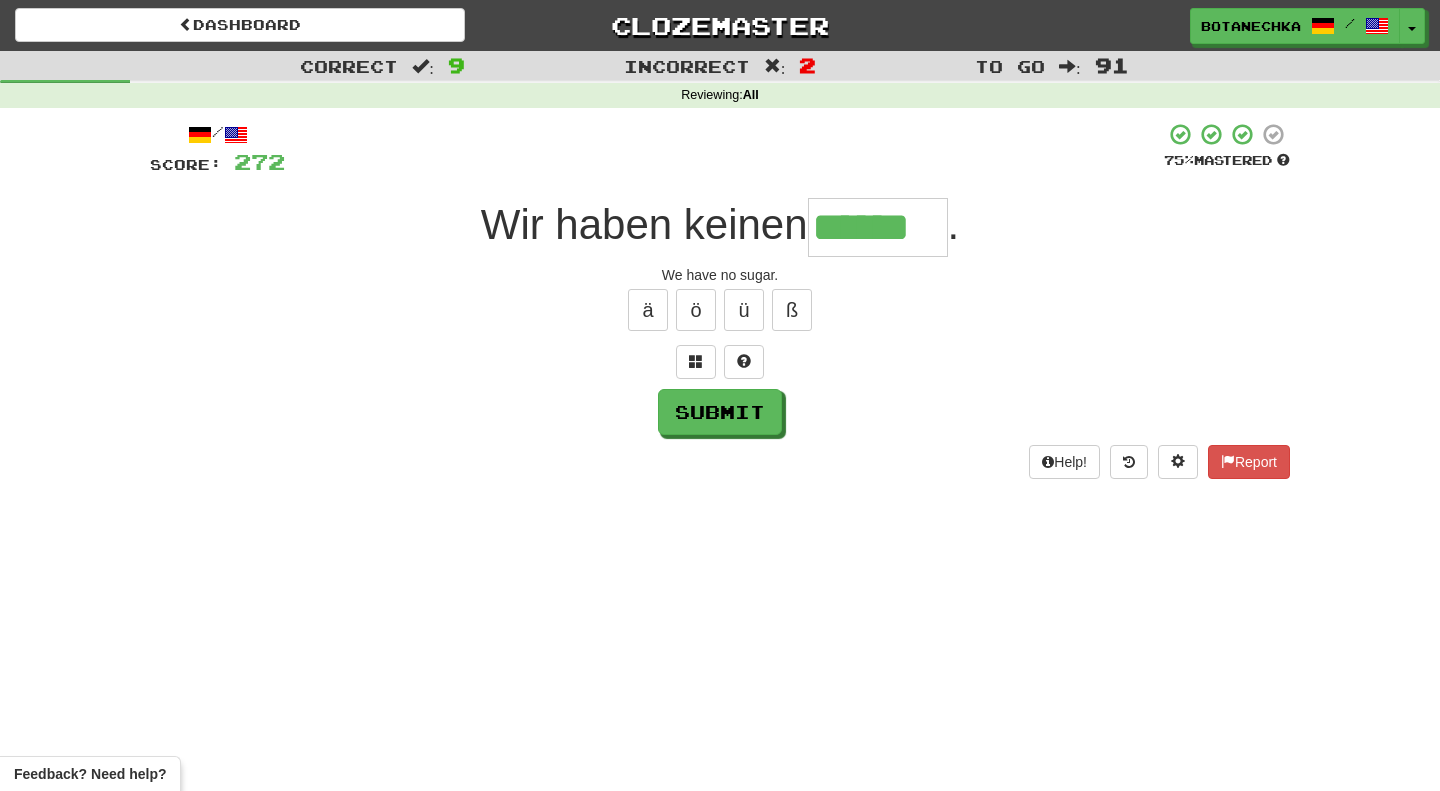 type on "******" 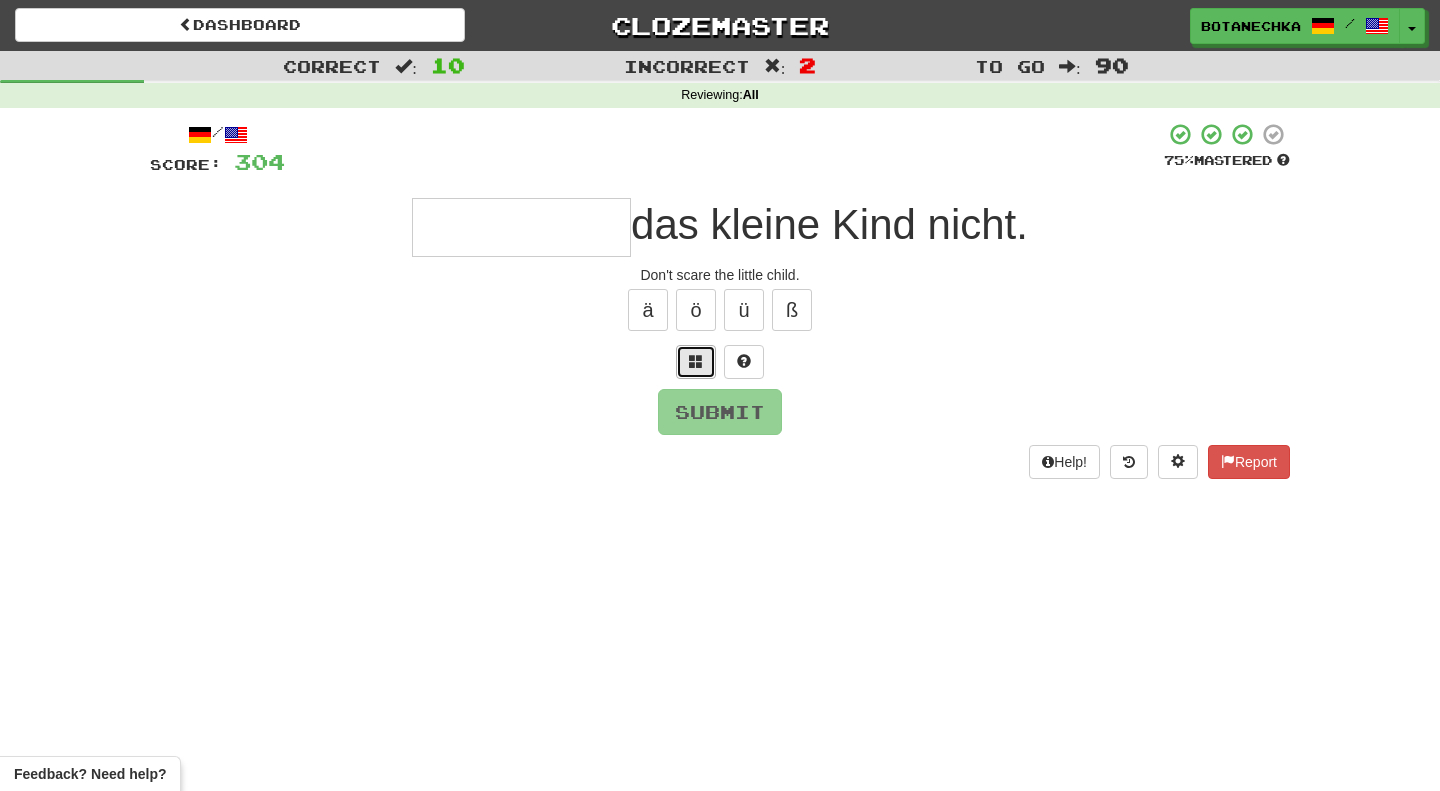 click at bounding box center (696, 362) 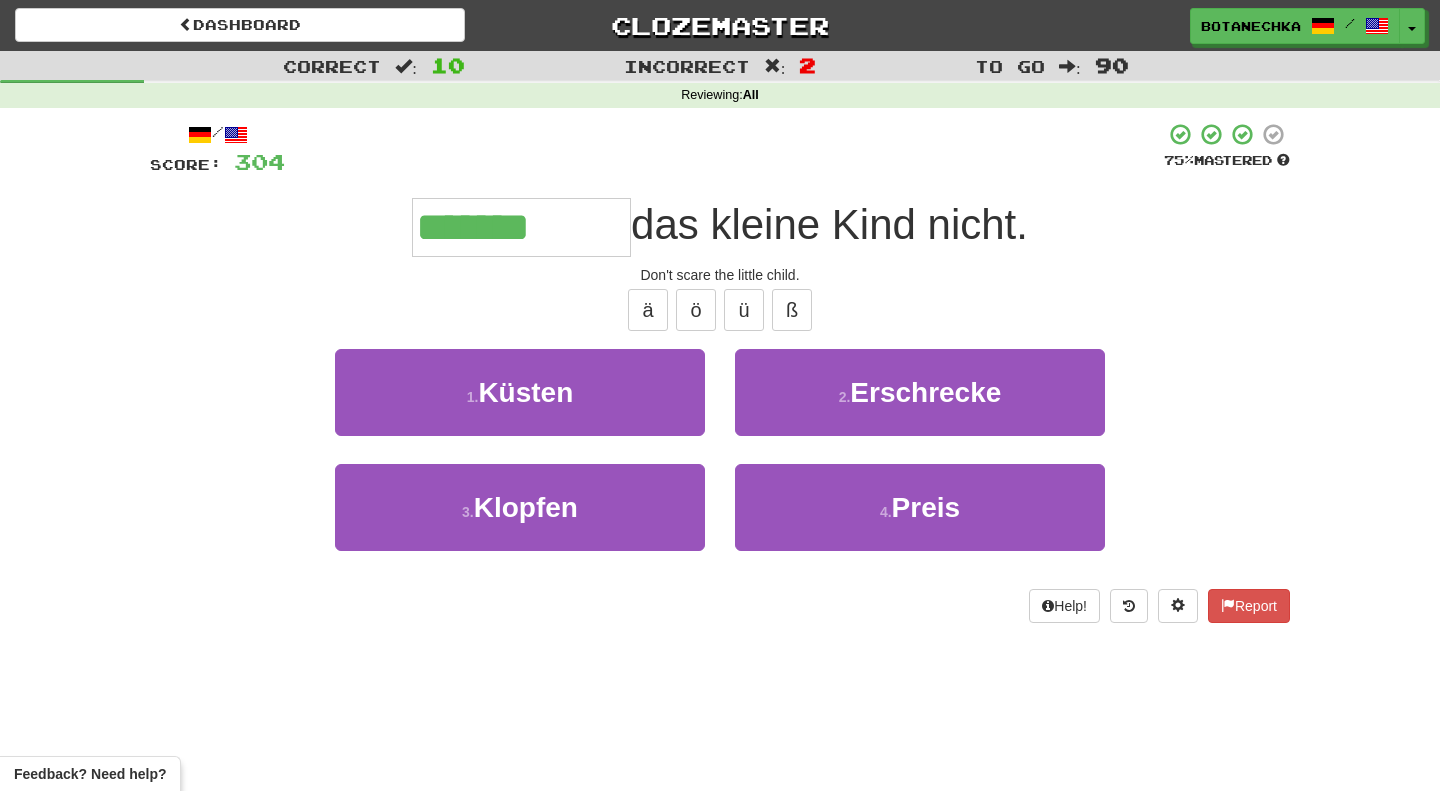 type on "**********" 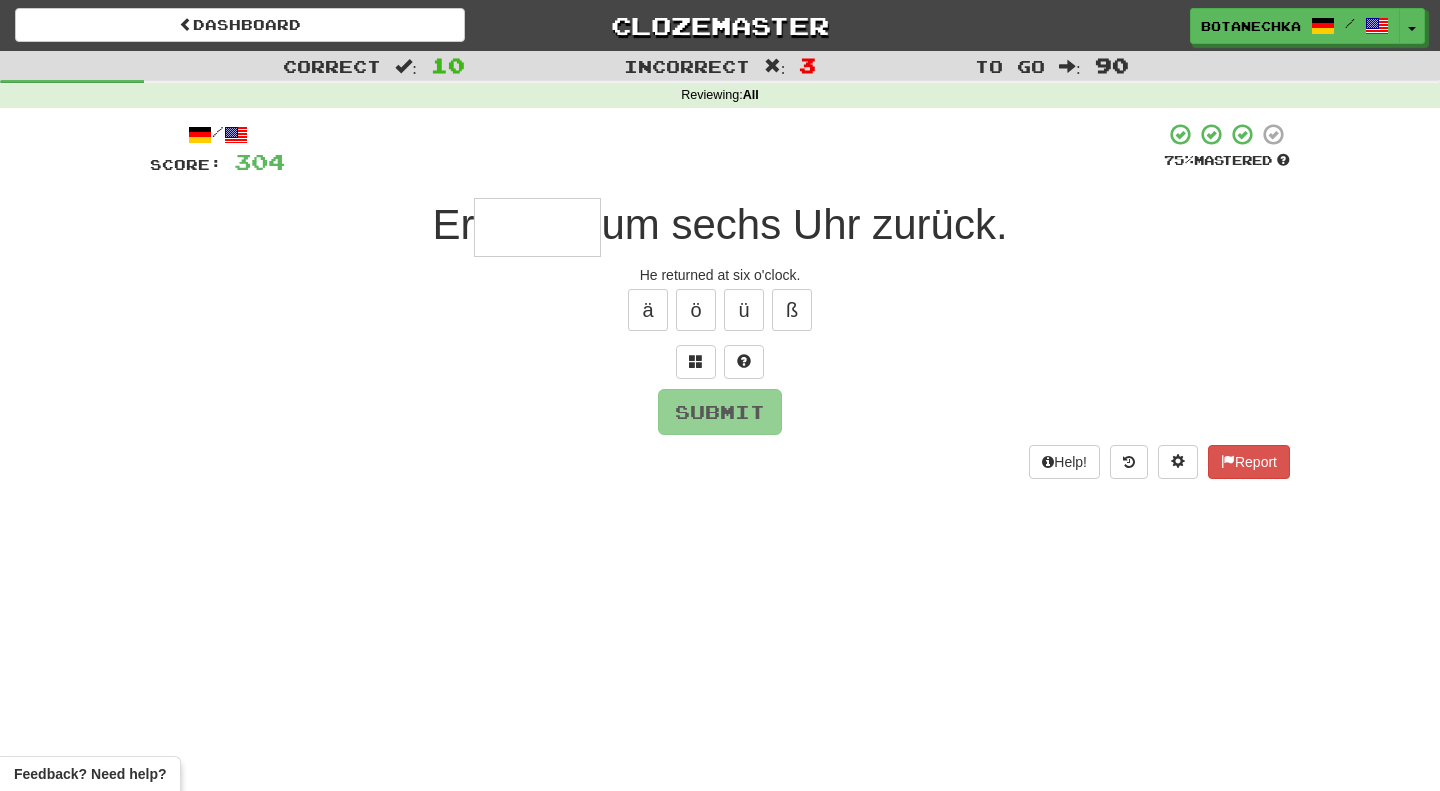 type on "*" 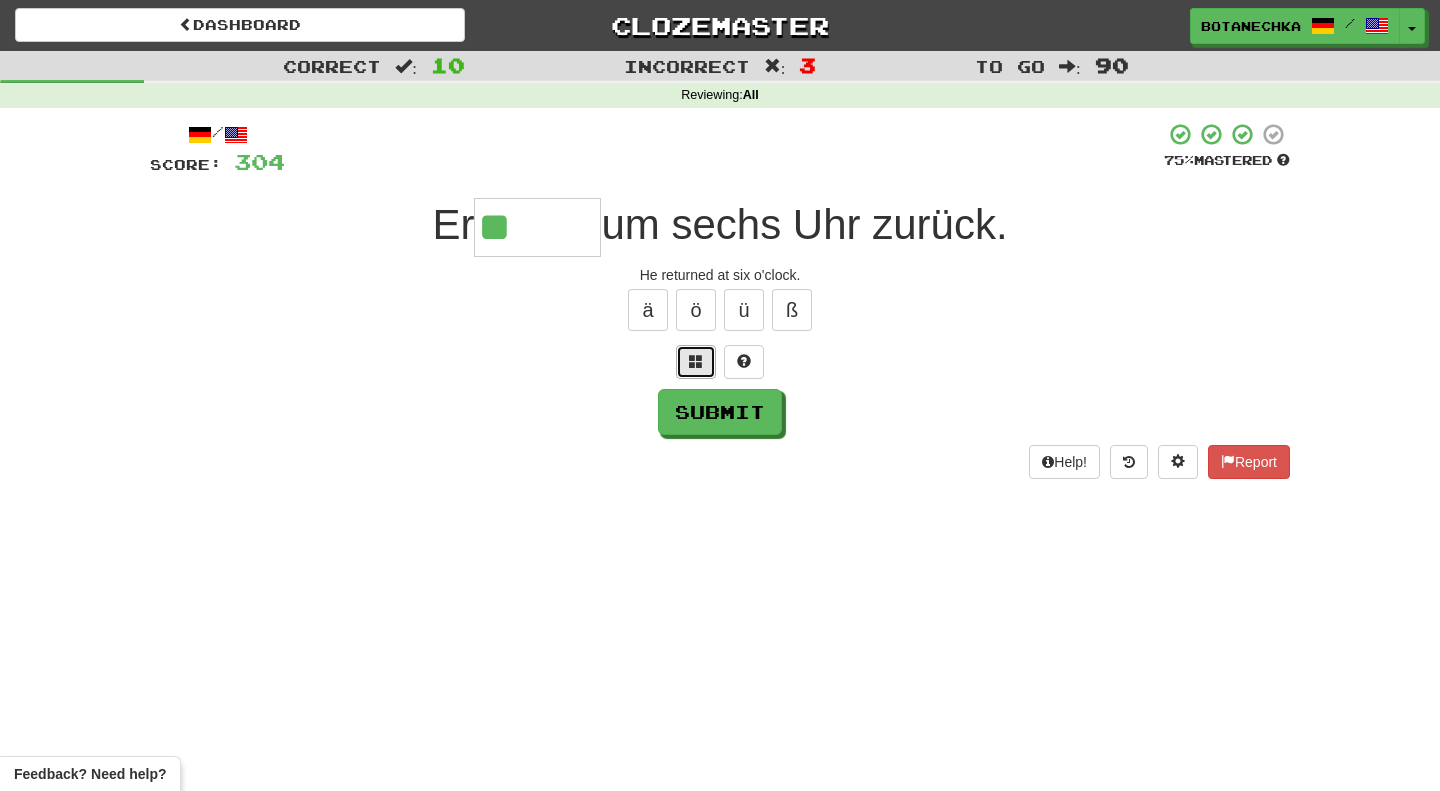click at bounding box center [696, 362] 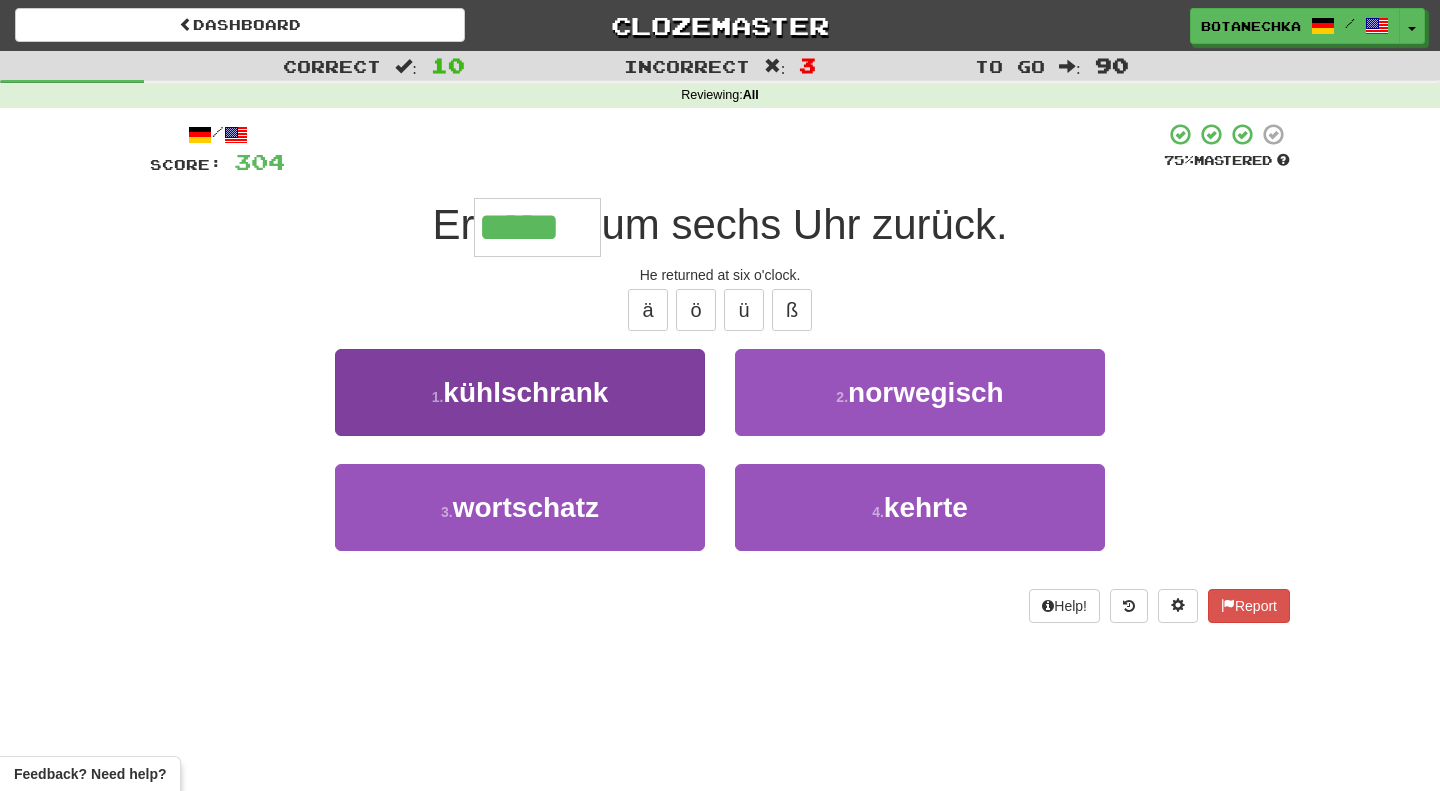 type on "******" 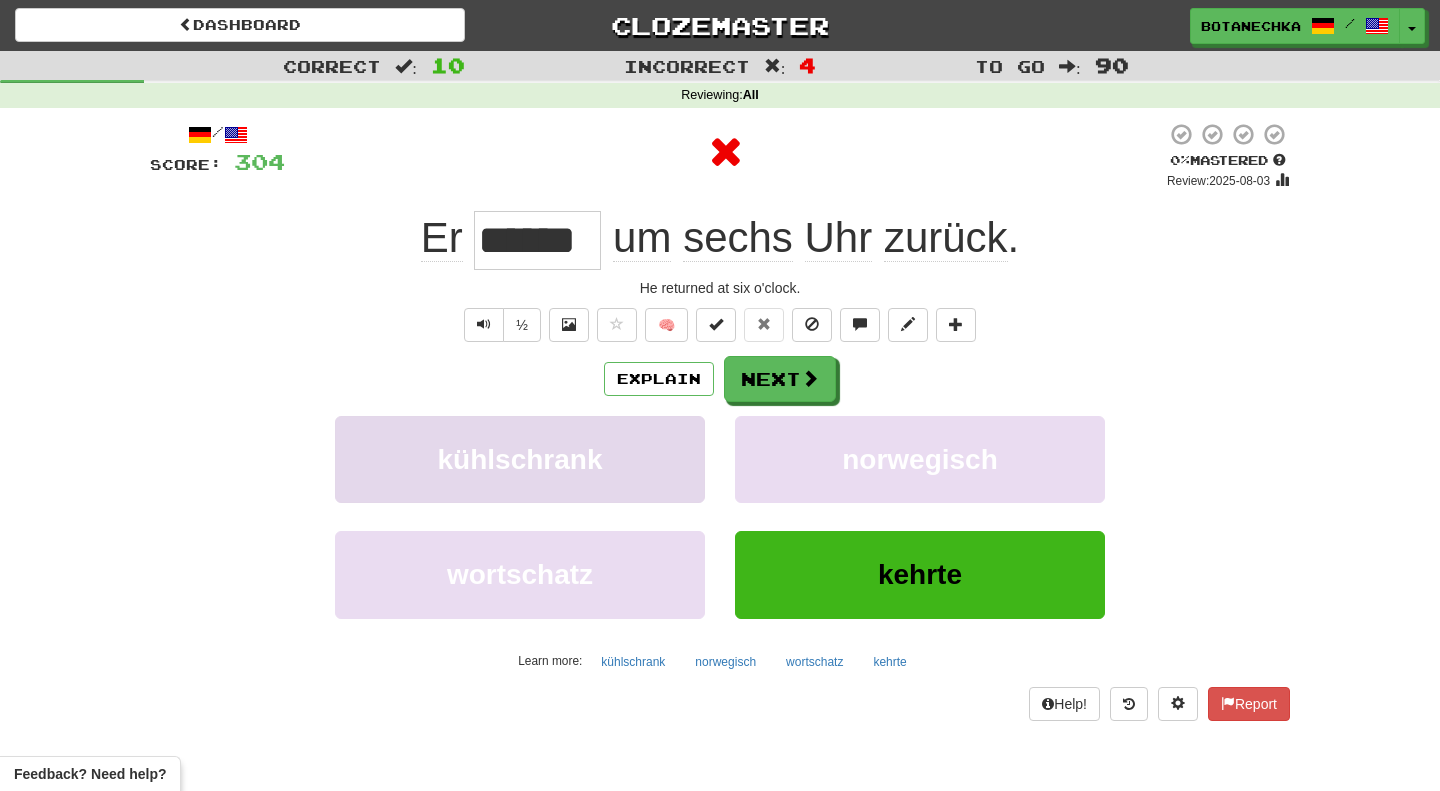 type 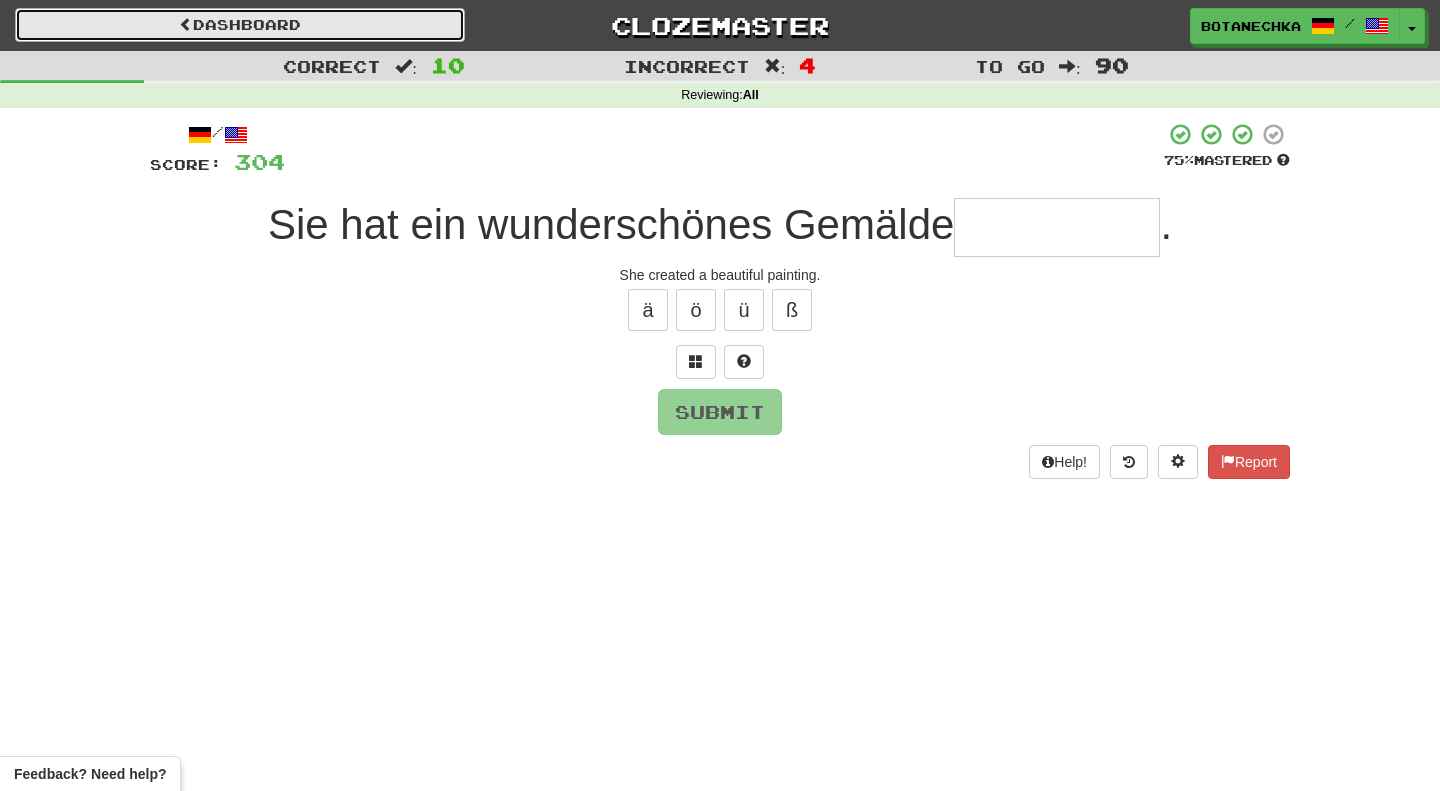 click on "Dashboard" at bounding box center (240, 25) 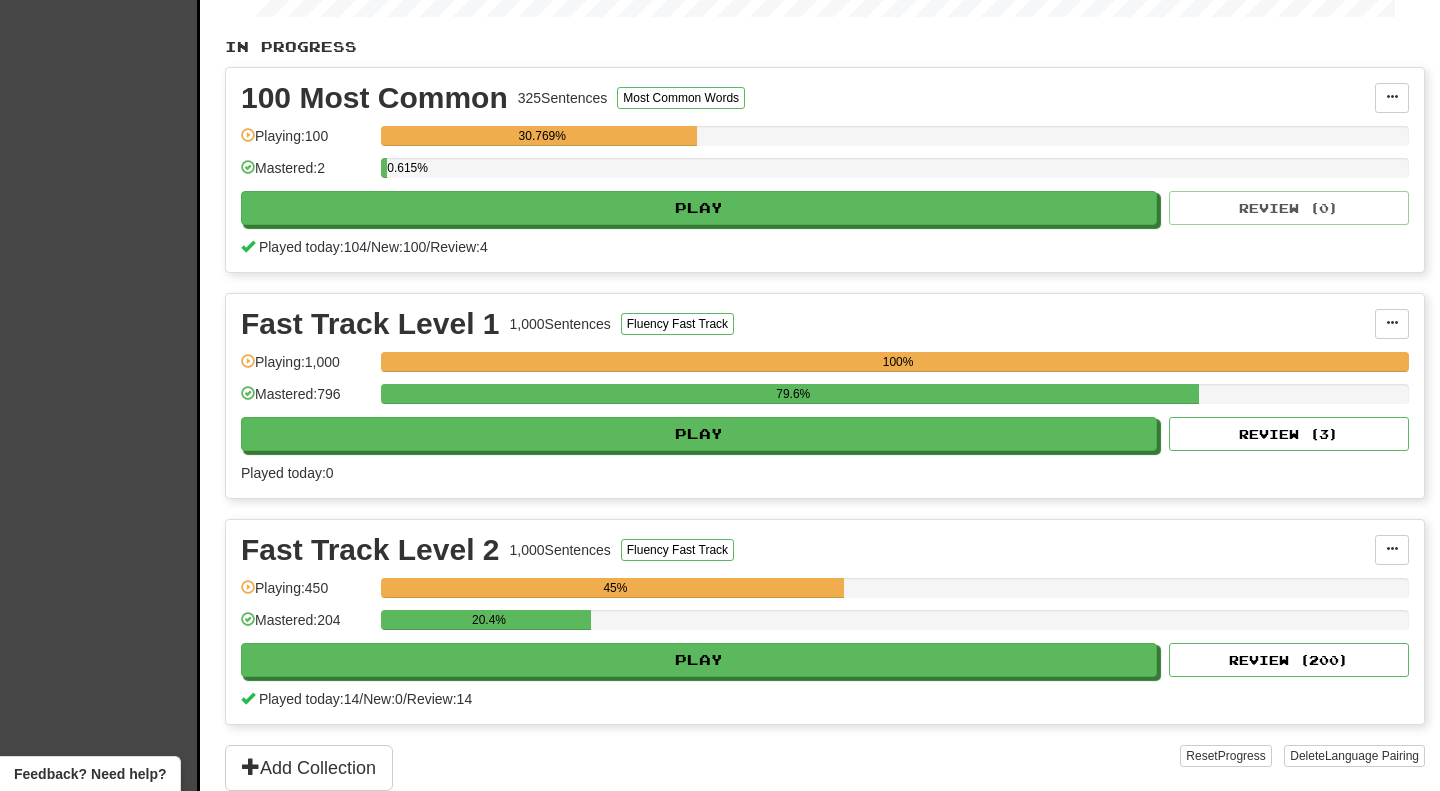 scroll, scrollTop: 0, scrollLeft: 0, axis: both 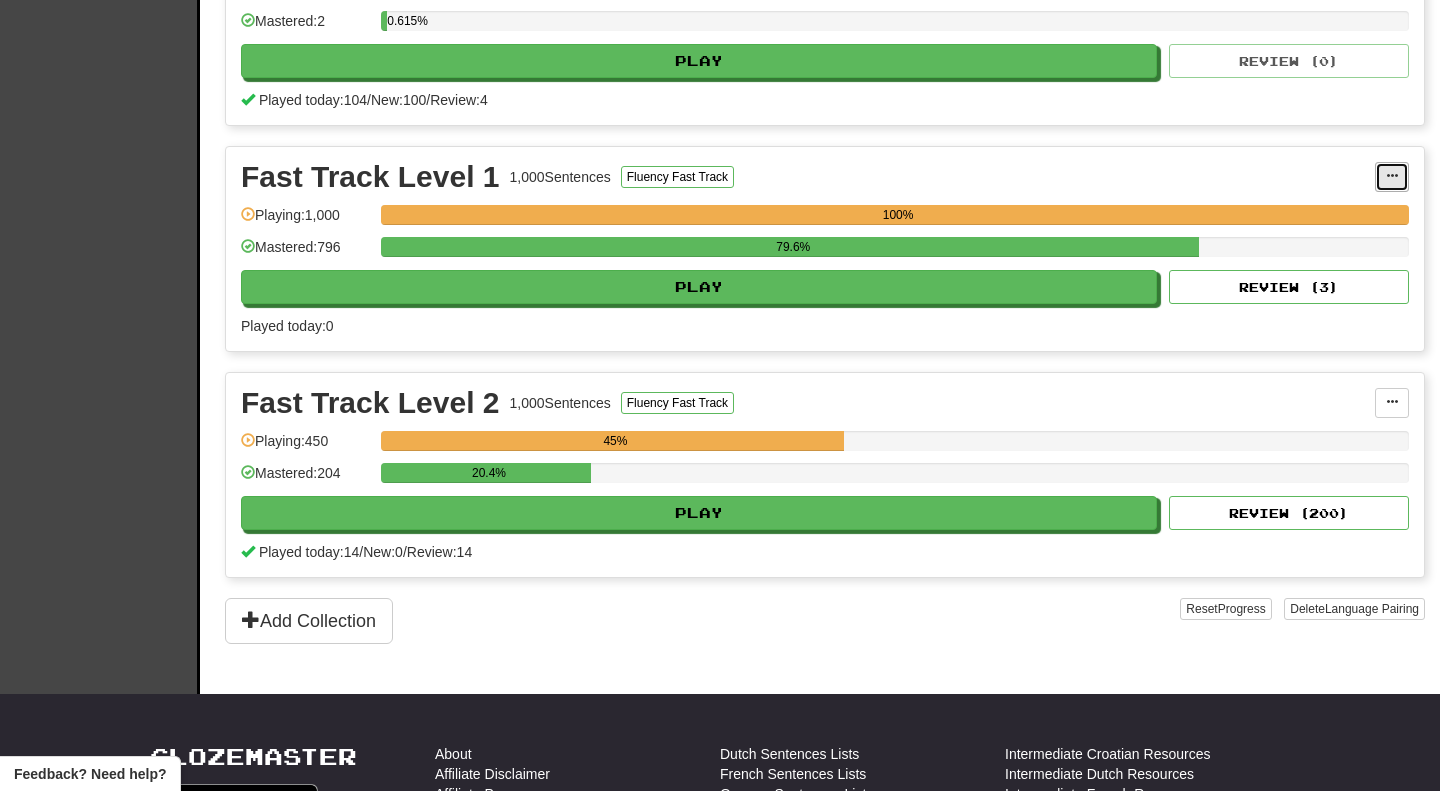 click at bounding box center [1392, 176] 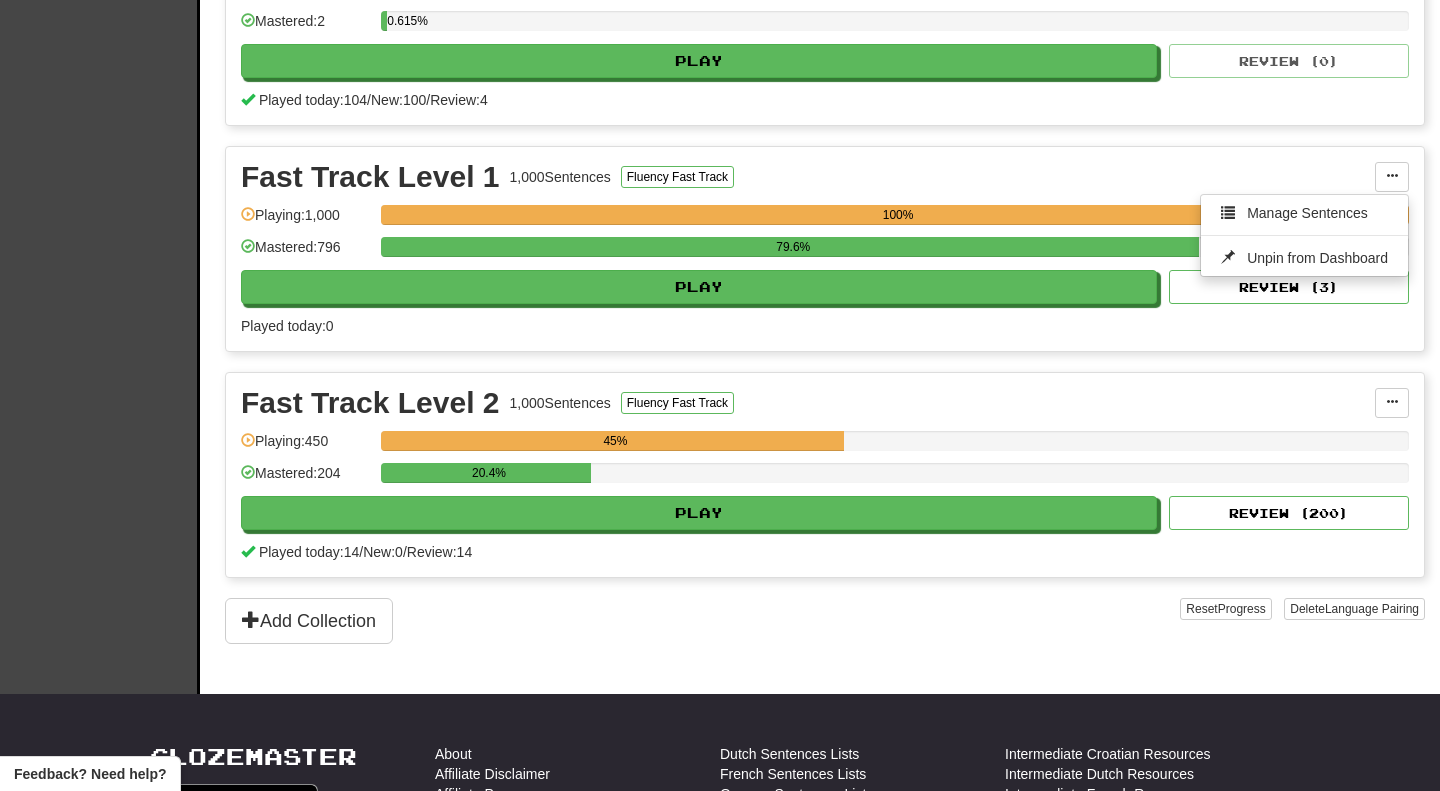 click on "Fast Track Level 1 1,000  Sentences Fluency Fast Track Manage Sentences Unpin from Dashboard  Playing:  1,000 100%  Mastered:  796 79.6% Play Review ( 3 ) Played today:  0" at bounding box center (825, 249) 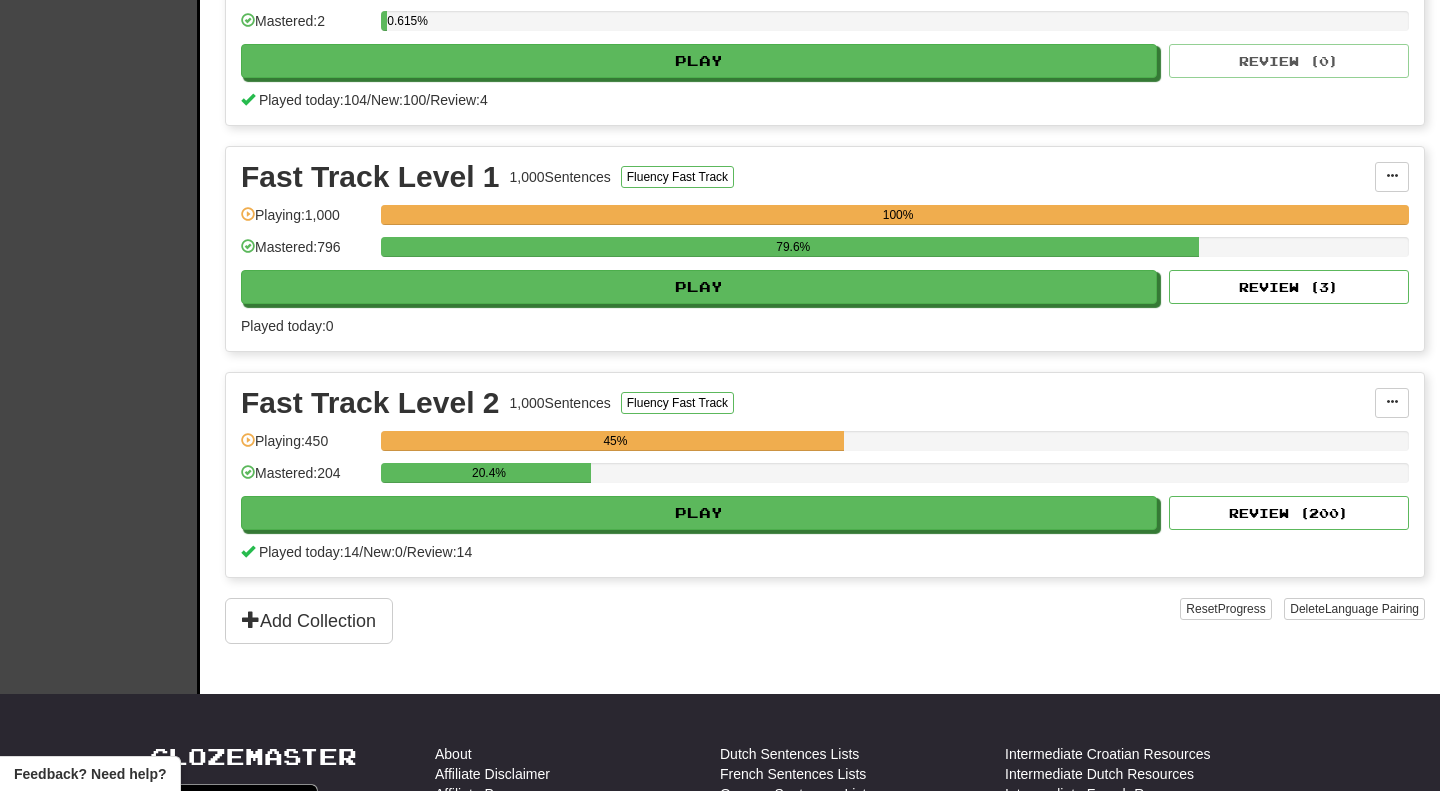 scroll, scrollTop: 0, scrollLeft: 0, axis: both 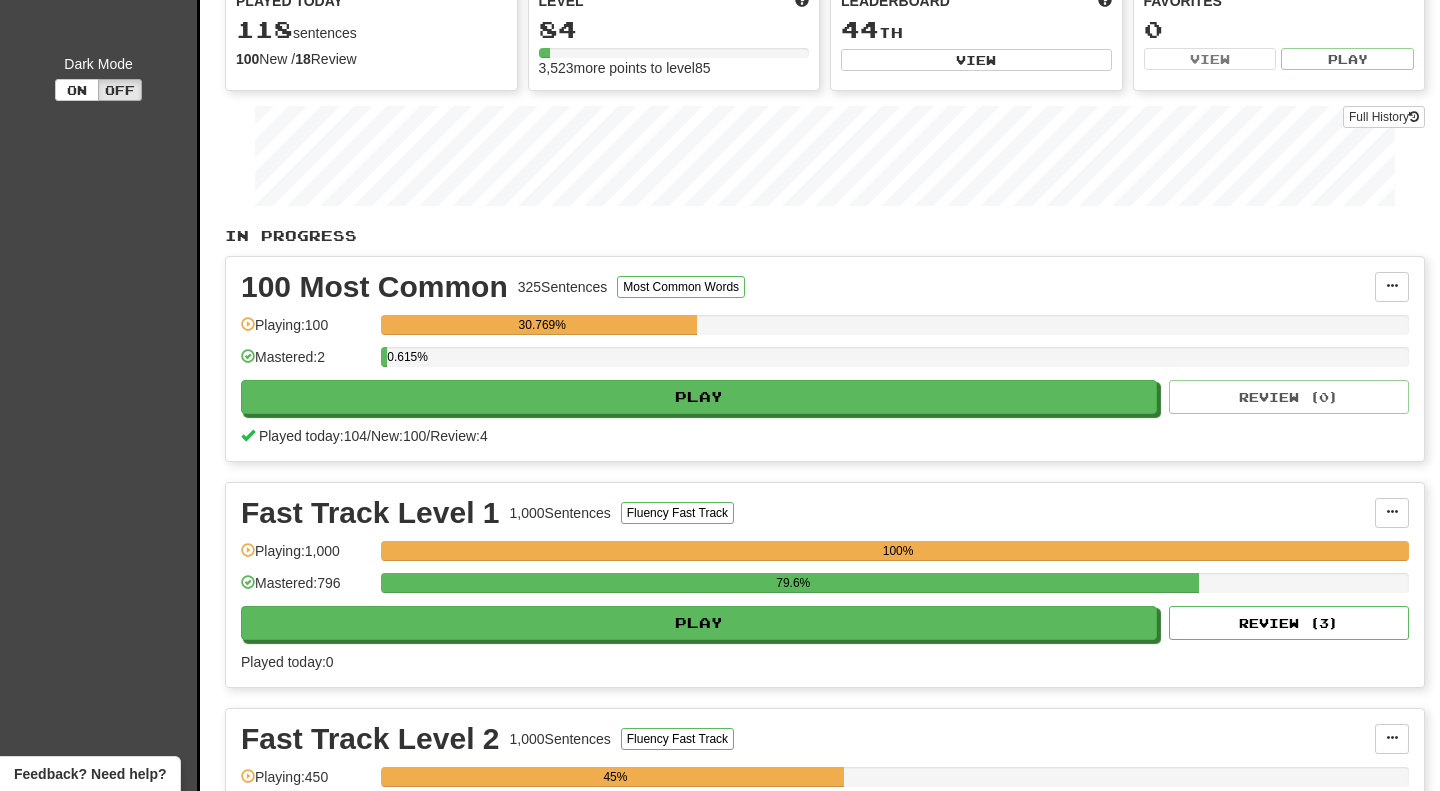 click on "30.769%" at bounding box center [542, 325] 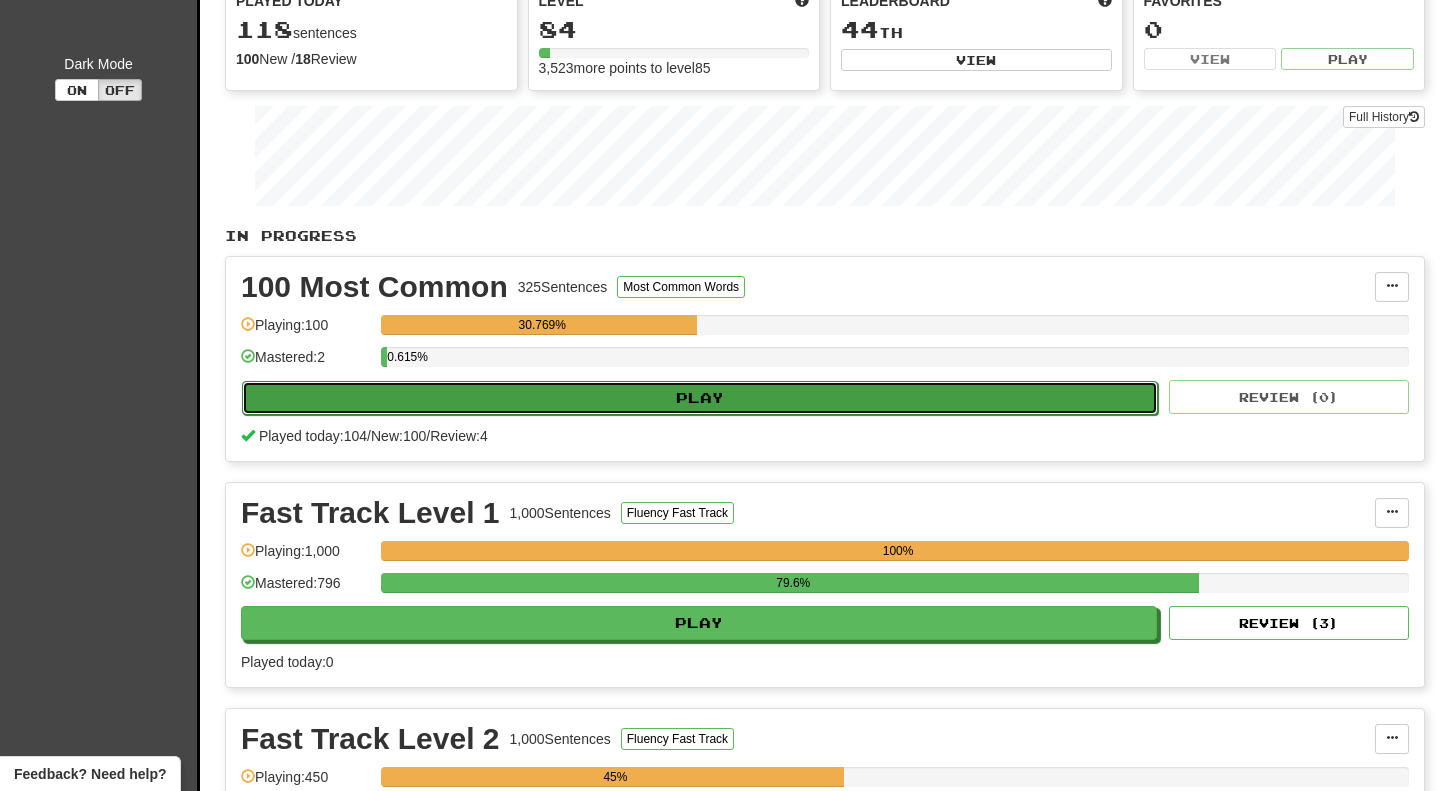 click on "Play" at bounding box center [700, 398] 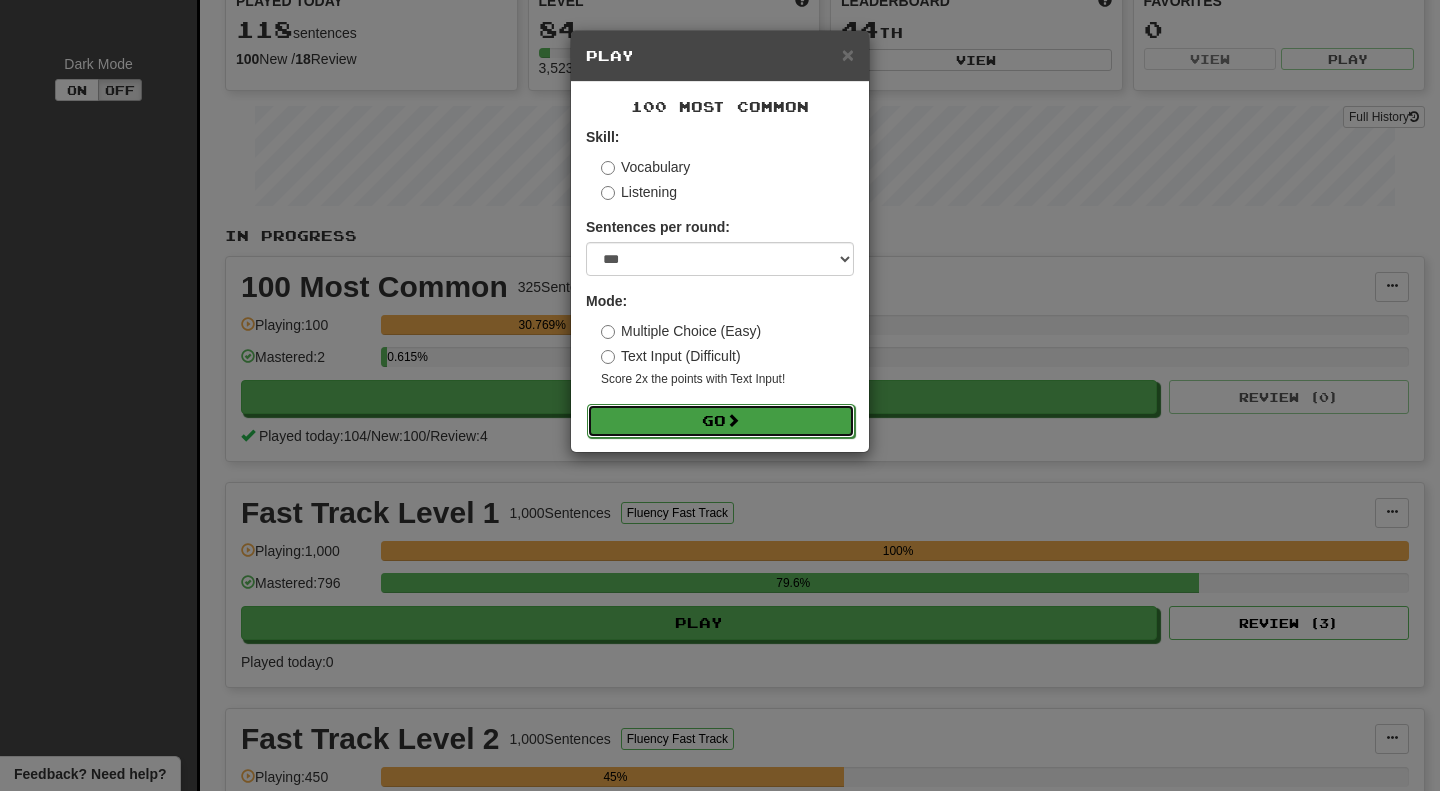 click on "Go" at bounding box center (721, 421) 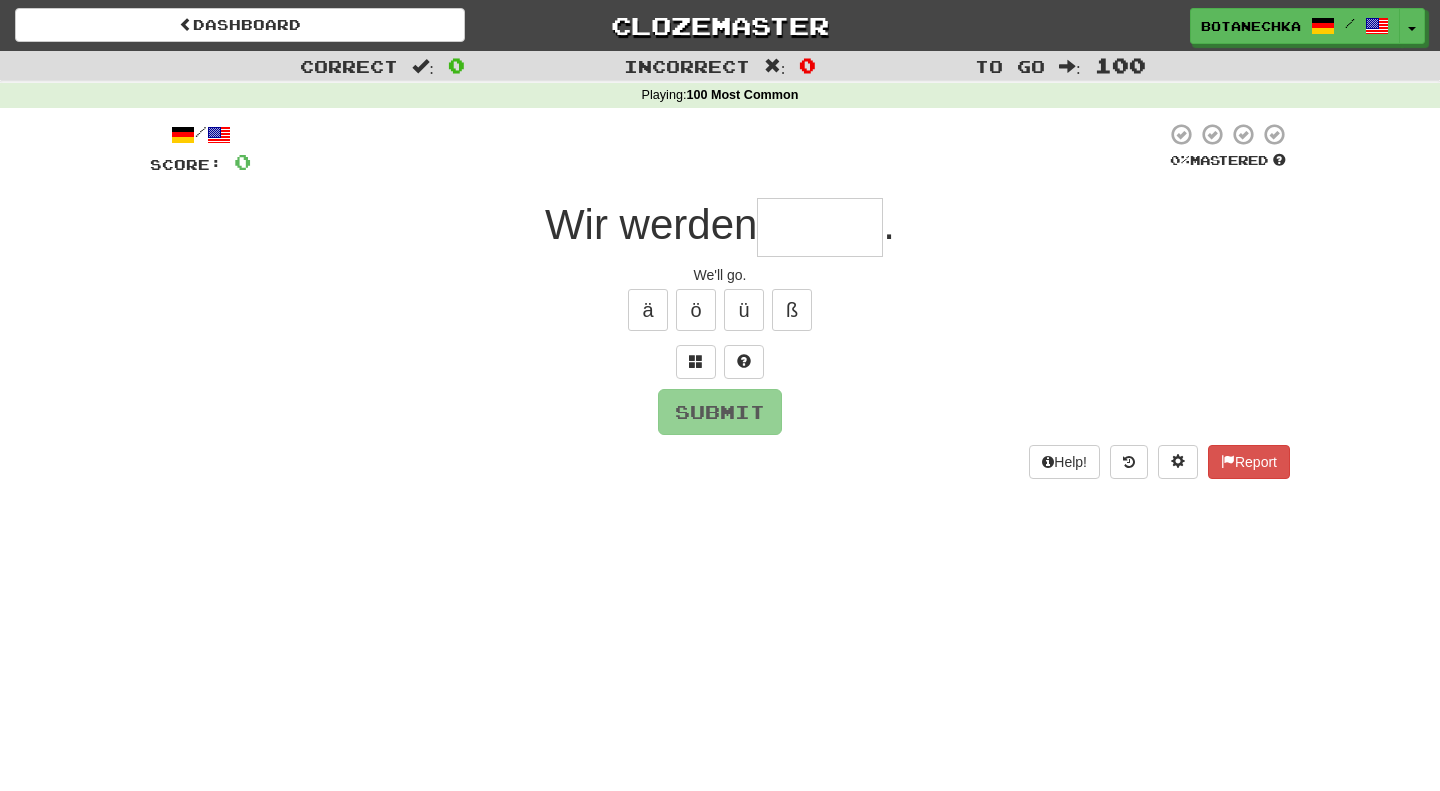 scroll, scrollTop: 0, scrollLeft: 0, axis: both 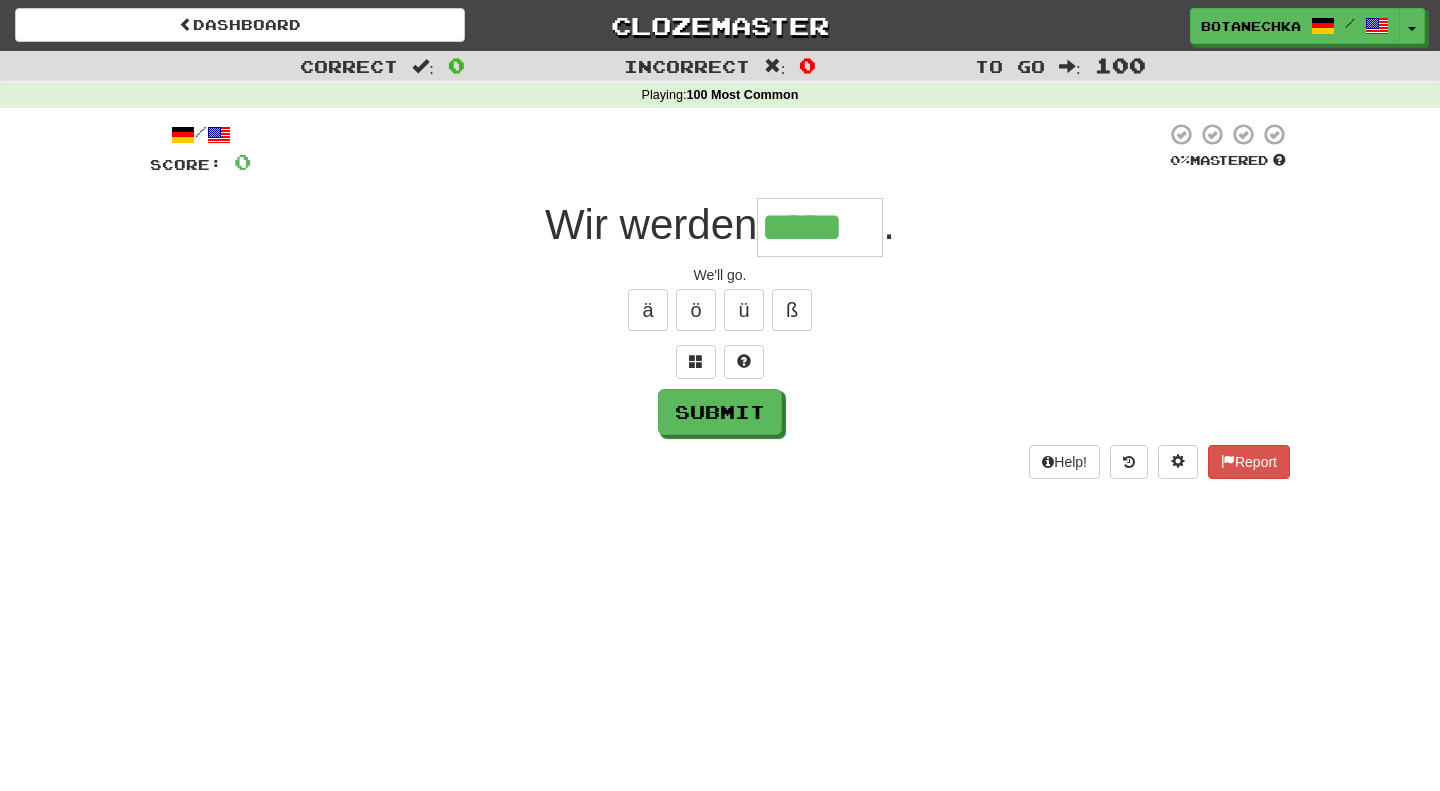 type on "*****" 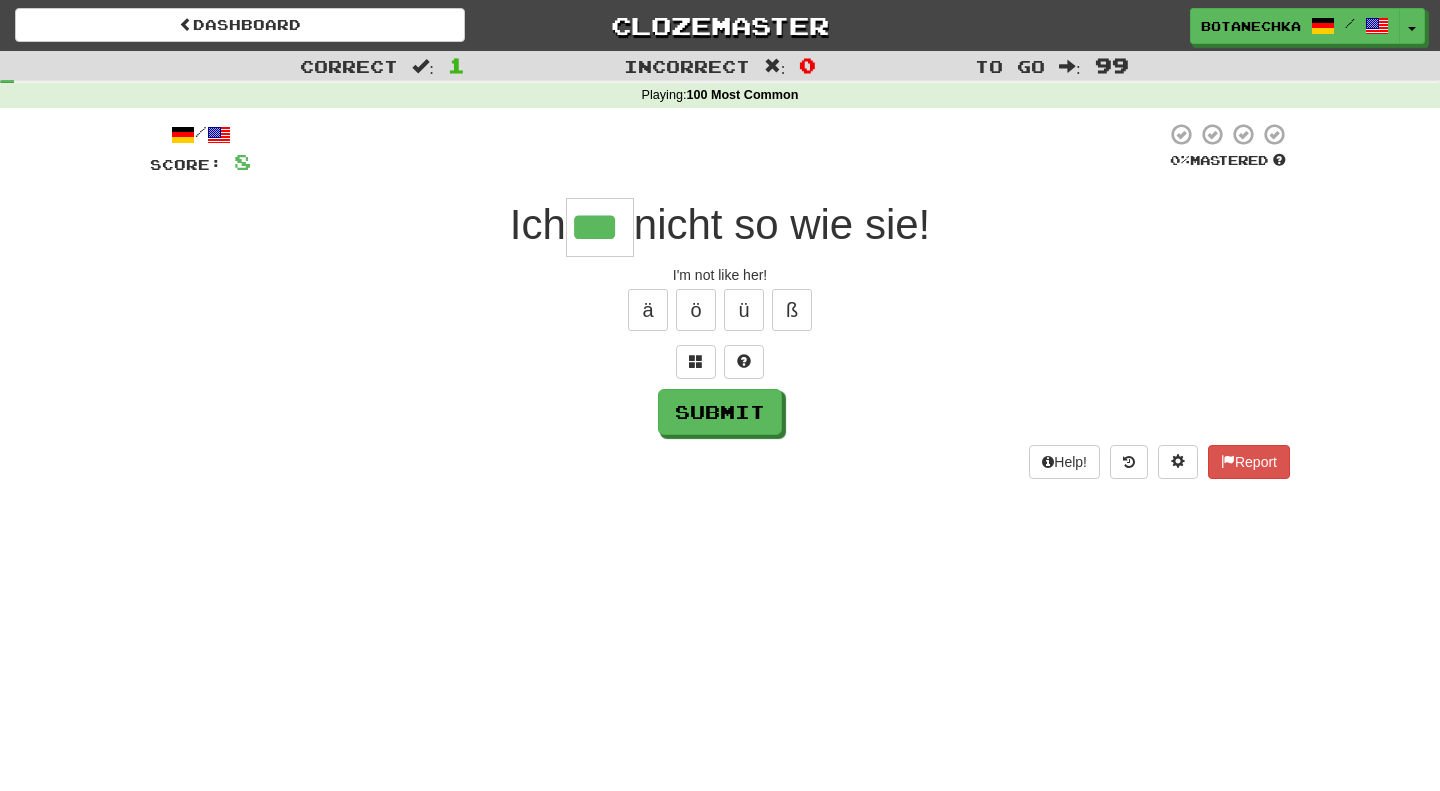 type on "***" 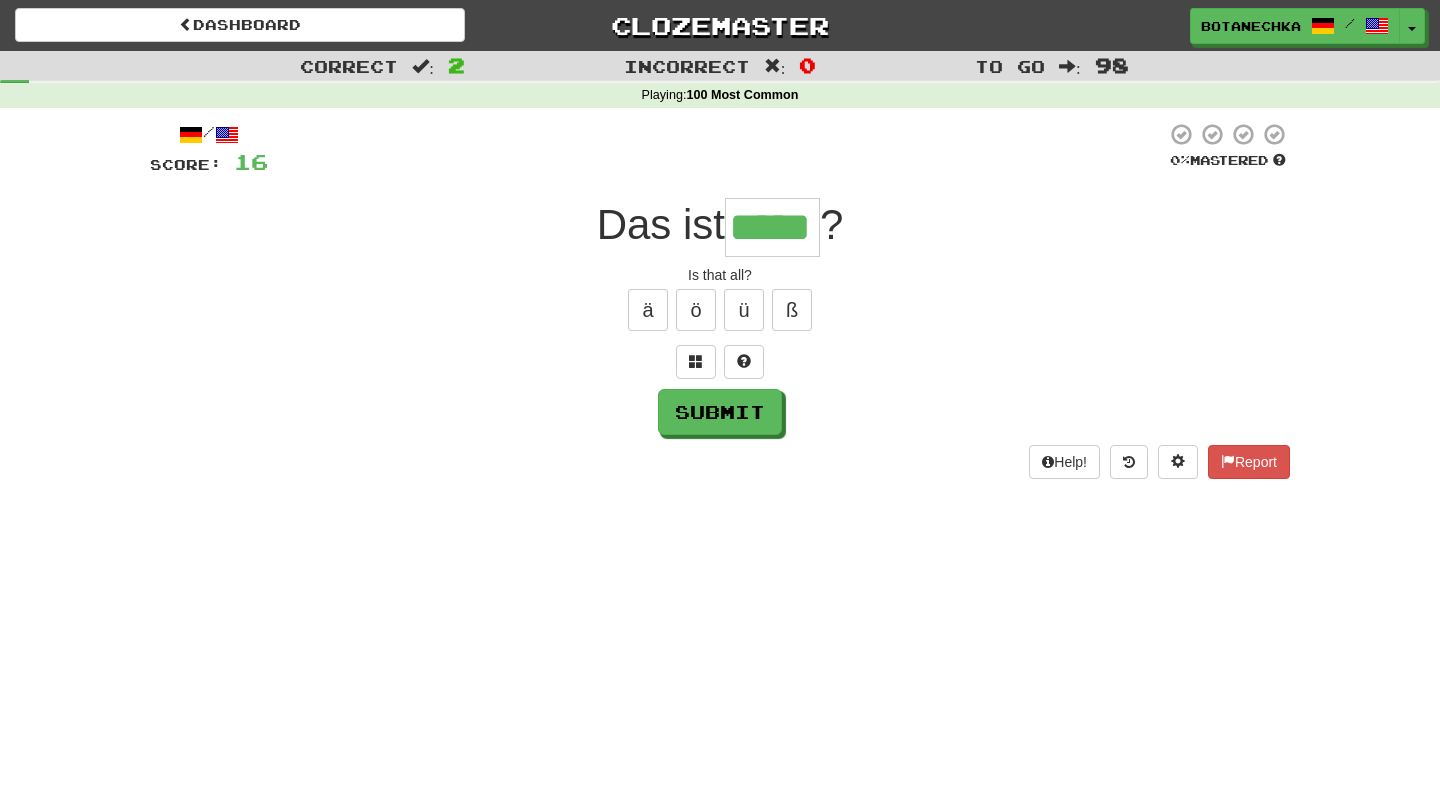 type on "*****" 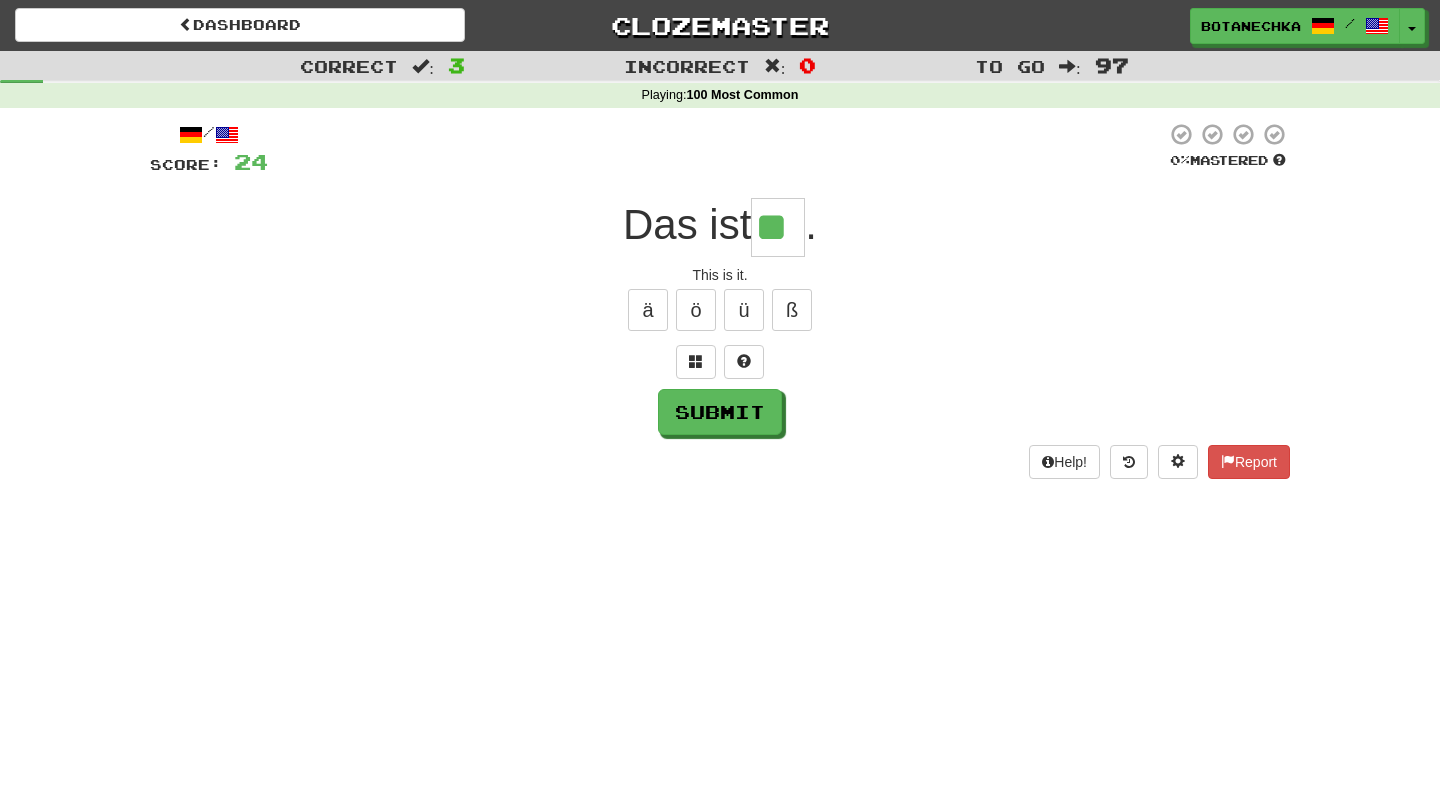 type on "**" 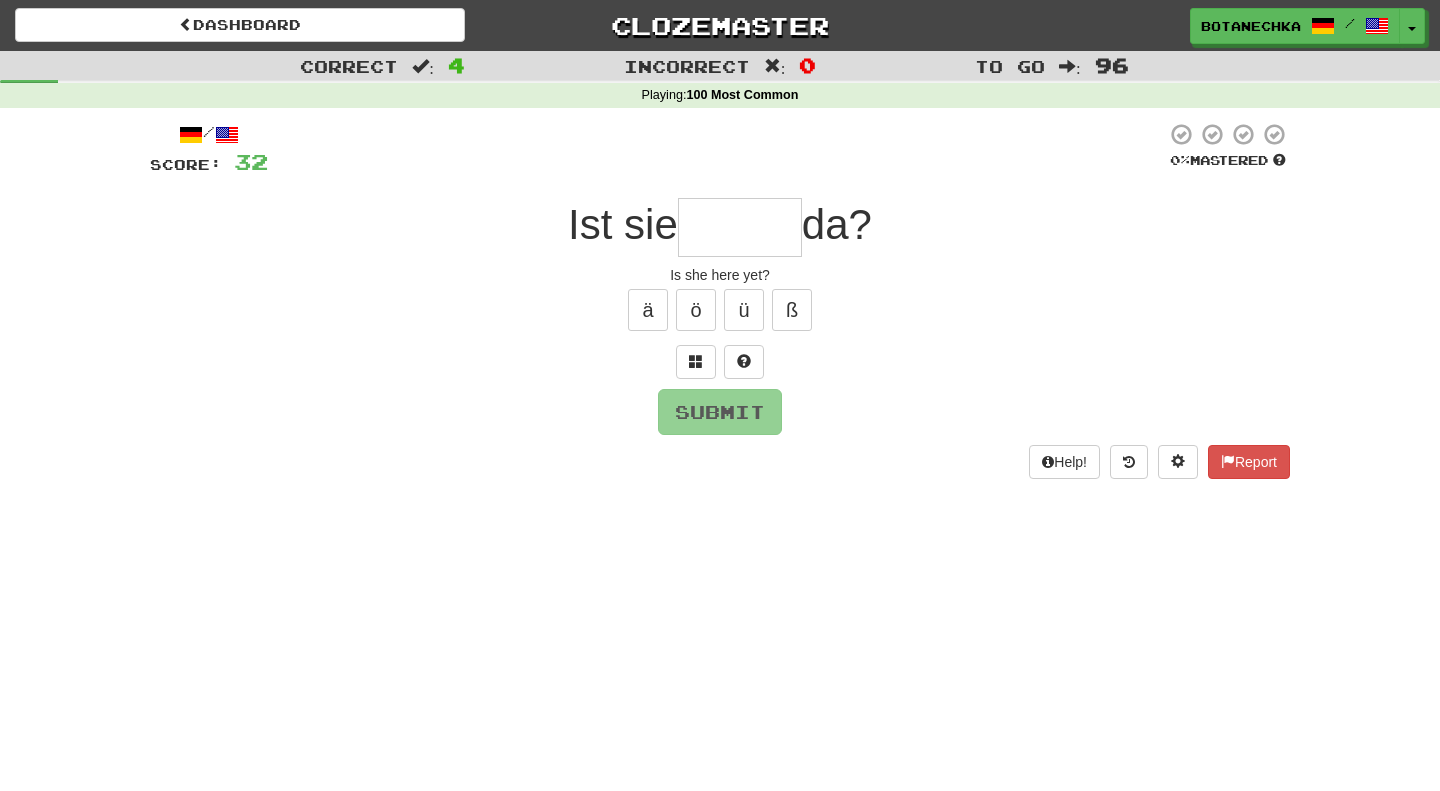 type on "*" 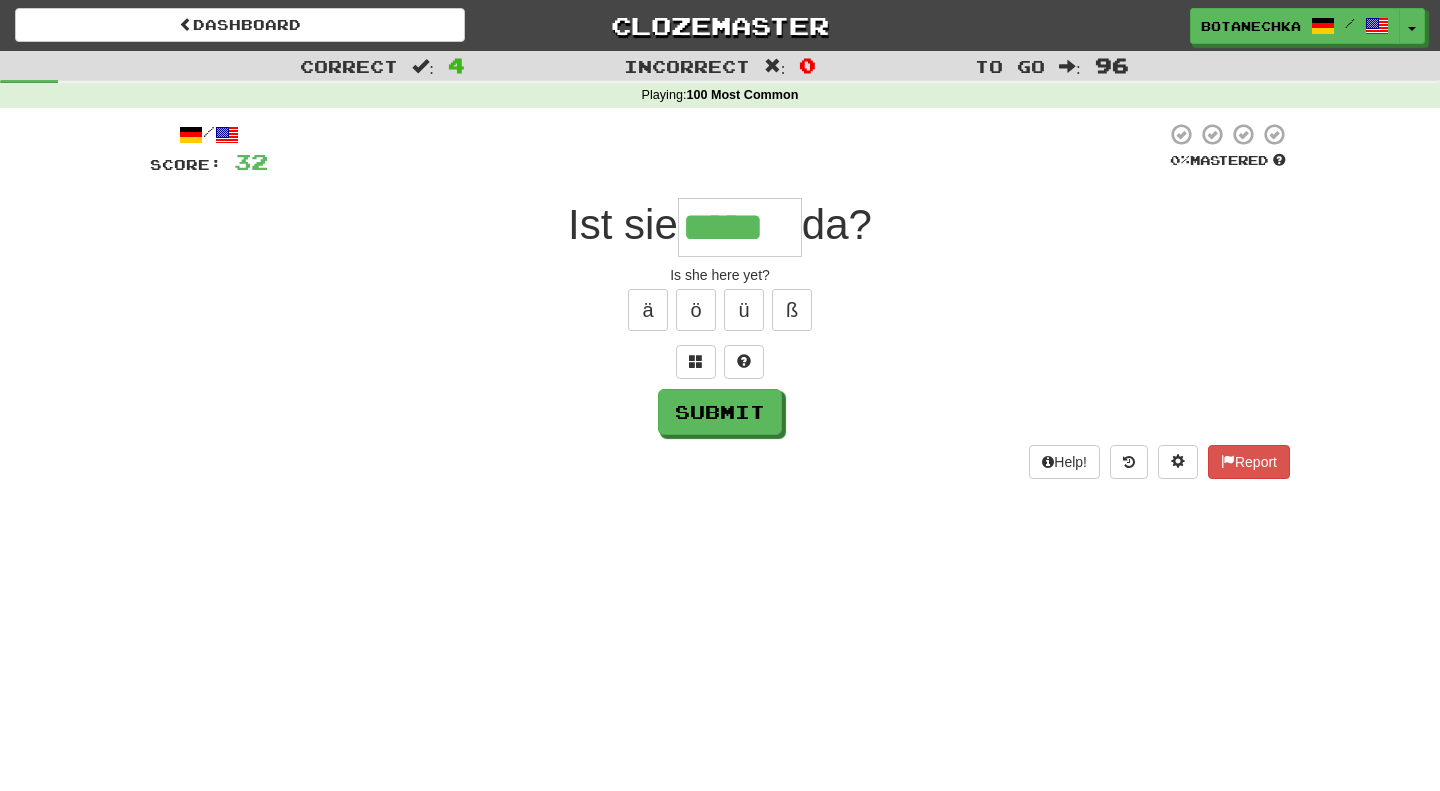 type on "*****" 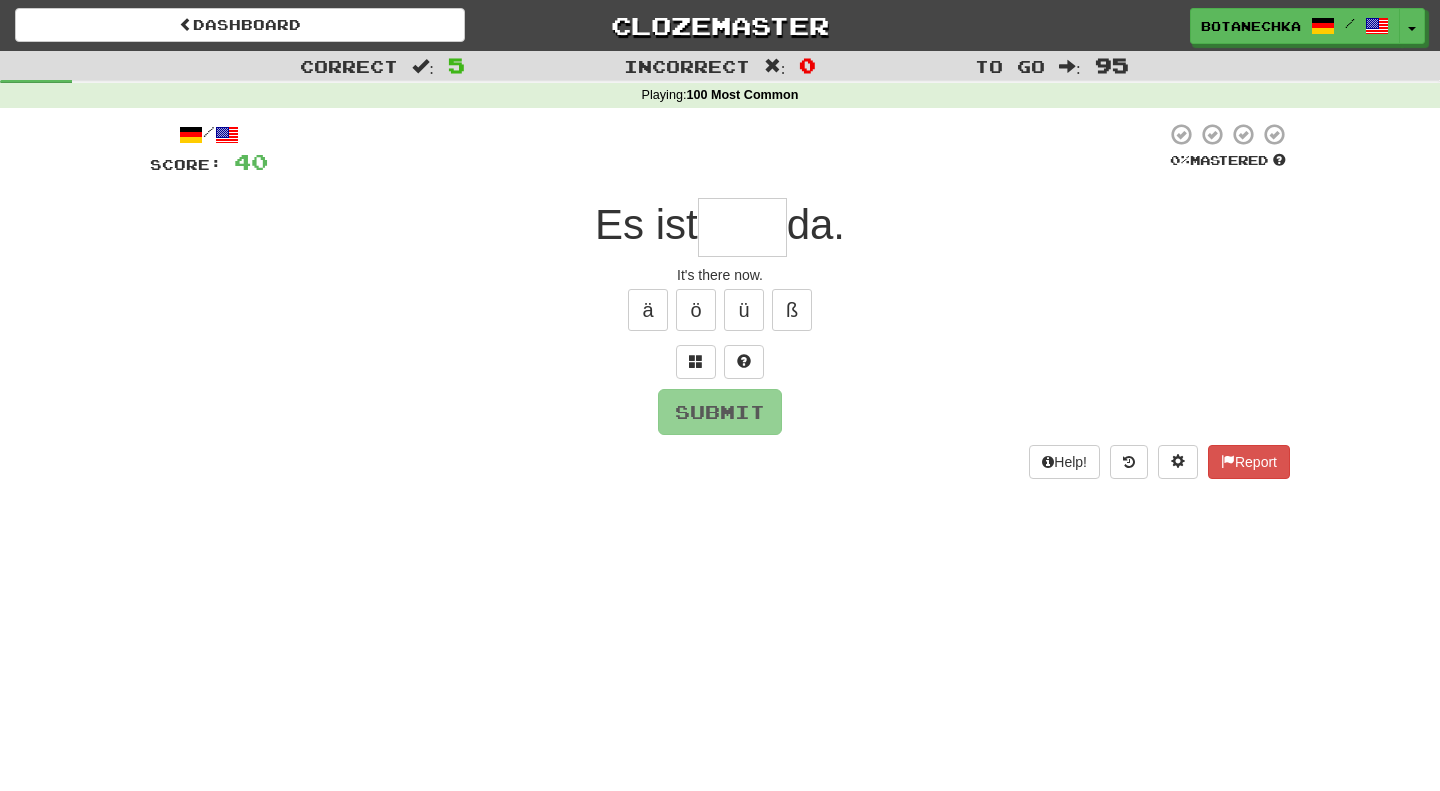 type on "*" 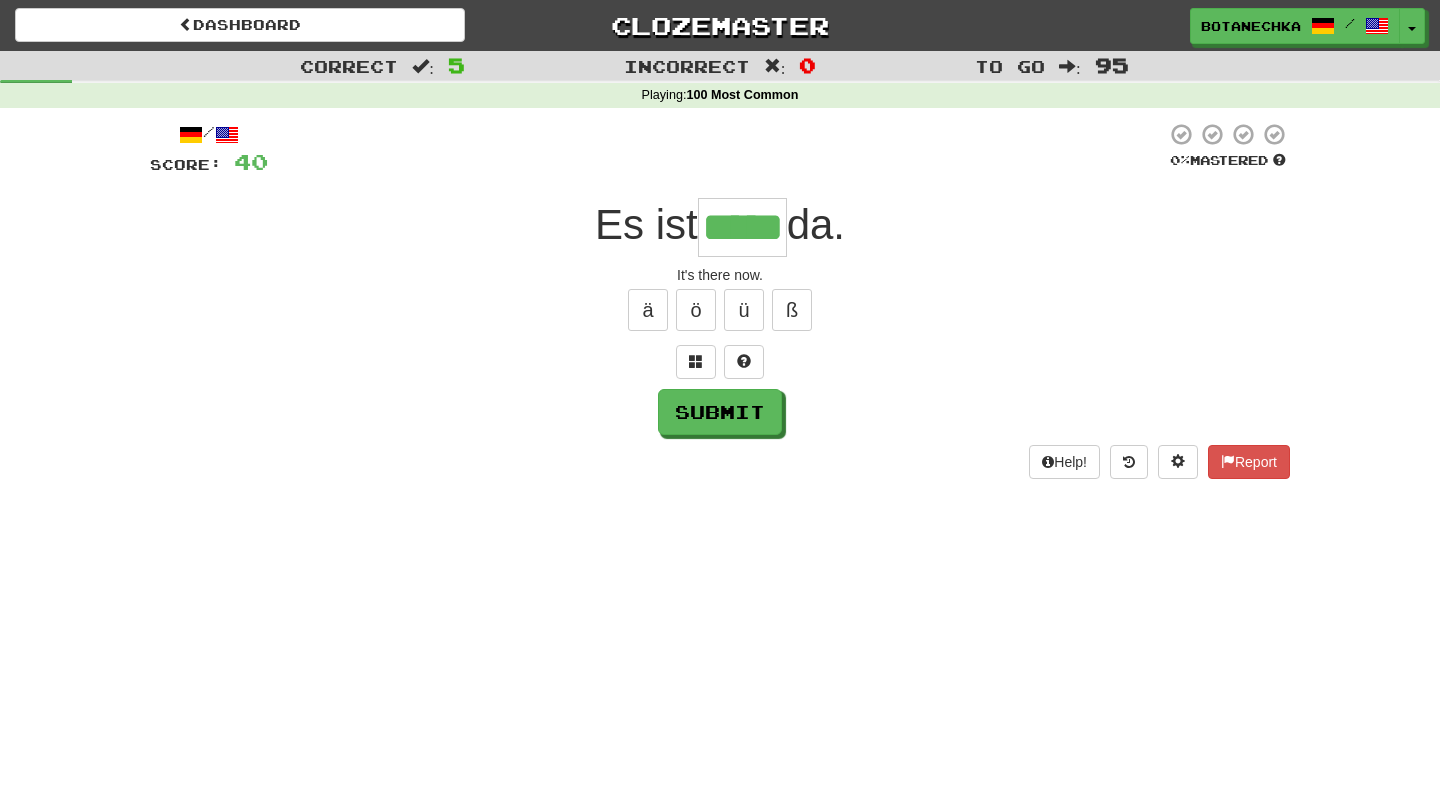type on "*****" 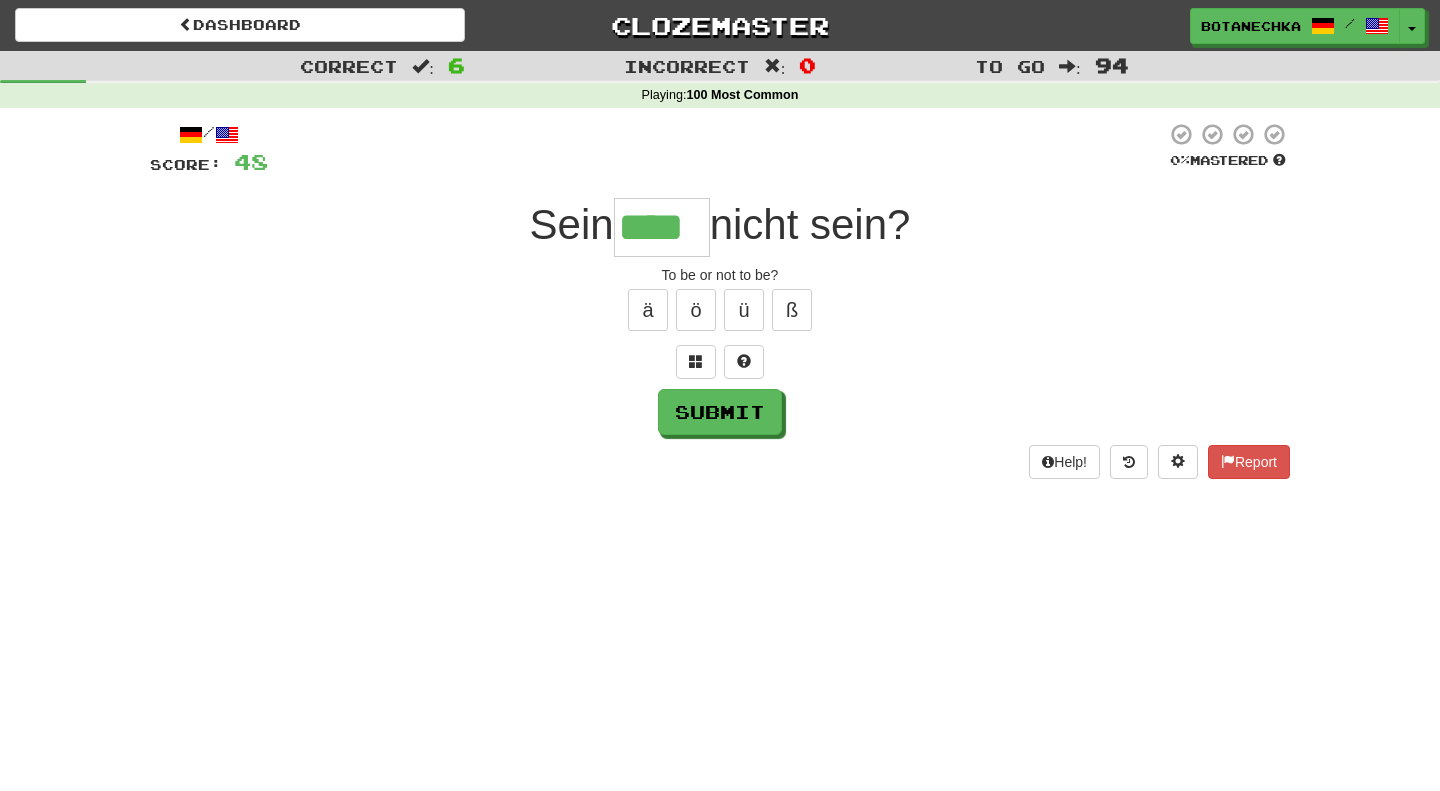 type on "****" 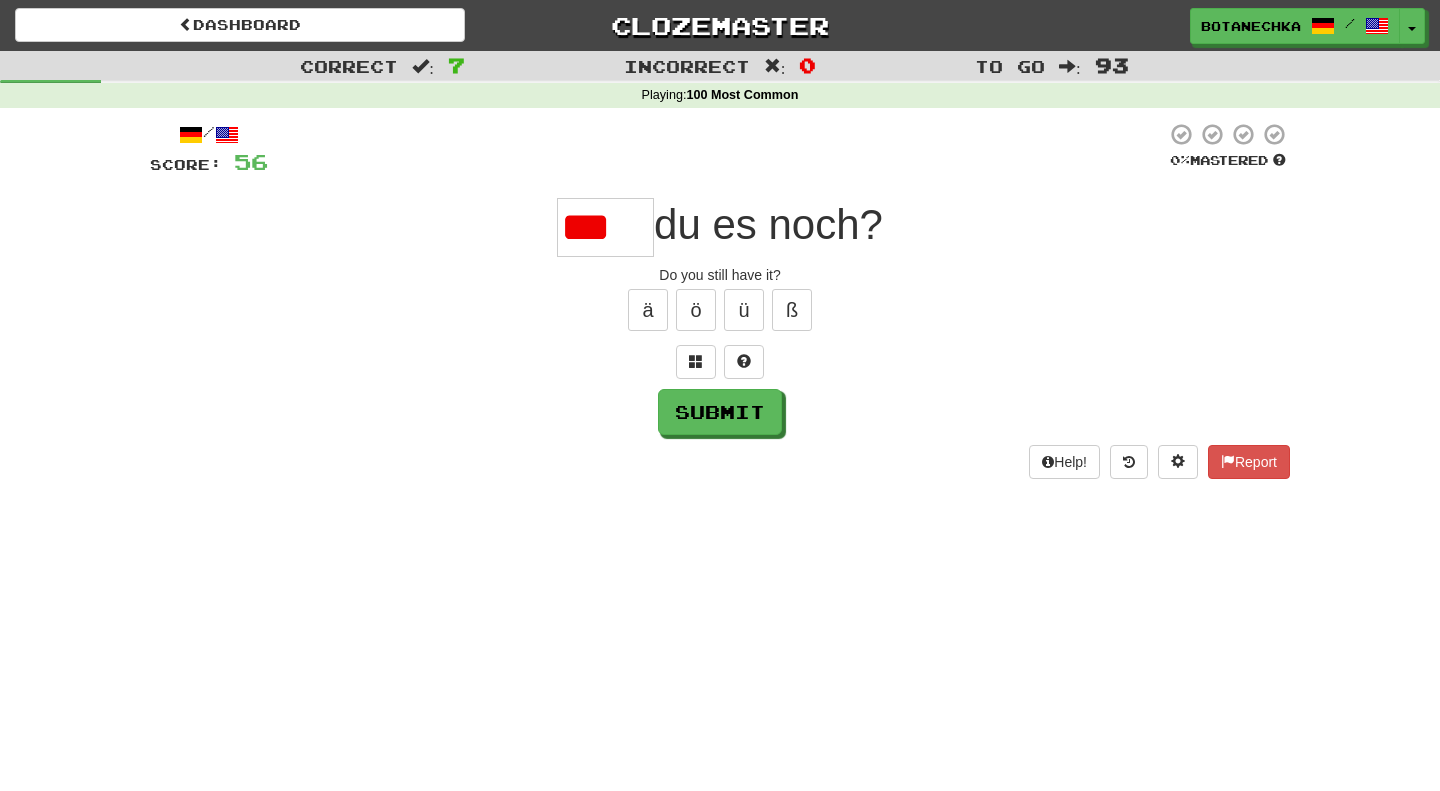 scroll, scrollTop: 0, scrollLeft: 0, axis: both 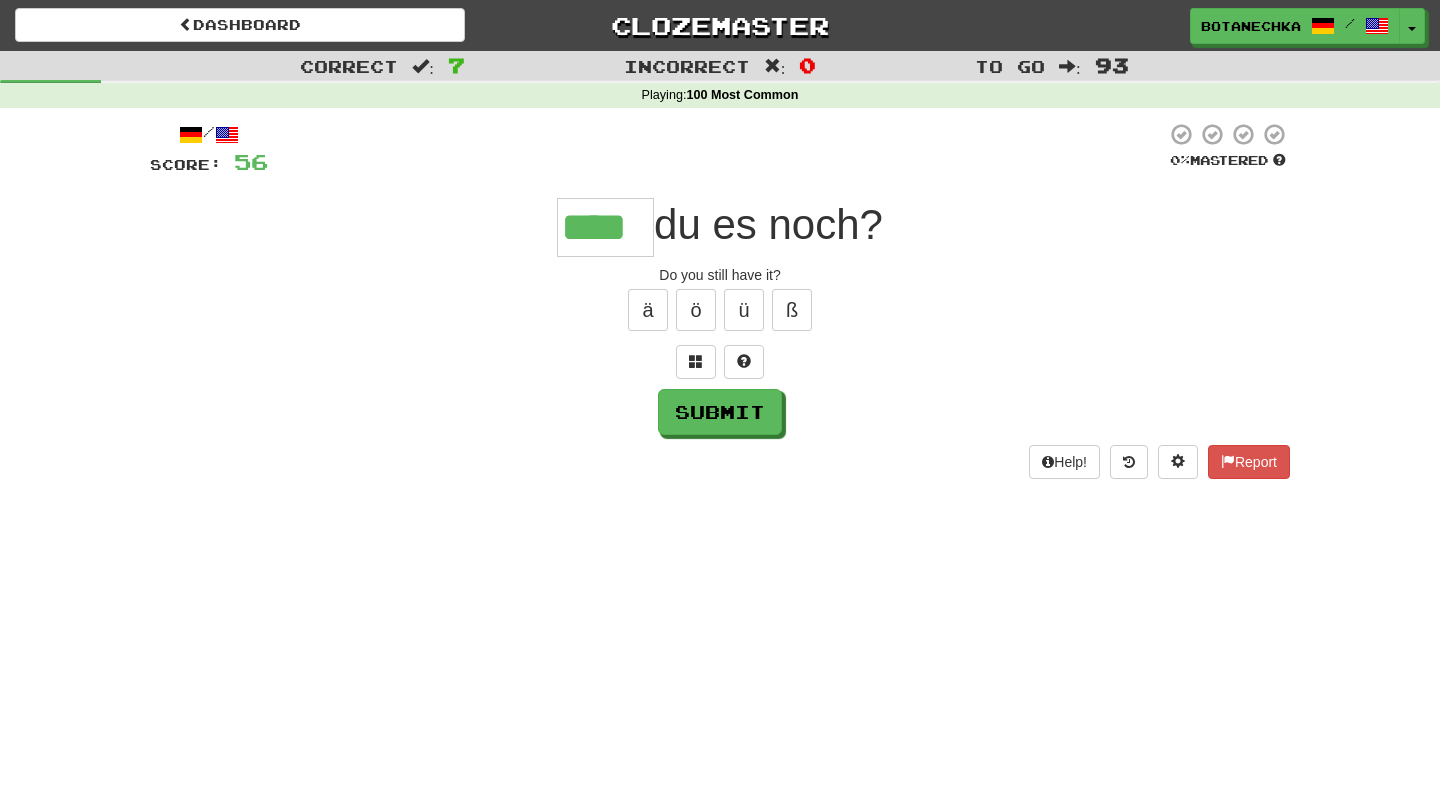 type on "****" 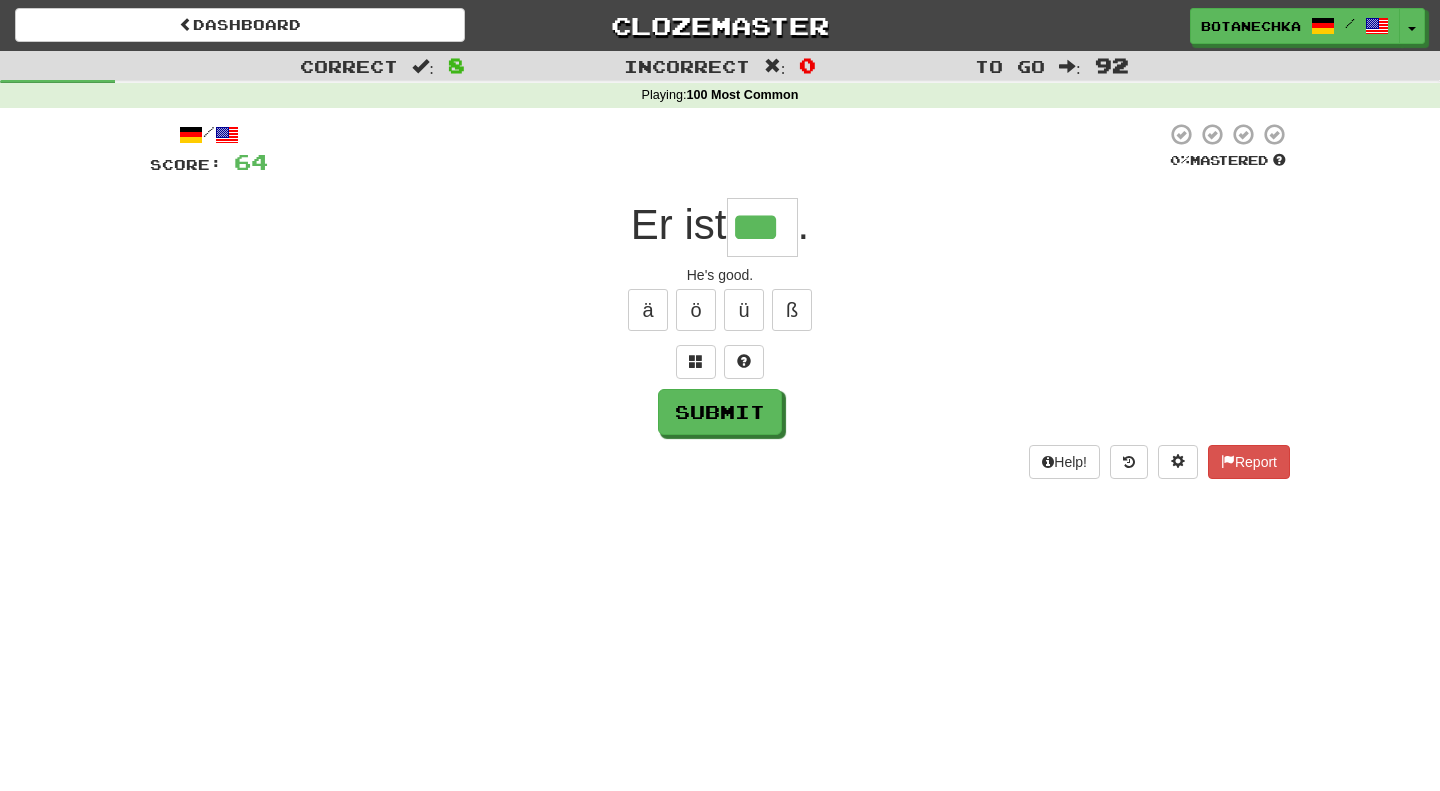 type on "***" 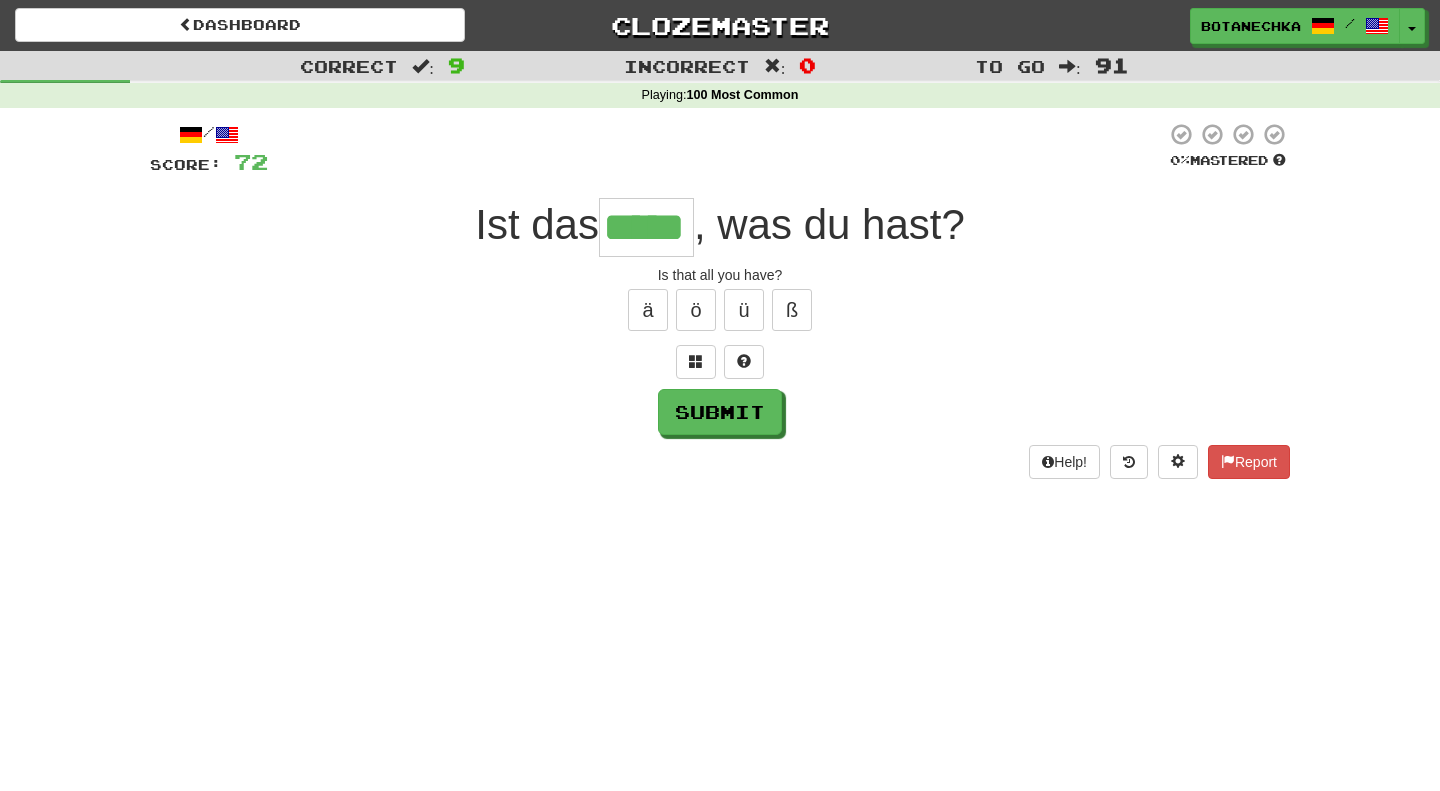 type on "*****" 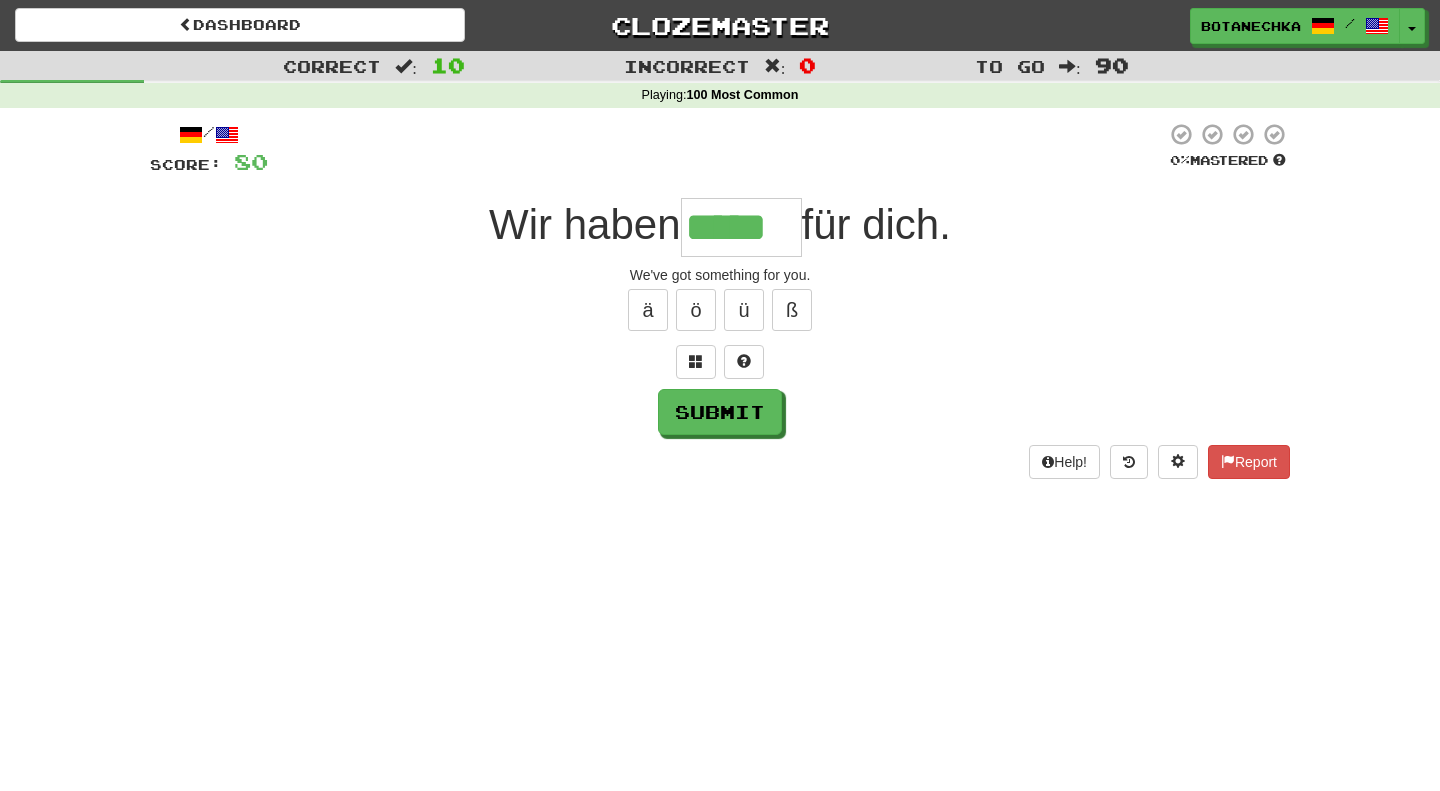 type on "*****" 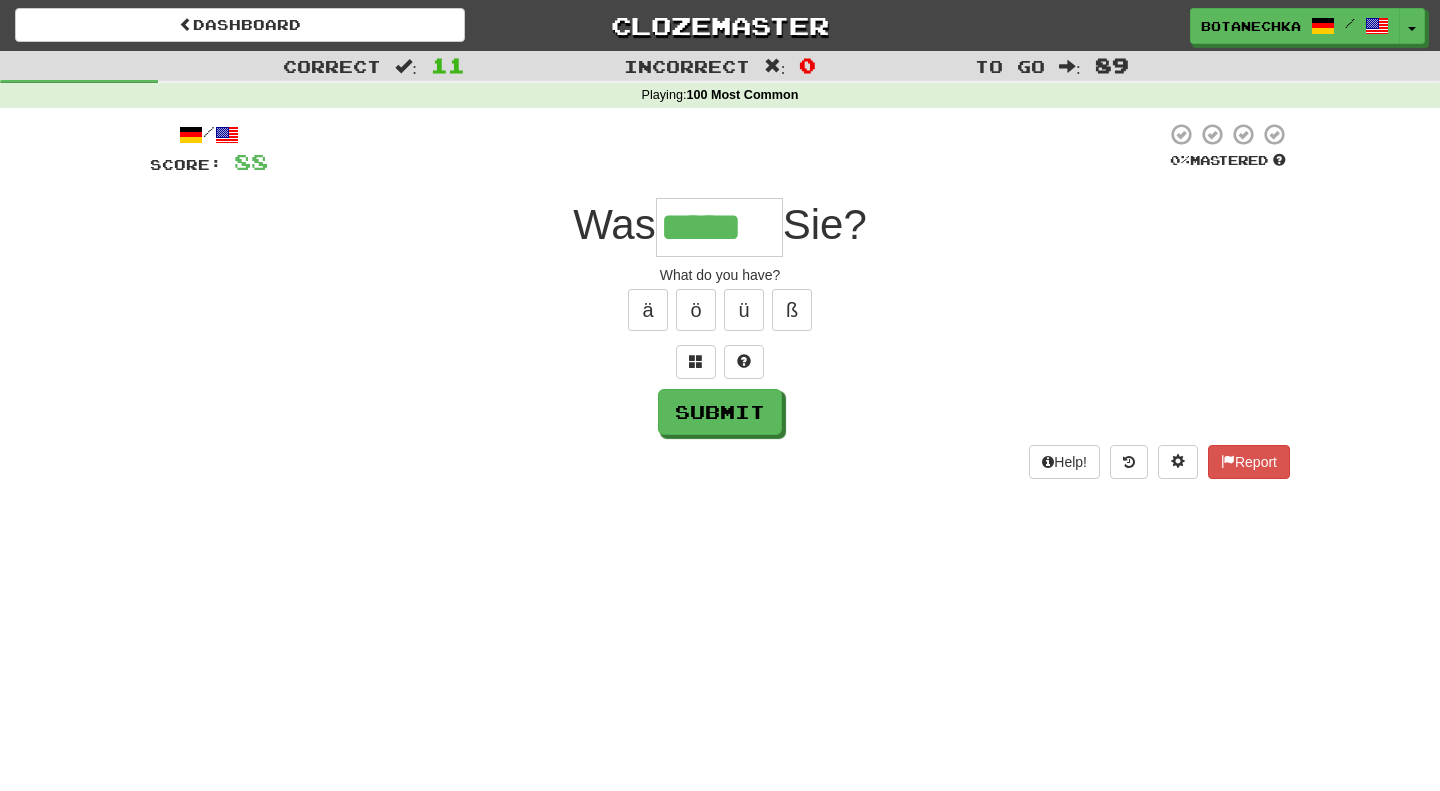 type on "*****" 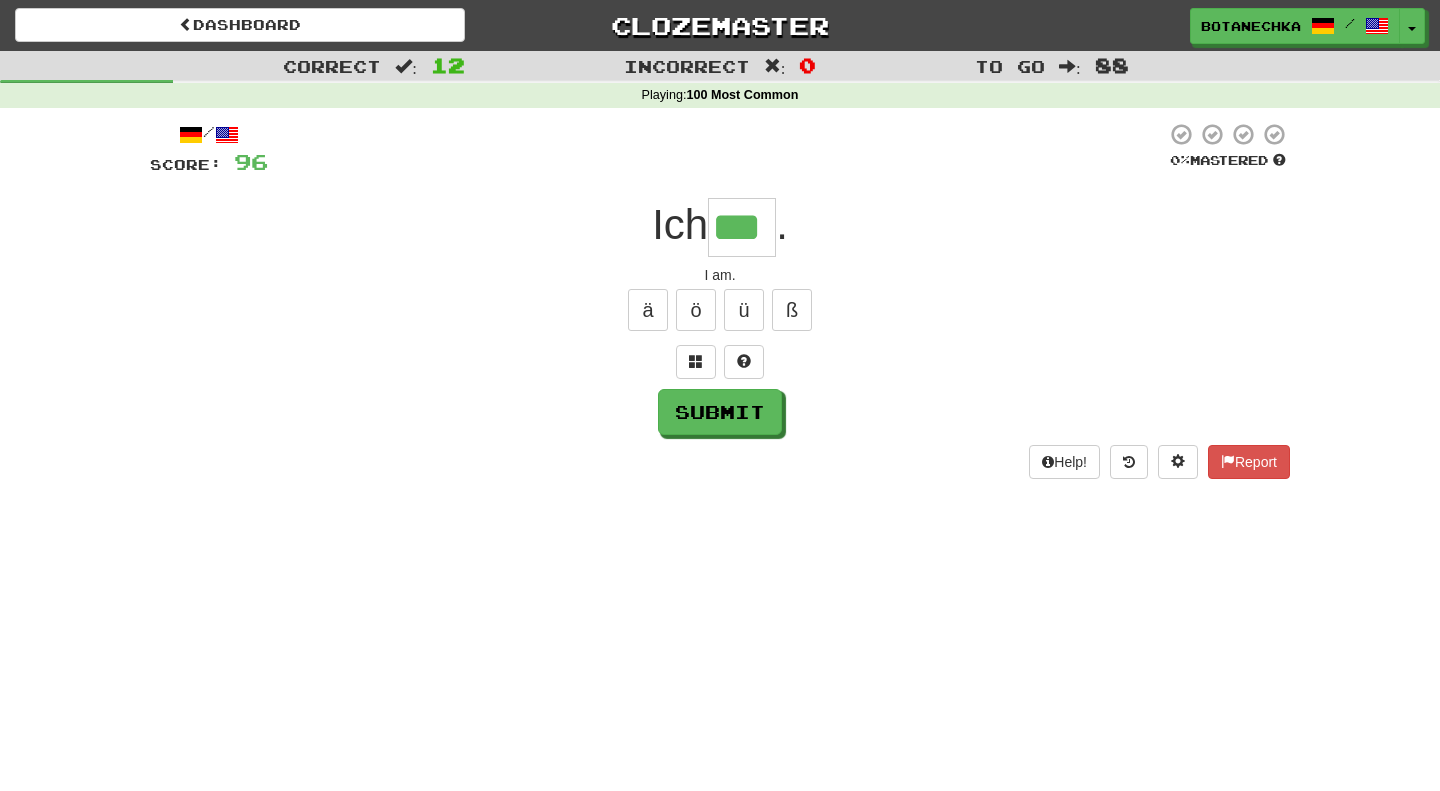 type on "***" 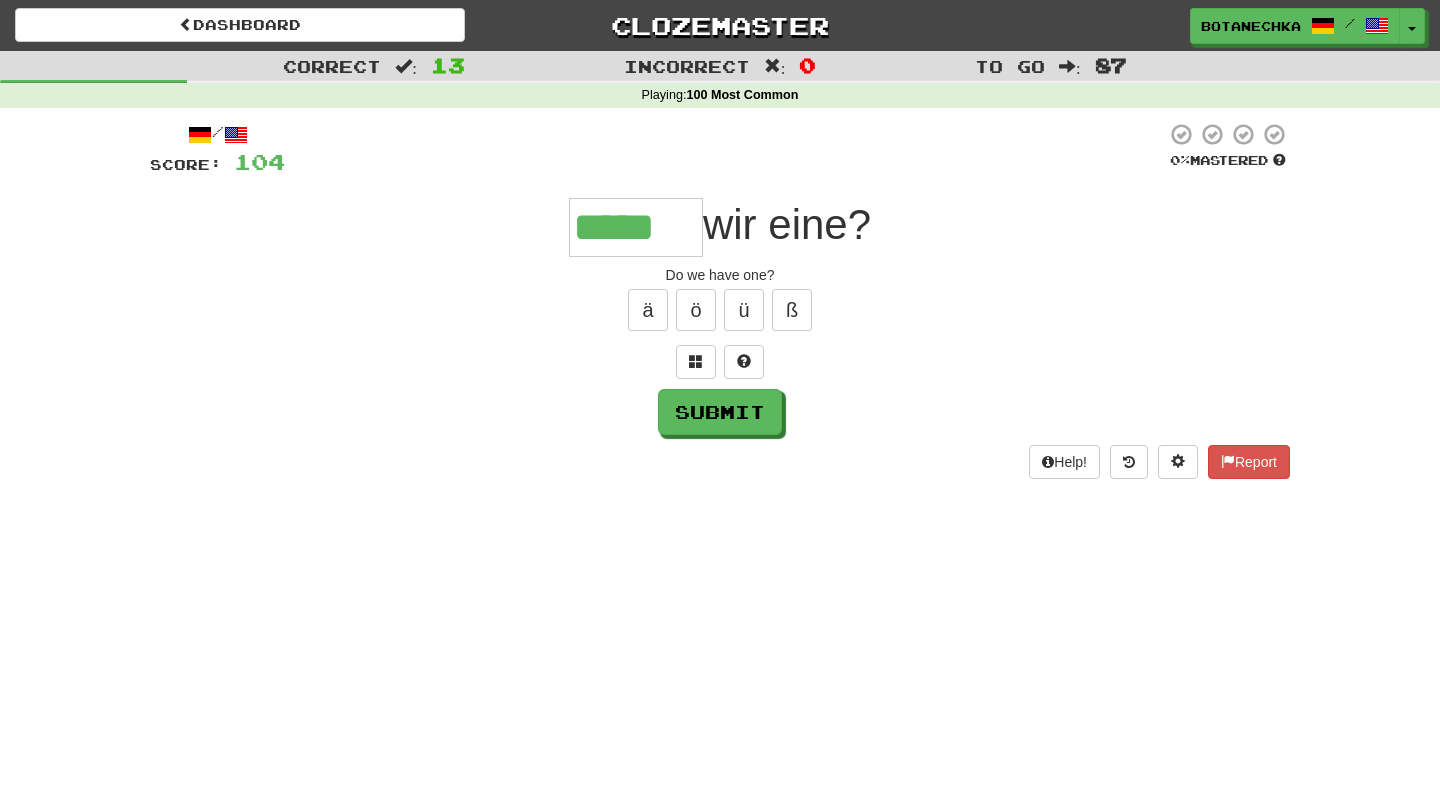 type on "*****" 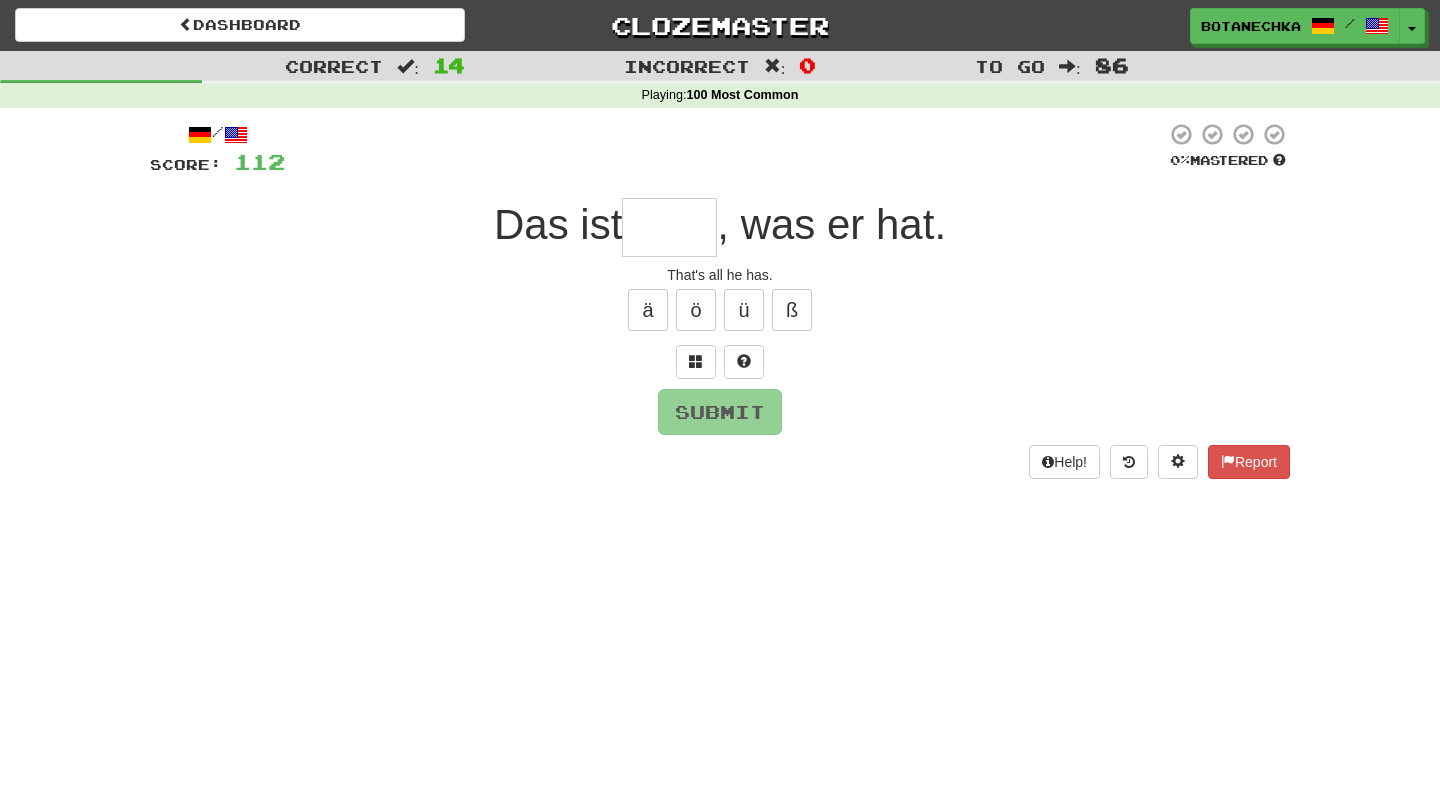 click at bounding box center (669, 227) 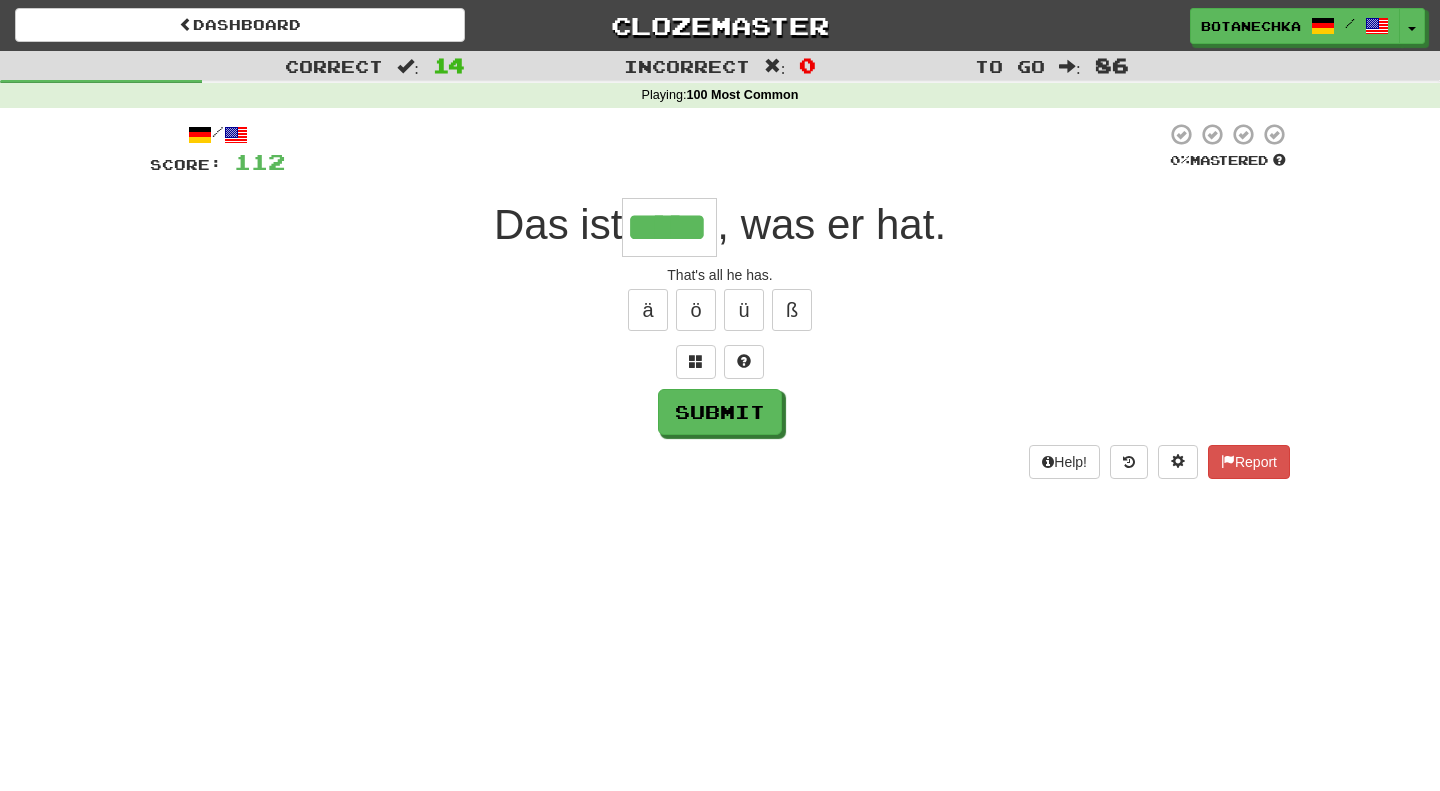 type on "*****" 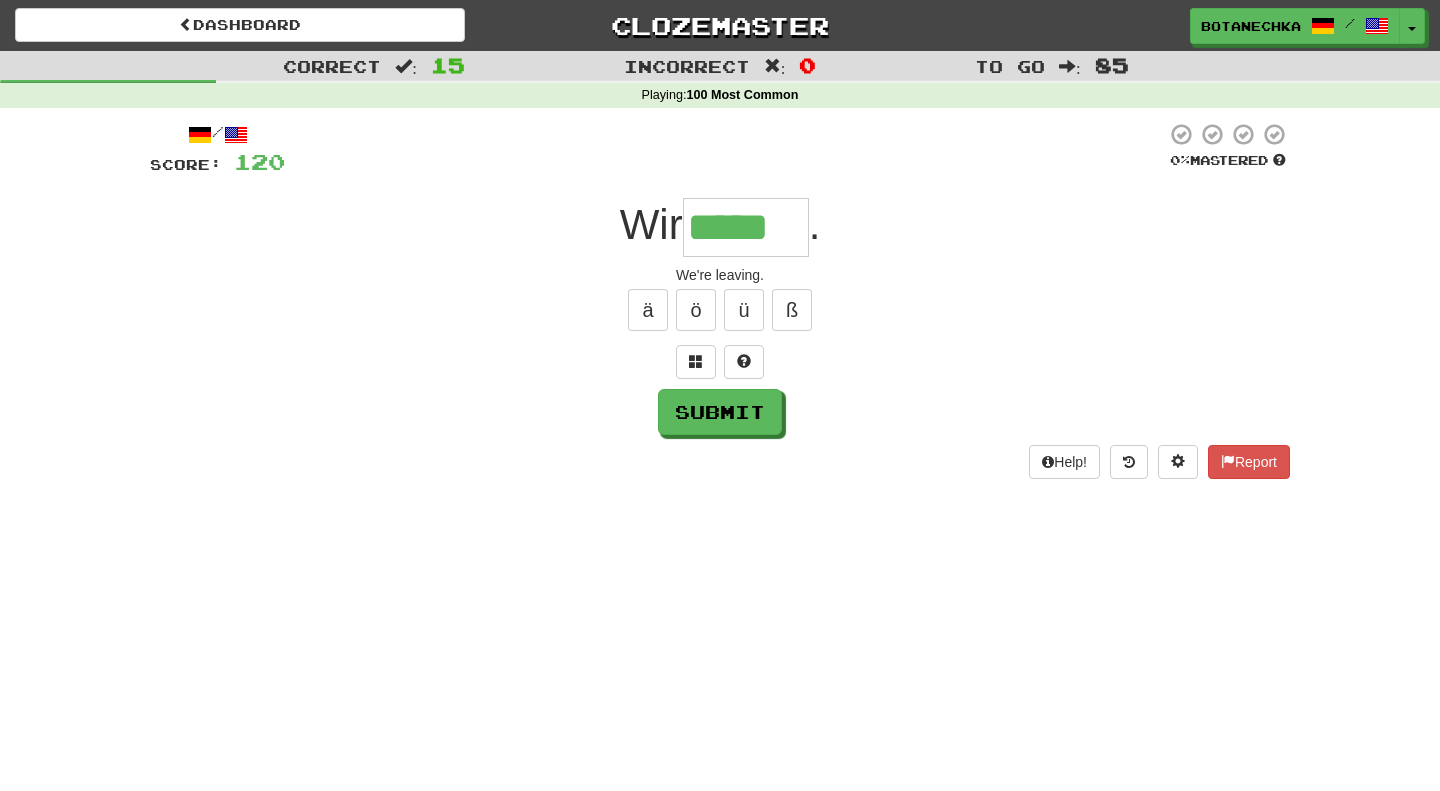 type on "*****" 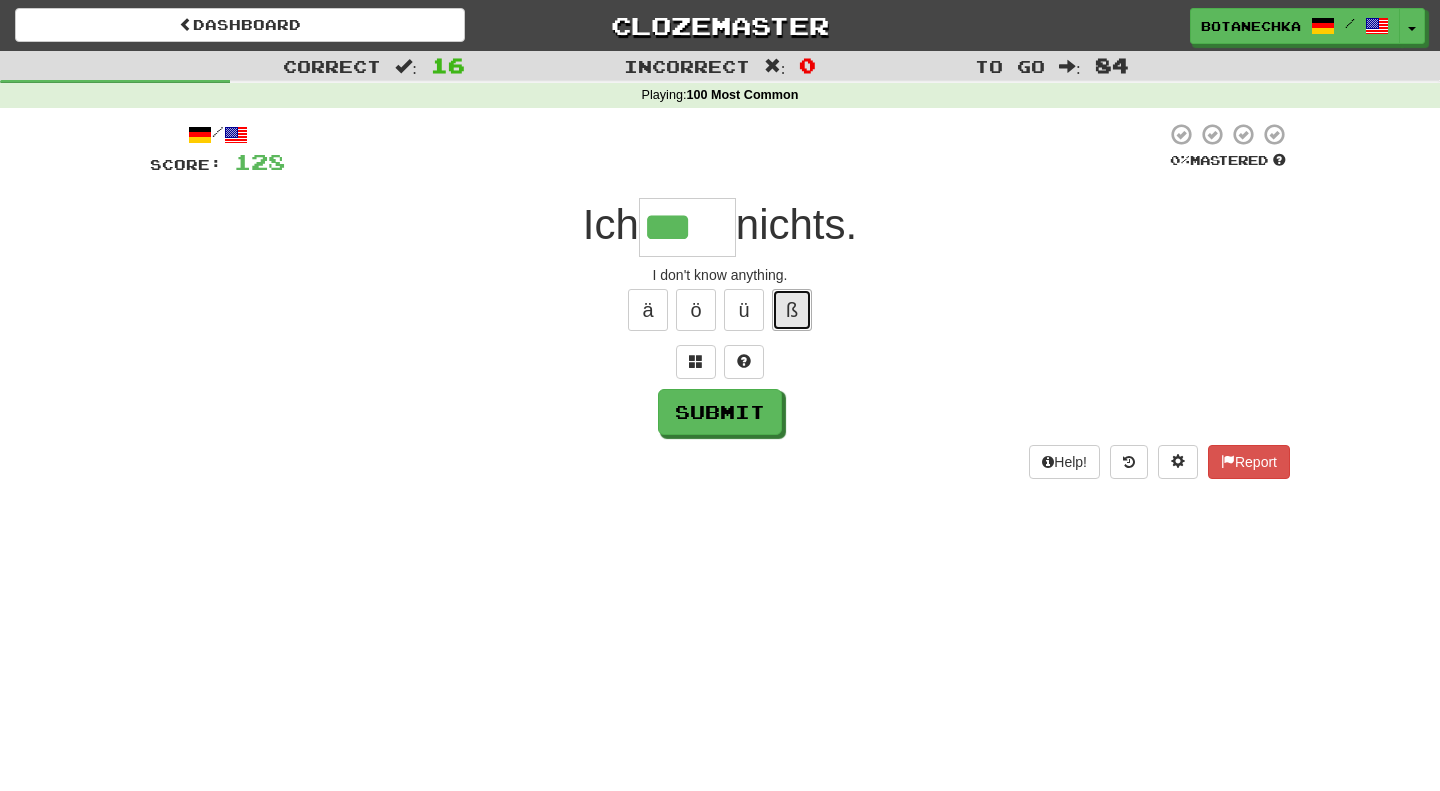 click on "ß" at bounding box center [792, 310] 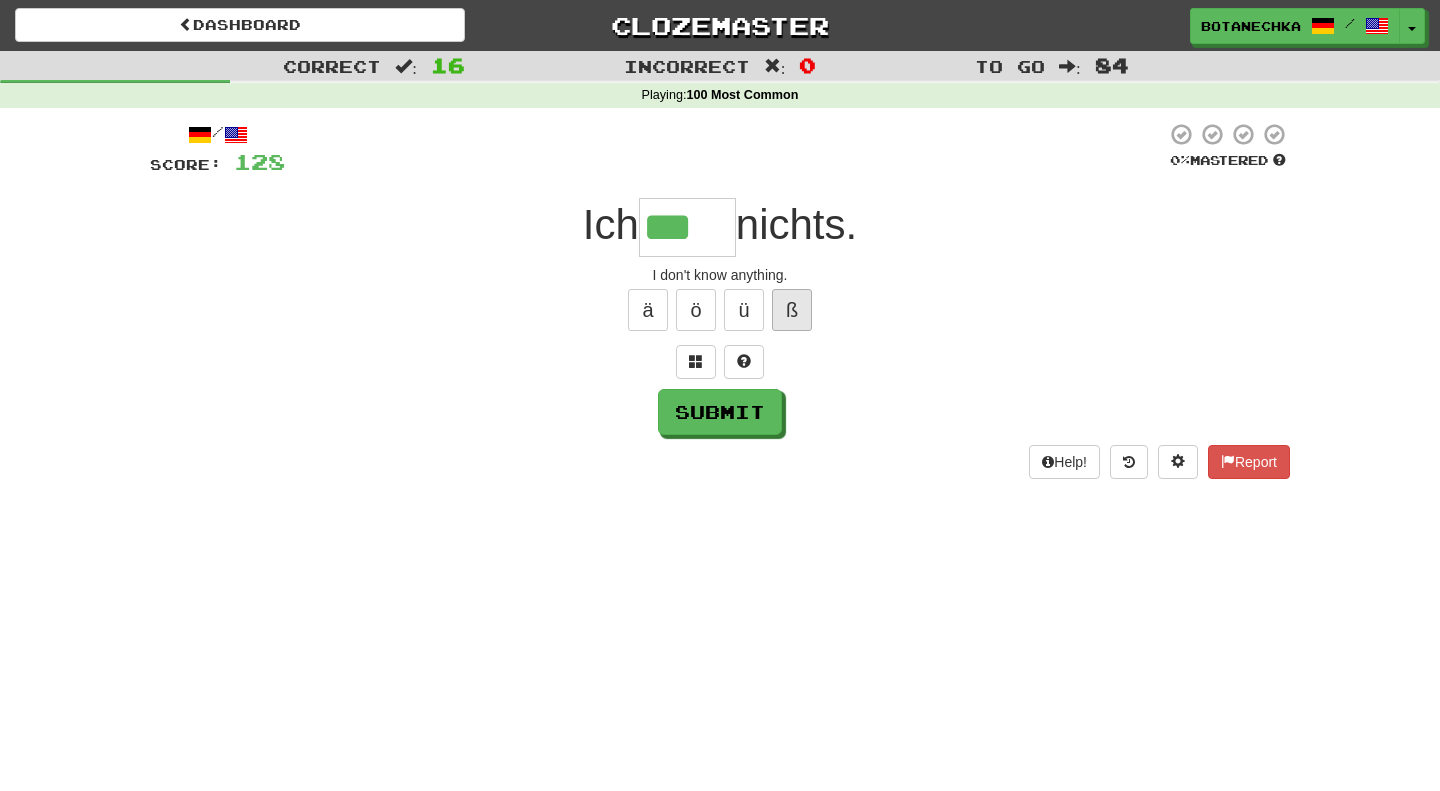 type on "****" 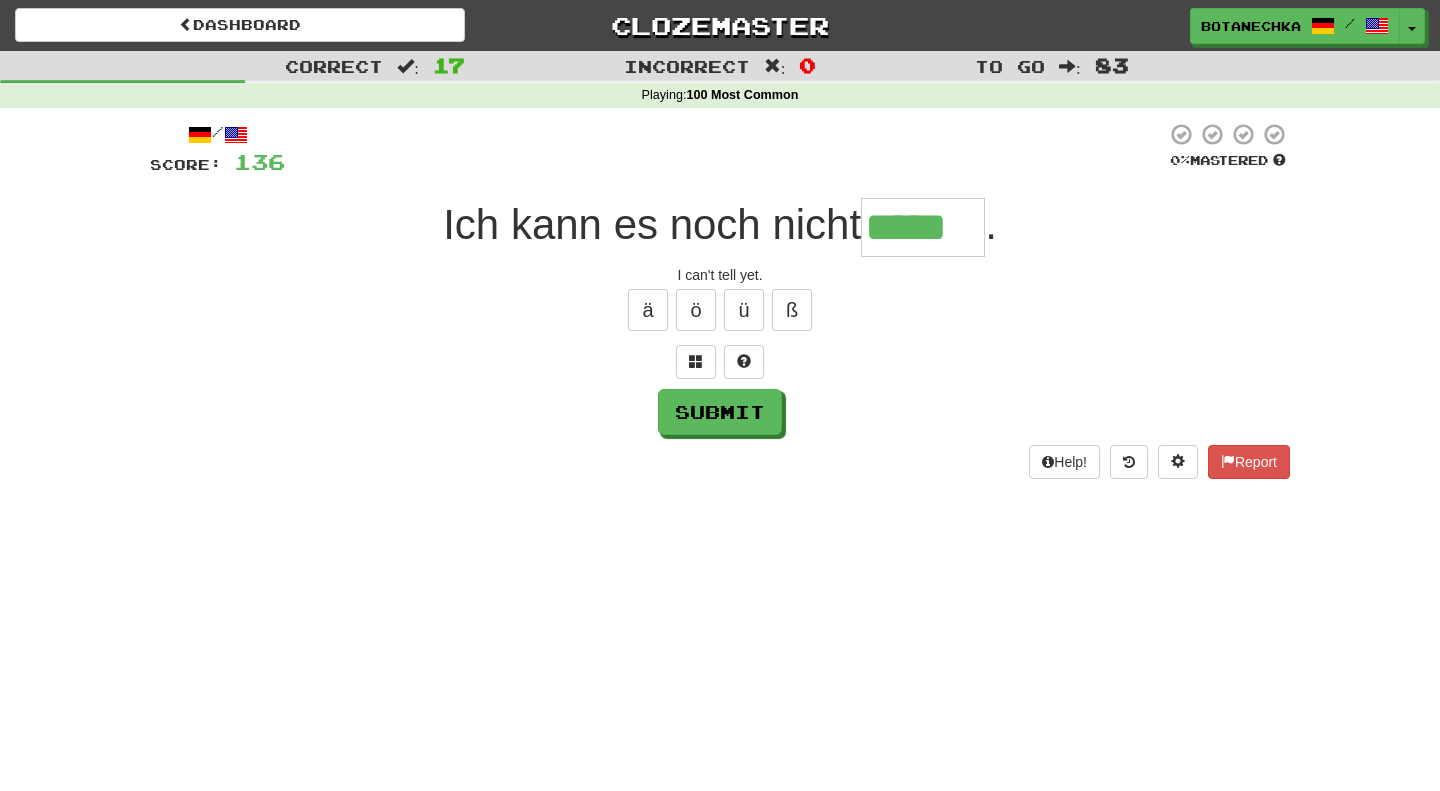 type on "*****" 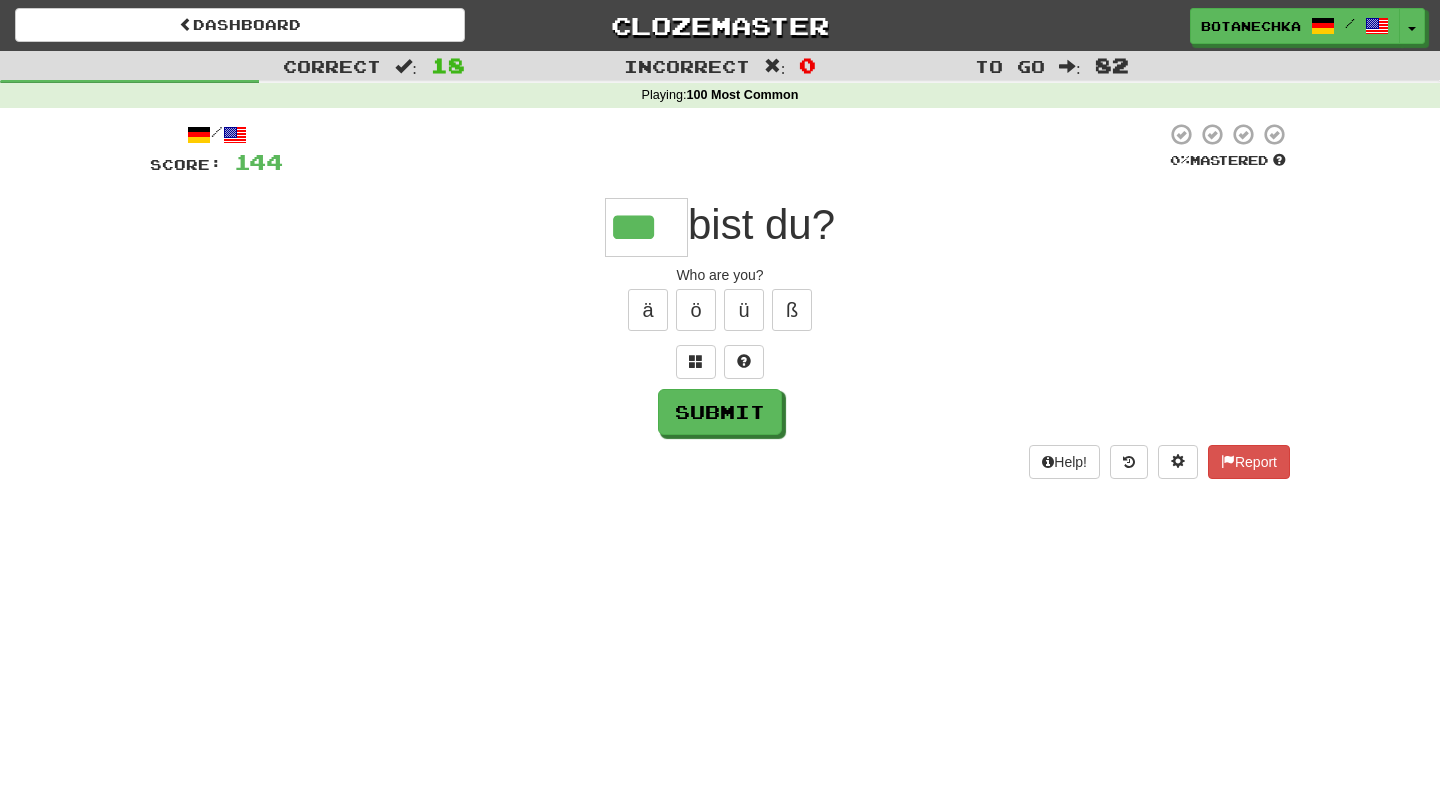 type on "***" 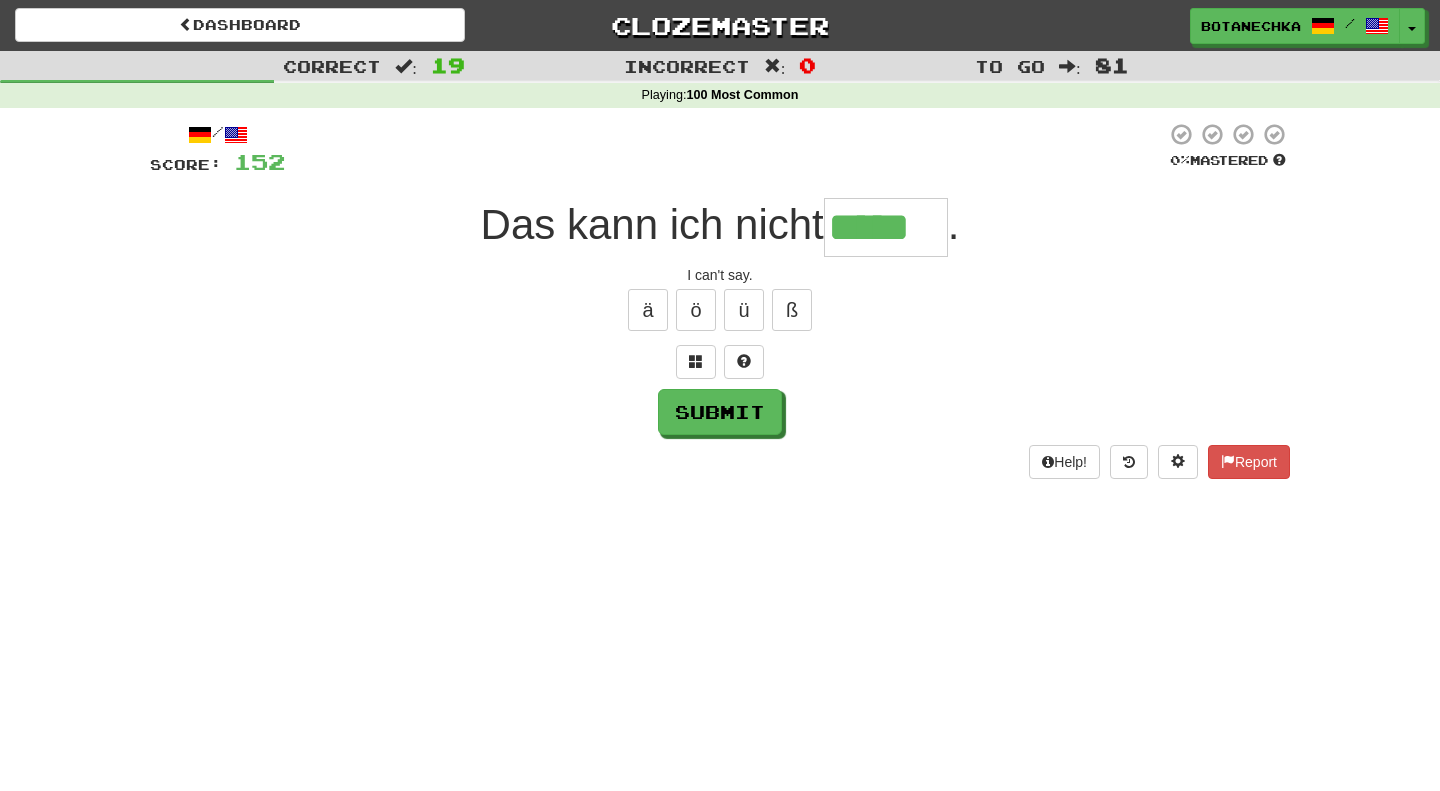 type on "*****" 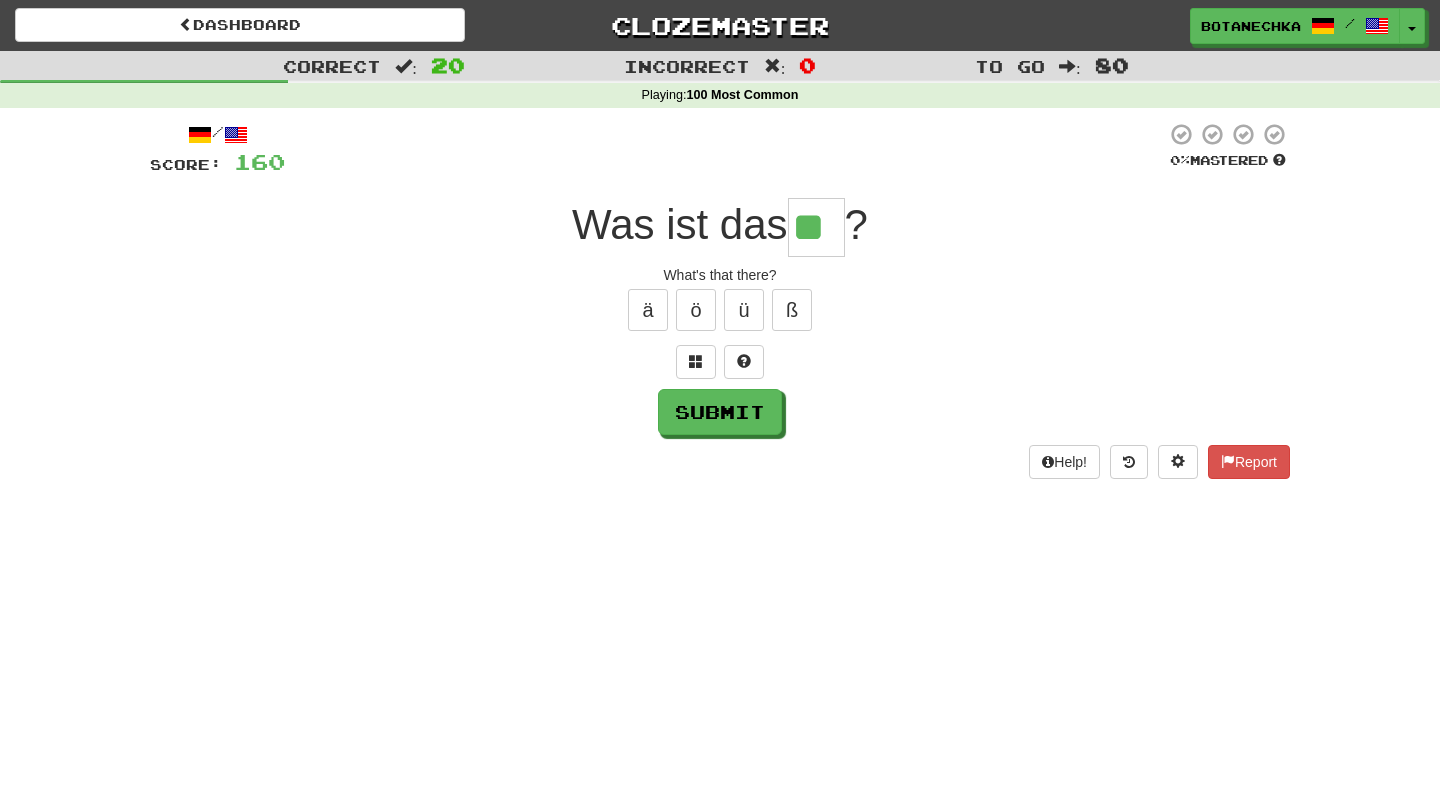 type on "**" 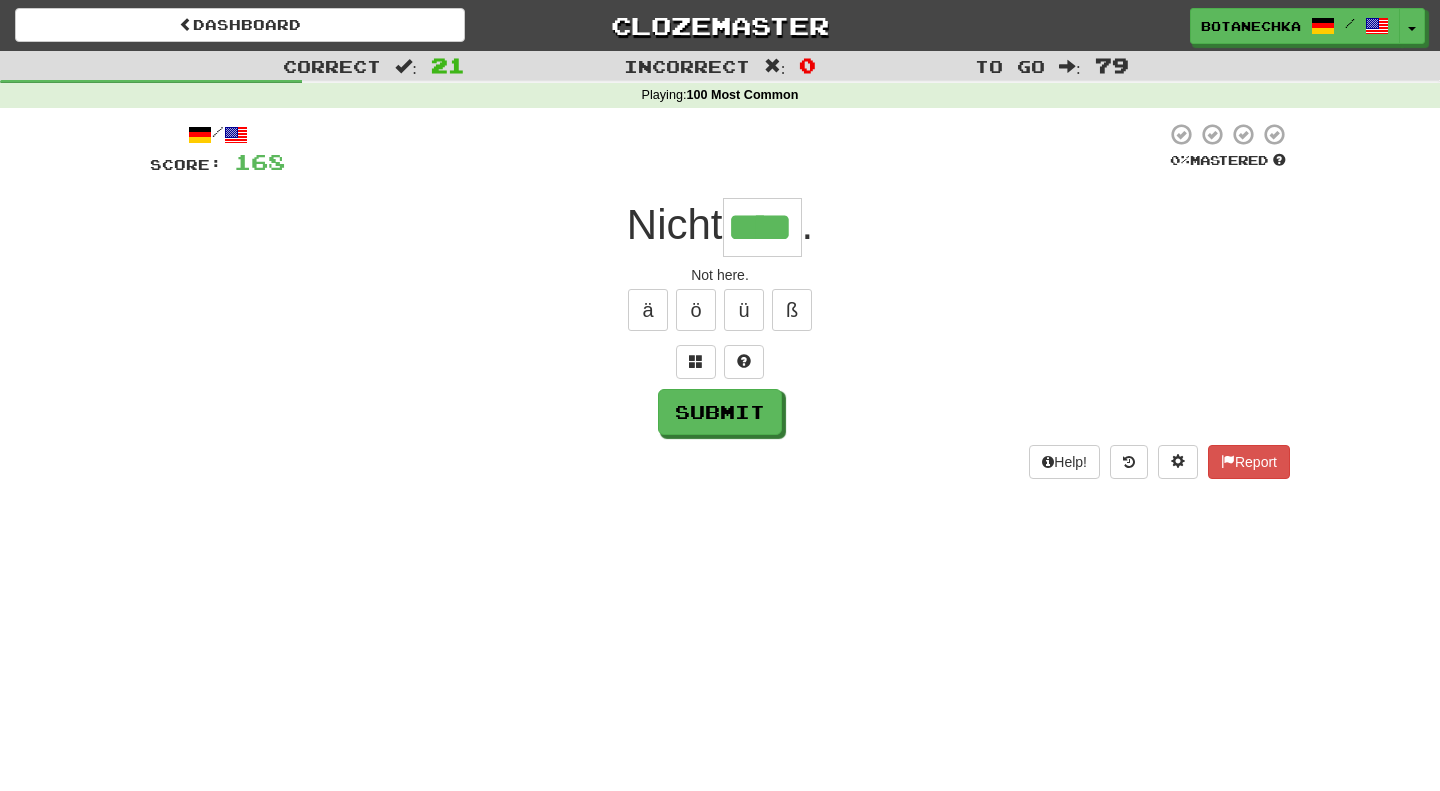 type on "****" 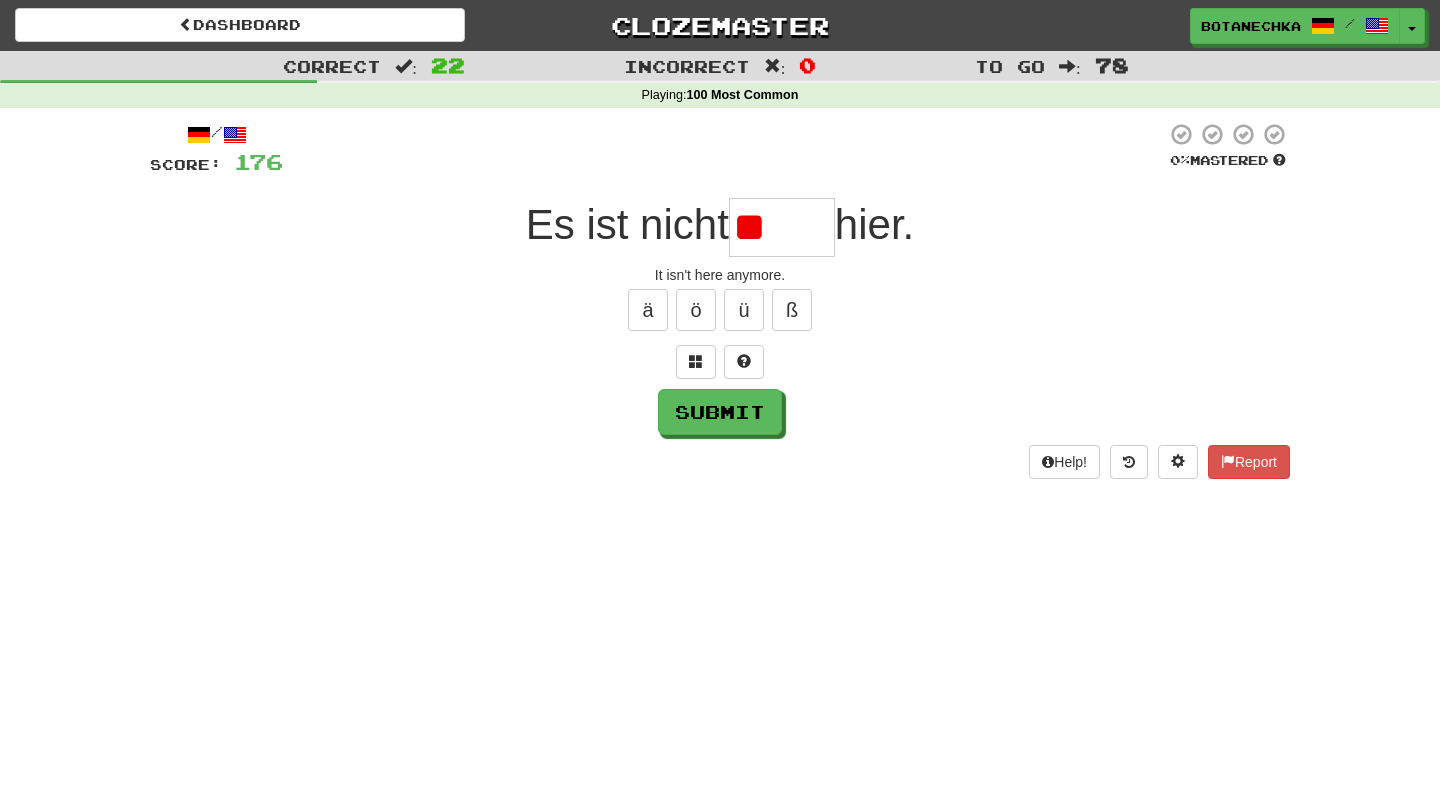 type on "*" 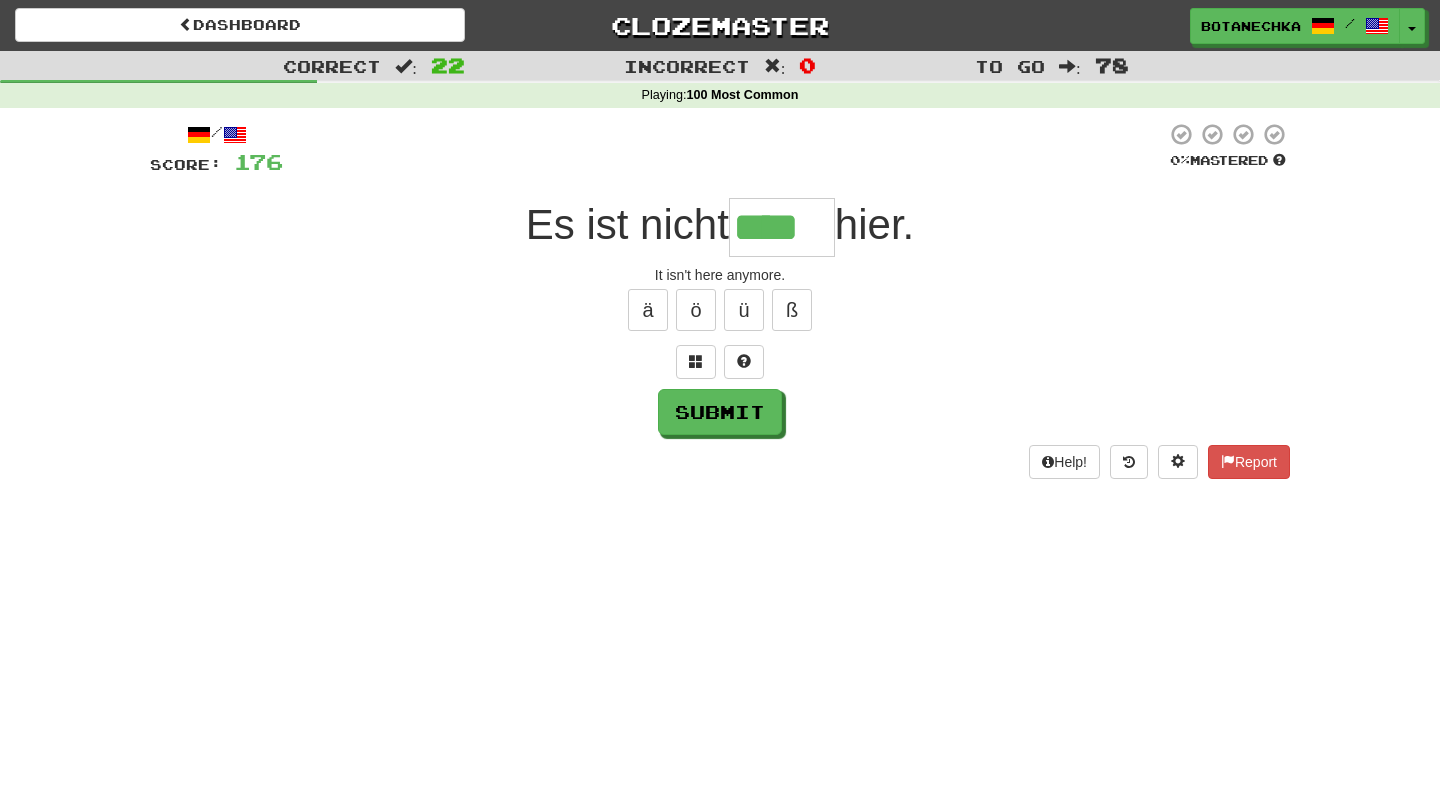 type on "****" 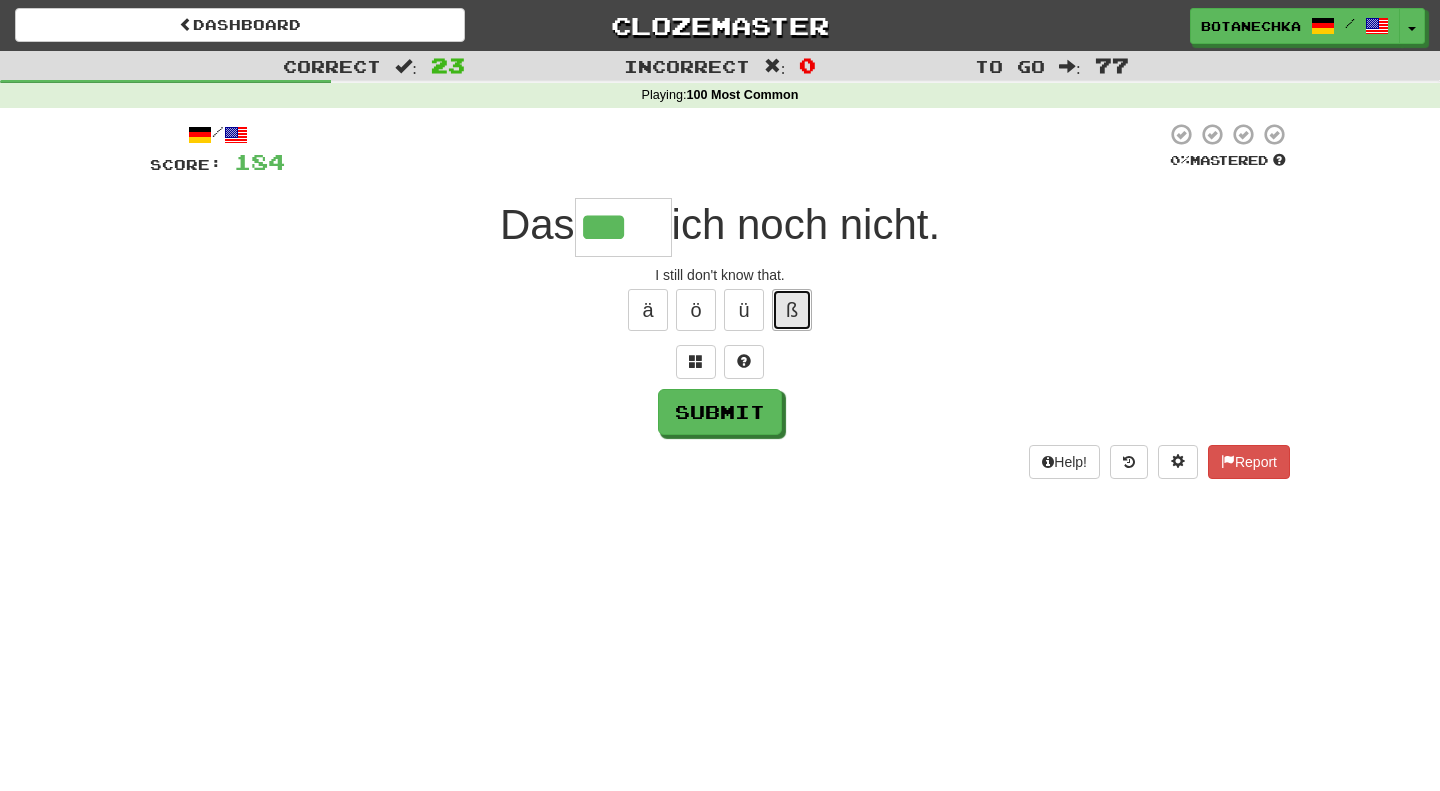 click on "ß" at bounding box center (792, 310) 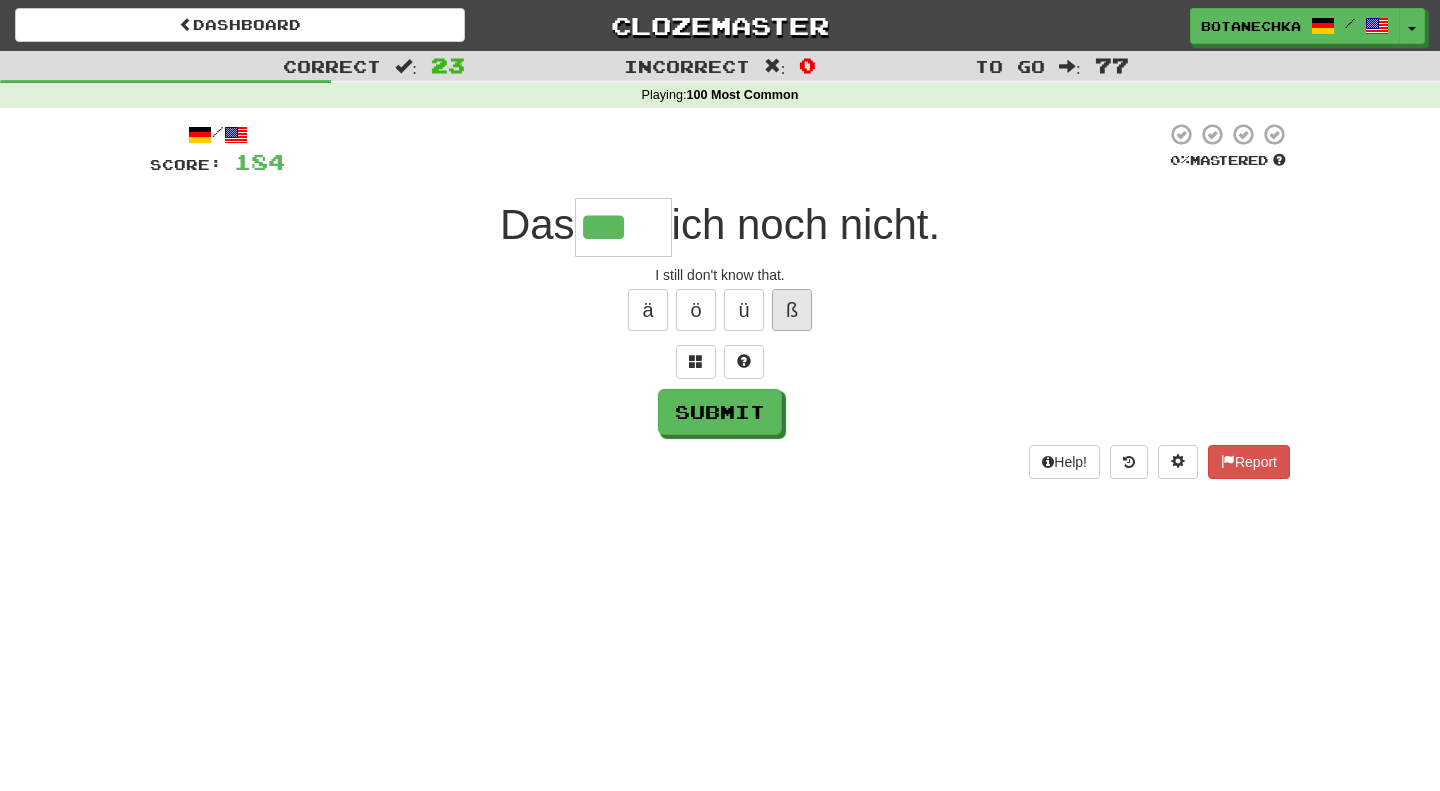 type on "****" 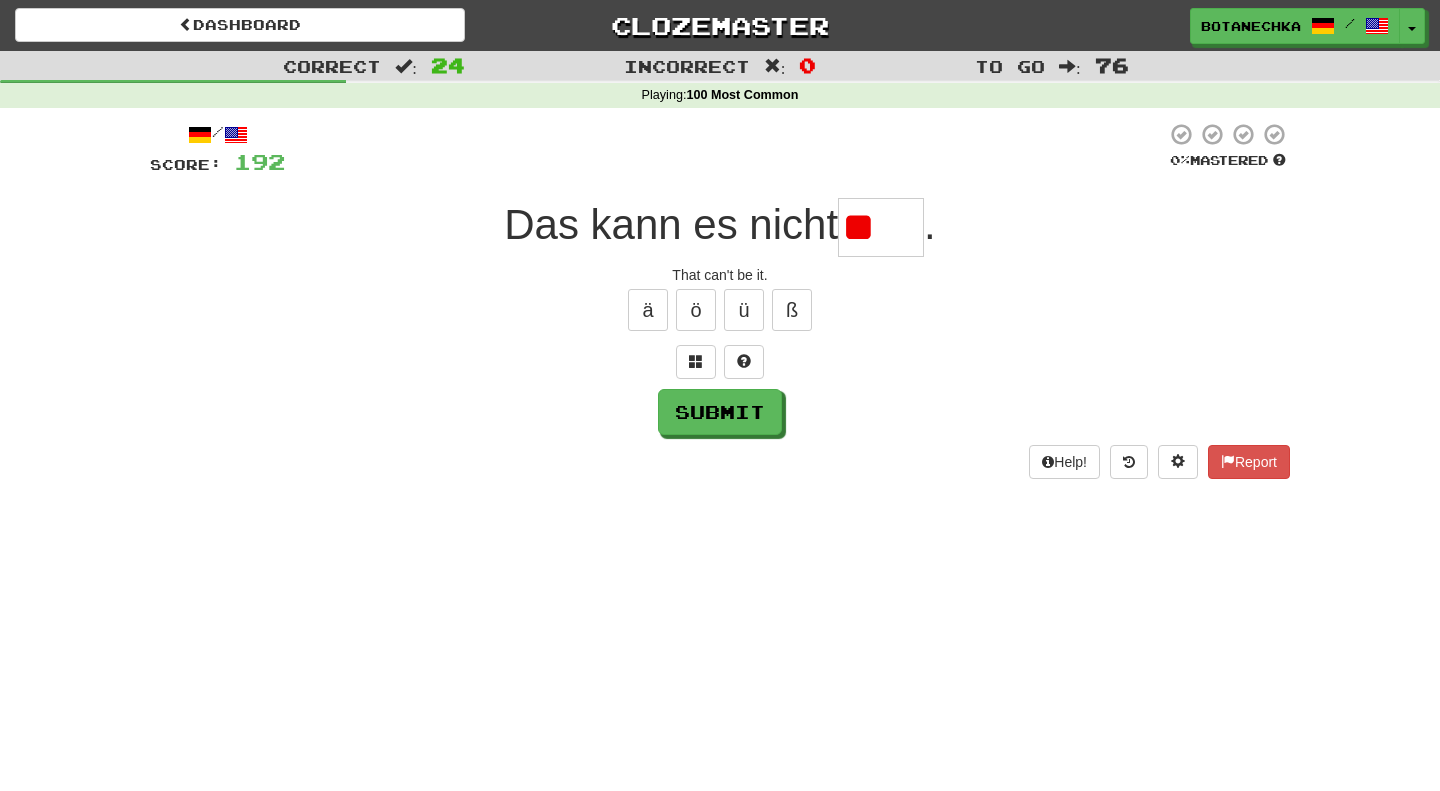 type on "*" 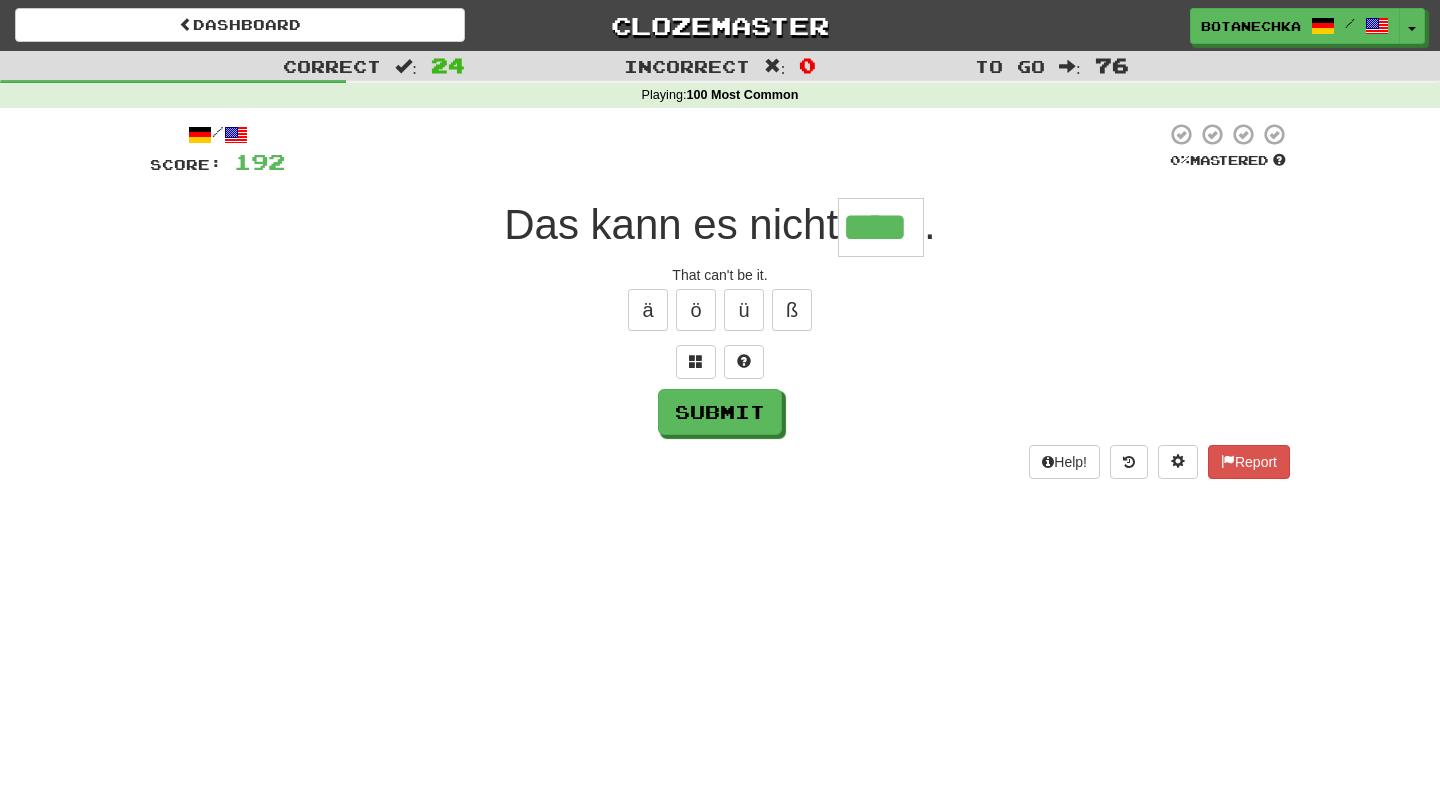 type on "****" 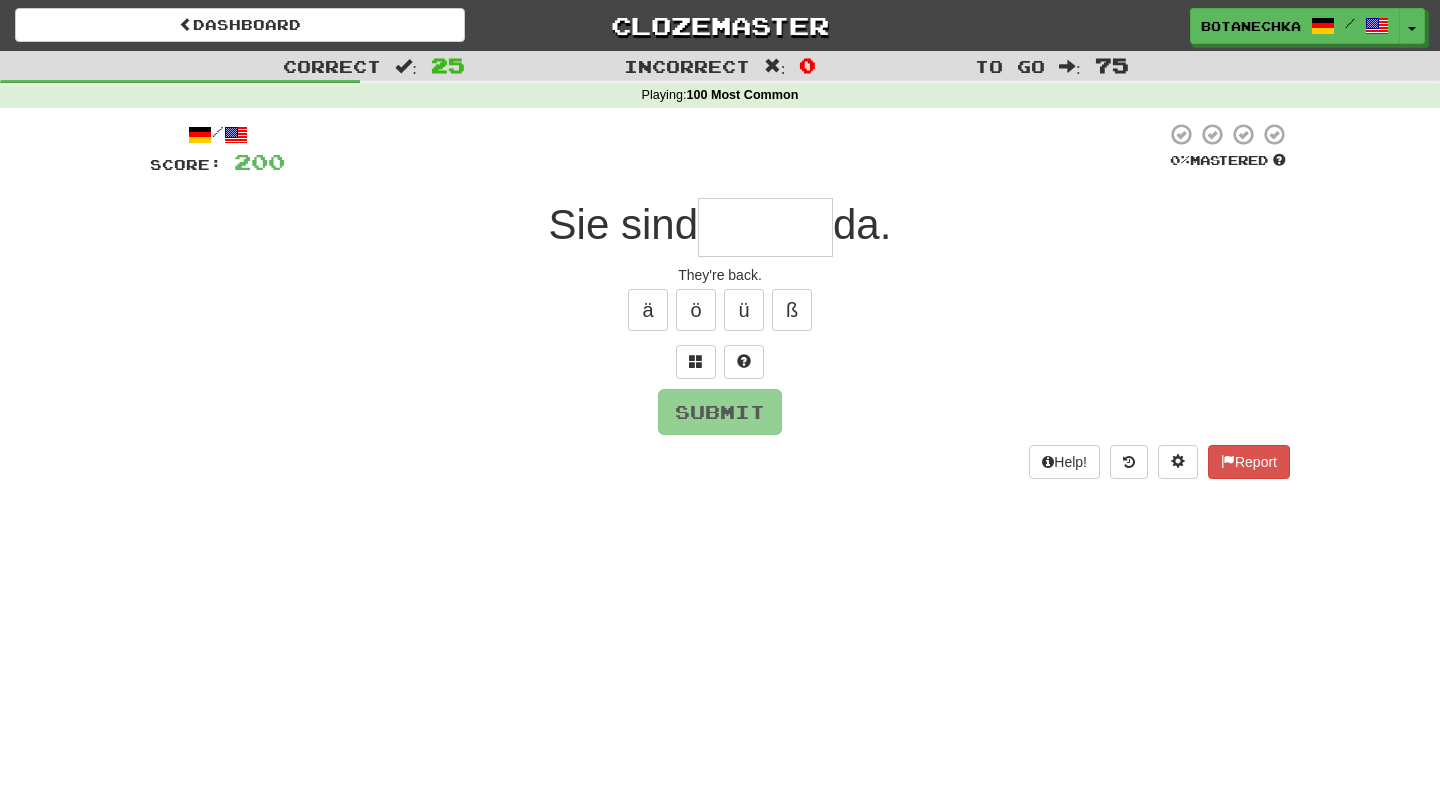 click at bounding box center [765, 227] 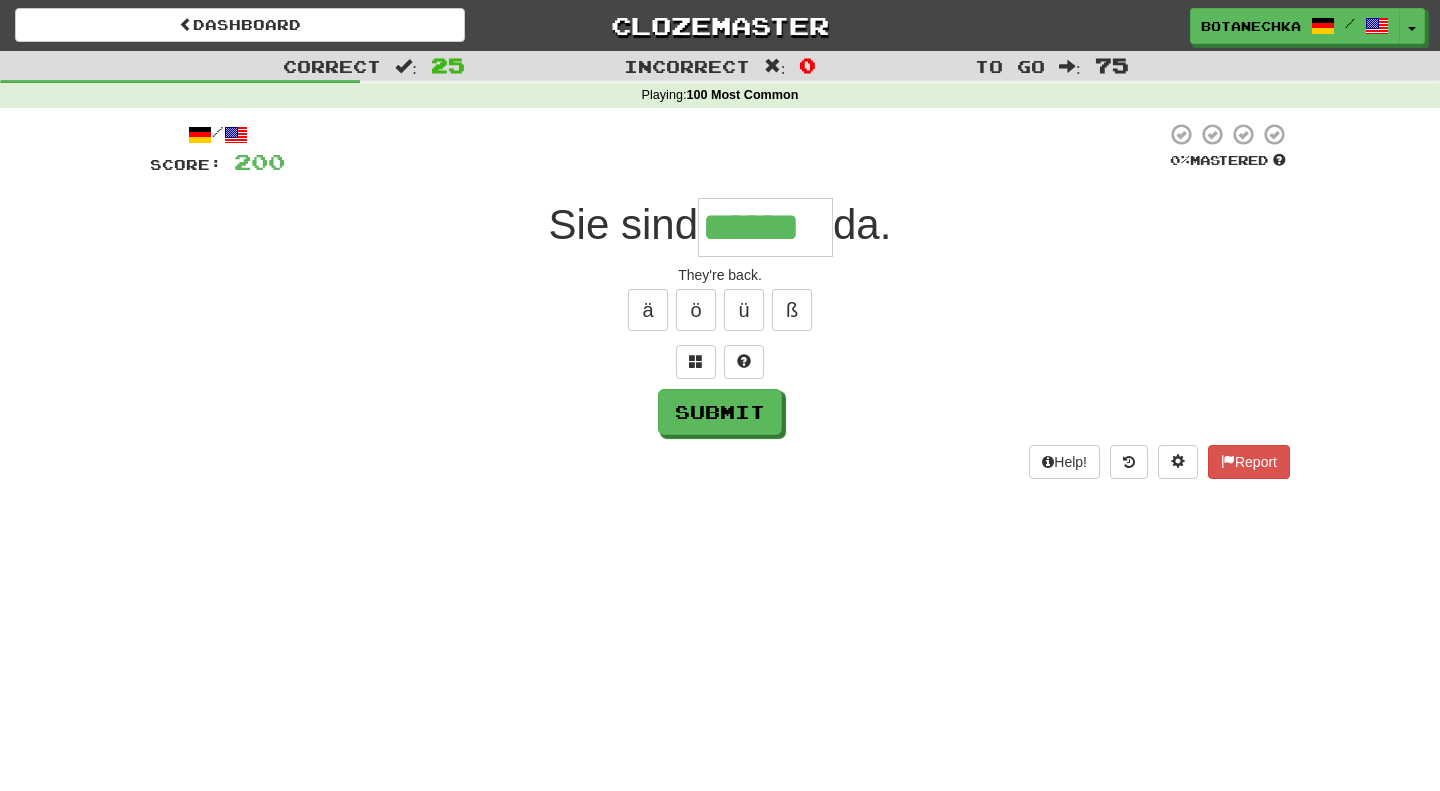 type on "******" 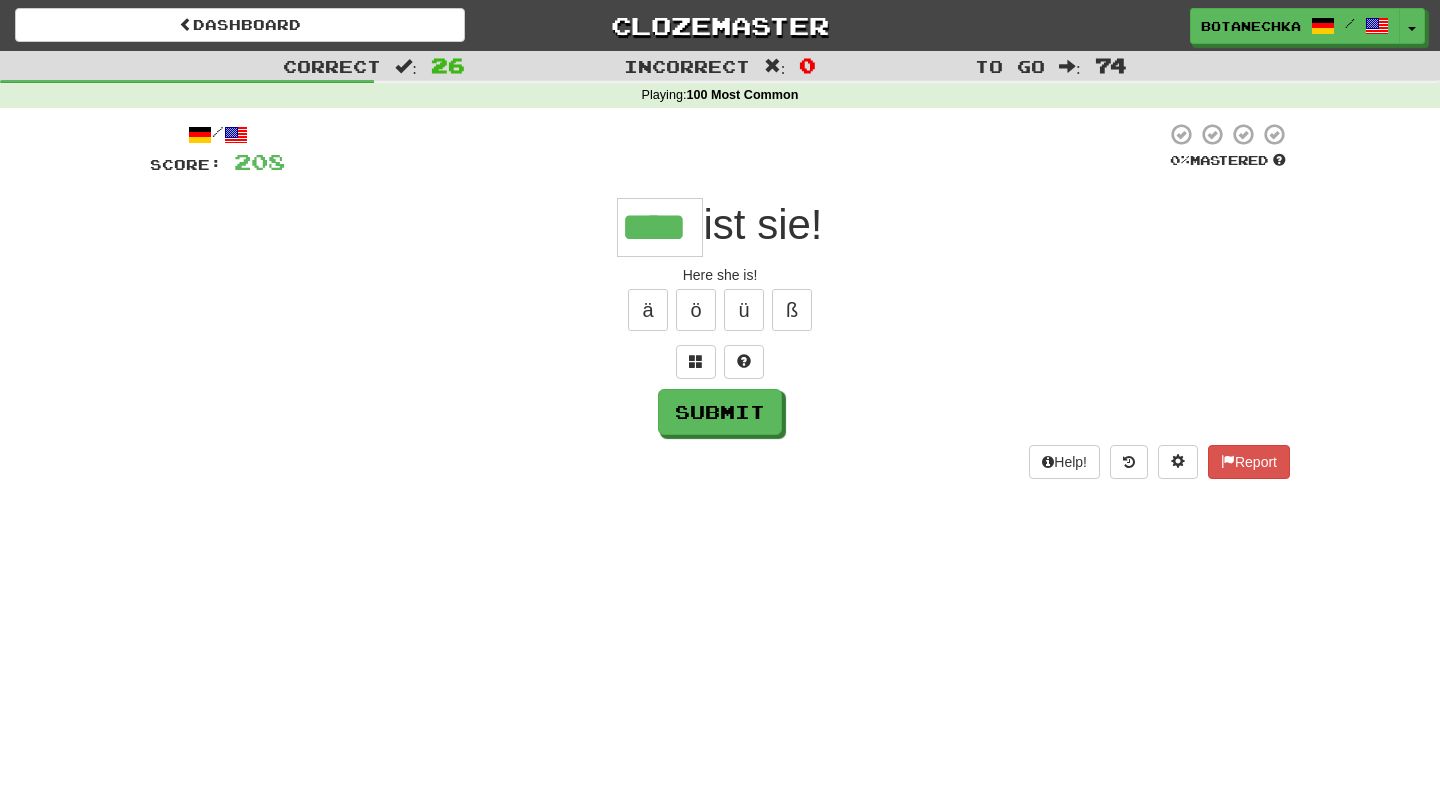 type on "****" 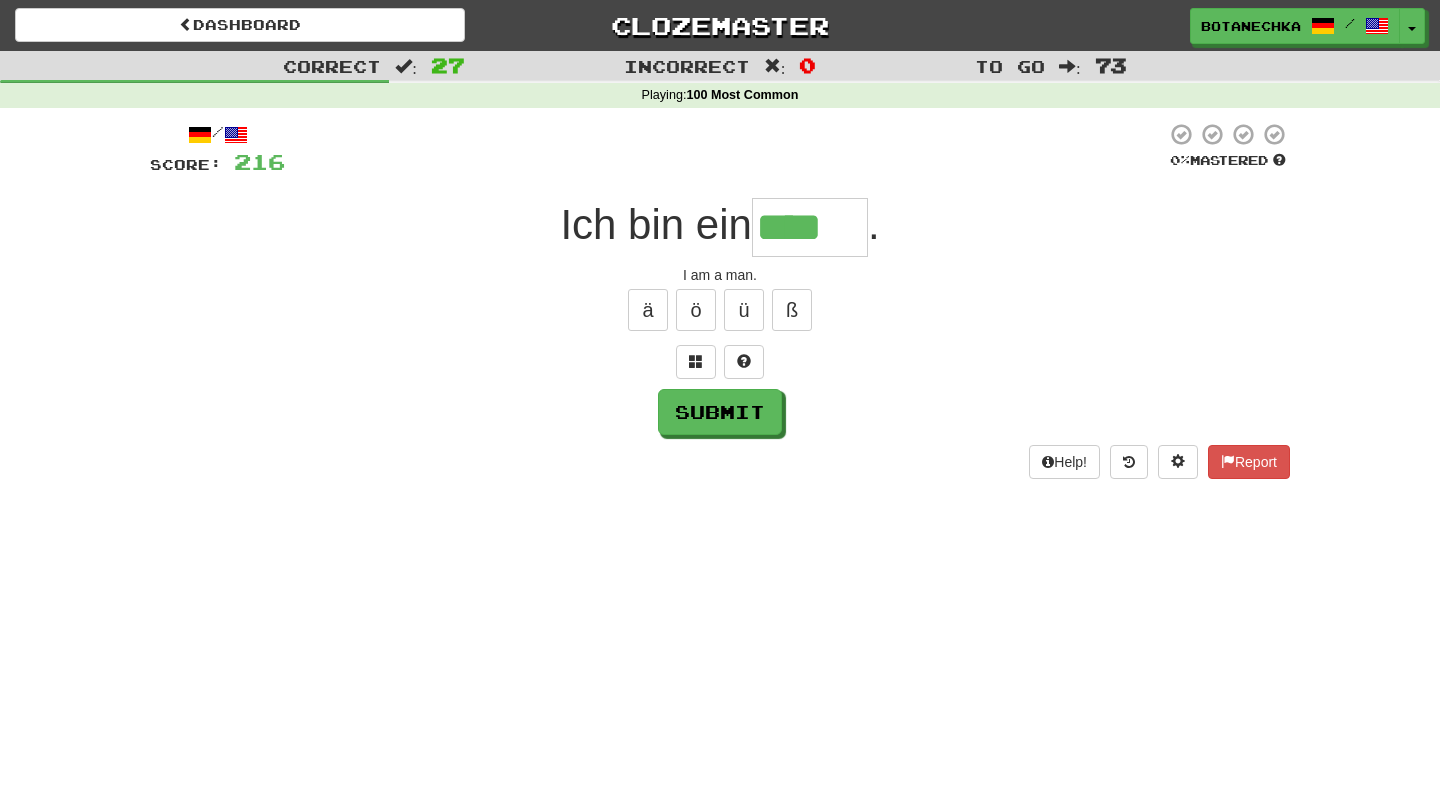 type on "****" 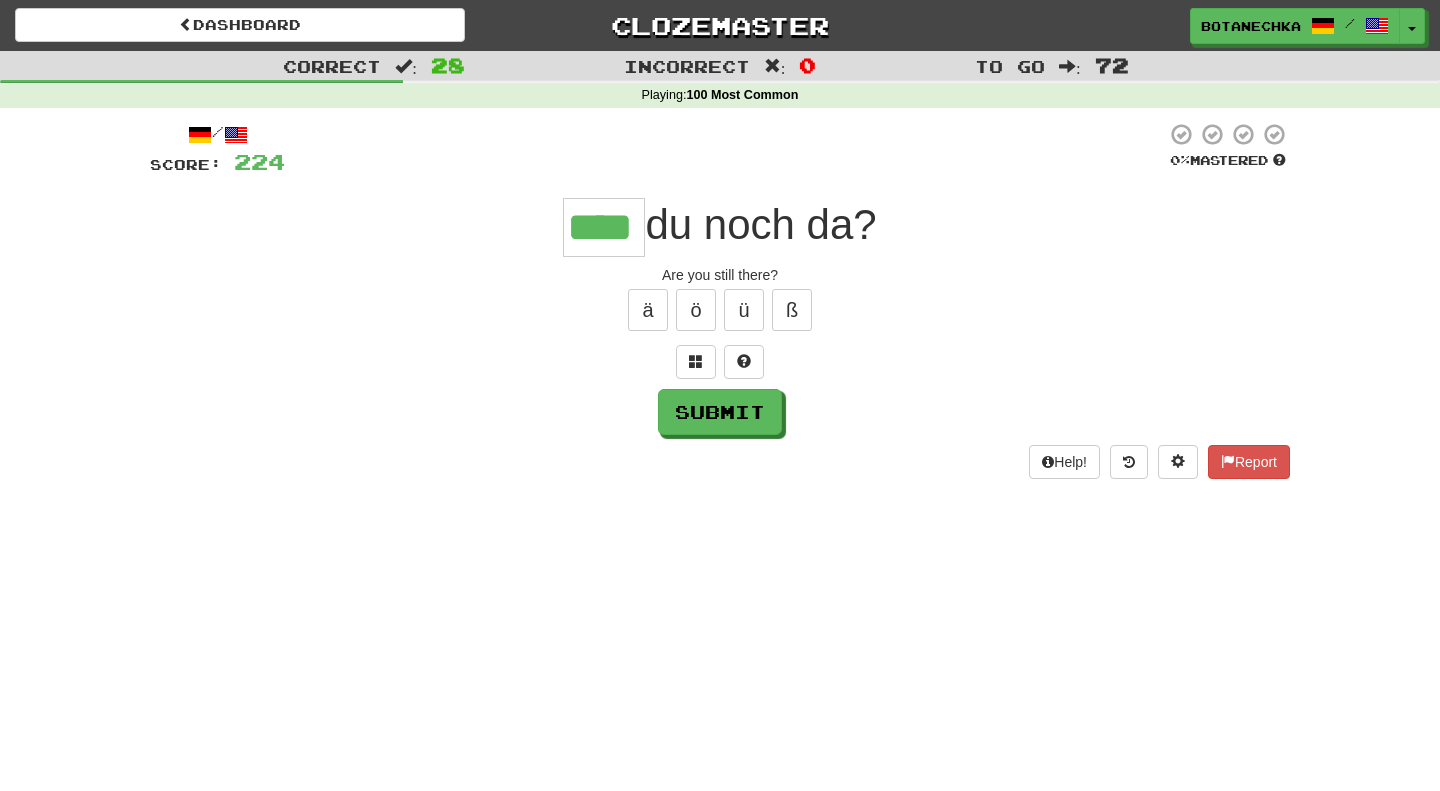 type on "****" 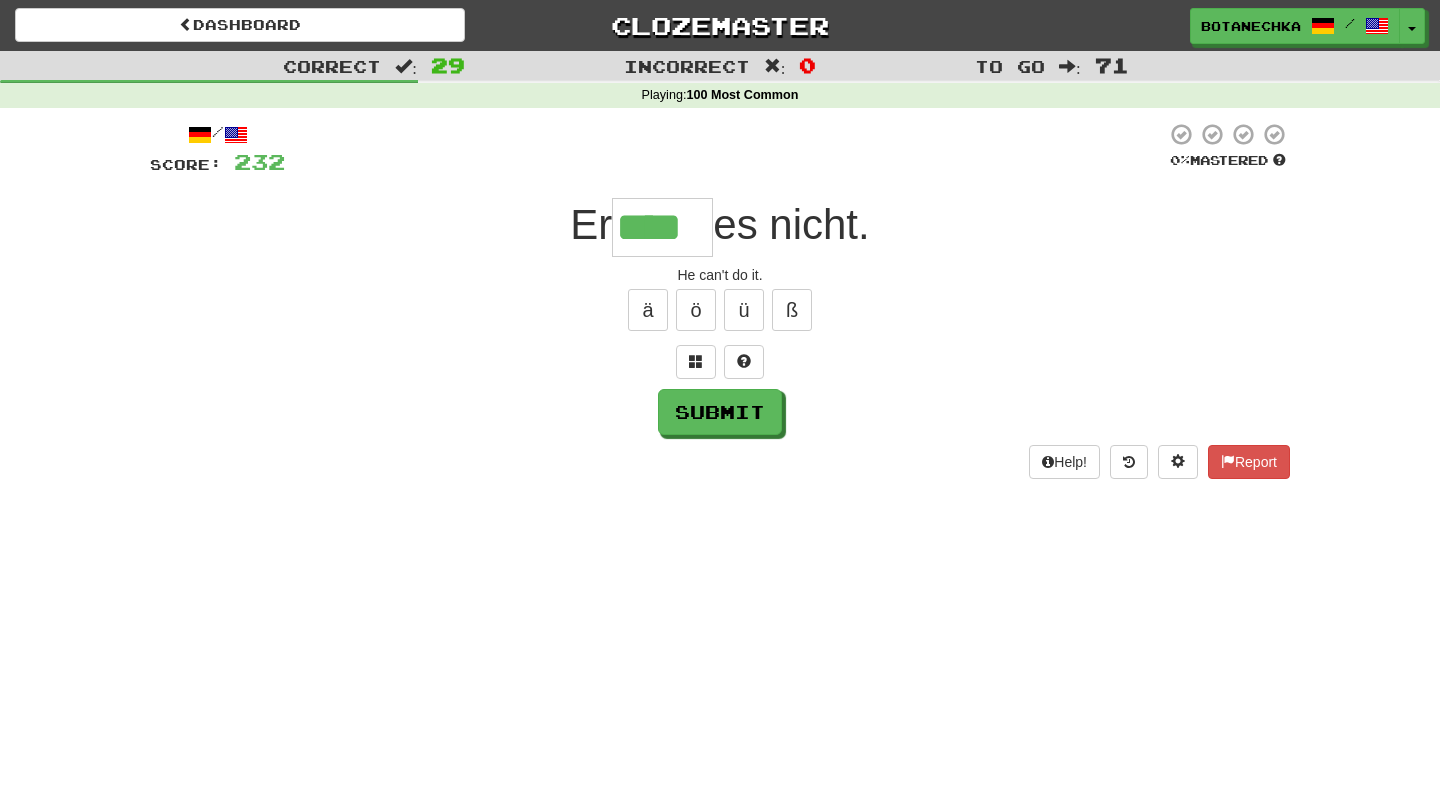 type on "****" 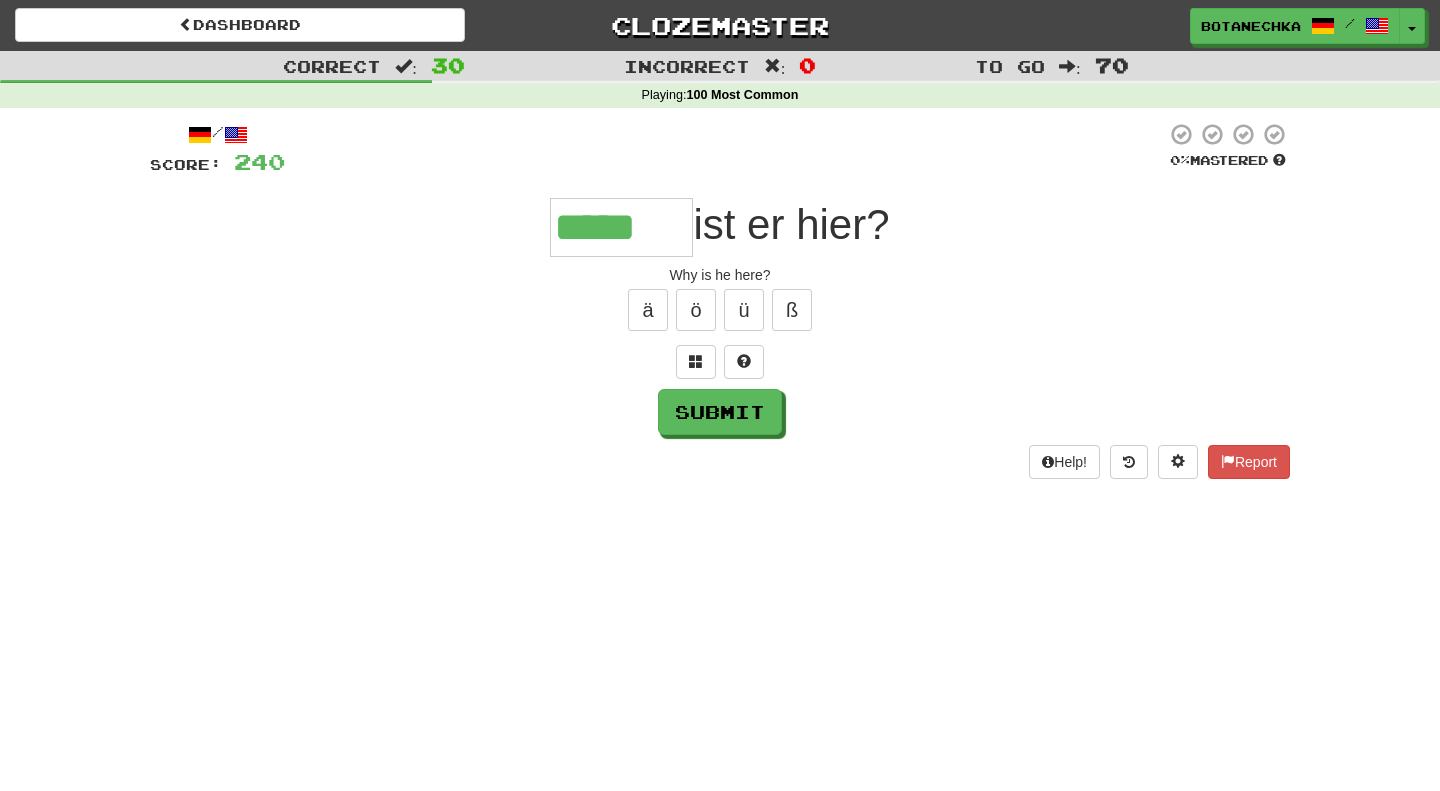 type on "*****" 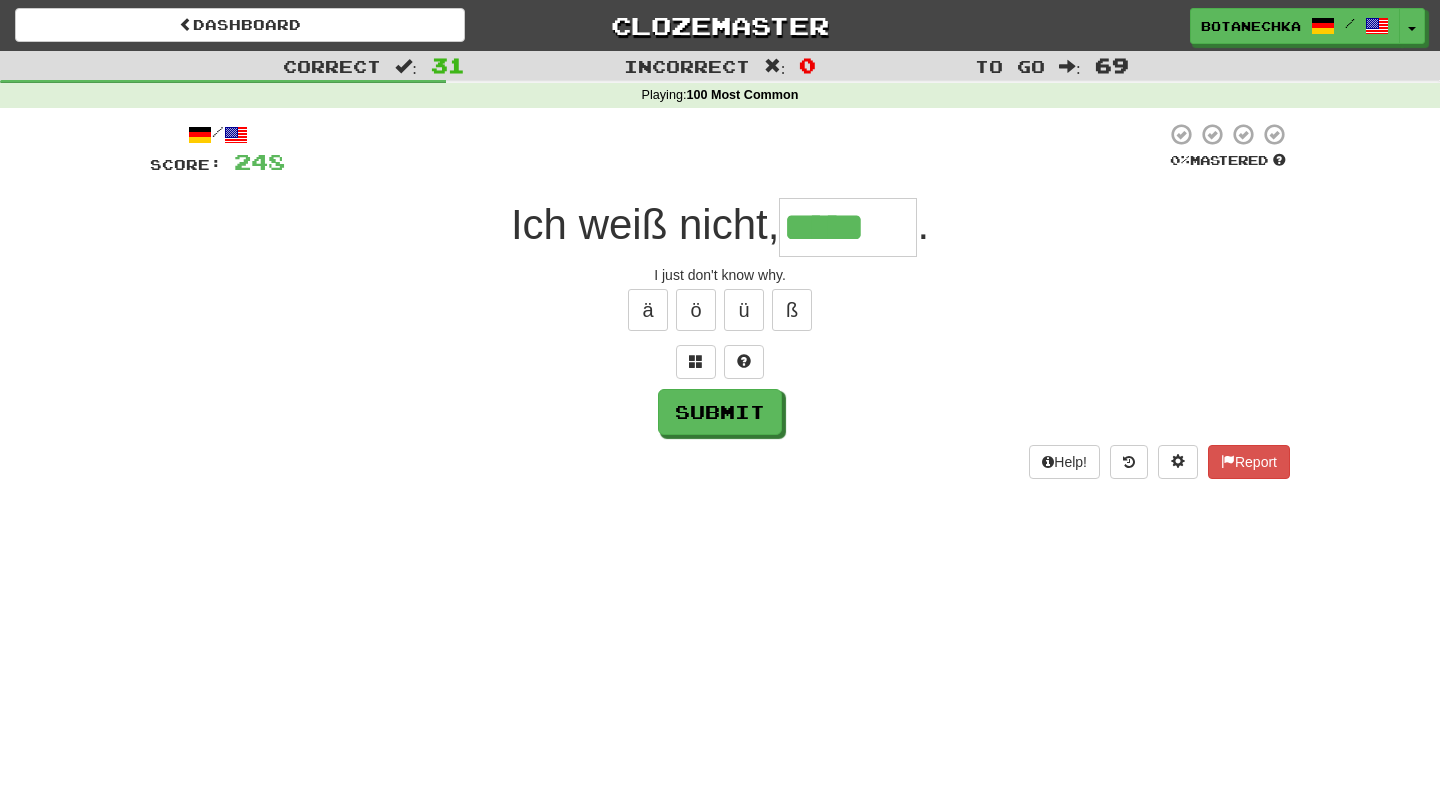 type on "*****" 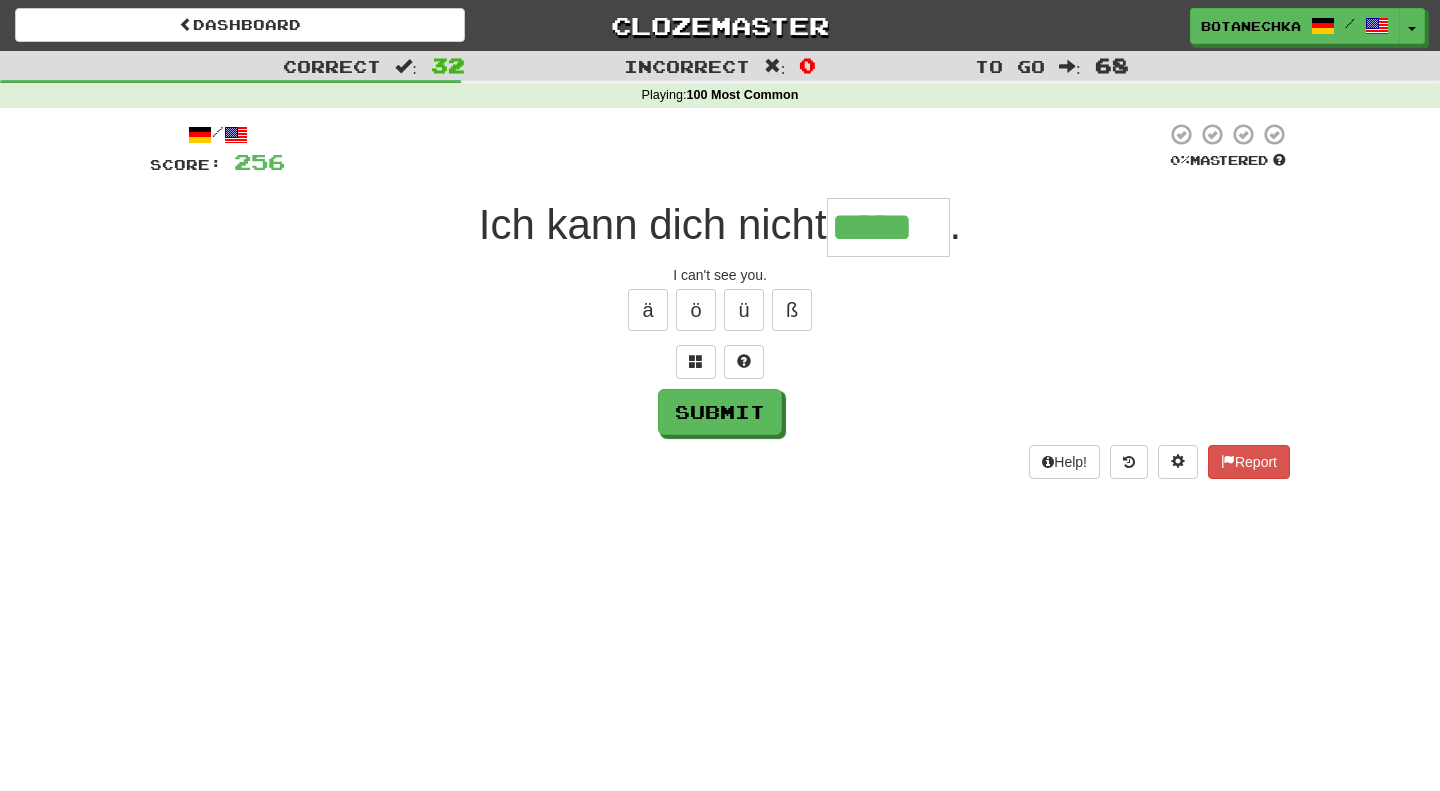 type on "*****" 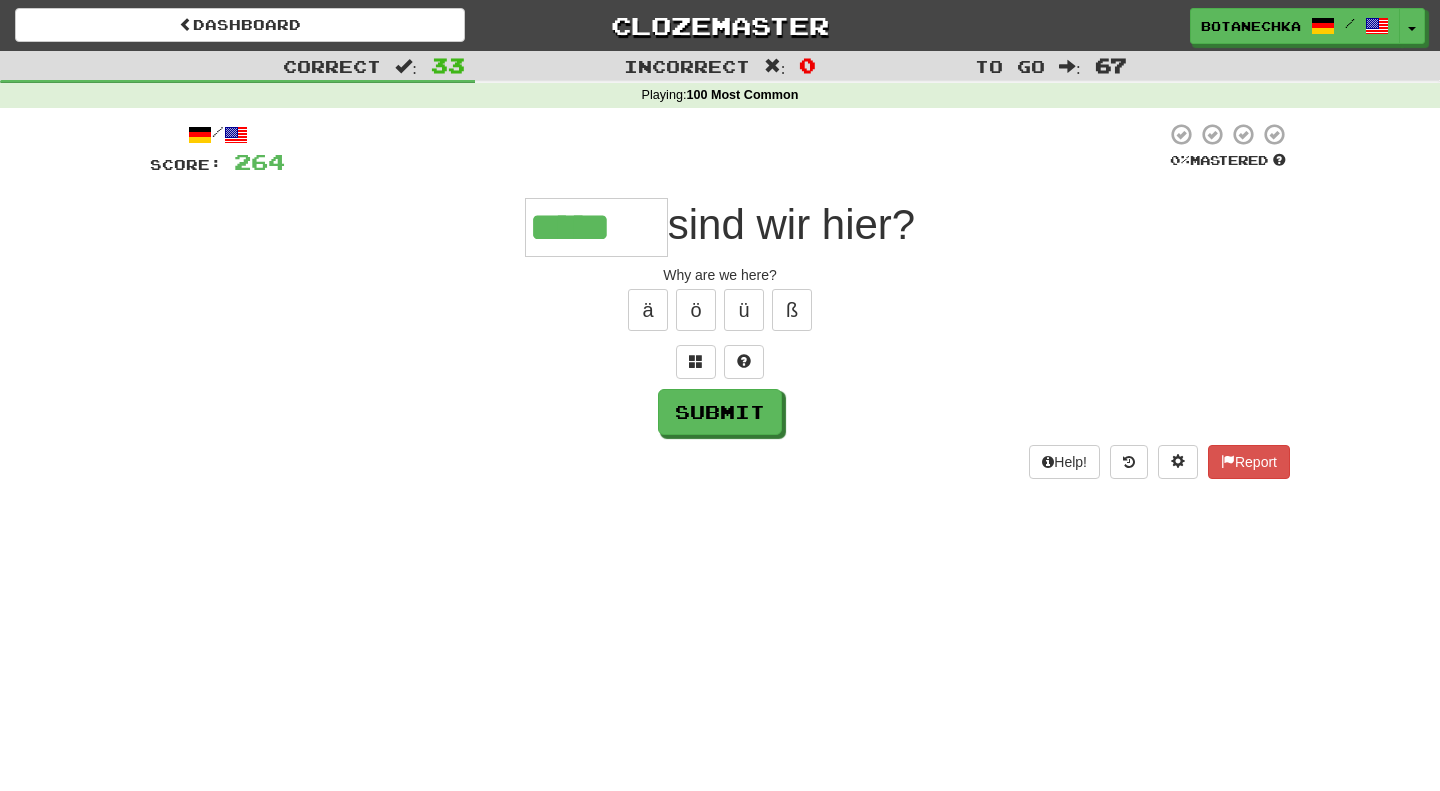 type on "*****" 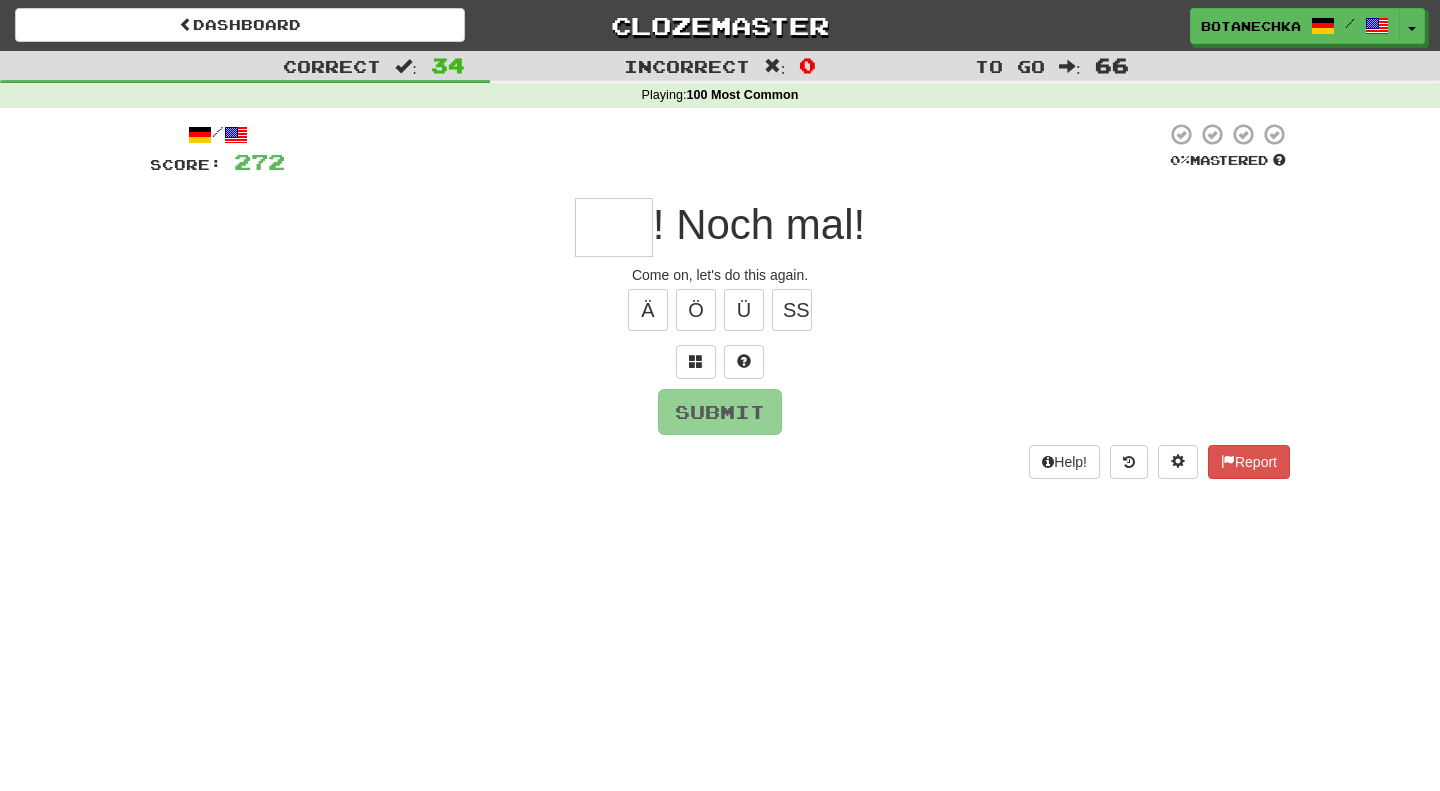 type on "*" 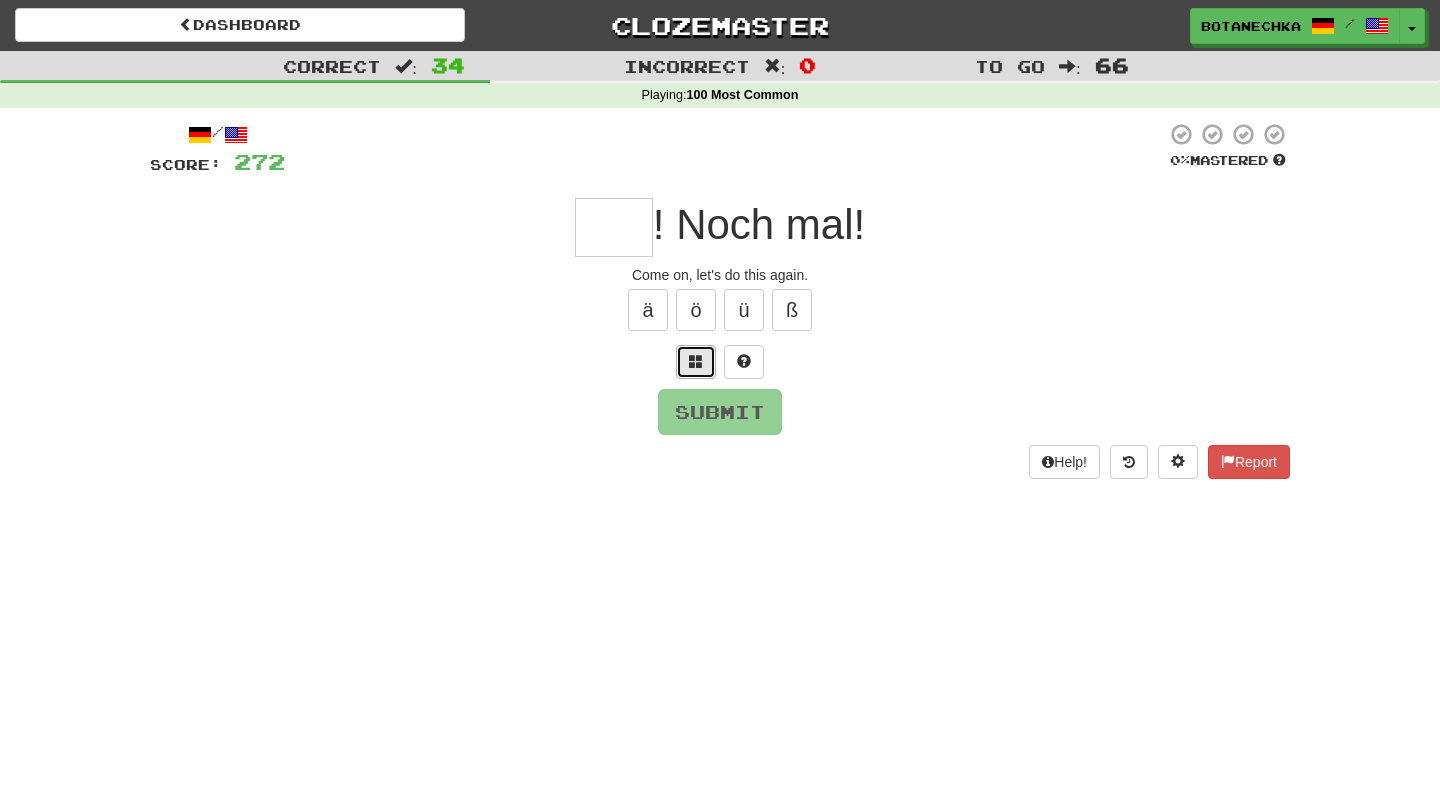click at bounding box center [696, 361] 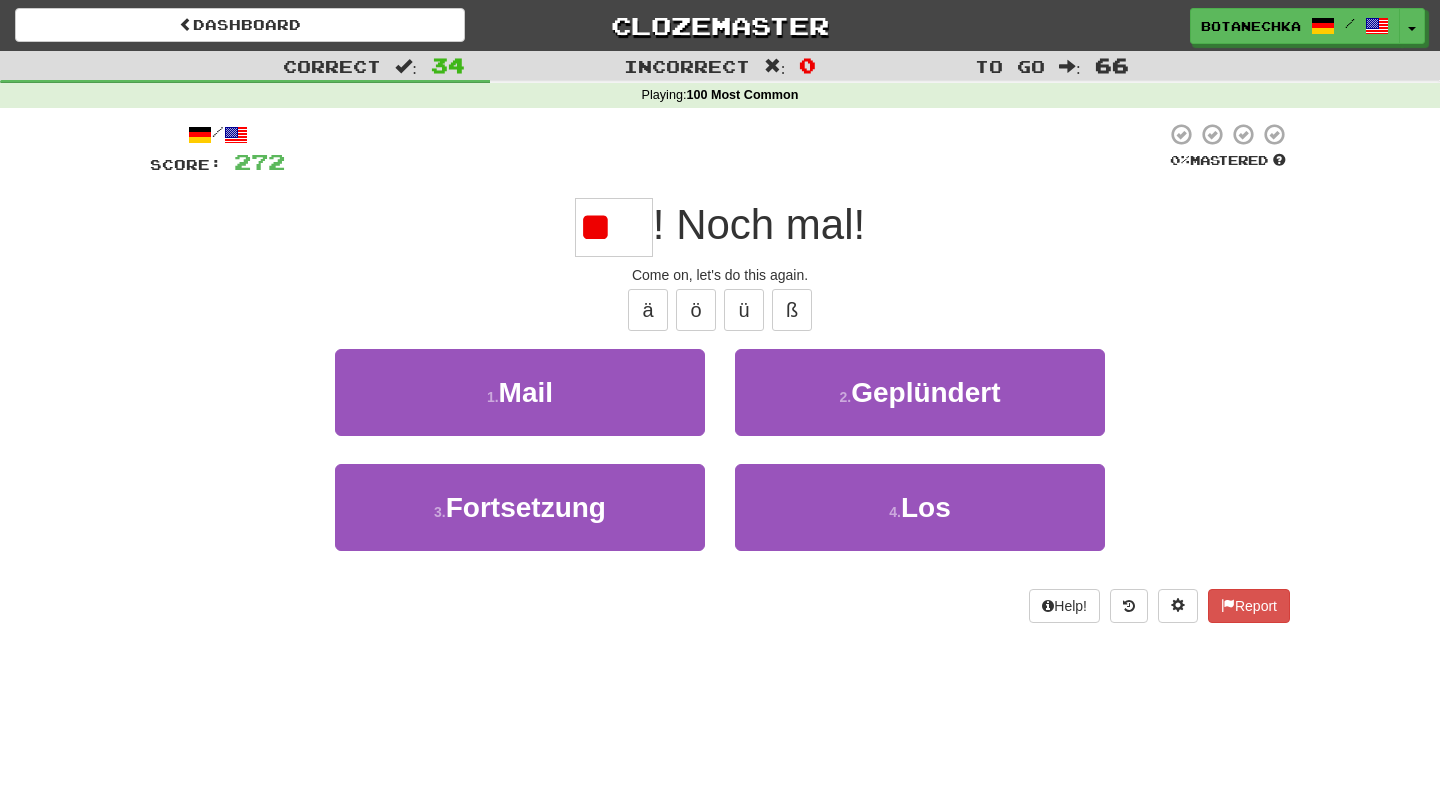 type on "*" 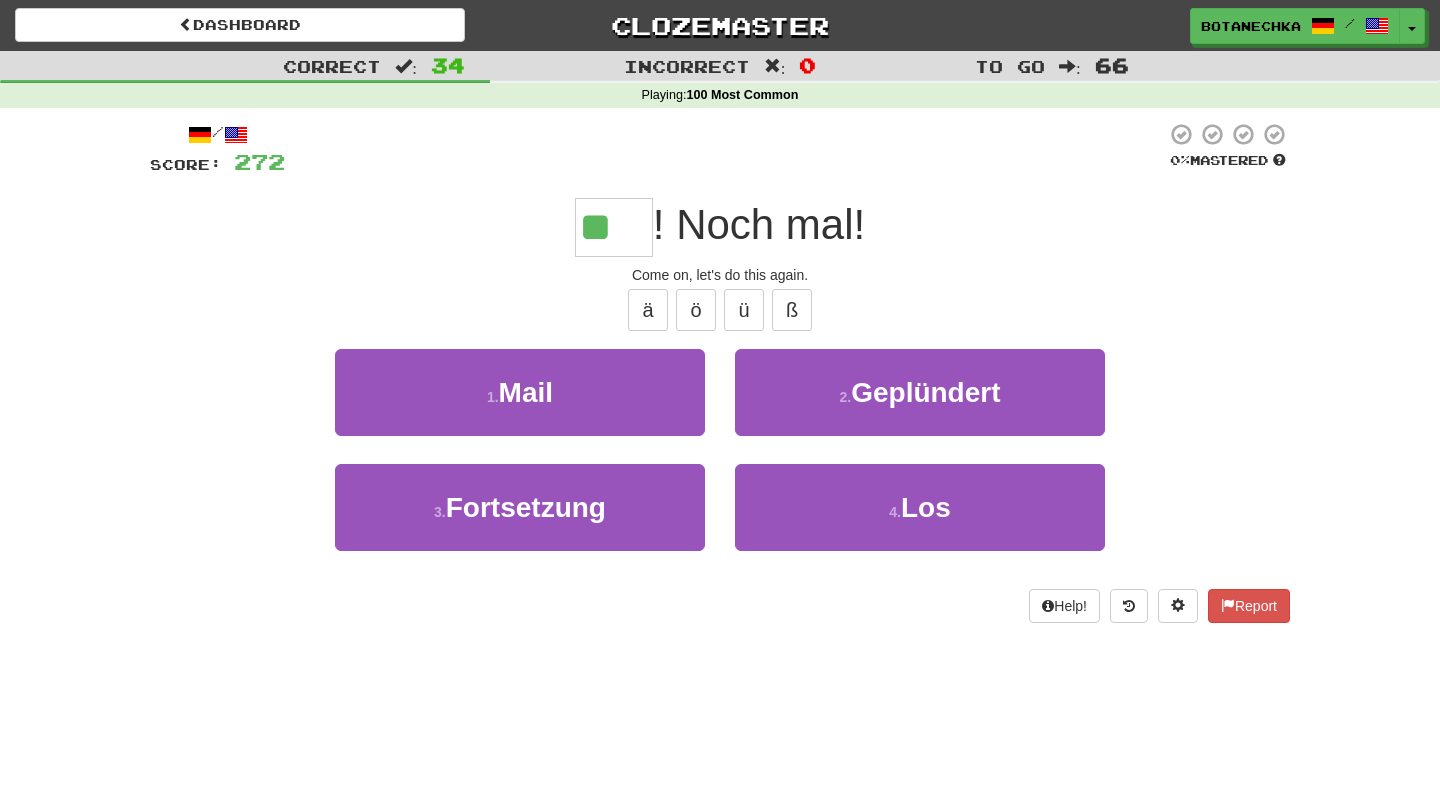 type on "***" 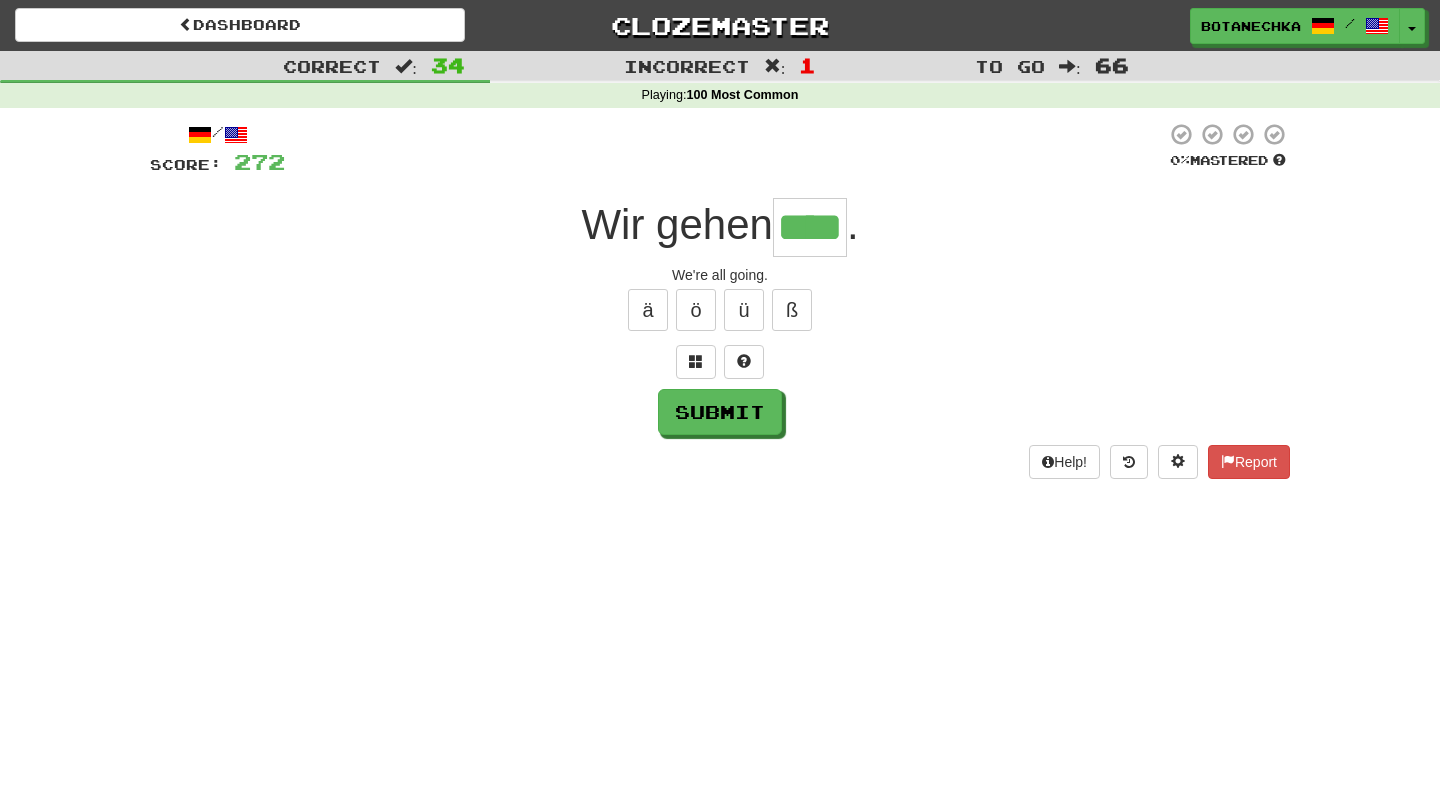 type on "****" 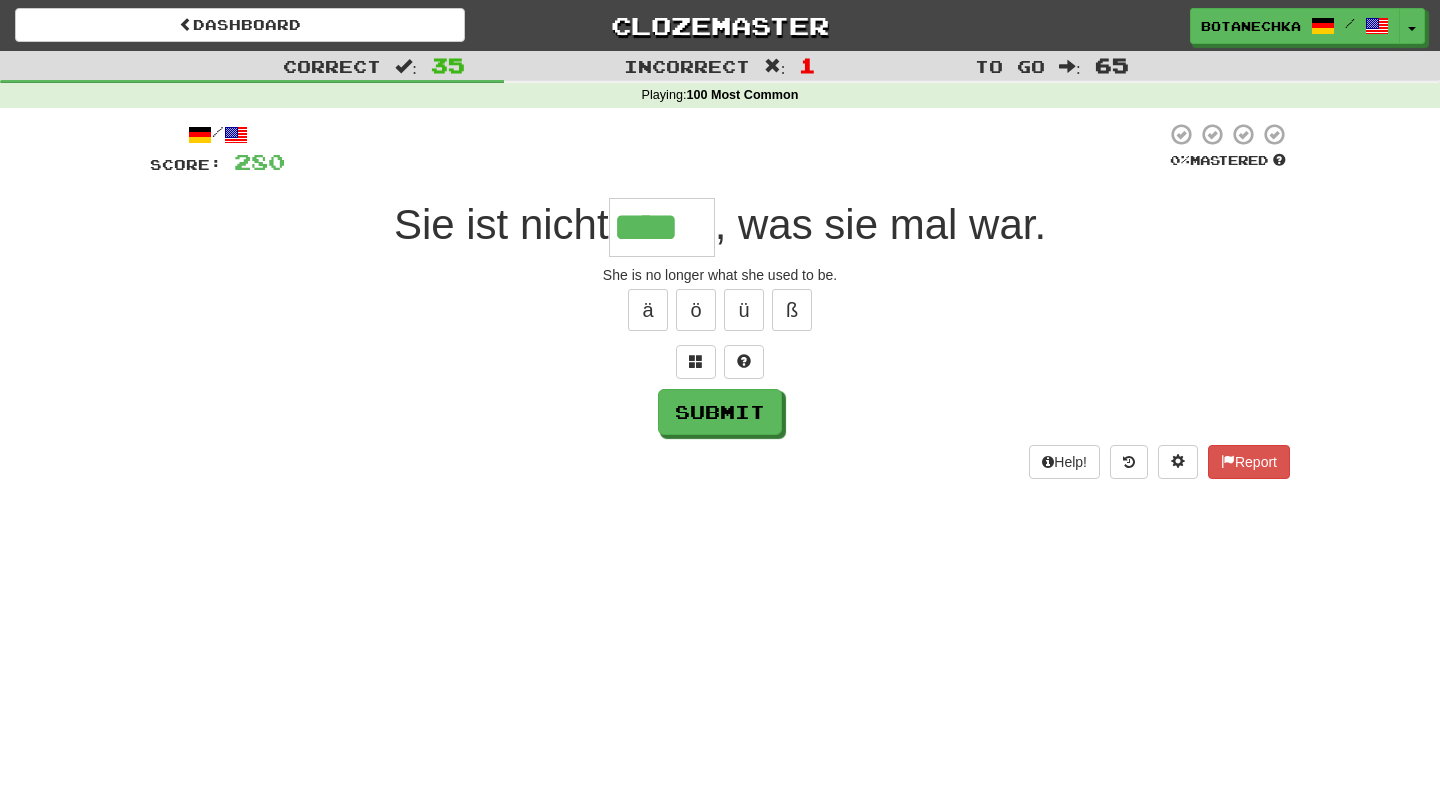 type on "****" 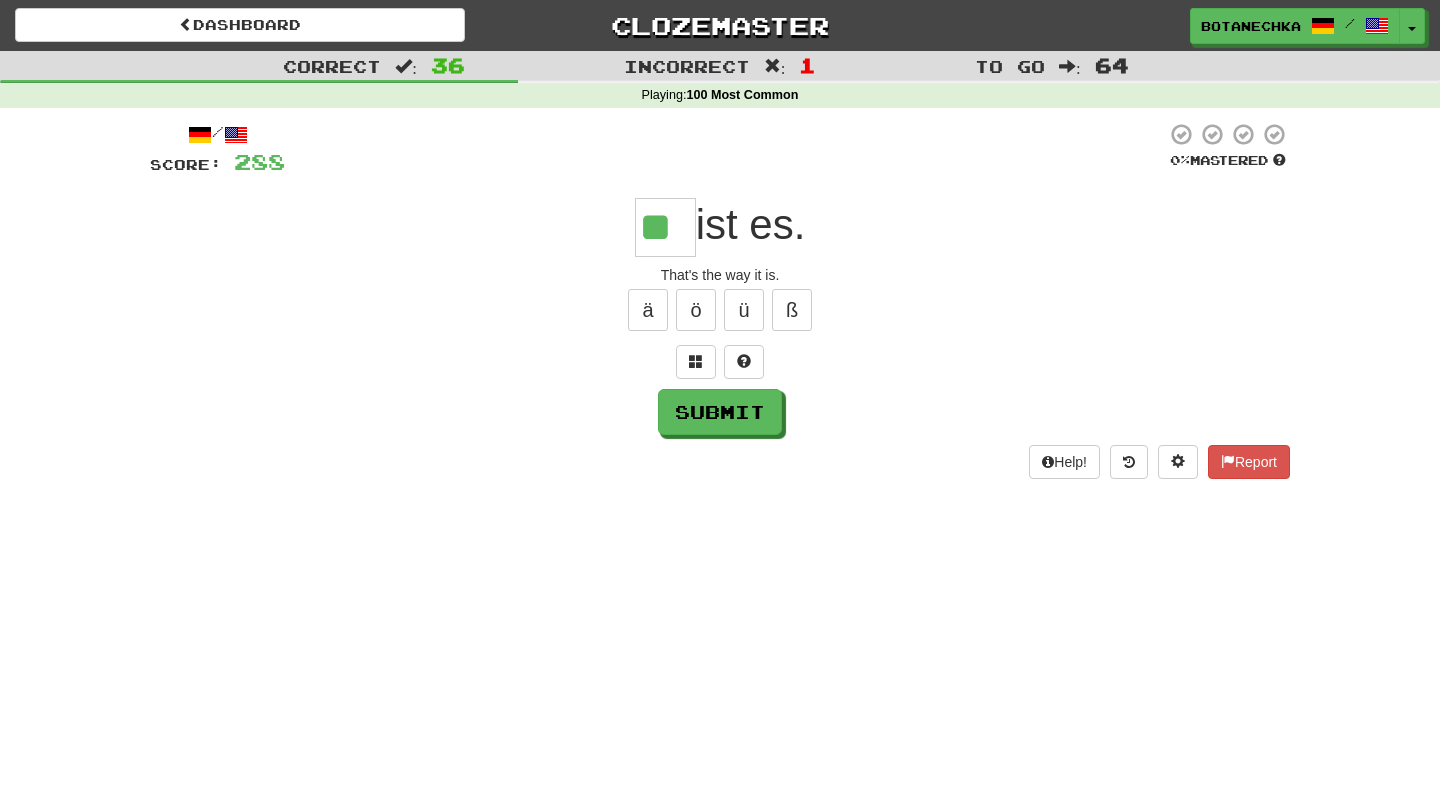 type on "**" 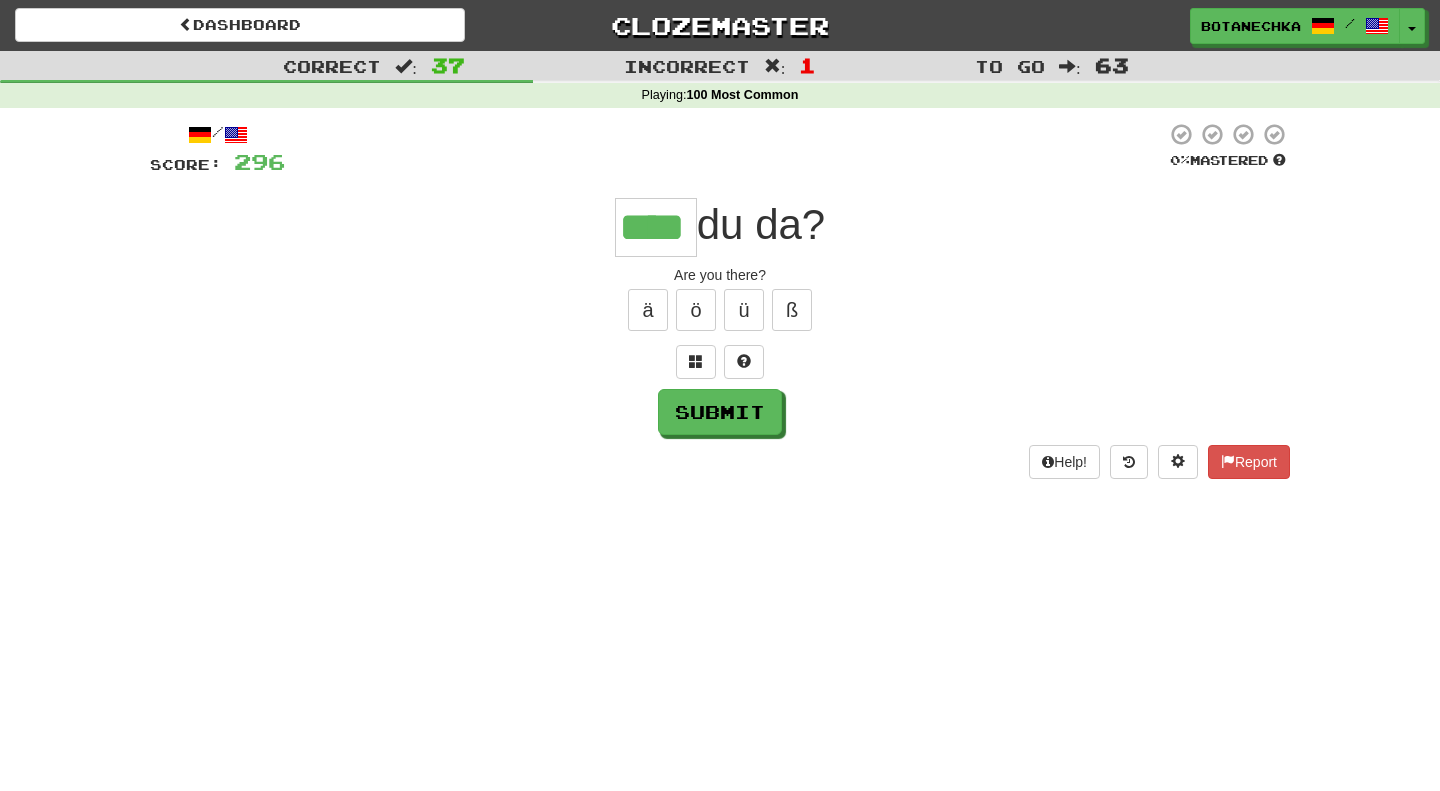 type on "****" 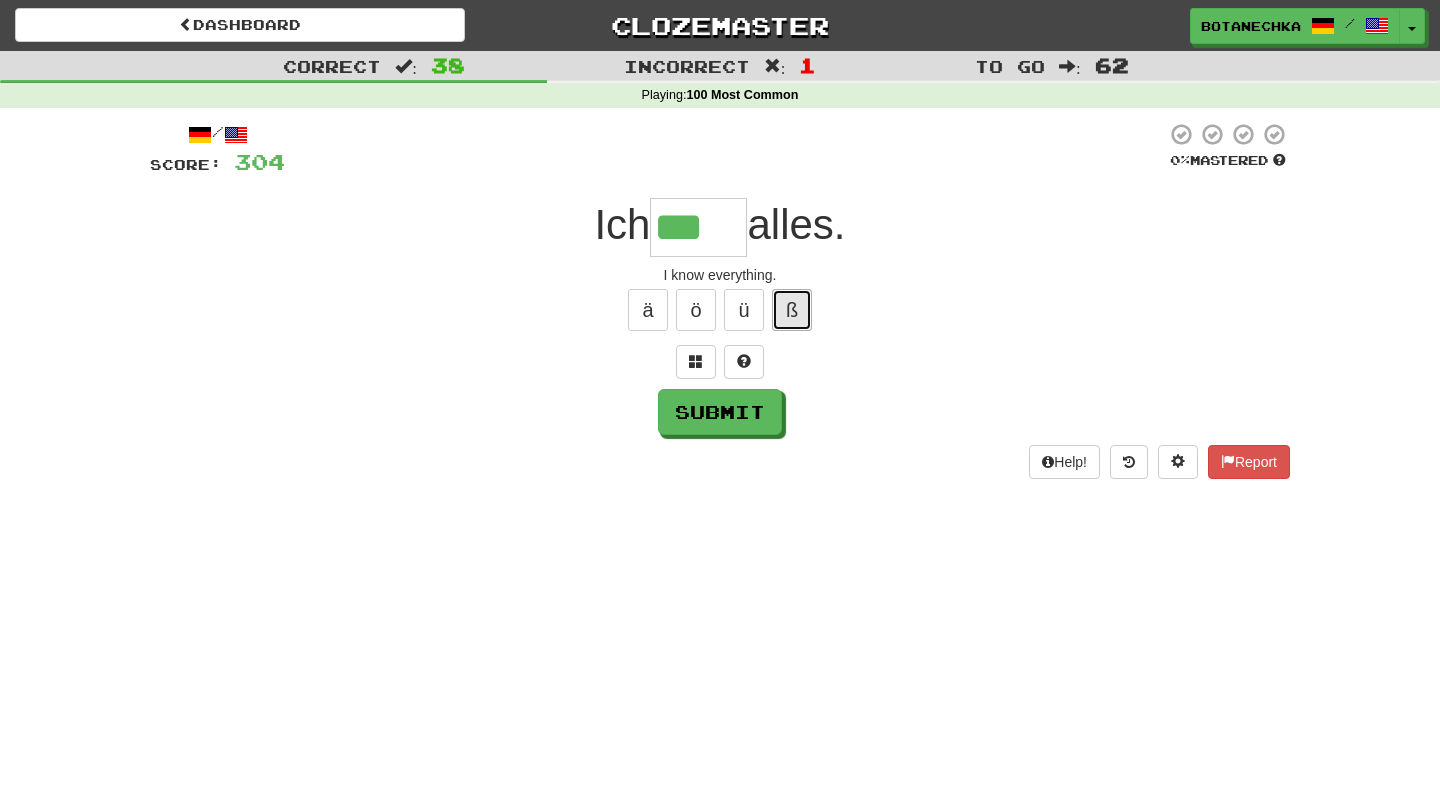 click on "ß" at bounding box center (792, 310) 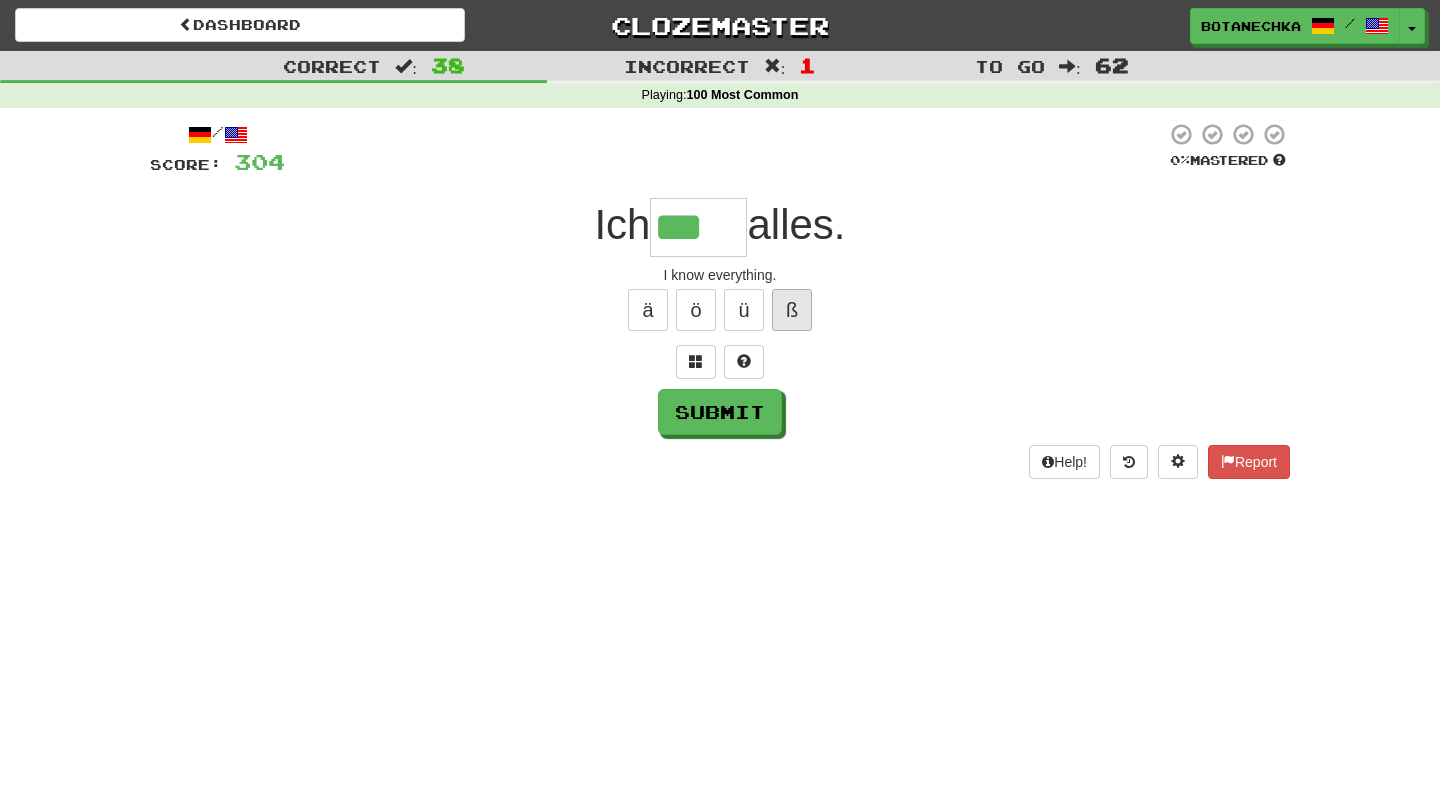 type on "****" 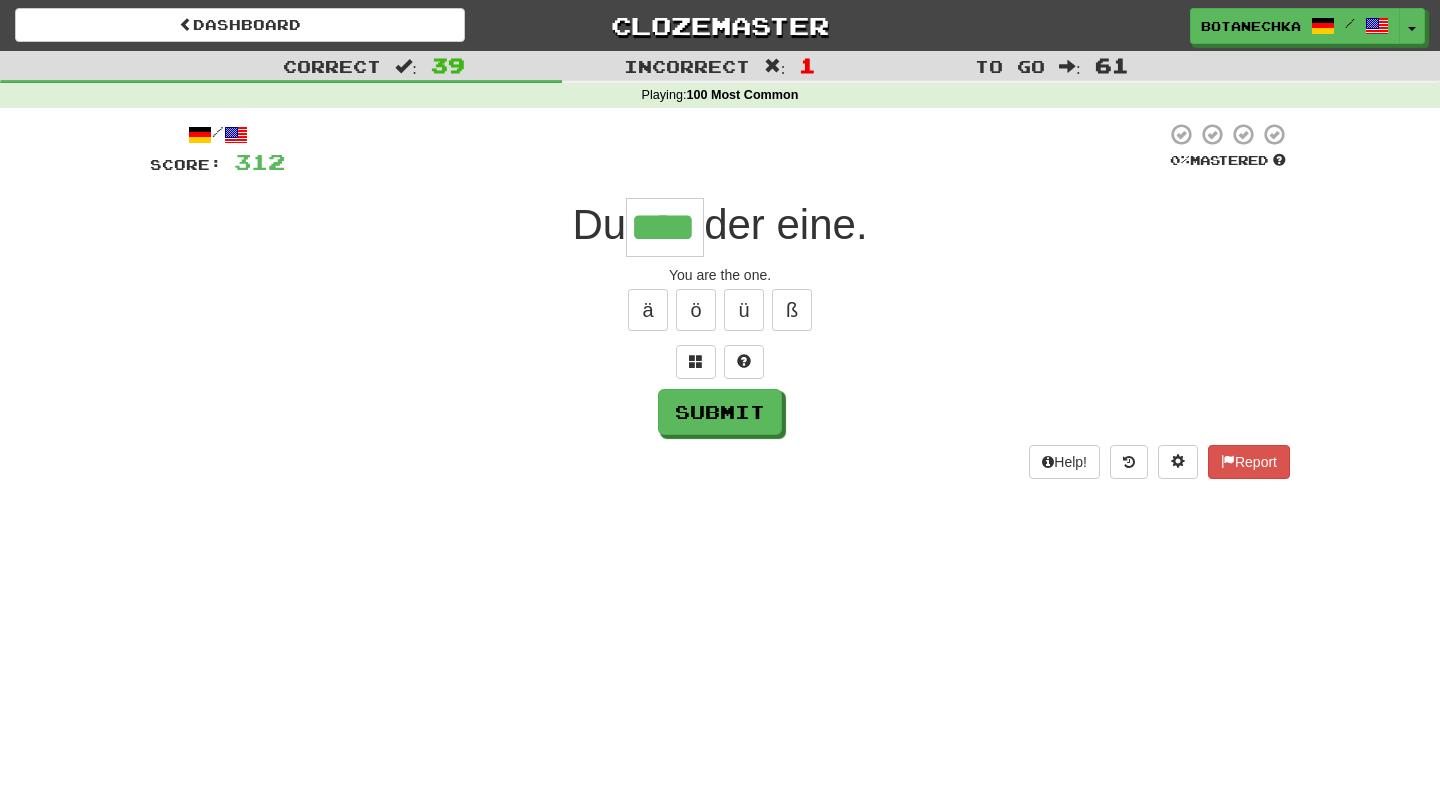 type on "****" 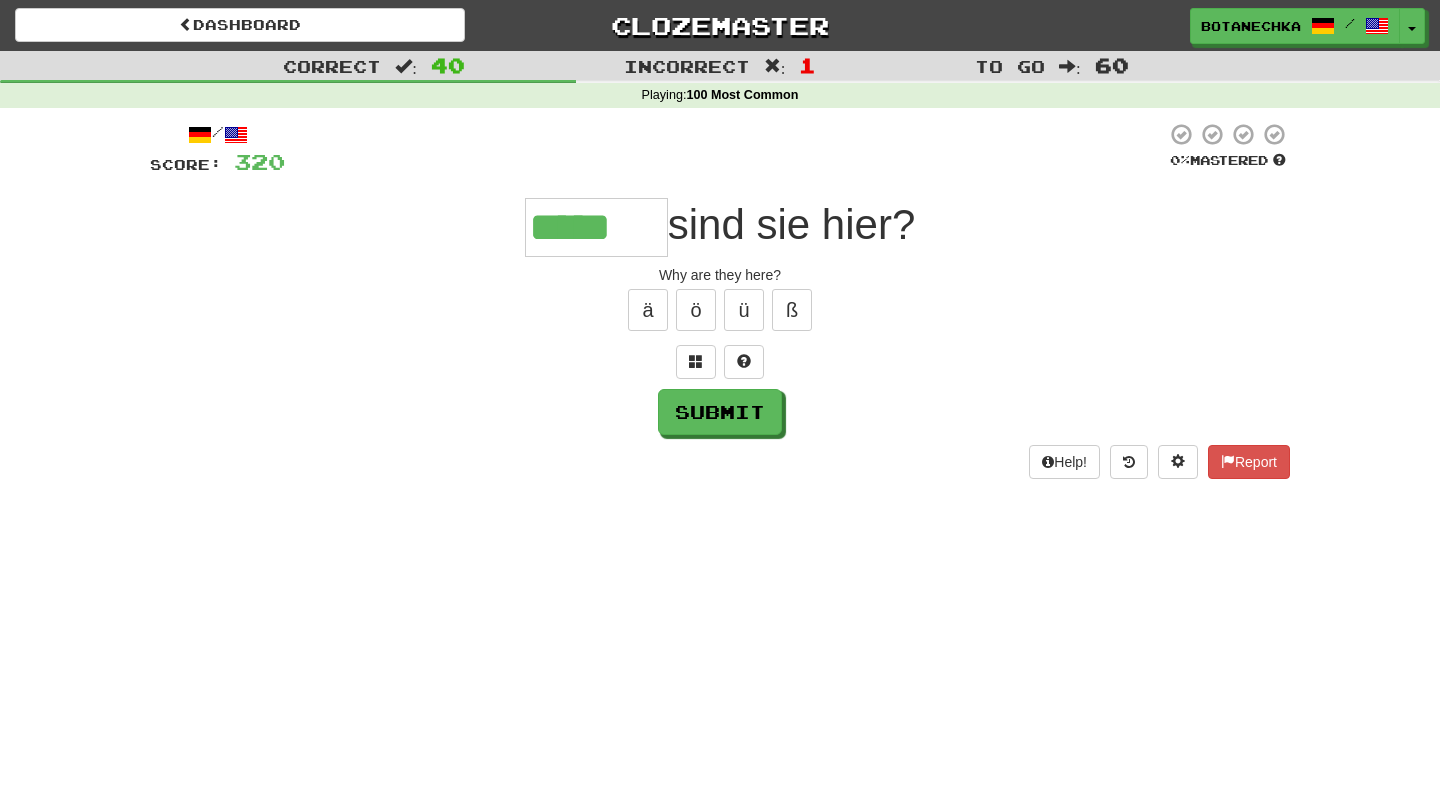 type on "*****" 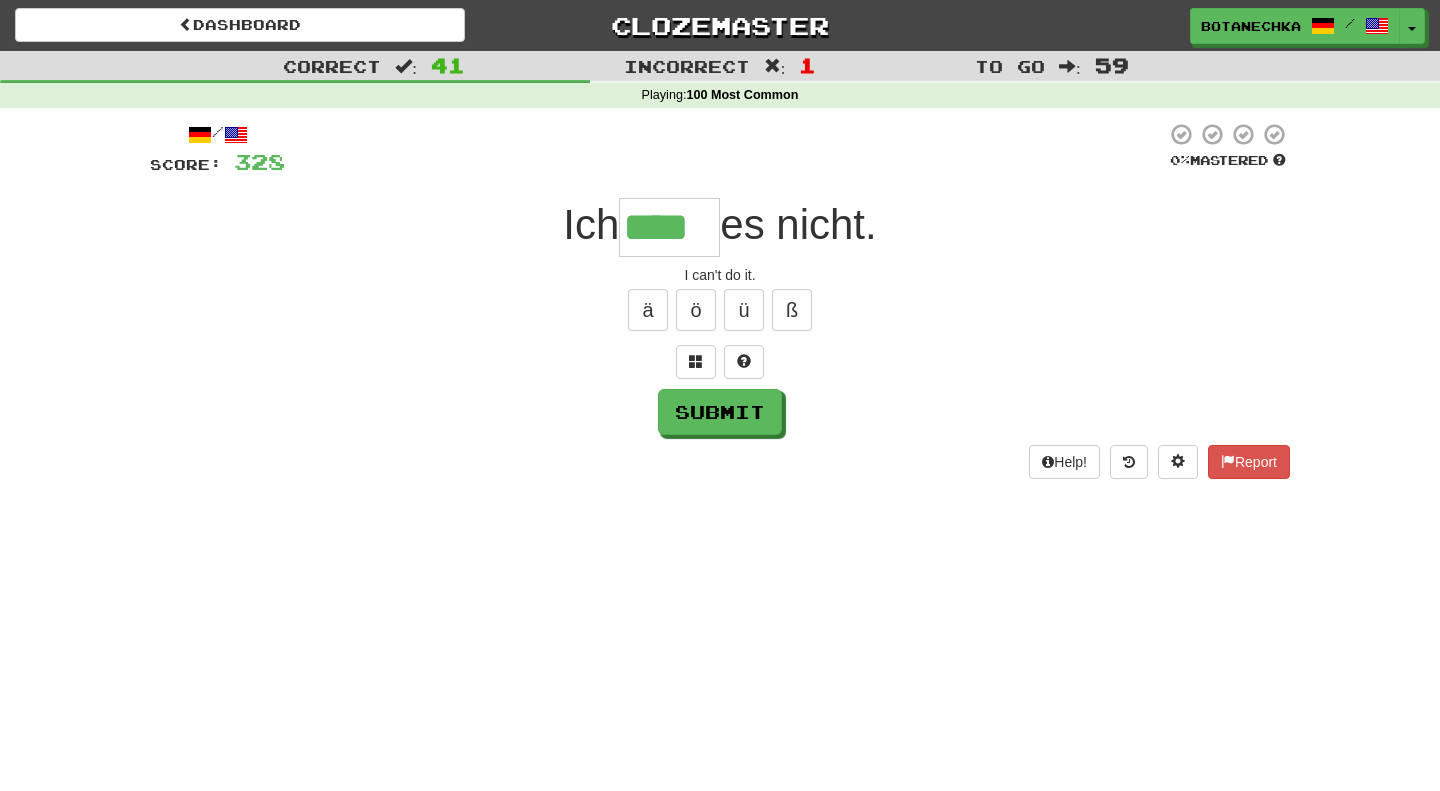 type on "****" 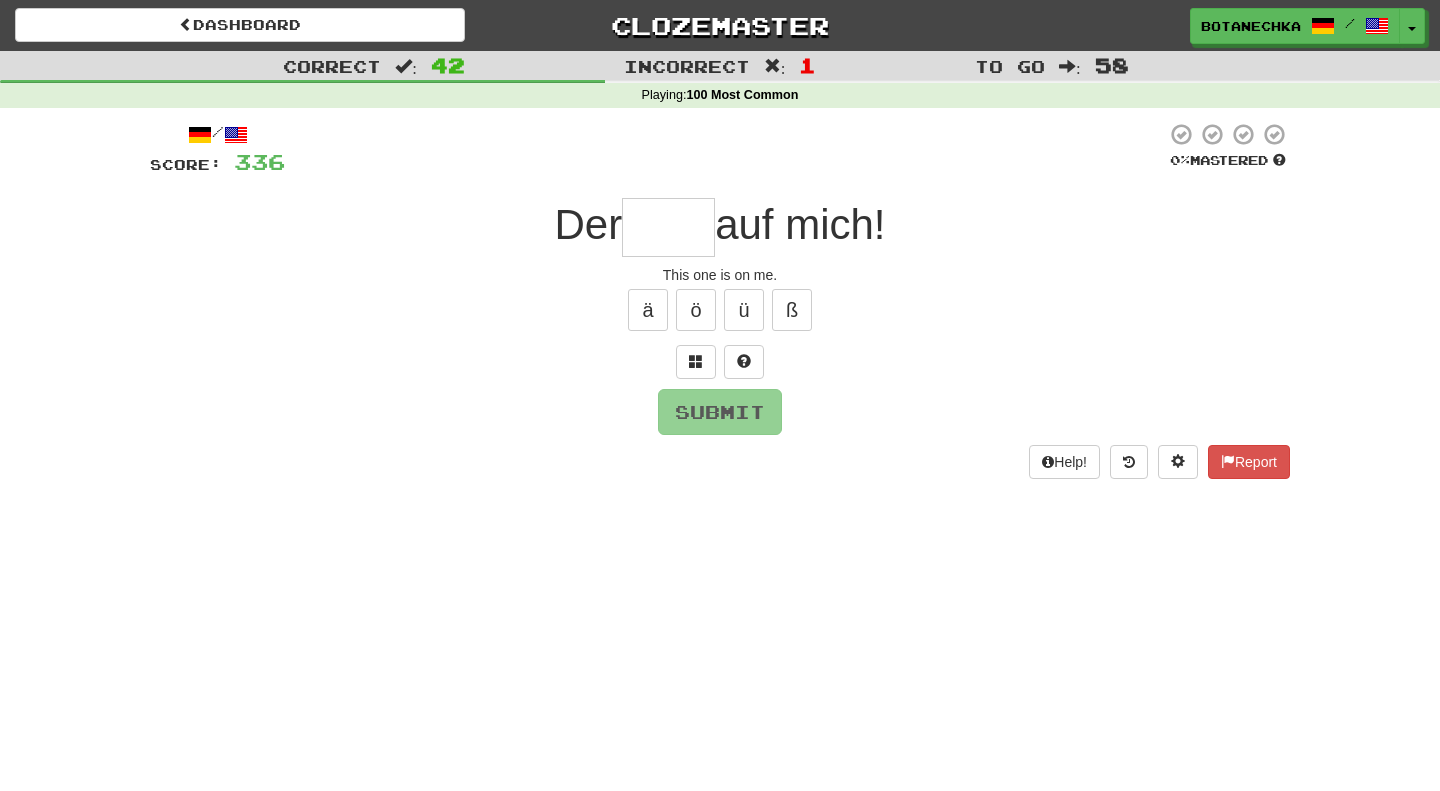 type on "*" 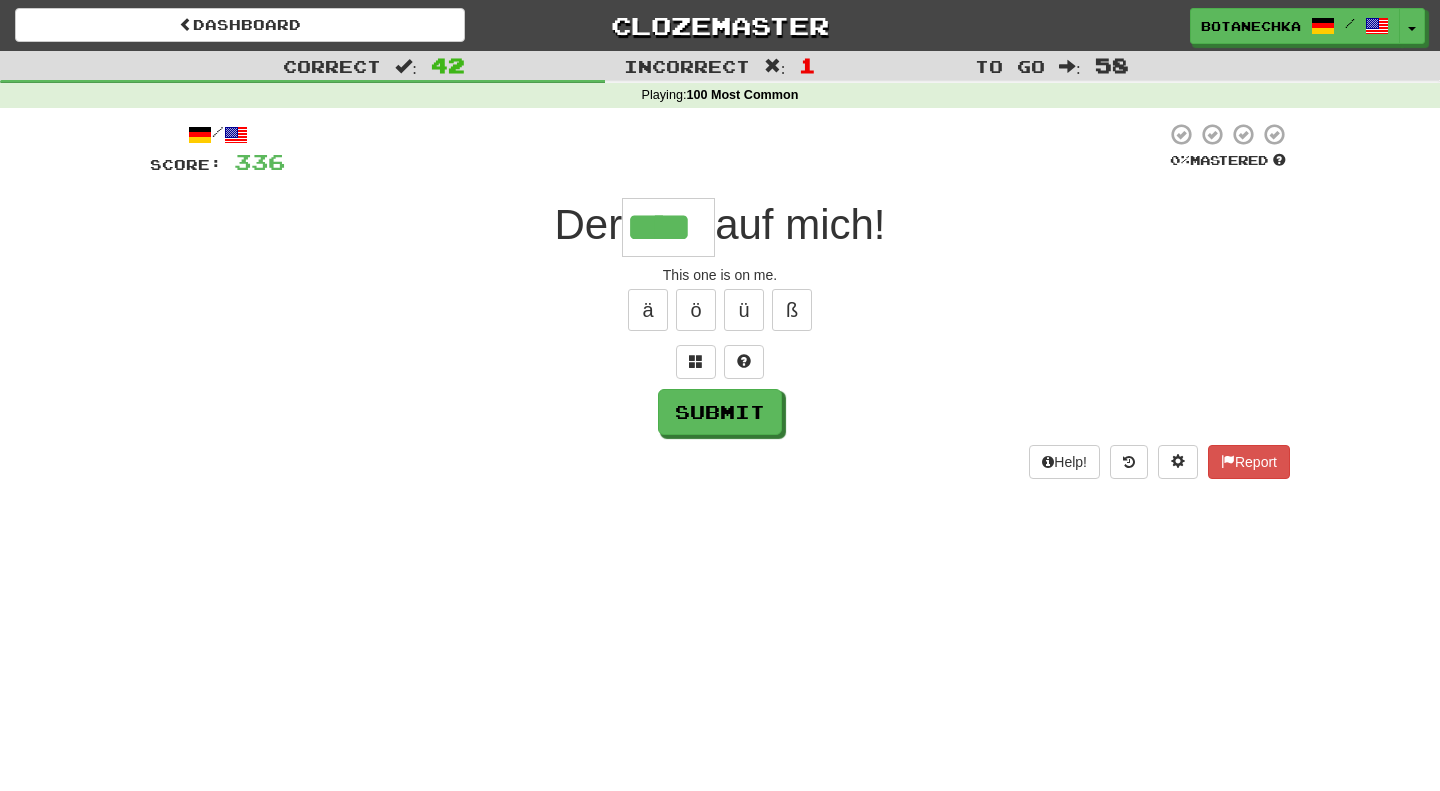 type on "****" 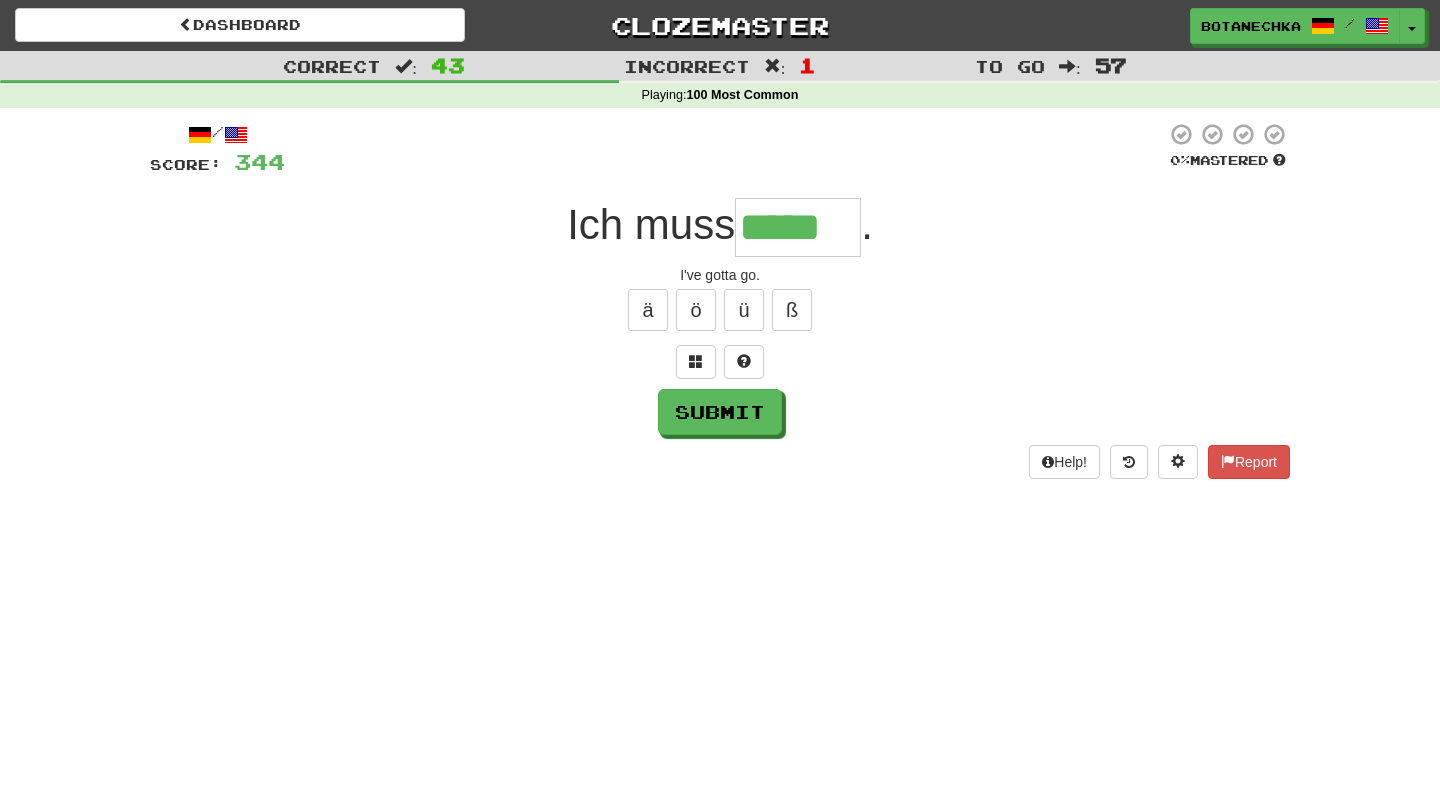 type on "*****" 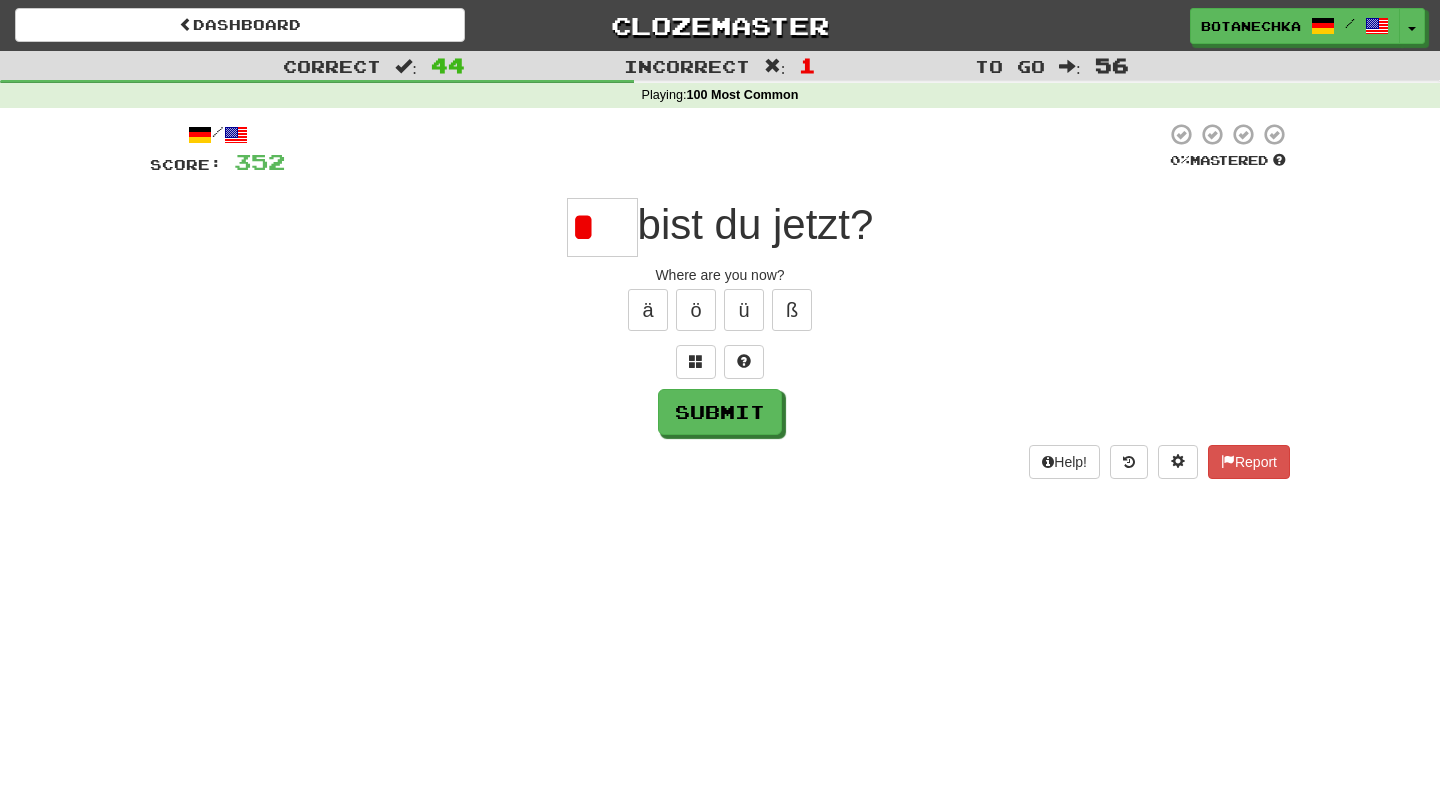 scroll, scrollTop: 0, scrollLeft: 0, axis: both 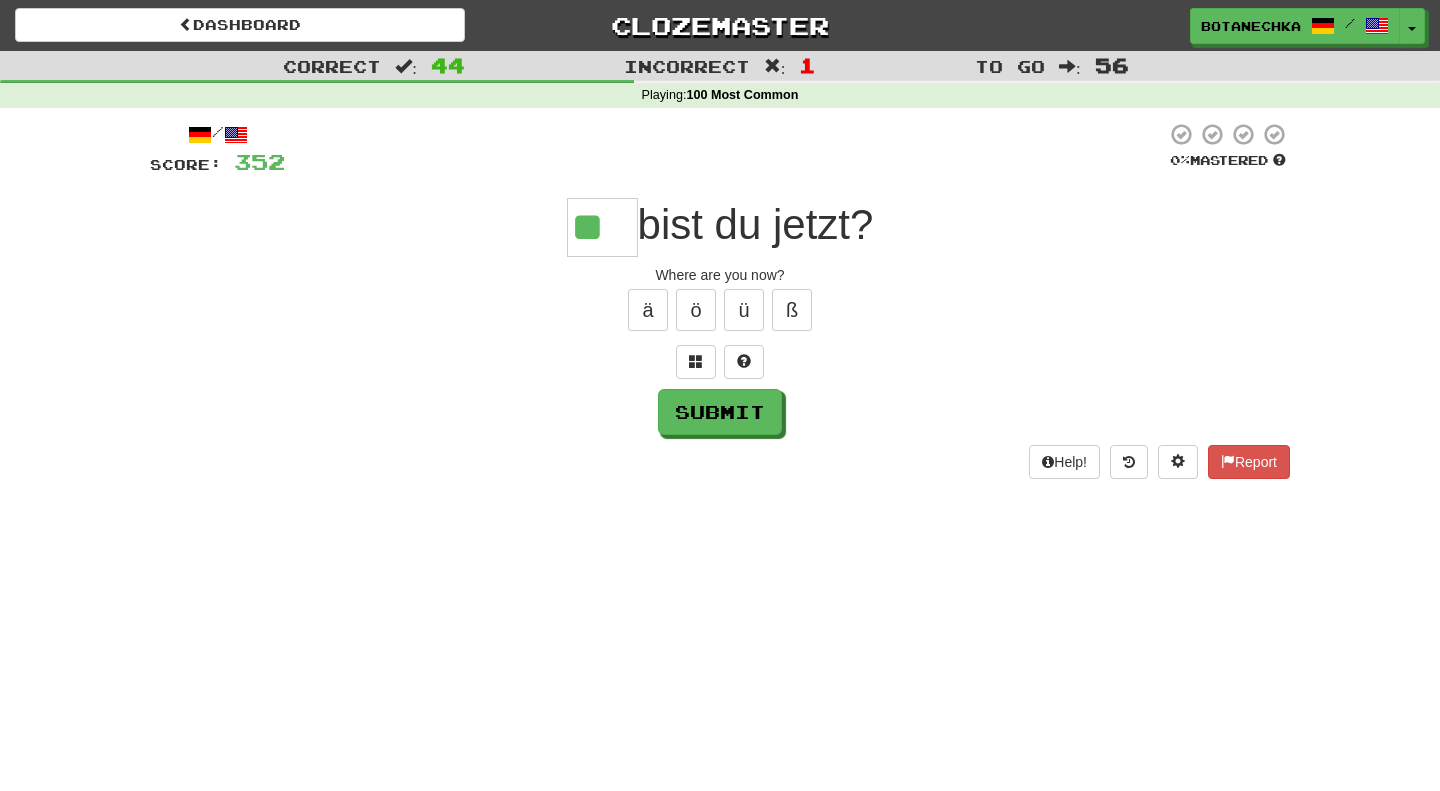 type on "**" 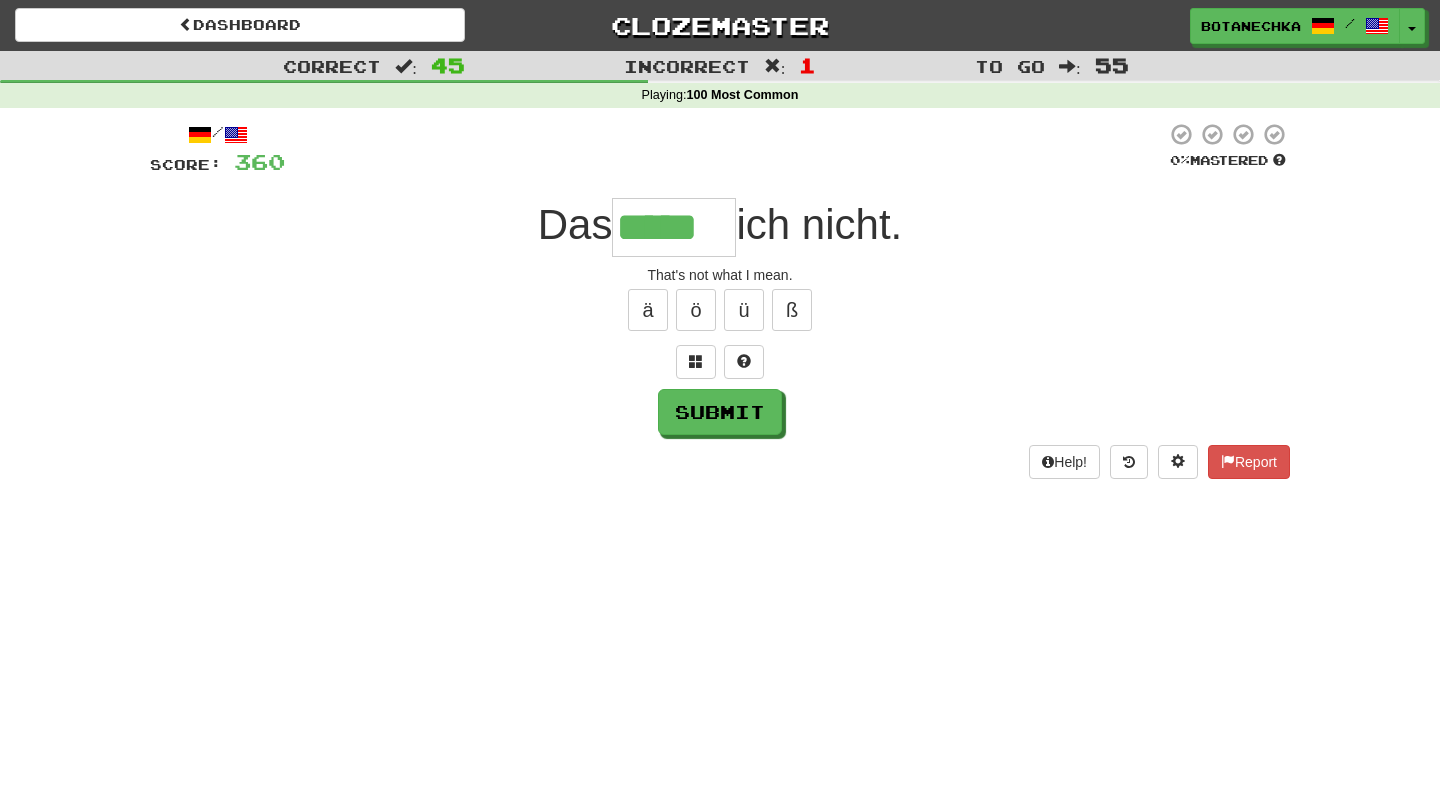 type on "*****" 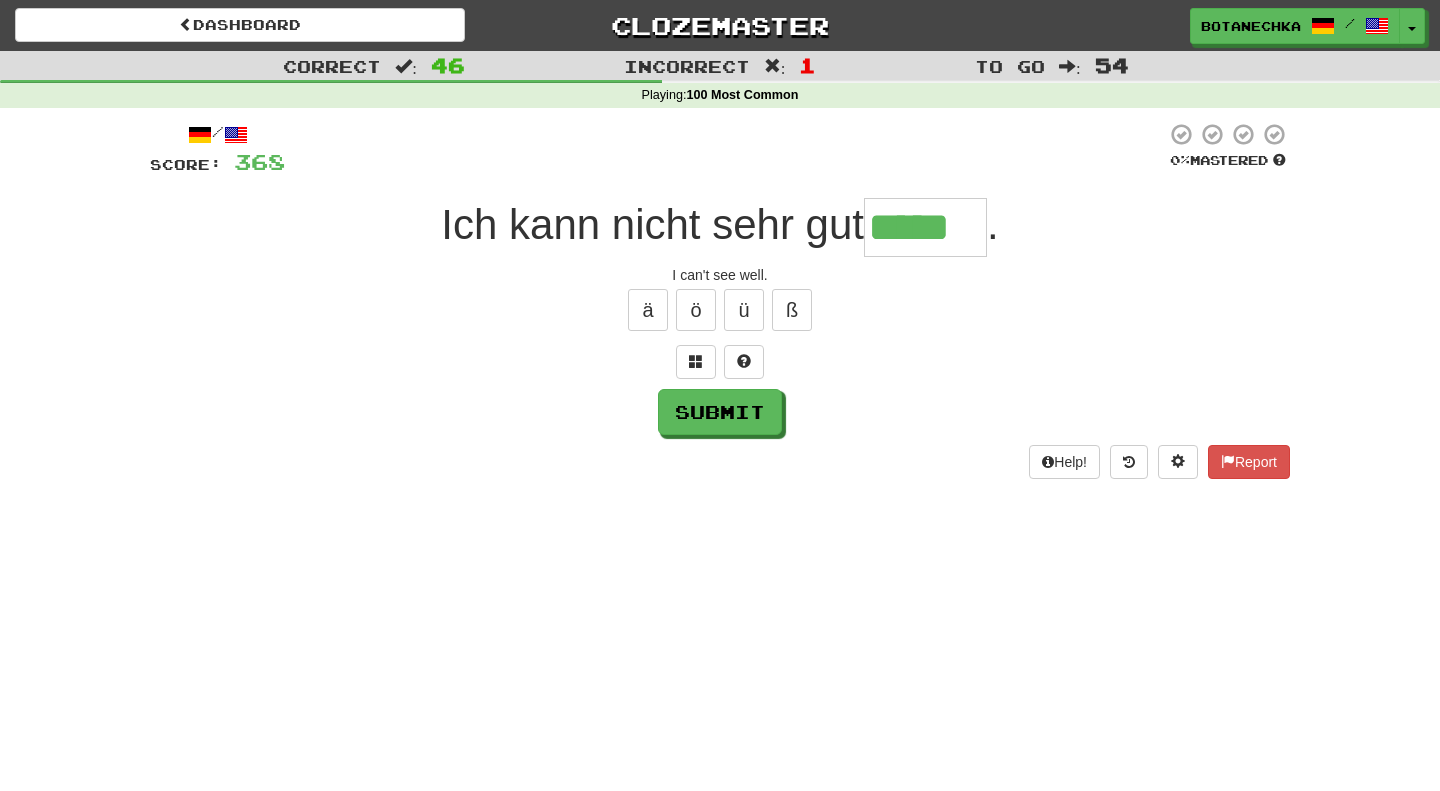 type on "*****" 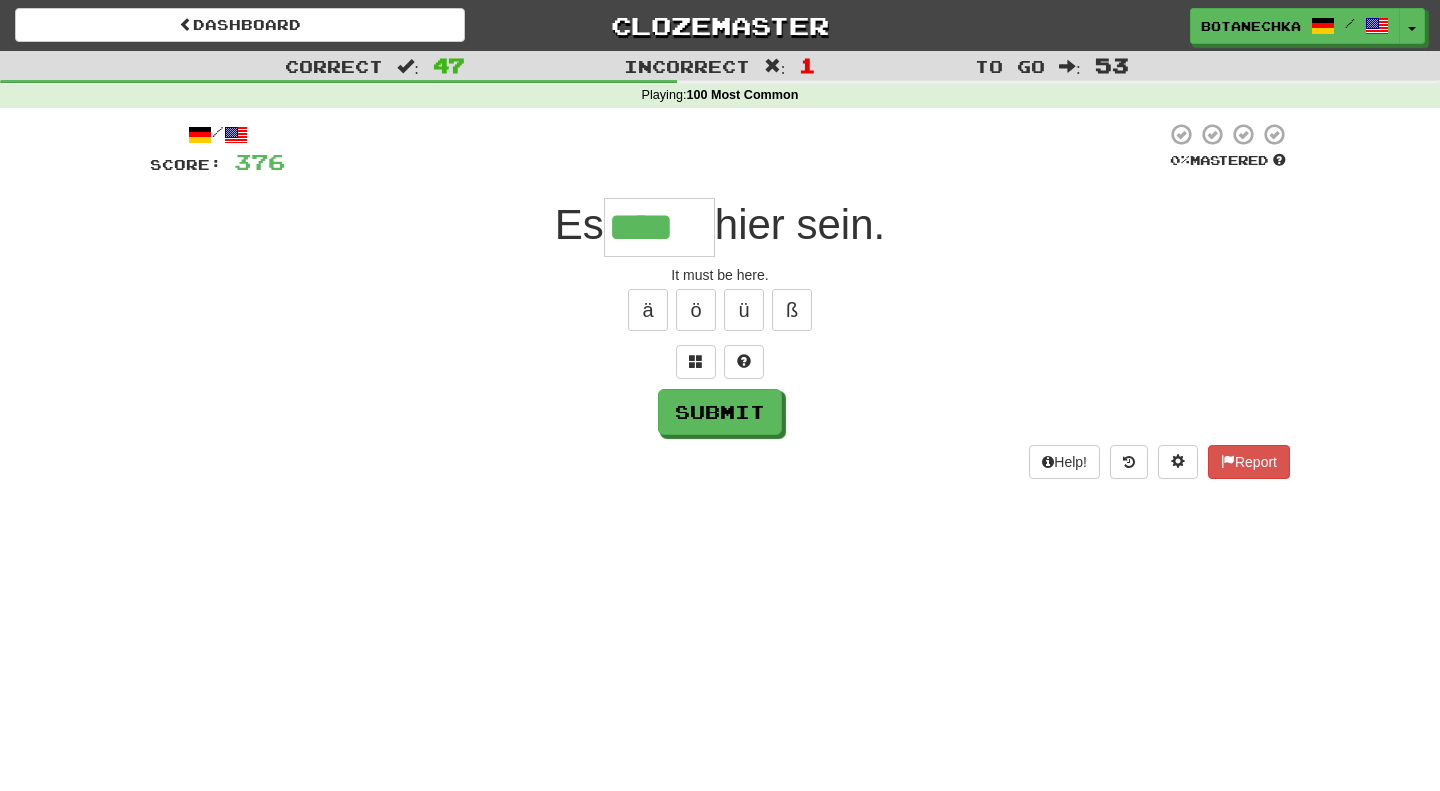 type on "****" 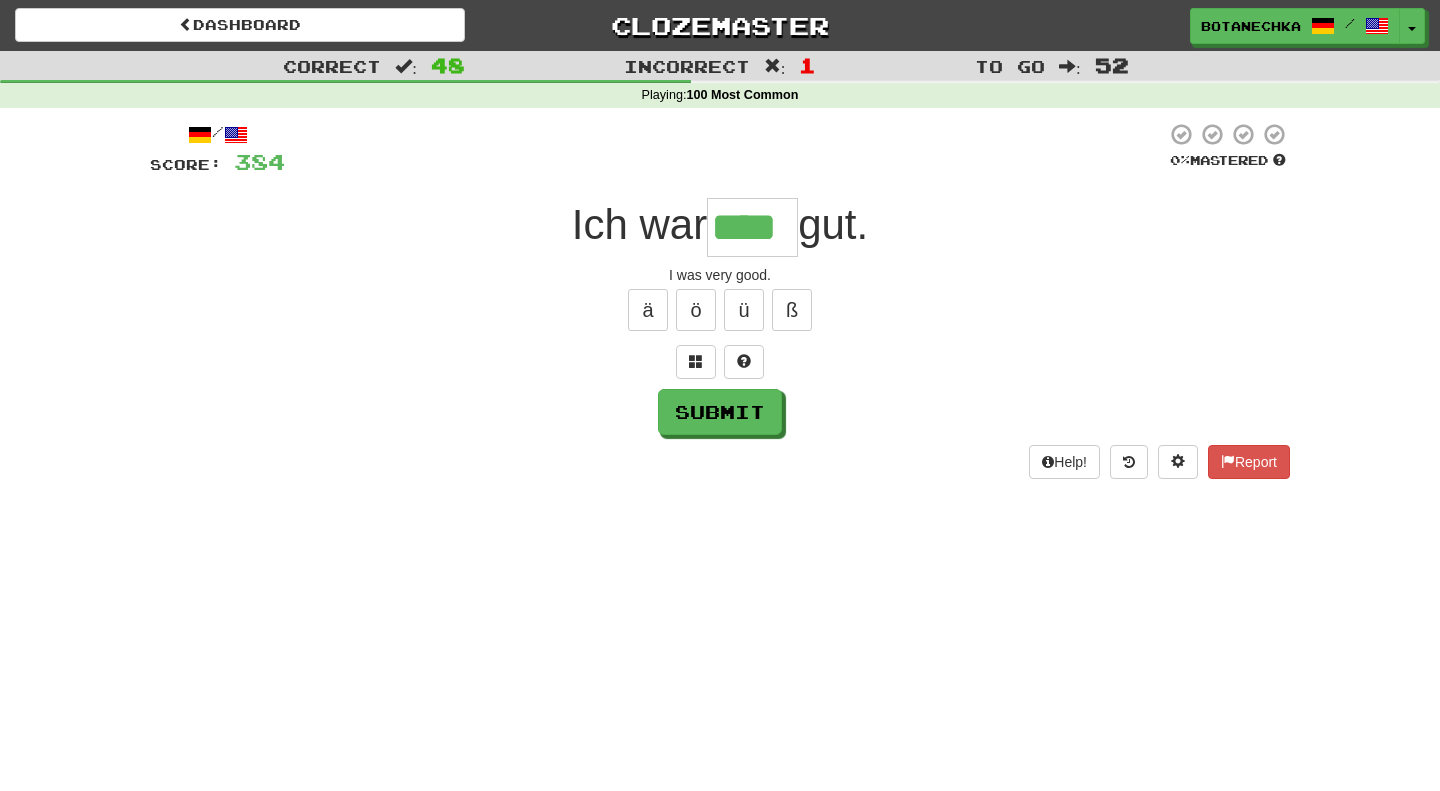 type on "****" 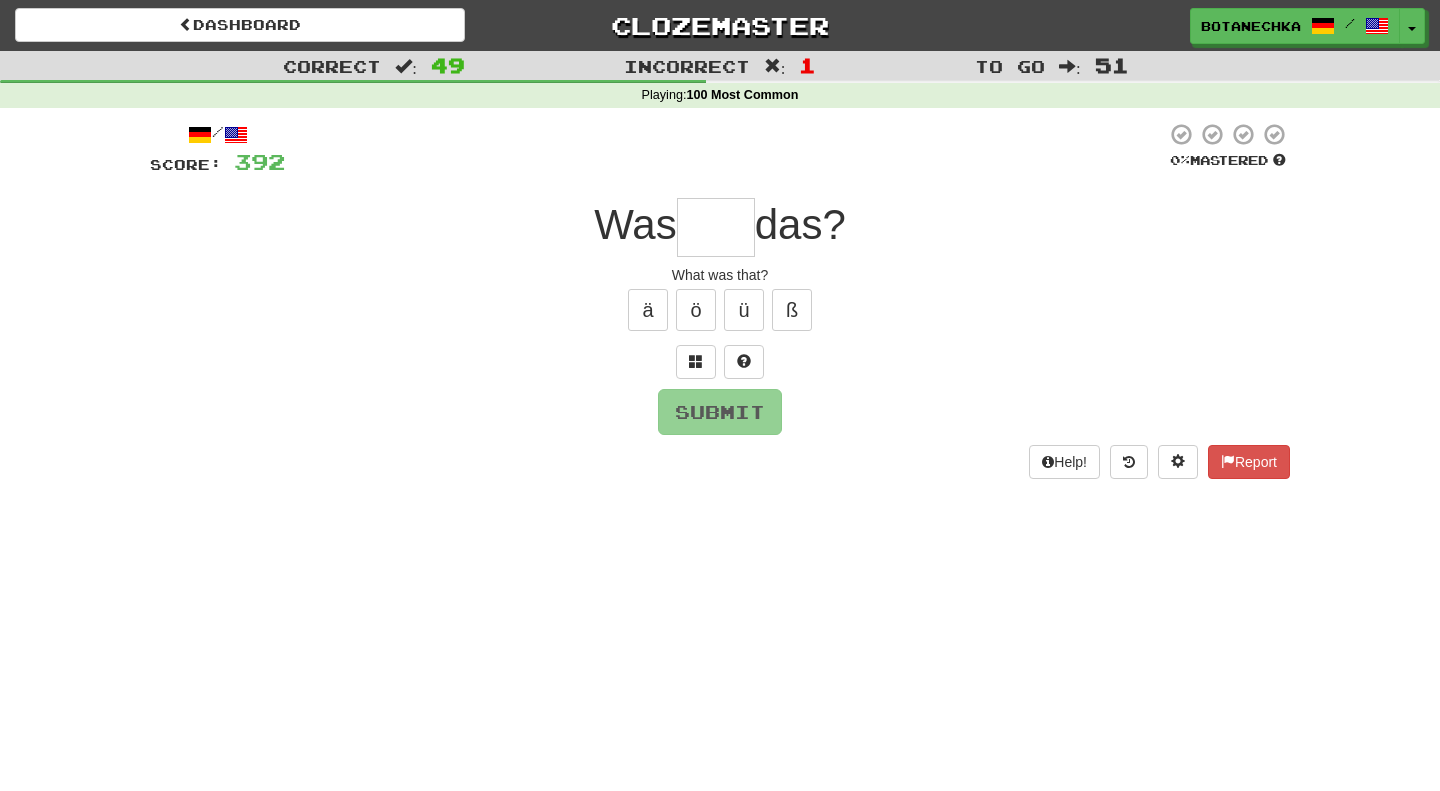 type on "*" 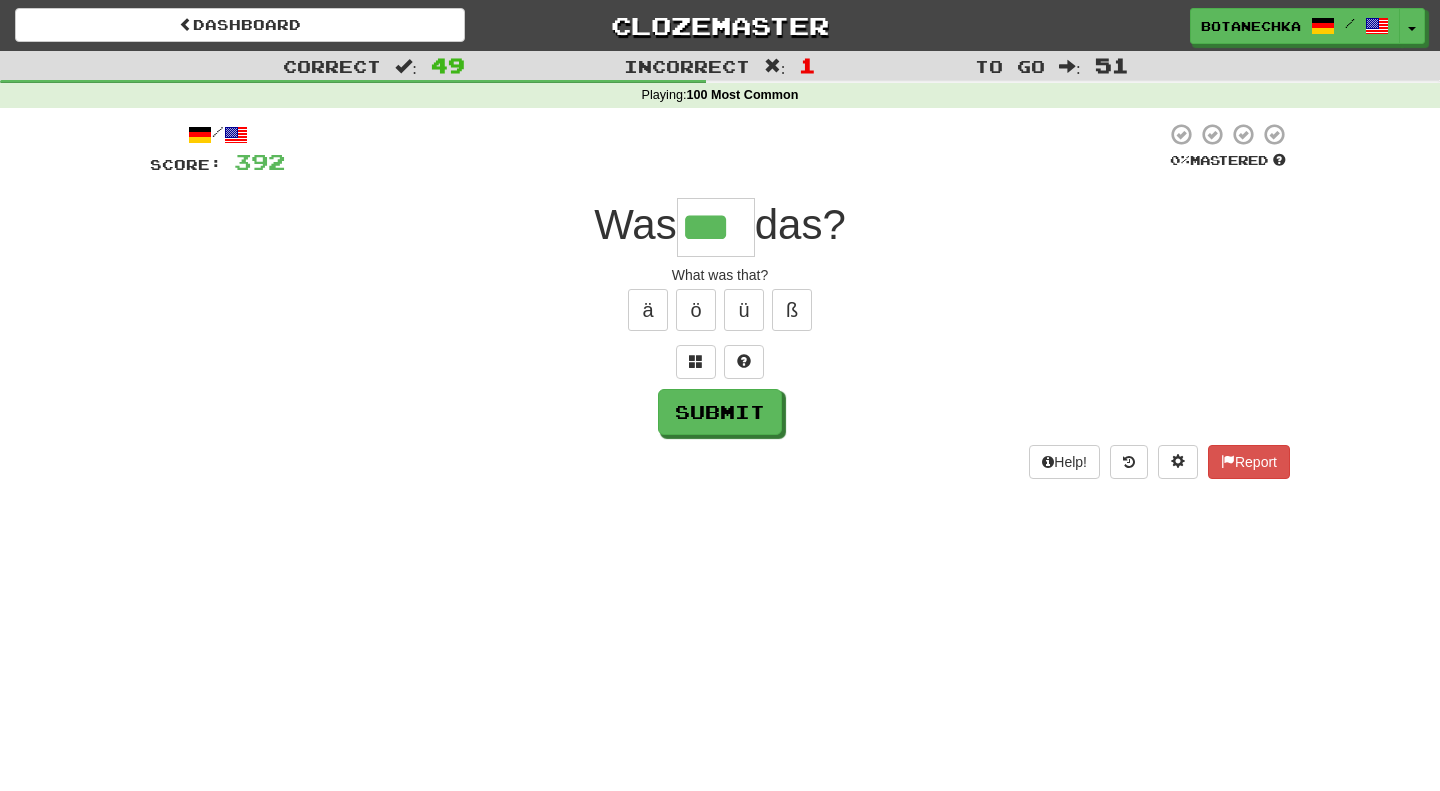 type on "***" 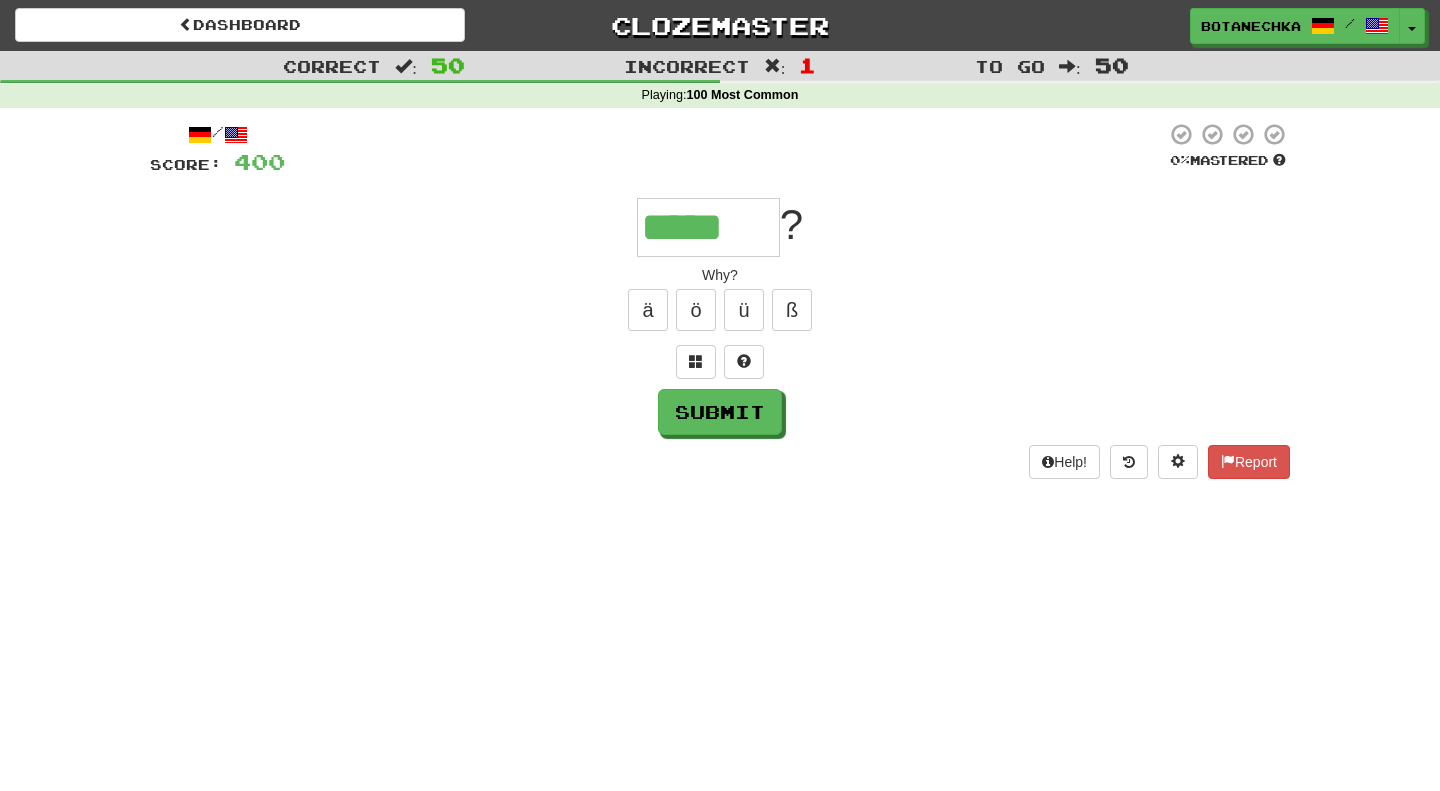 type on "*****" 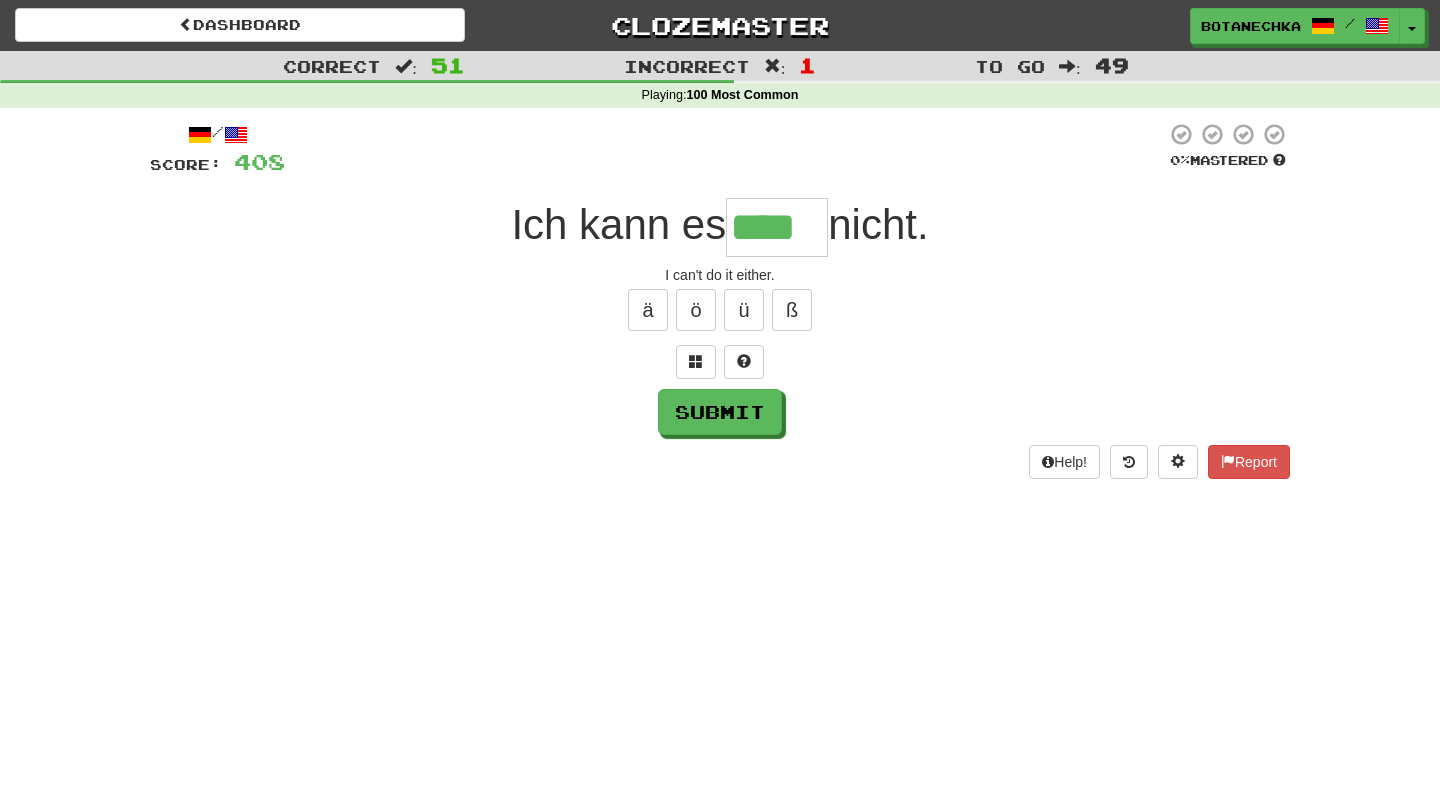 type on "****" 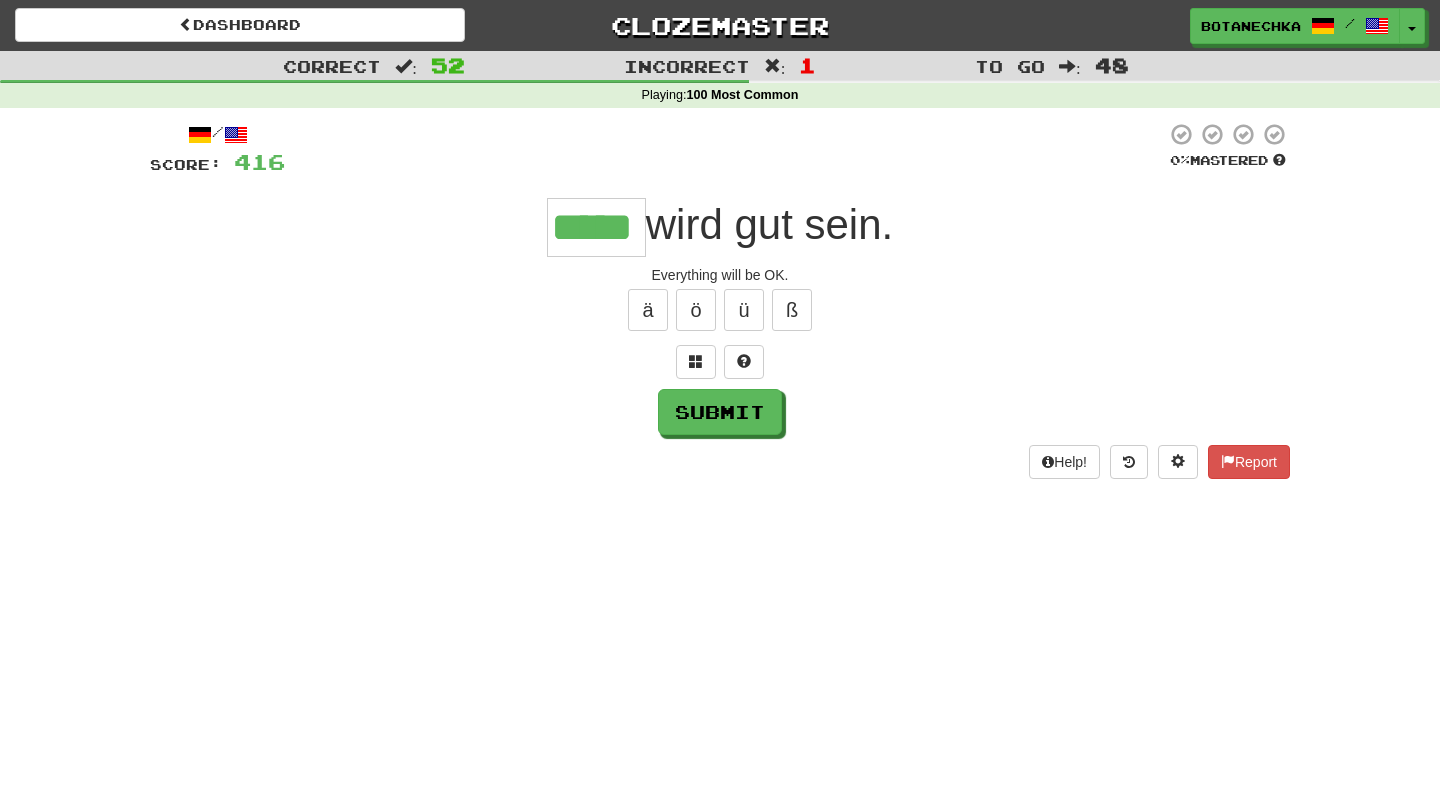 type on "*****" 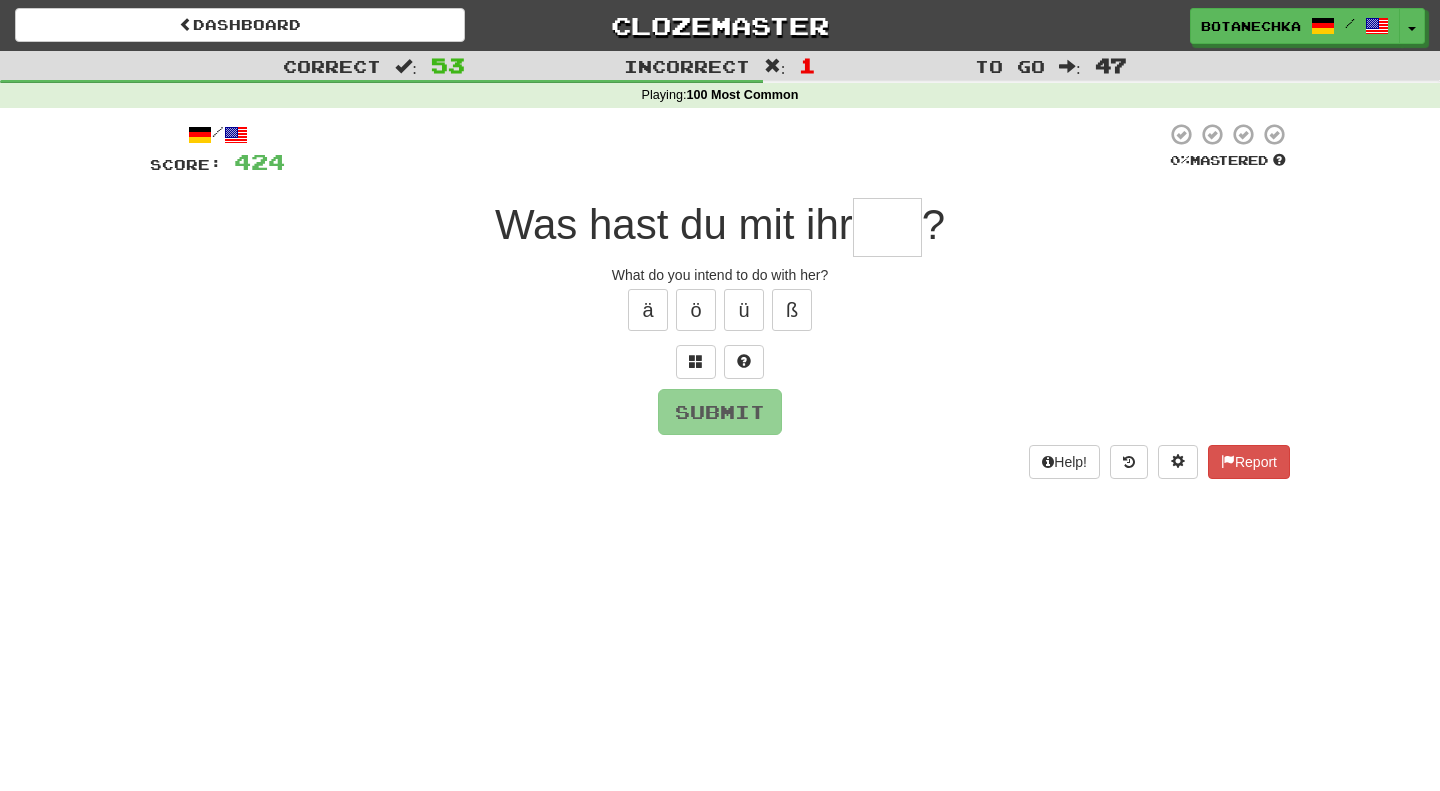 type on "*" 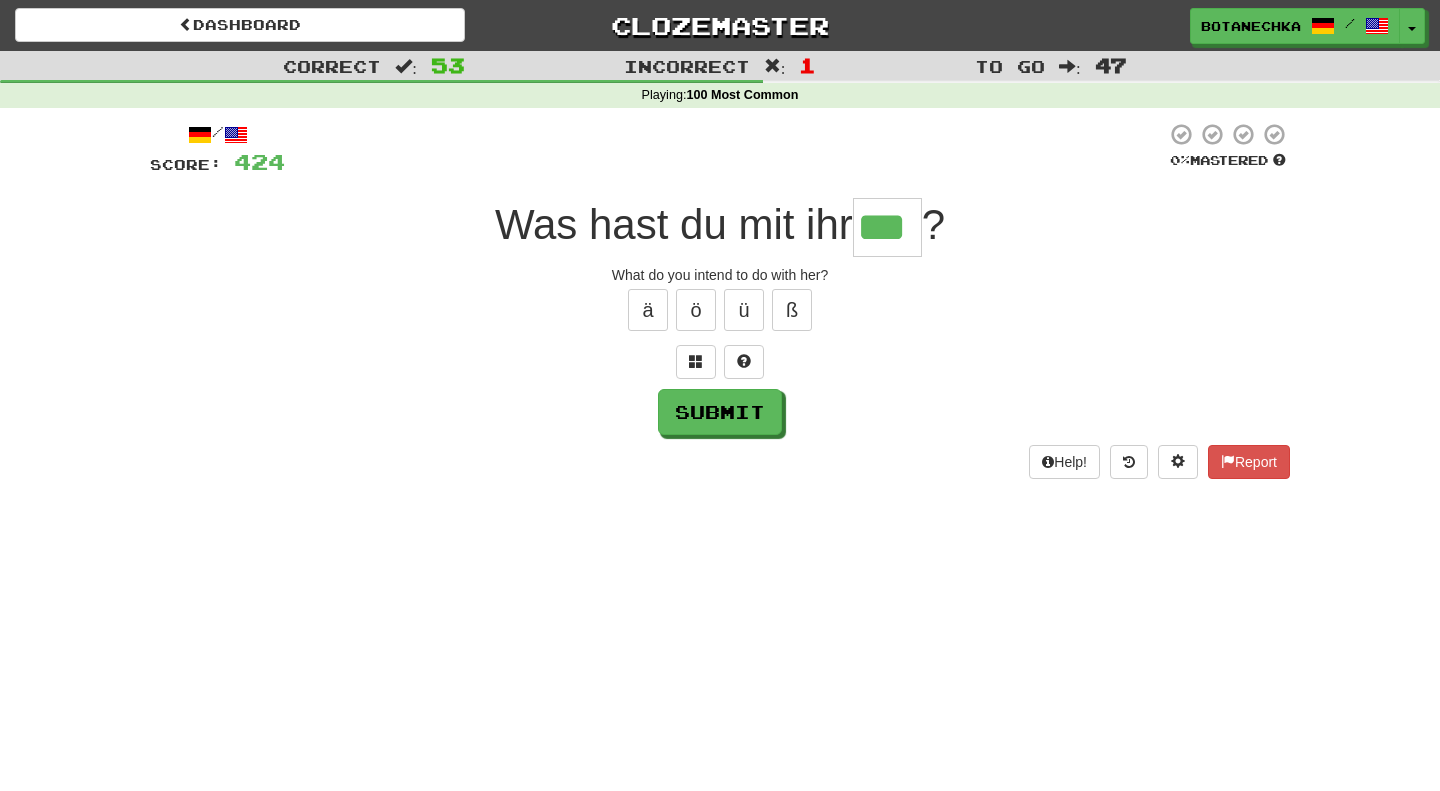 type on "***" 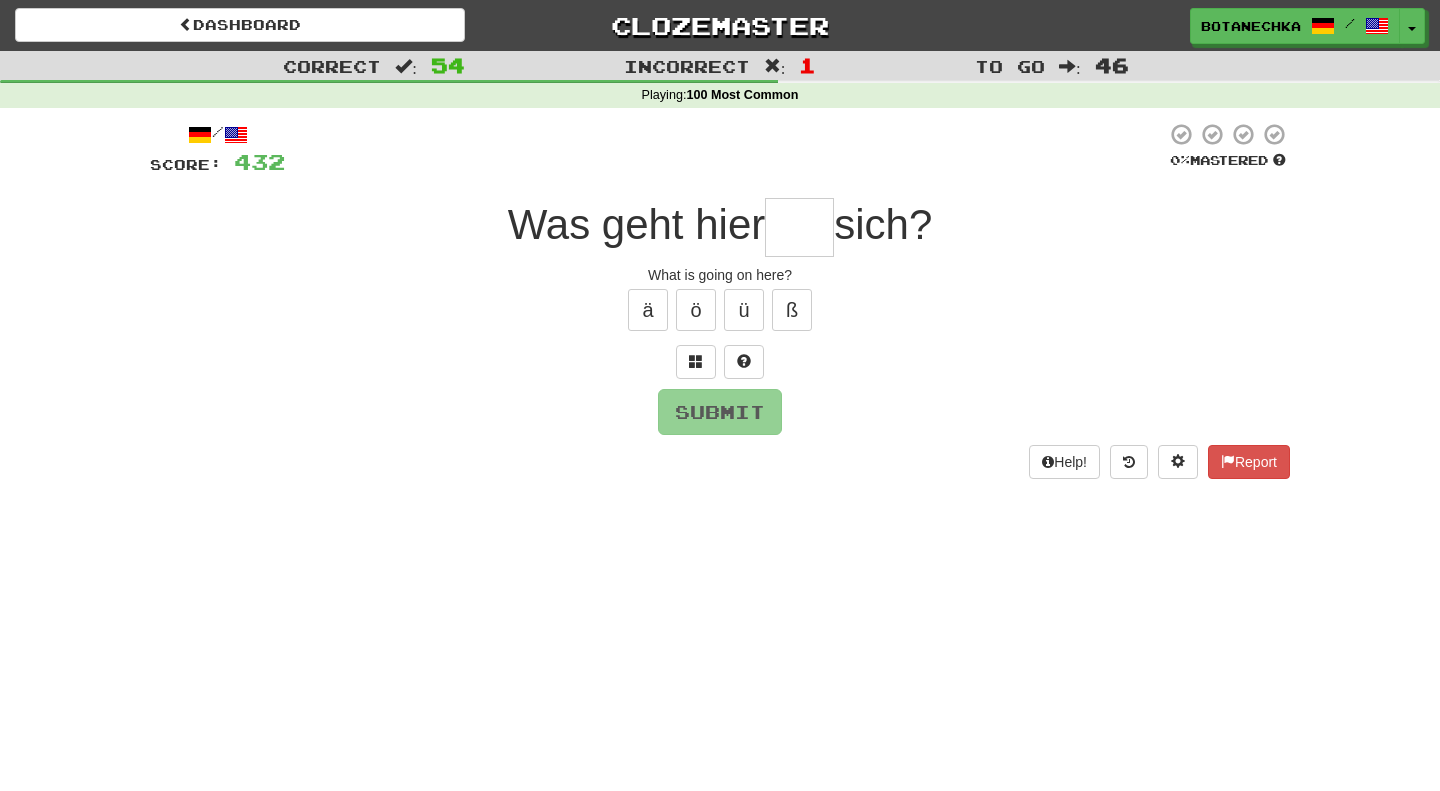 type on "*" 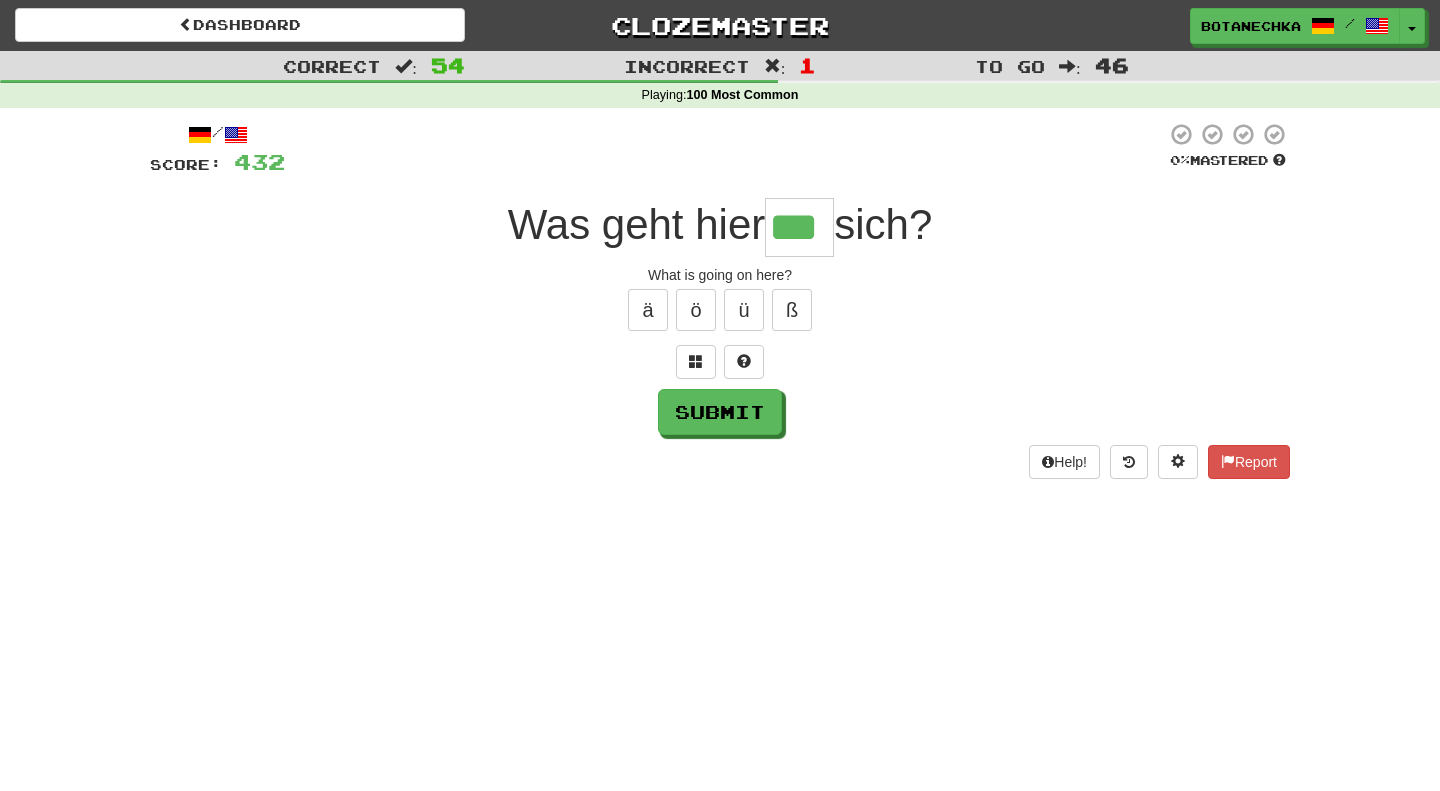 type on "***" 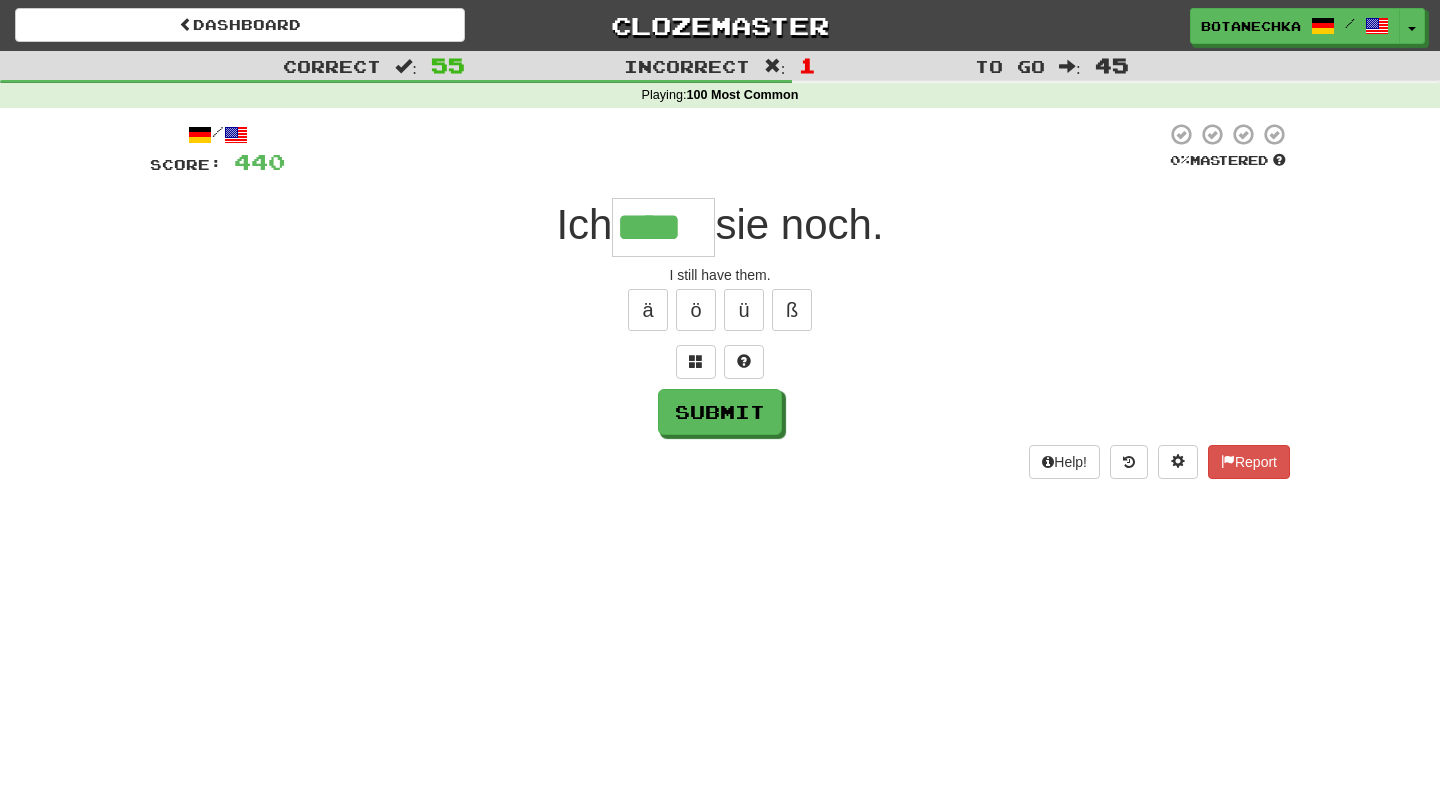 type on "****" 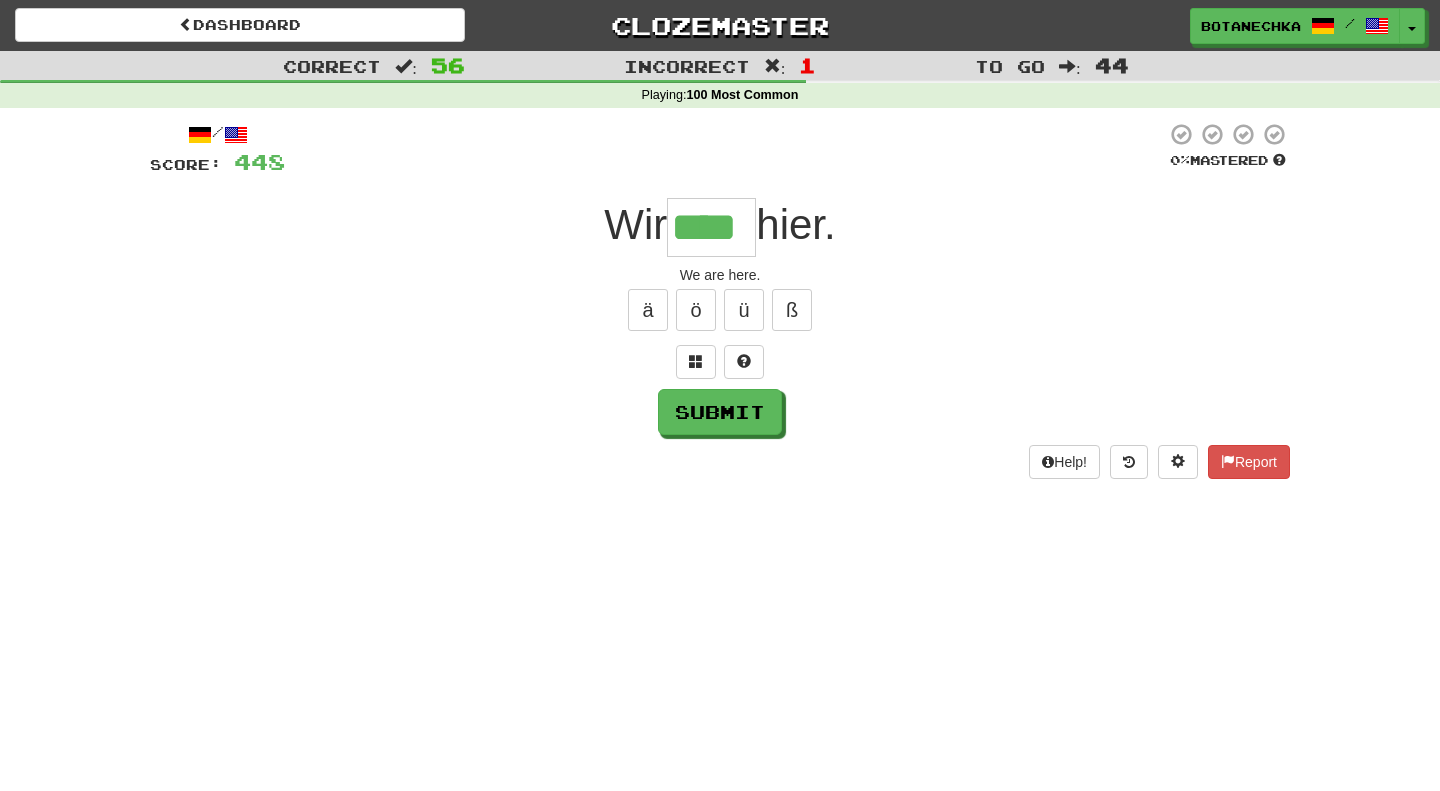 type on "****" 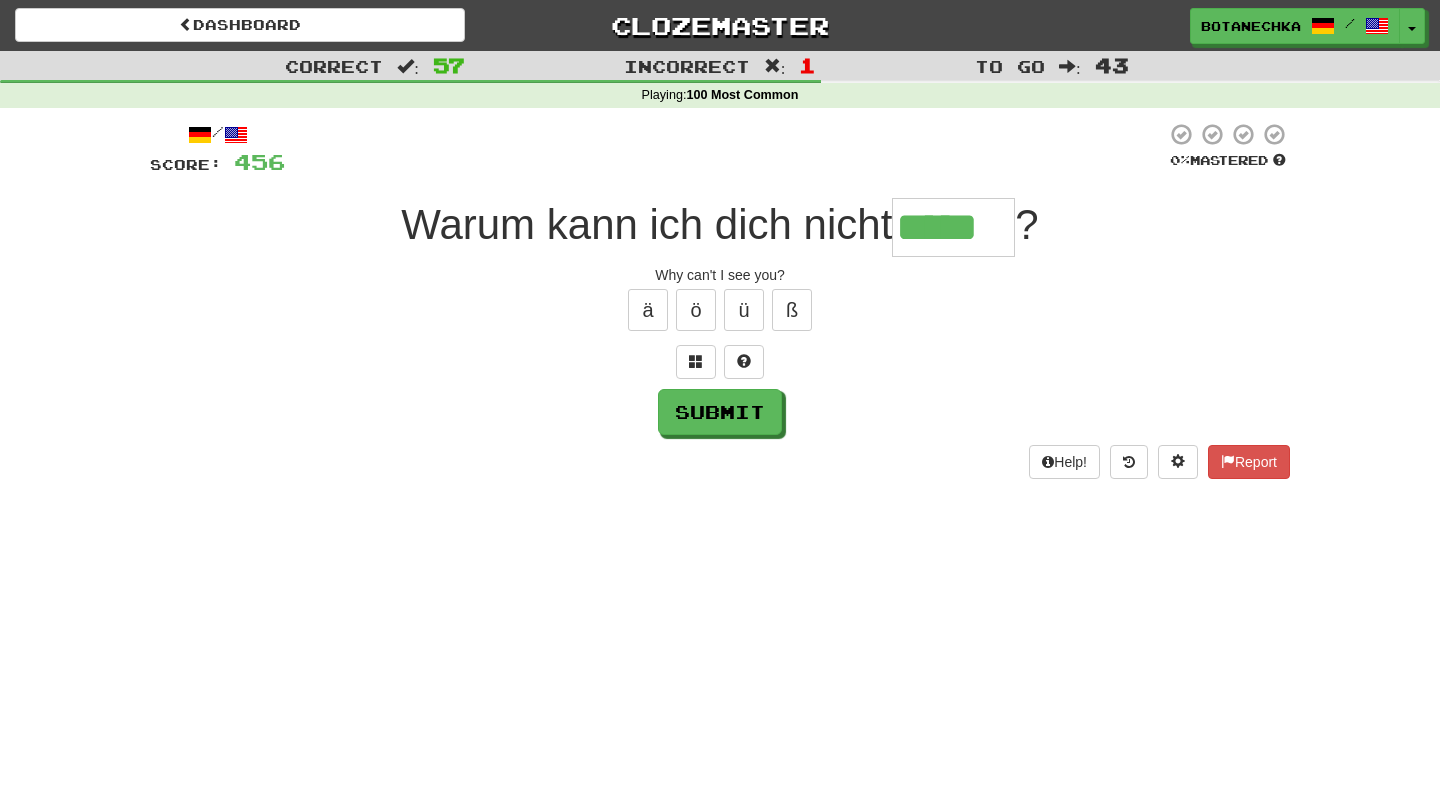 type on "*****" 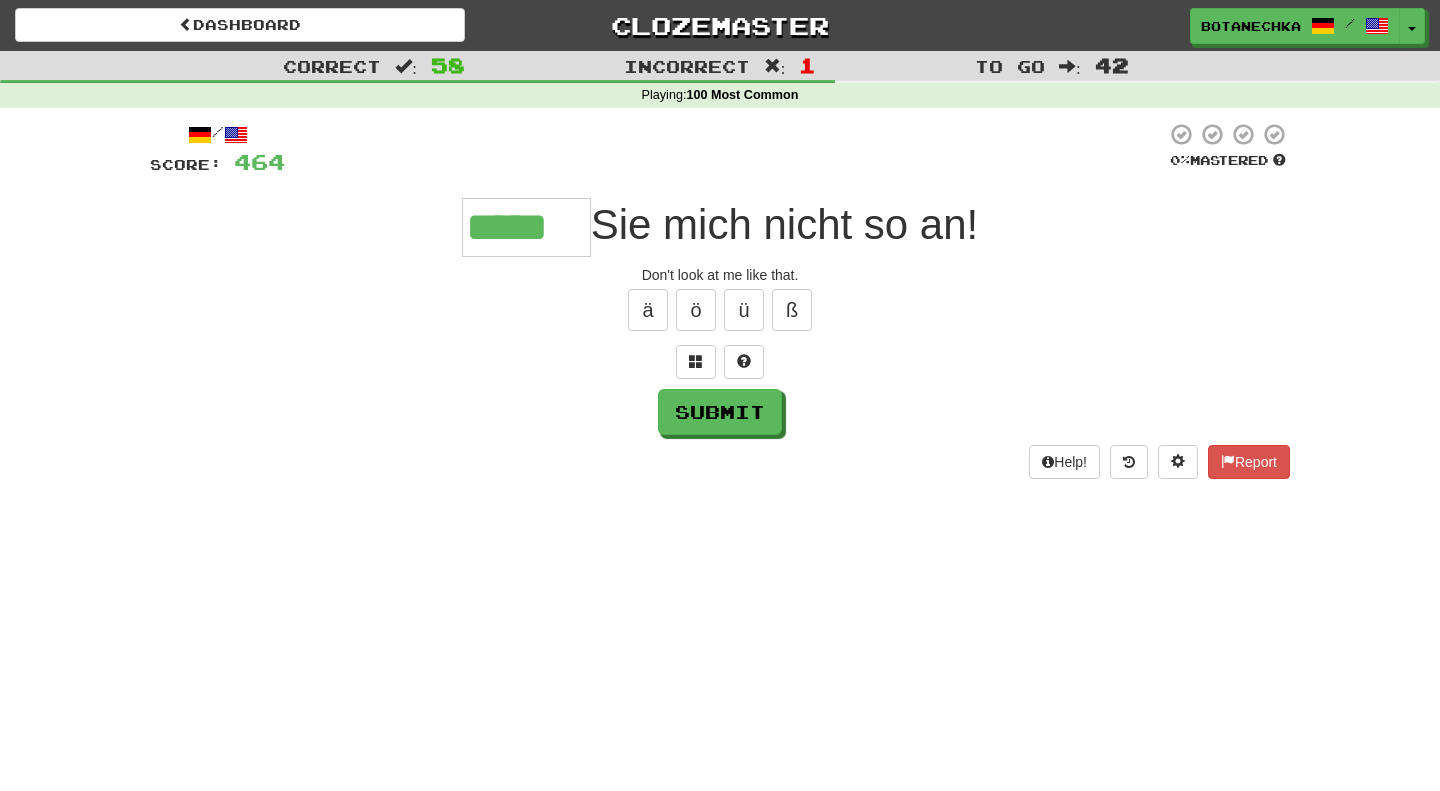 type on "*****" 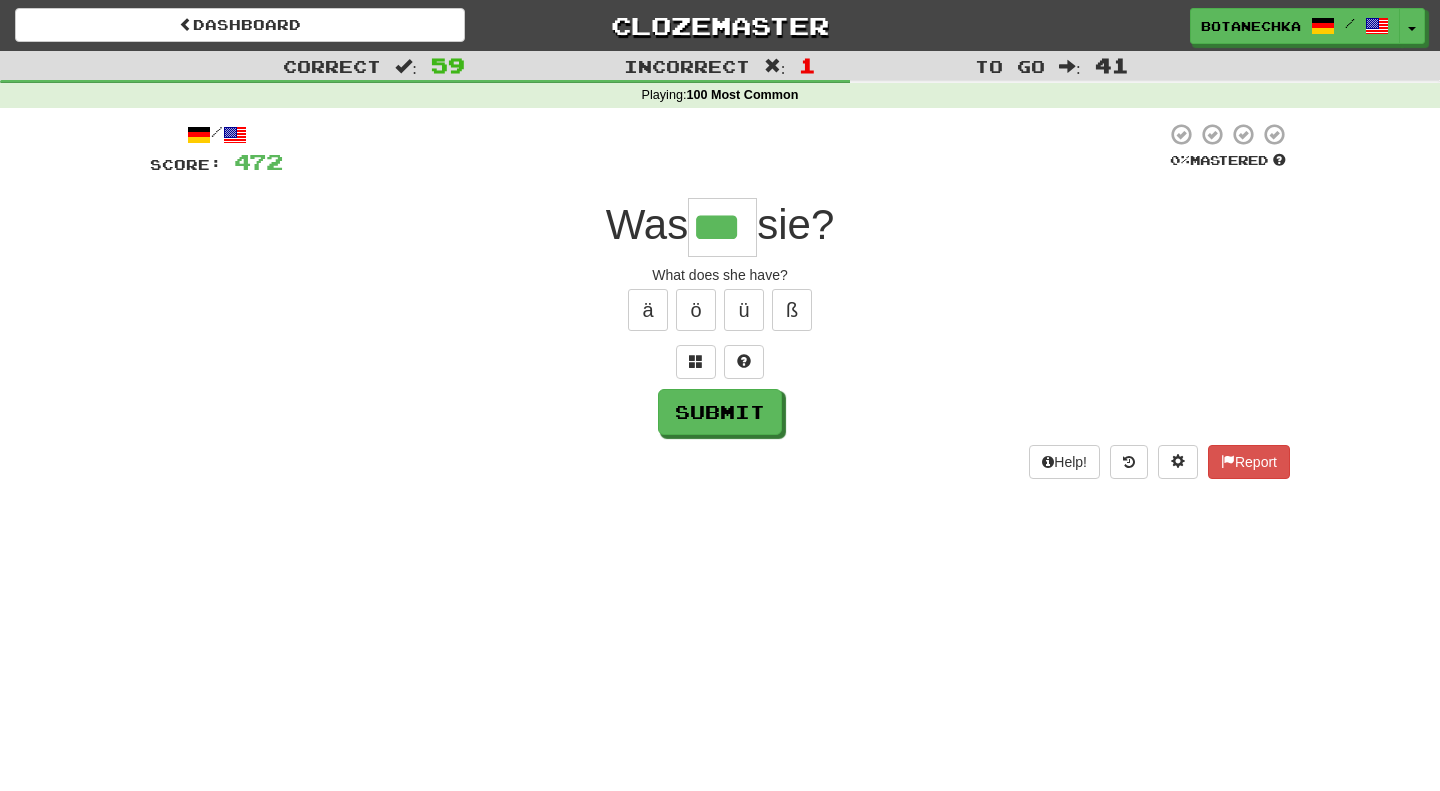 type on "***" 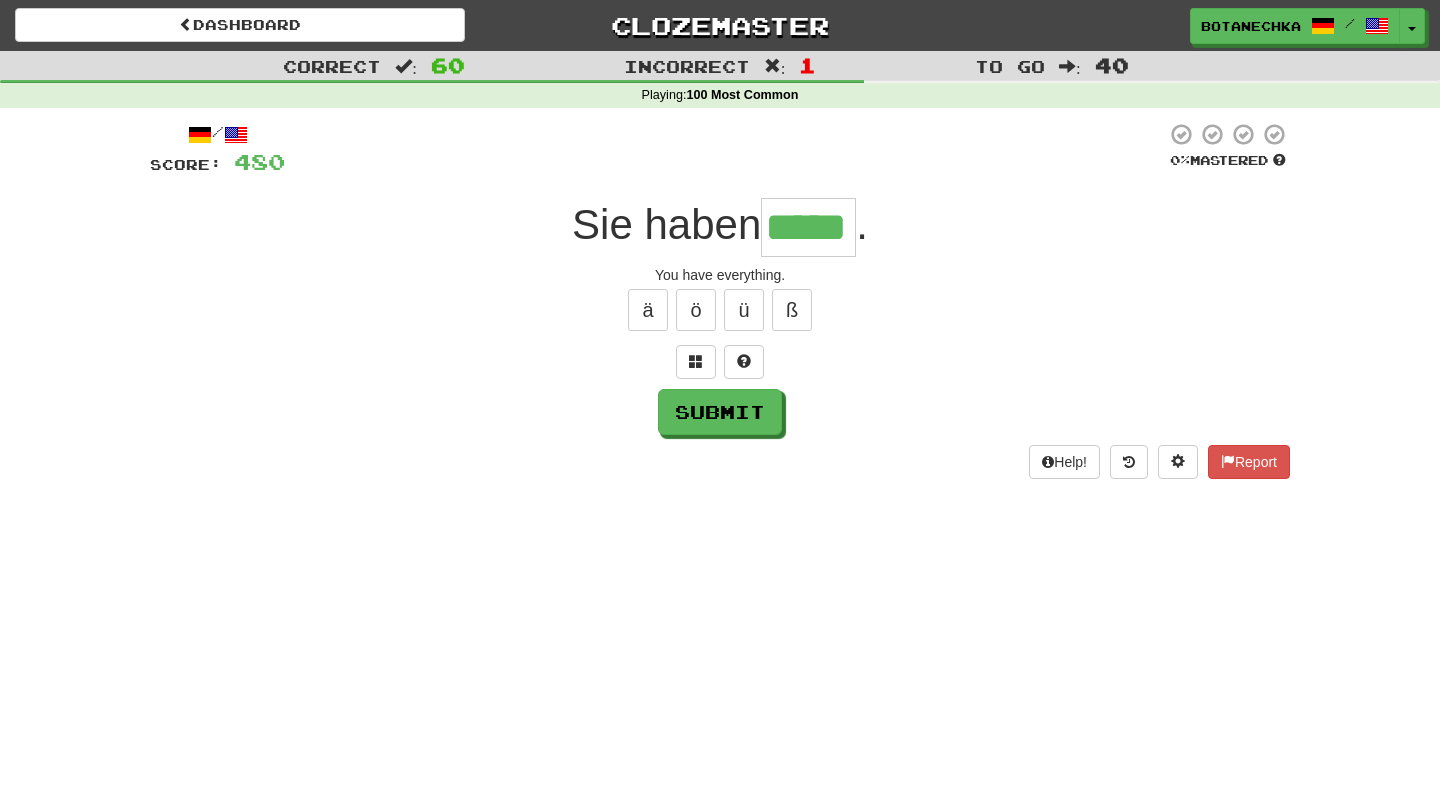 type on "*****" 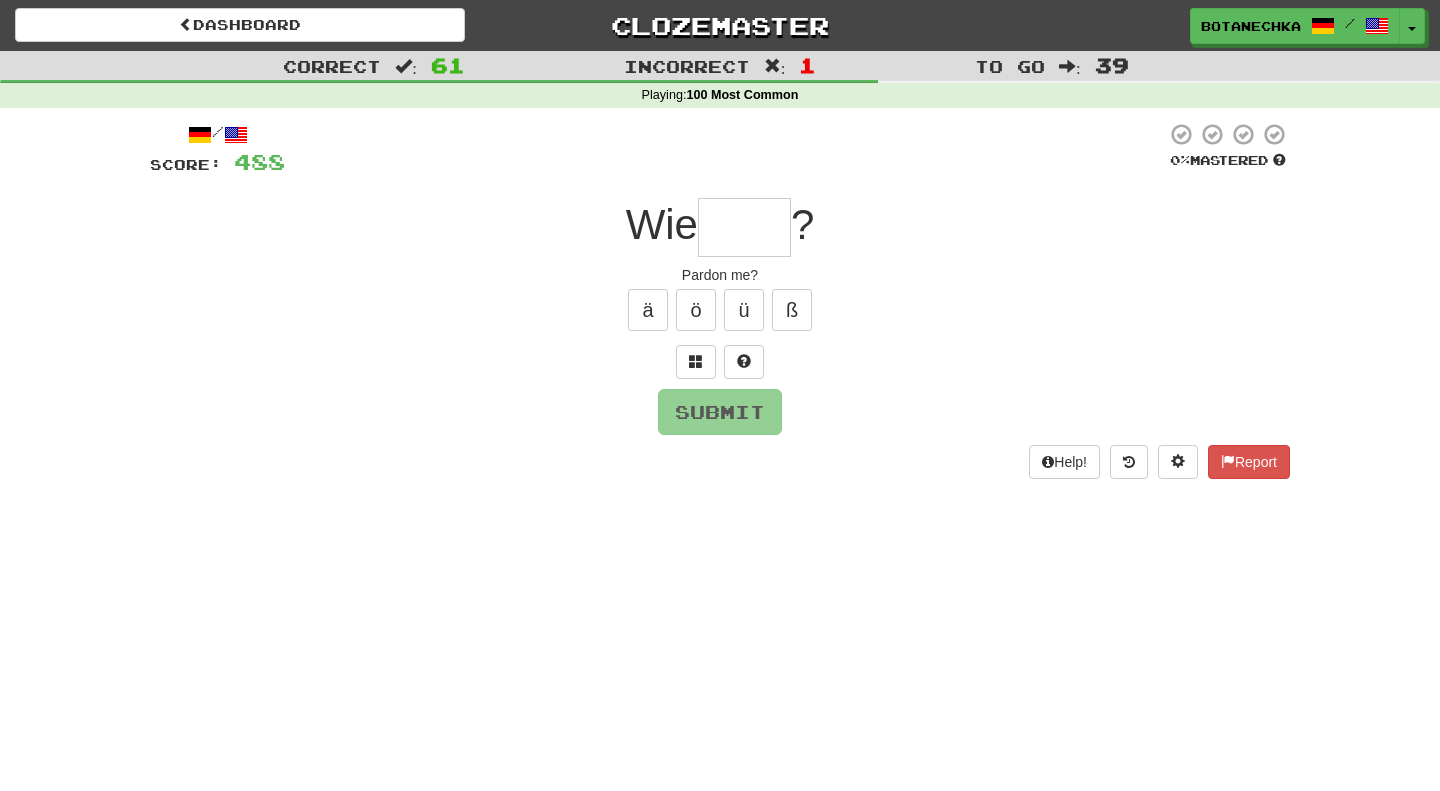 type on "*" 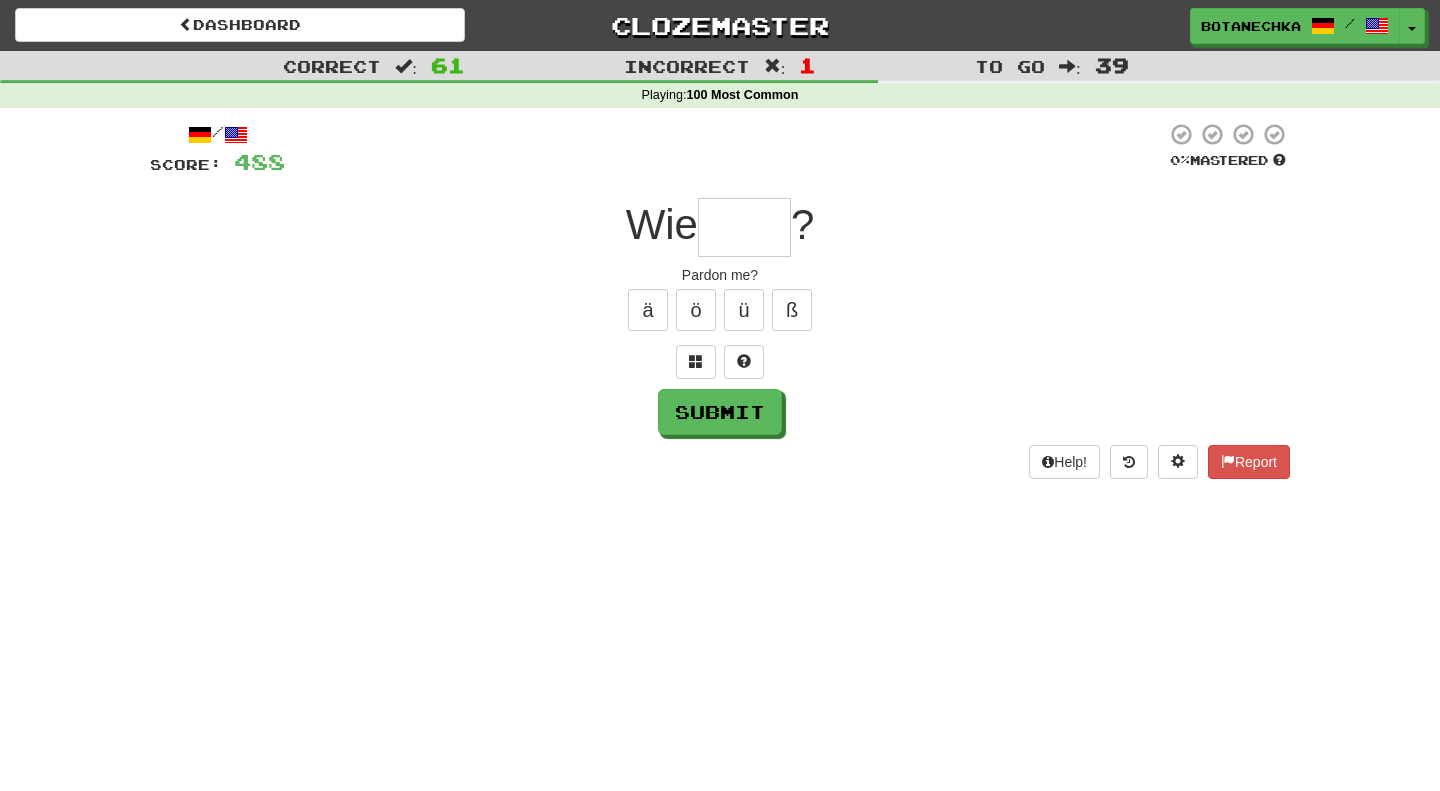 type on "*" 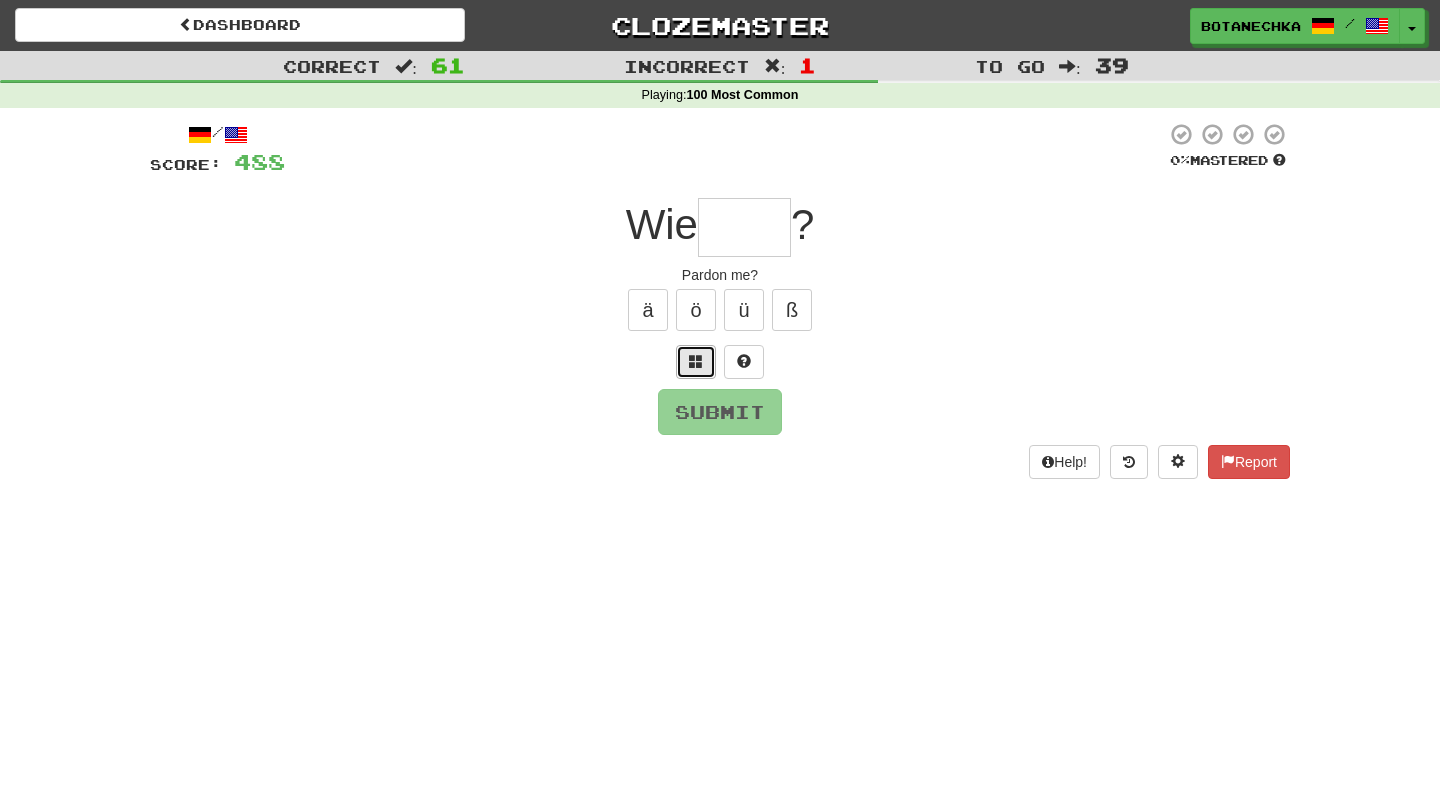 click at bounding box center [696, 362] 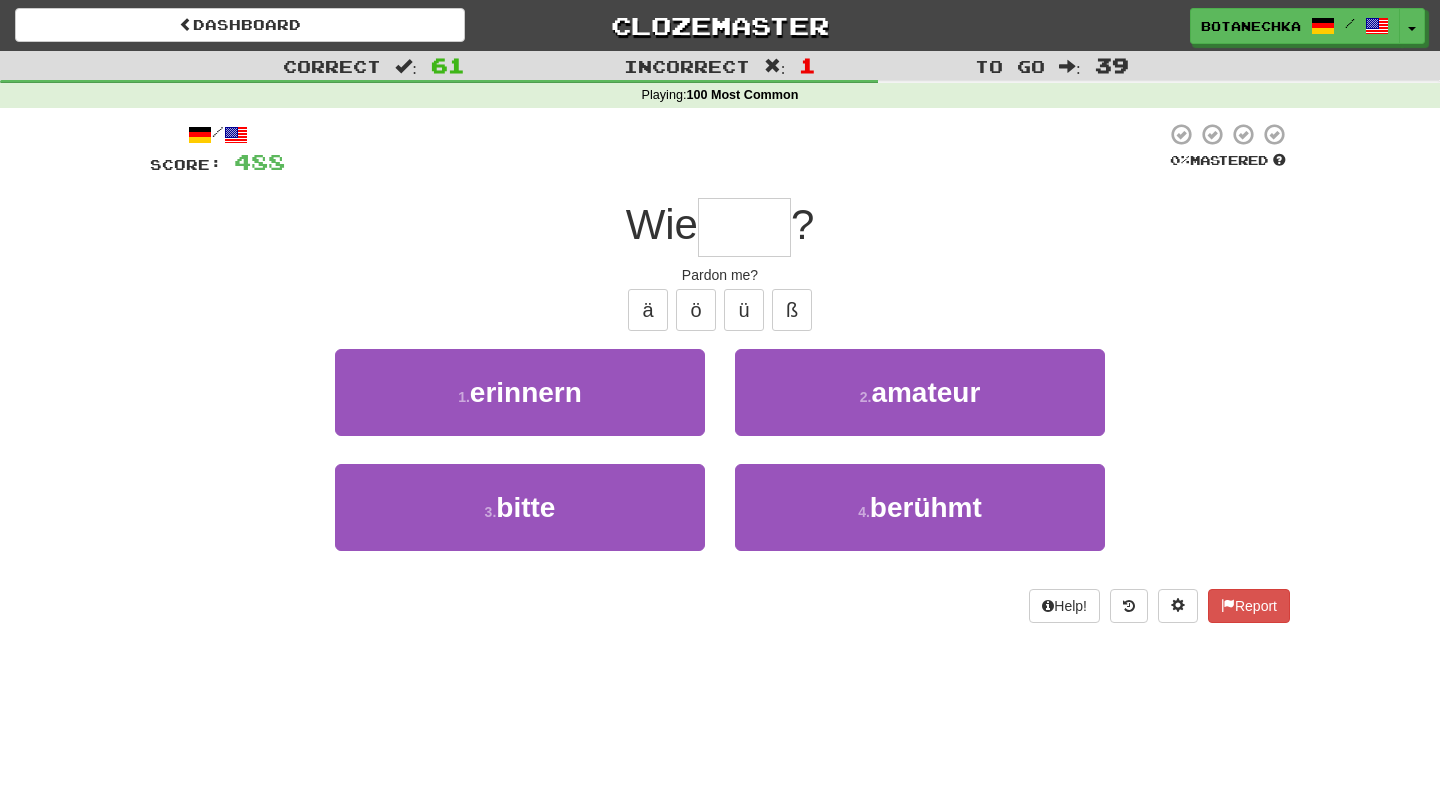 click at bounding box center (744, 227) 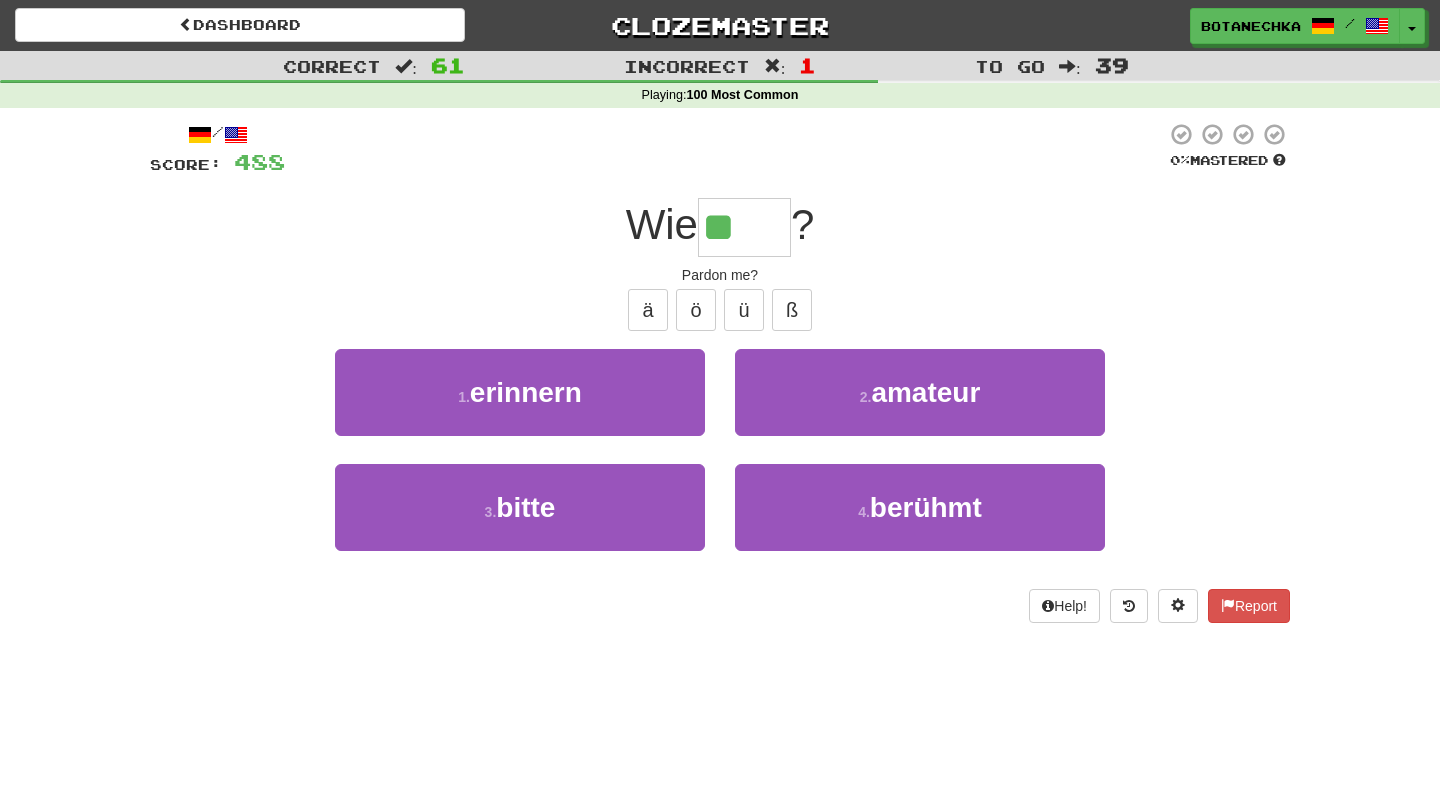 type on "*****" 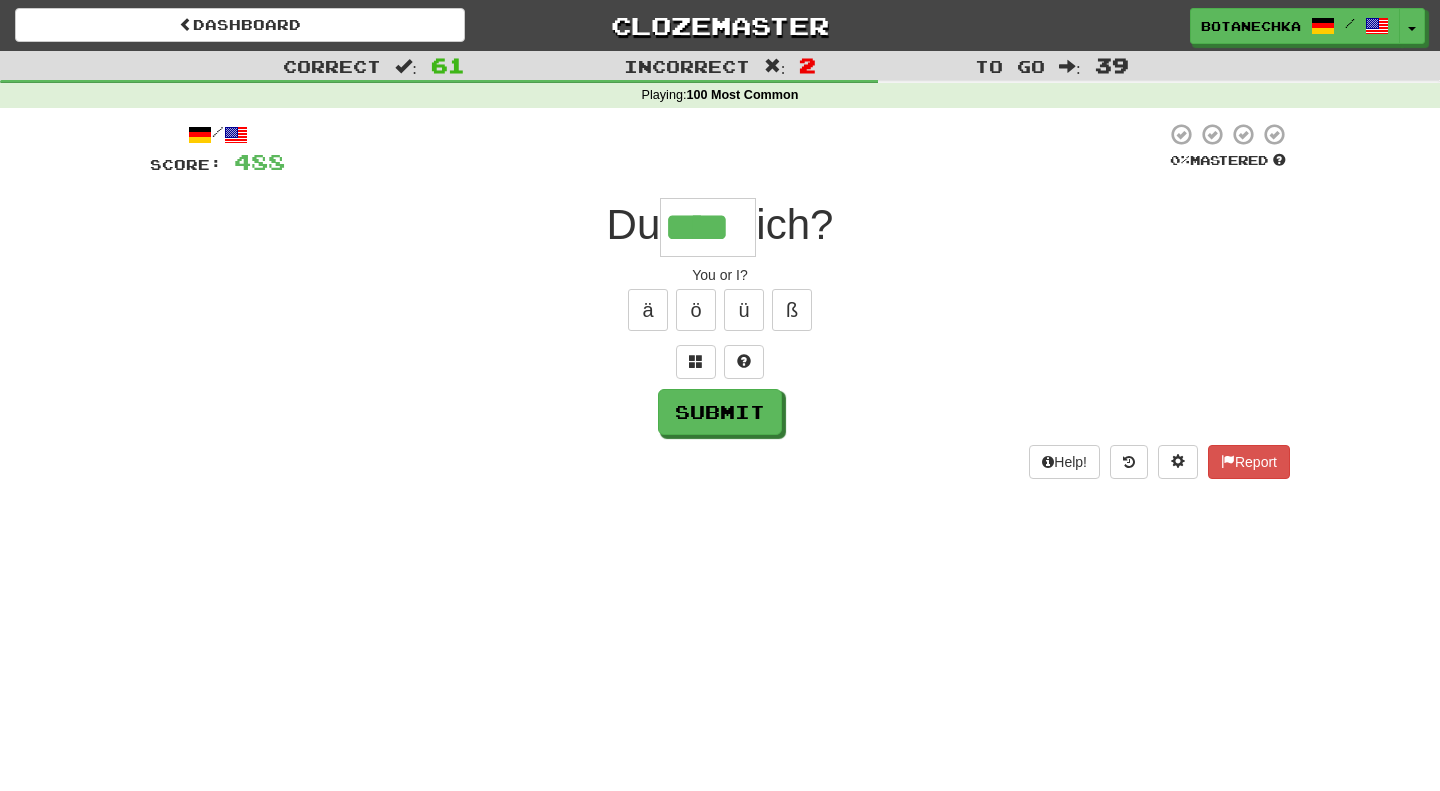 type on "****" 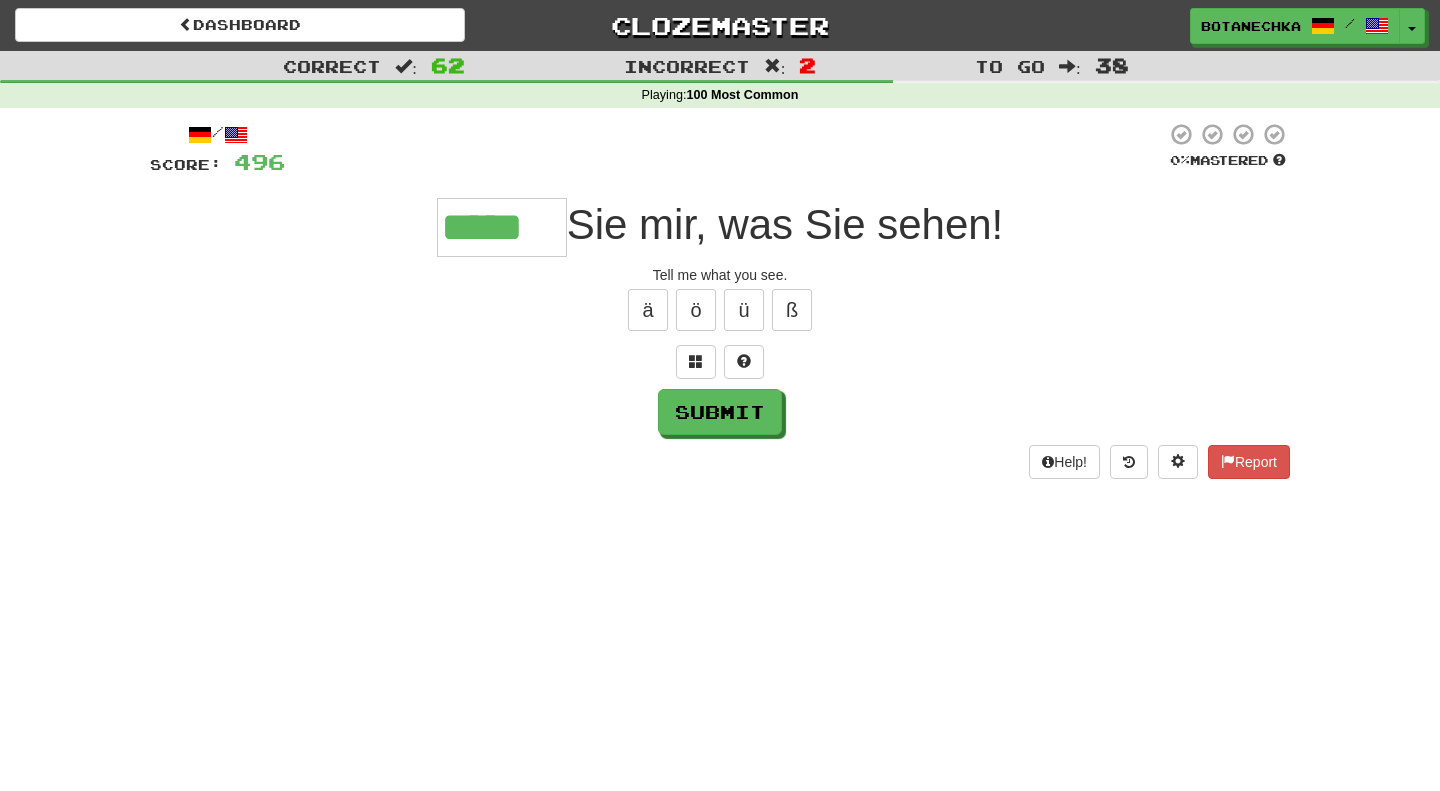 type on "*****" 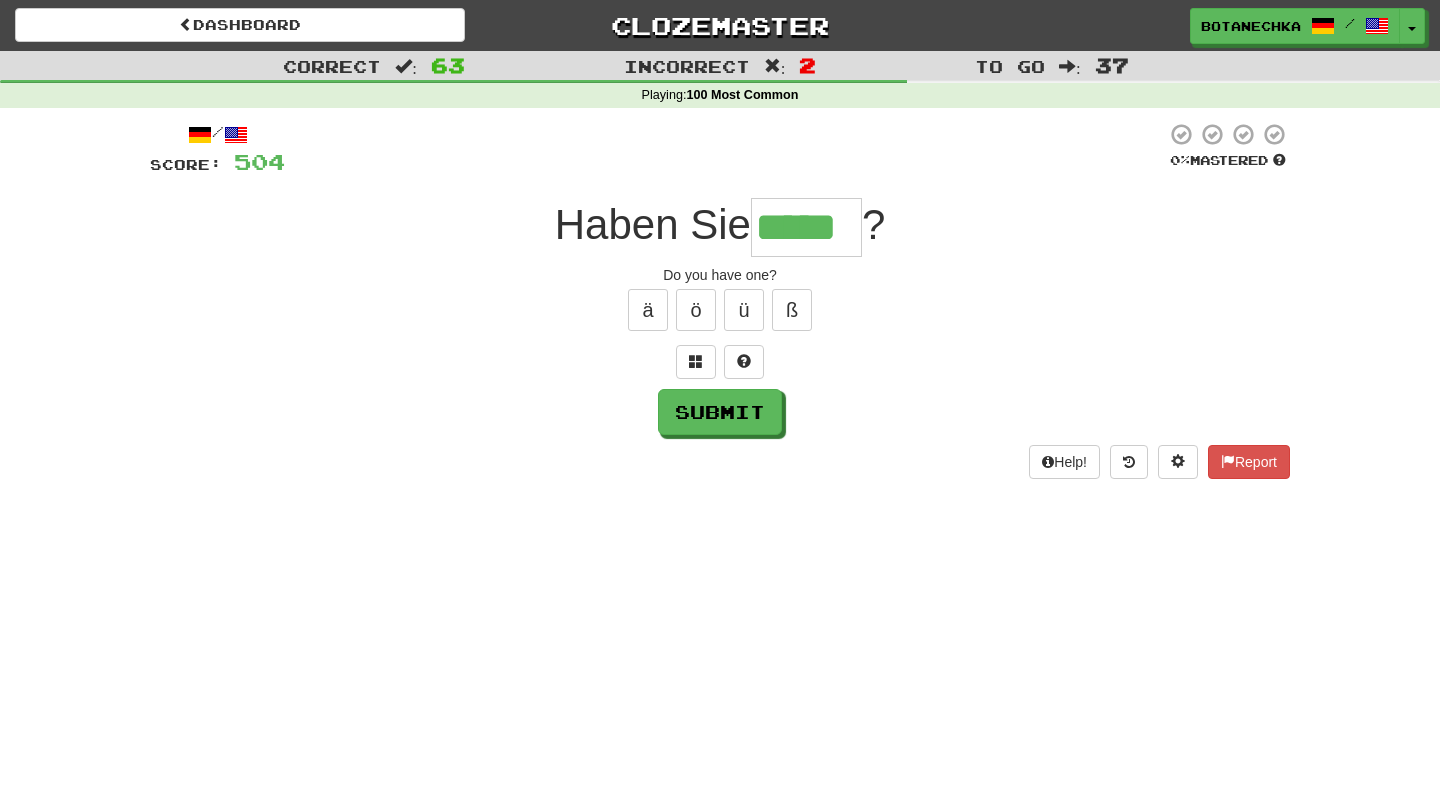 type on "*****" 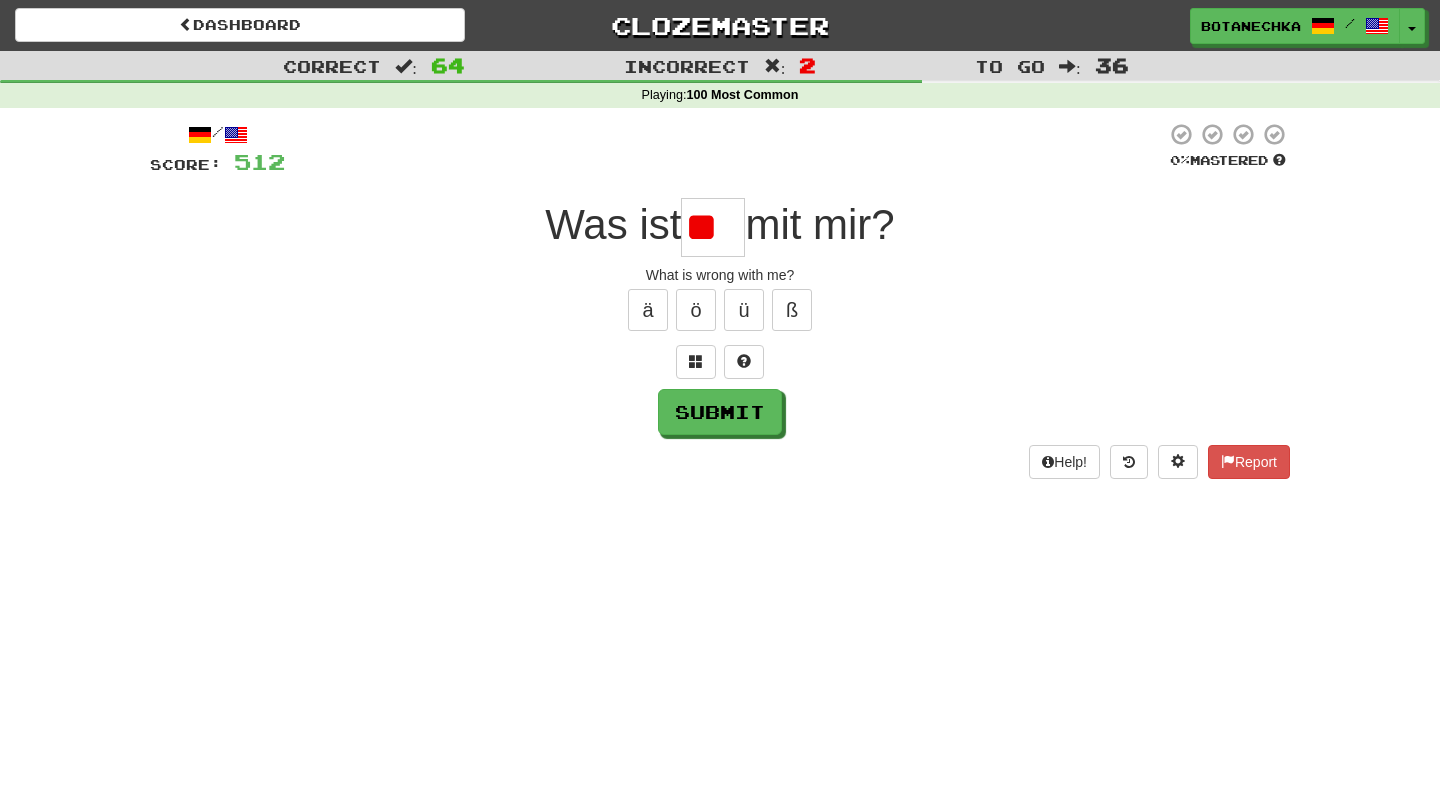 type on "*" 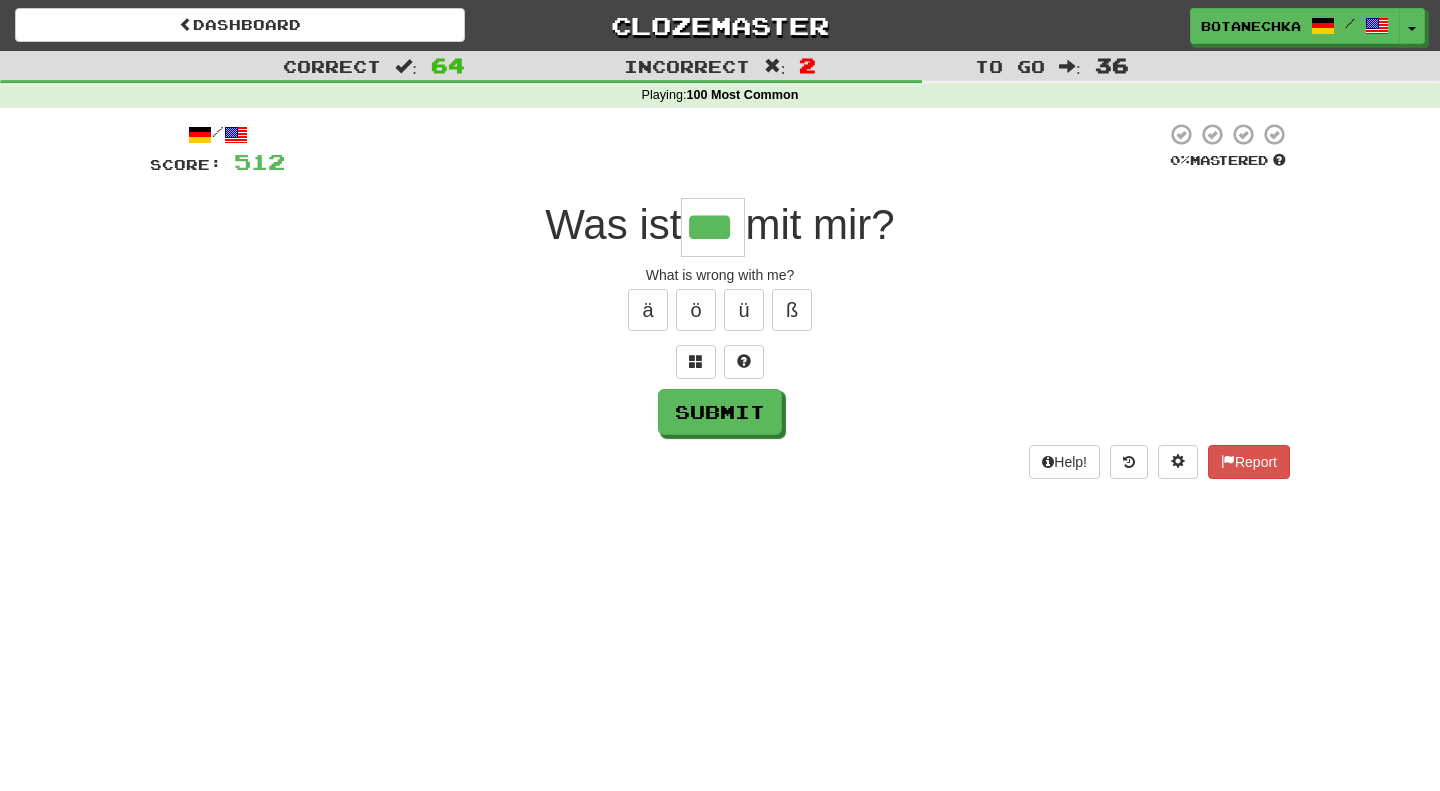 type on "***" 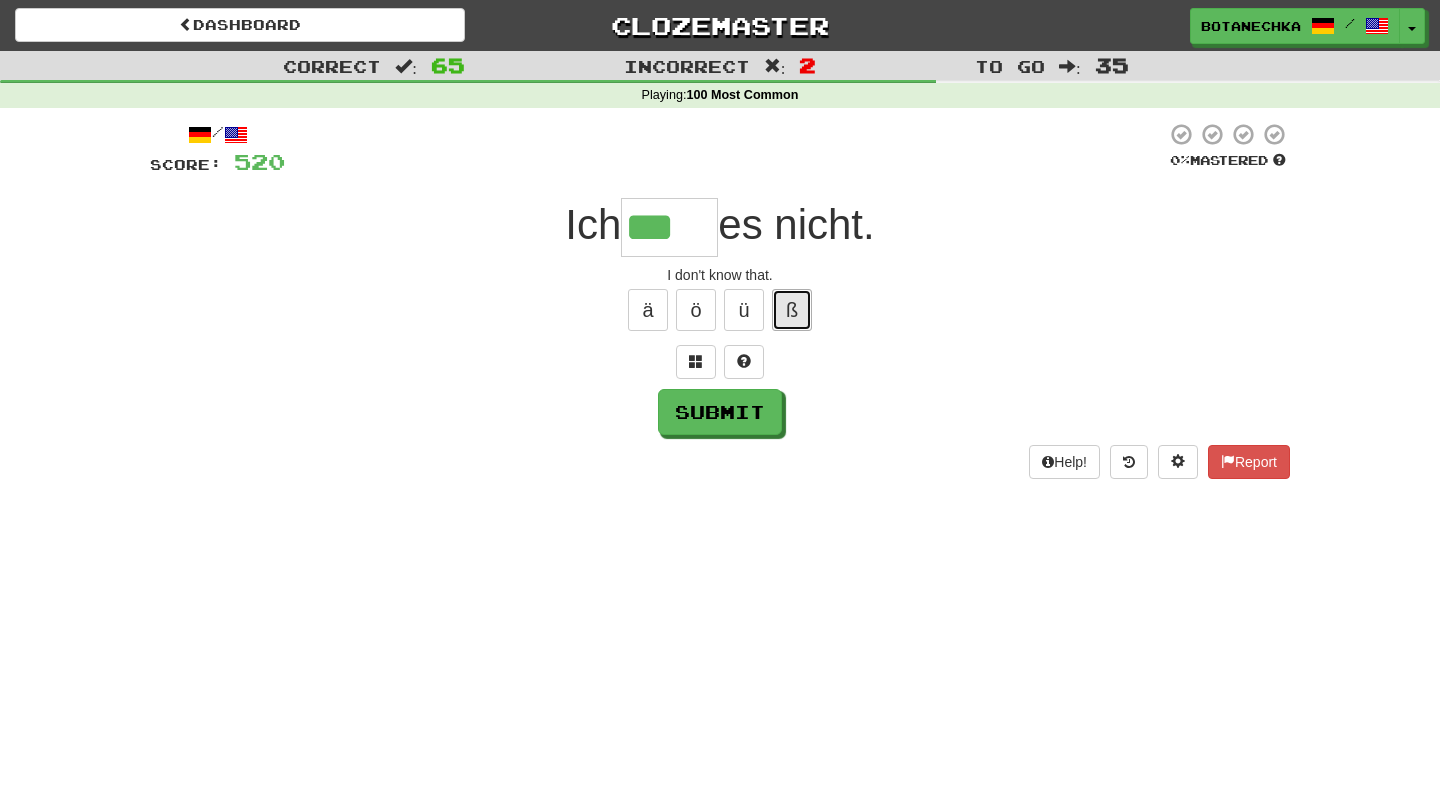 click on "ß" at bounding box center [792, 310] 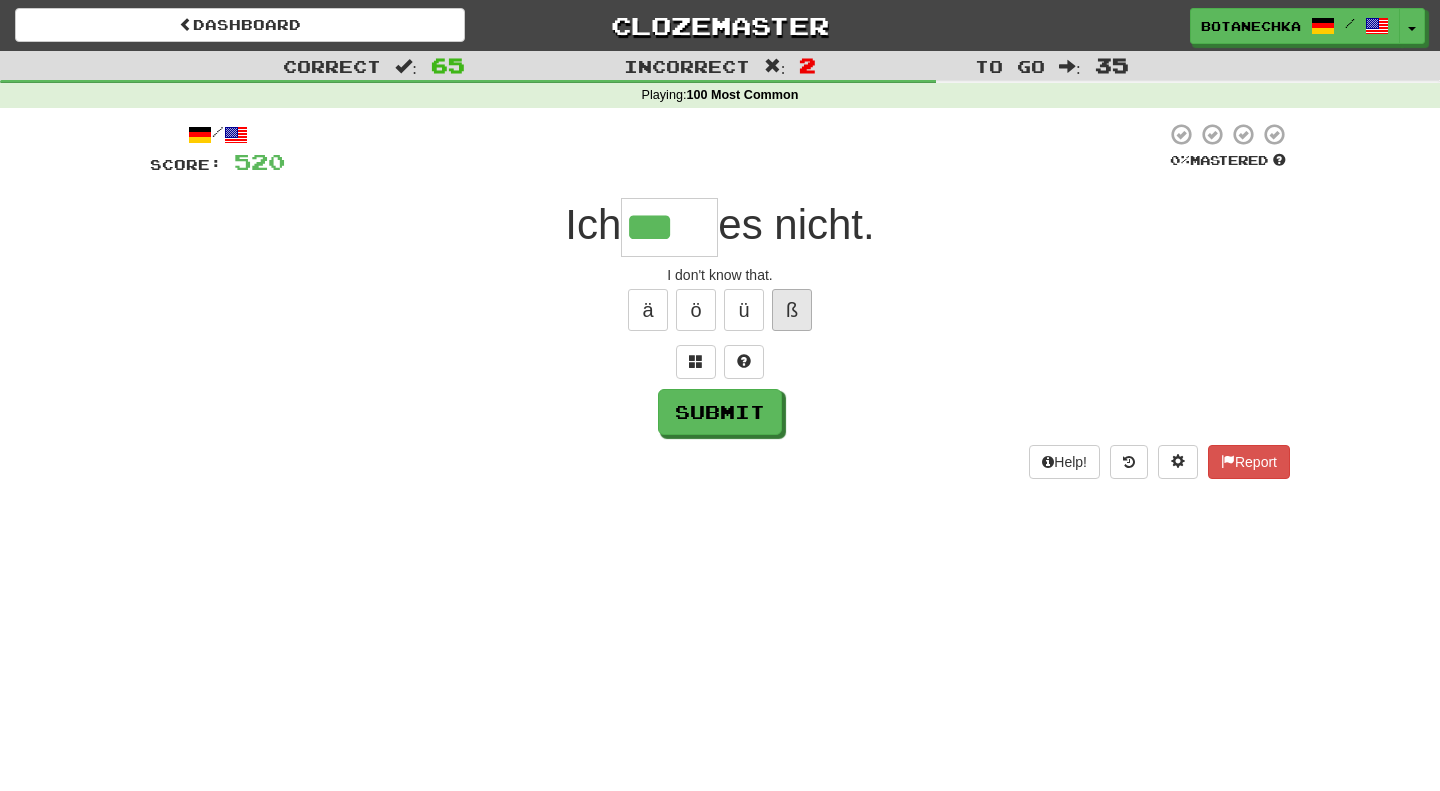 type on "****" 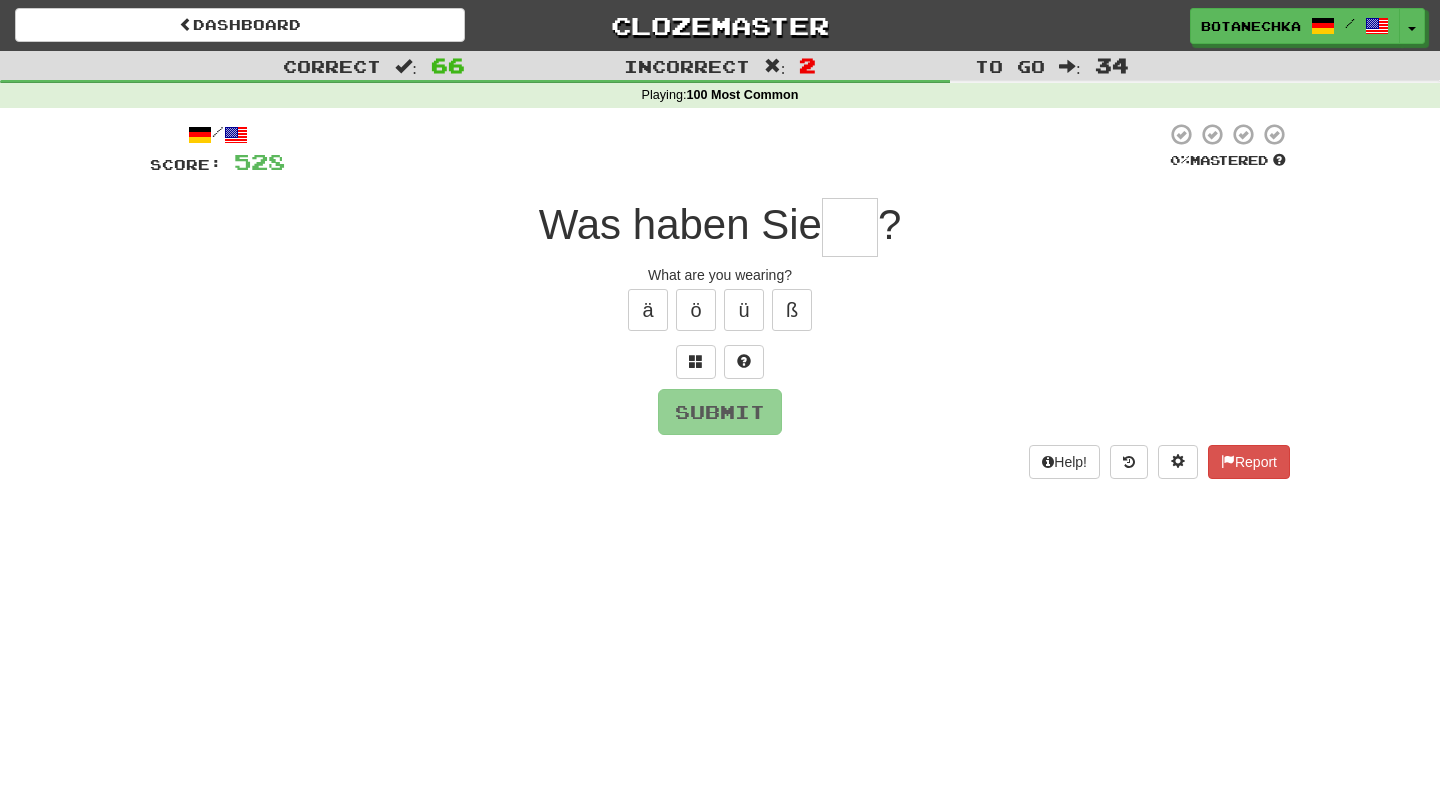 type on "*" 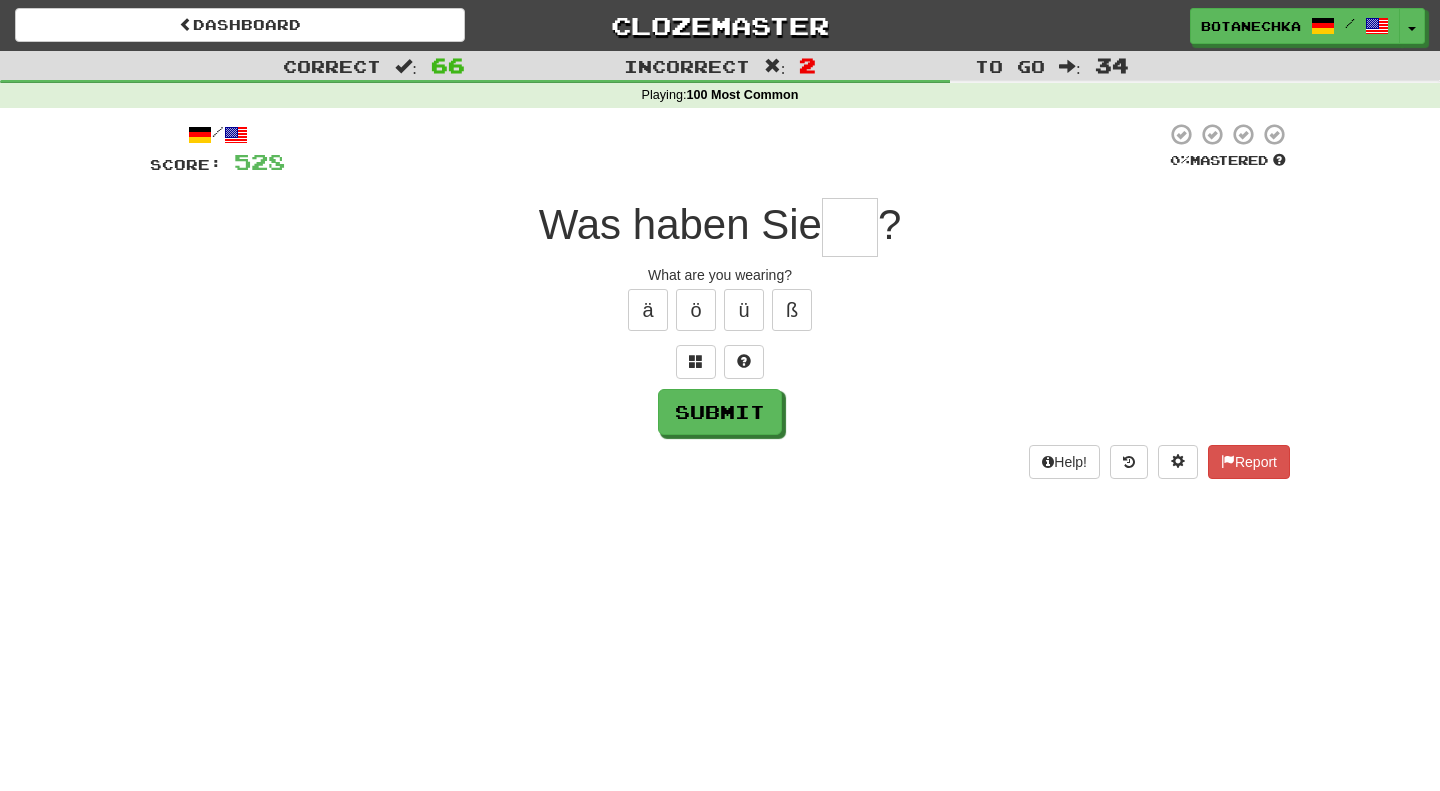 type on "*" 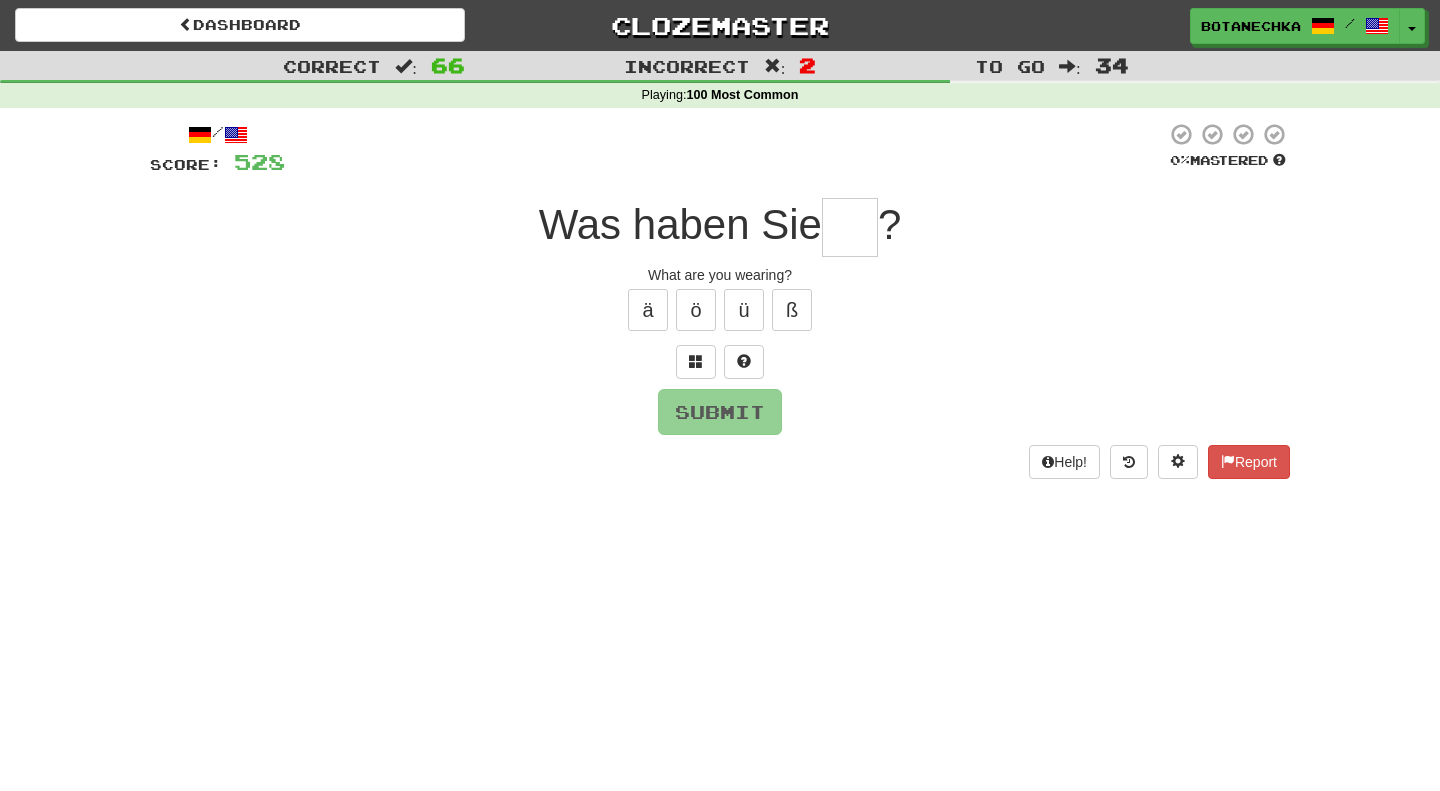 type on "*" 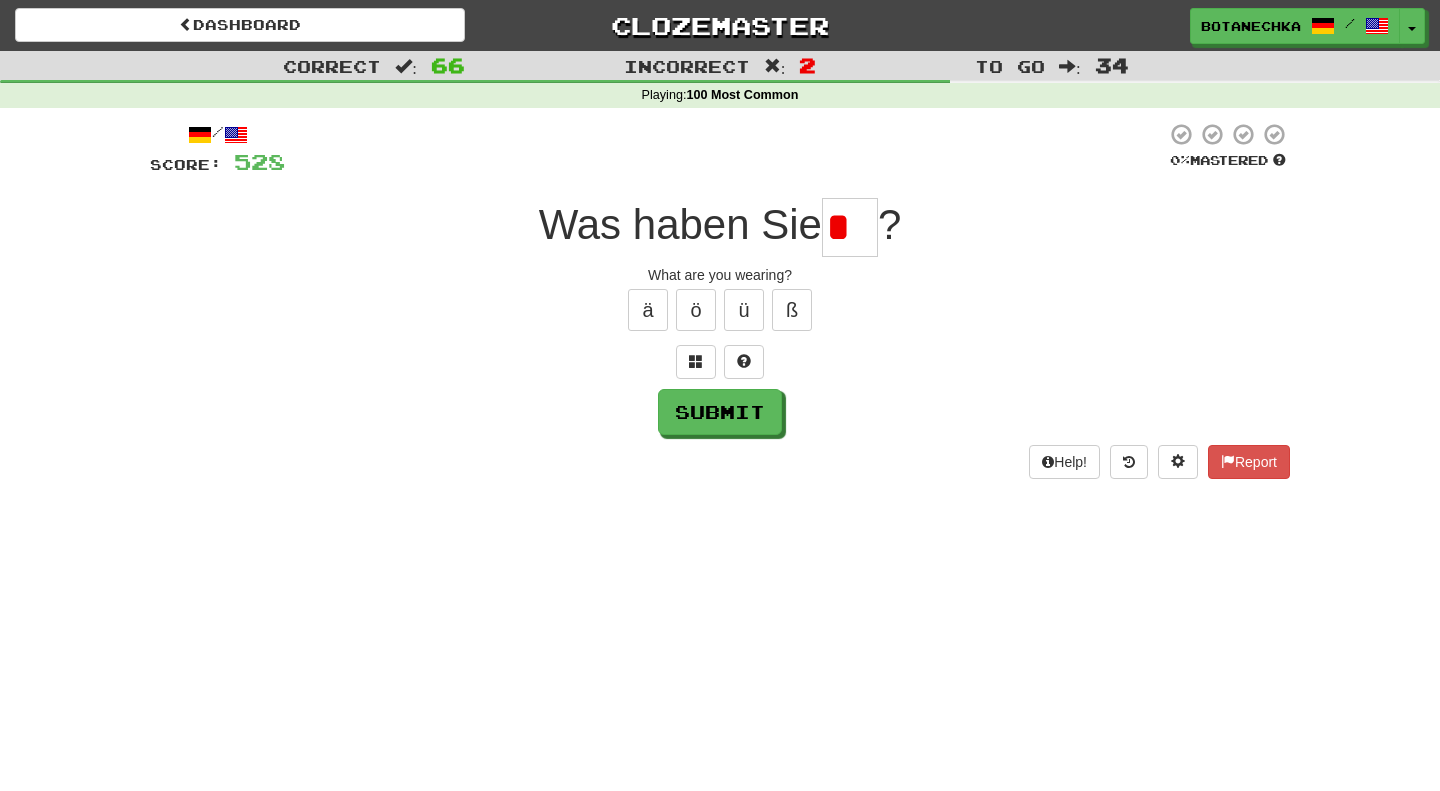 scroll, scrollTop: 0, scrollLeft: 0, axis: both 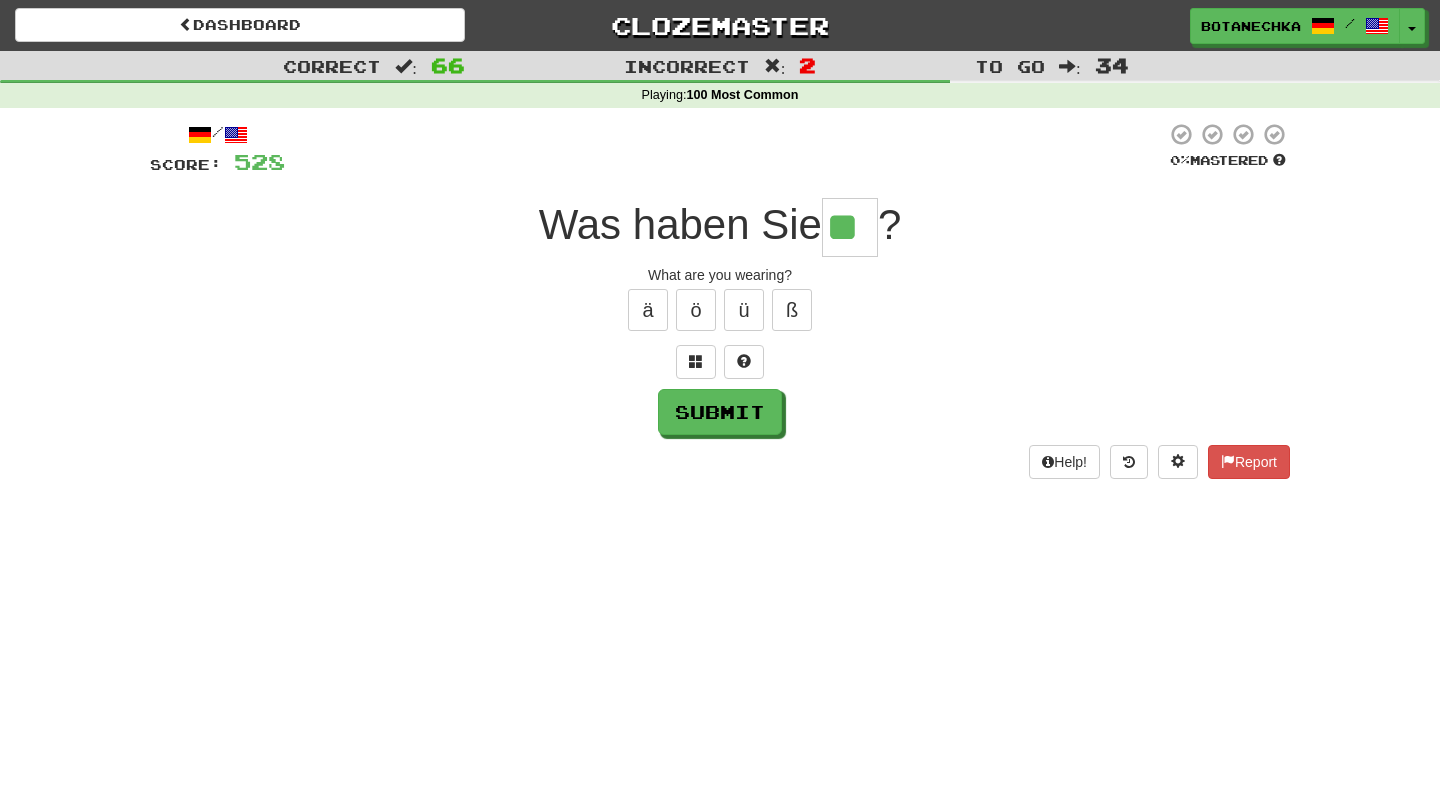 type on "**" 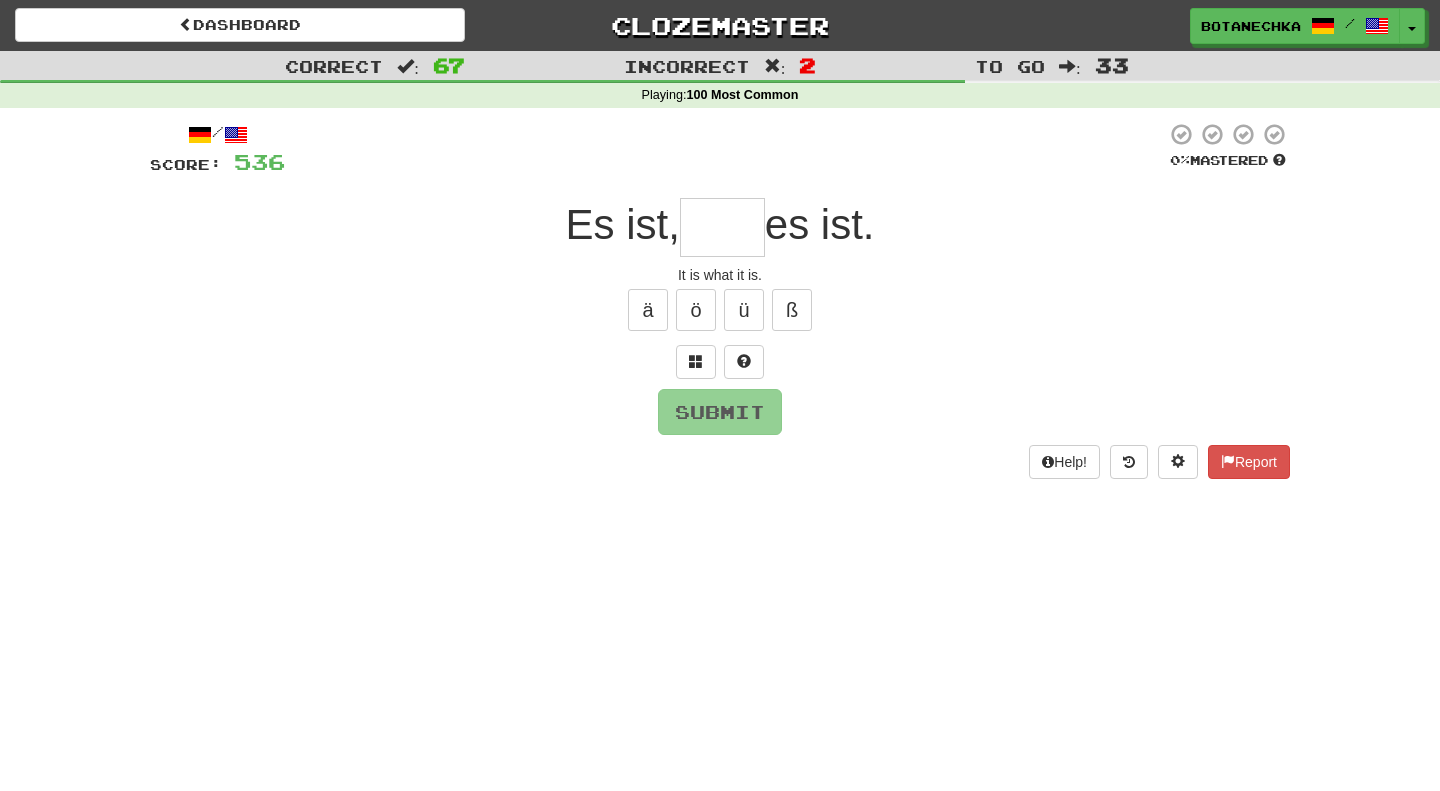 type on "*" 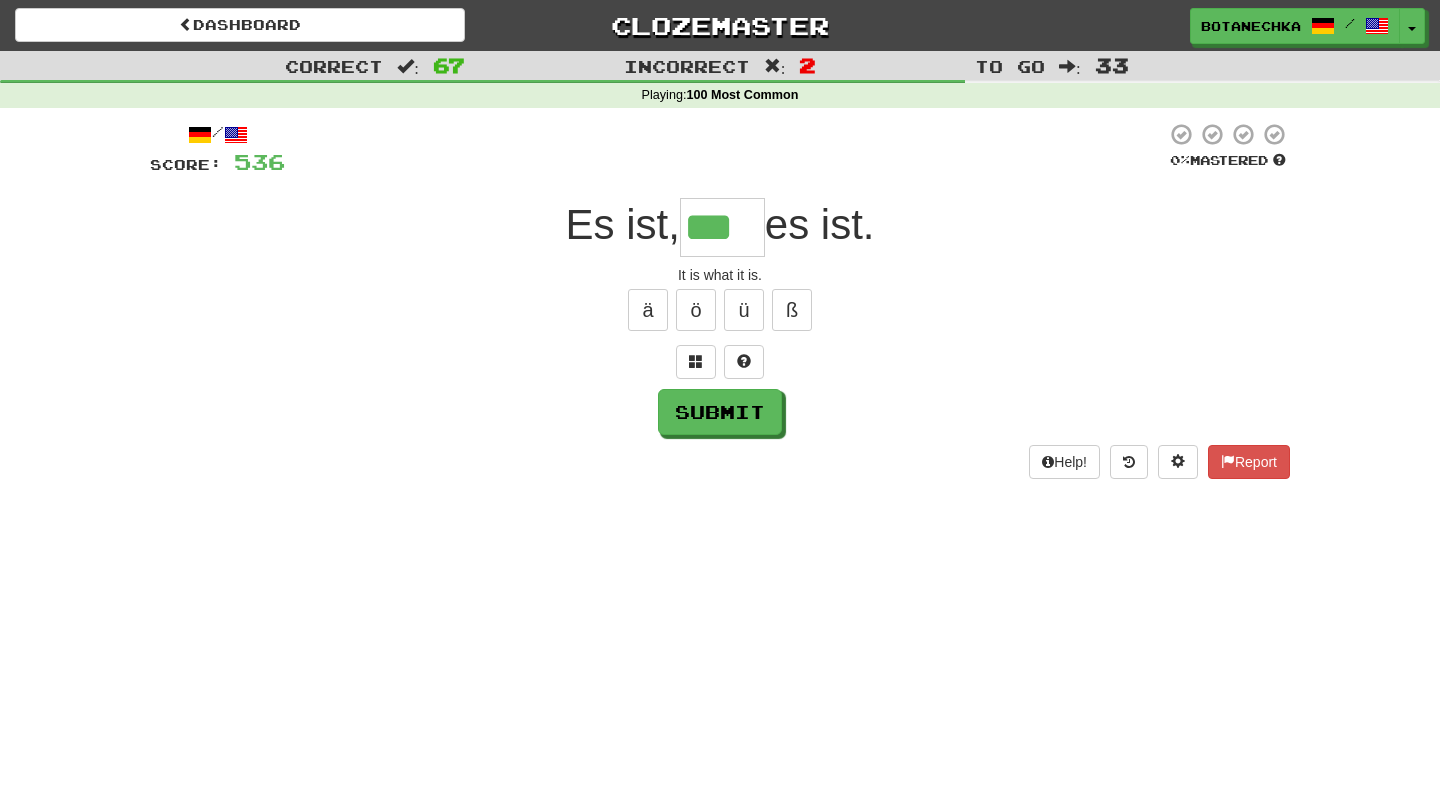 type on "***" 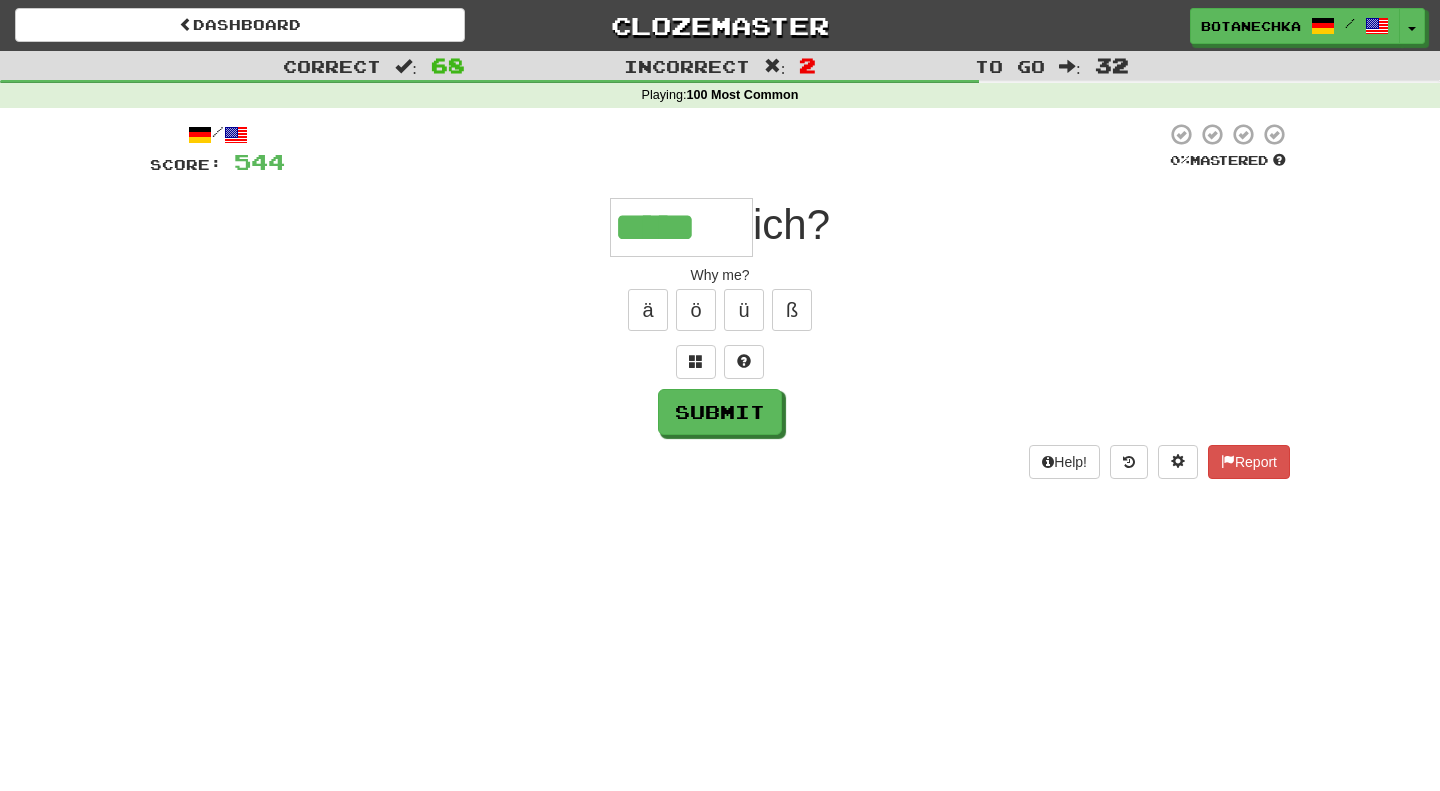 type on "*****" 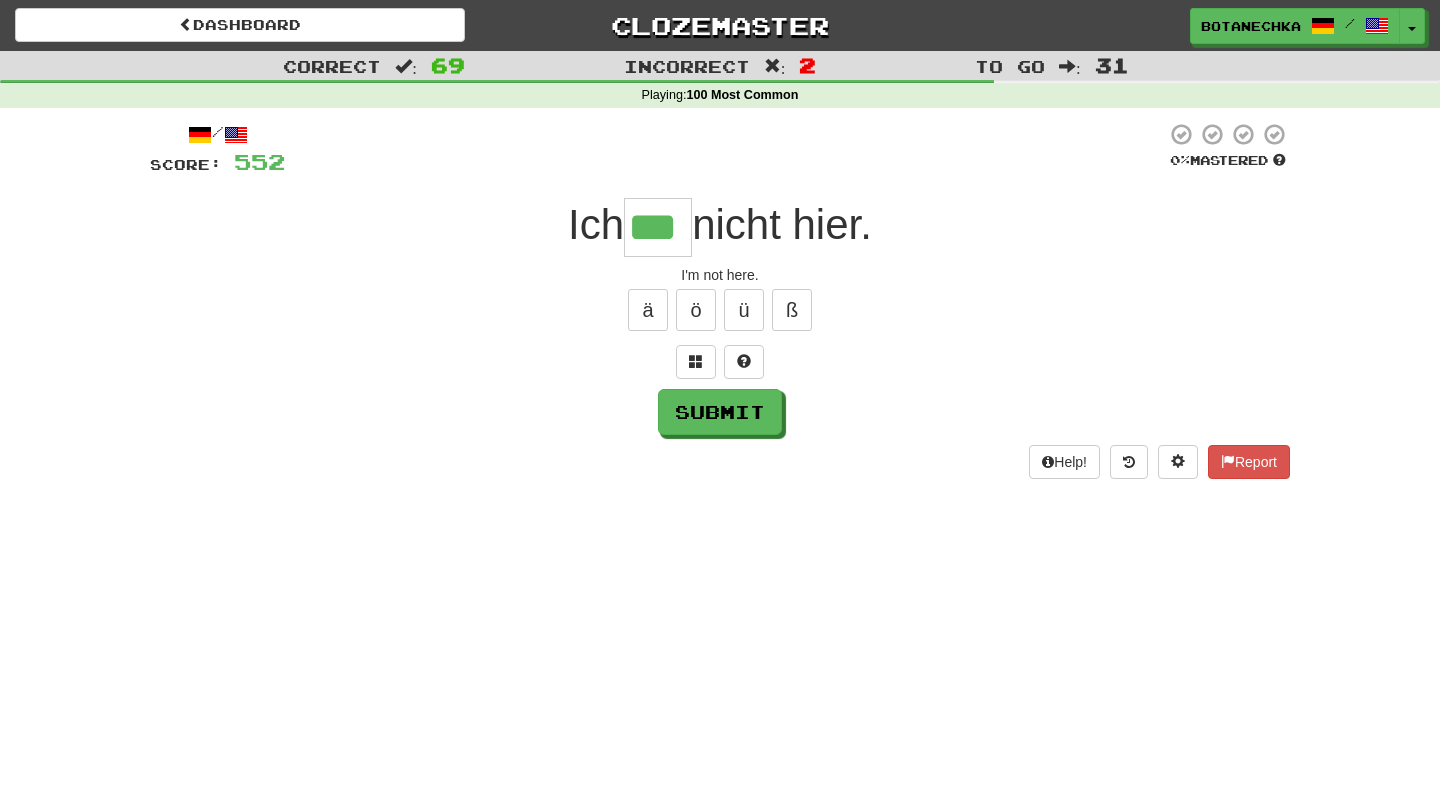 type on "***" 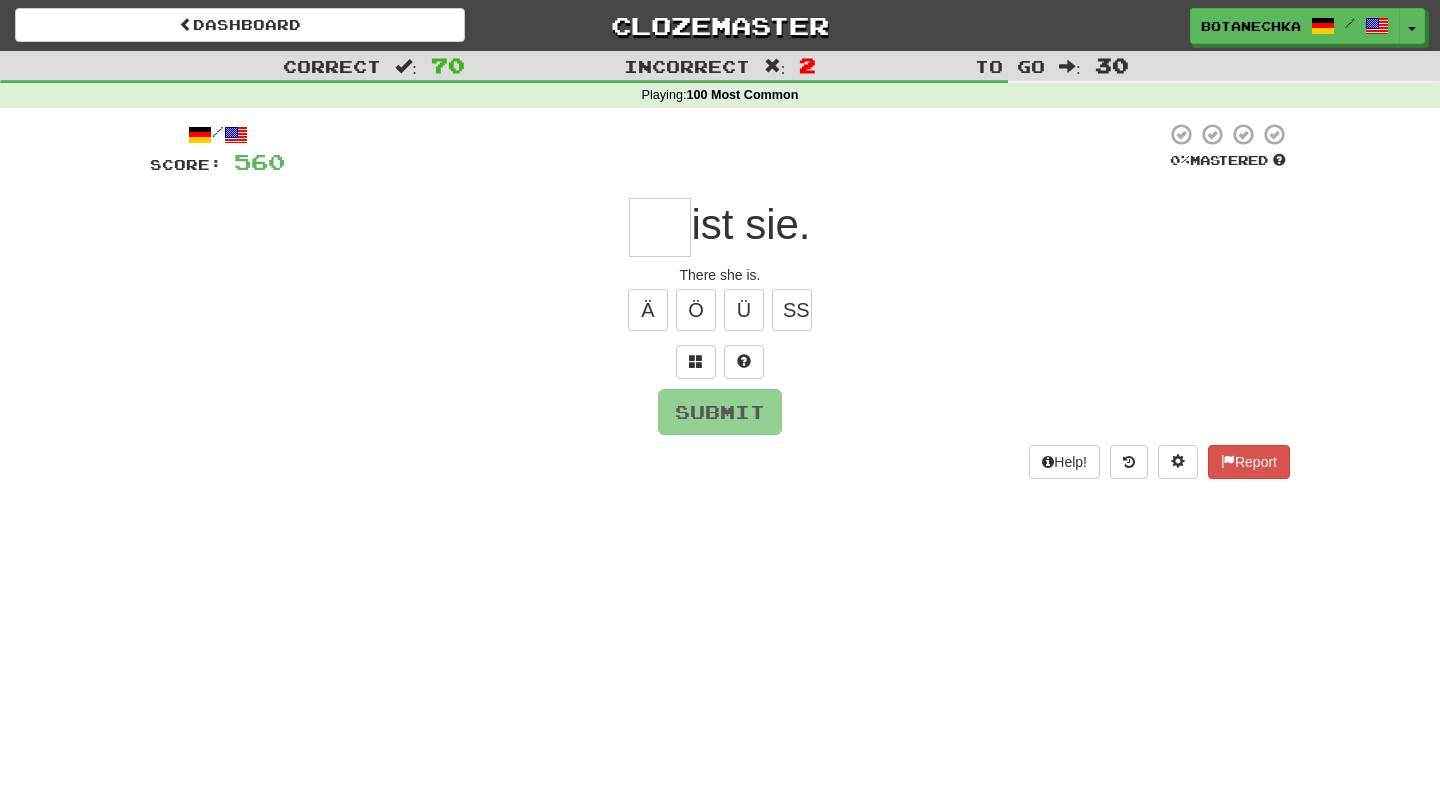 type on "*" 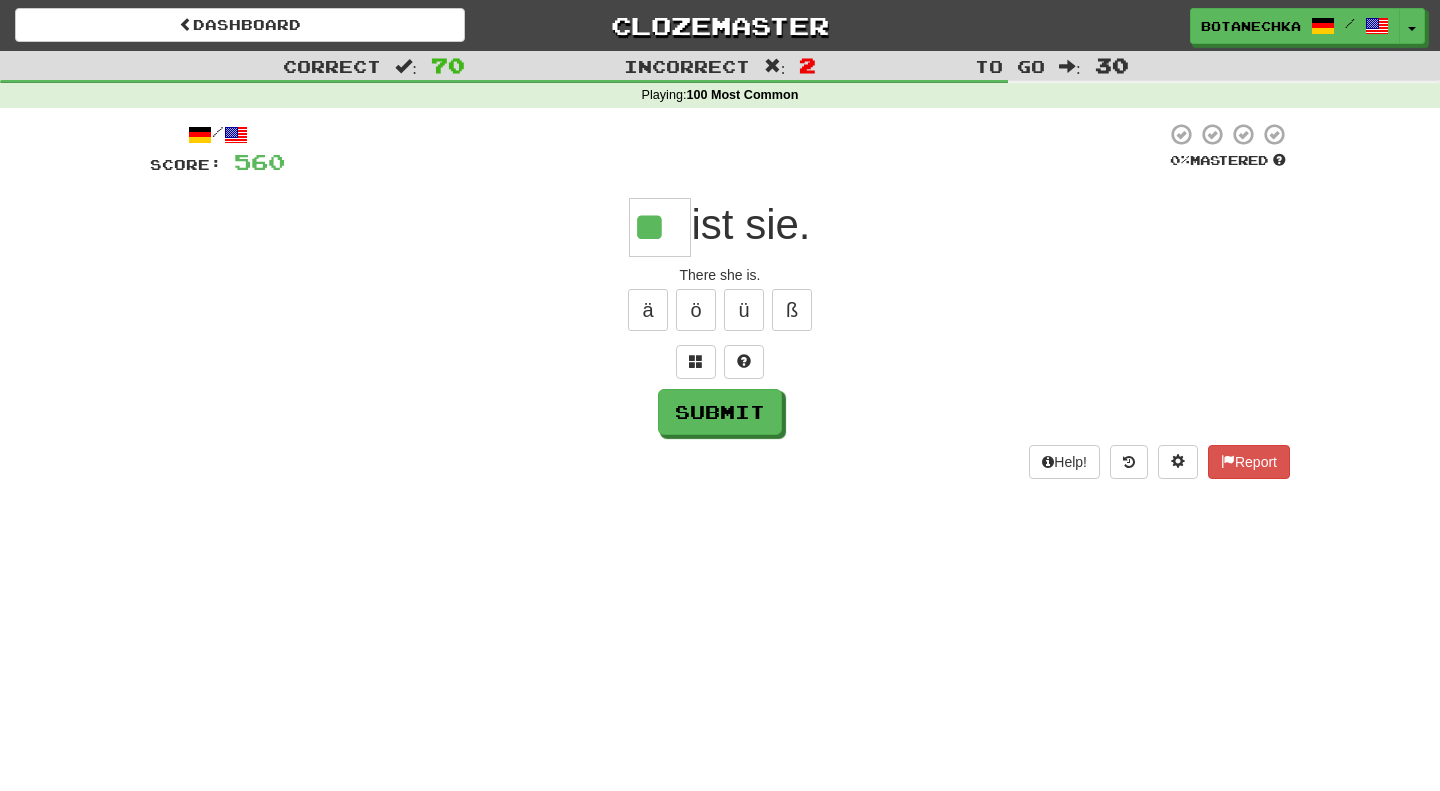 type on "**" 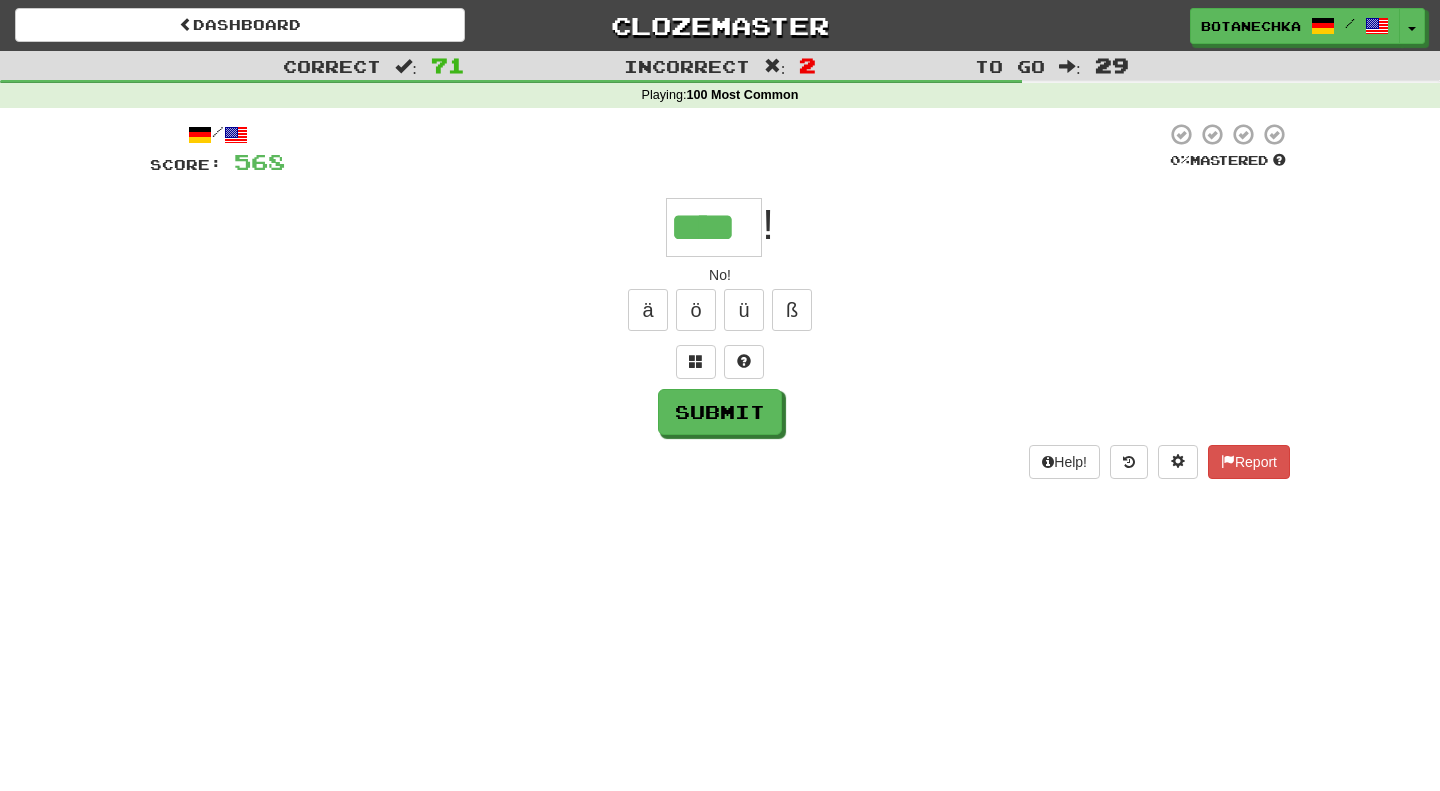 type on "****" 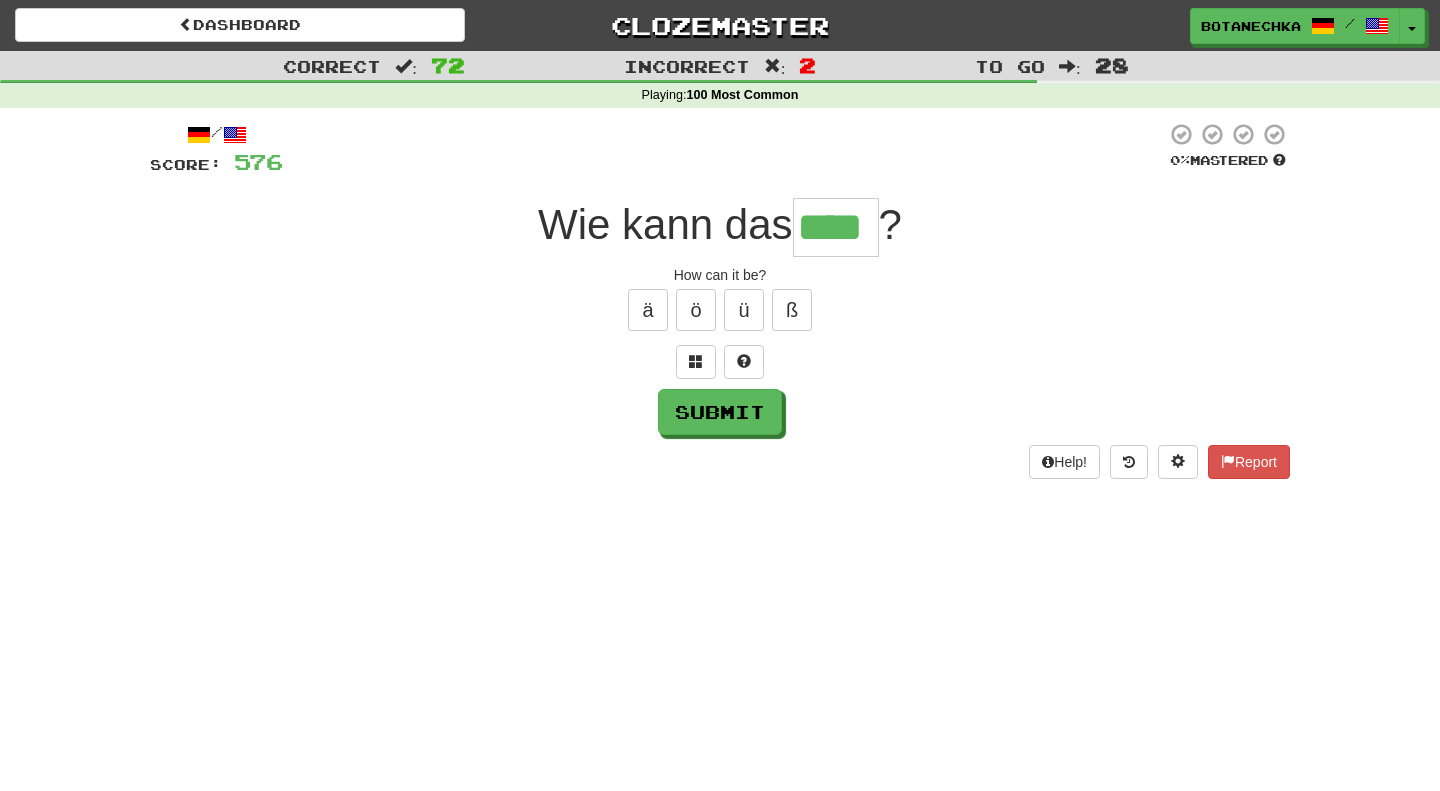 type on "****" 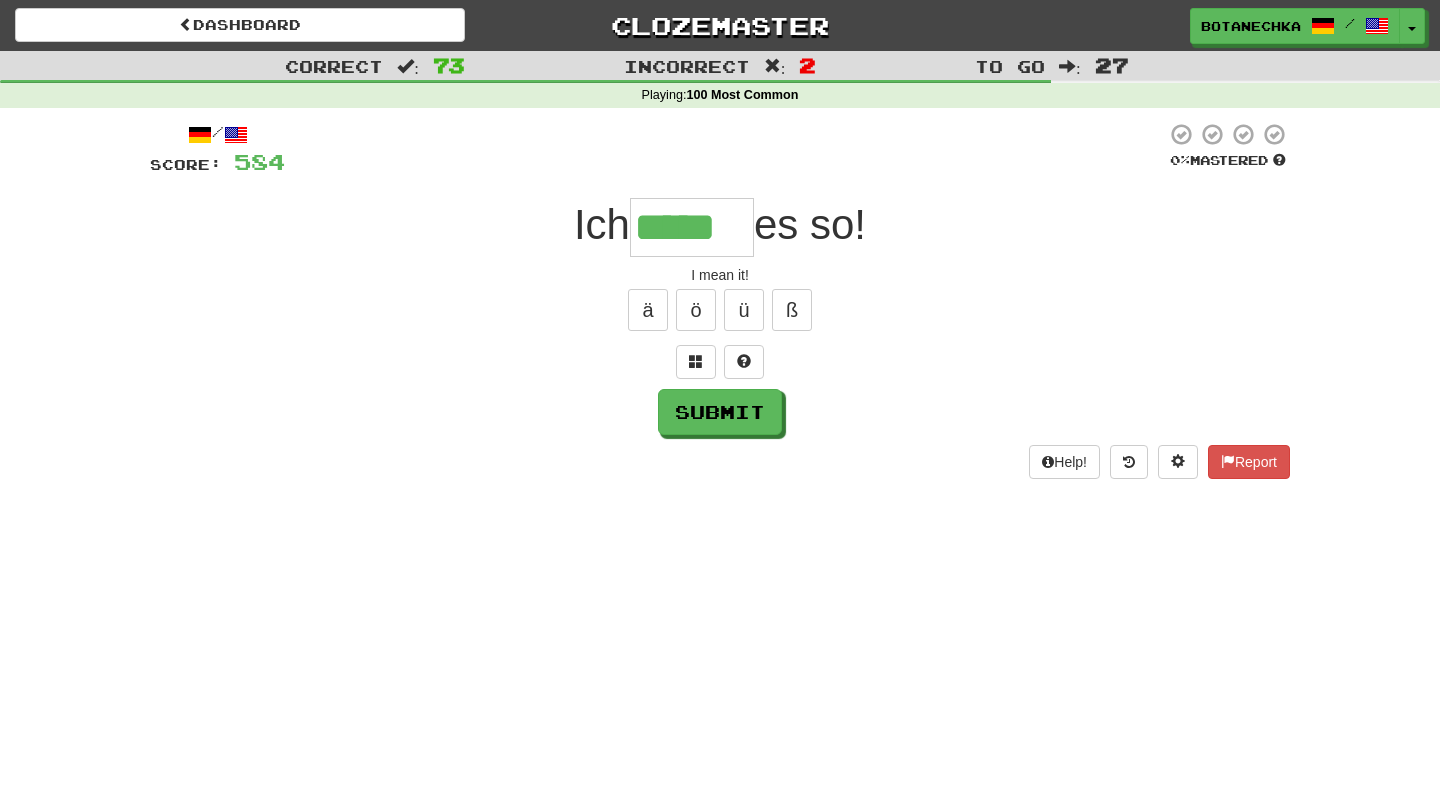 type on "*****" 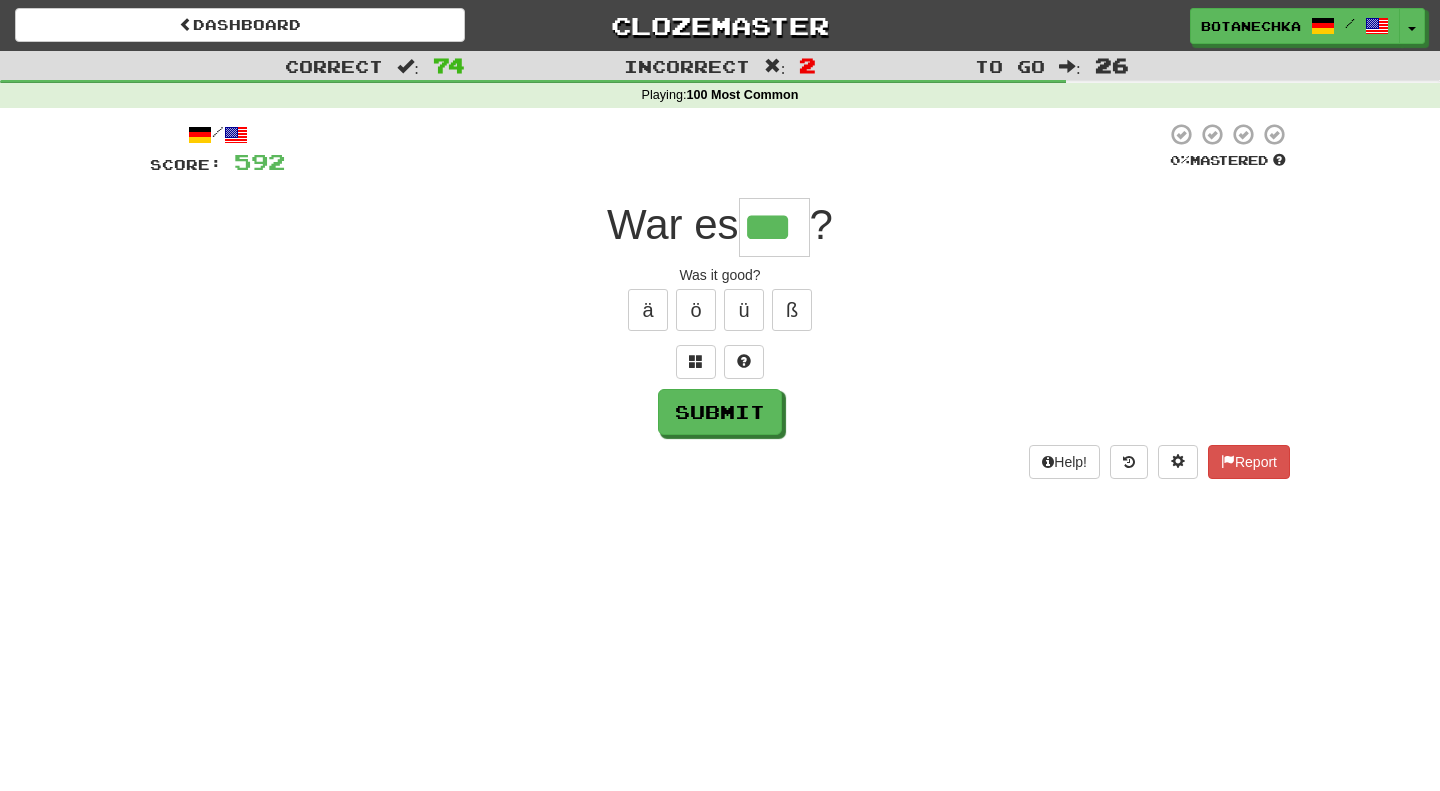 type on "***" 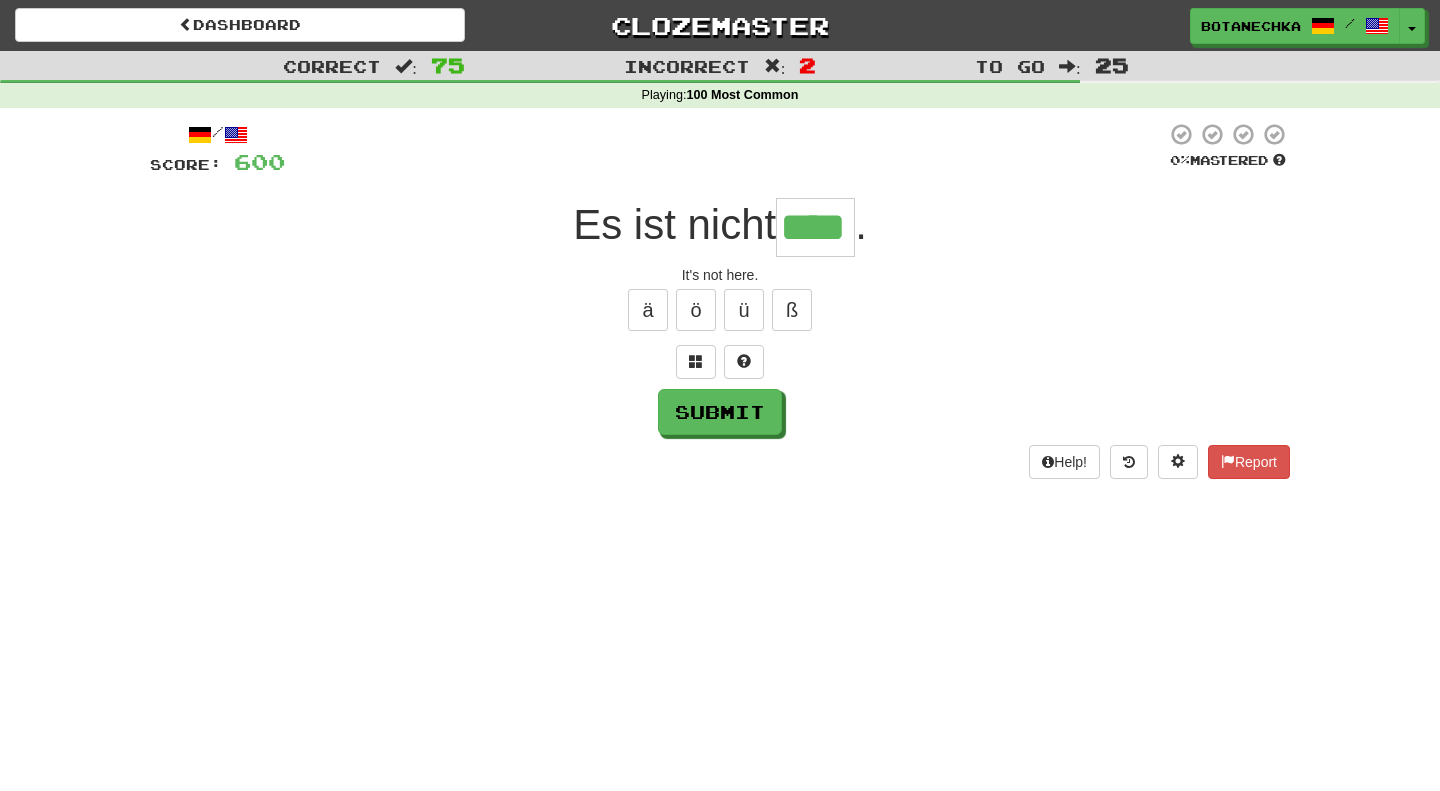 type on "****" 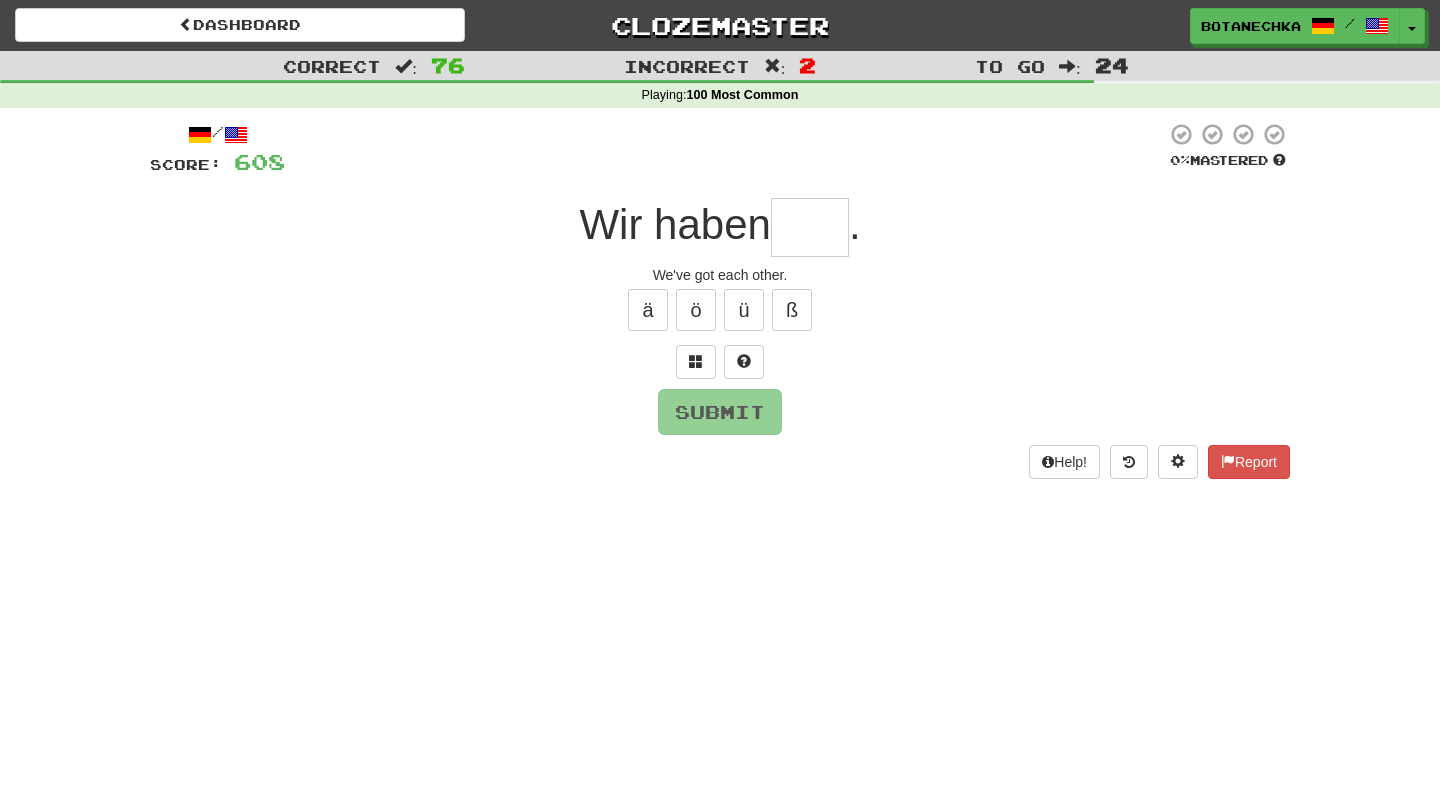 type on "*" 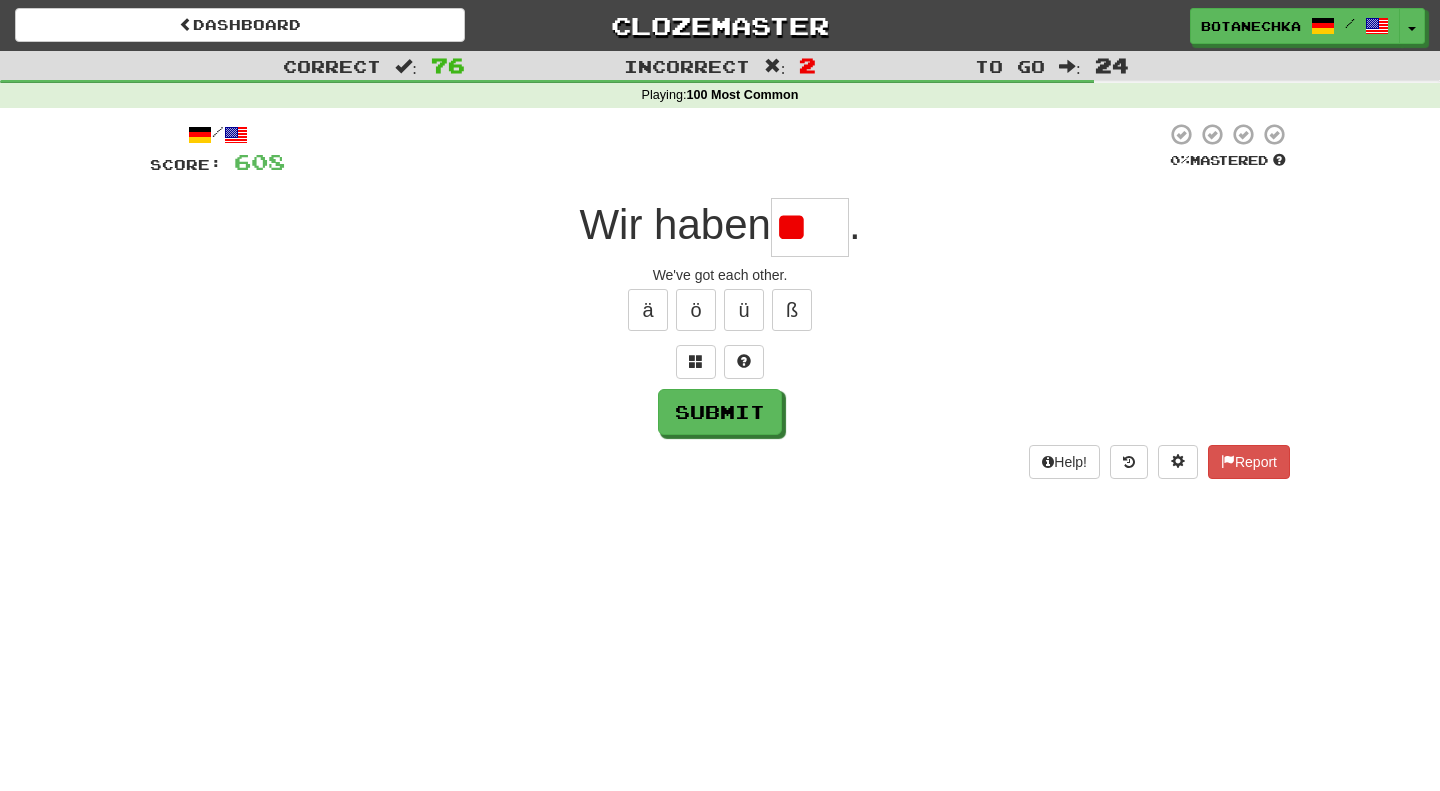 type on "*" 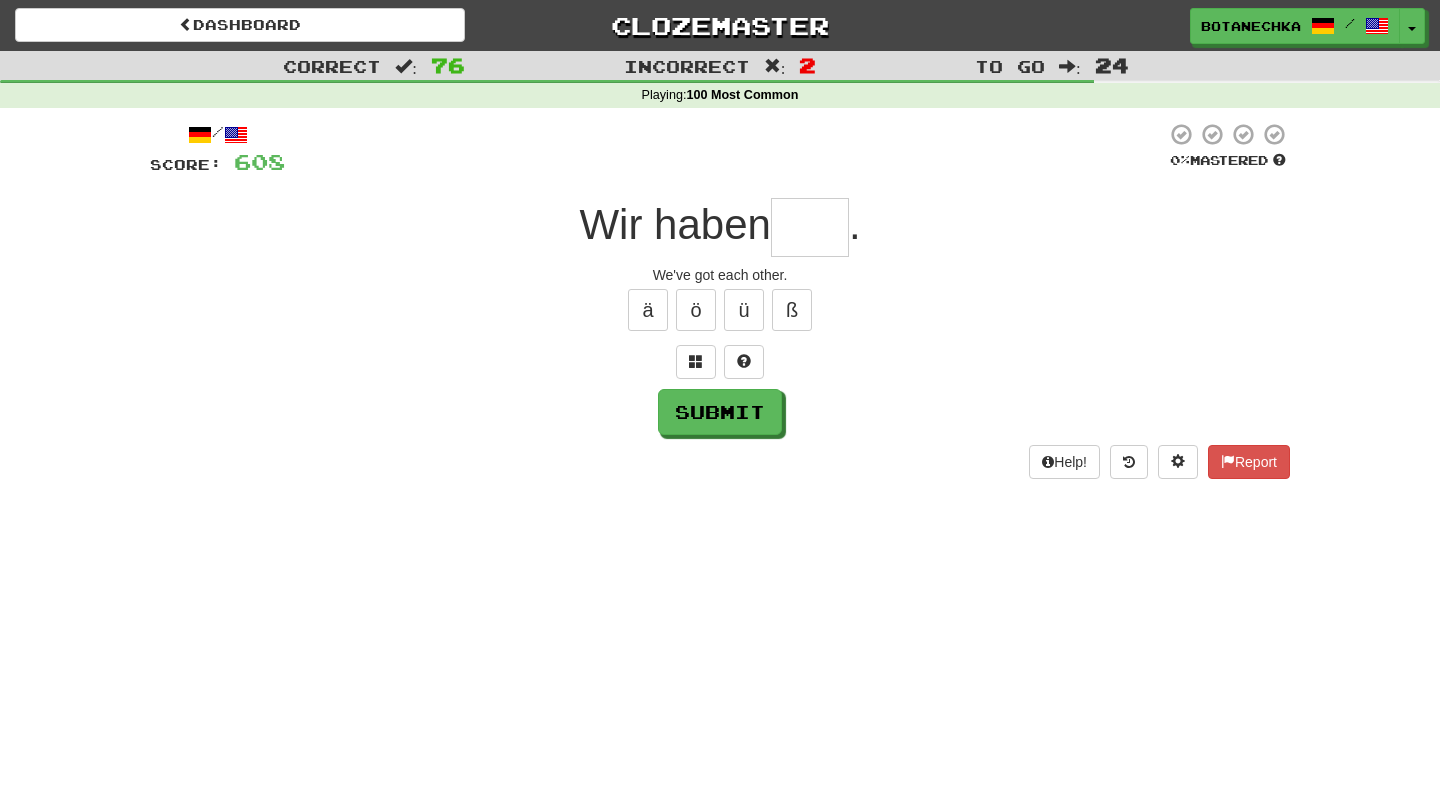 type on "*" 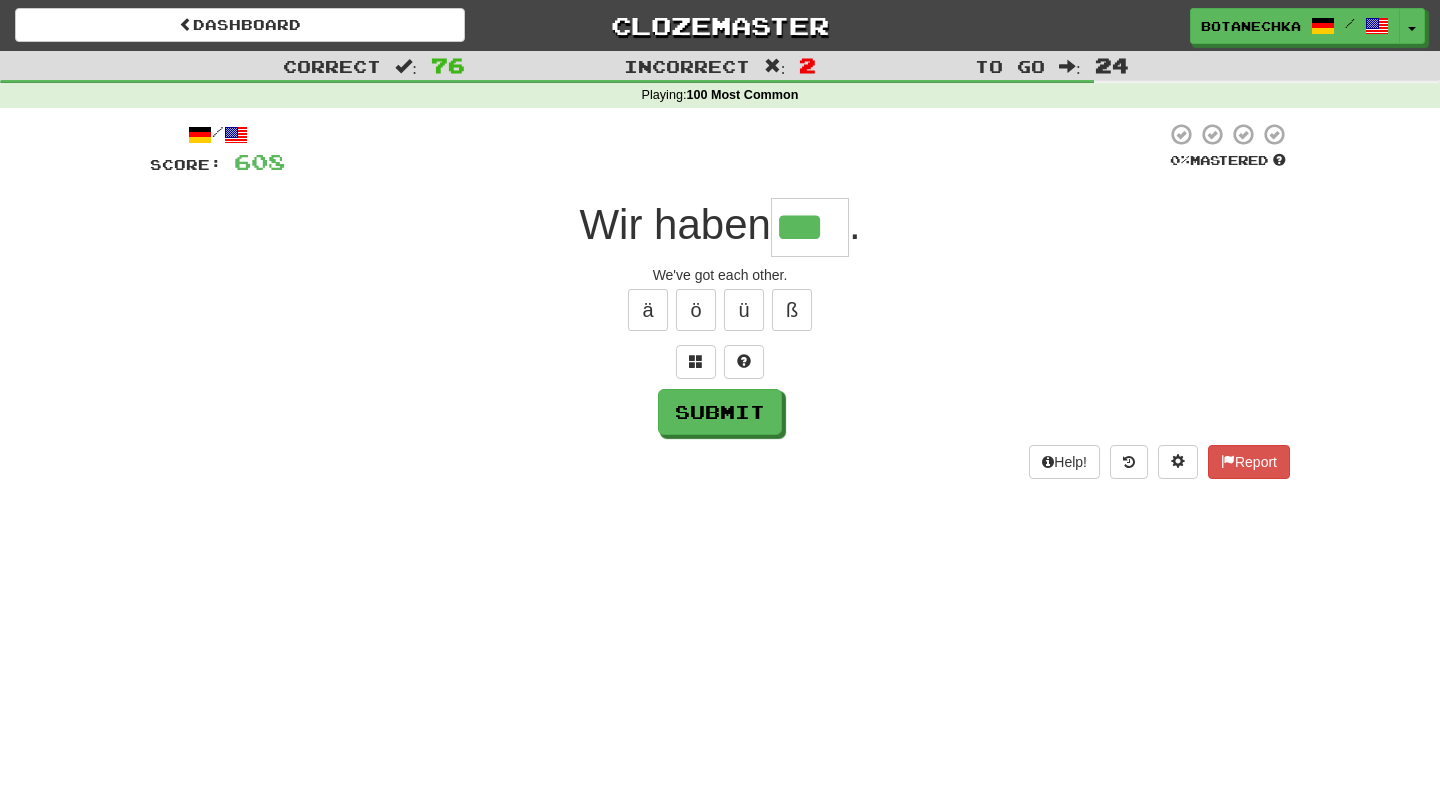 type on "***" 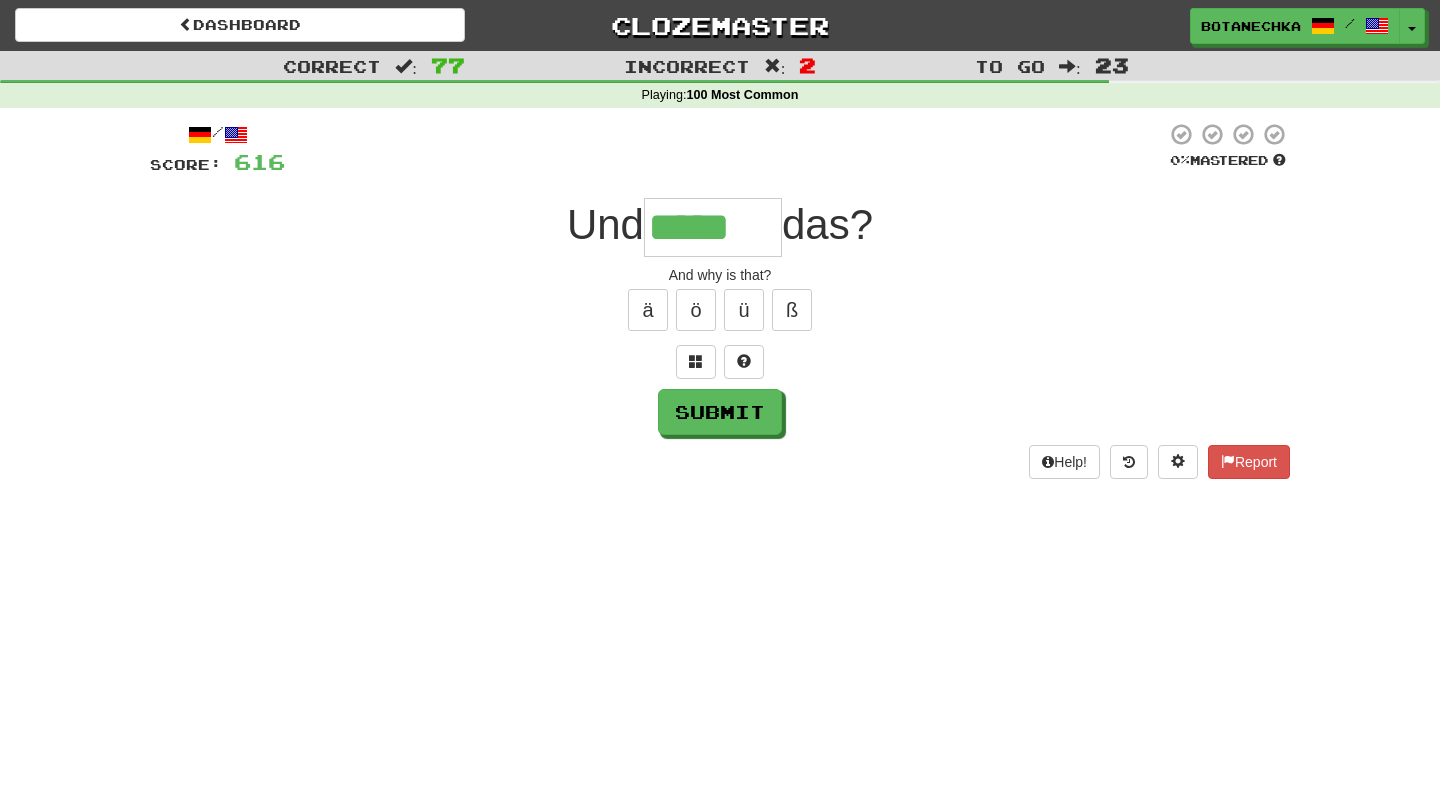type on "*****" 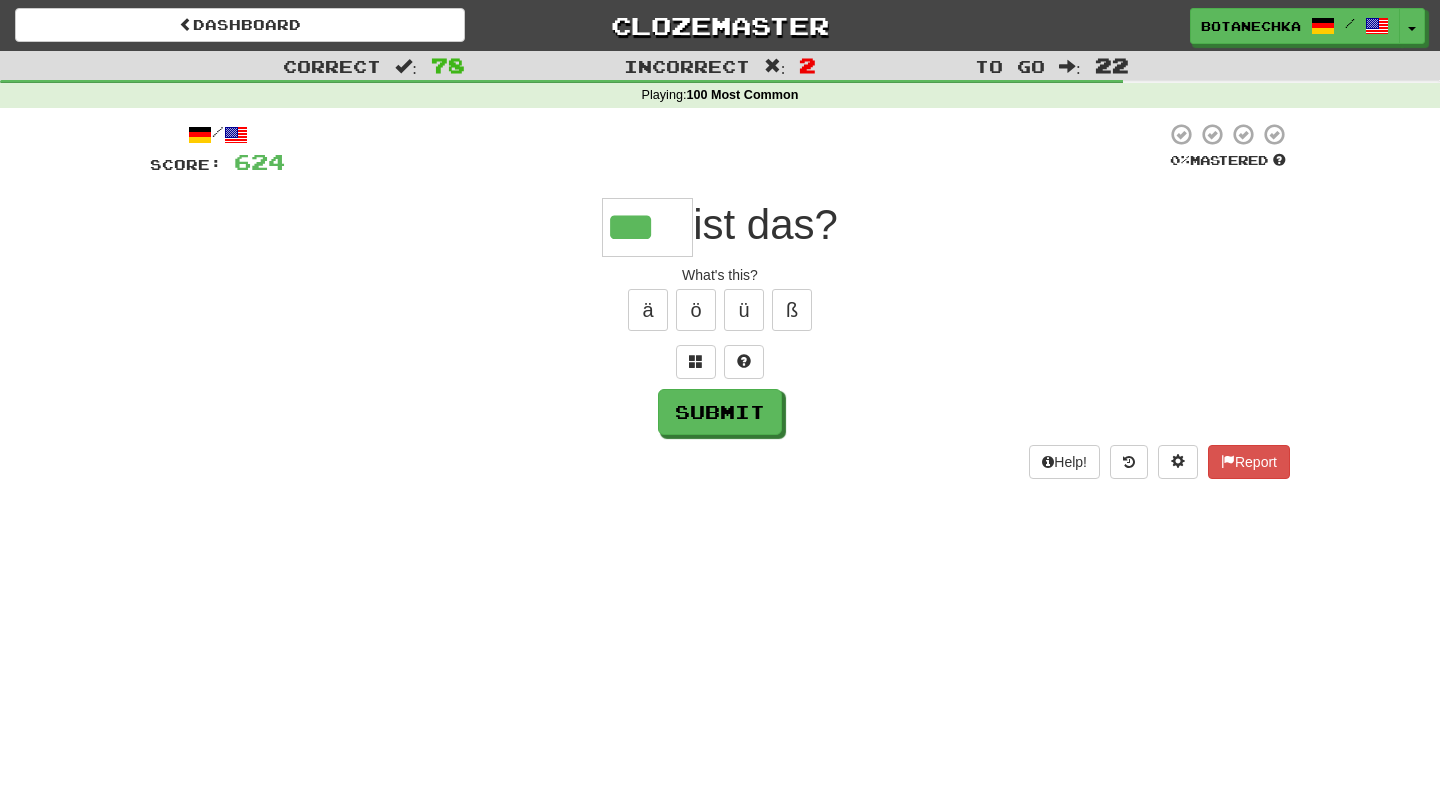 type on "***" 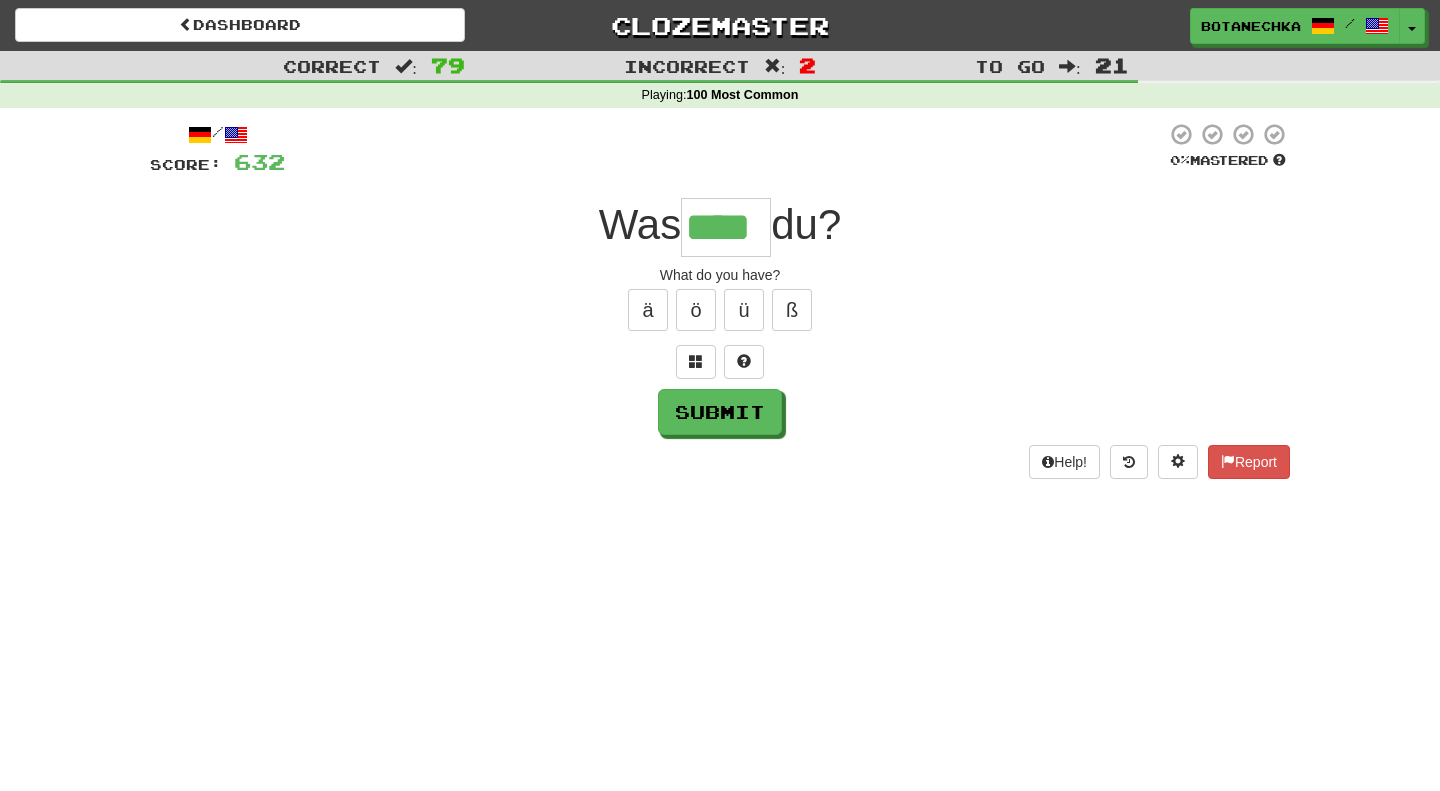 type on "****" 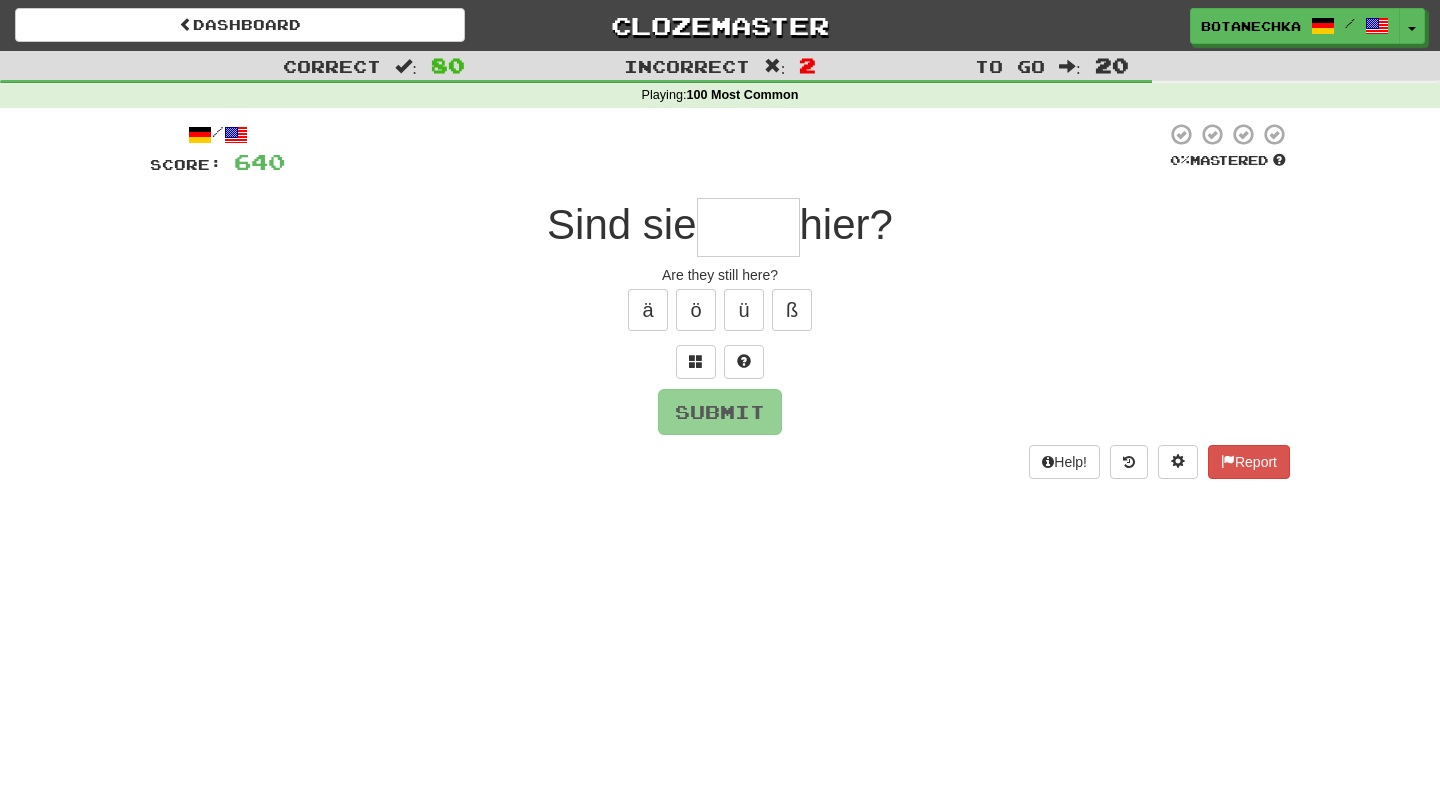 type on "*" 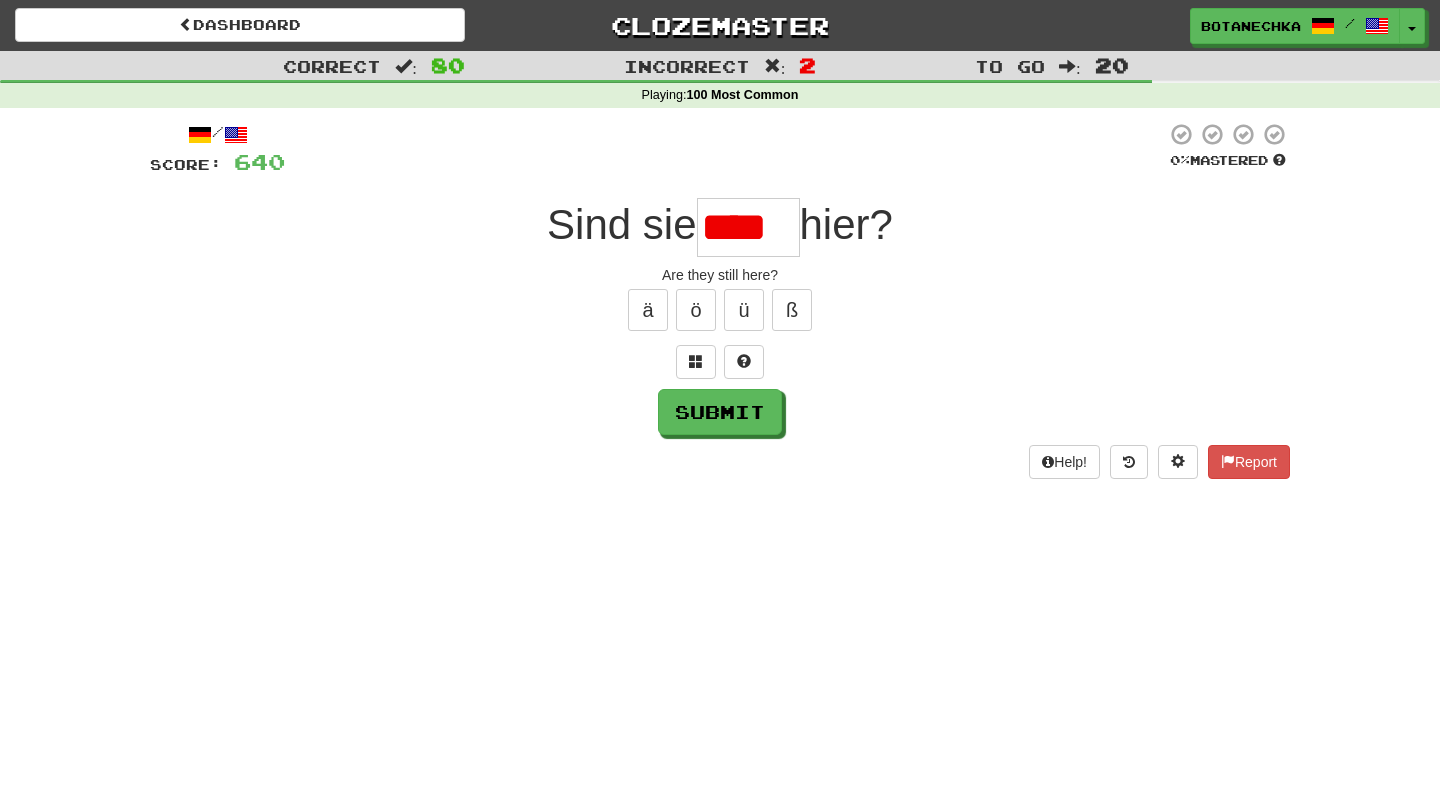 scroll, scrollTop: 0, scrollLeft: 0, axis: both 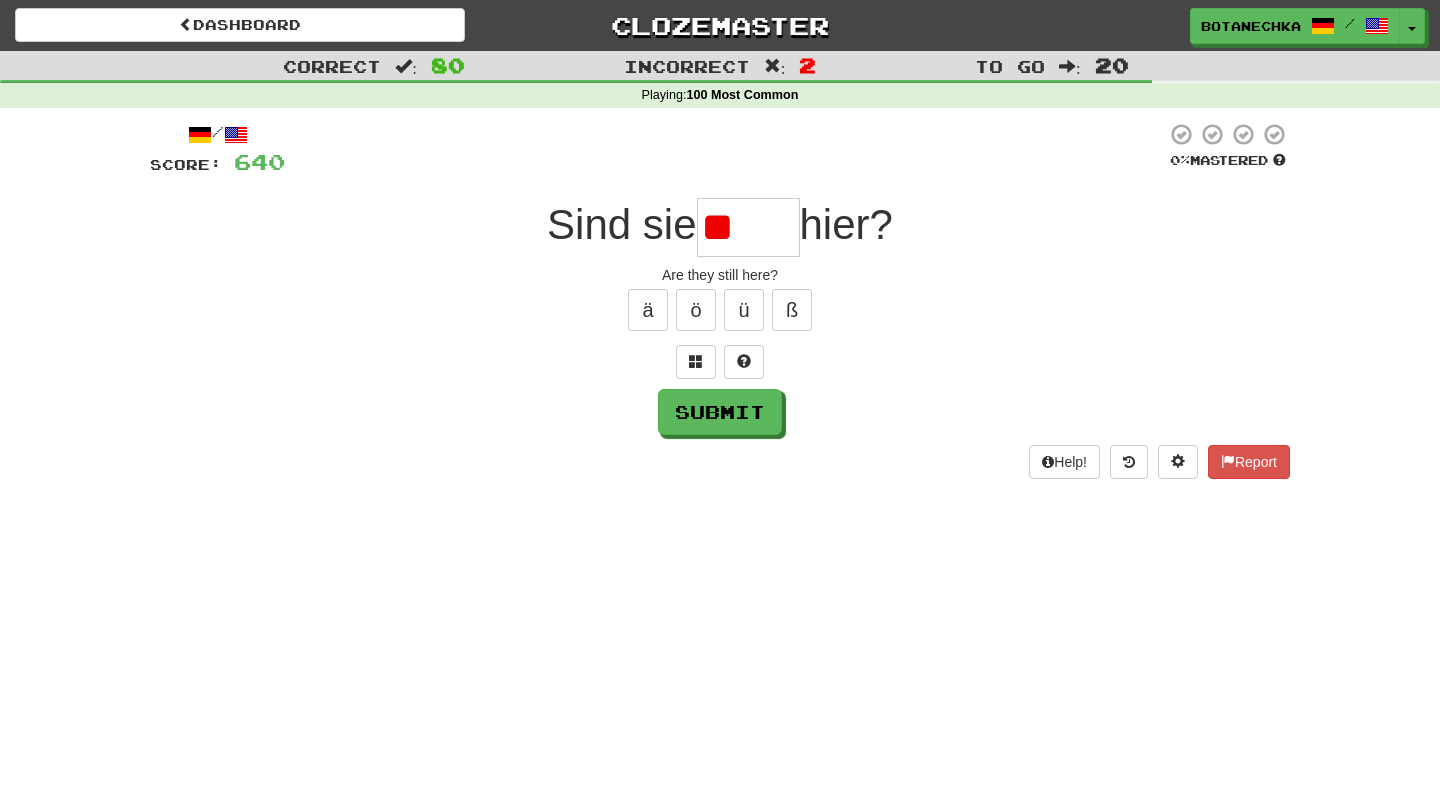 type on "*" 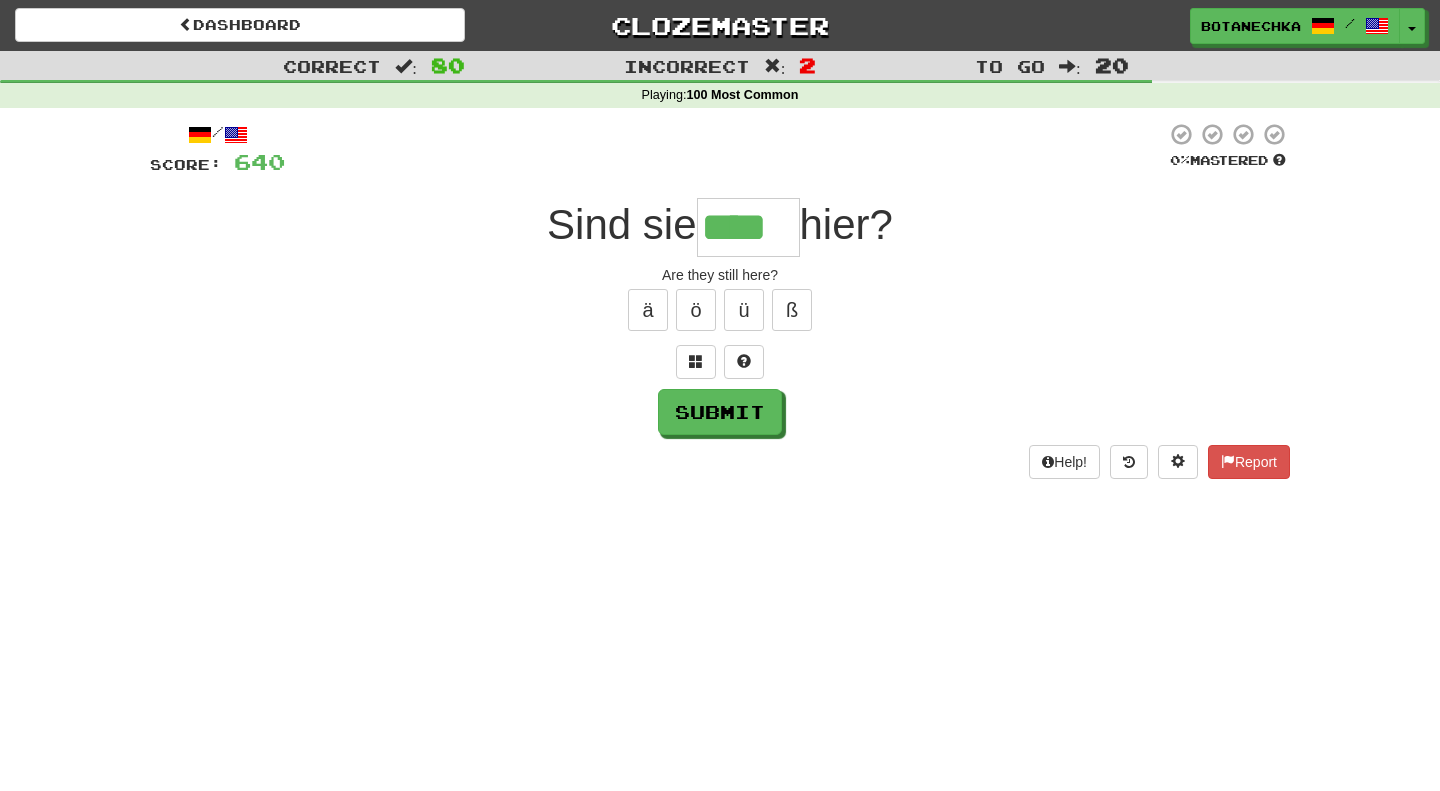 type on "****" 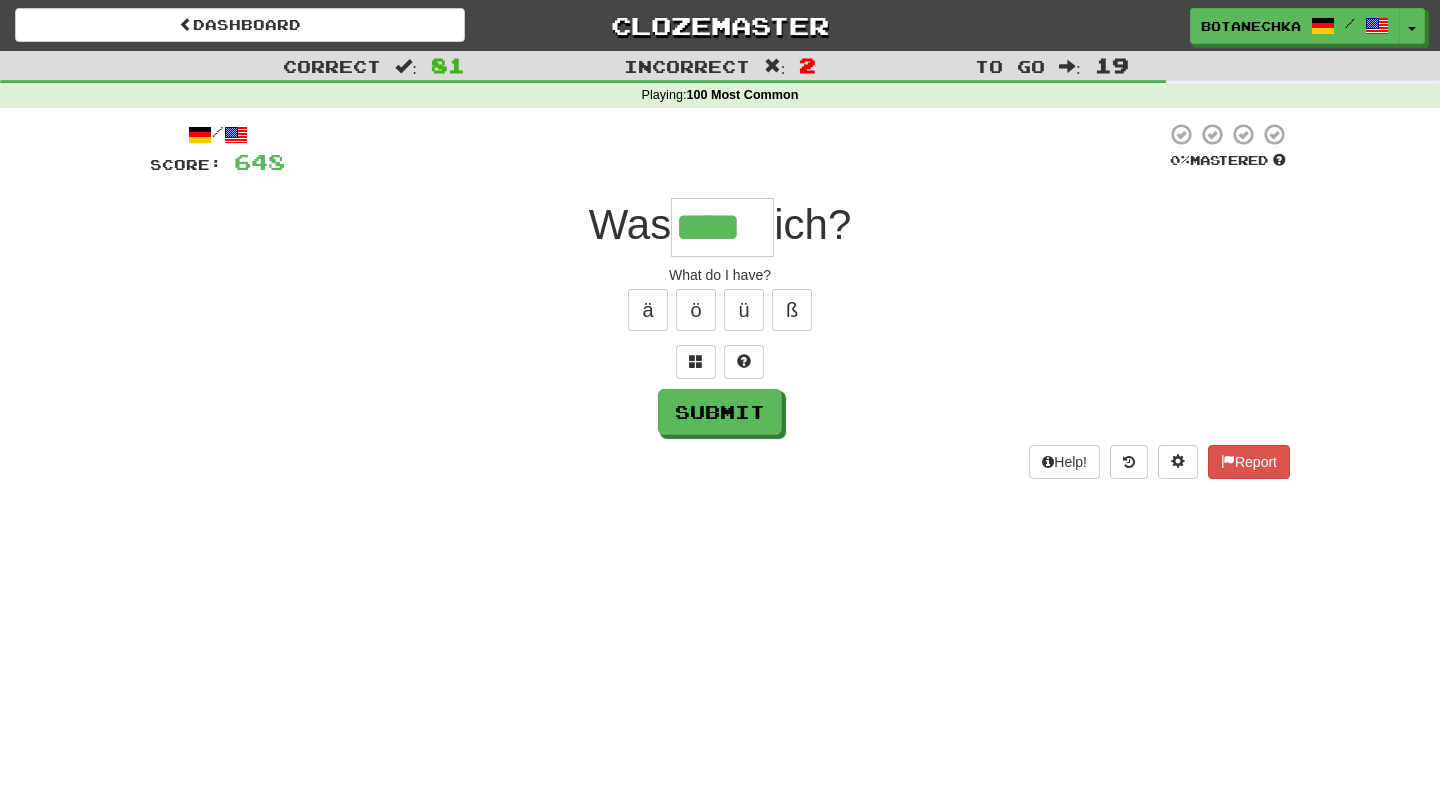 type on "****" 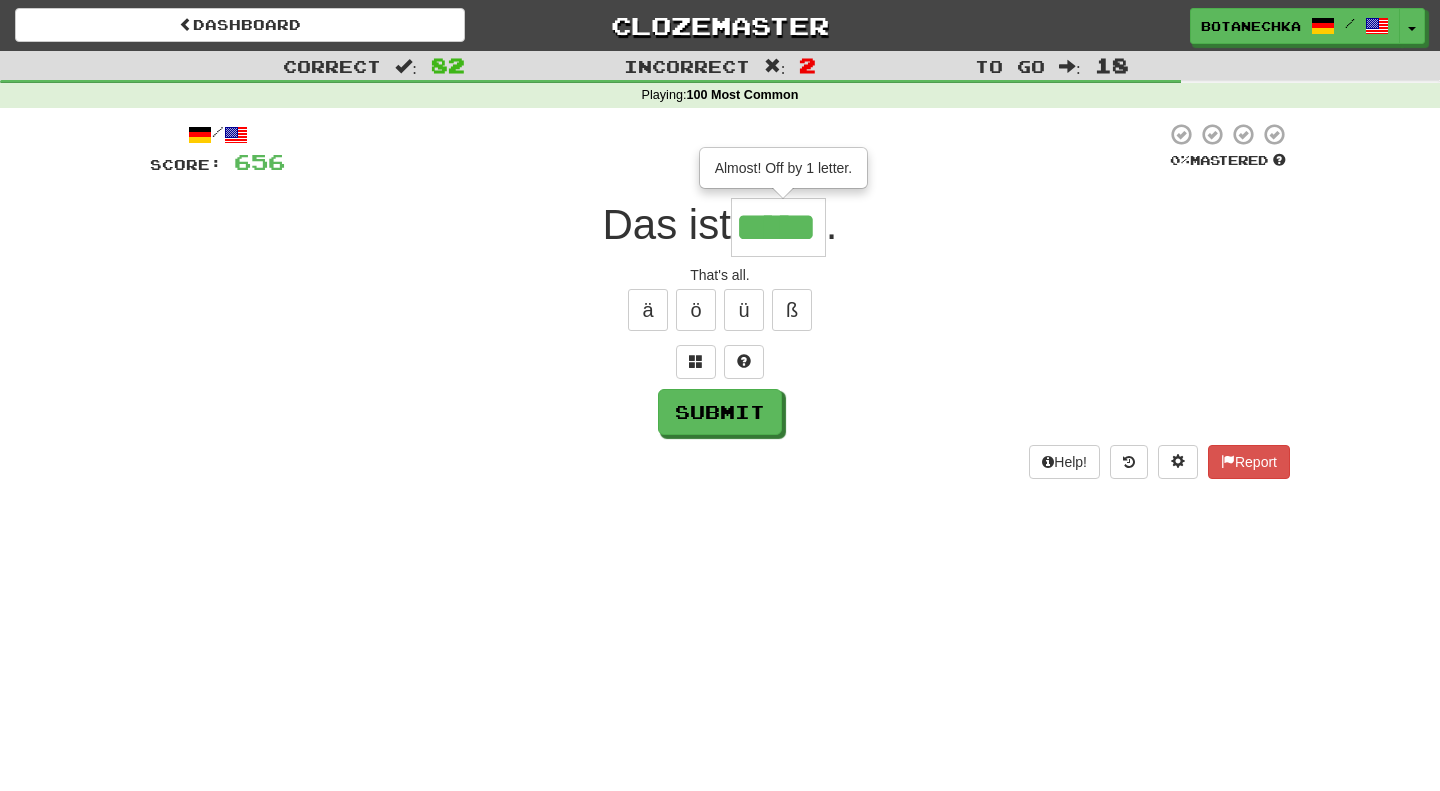 type on "*****" 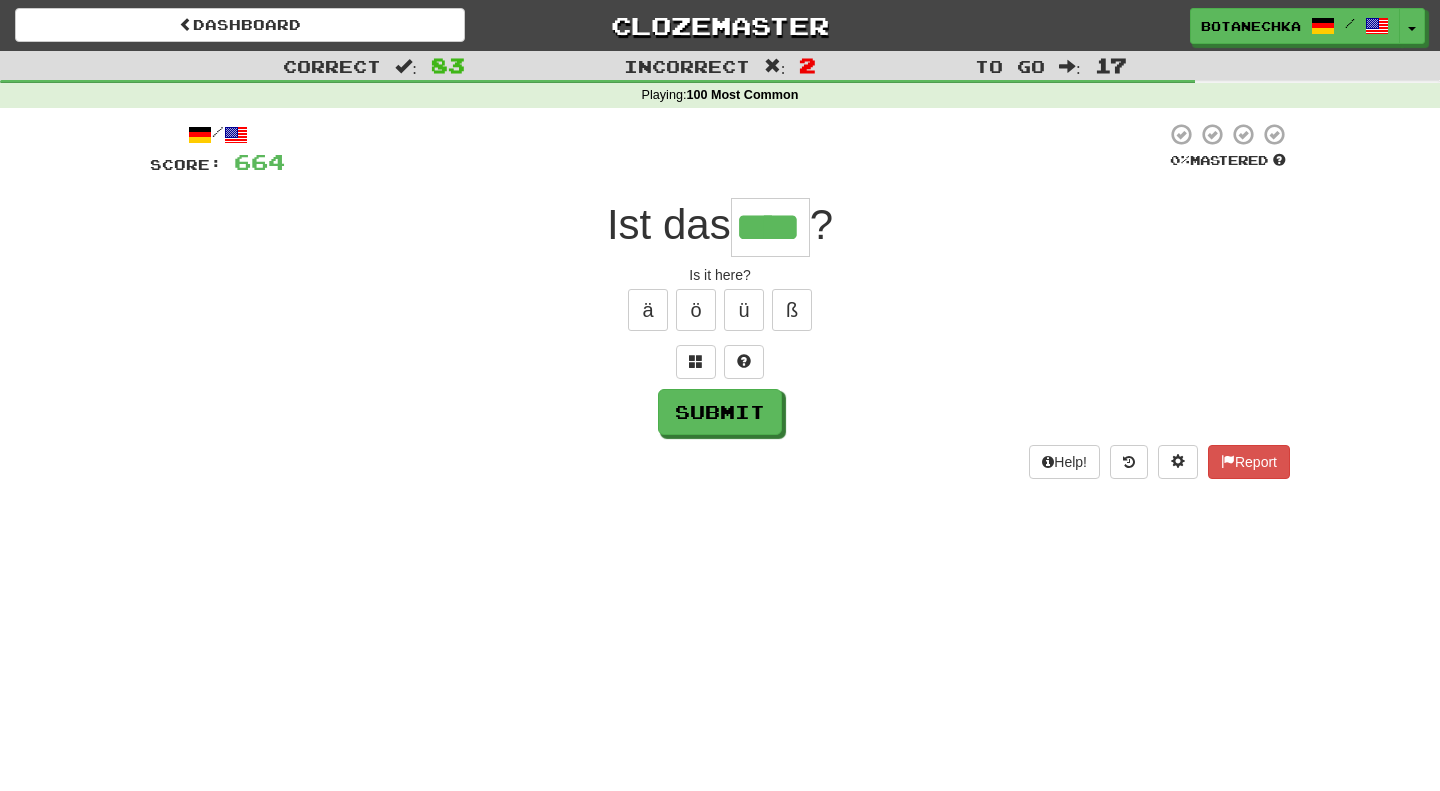 type on "****" 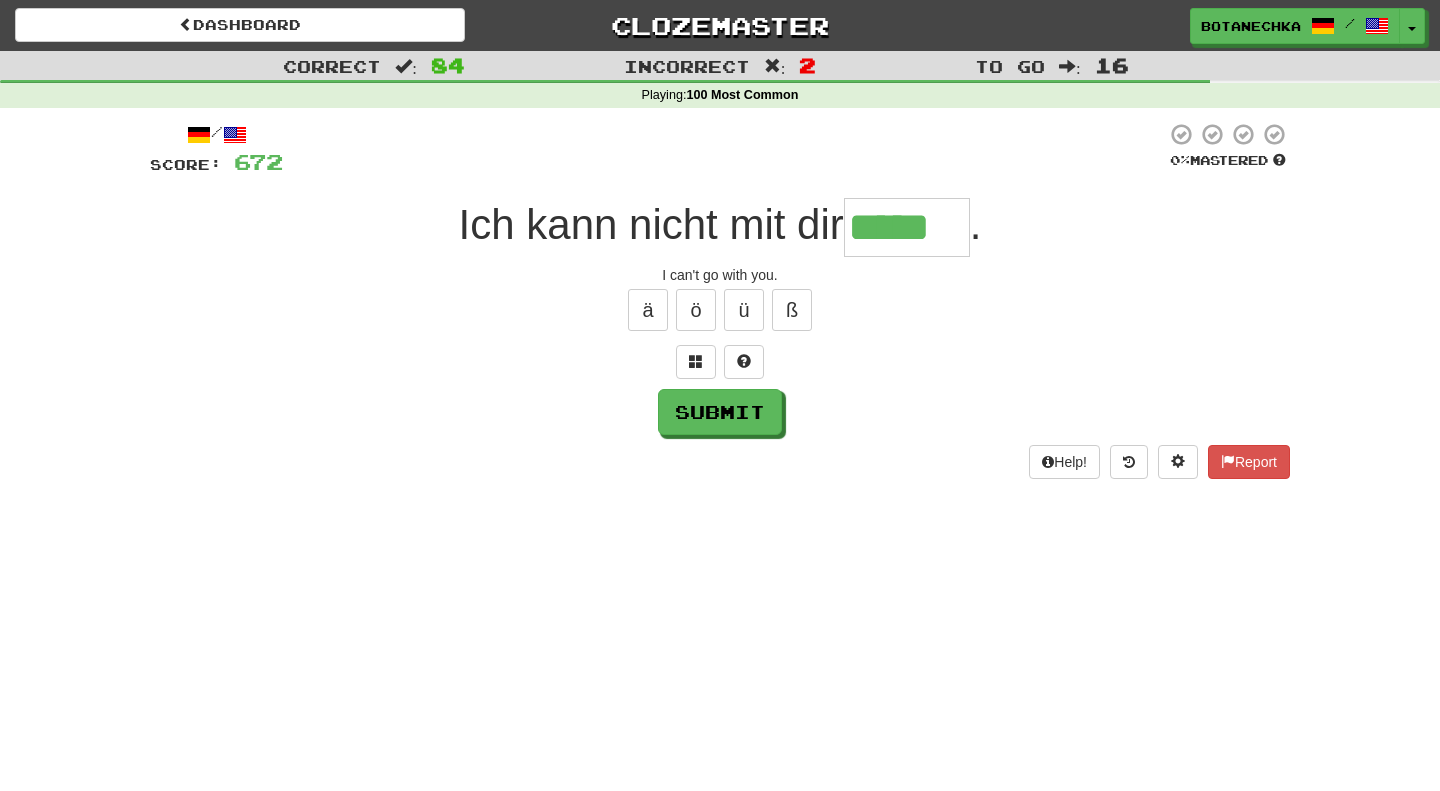 type on "*****" 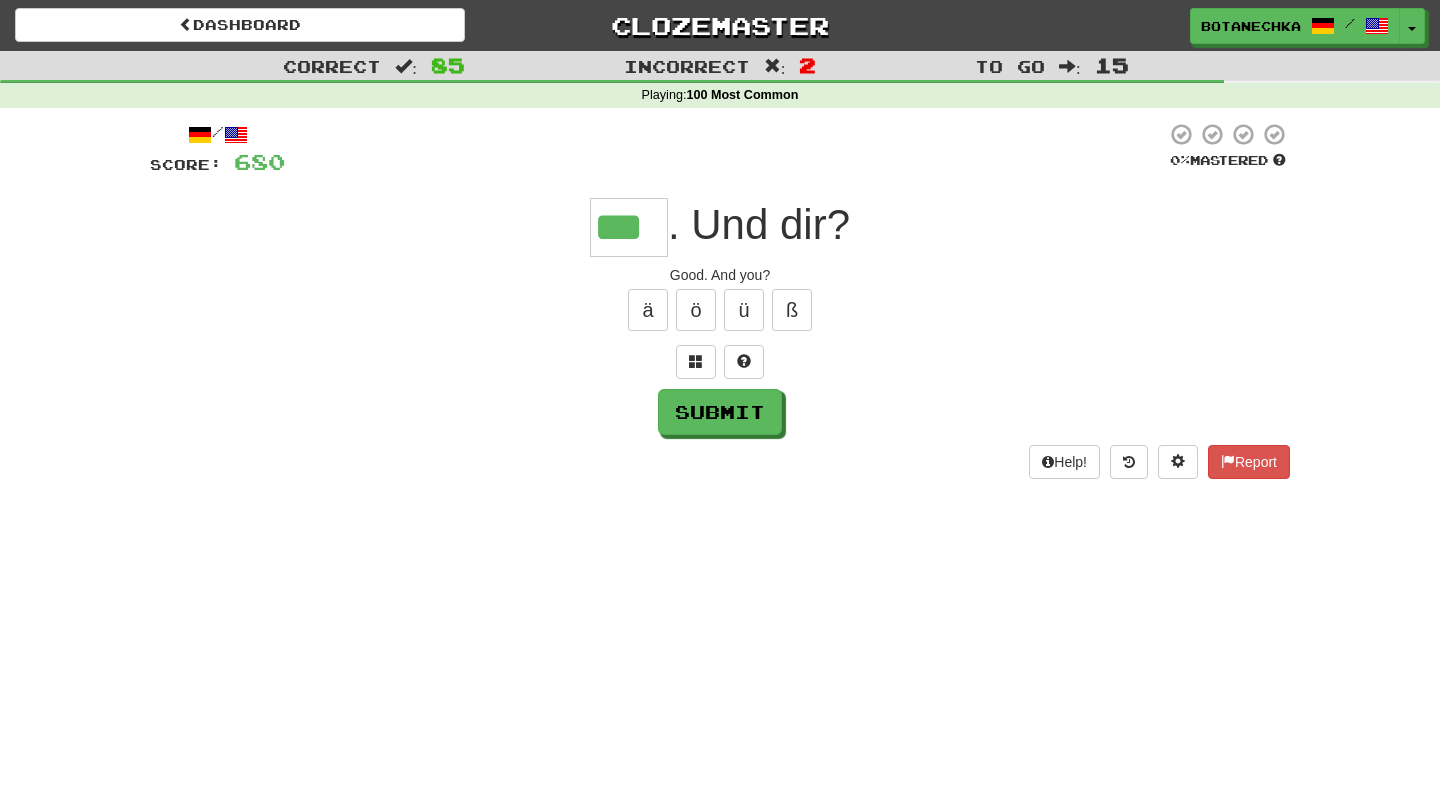 type on "***" 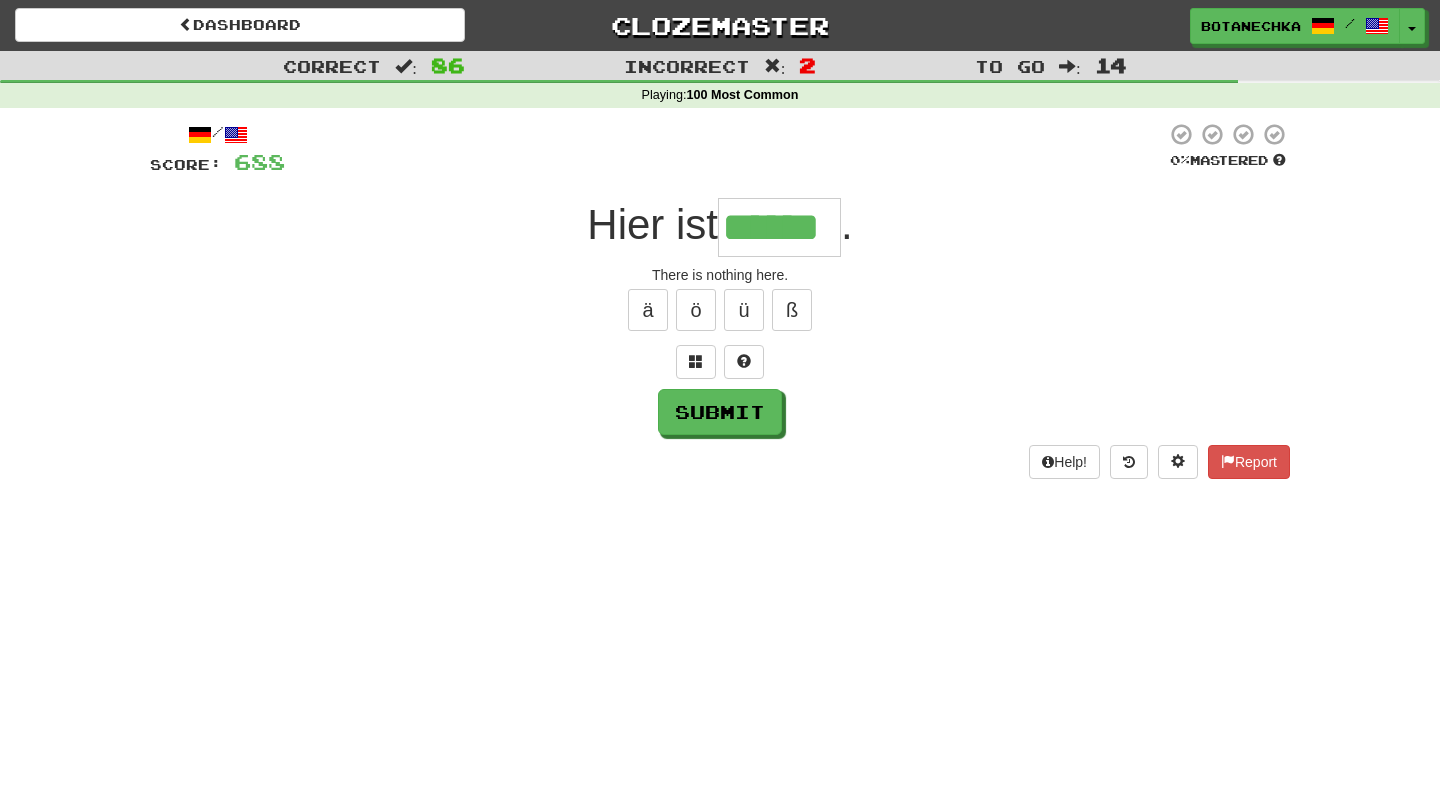 type on "******" 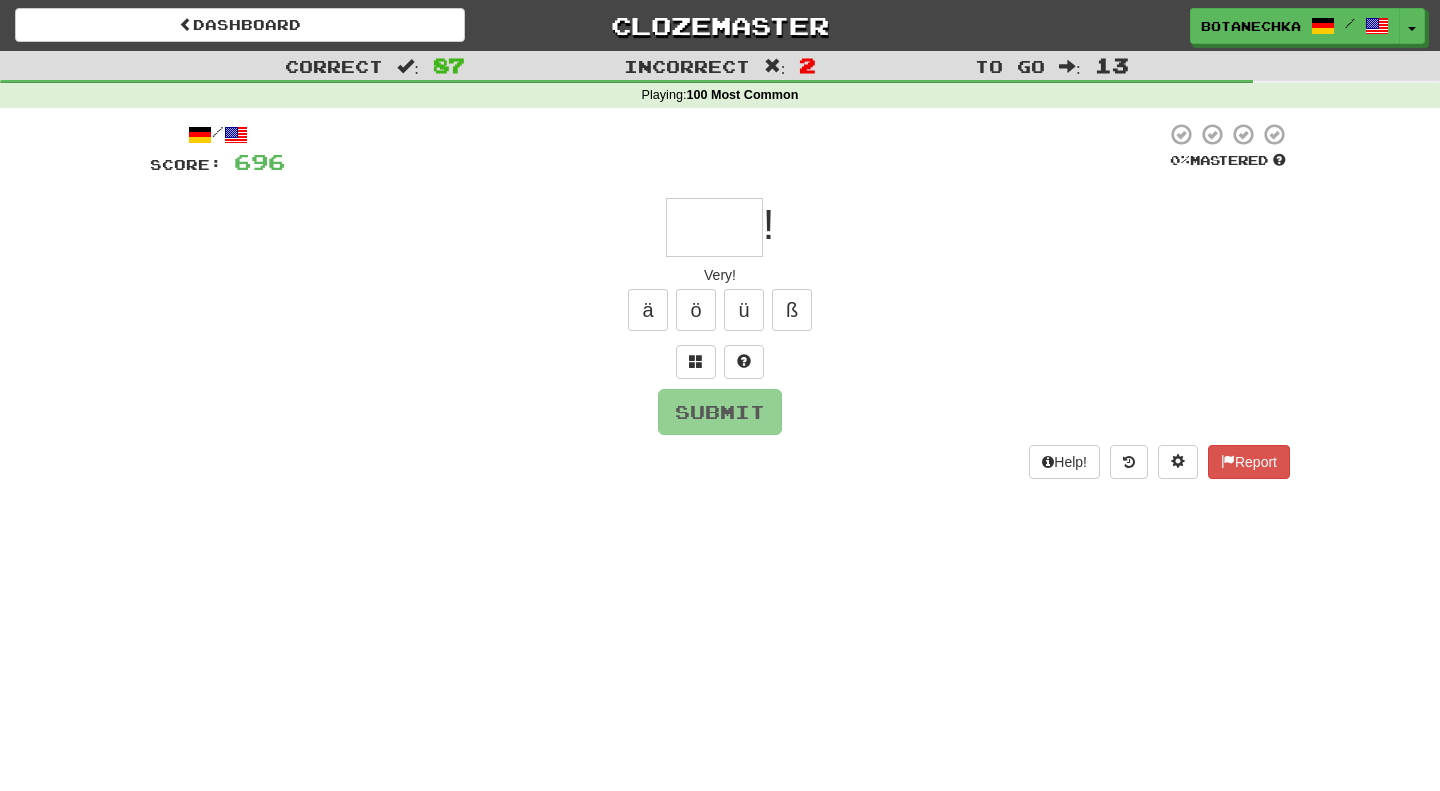 type on "*" 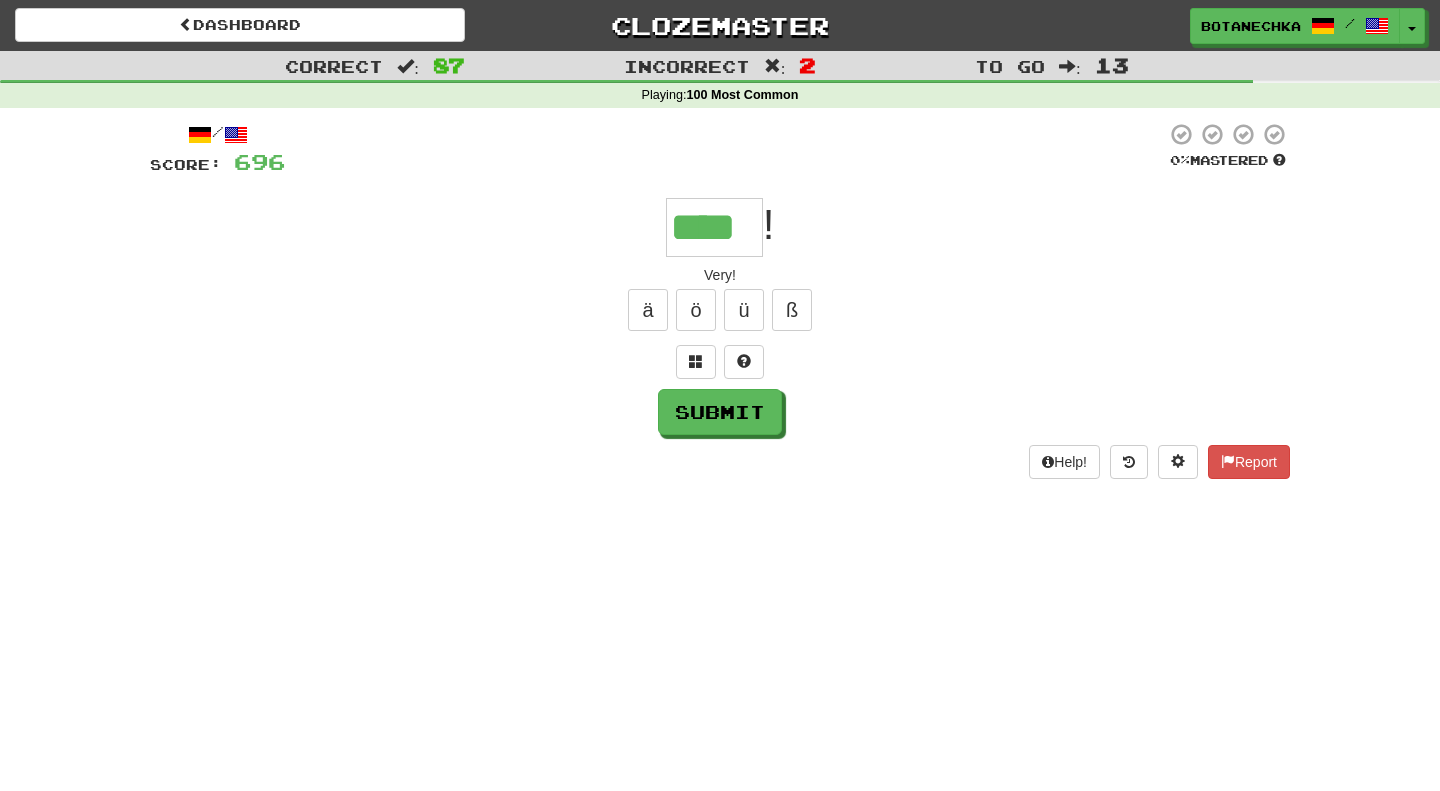 type on "****" 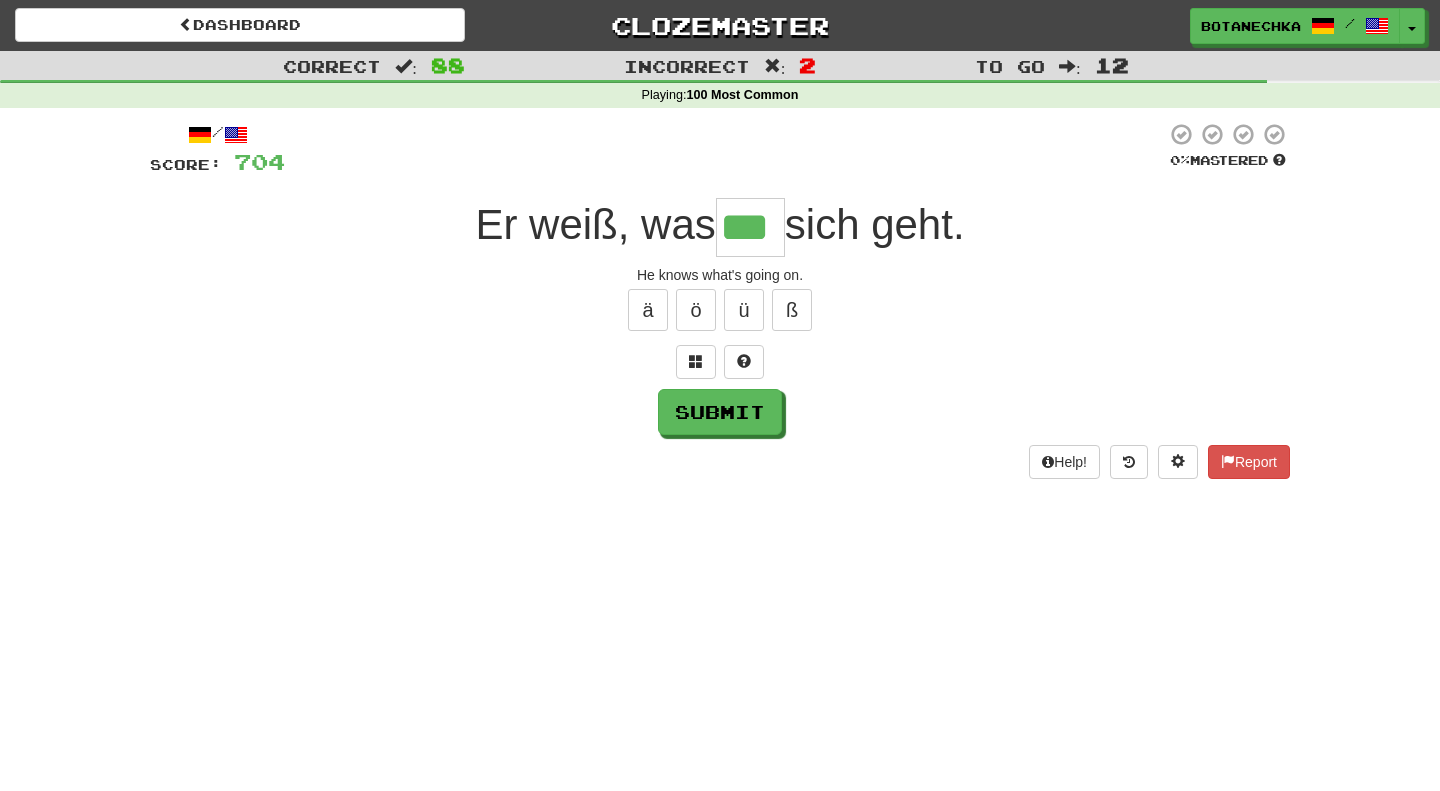 type on "***" 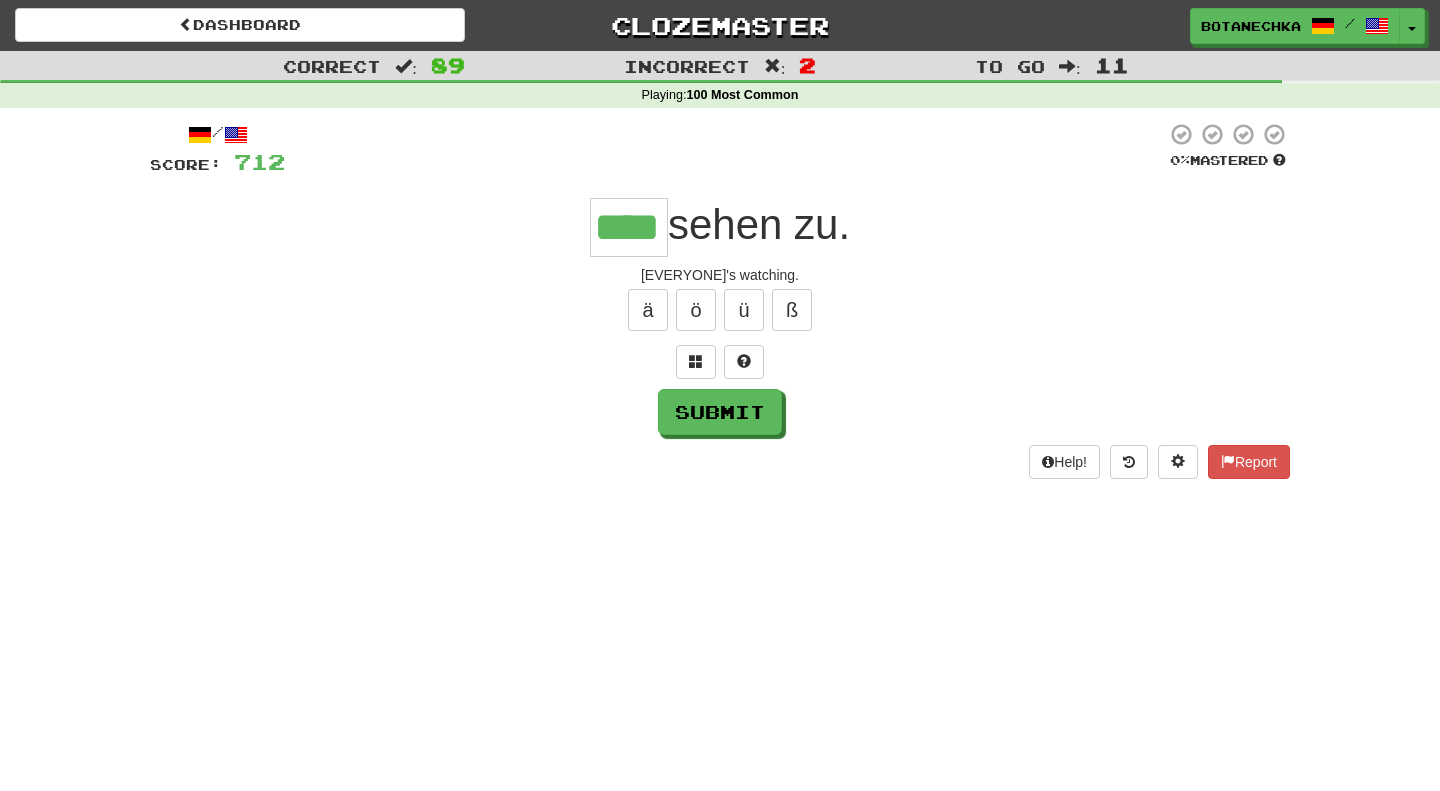 type on "****" 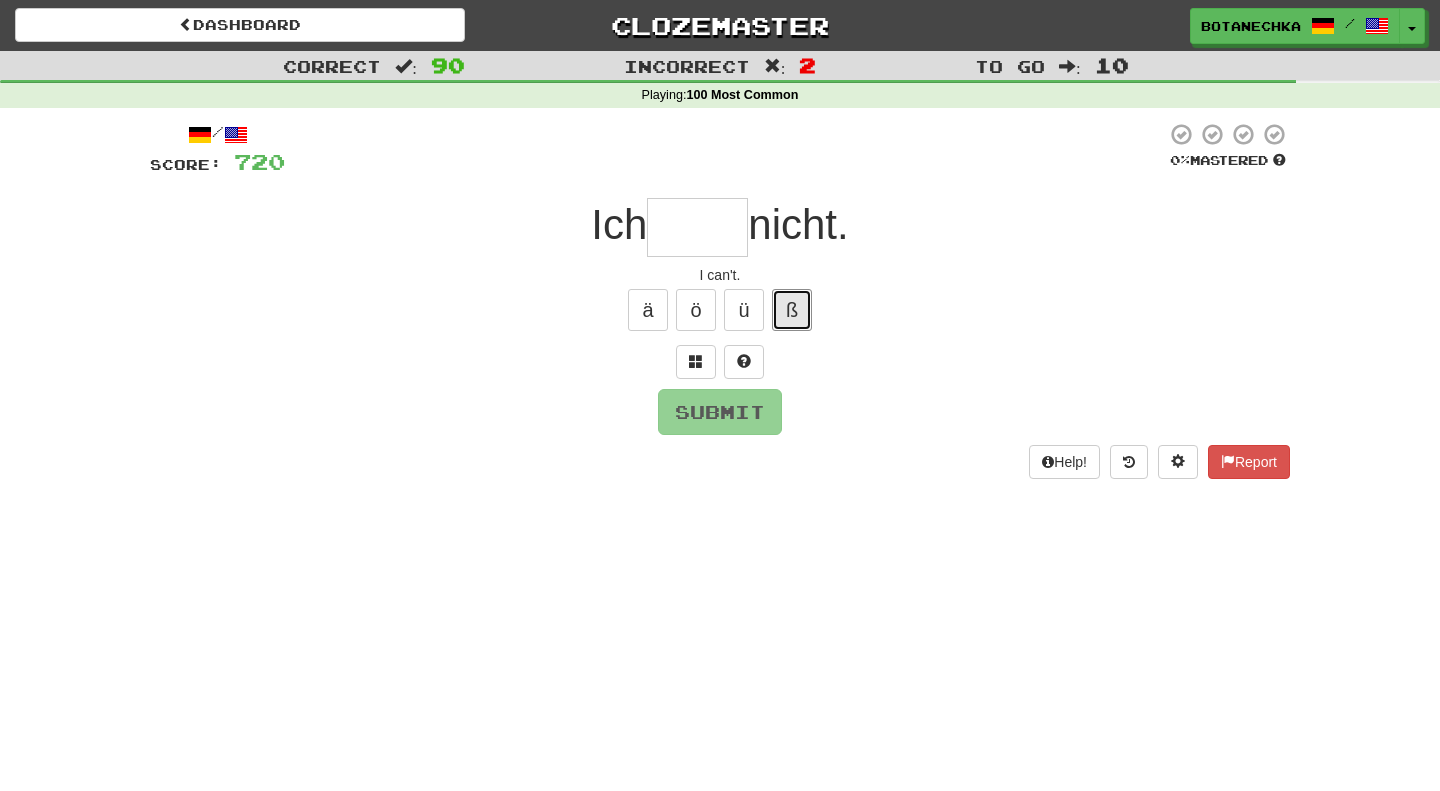 click on "ß" at bounding box center (792, 310) 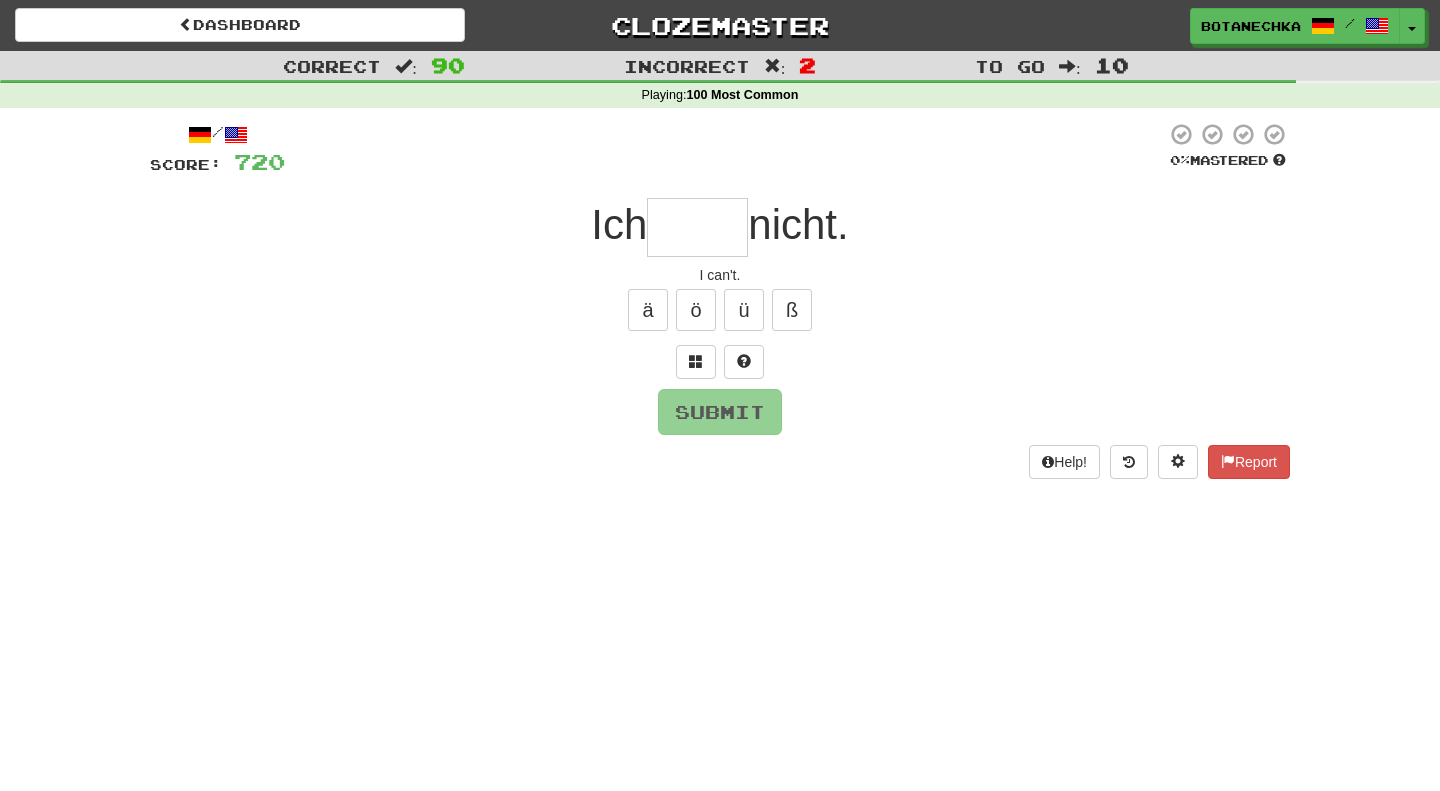 type on "*" 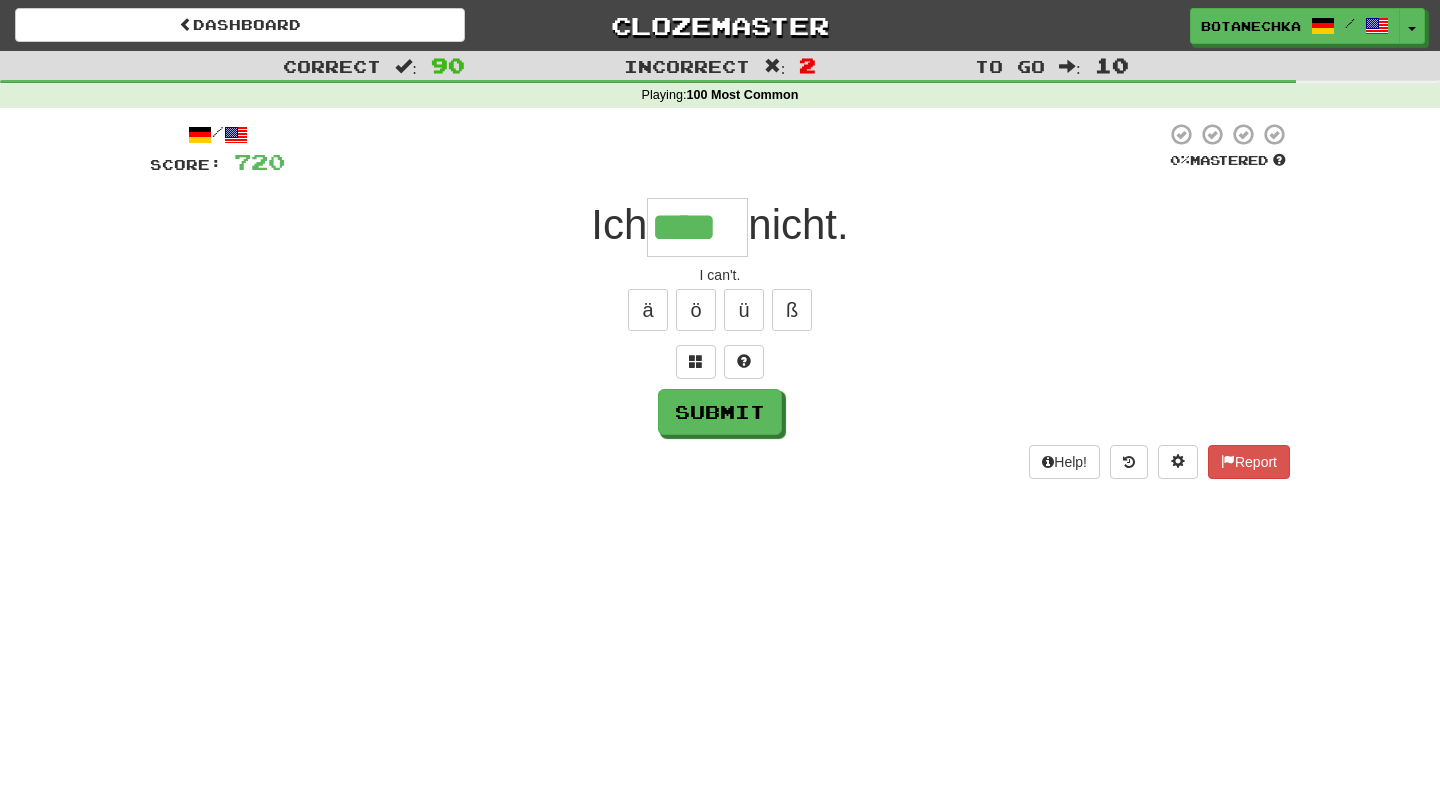 type on "****" 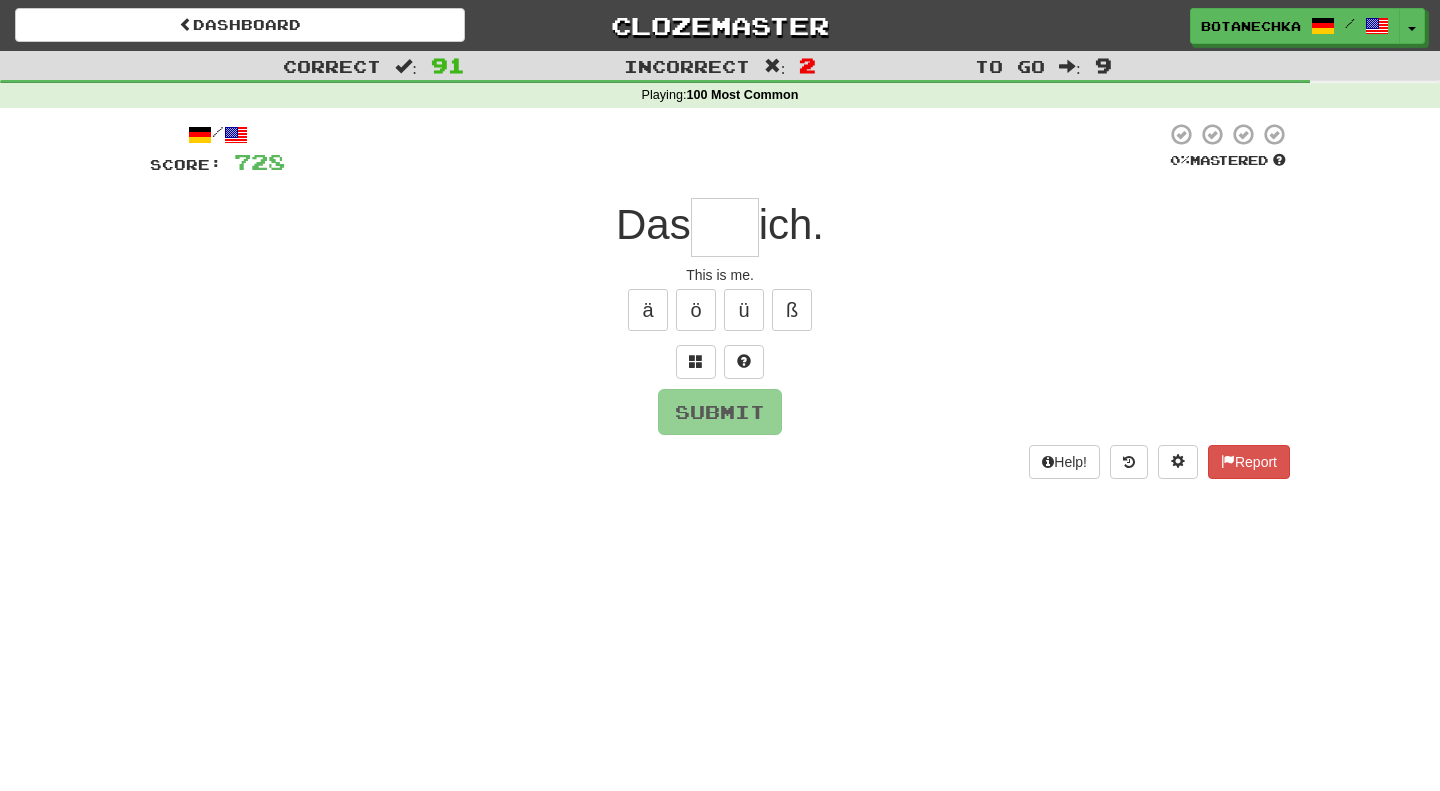 type on "*" 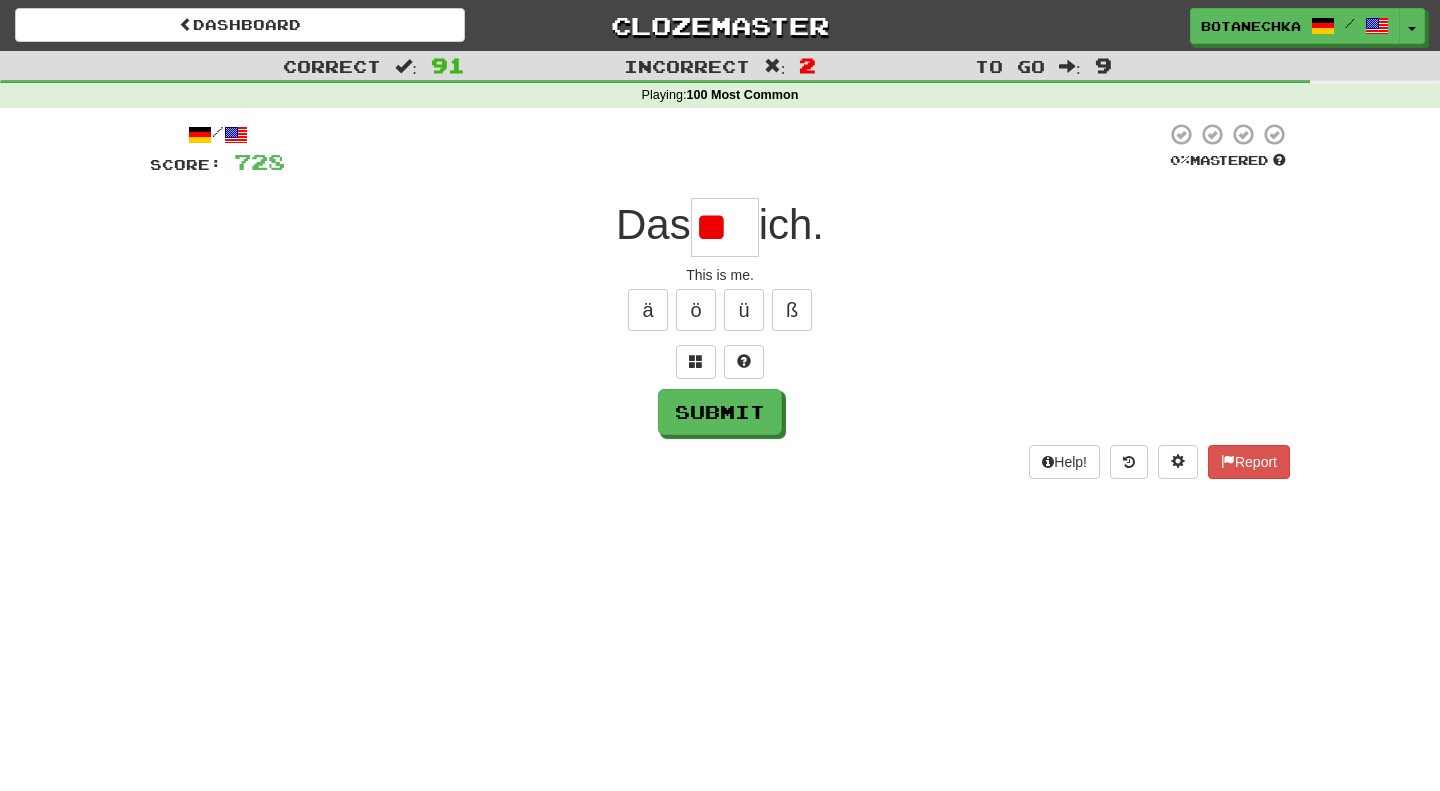 type on "*" 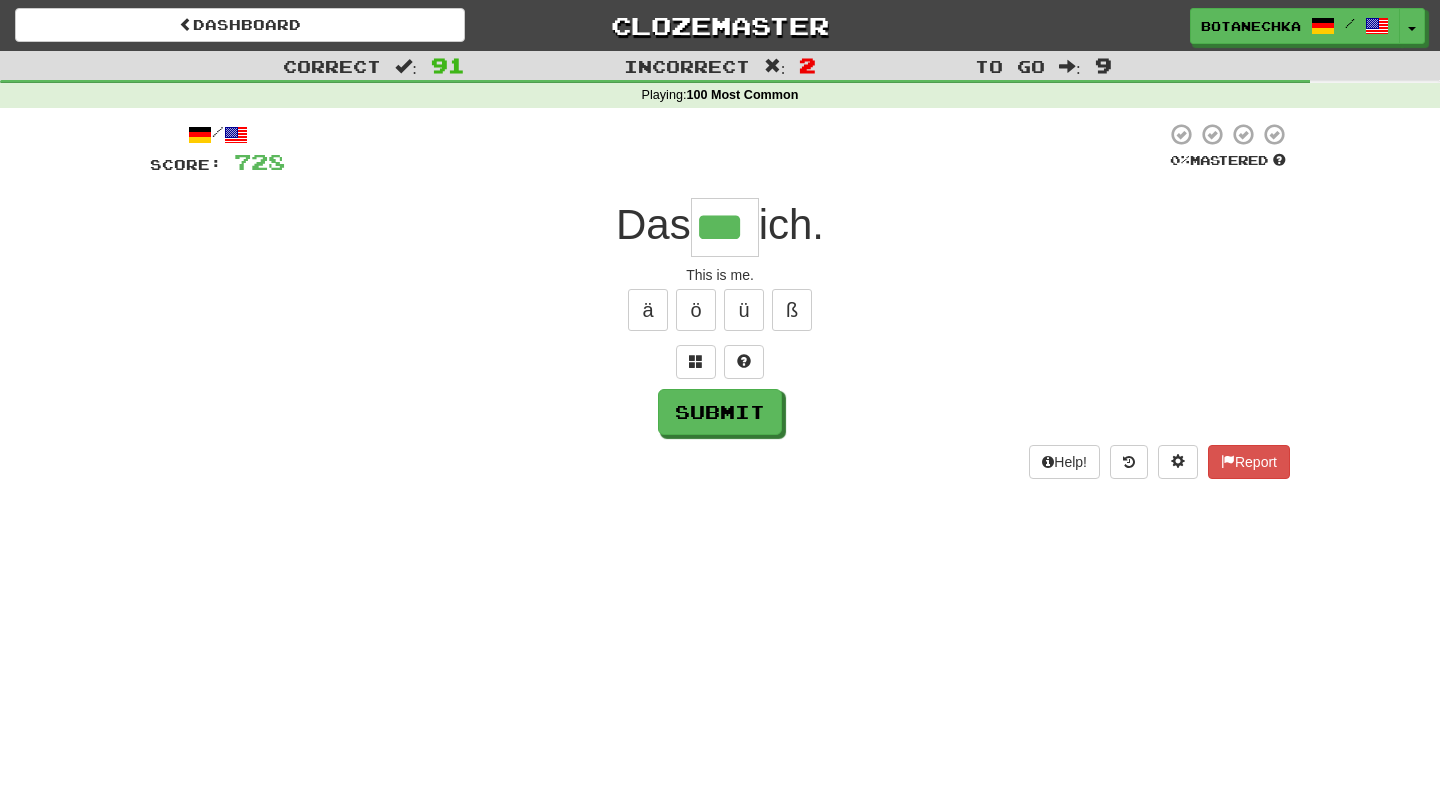 type on "***" 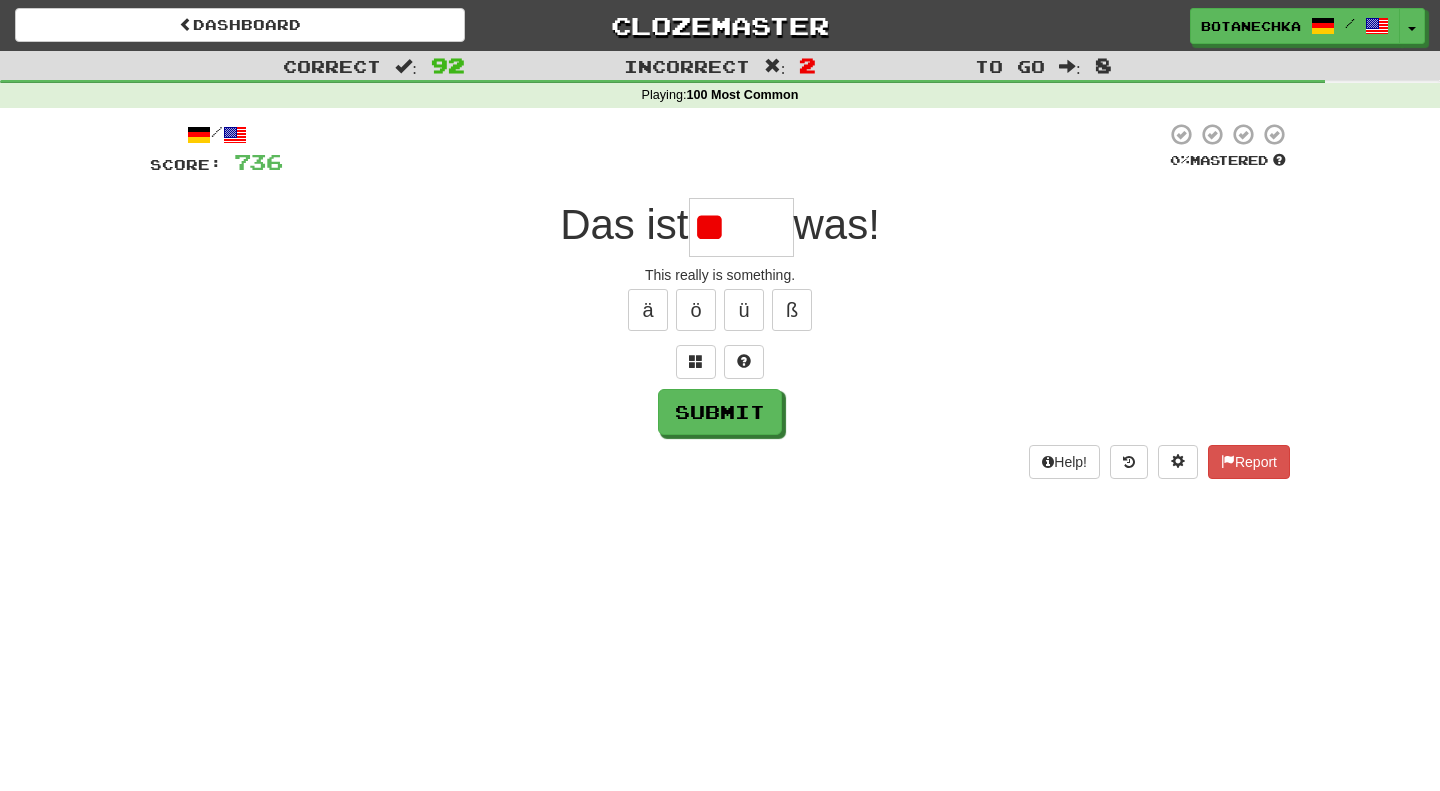 type on "*" 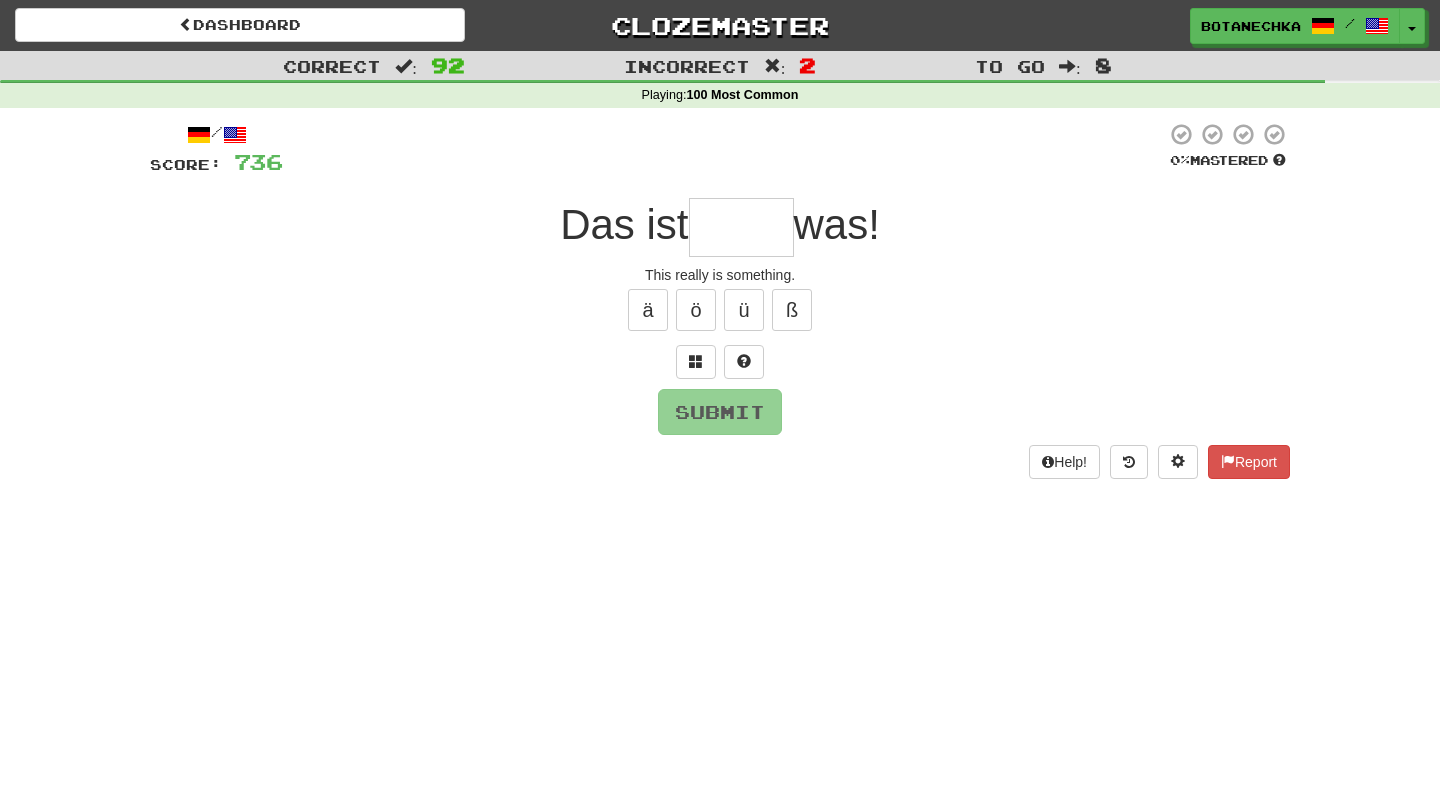 type on "*" 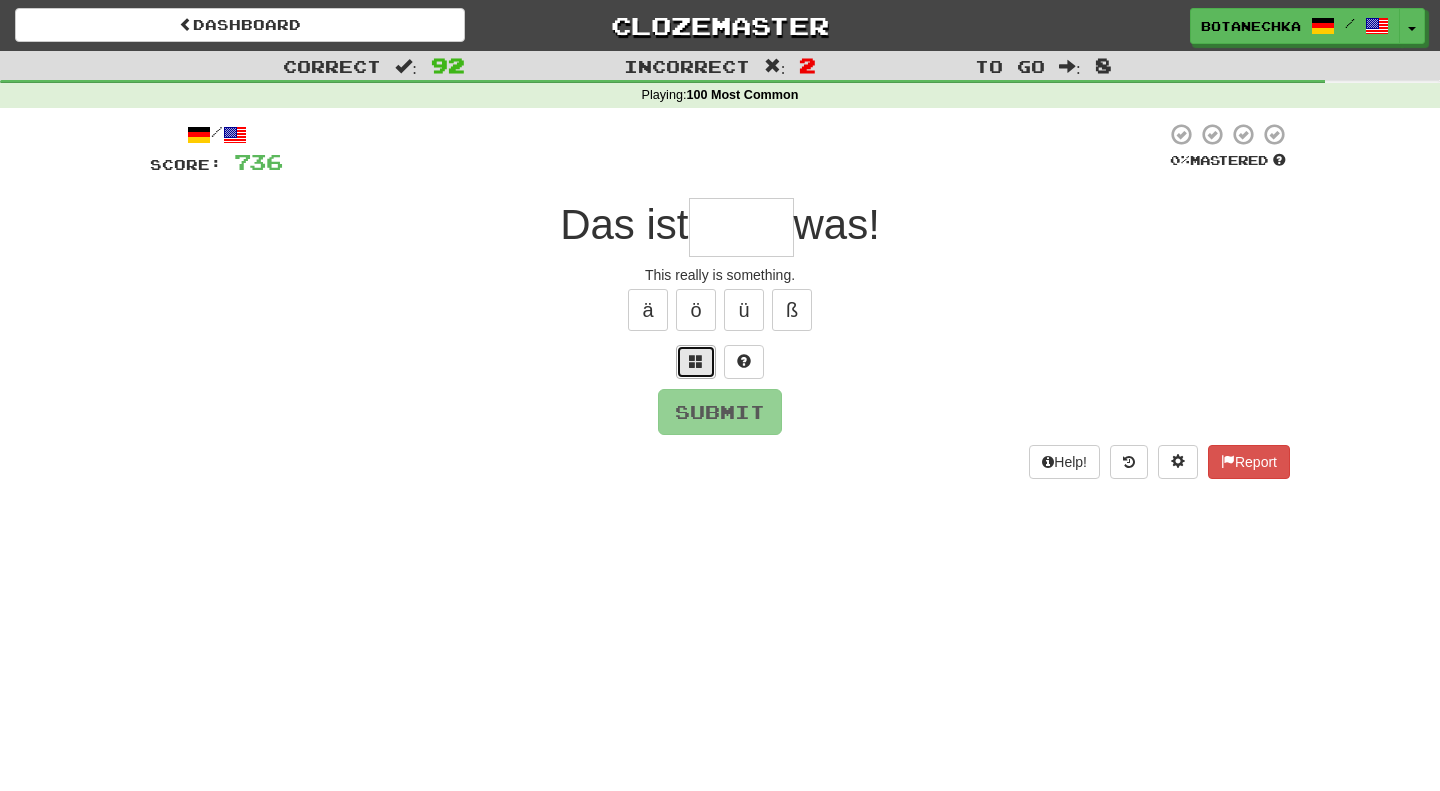 click at bounding box center (696, 361) 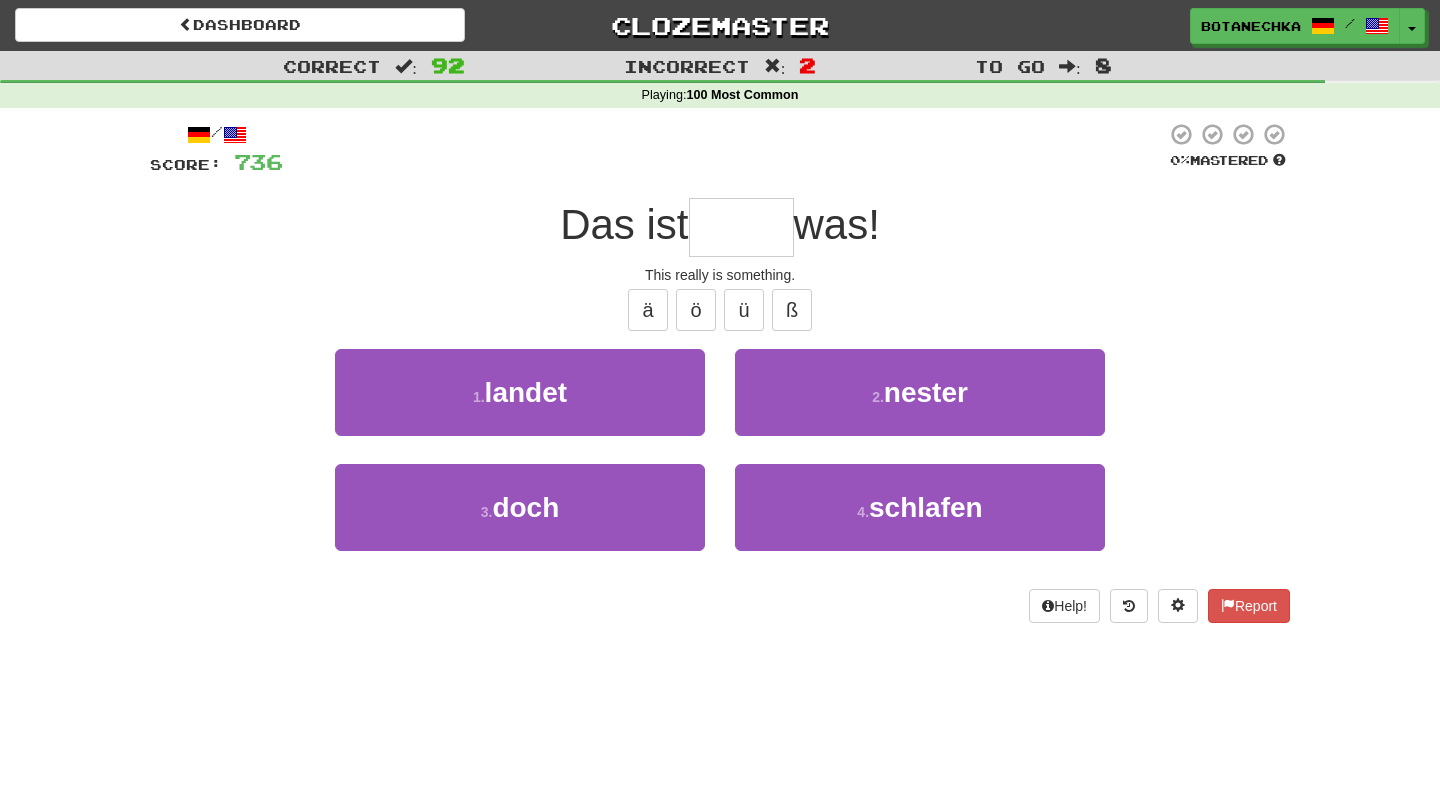 click at bounding box center (741, 227) 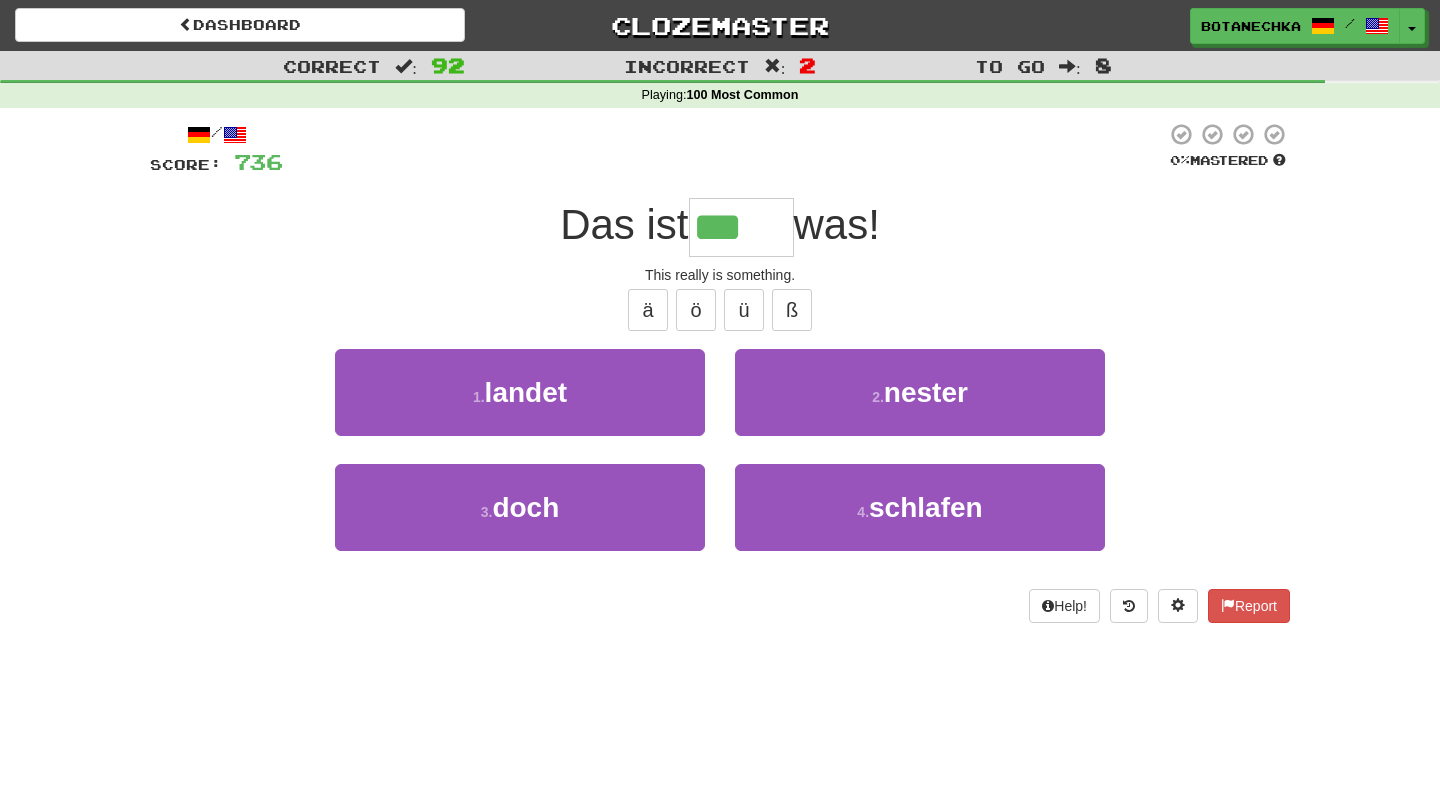 type on "****" 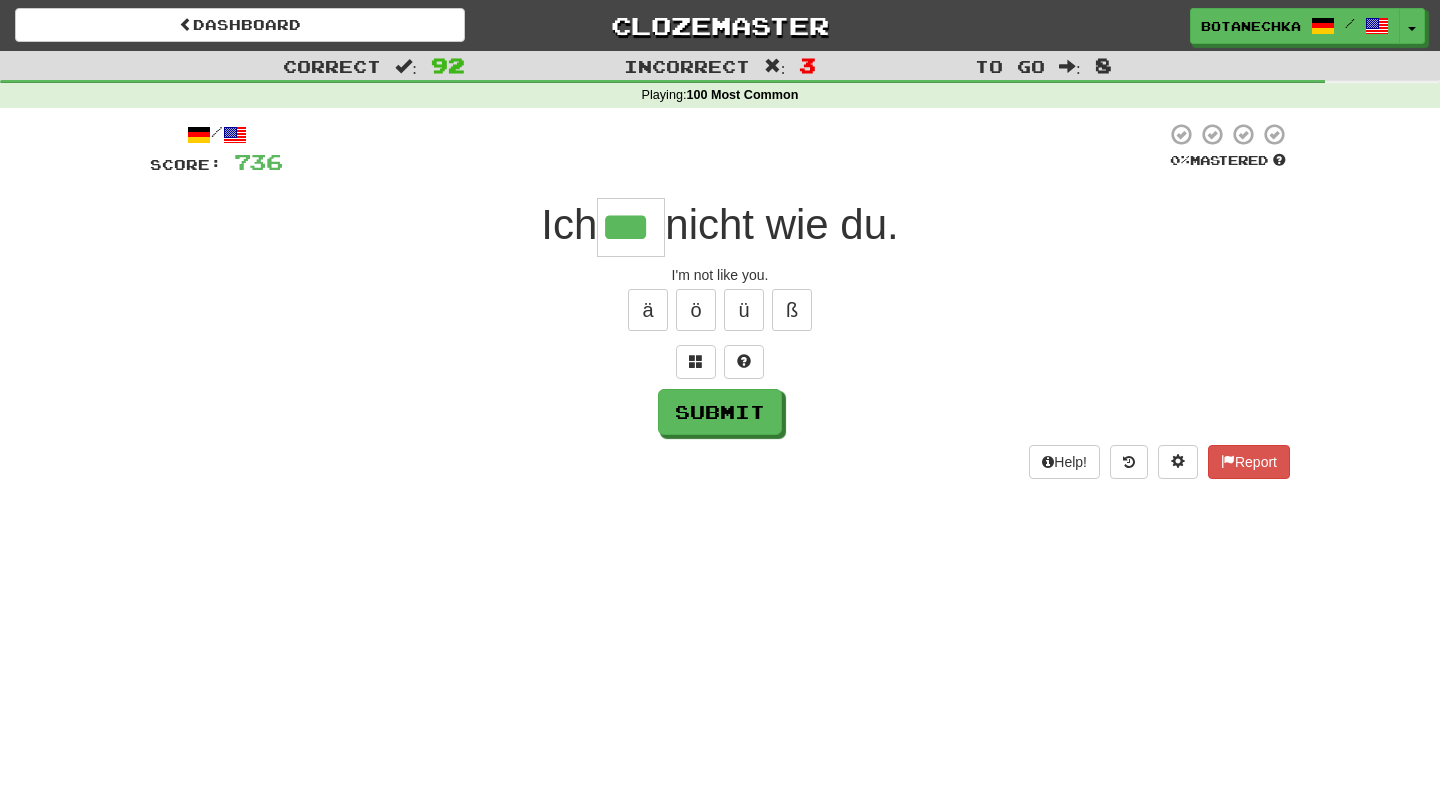 type on "***" 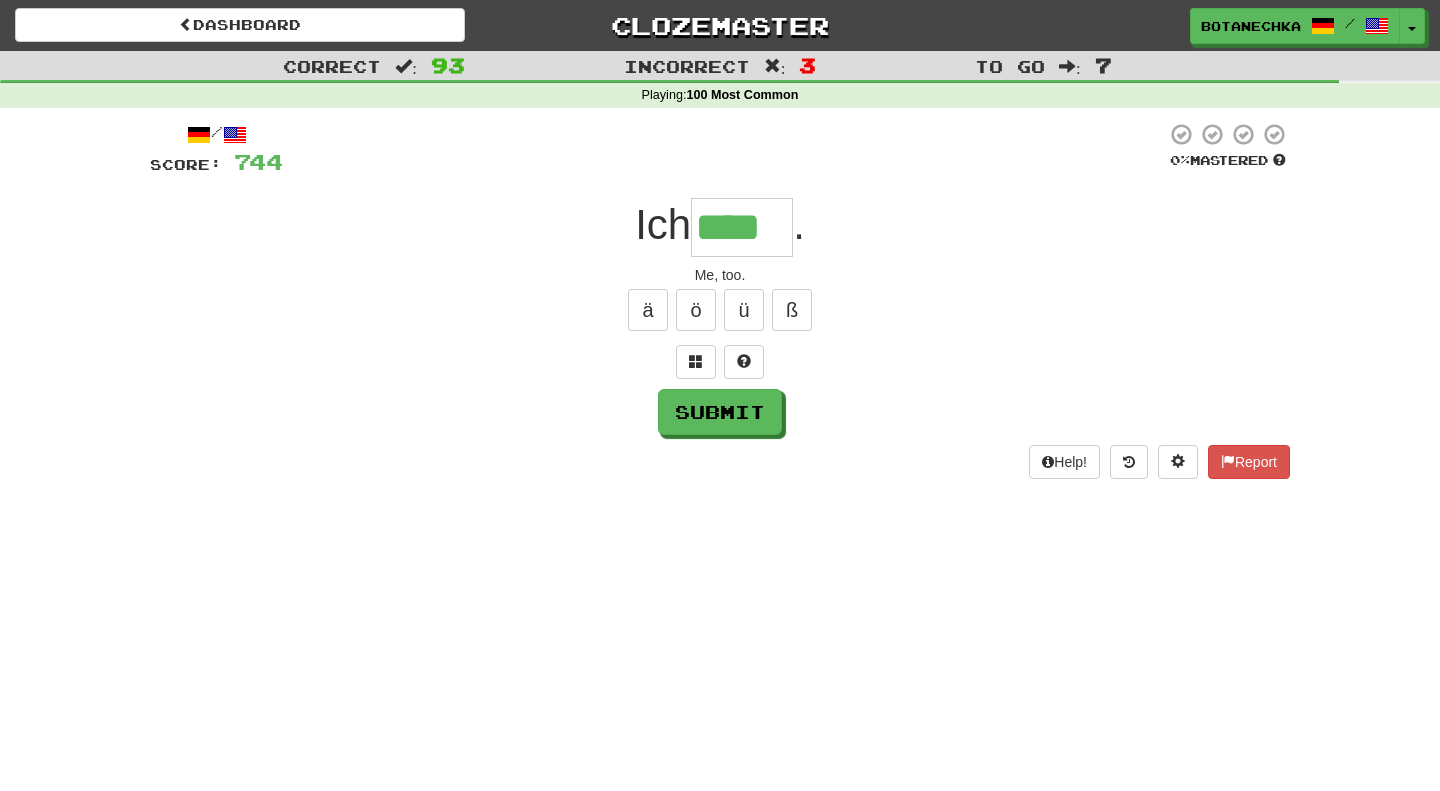 type on "****" 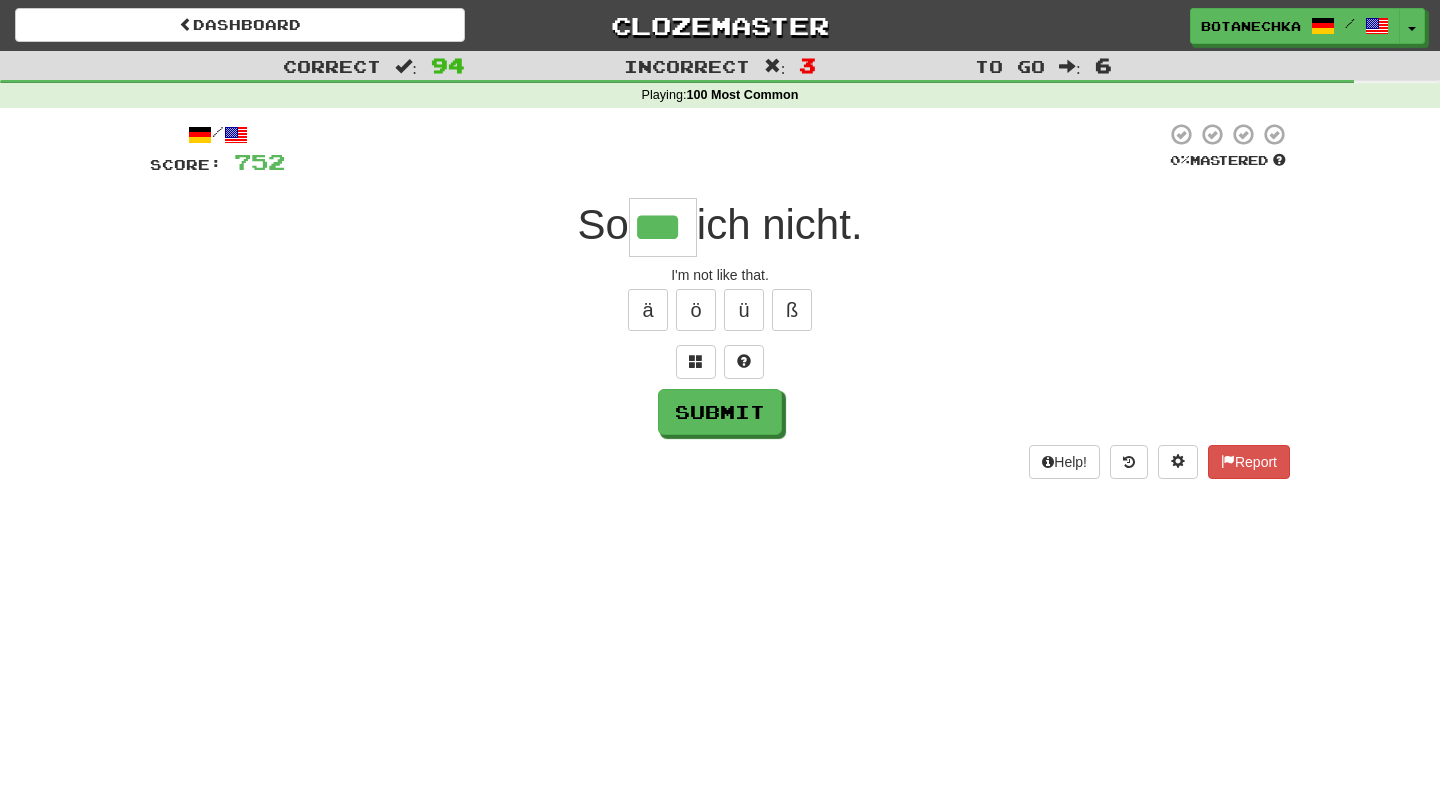type on "***" 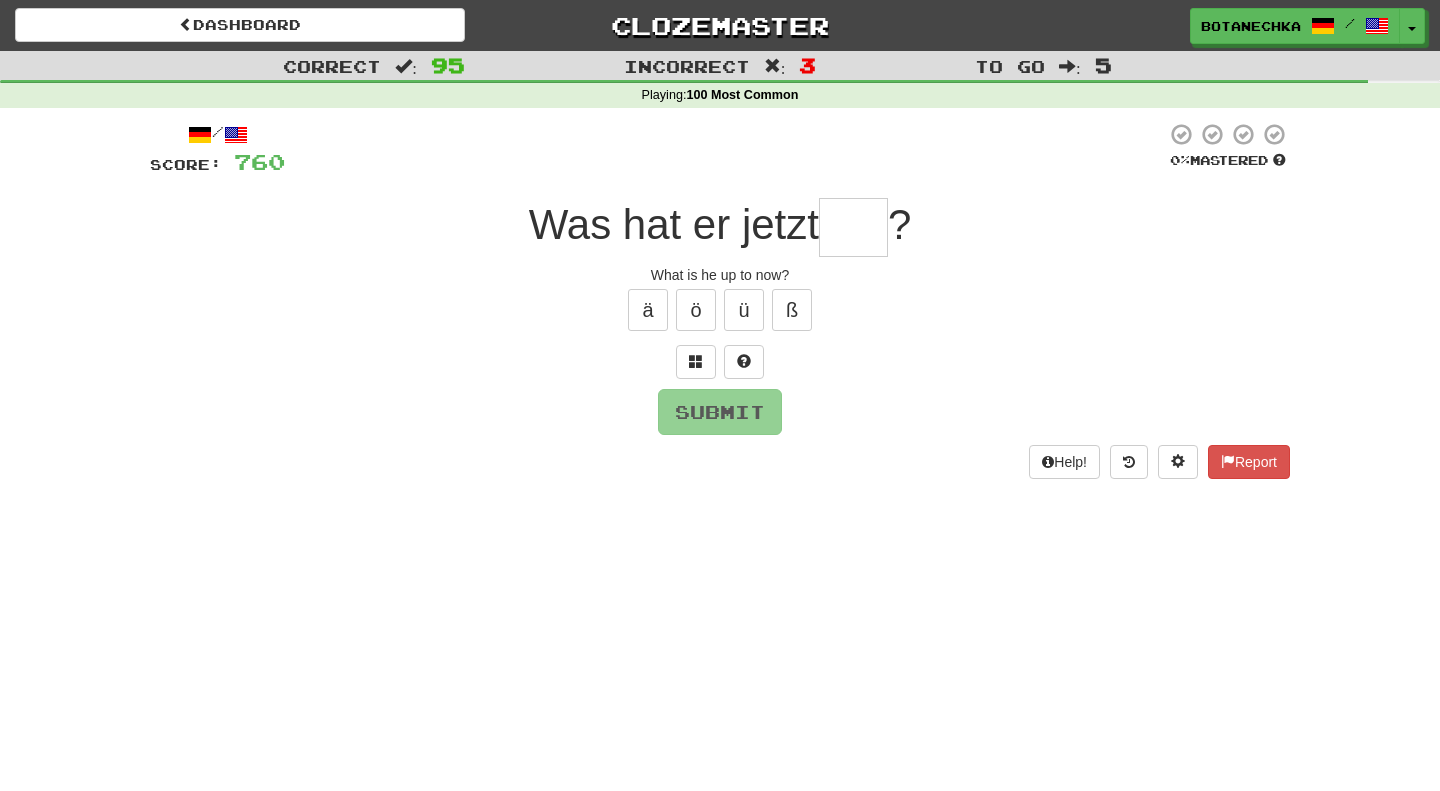 type on "*" 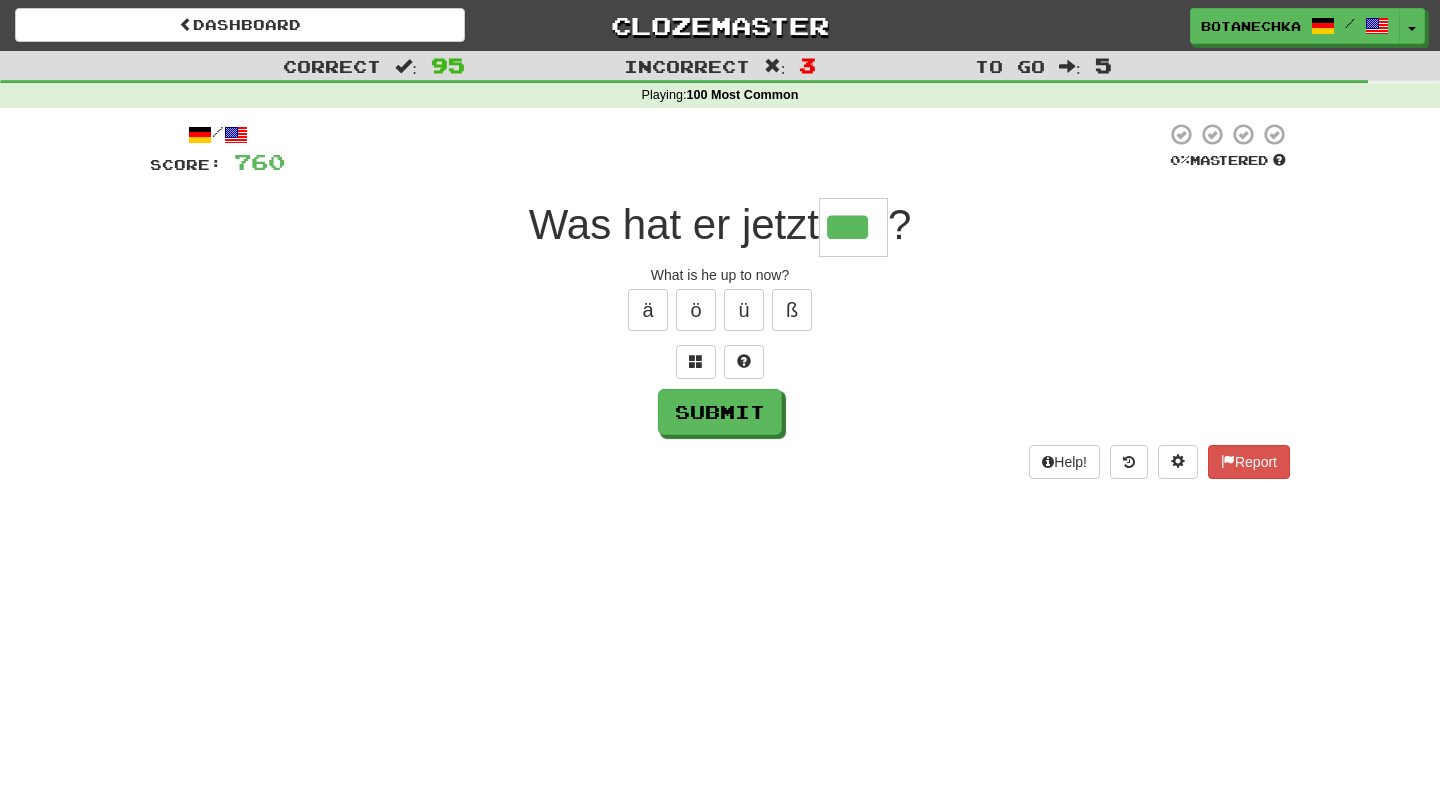 type on "***" 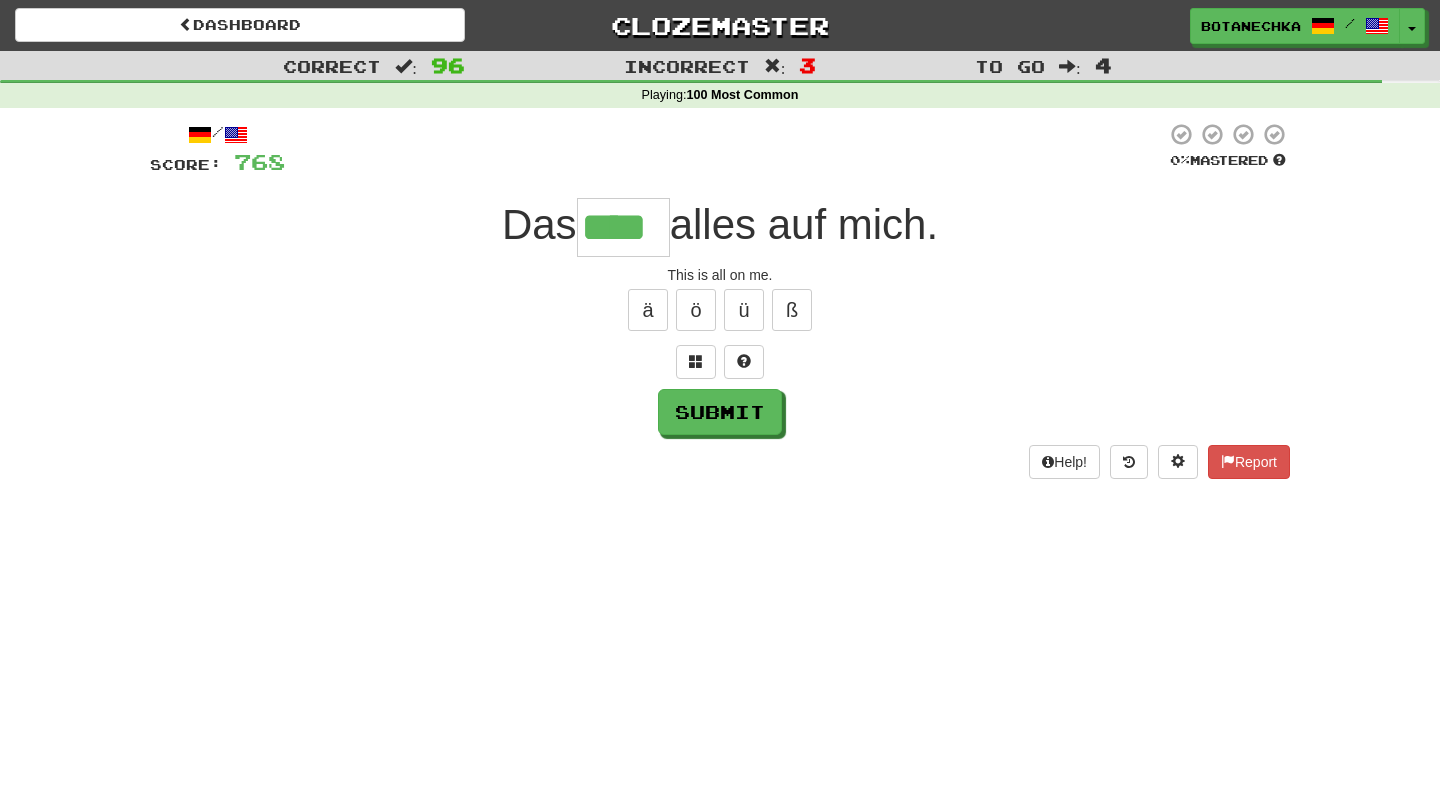 type on "****" 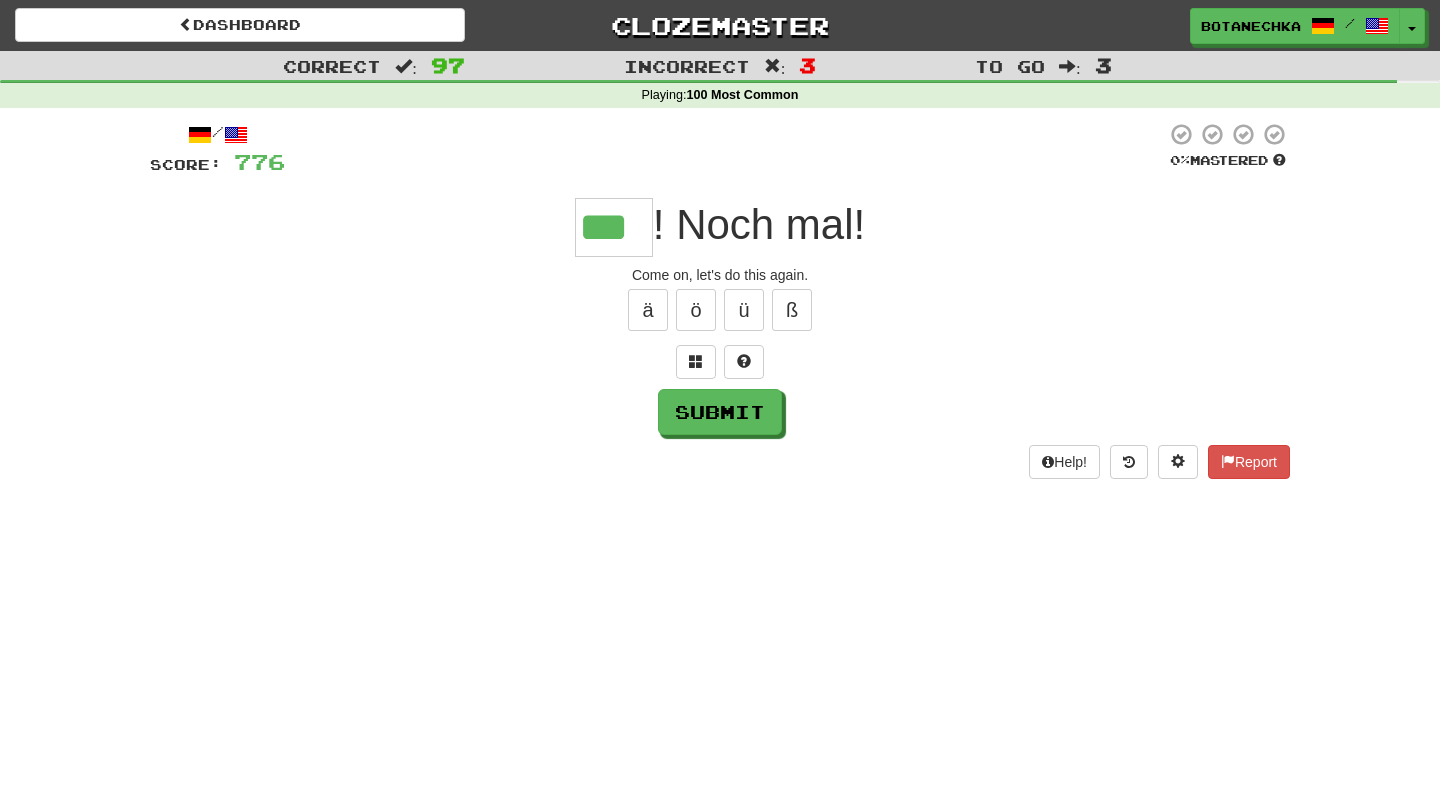 type on "***" 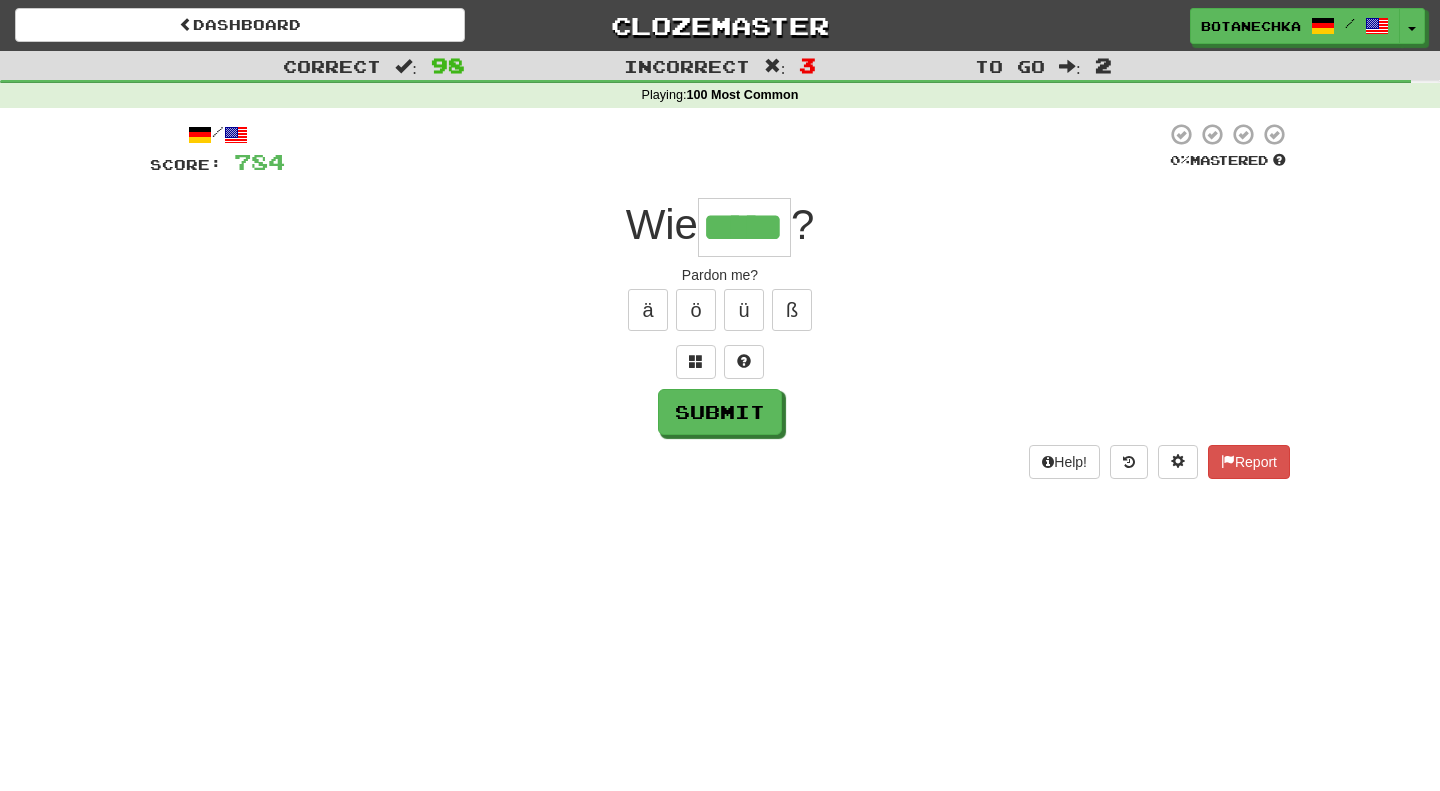 type on "*****" 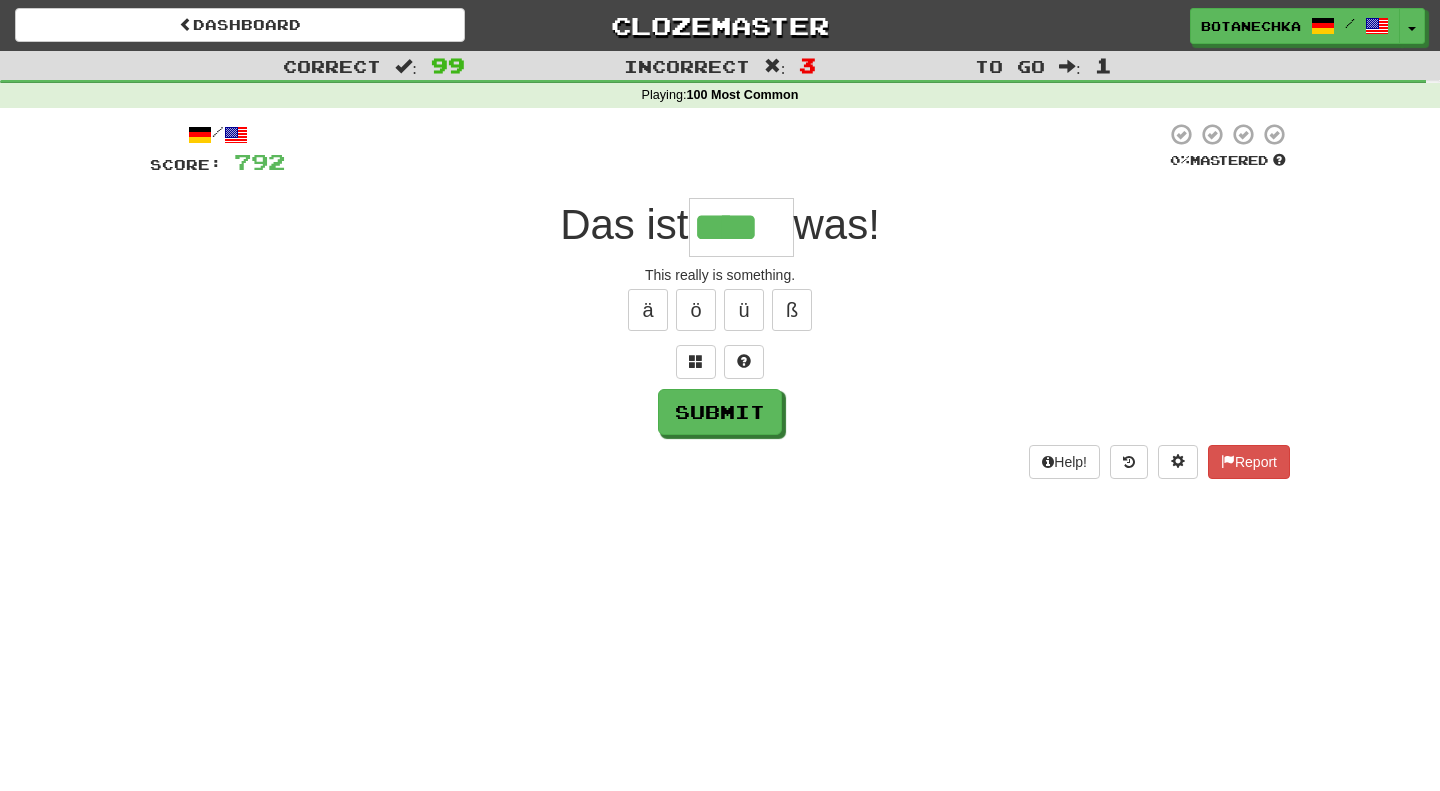 type on "****" 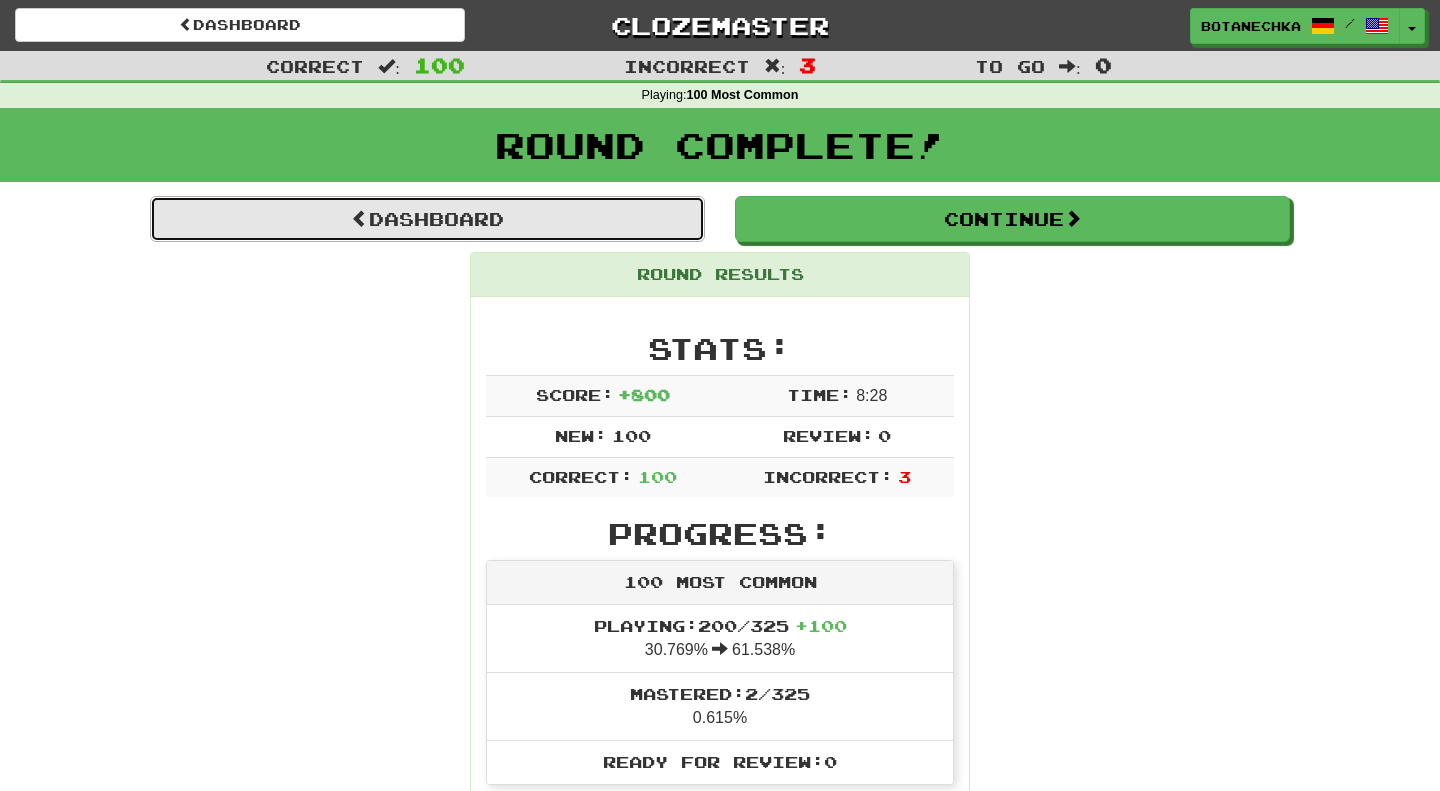 click on "Dashboard" at bounding box center (427, 219) 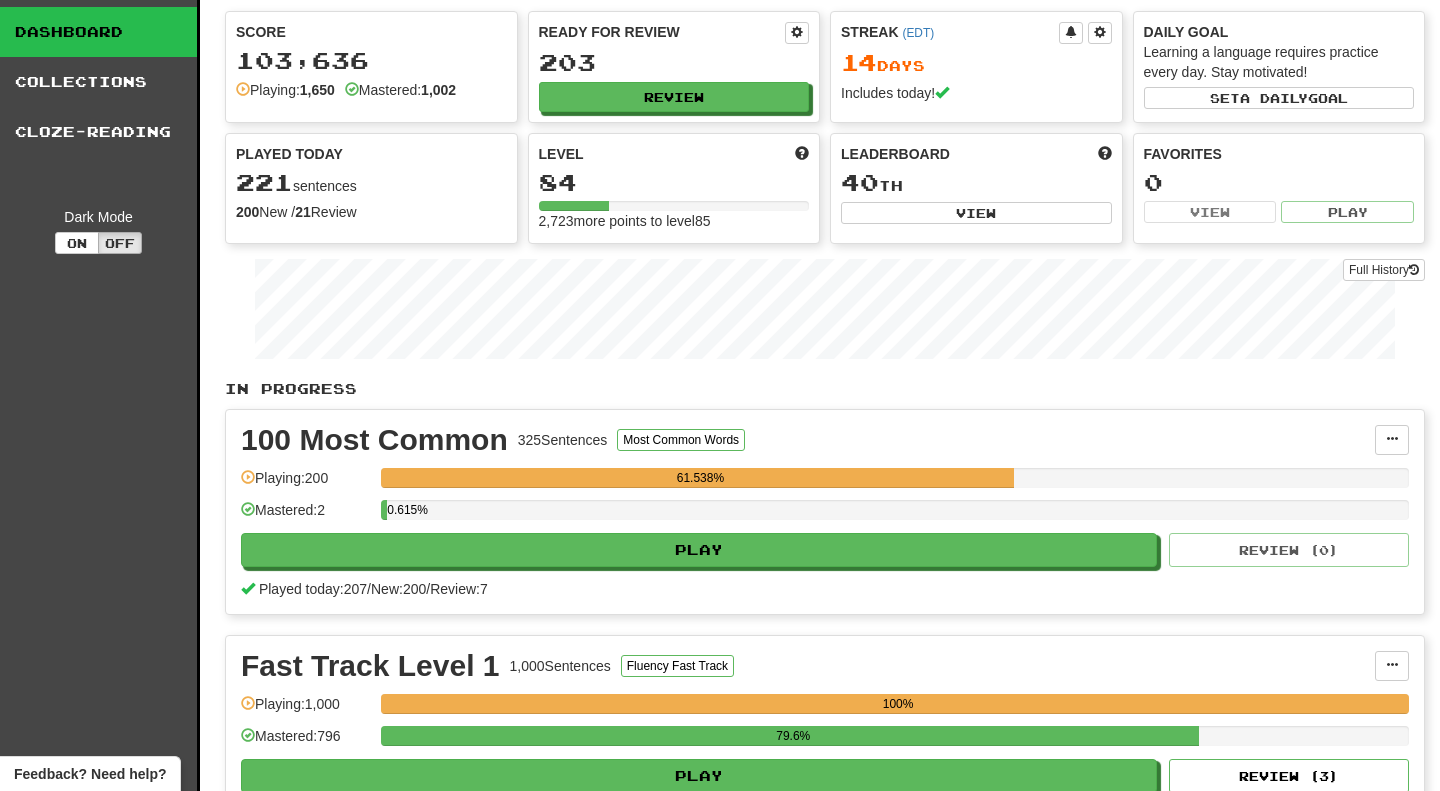 scroll, scrollTop: 0, scrollLeft: 0, axis: both 